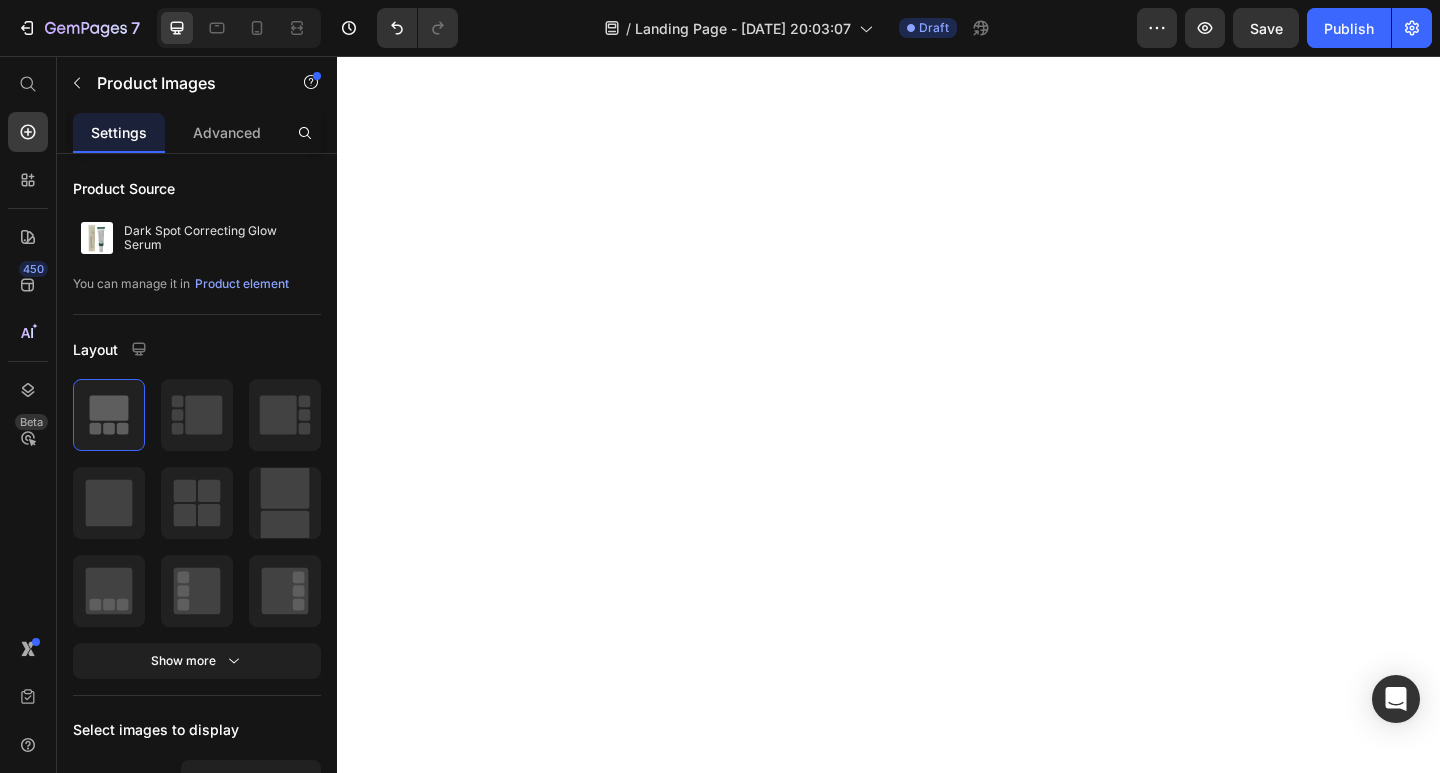 scroll, scrollTop: 0, scrollLeft: 0, axis: both 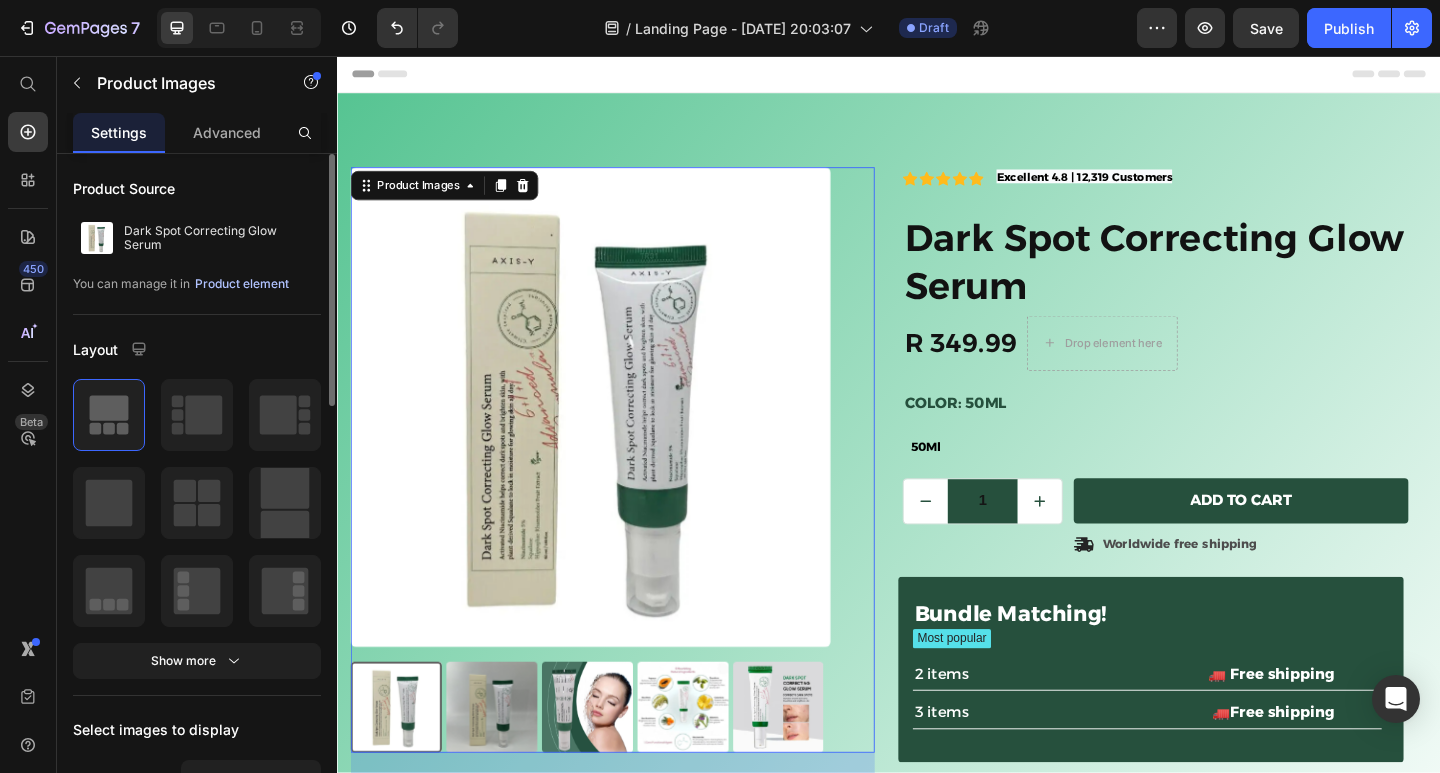 click on "Product element" at bounding box center (242, 284) 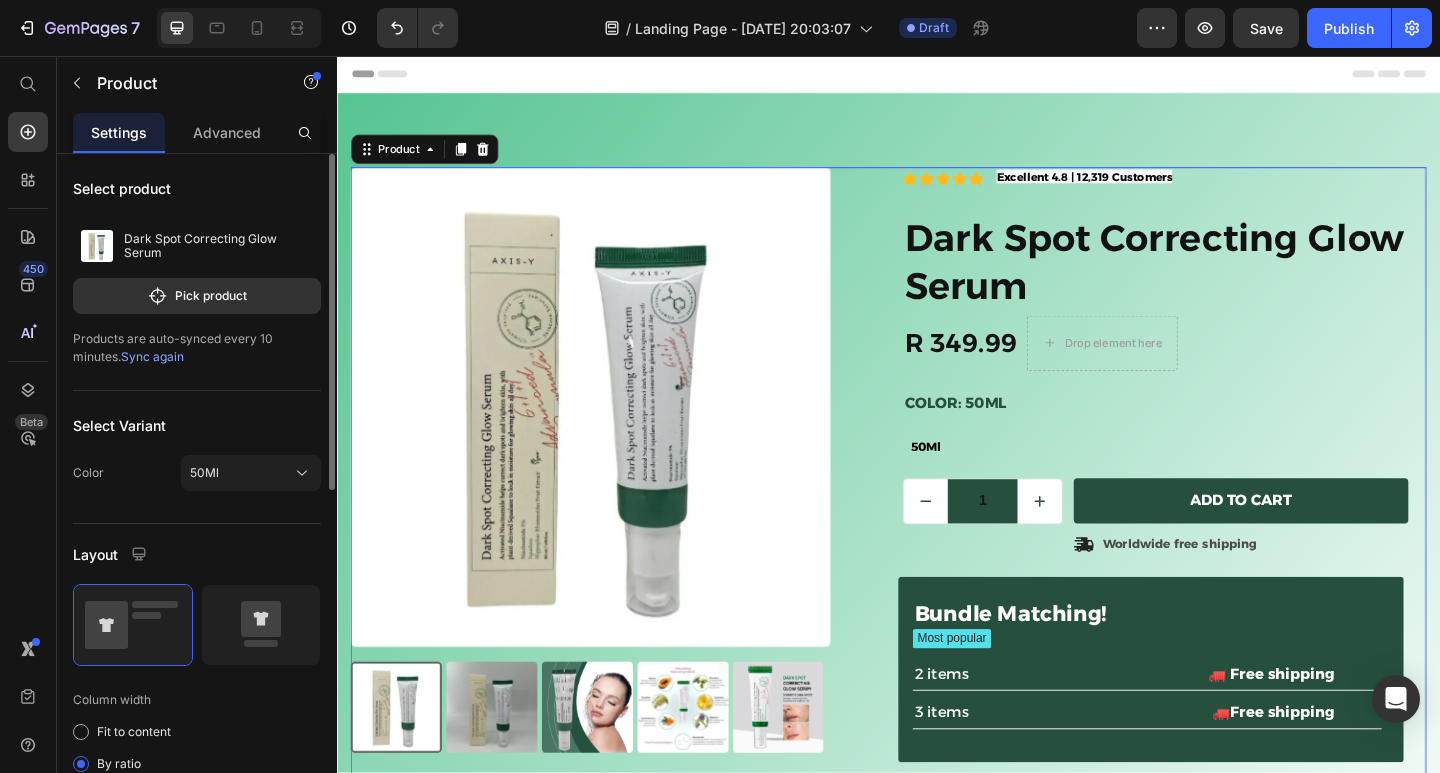 click on "Sync again" at bounding box center [152, 356] 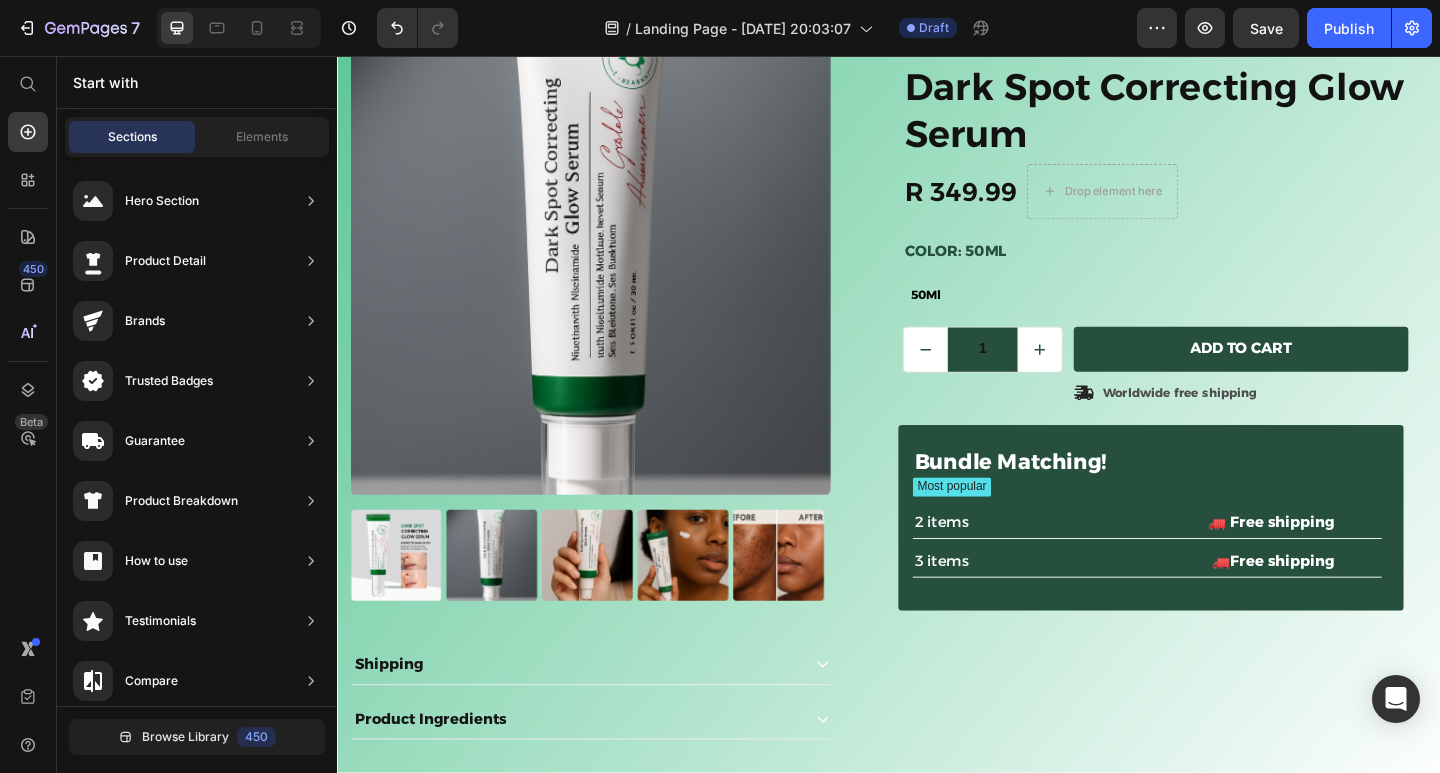 scroll, scrollTop: 175, scrollLeft: 0, axis: vertical 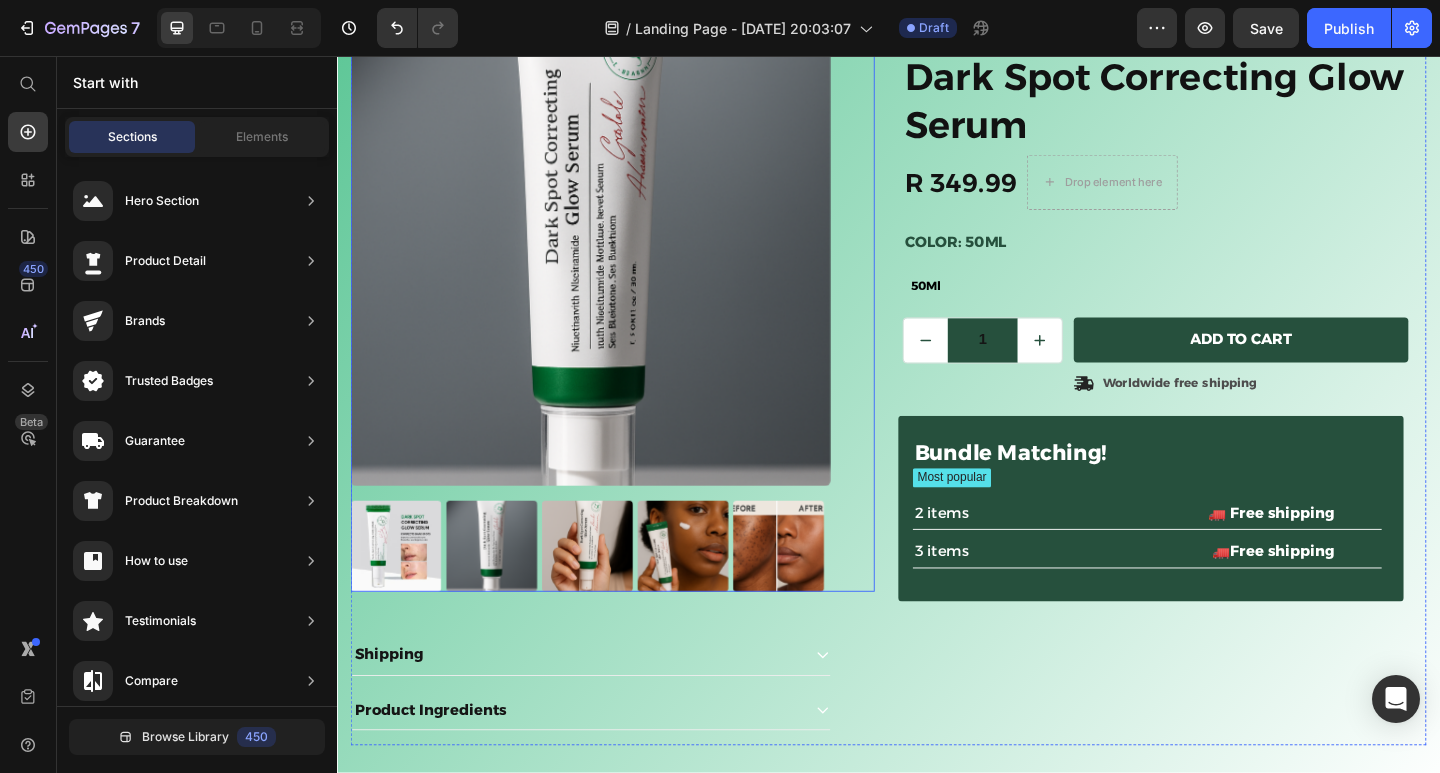 click at bounding box center (401, 589) 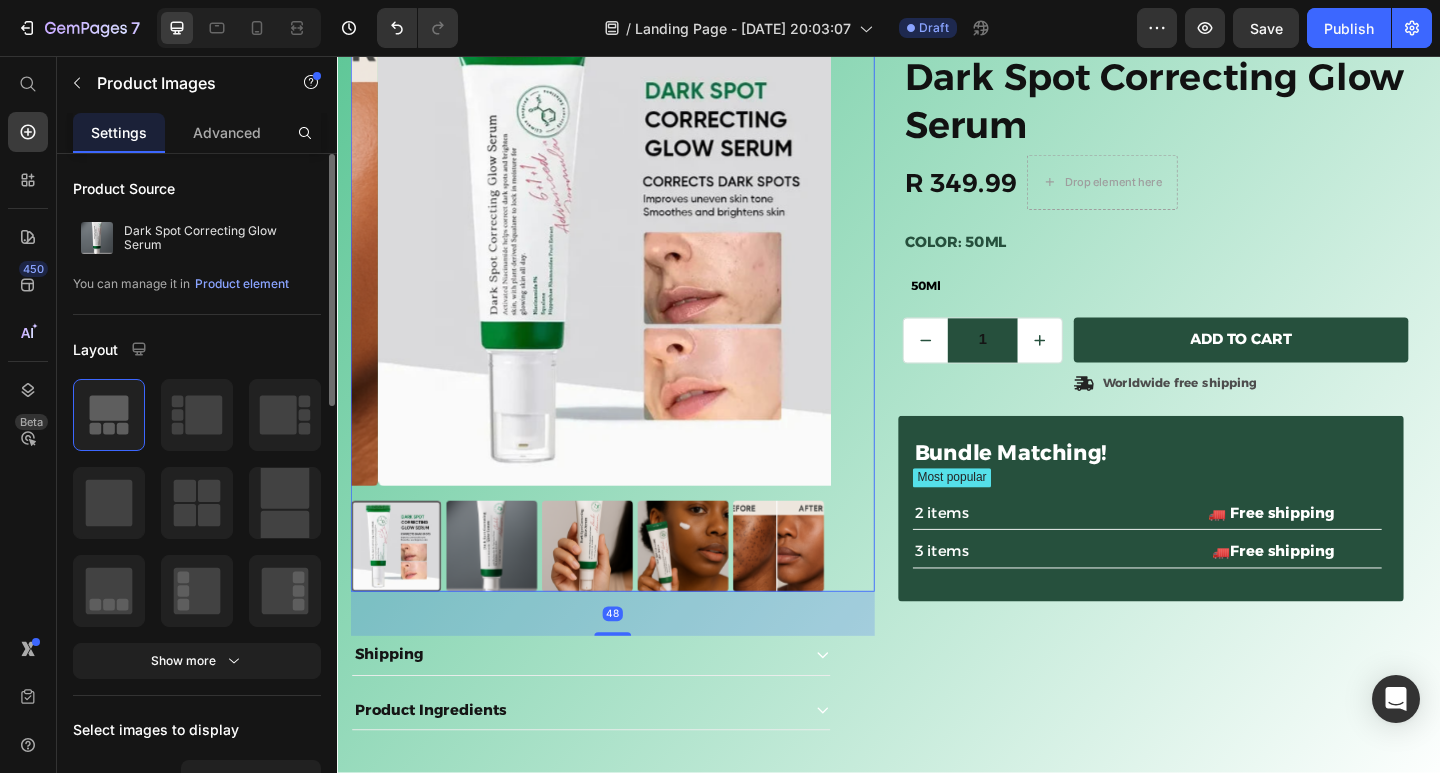 click at bounding box center (401, 589) 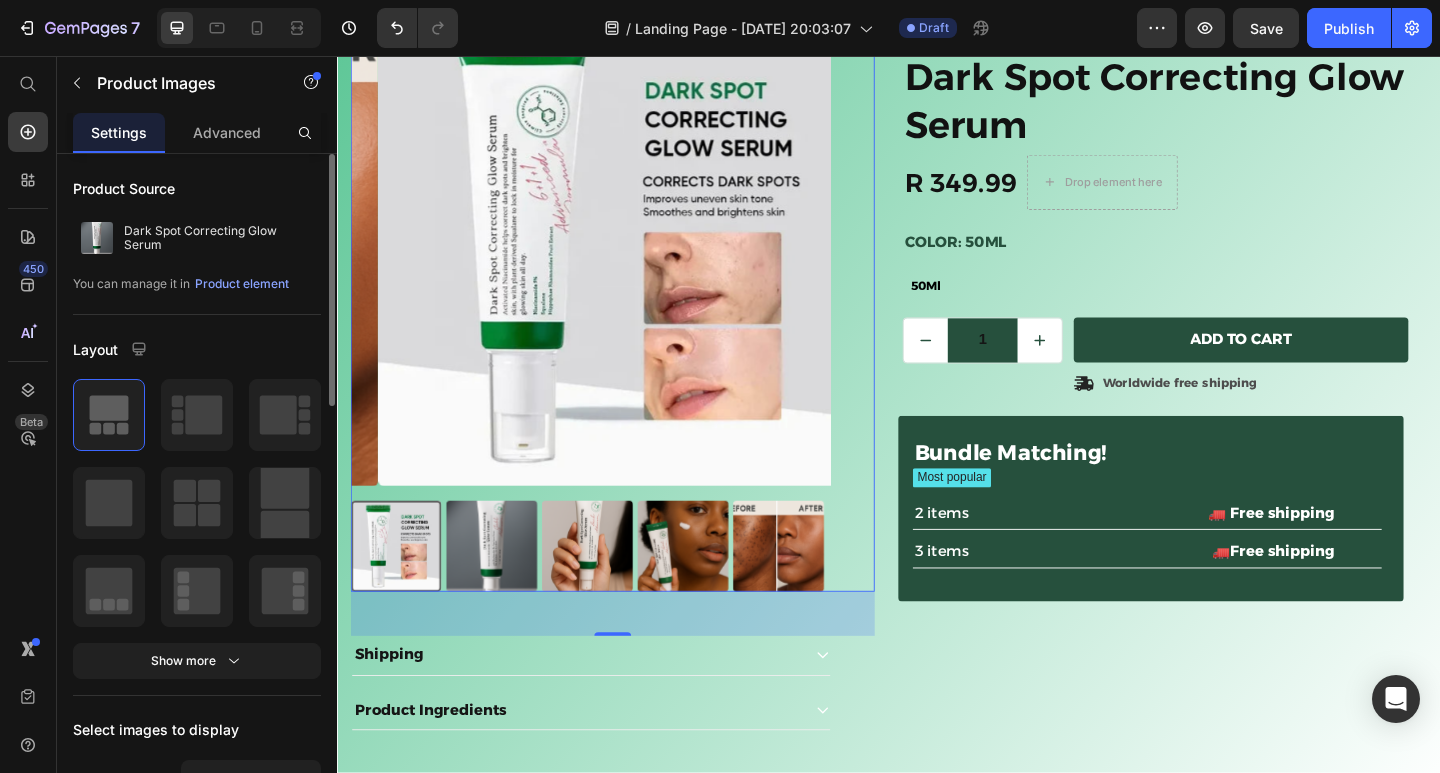click at bounding box center [505, 589] 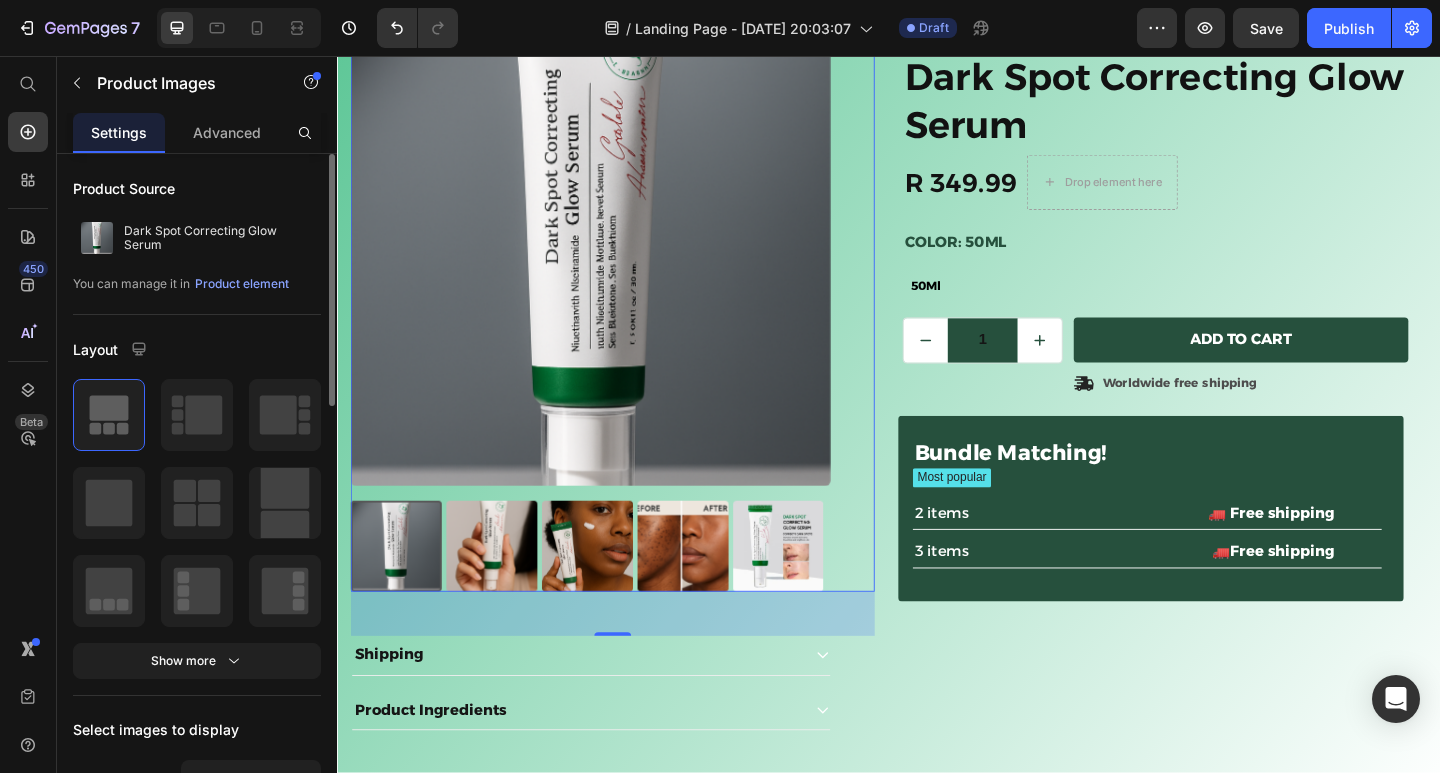 click at bounding box center (505, 589) 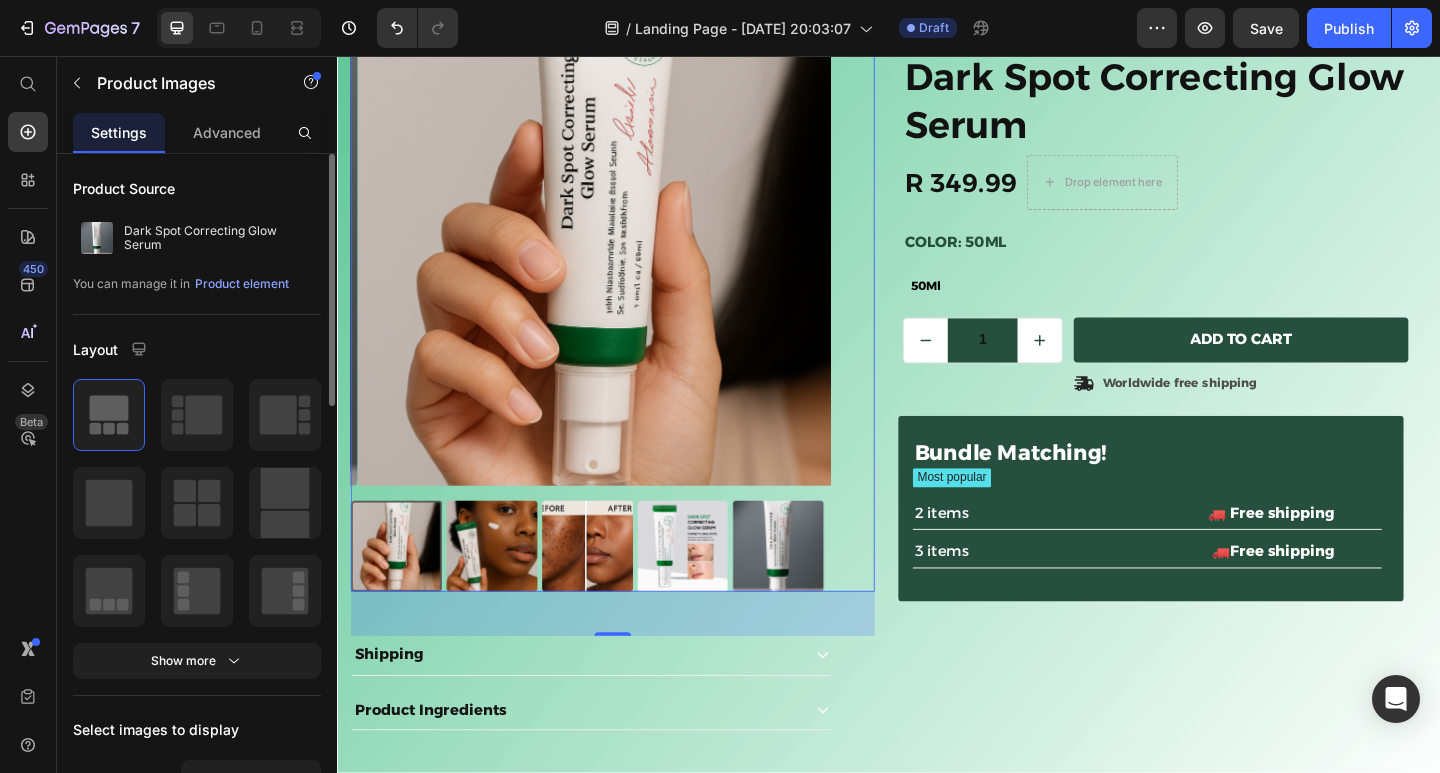 click at bounding box center (505, 589) 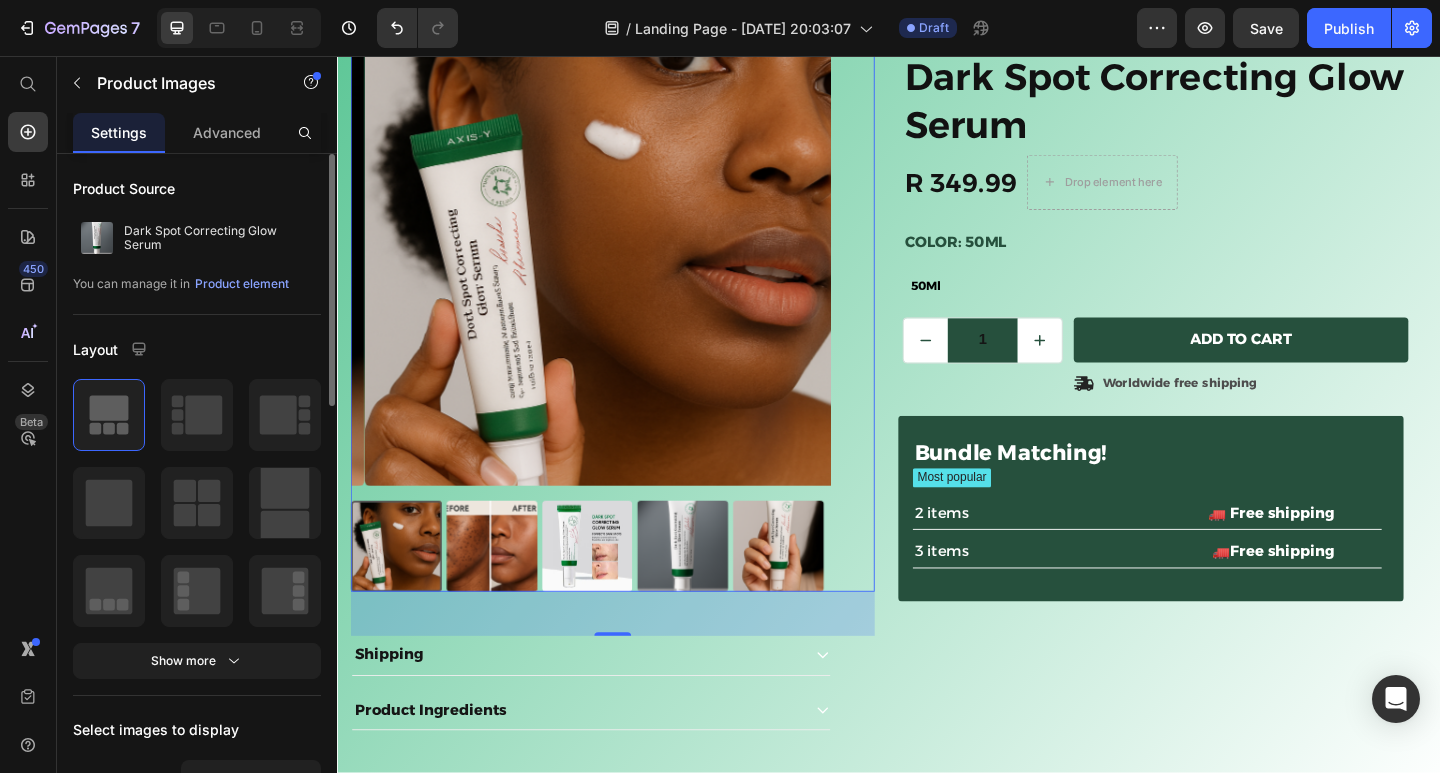 click at bounding box center (505, 589) 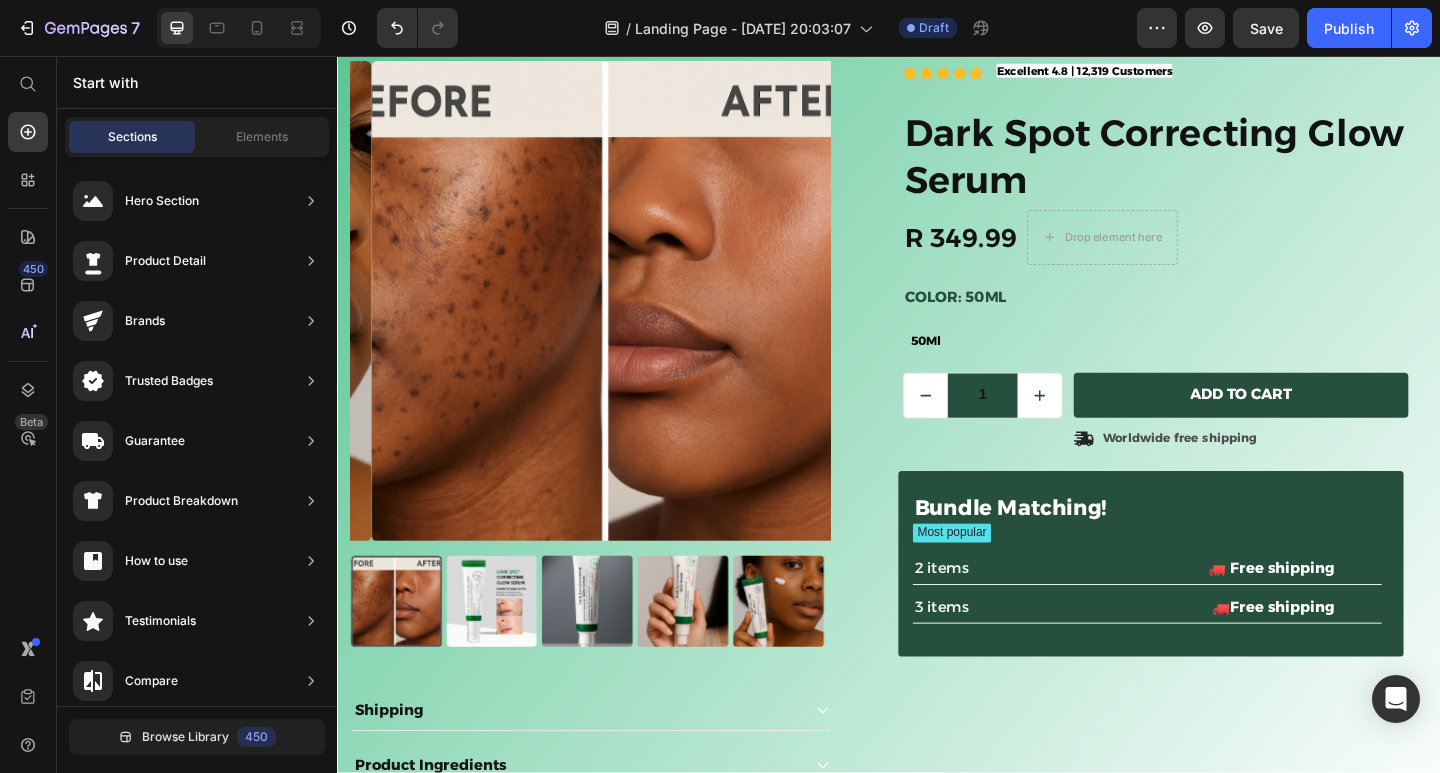 scroll, scrollTop: 111, scrollLeft: 0, axis: vertical 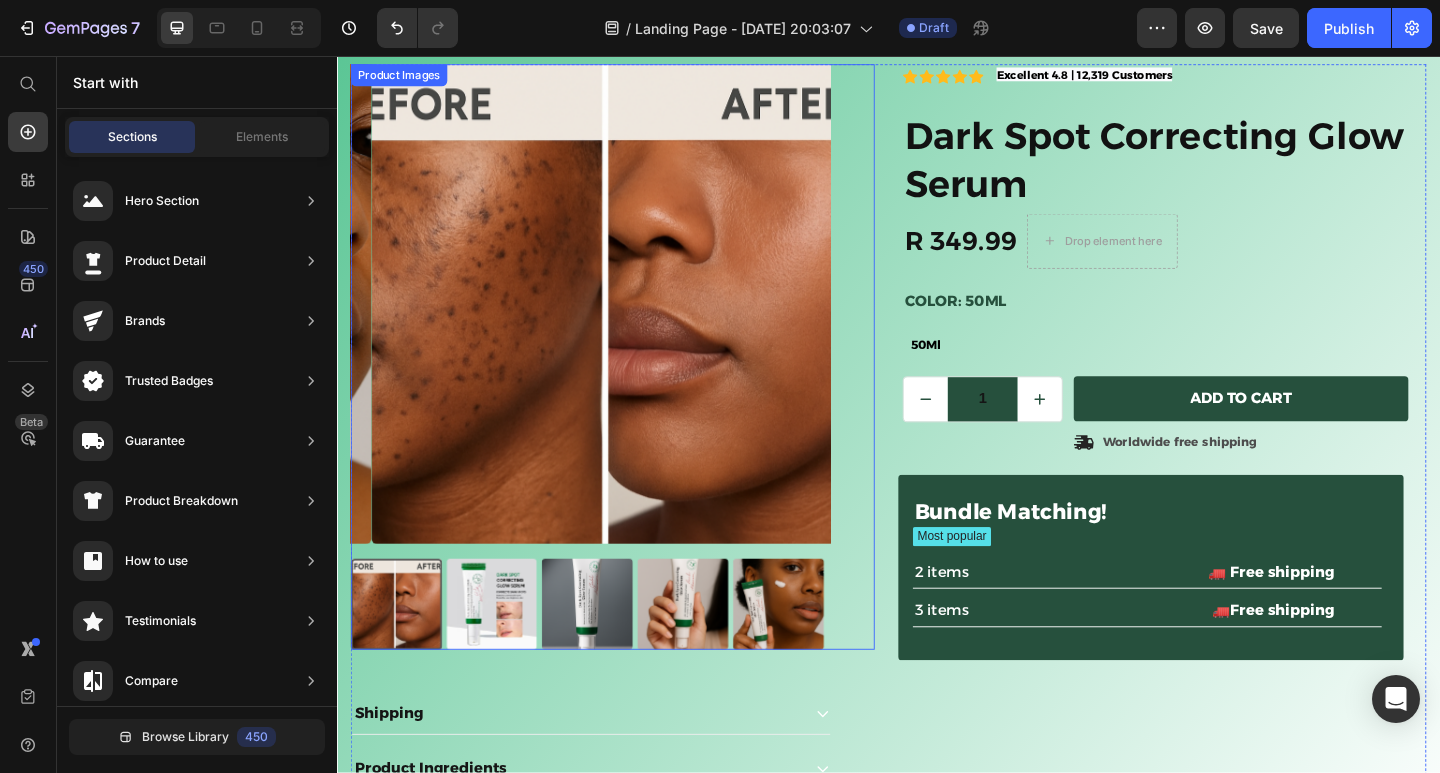 click at bounding box center (505, 653) 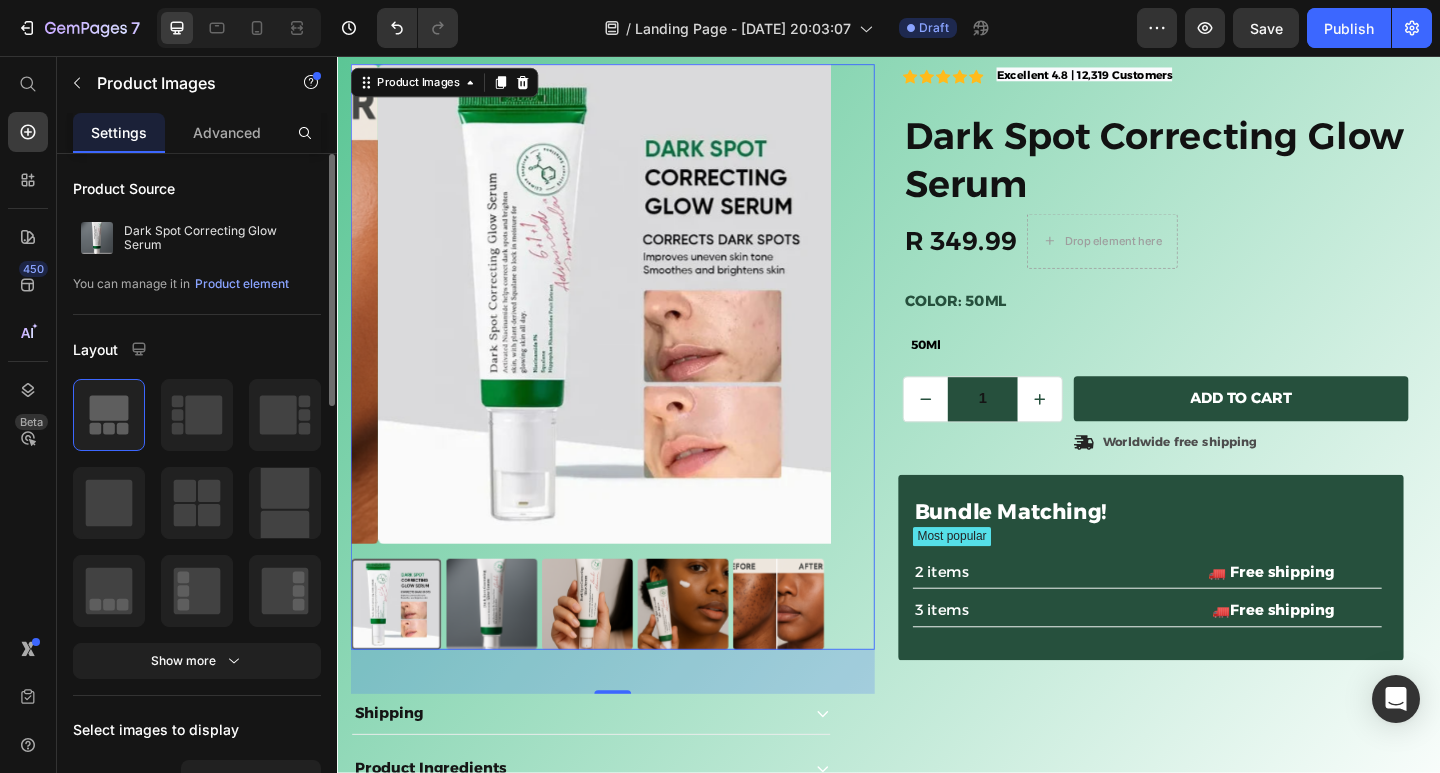 click at bounding box center [609, 653] 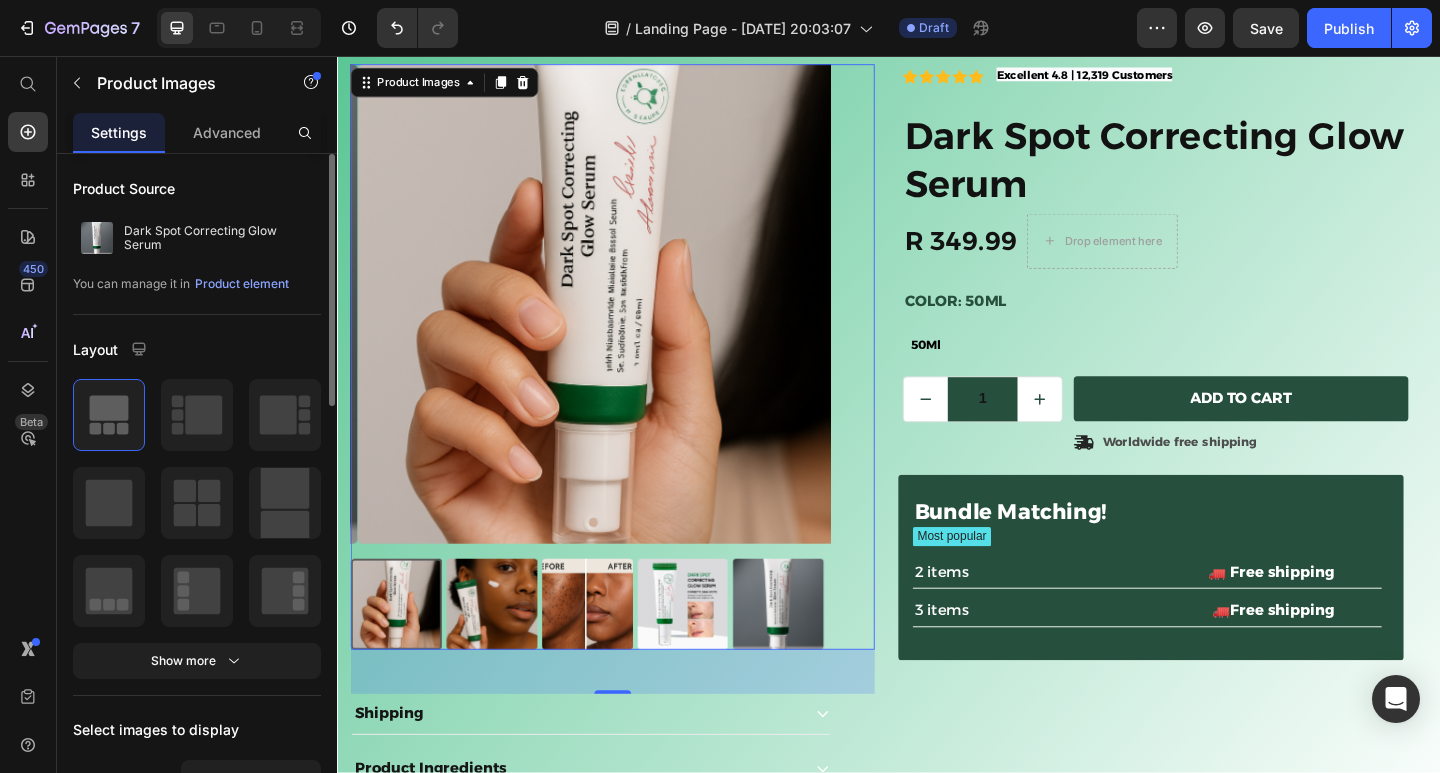 click at bounding box center (713, 653) 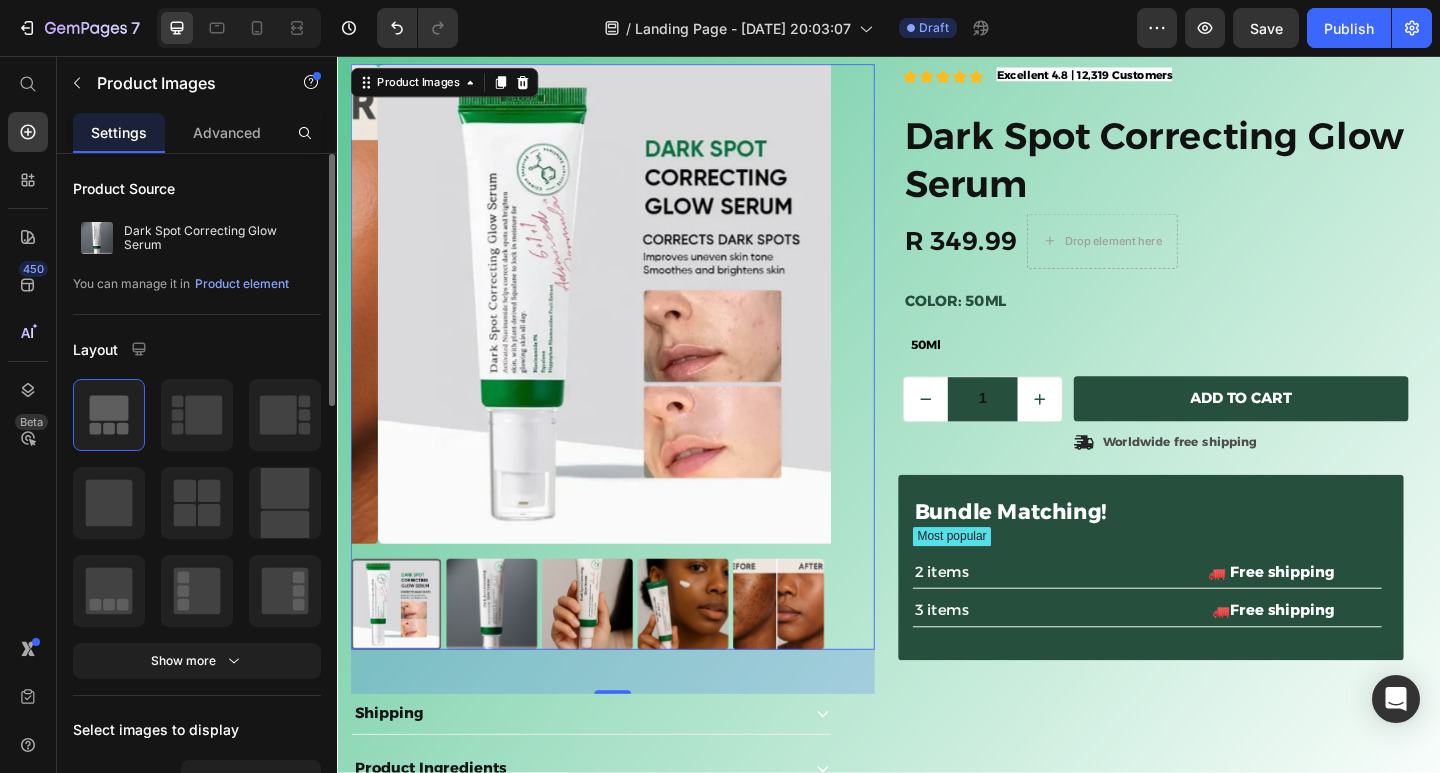 click at bounding box center (613, 653) 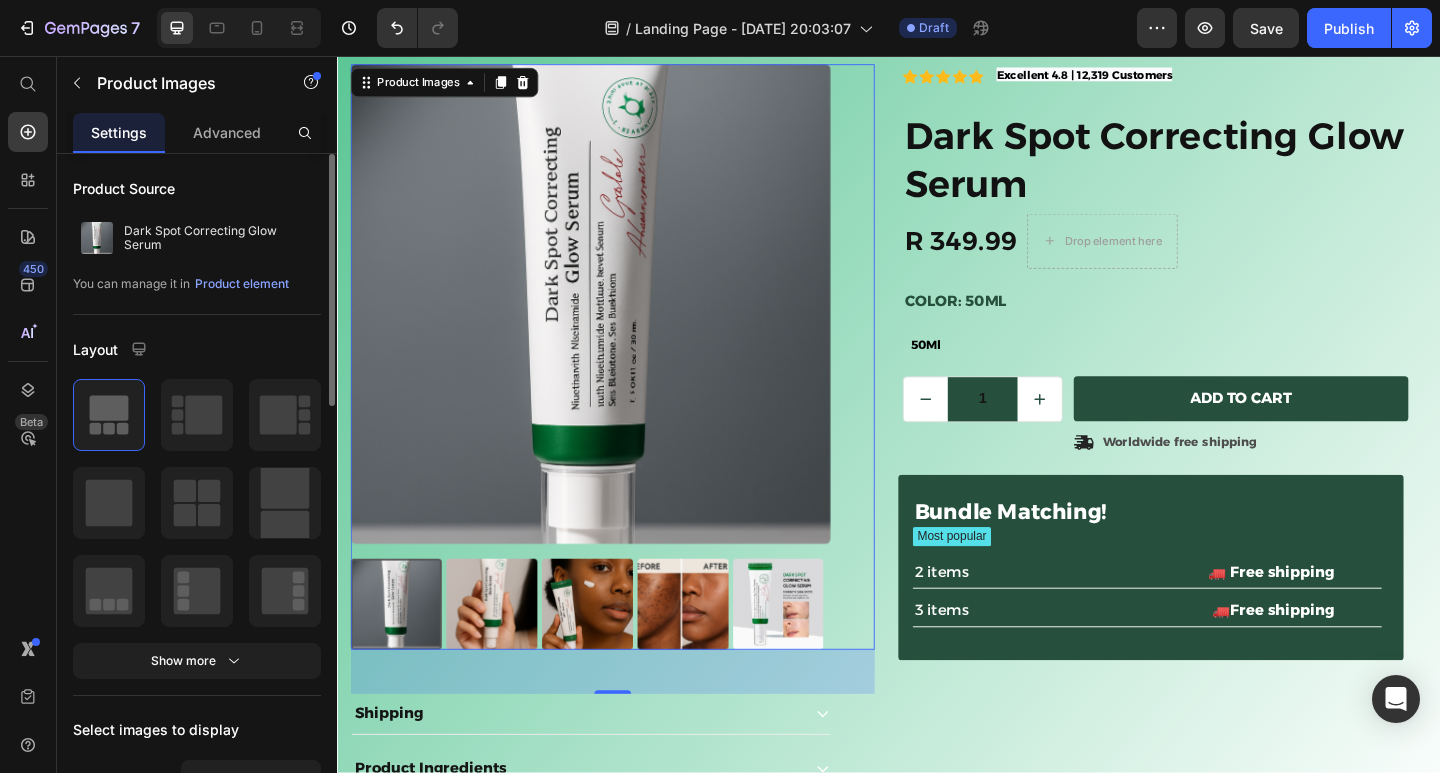 click at bounding box center (505, 653) 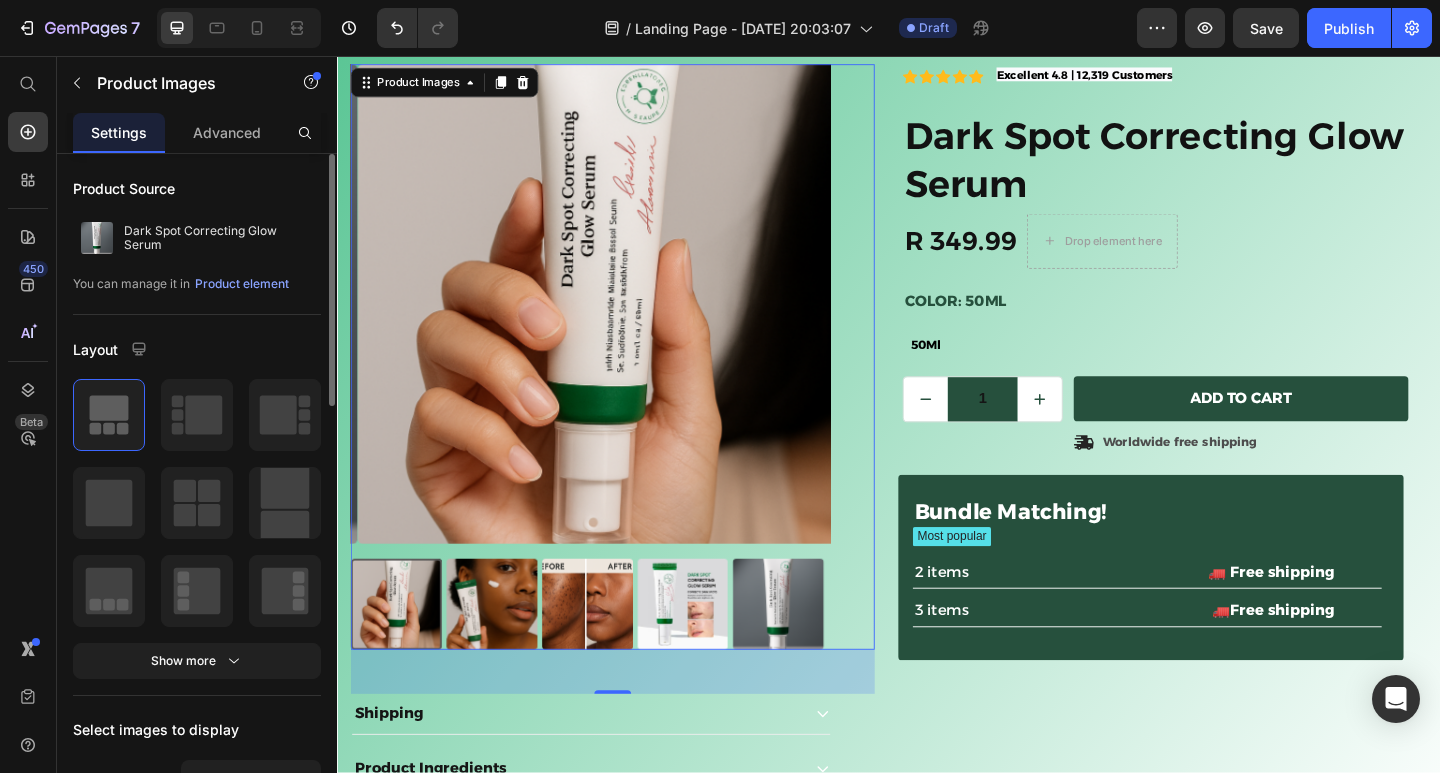 click at bounding box center (817, 653) 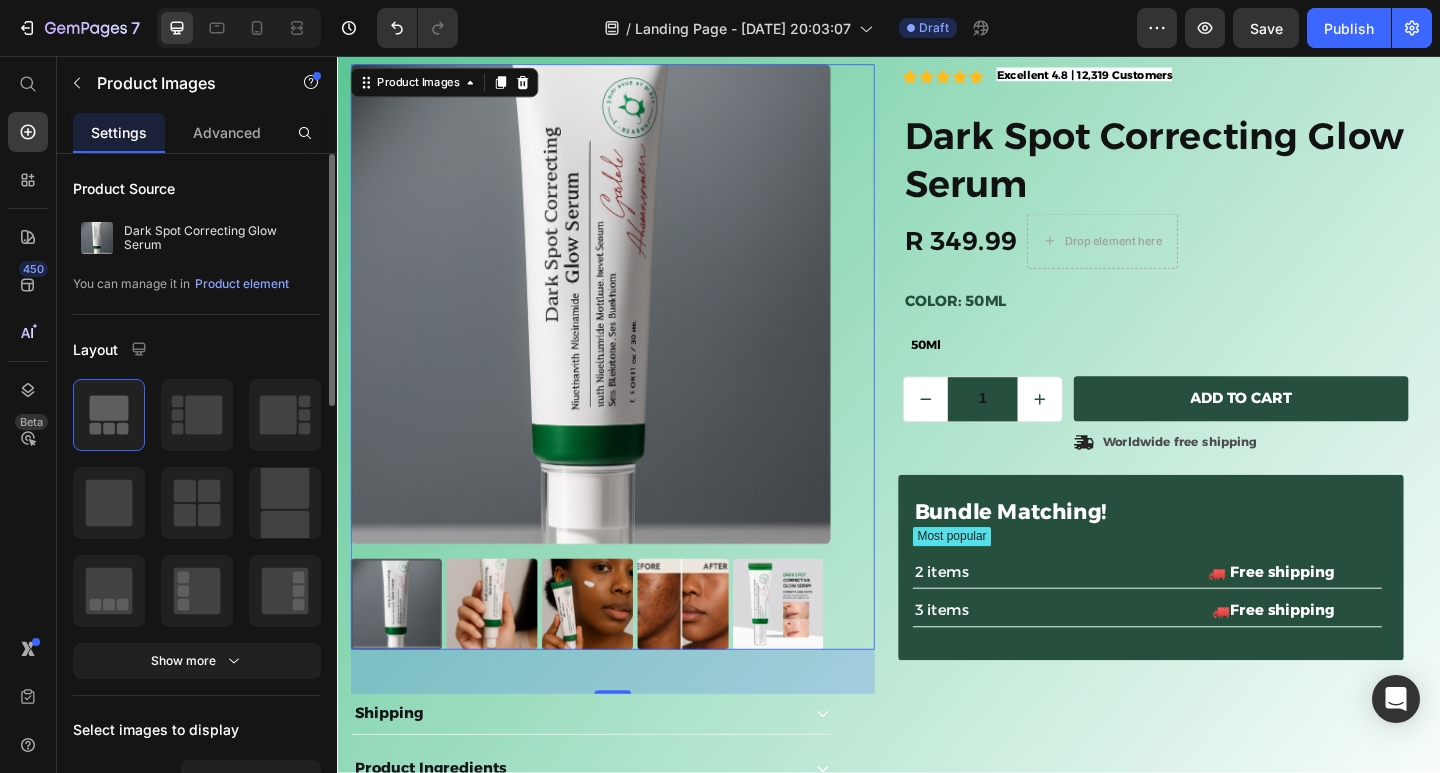 click at bounding box center (613, 327) 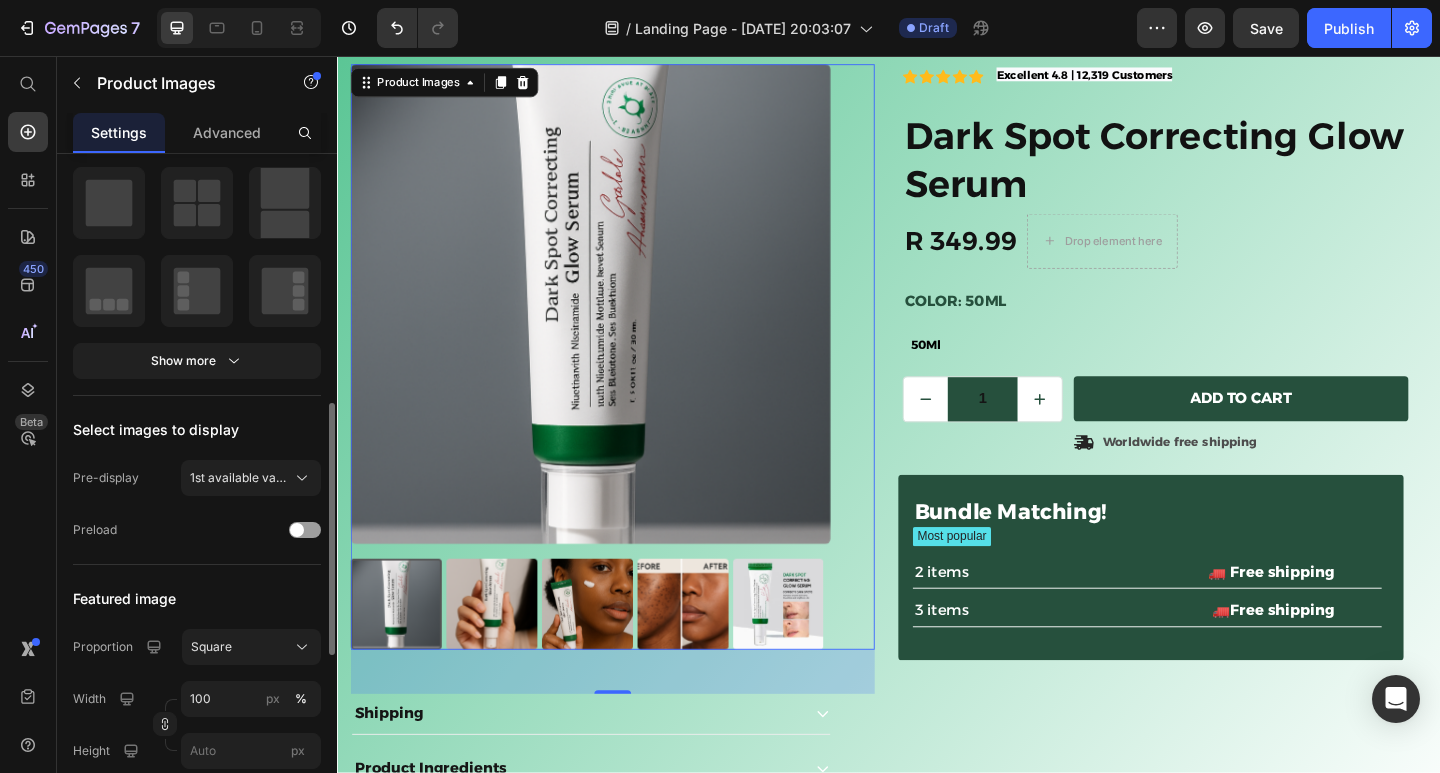 scroll, scrollTop: 500, scrollLeft: 0, axis: vertical 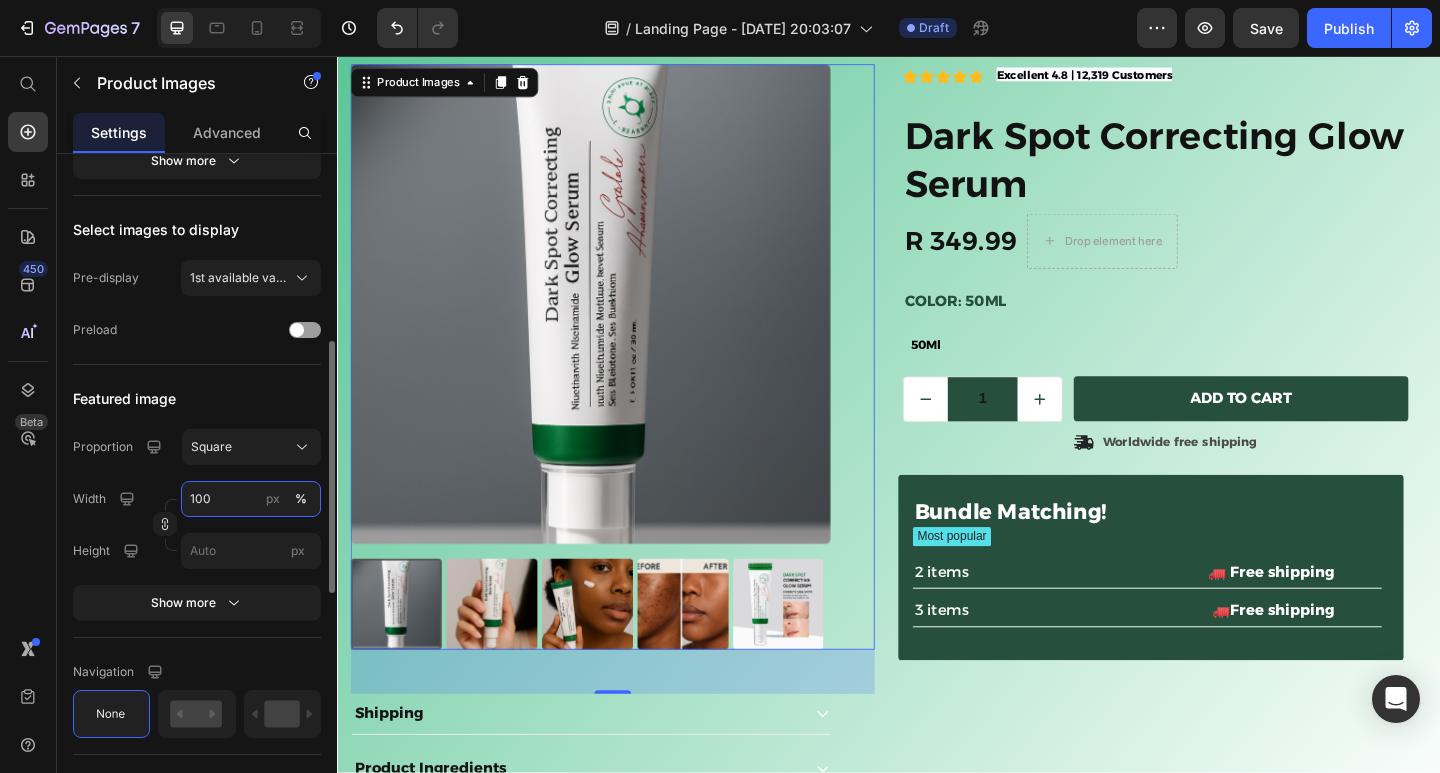 click on "100" at bounding box center [251, 499] 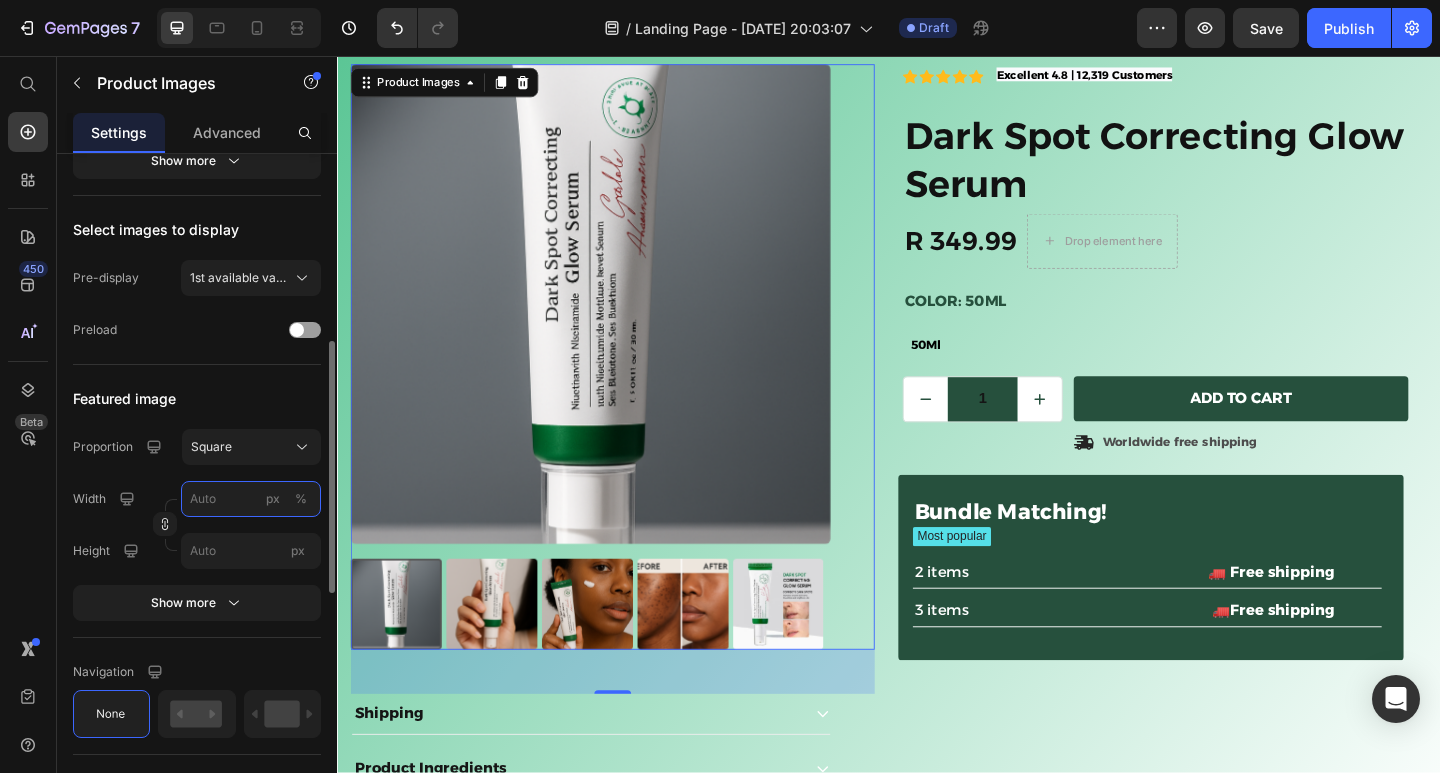 type on "9" 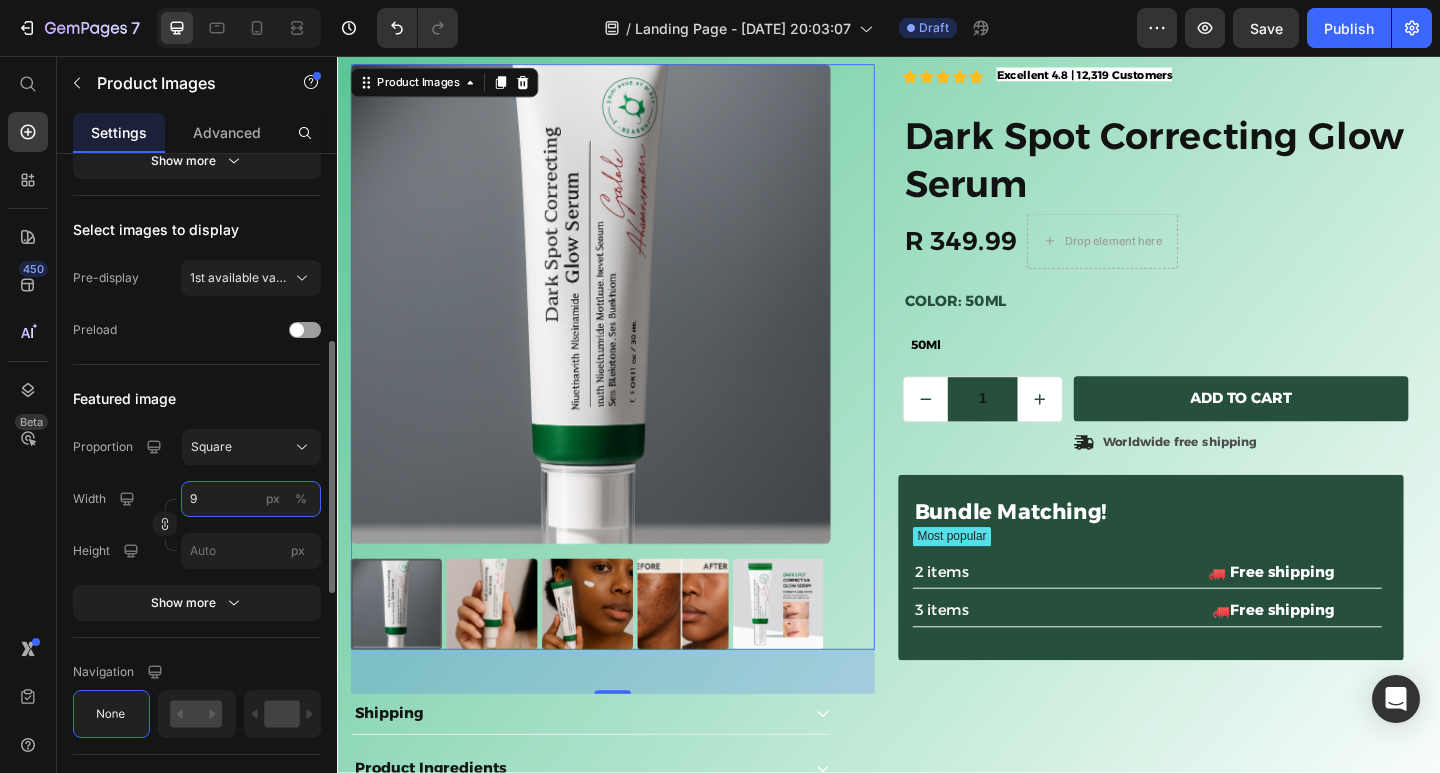type on "9" 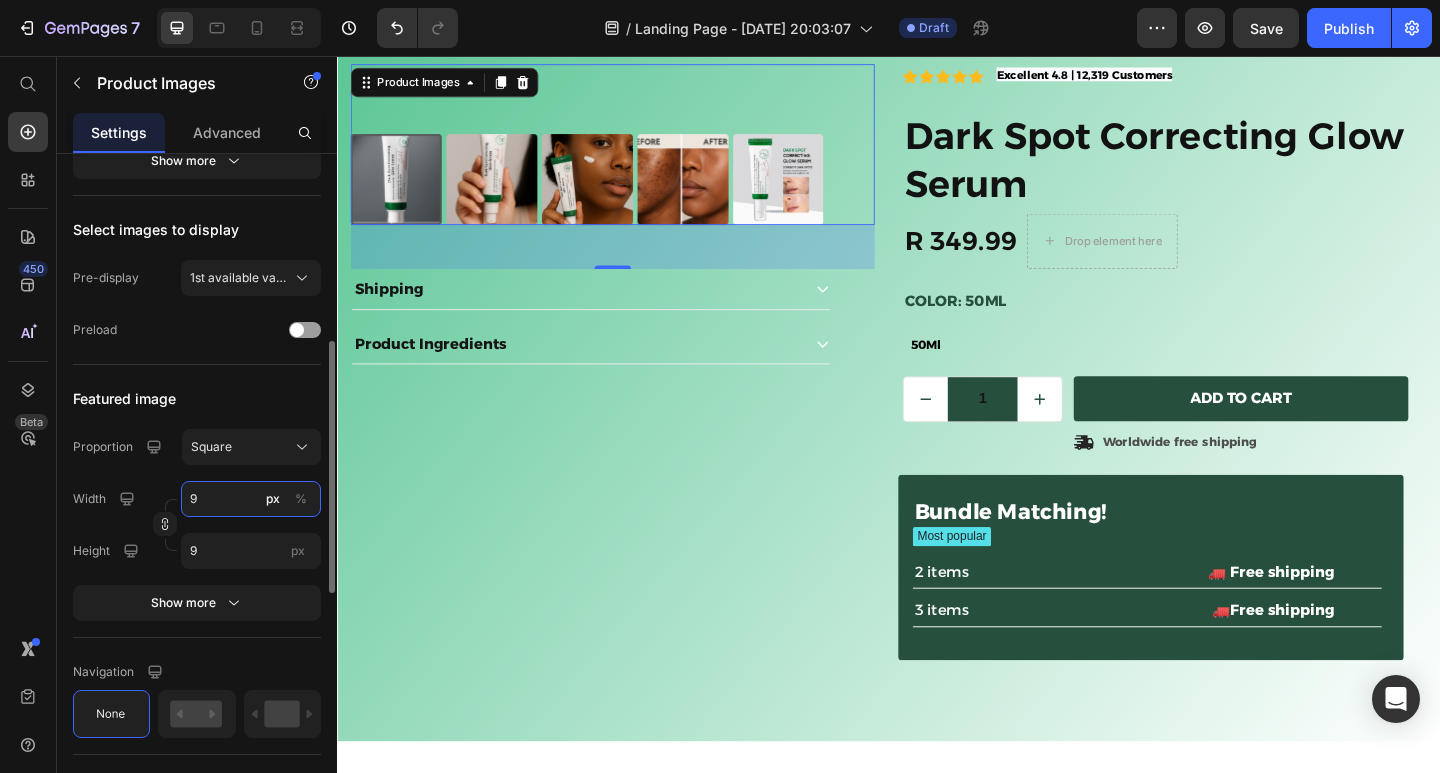 type on "95" 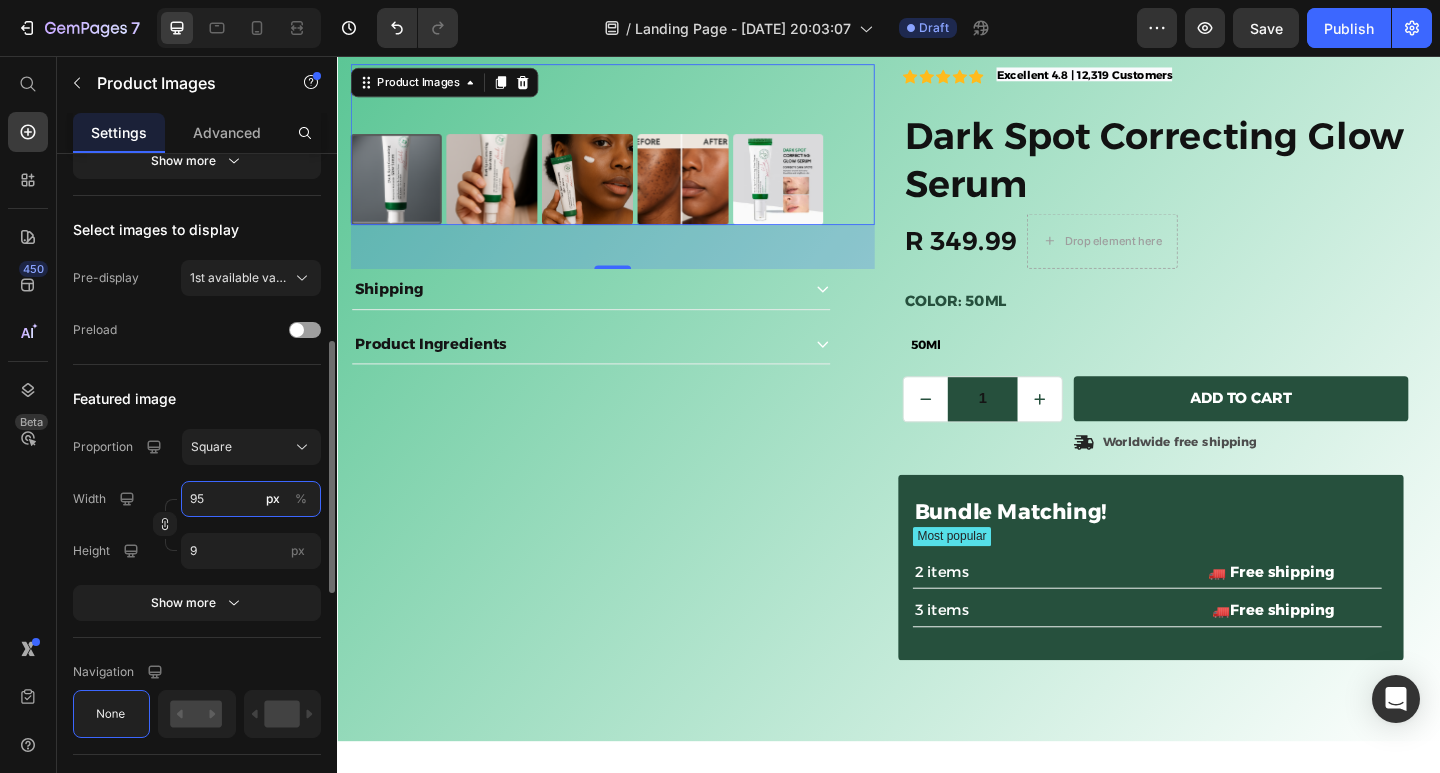 type on "95" 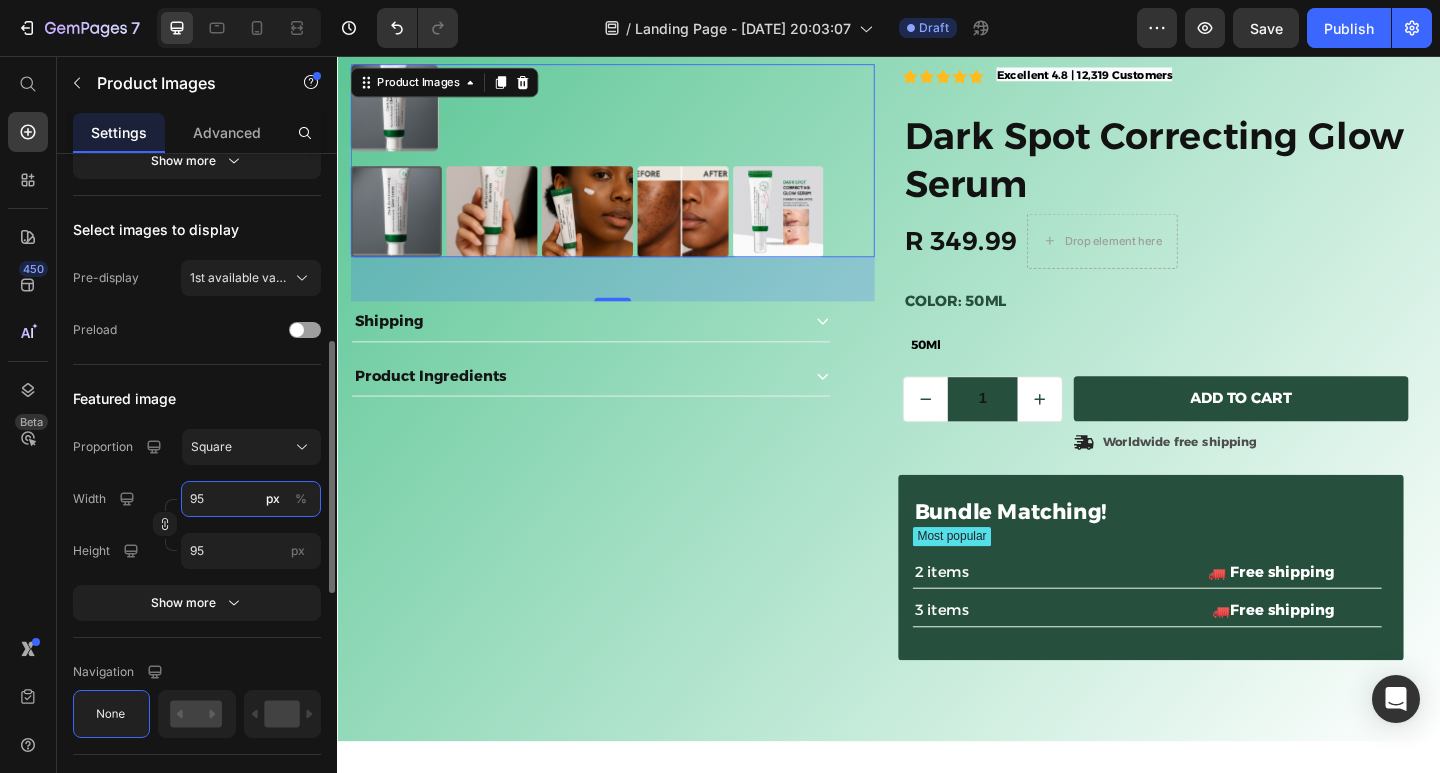 type on "9" 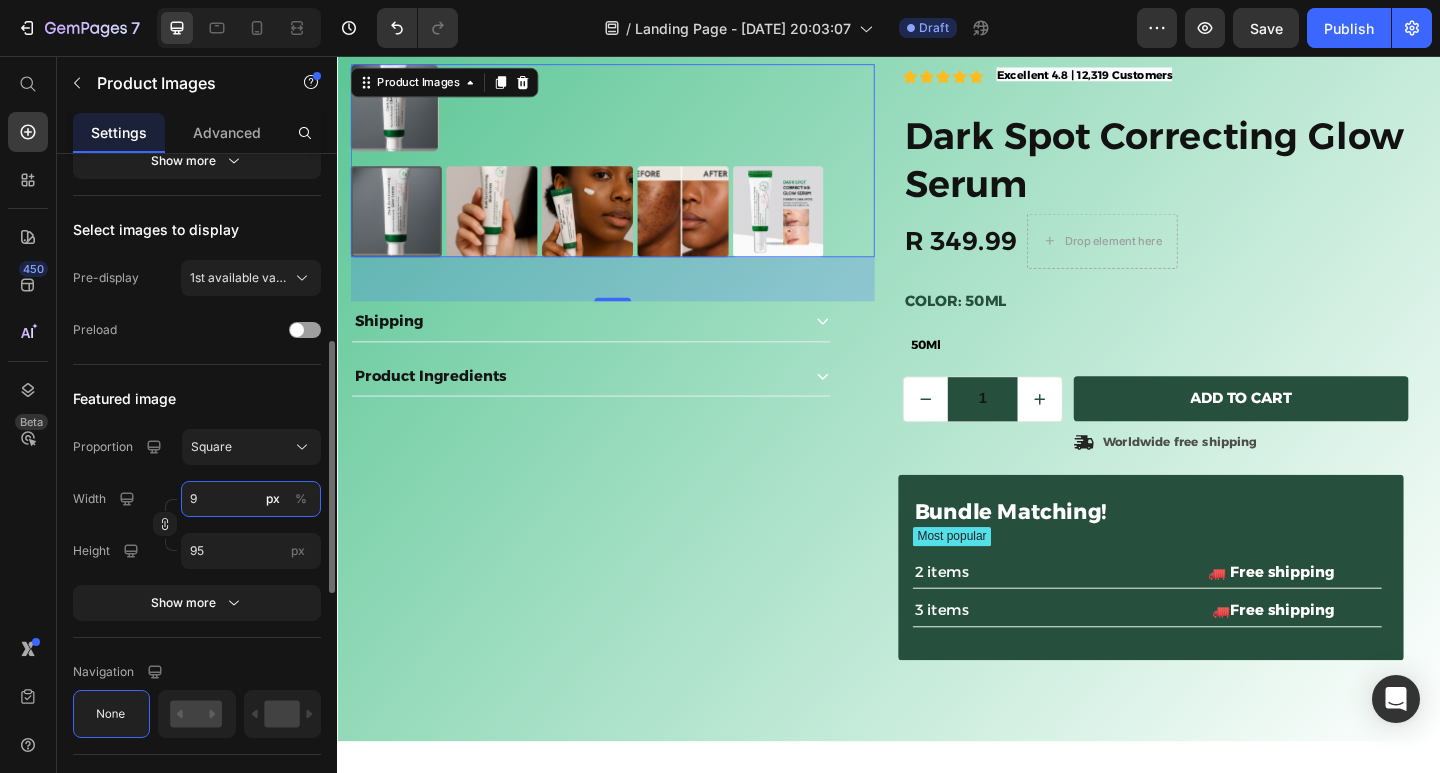 type on "9" 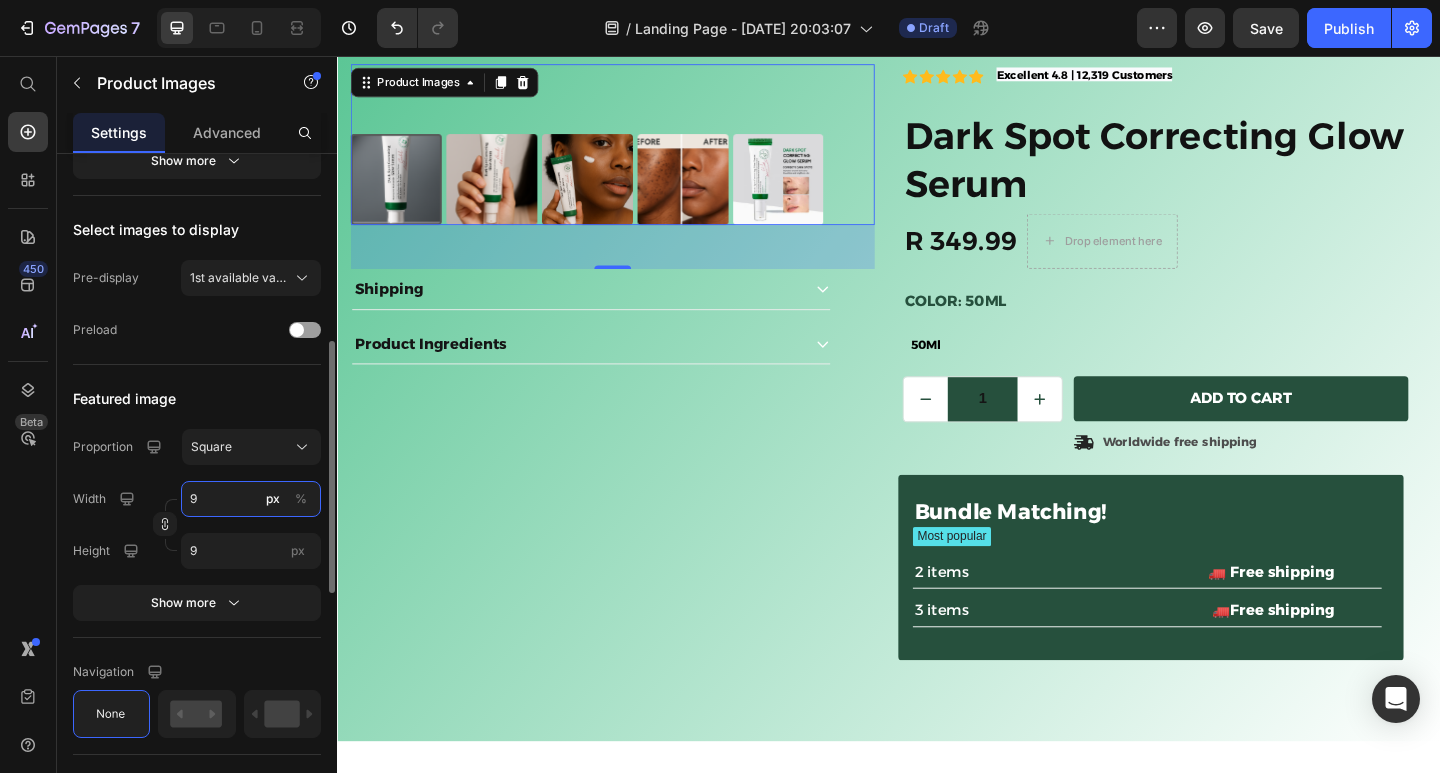 type 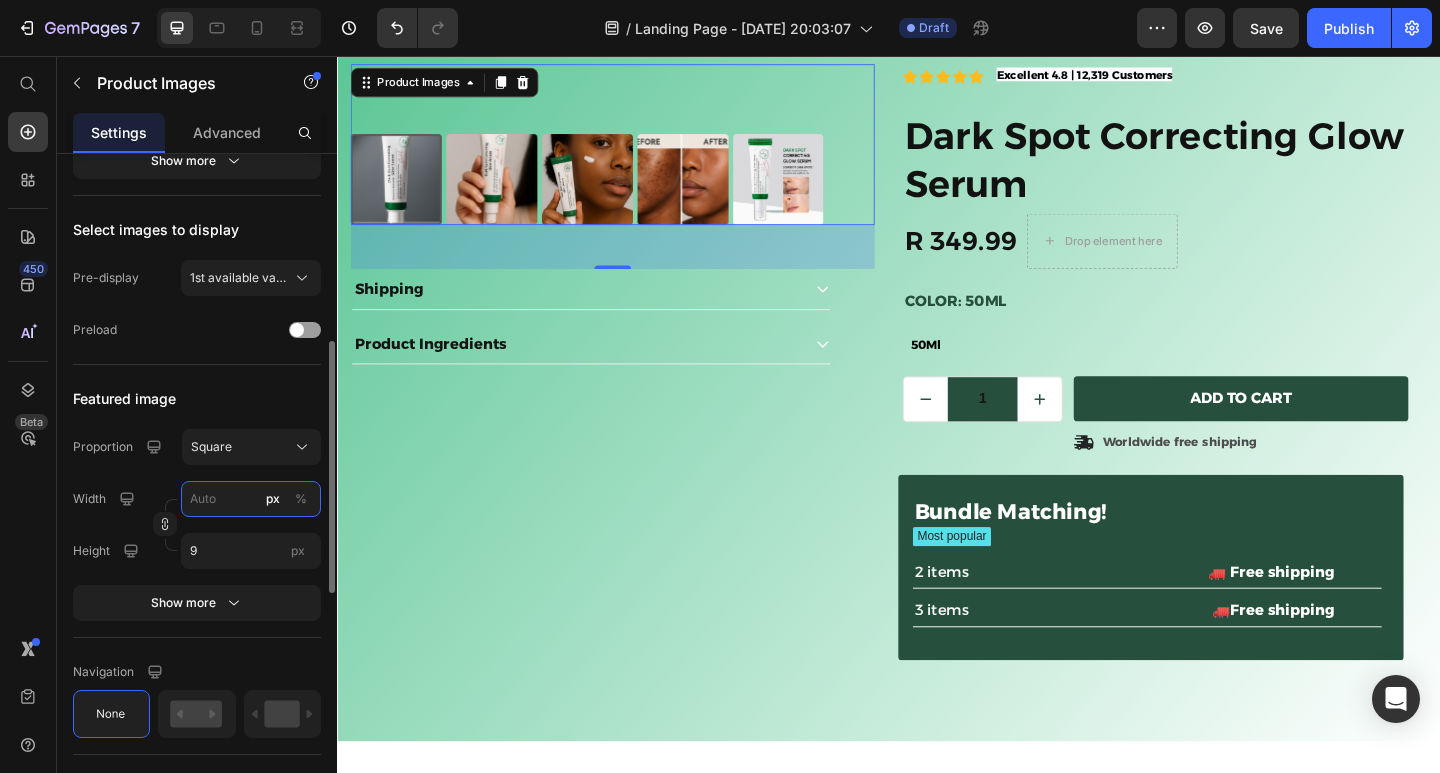 type 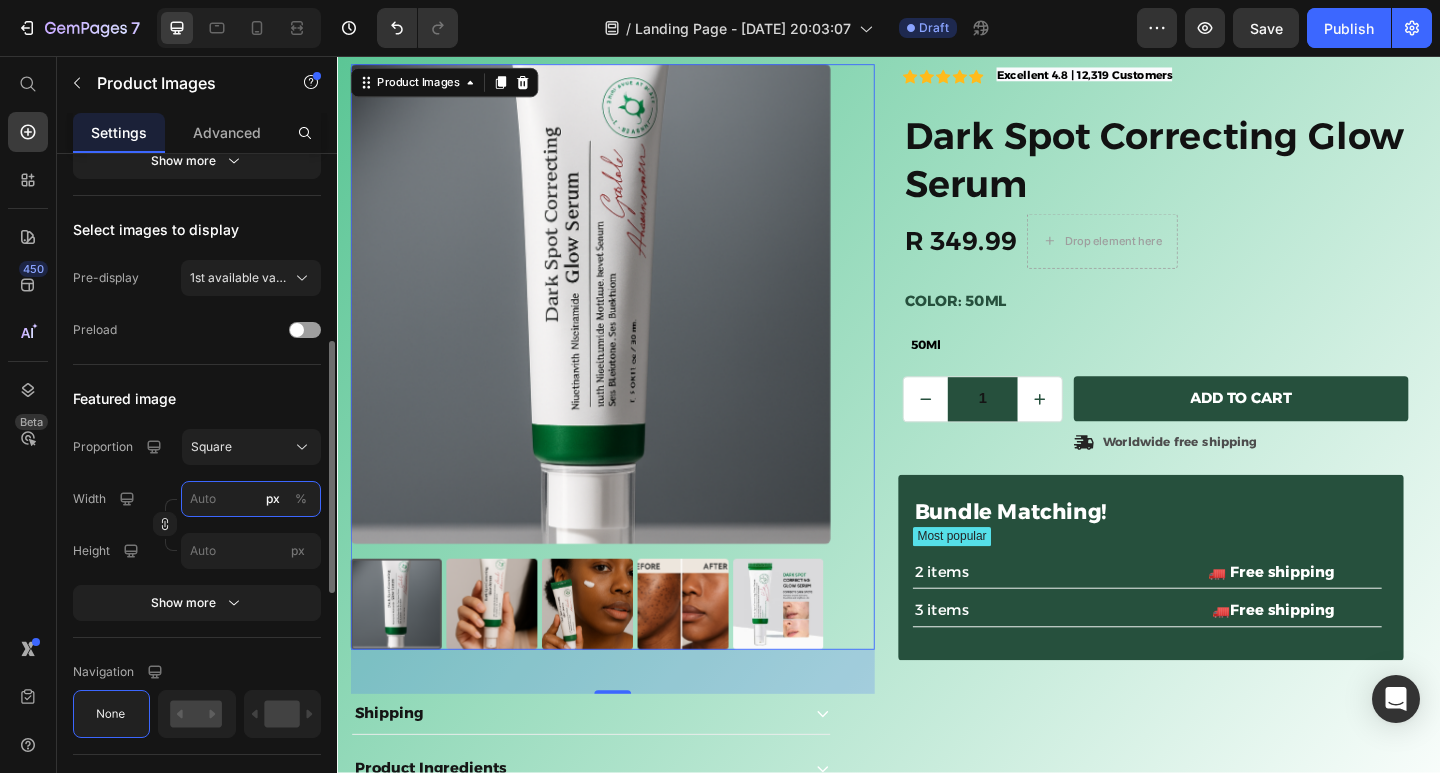 type on "9" 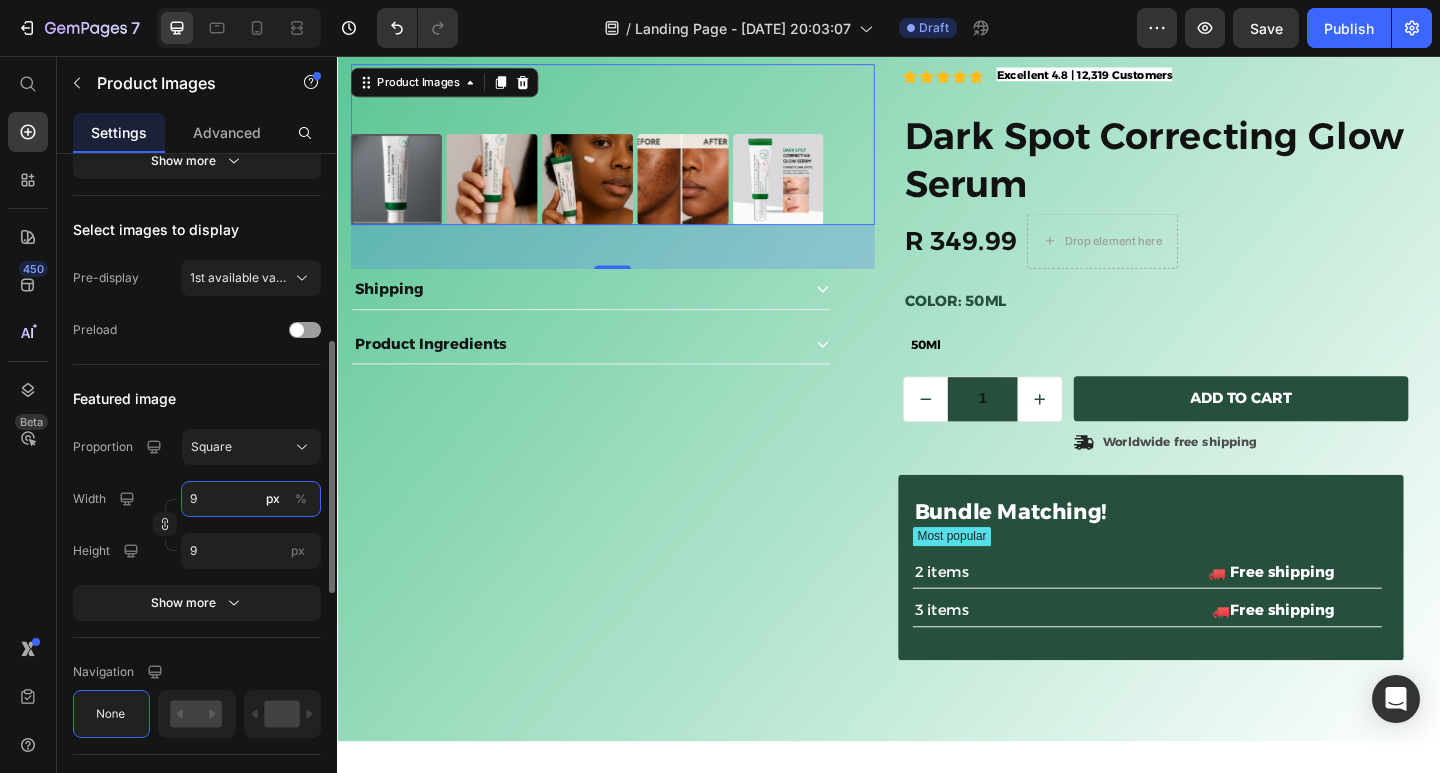 type 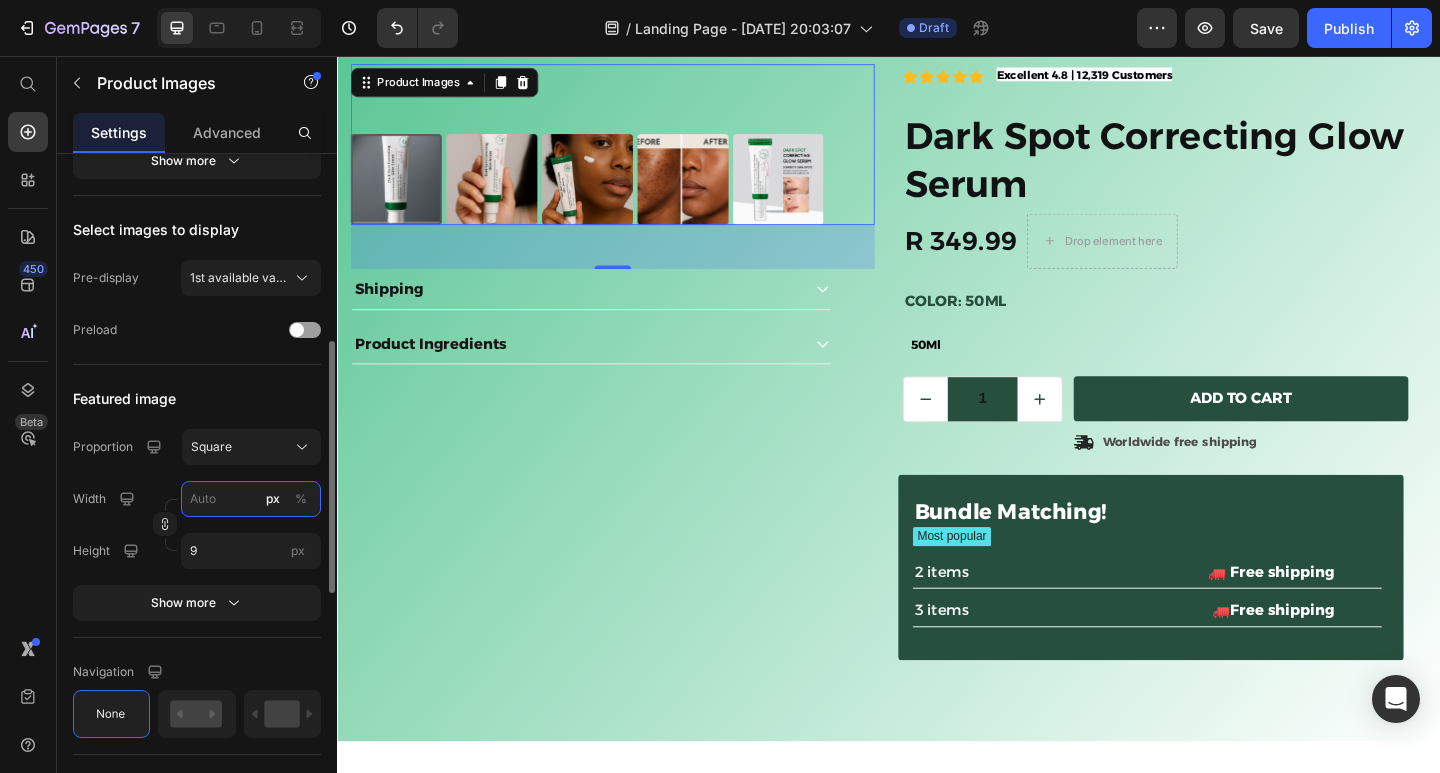 type 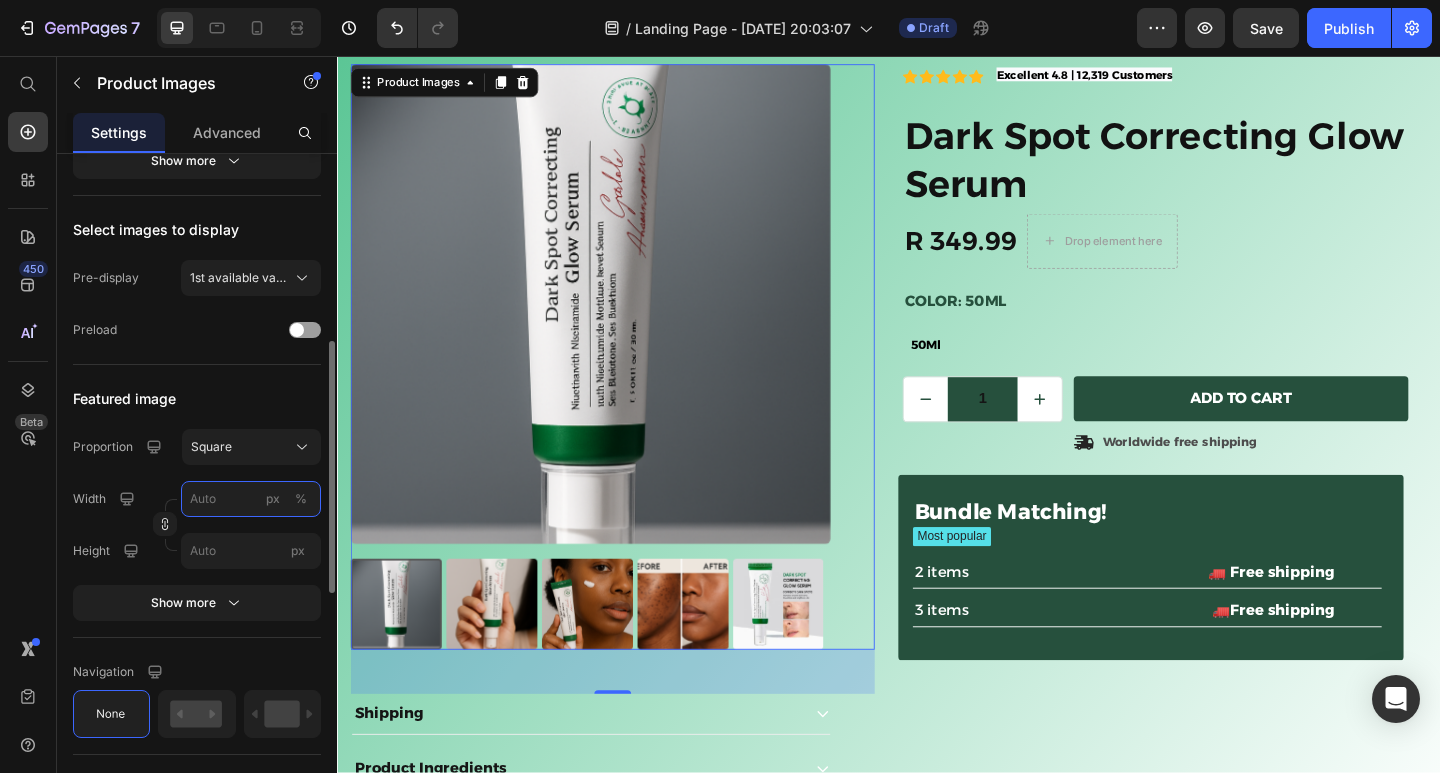 type on "1" 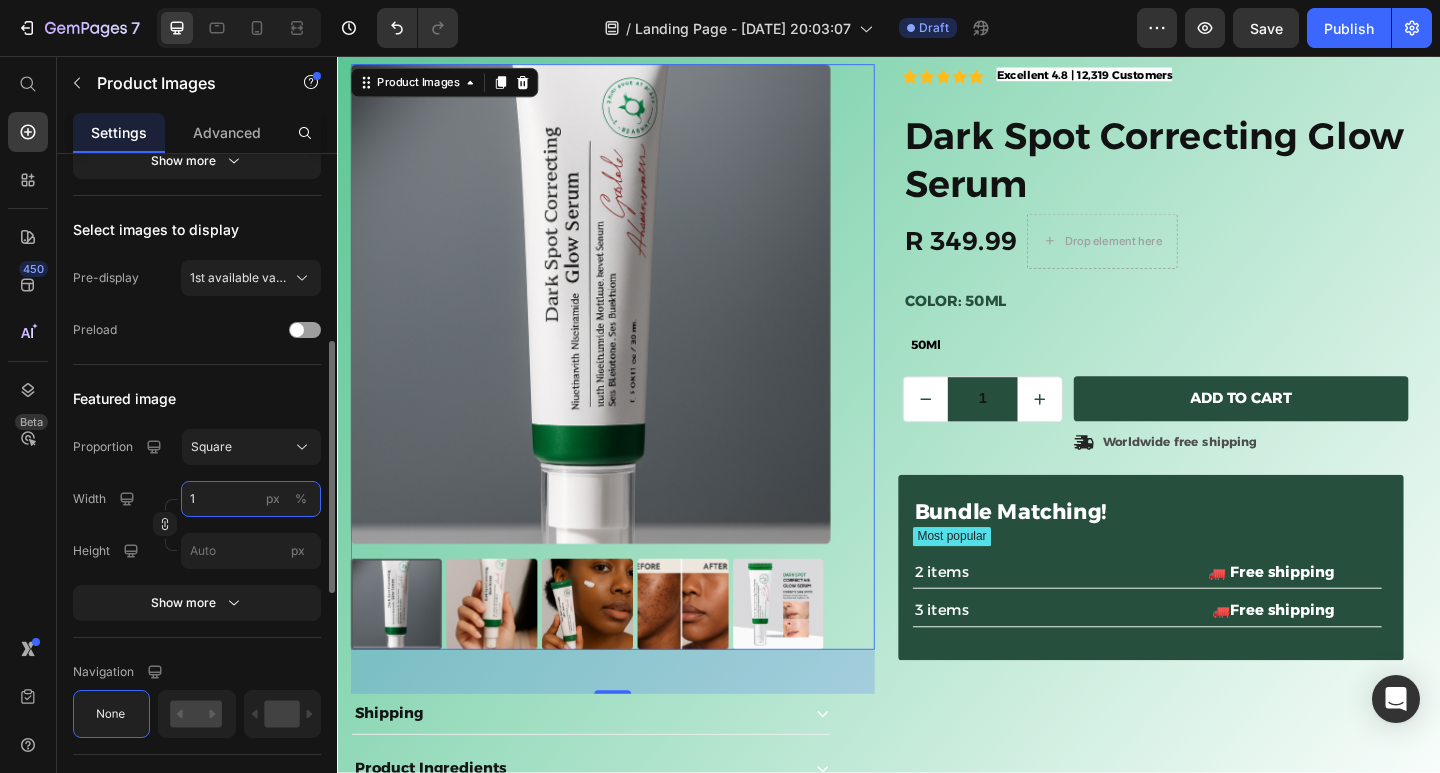 type on "1" 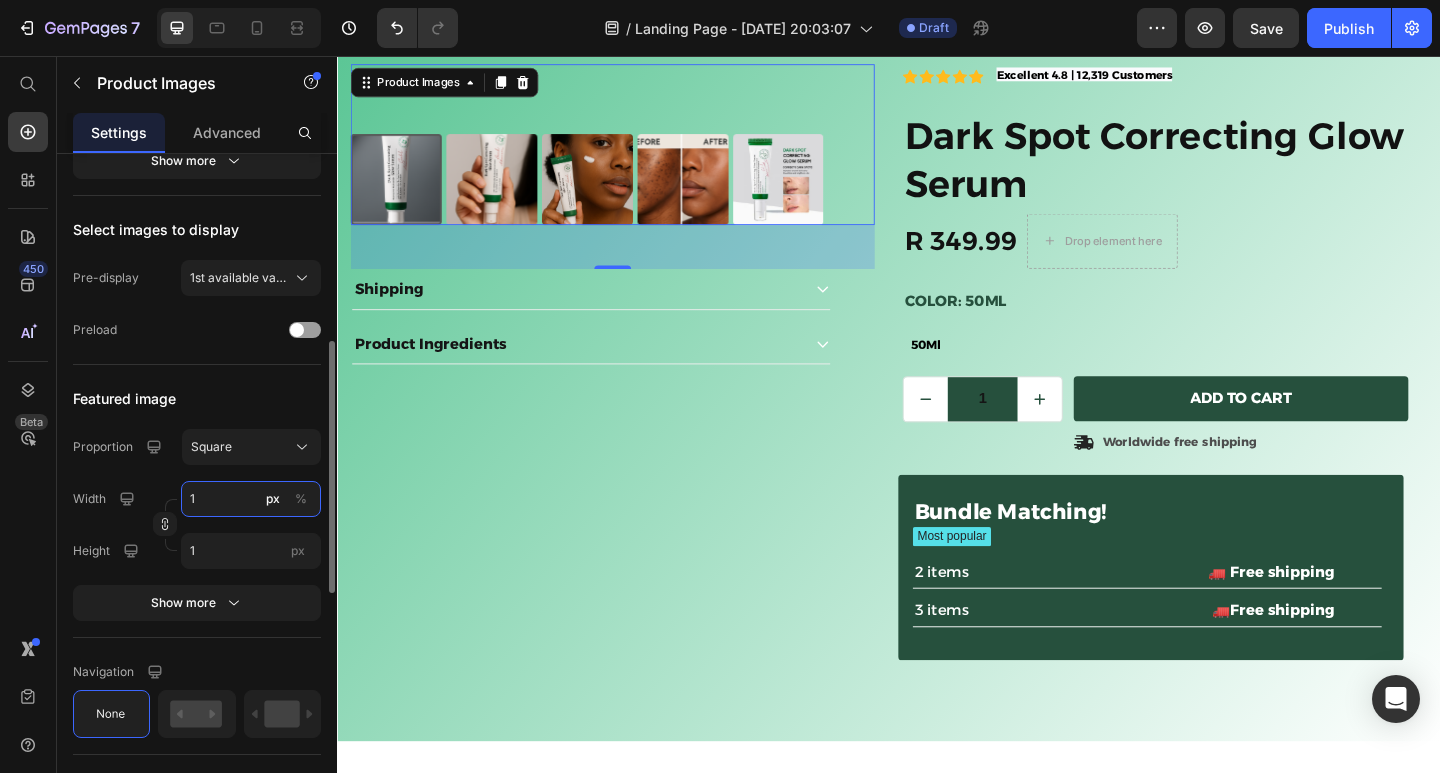 type on "10" 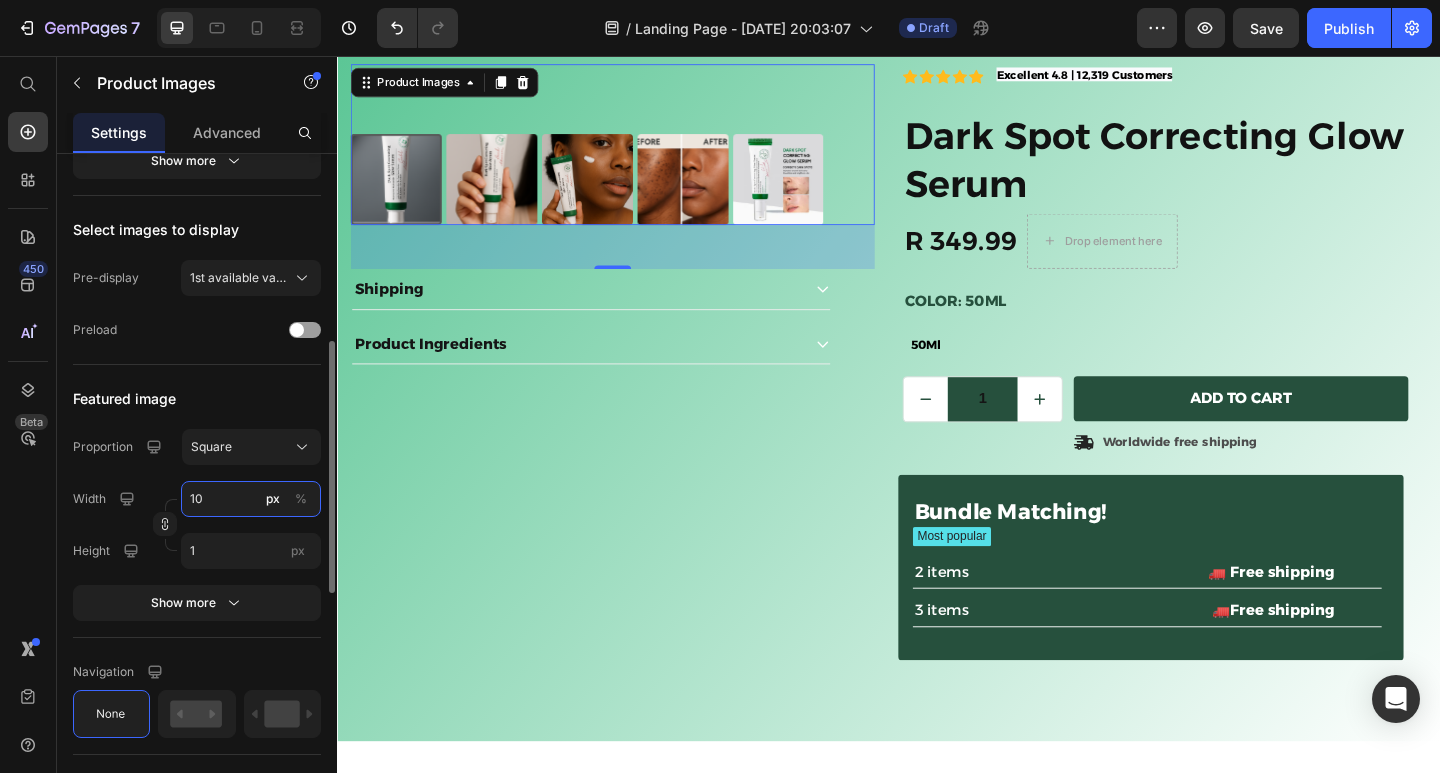 type on "10" 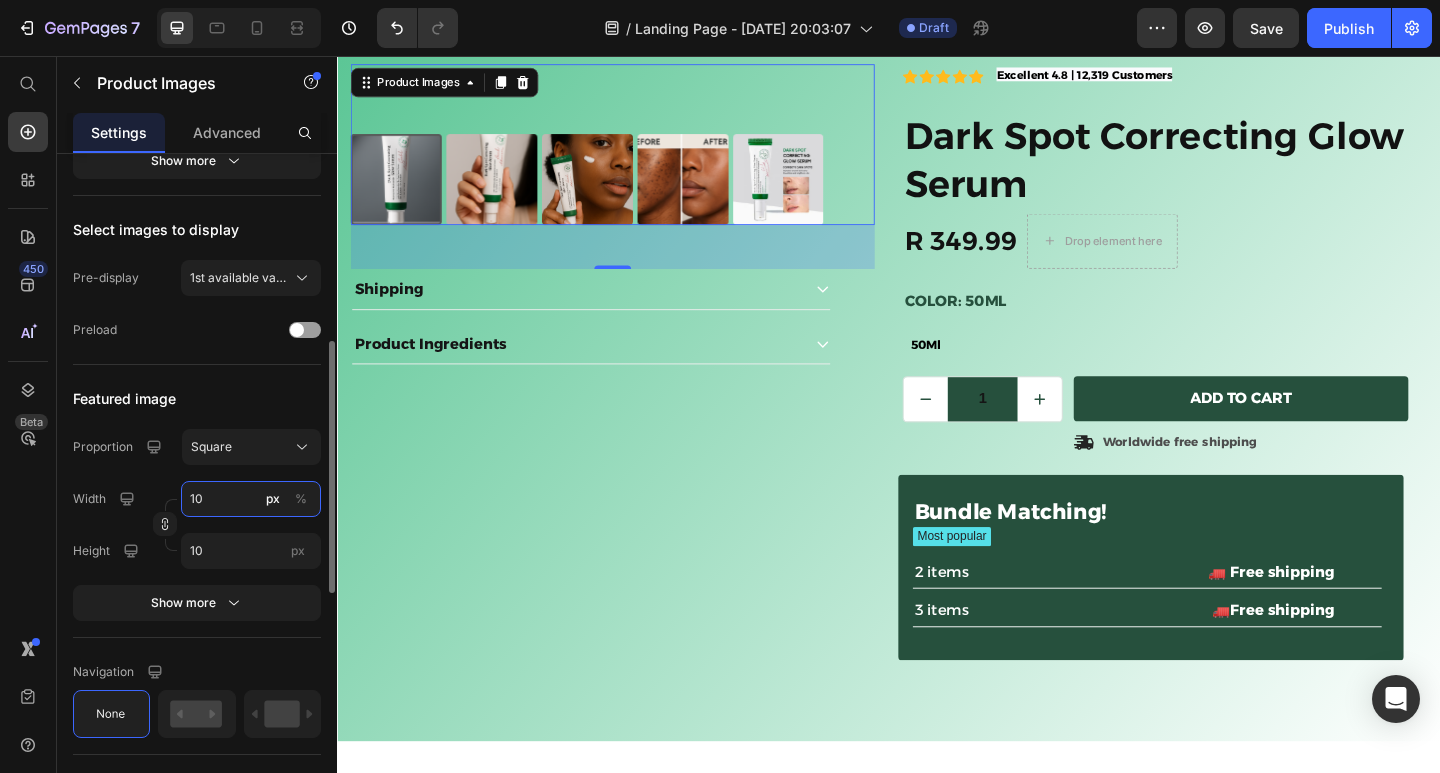 type on "100" 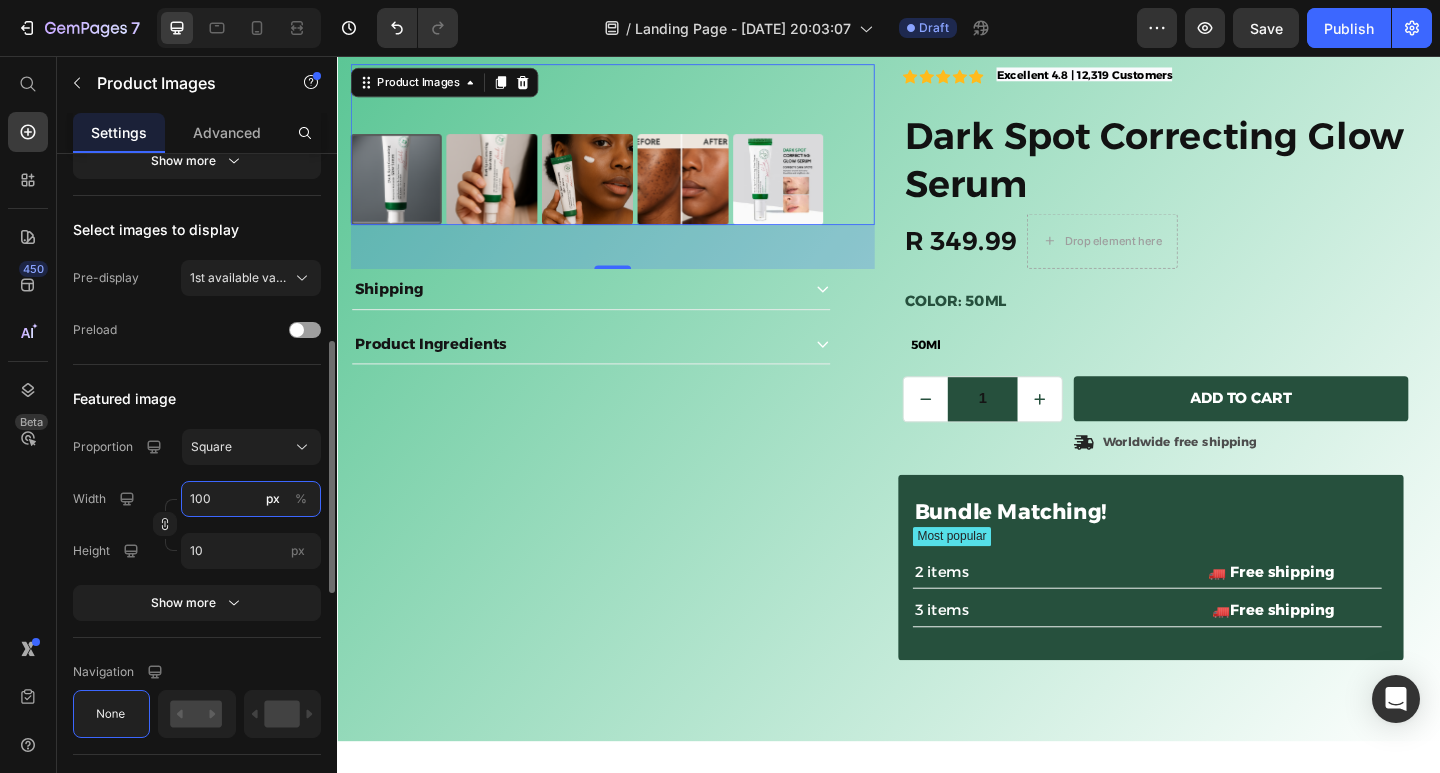 type on "100" 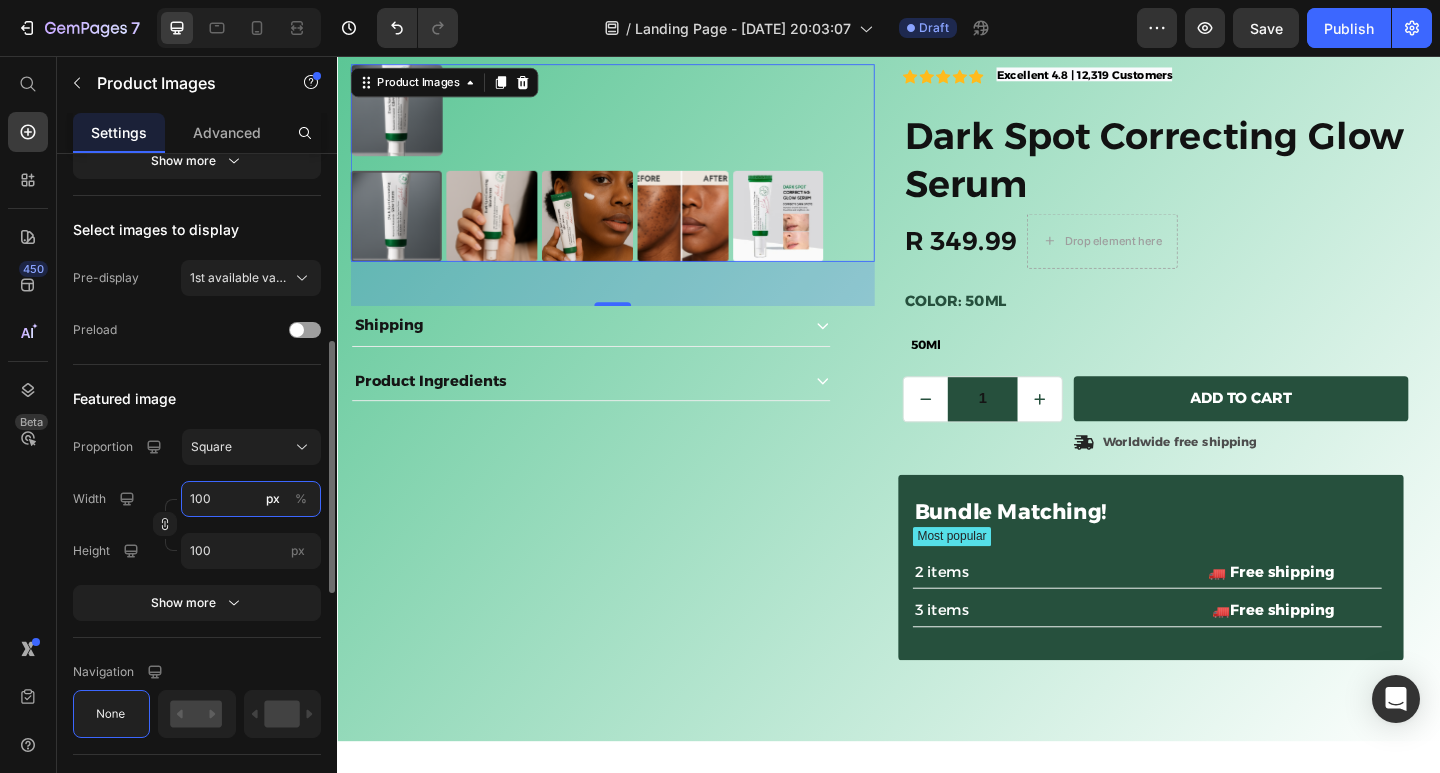 type on "10" 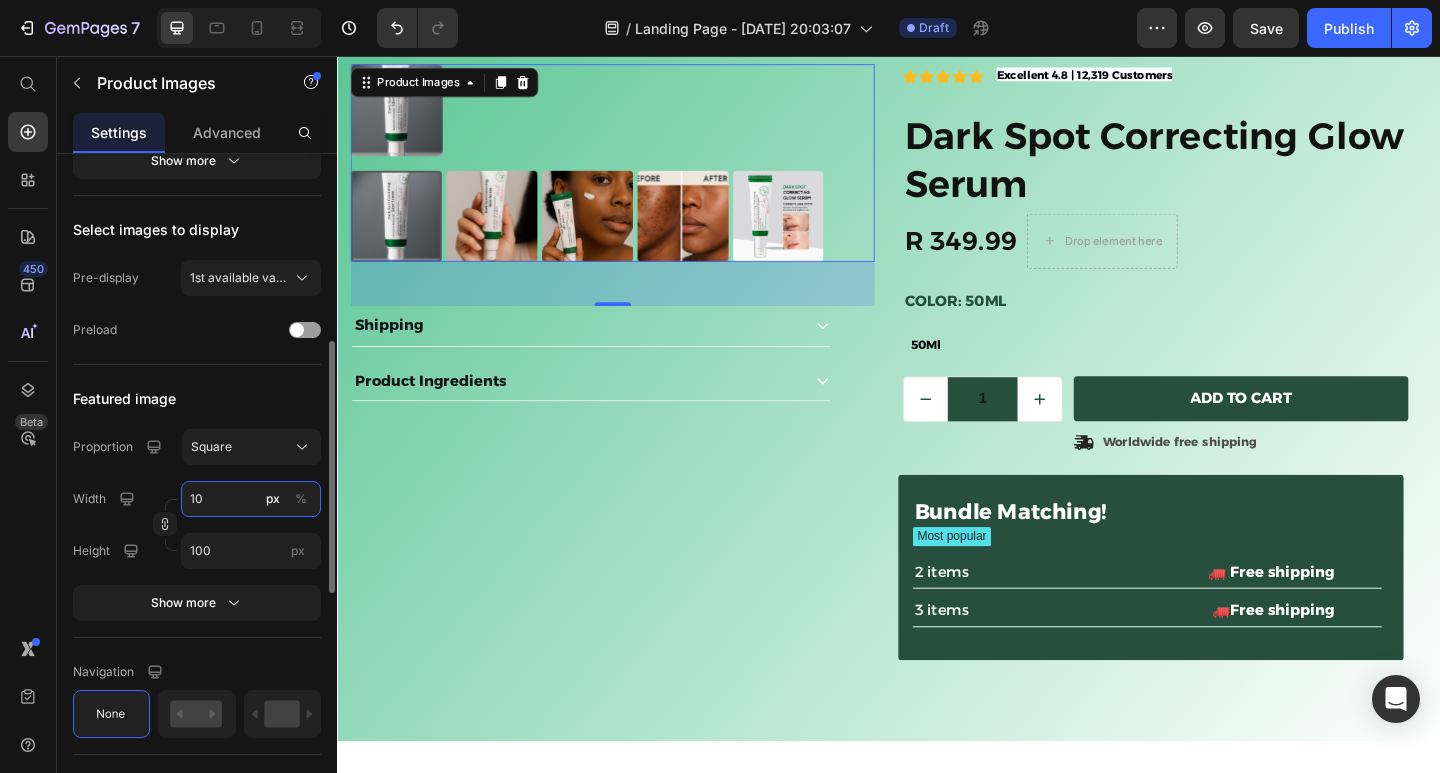 type on "10" 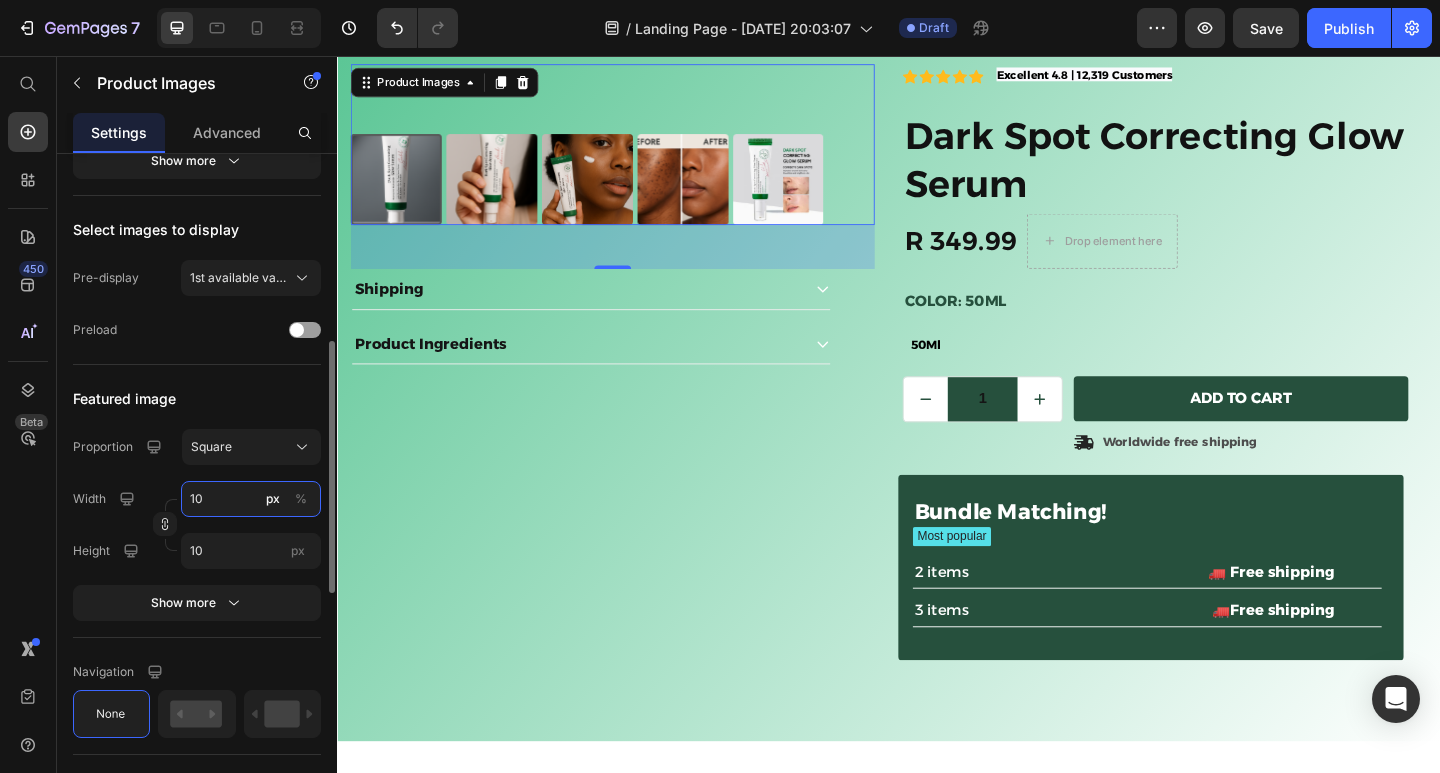 type on "1" 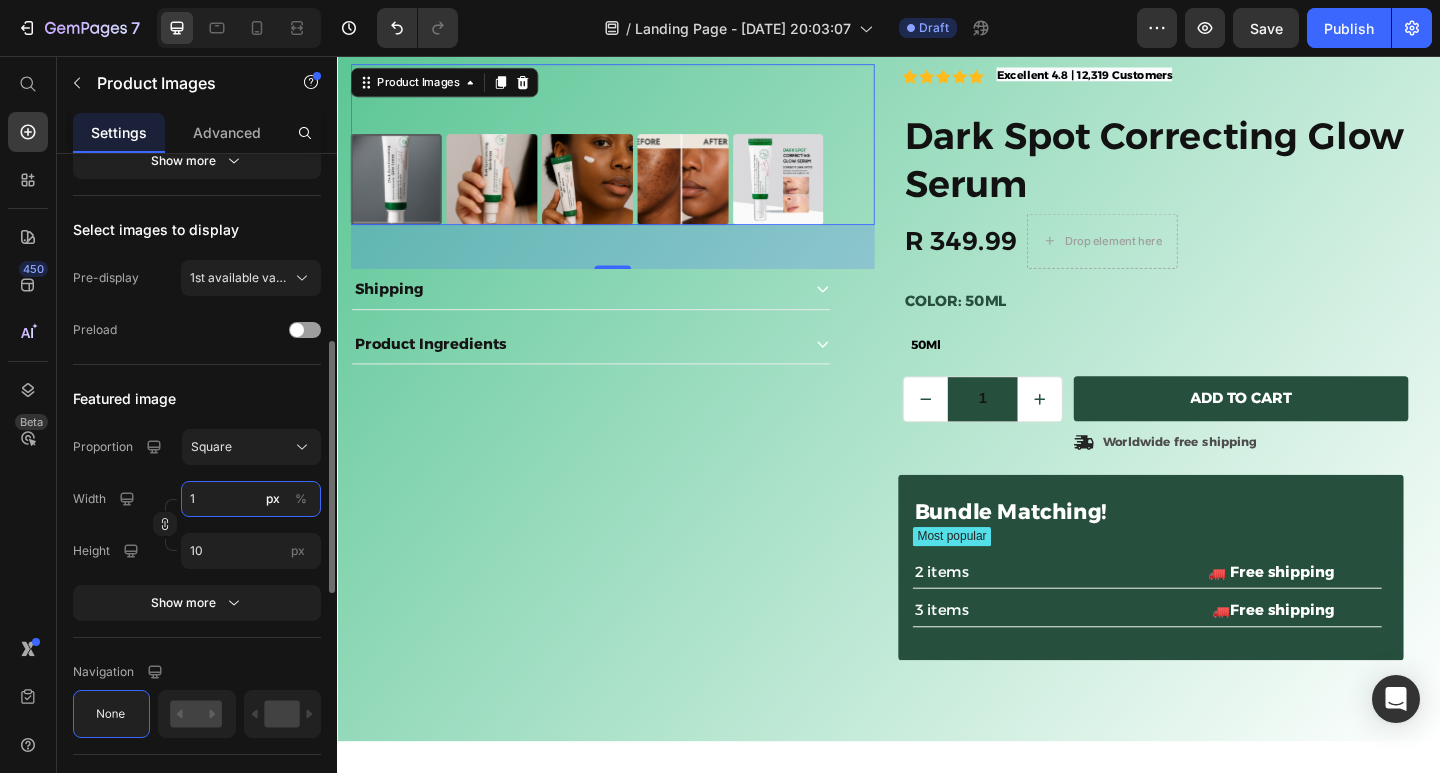 type on "1" 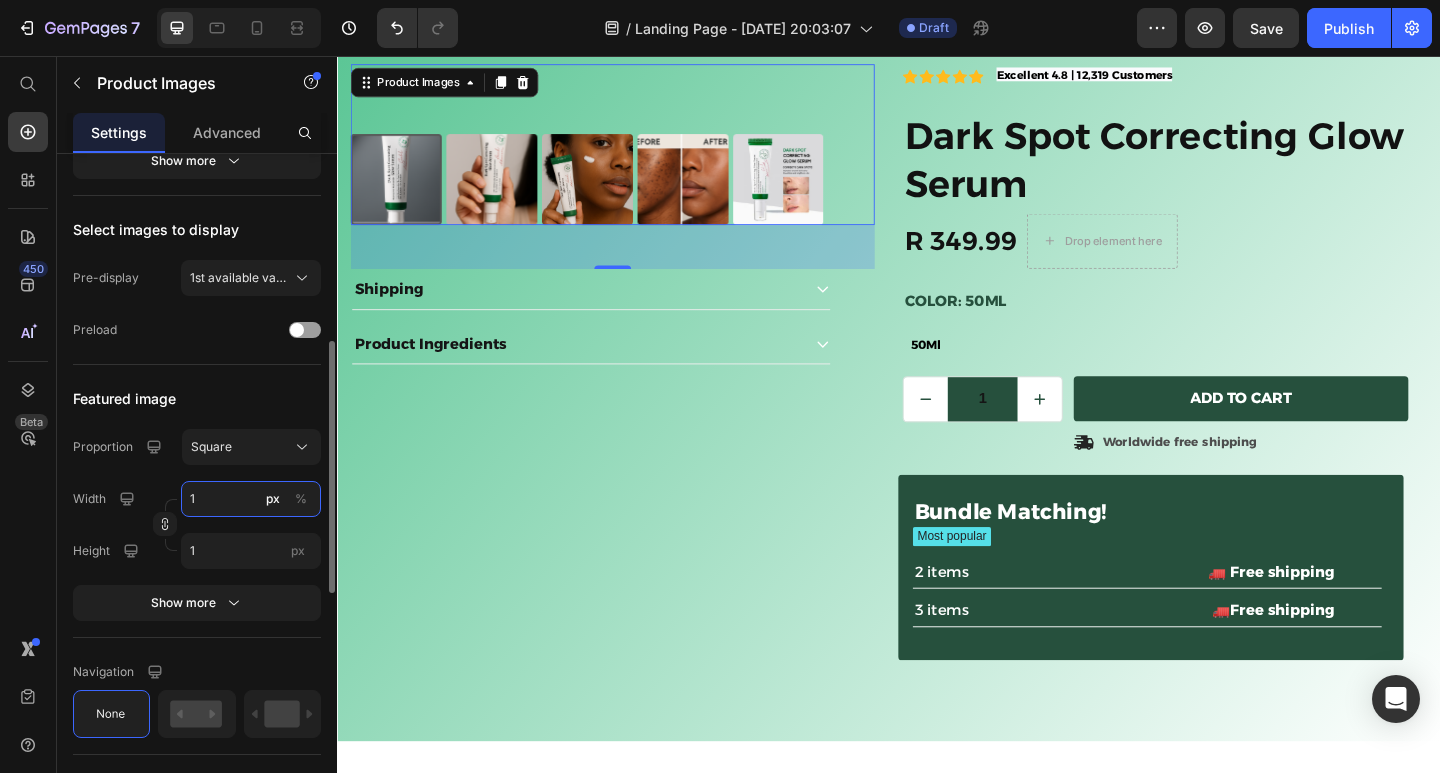 type 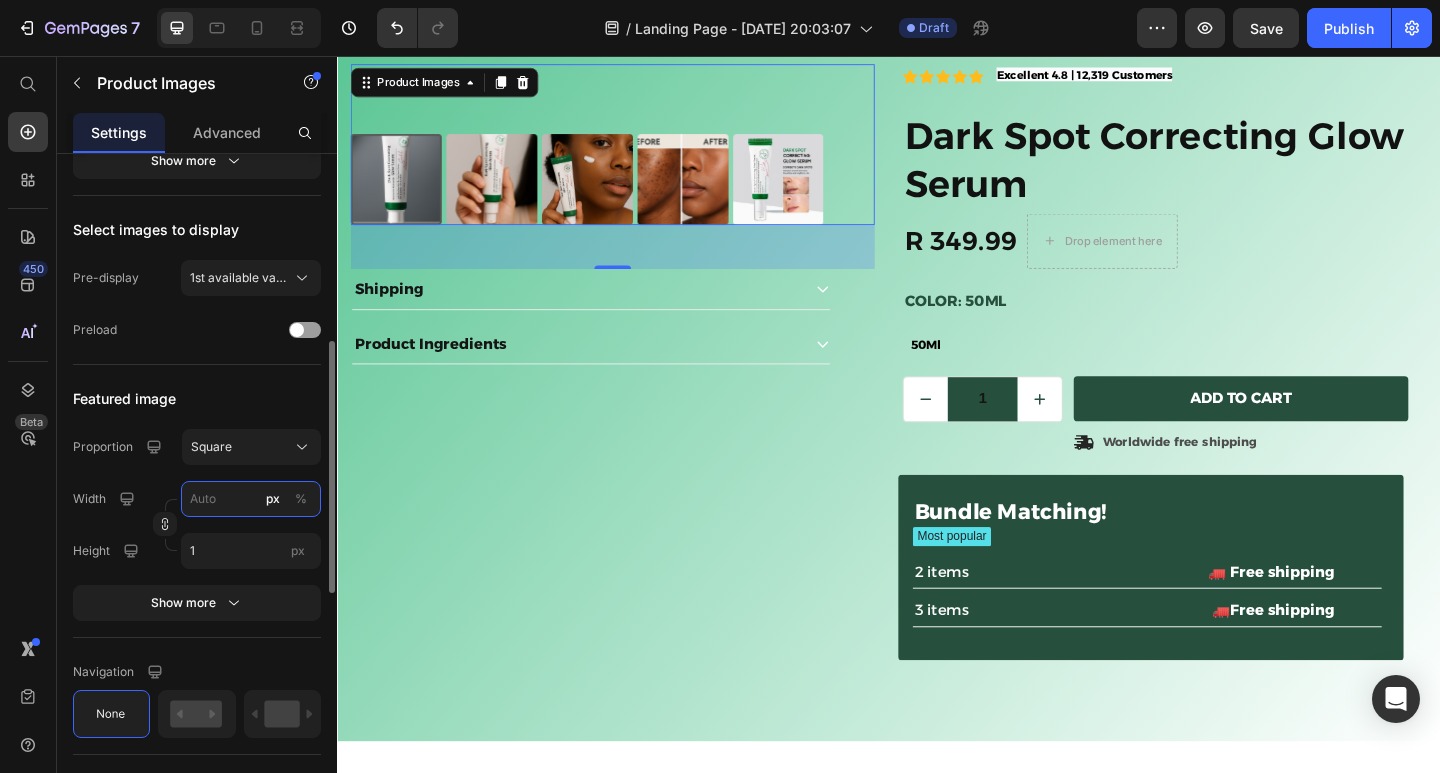 type 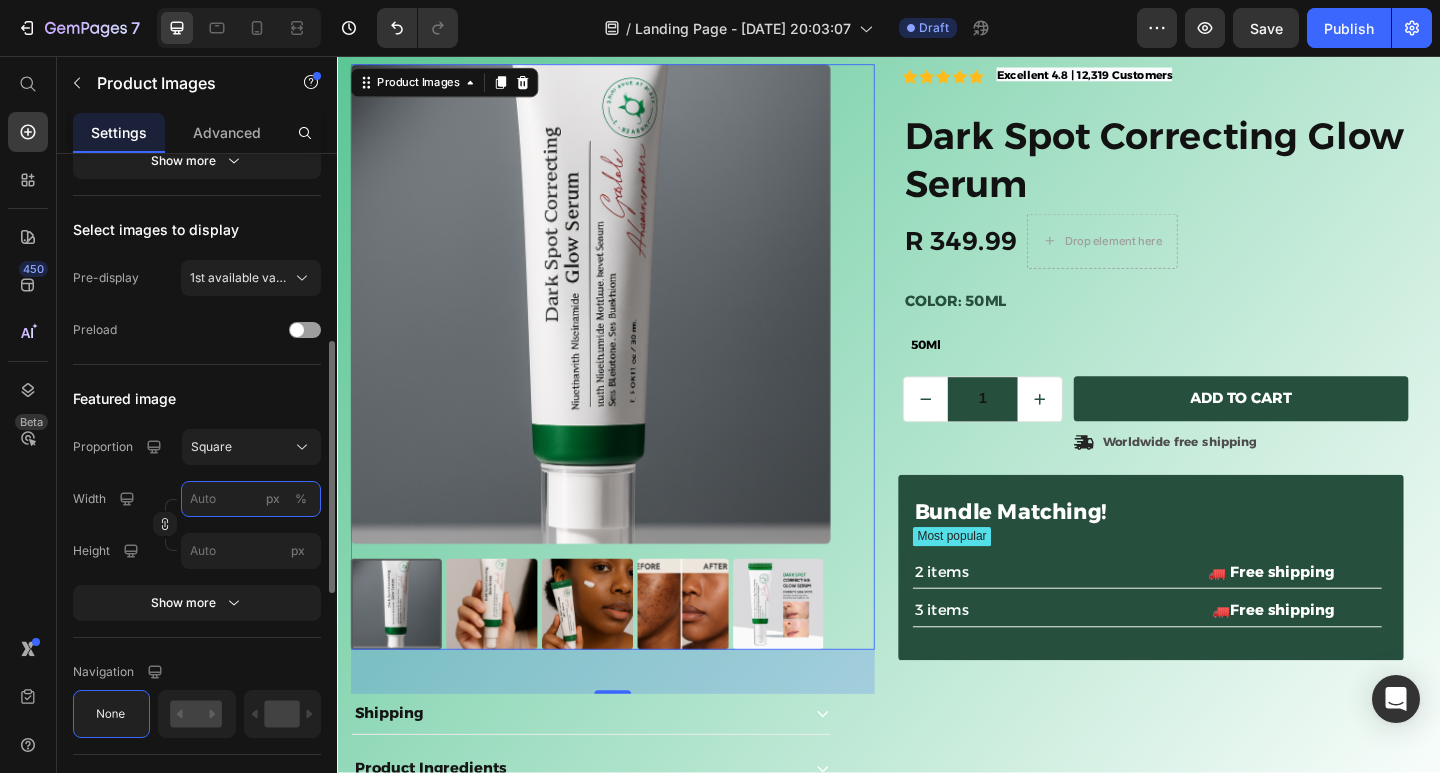 type on "1" 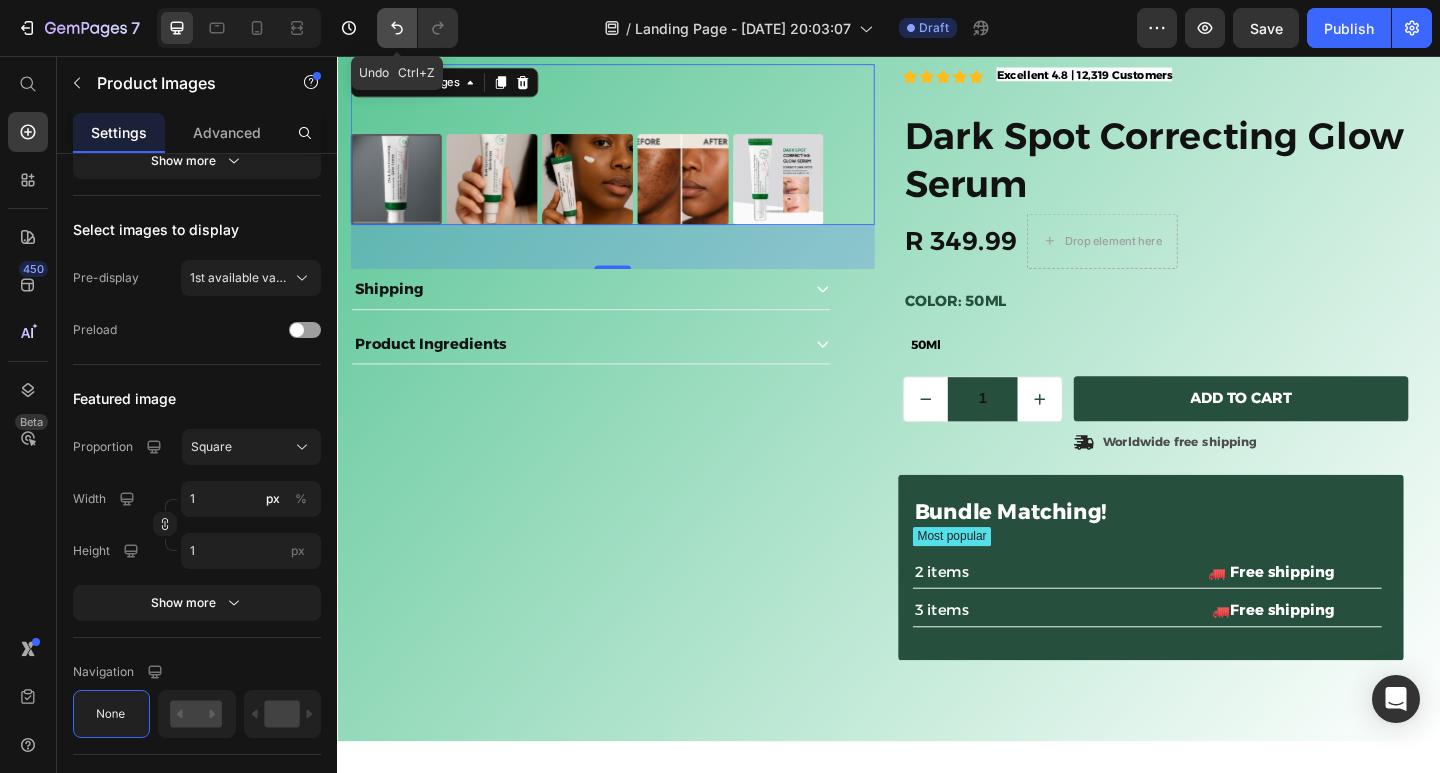 click 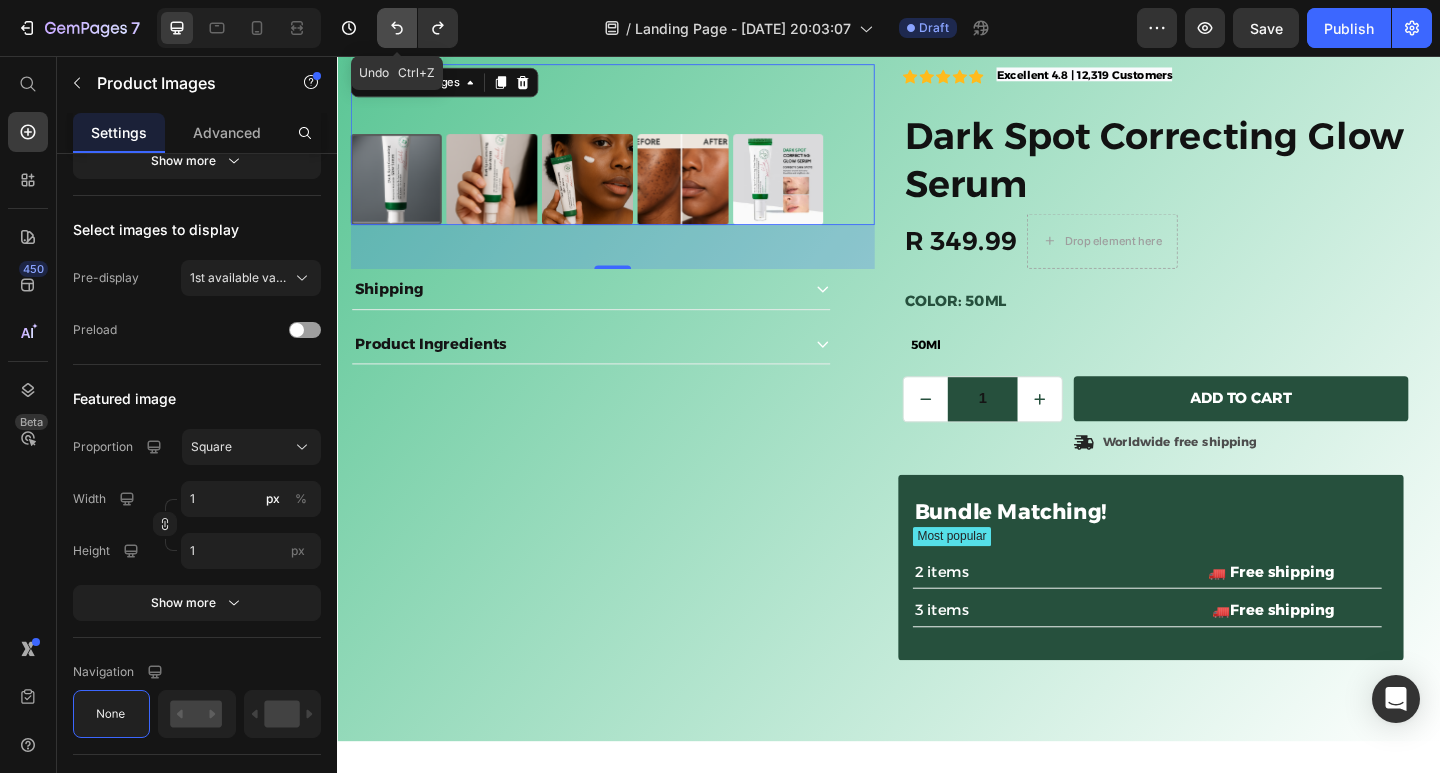click 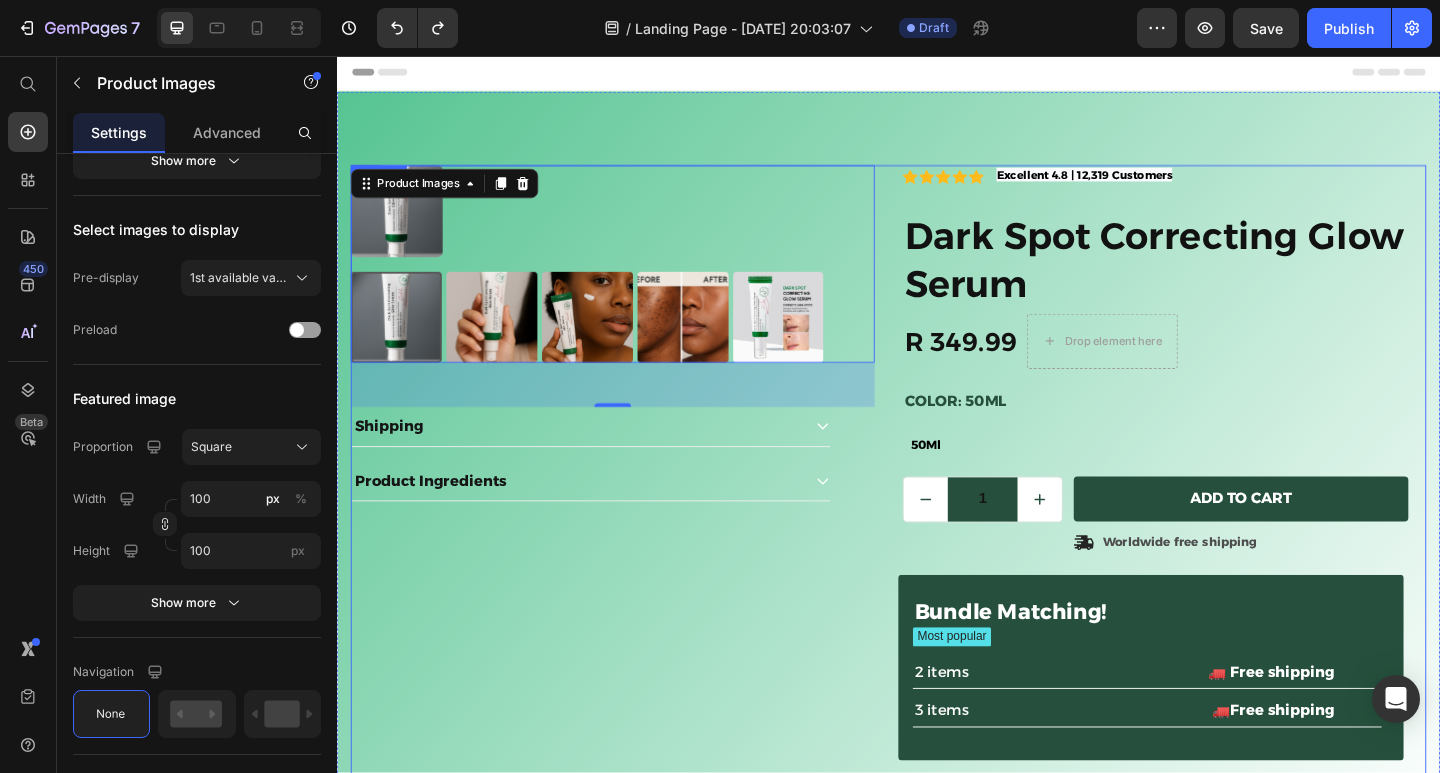 scroll, scrollTop: 0, scrollLeft: 0, axis: both 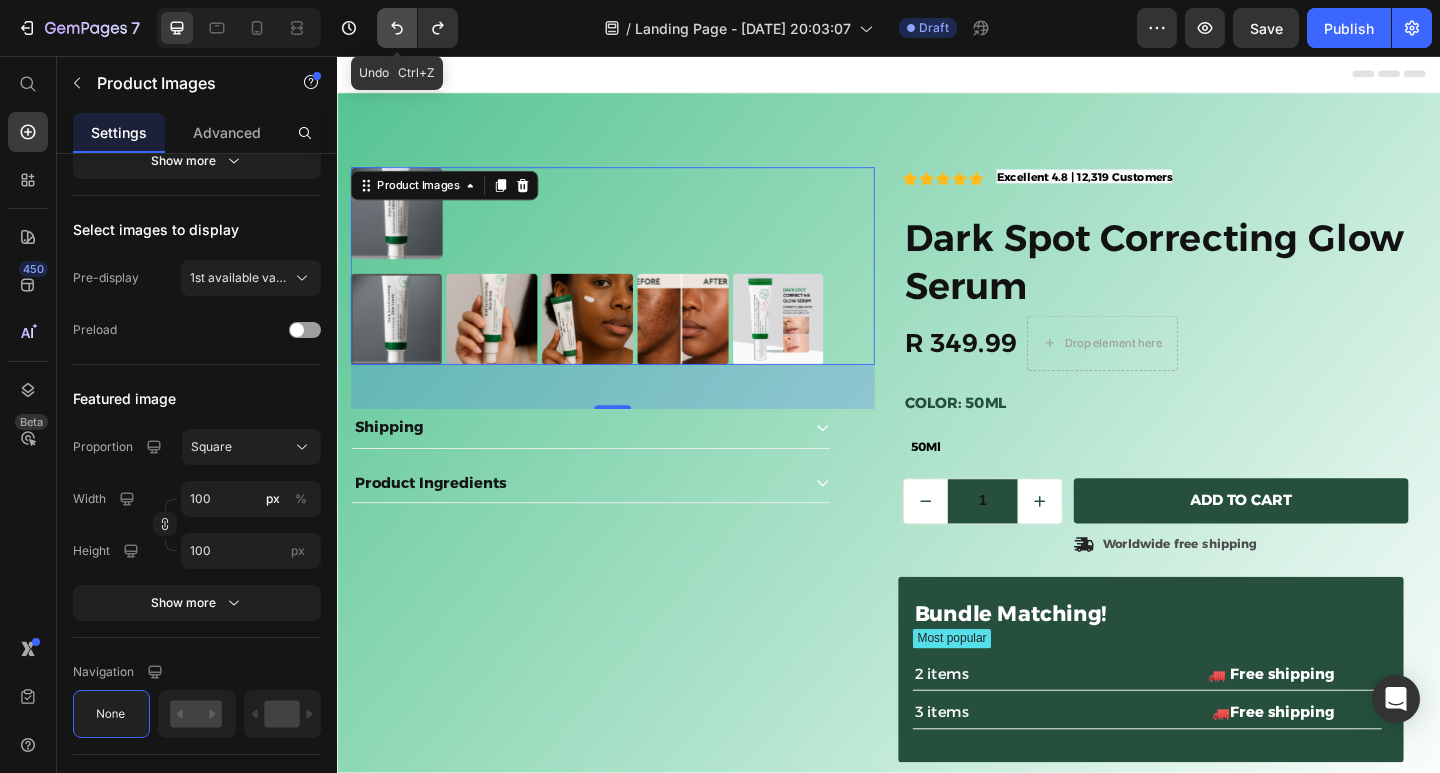 click 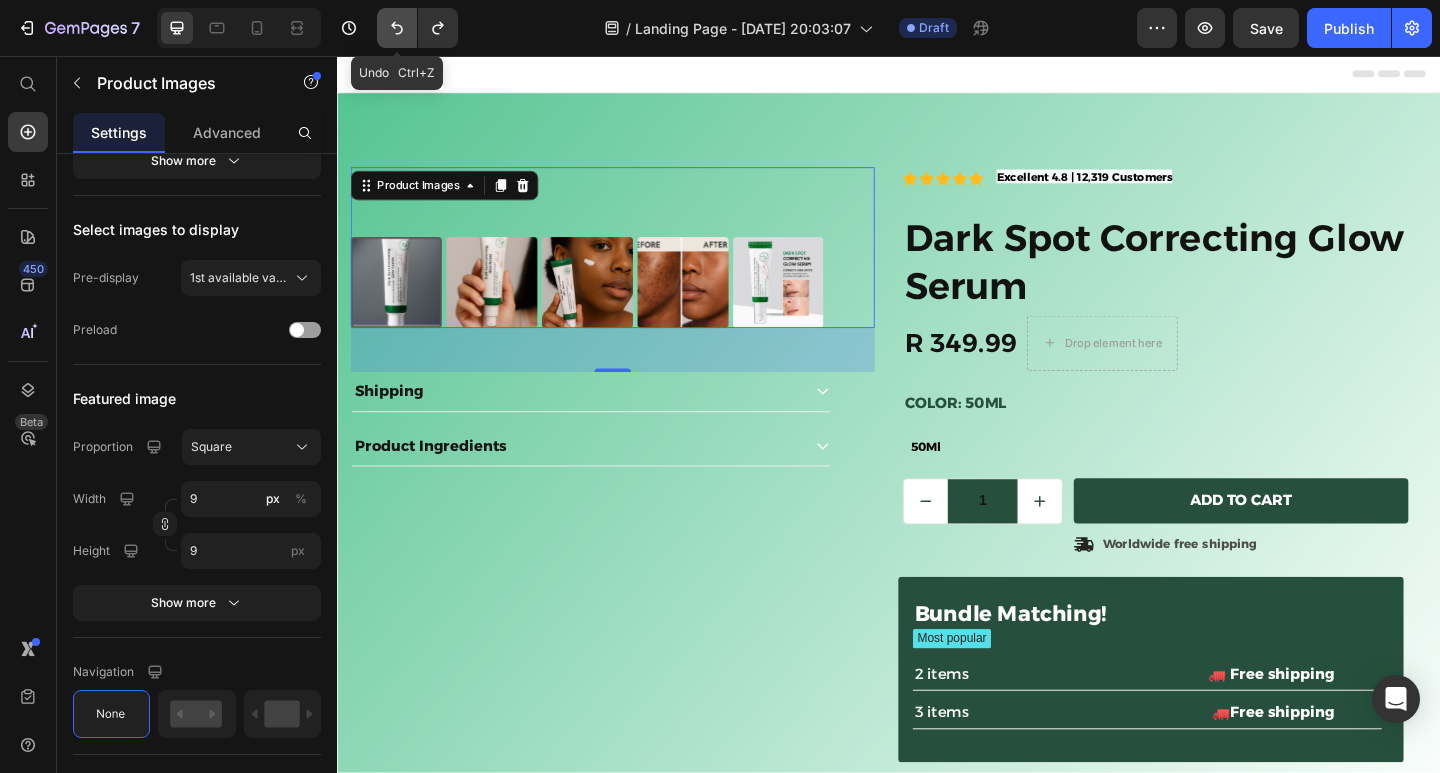 click 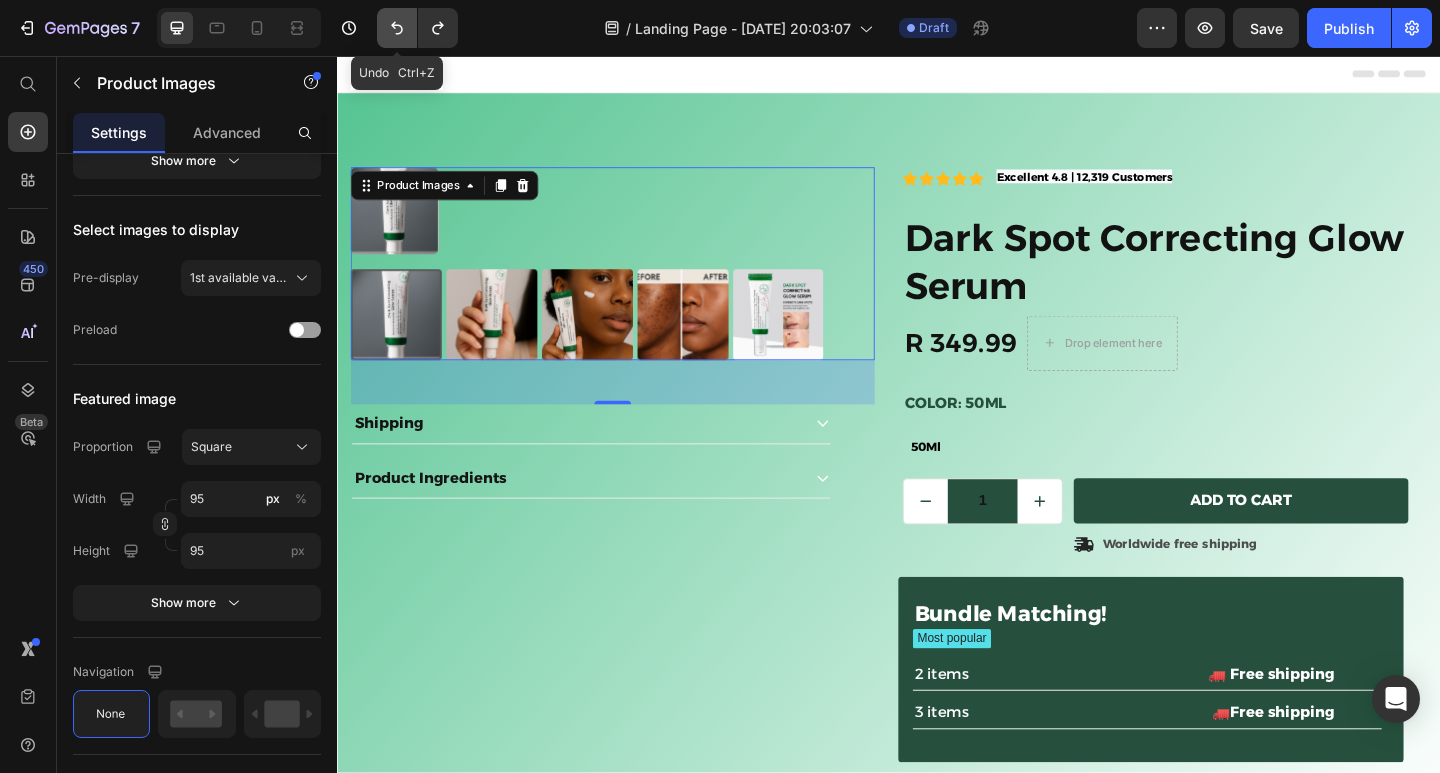 click 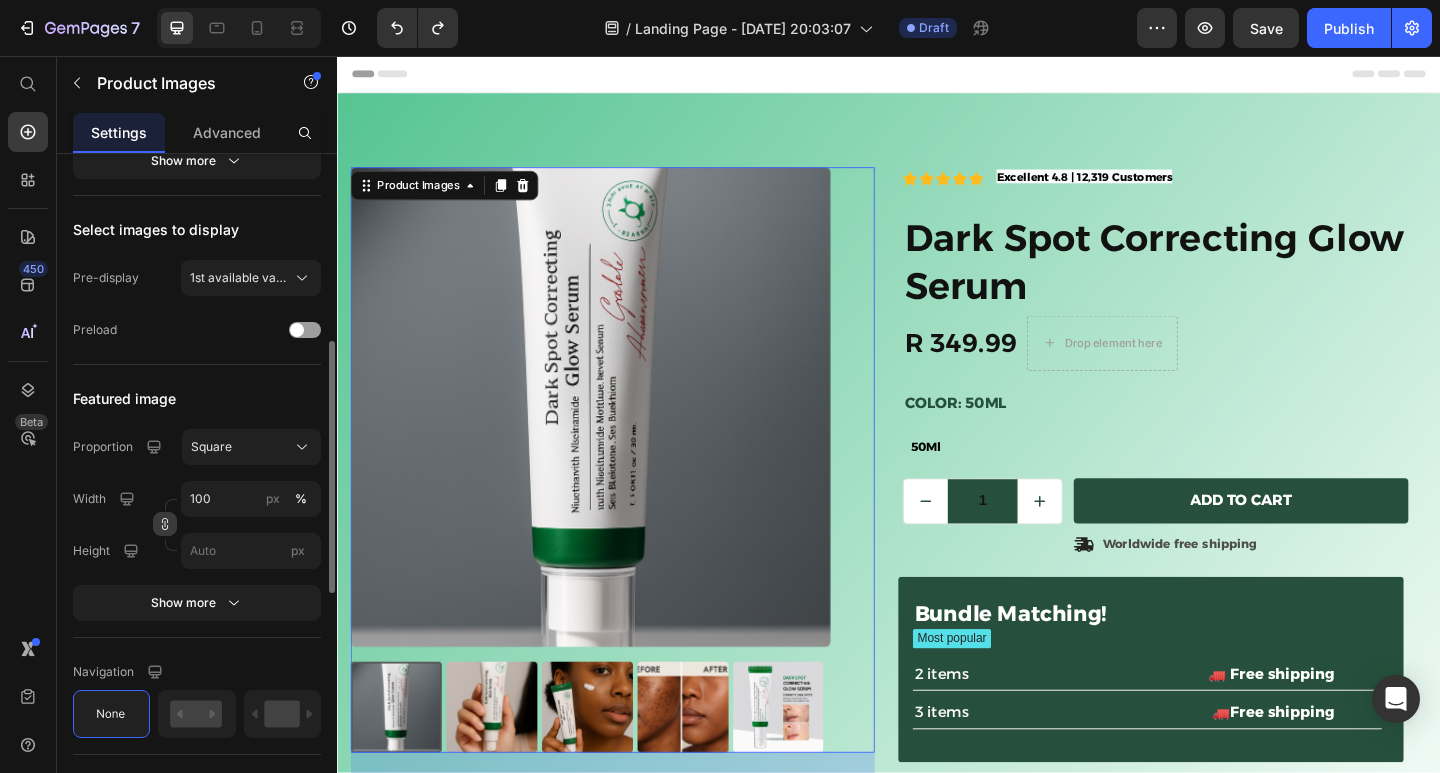 click 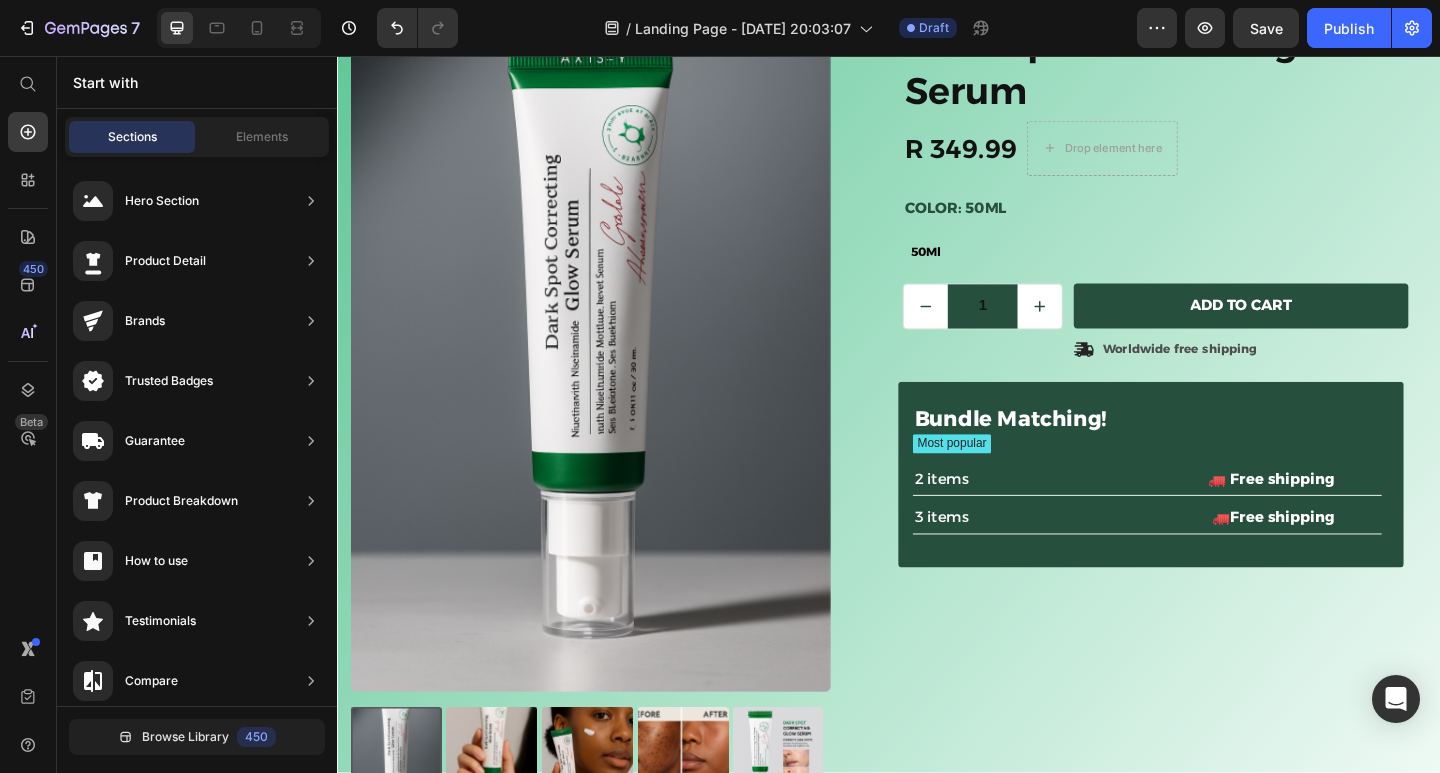 scroll, scrollTop: 230, scrollLeft: 0, axis: vertical 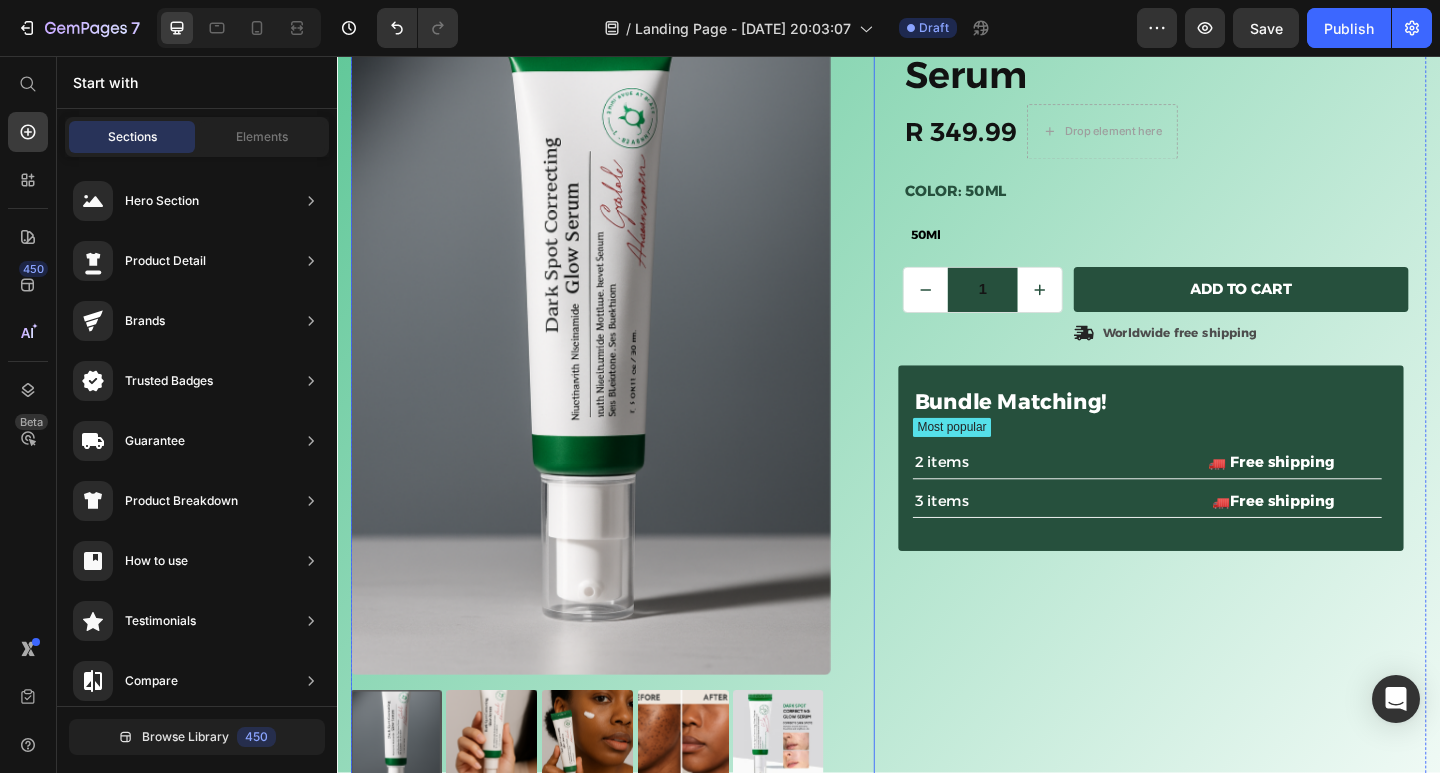 click on "Product Images" at bounding box center (637, 396) 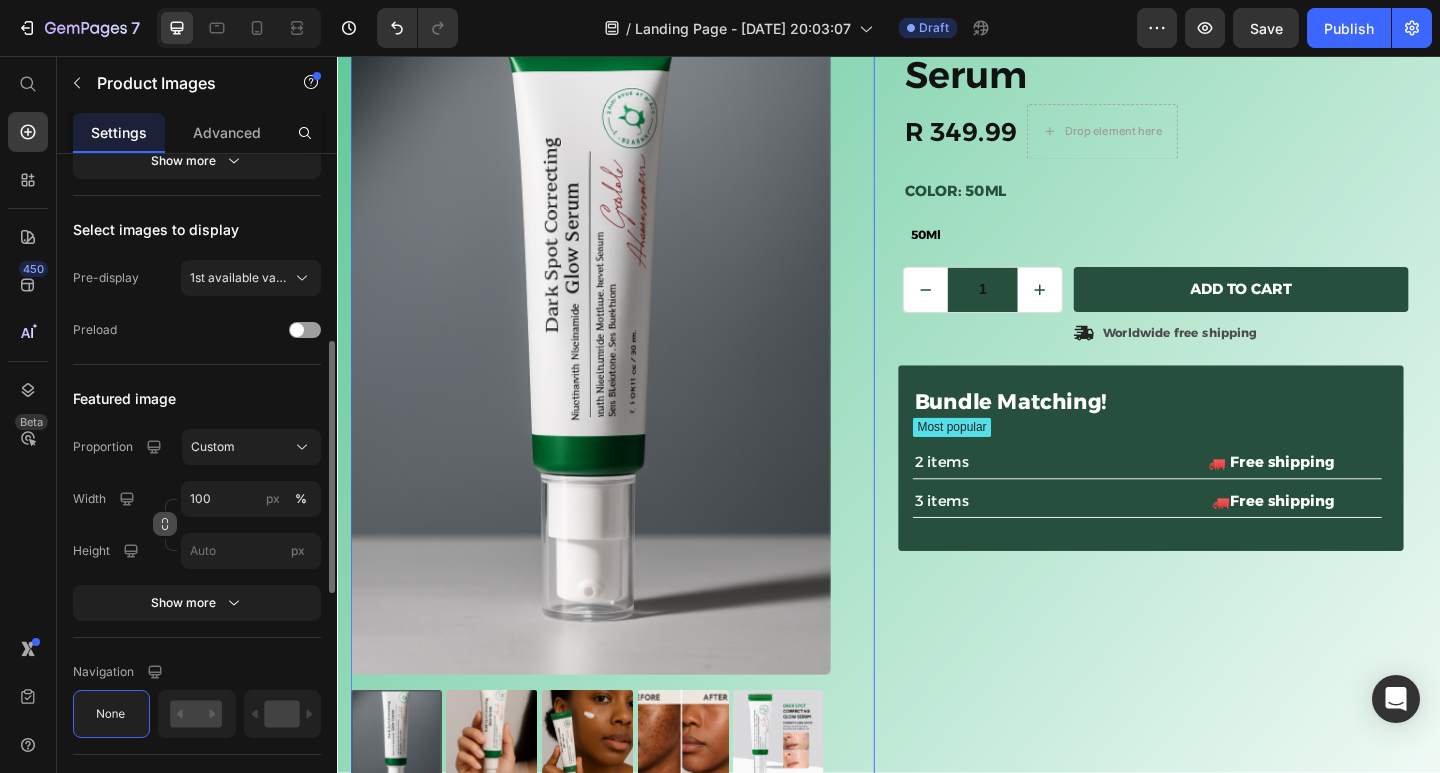 click 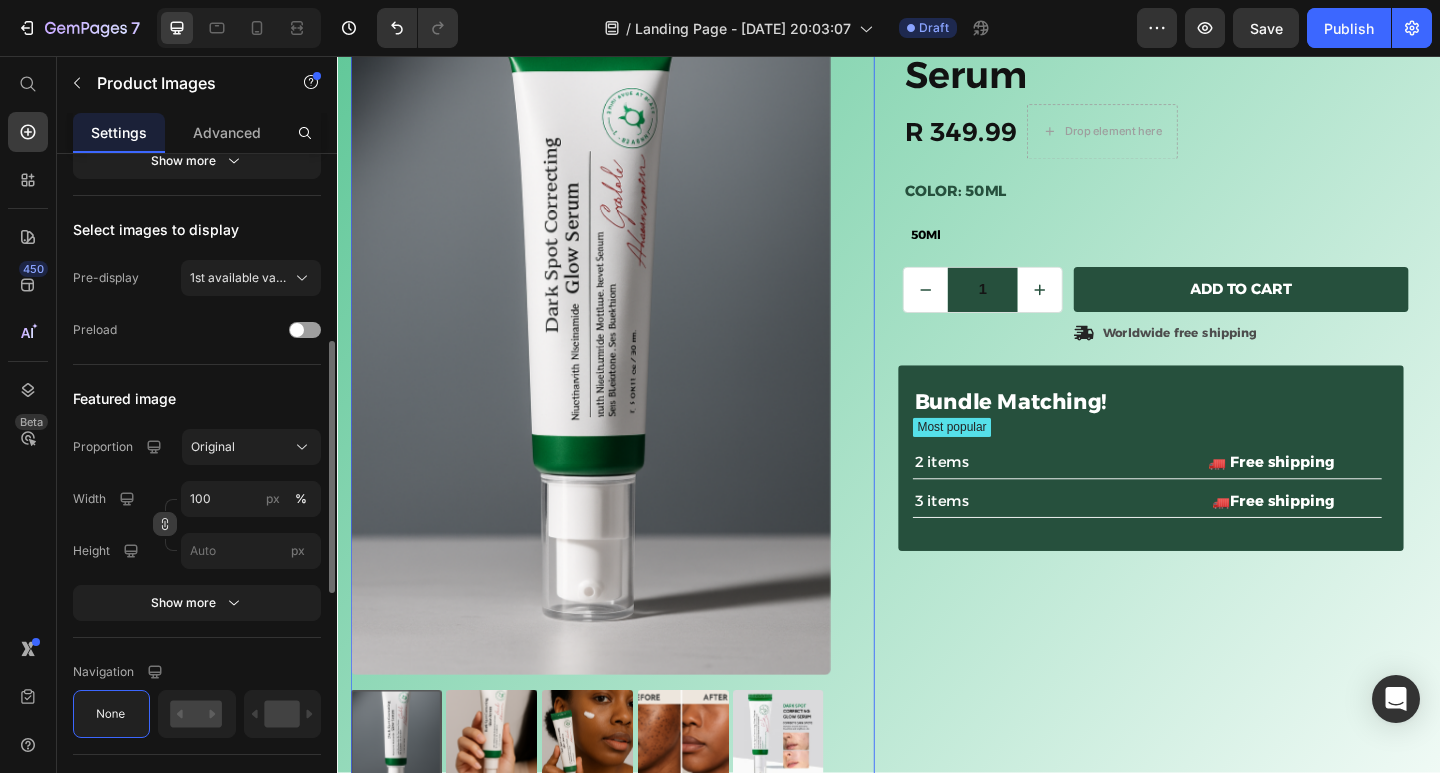 click 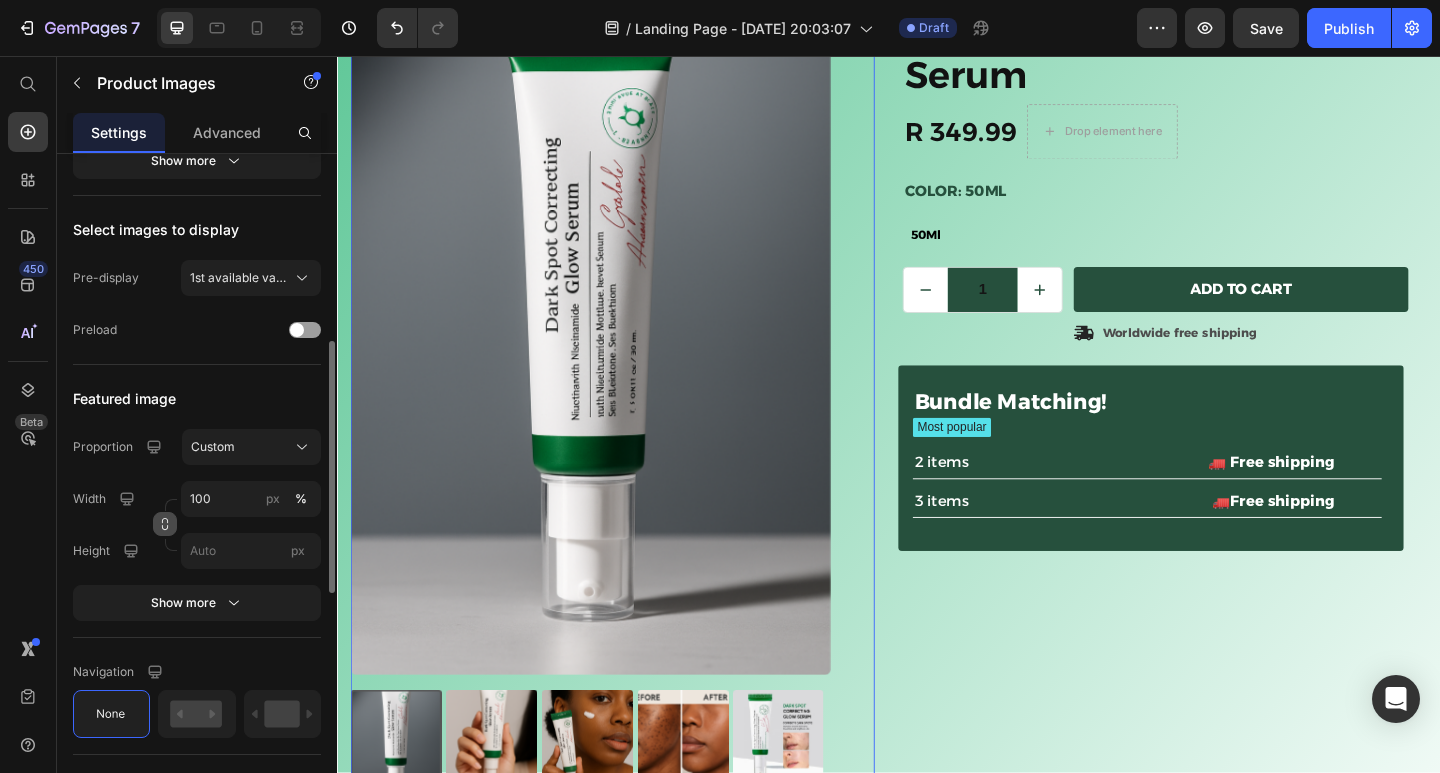 click 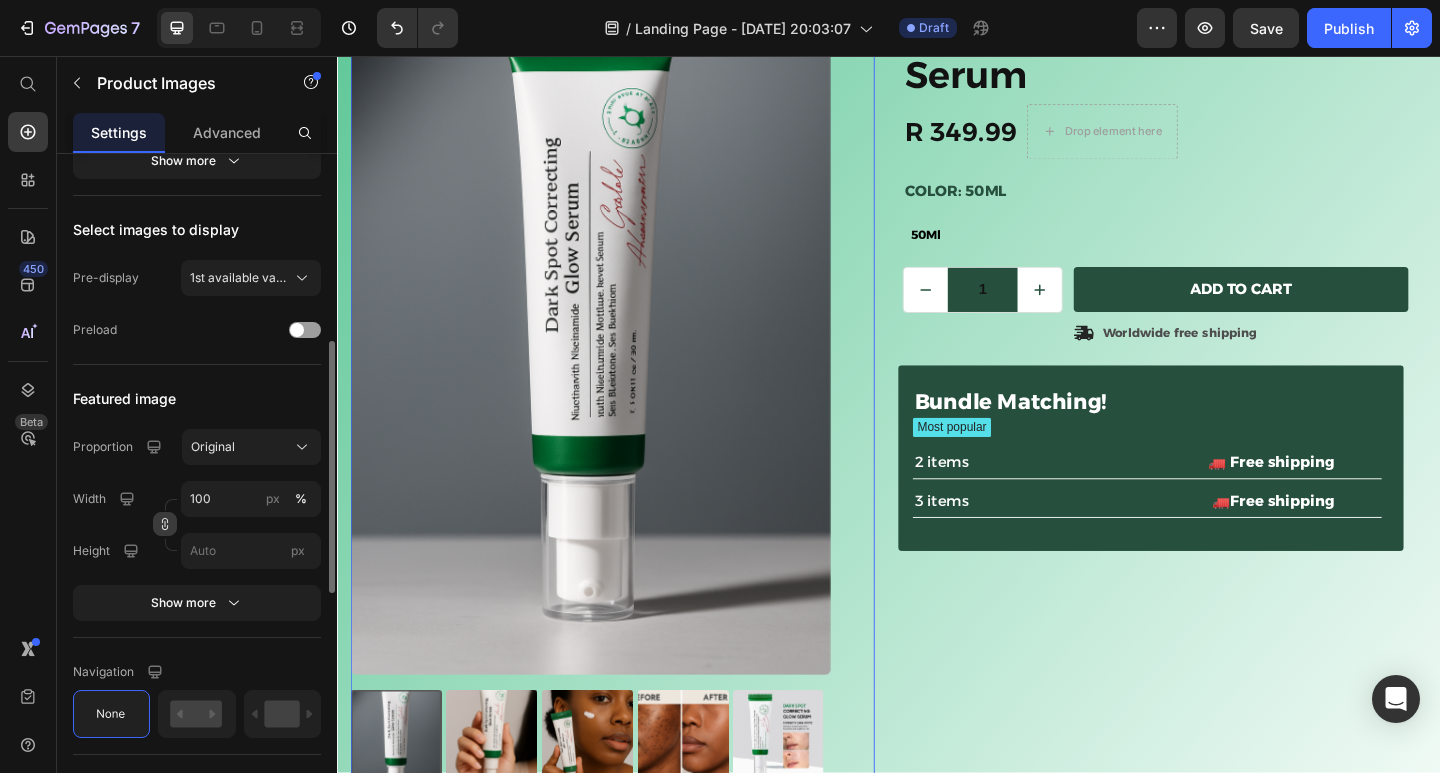 click 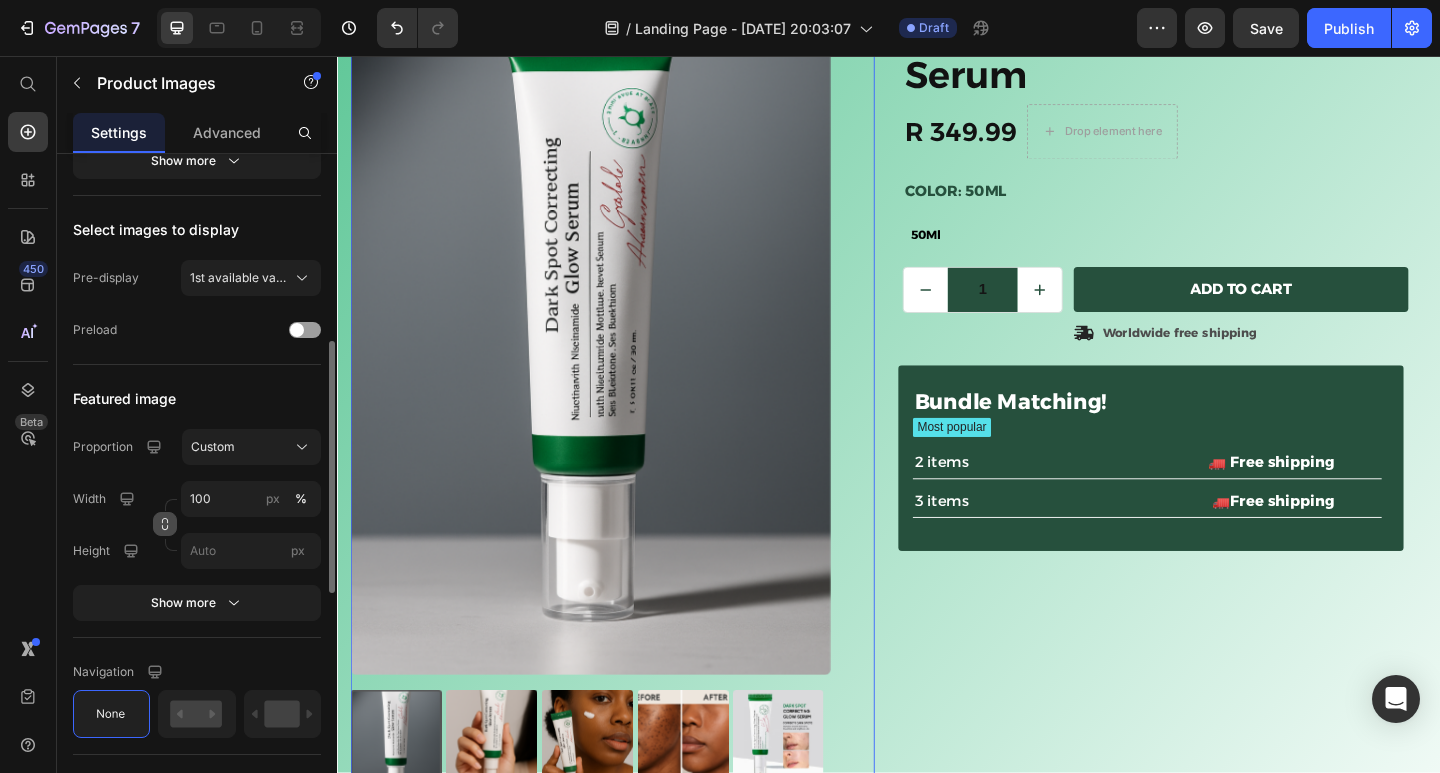 click 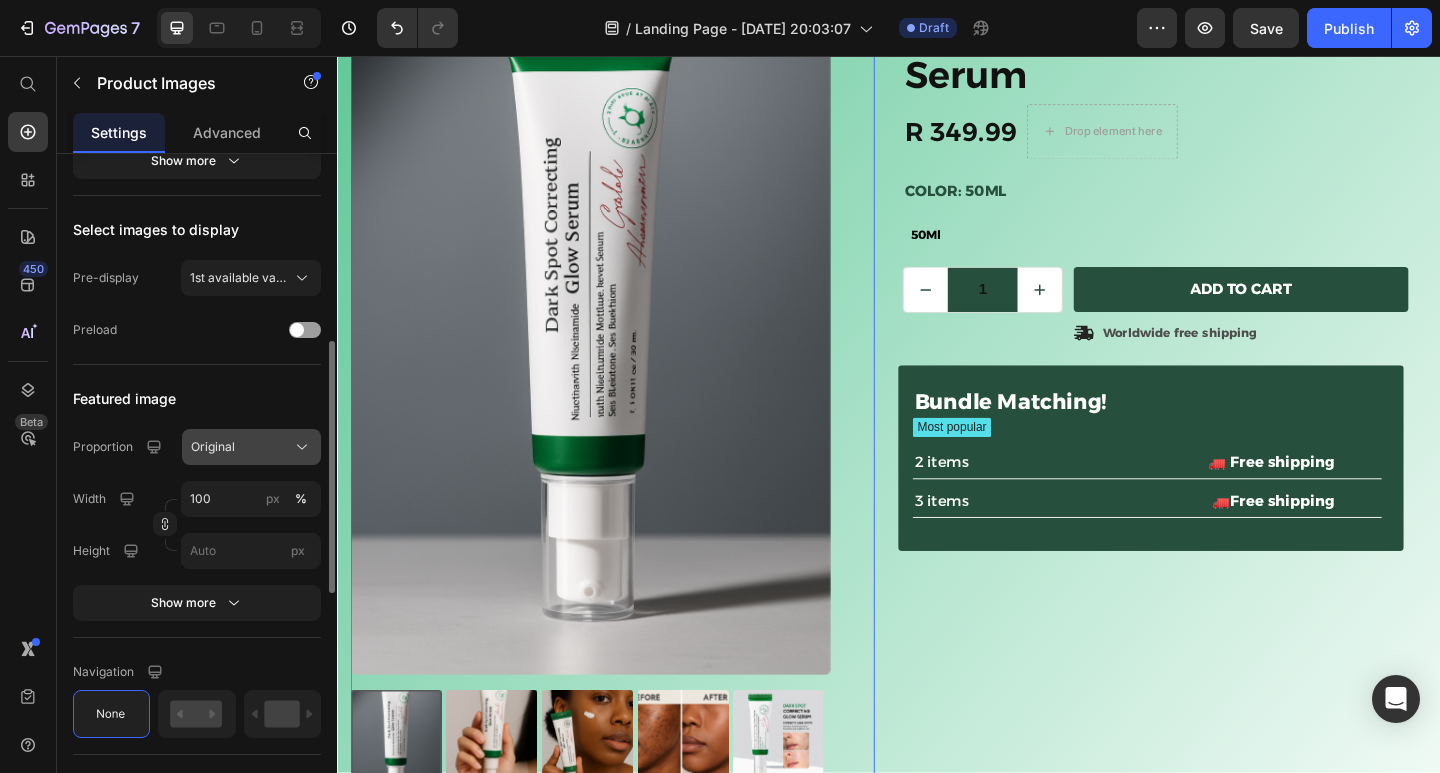 click 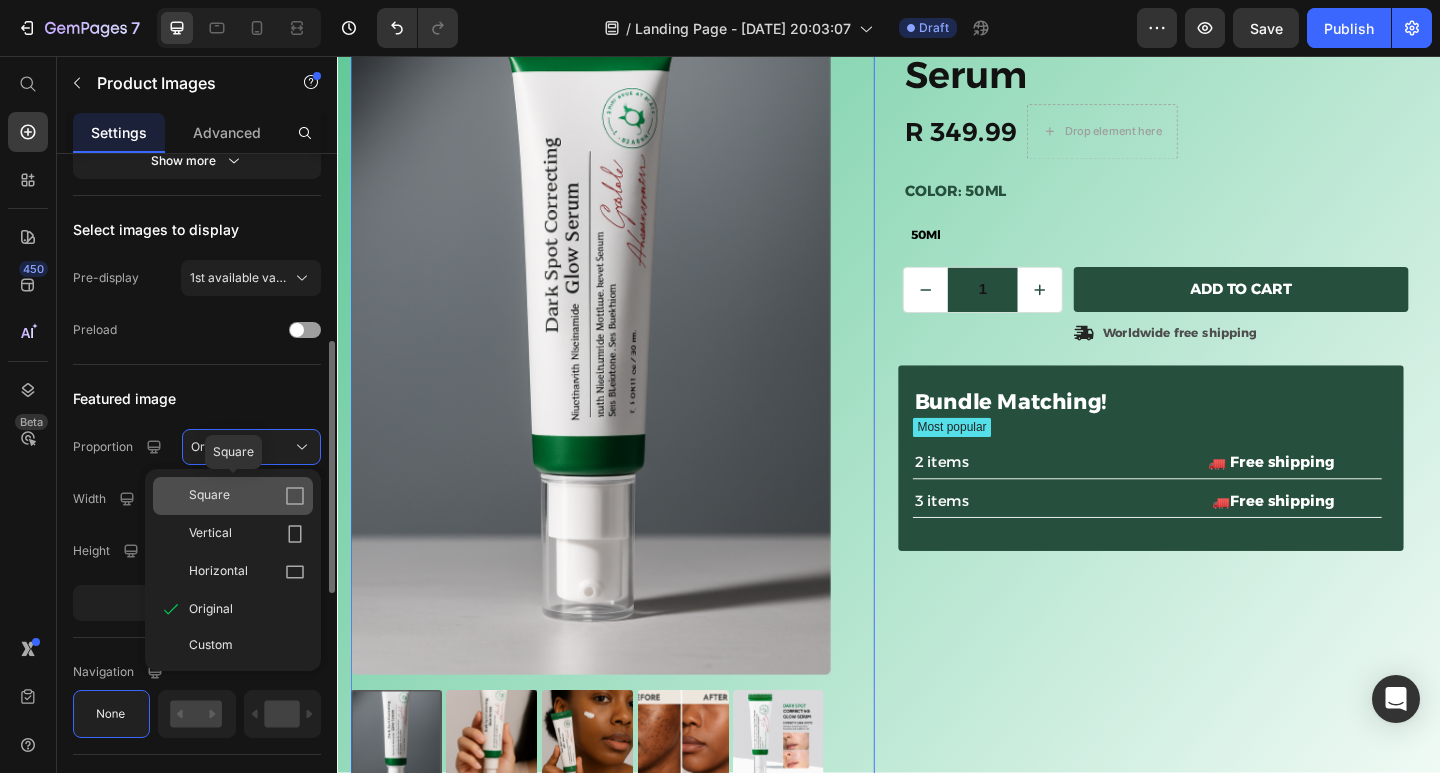 click 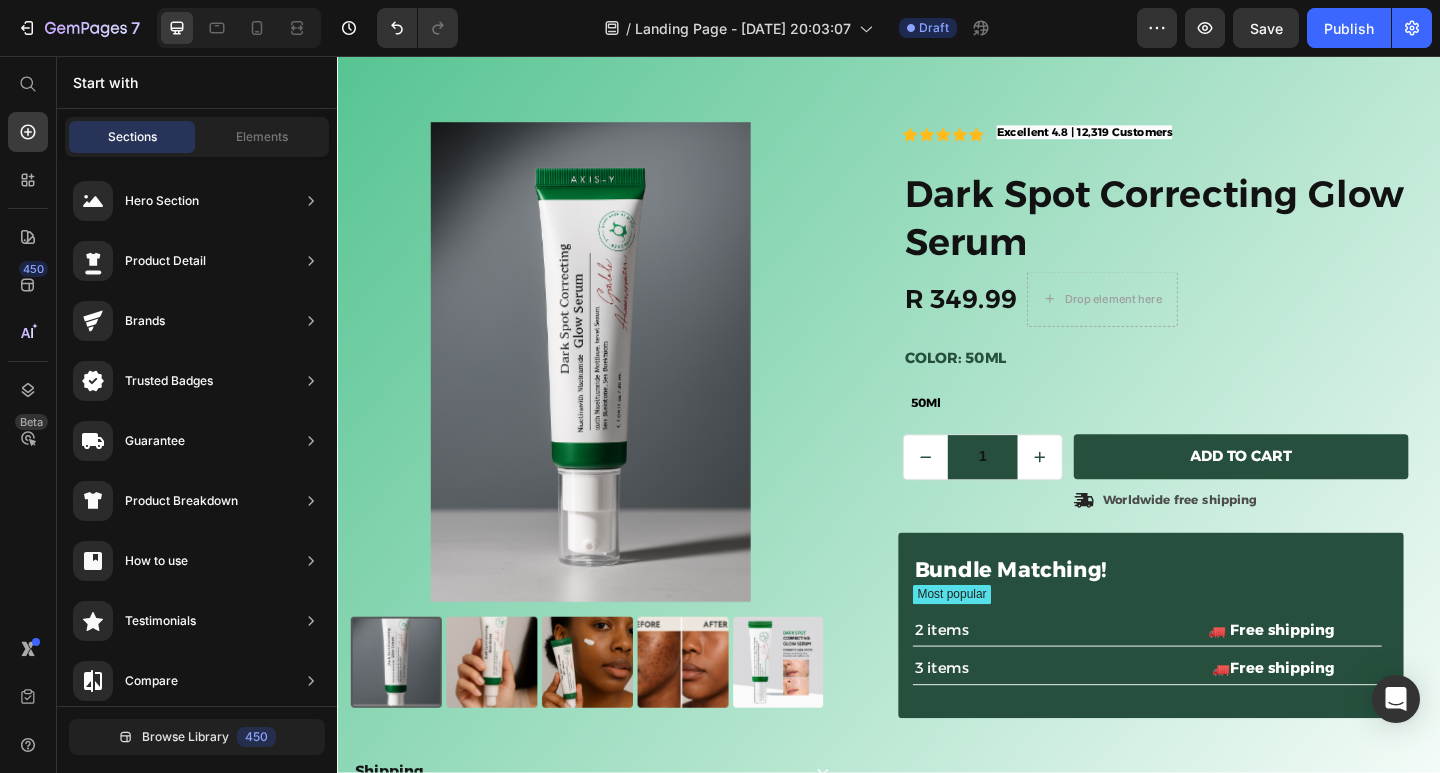 scroll, scrollTop: 59, scrollLeft: 0, axis: vertical 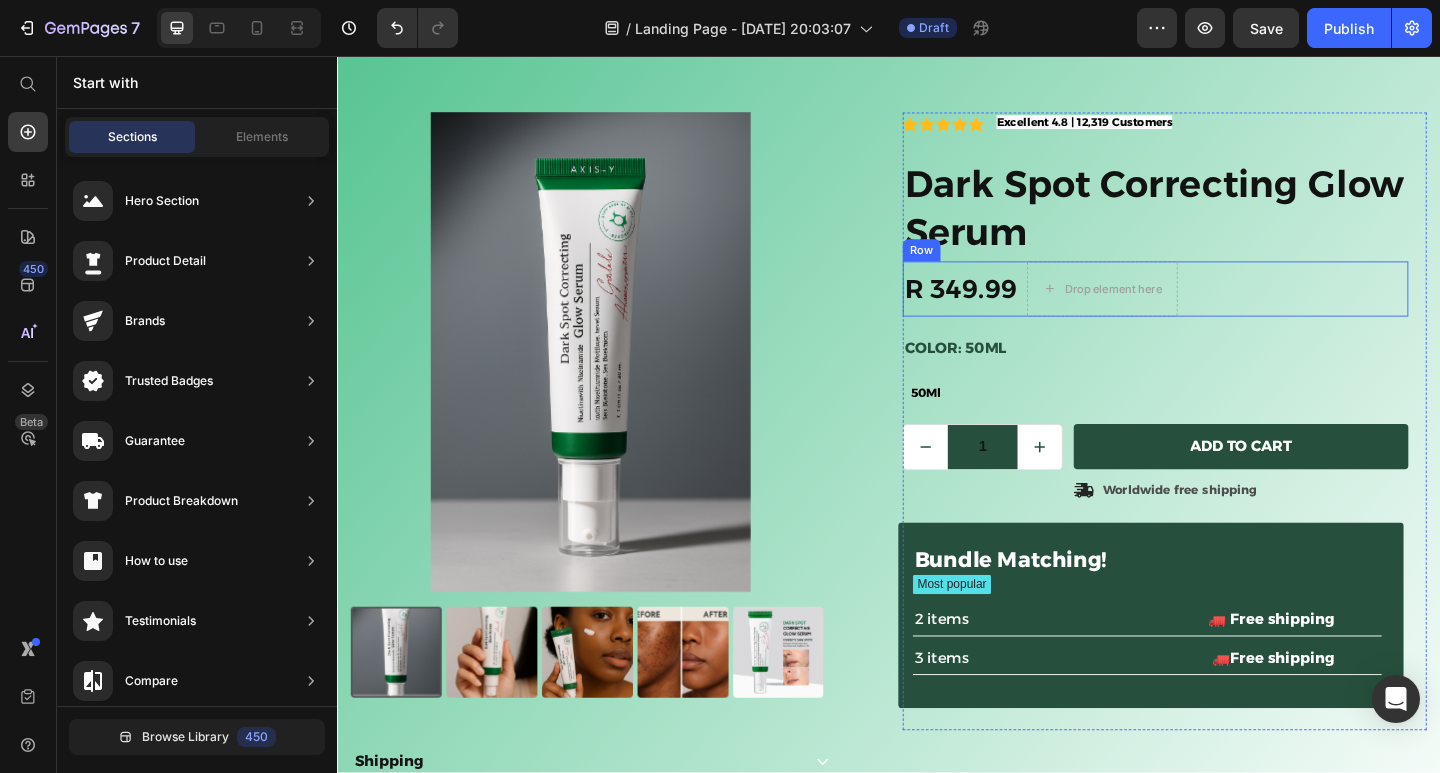 click on "R 349.99 Product Price
Drop element here 0% off Product Badge Row" at bounding box center [1227, 310] 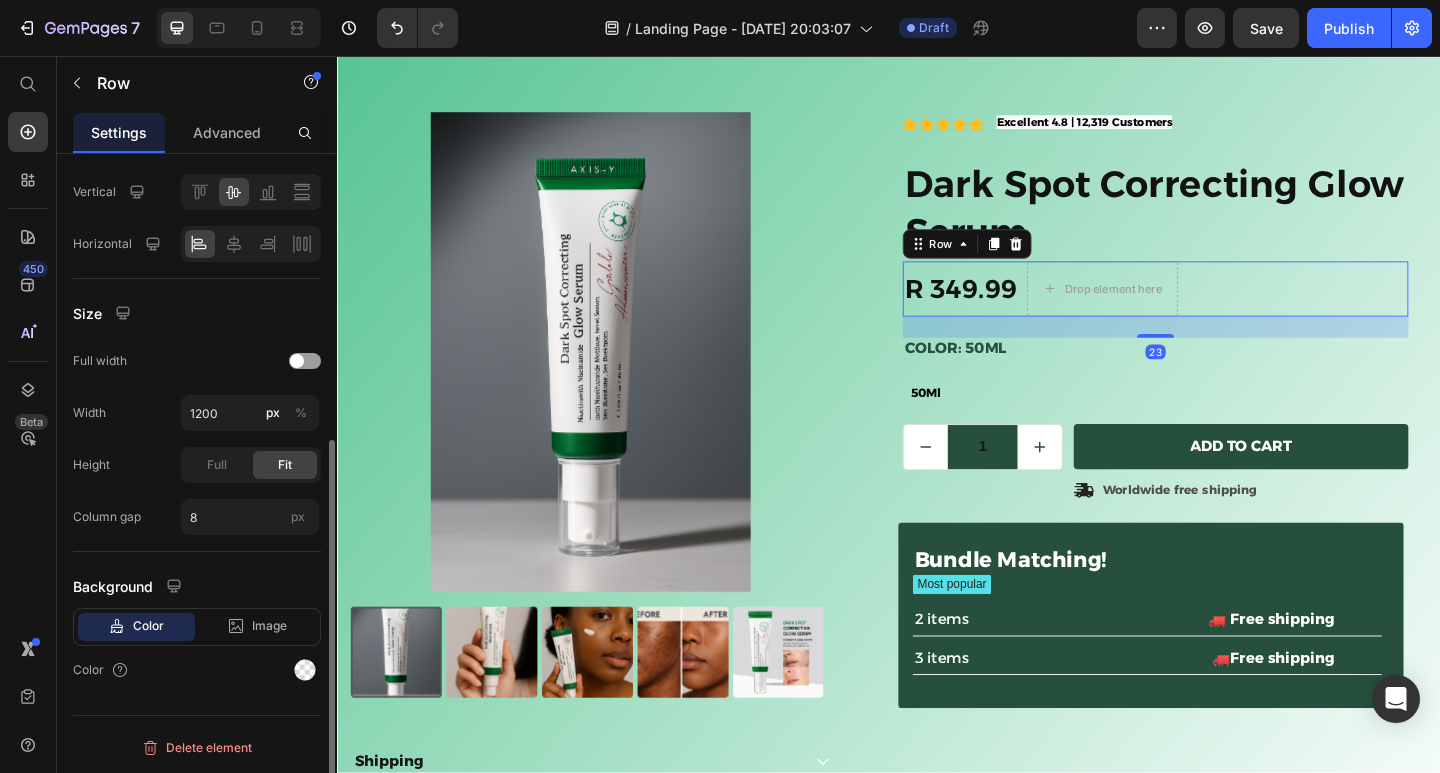 scroll, scrollTop: 0, scrollLeft: 0, axis: both 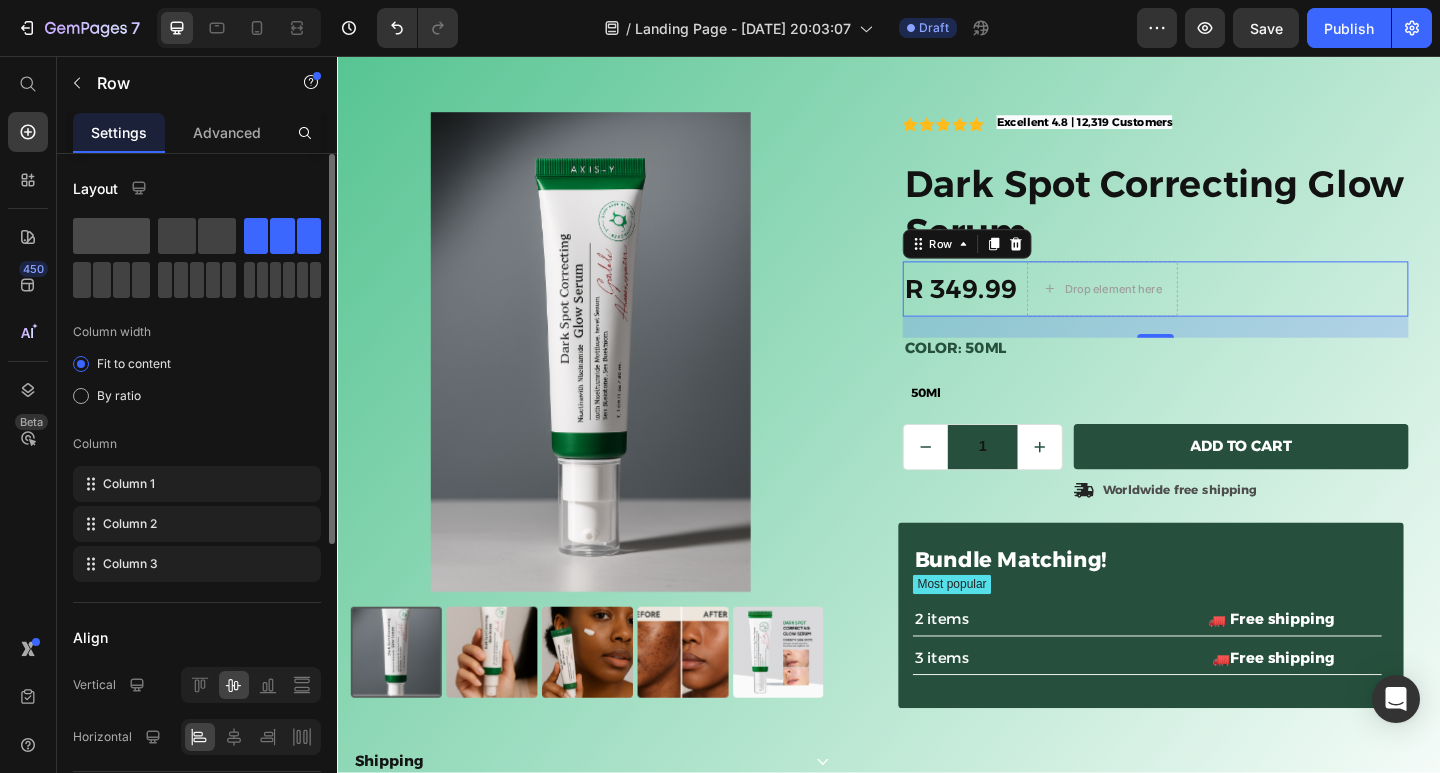 click 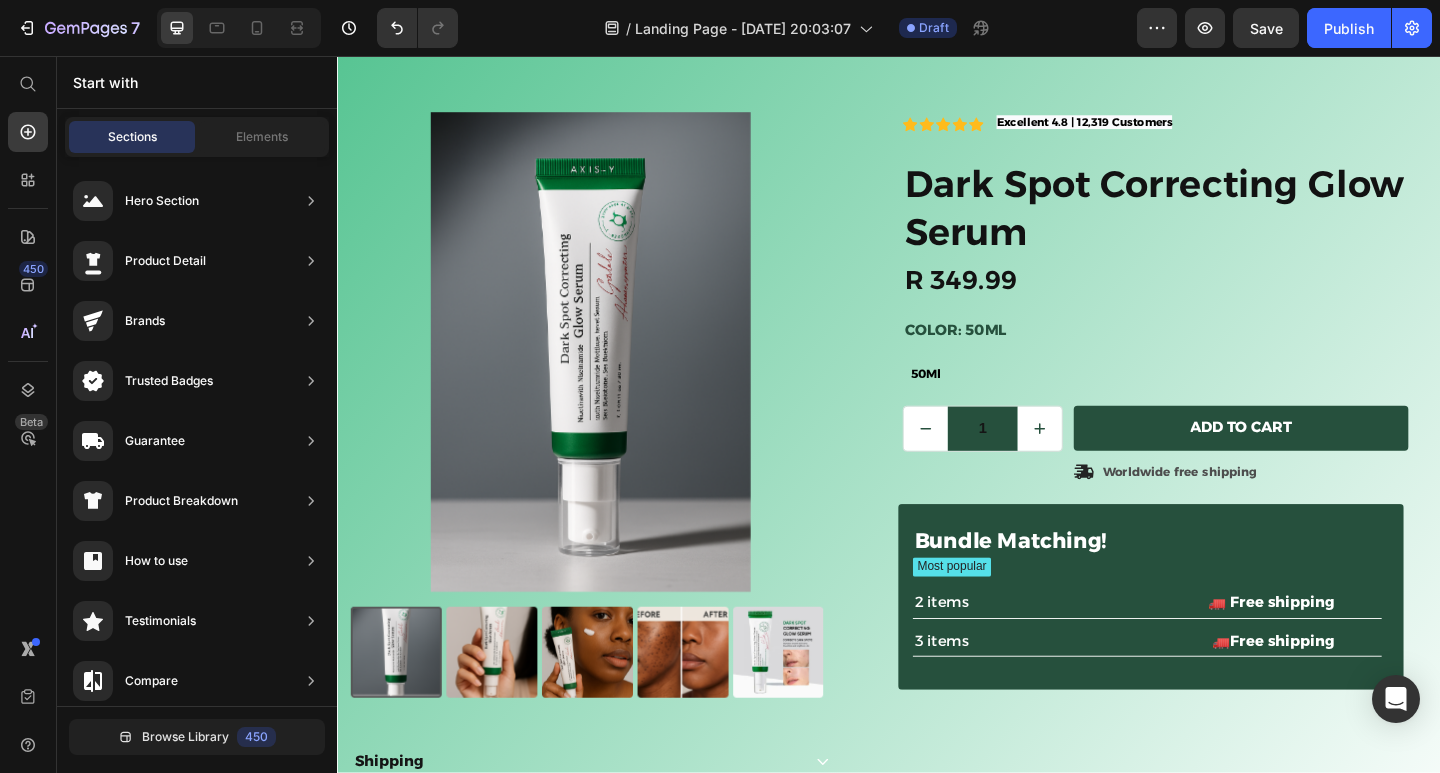 scroll, scrollTop: 65, scrollLeft: 0, axis: vertical 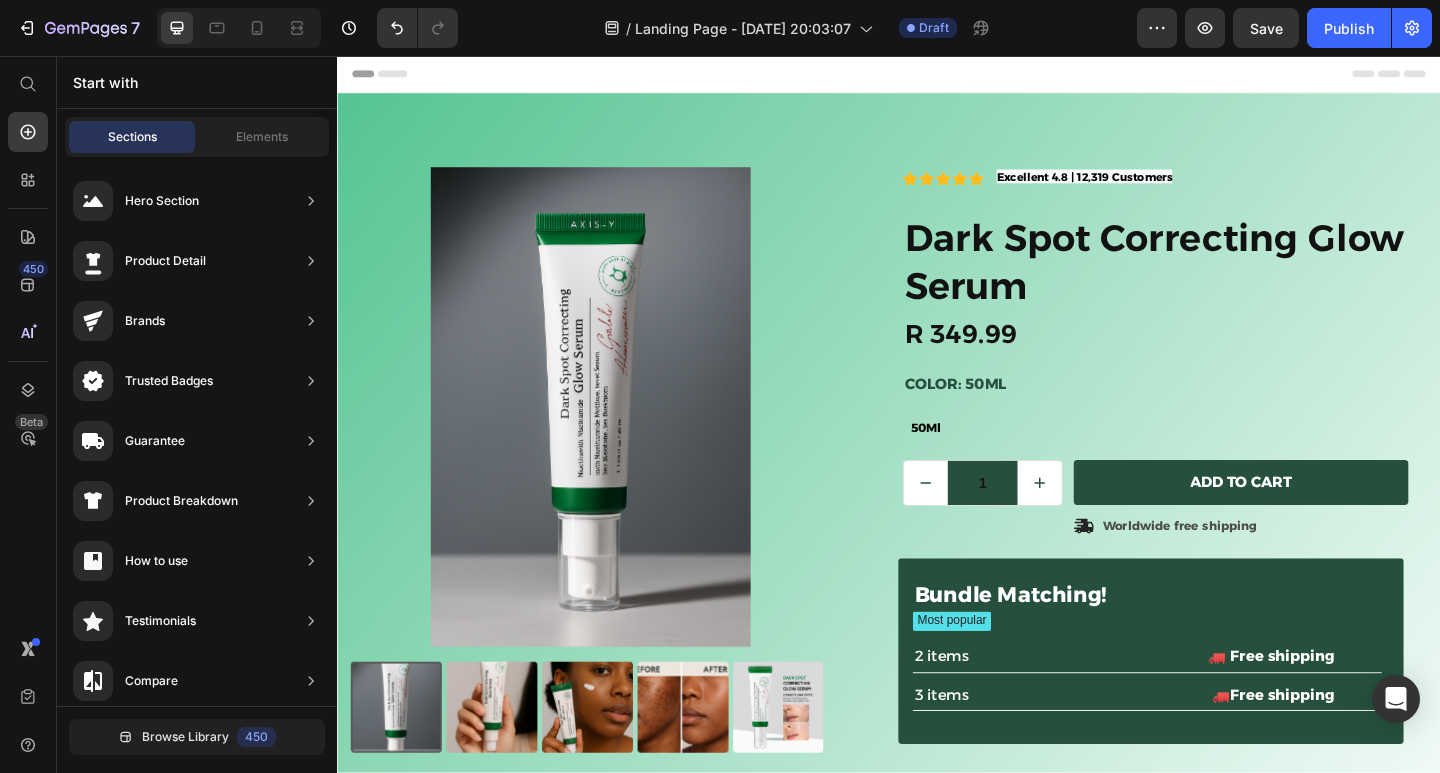click on "Header" at bounding box center (937, 76) 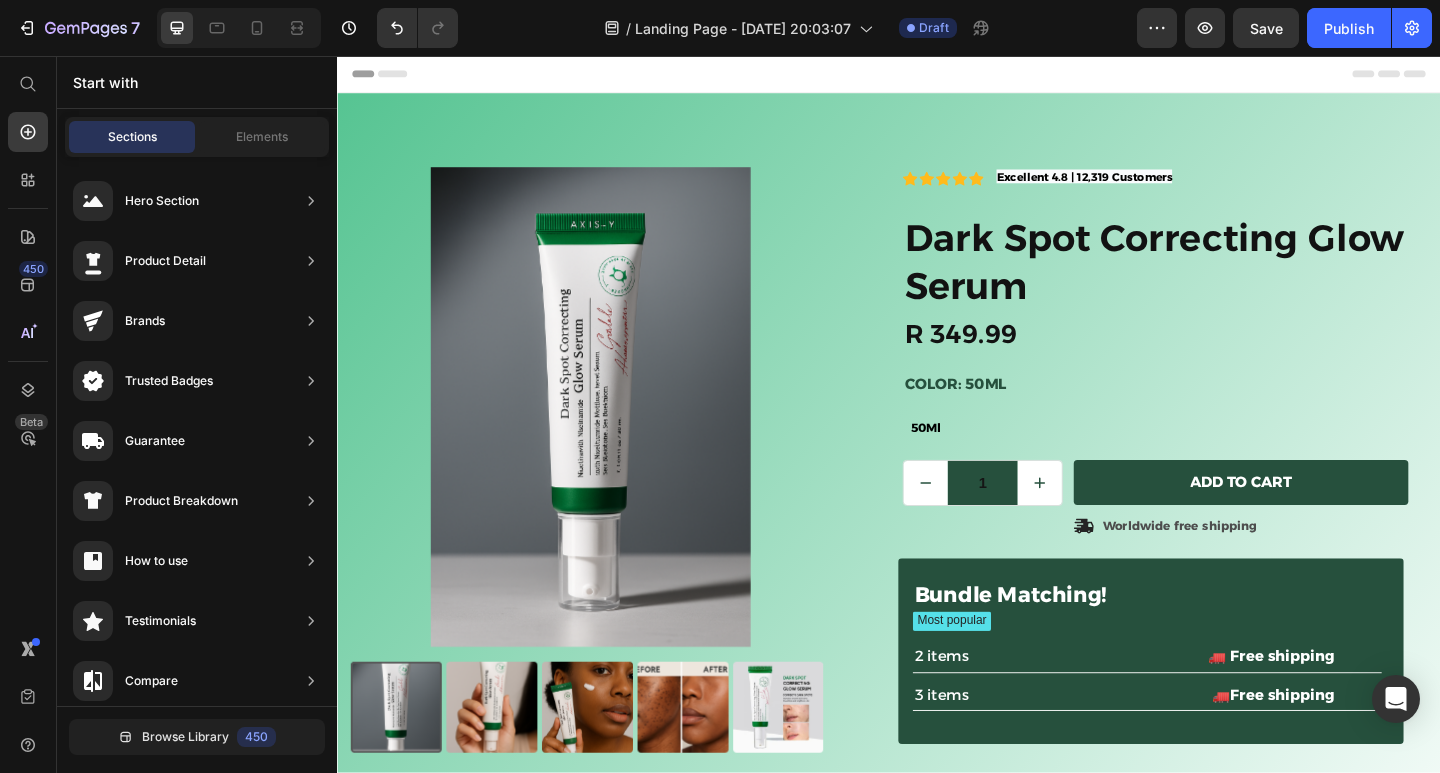click on "Header" at bounding box center (937, 76) 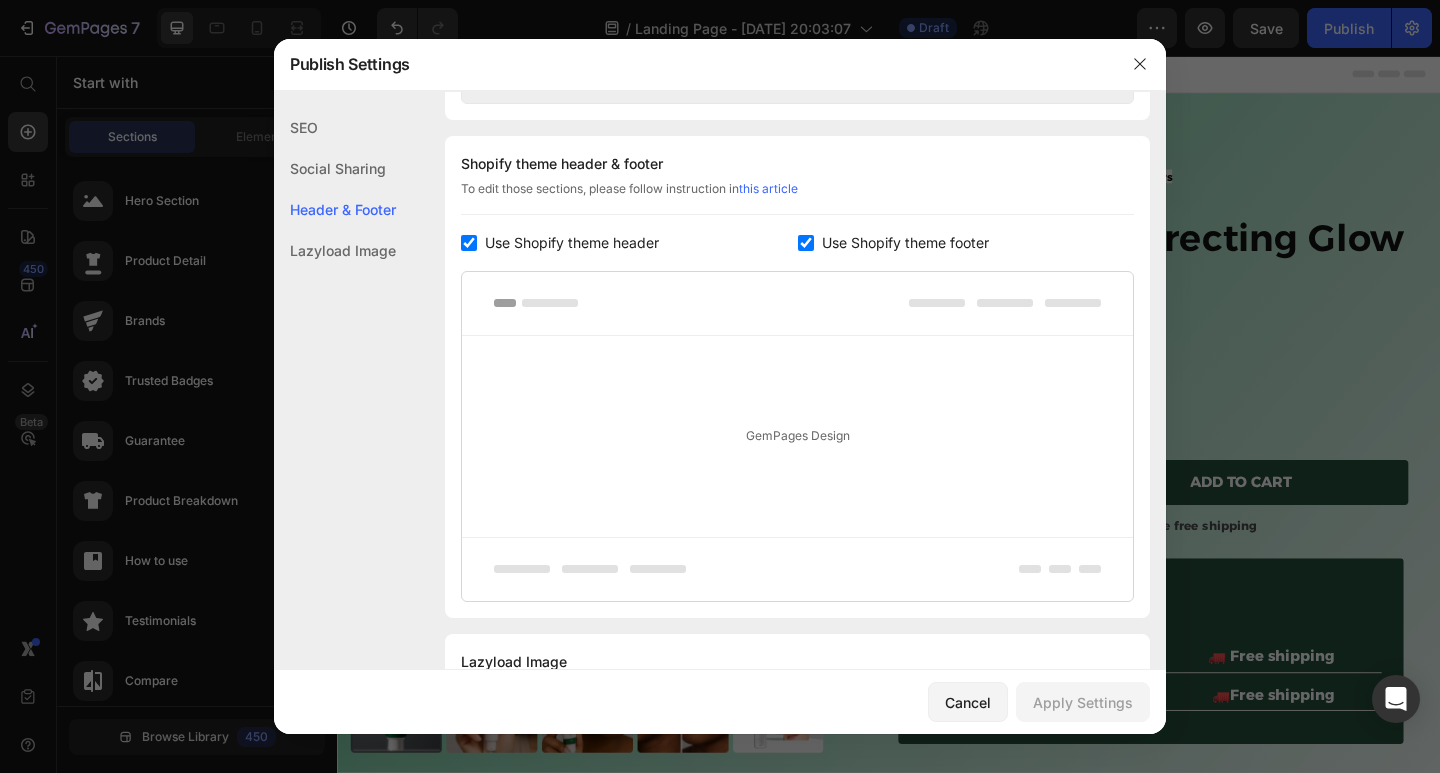 scroll, scrollTop: 937, scrollLeft: 0, axis: vertical 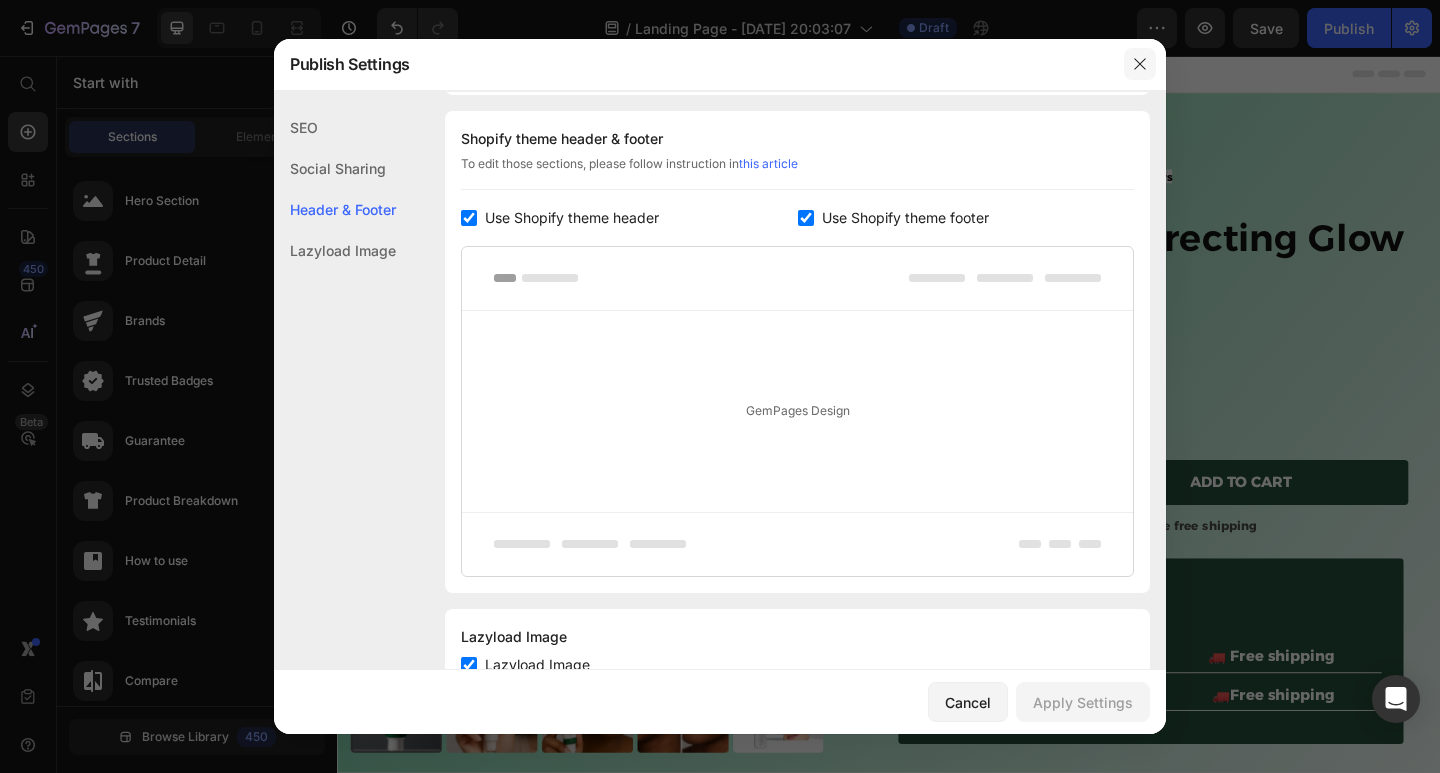 click 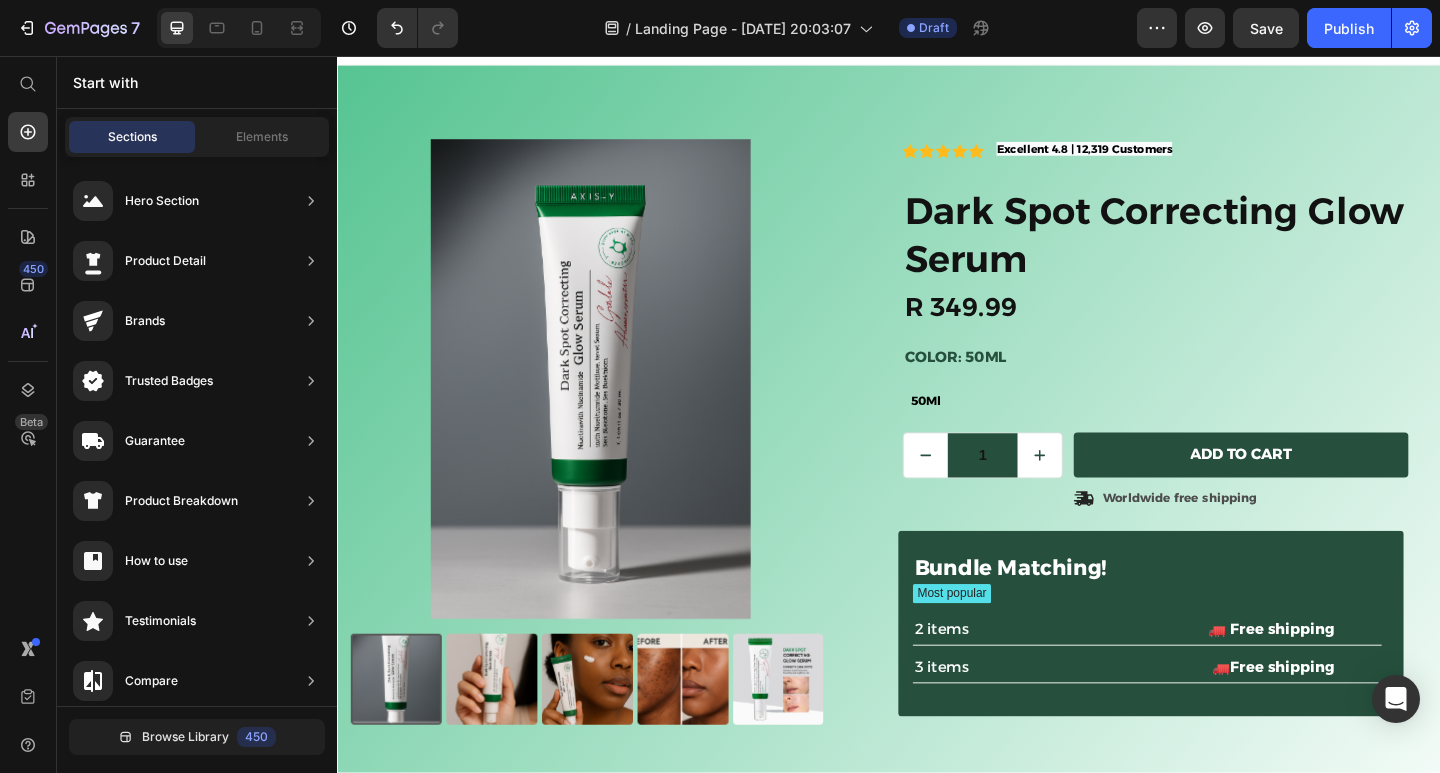 scroll, scrollTop: 0, scrollLeft: 0, axis: both 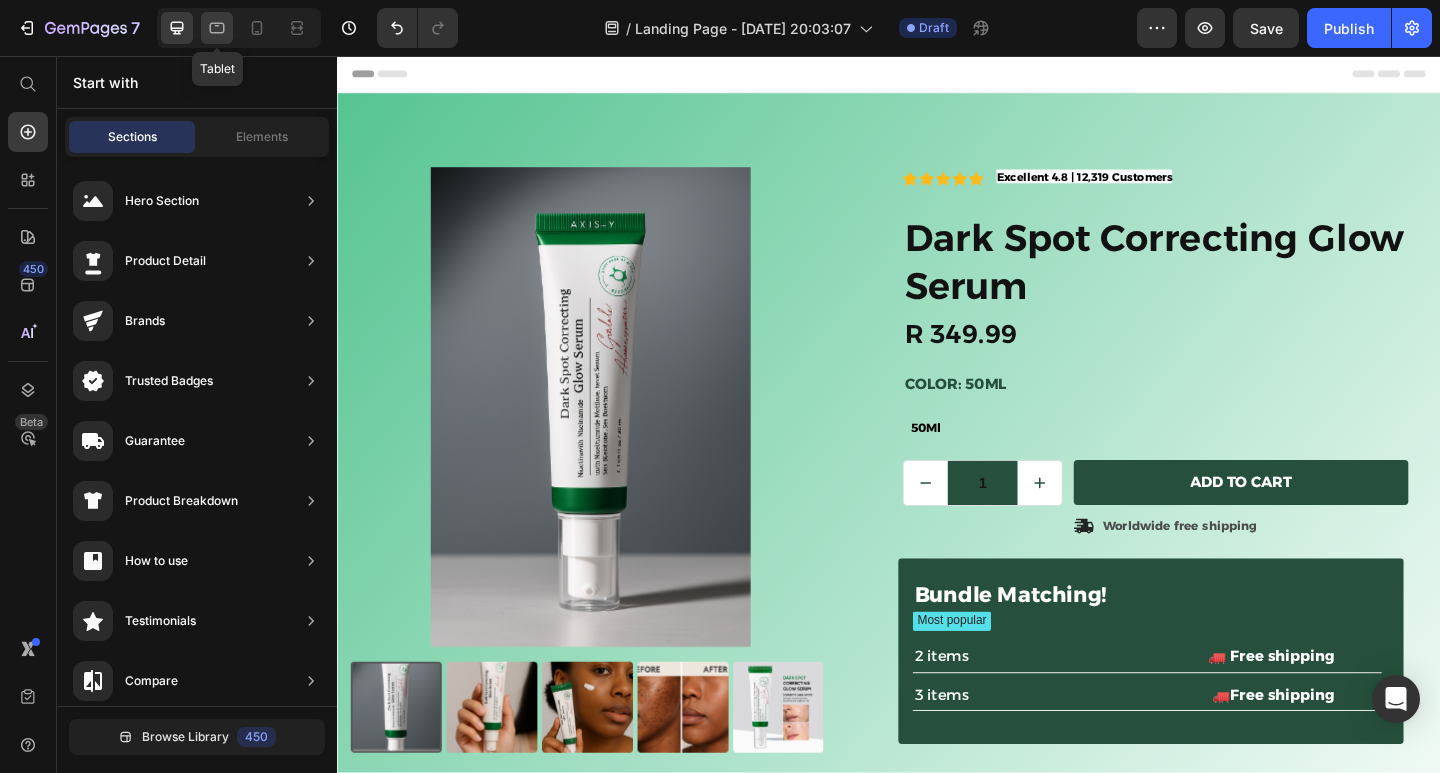 click 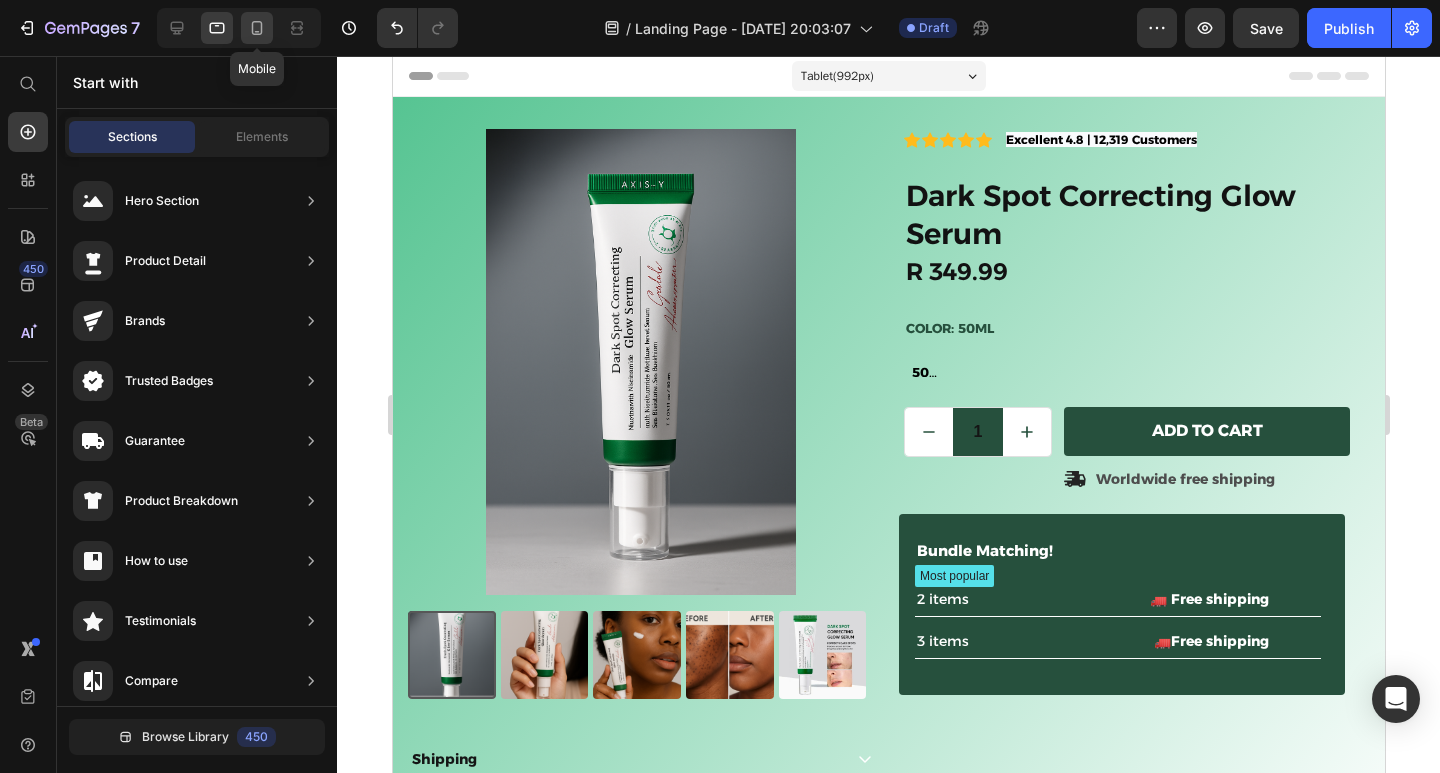 click 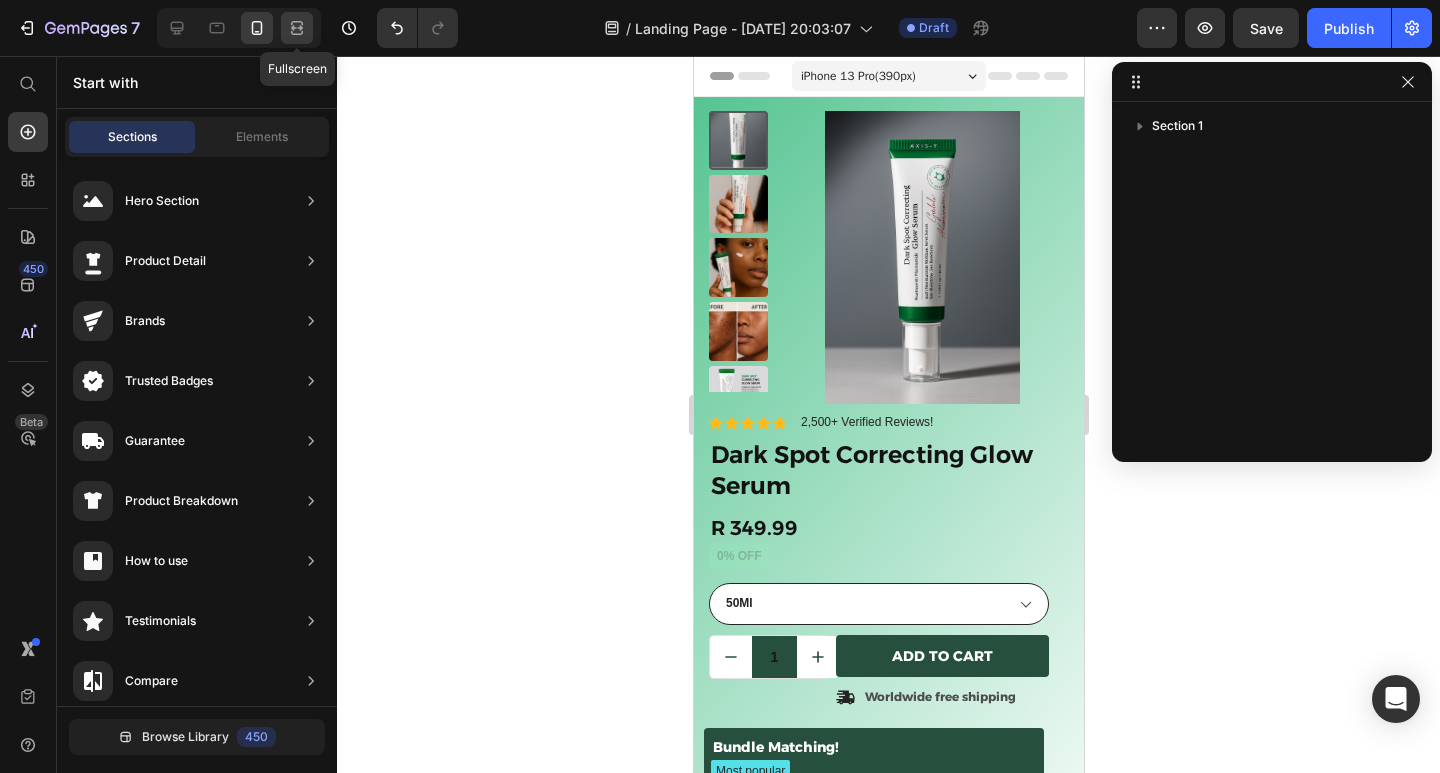 click 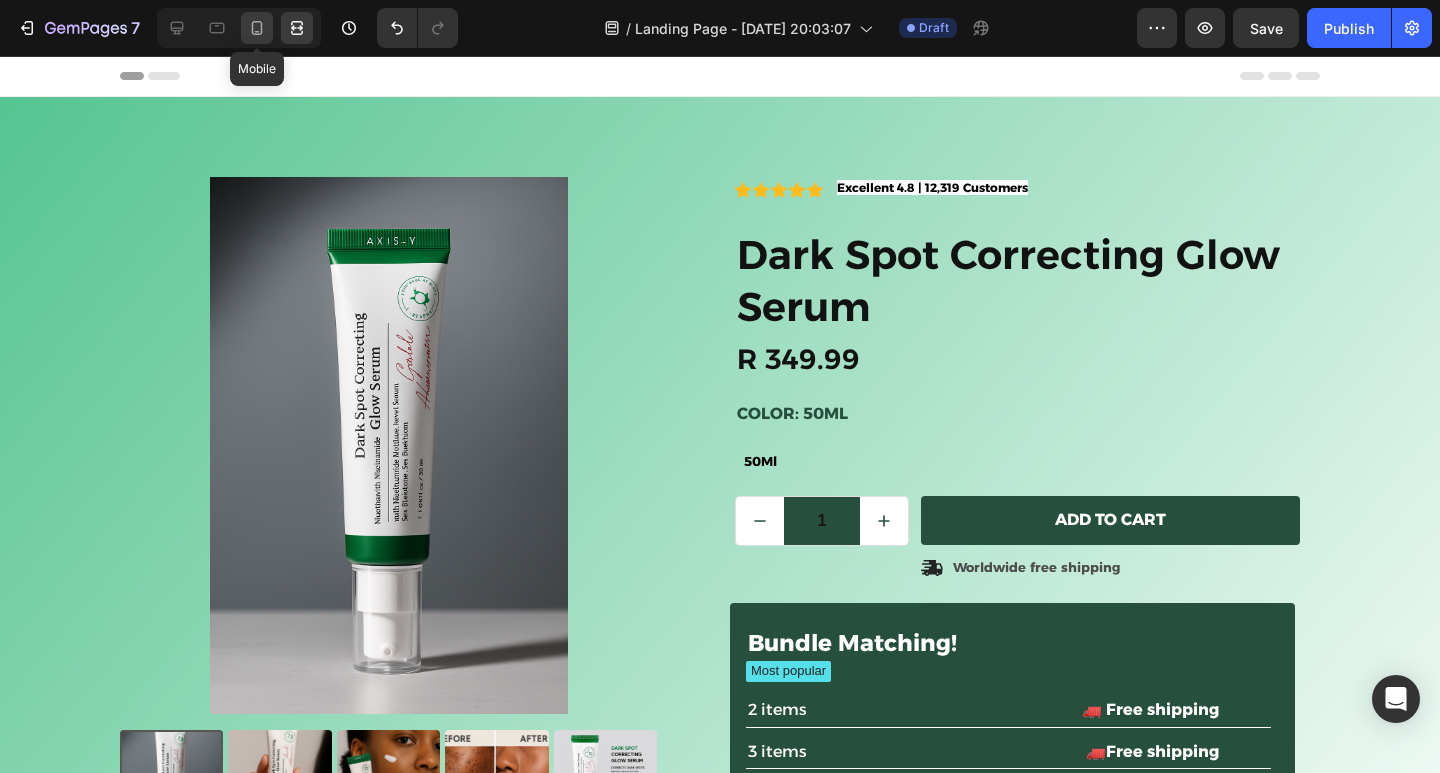 click 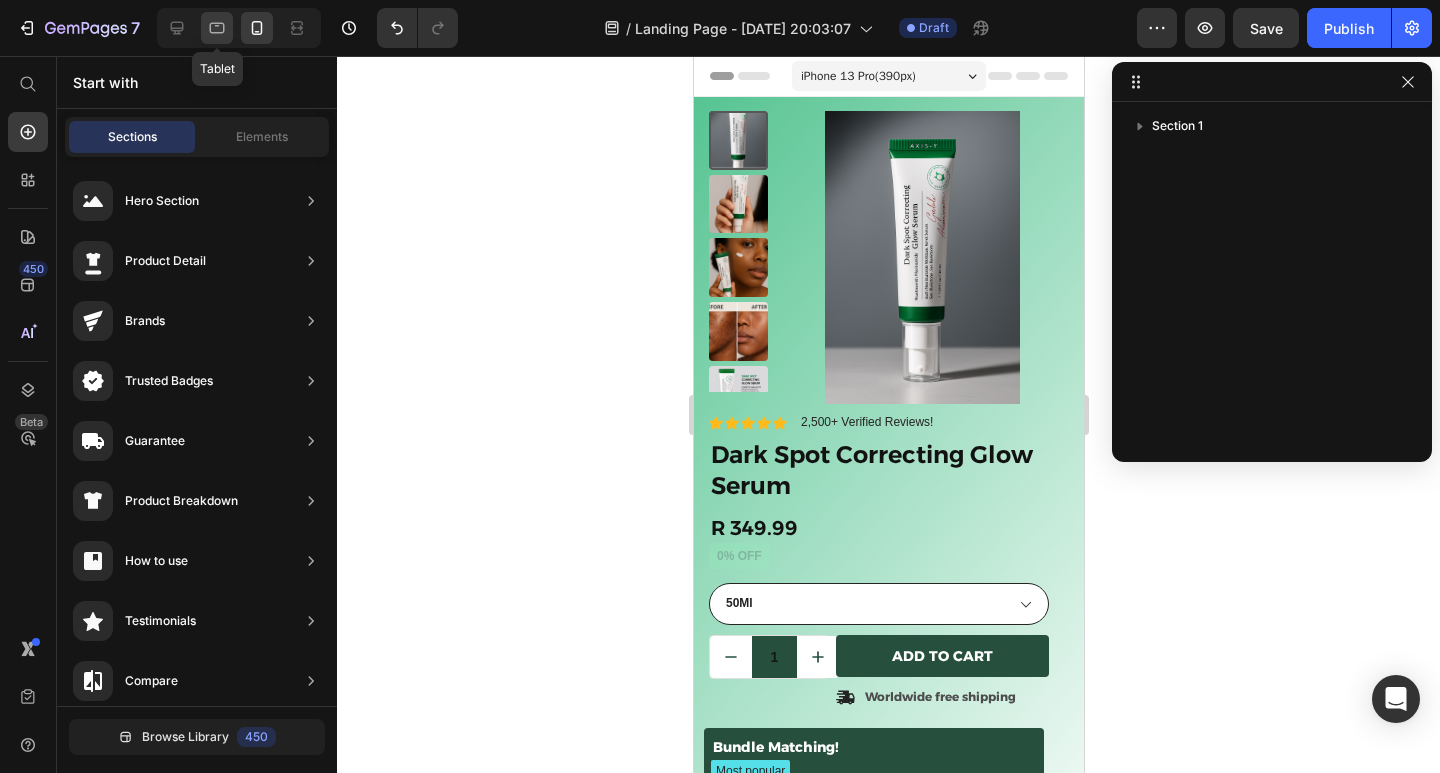 click 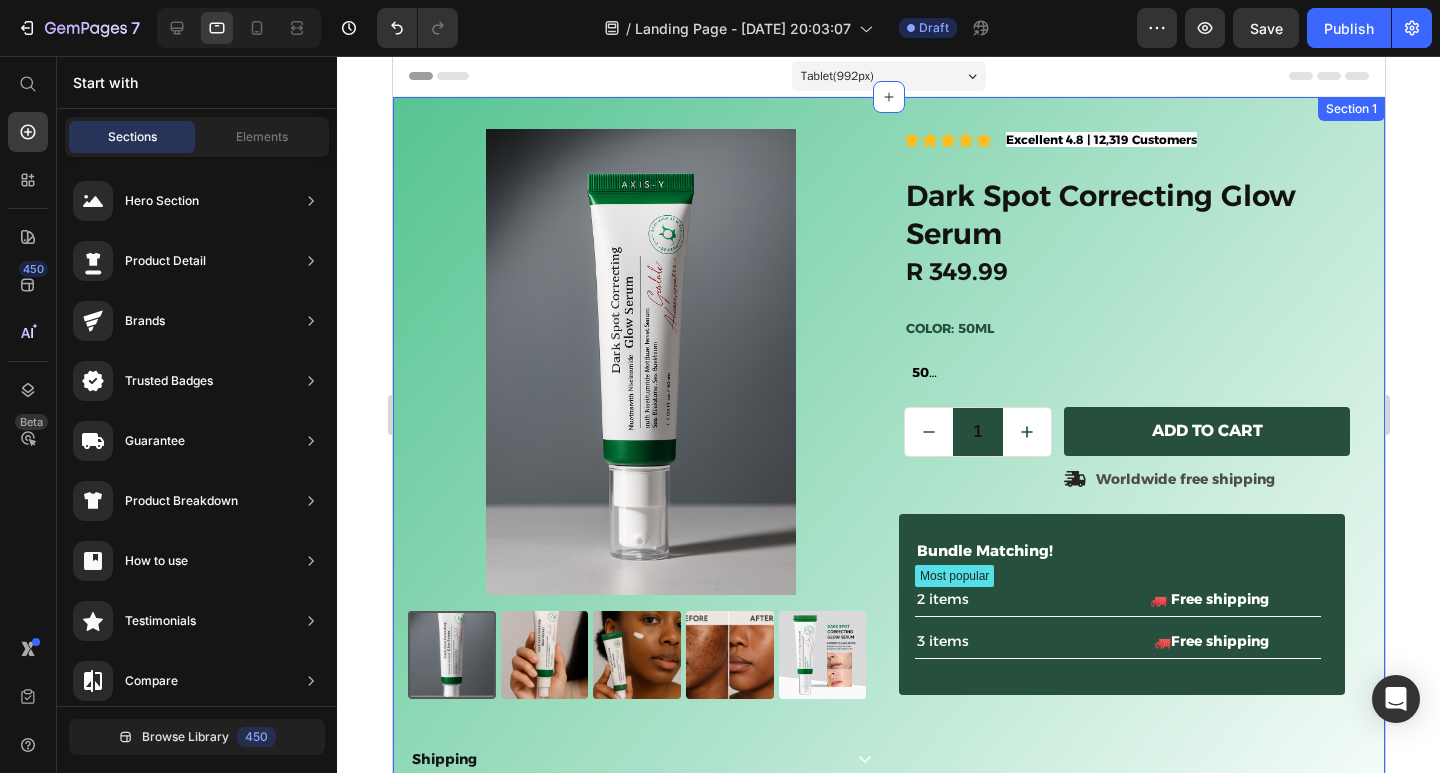 click on "Product Images
Shipping
Product Ingredients Accordion Icon Icon Icon Icon Icon Icon List 2,500+ Verified Reviews! Text Block Row Icon Icon Icon Icon Icon Icon List Excellent 4.8 | 12,319 Customers Text Block Row Dark Spot Correcting Glow Serum Product Title R 349.99 Product Price 0% off Product Badge Row Color: 50Ml 50Ml 50Ml 50Ml Product Variants & Swatches 50Ml Product Variants & Swatches 1 Product Quantity Row Add to cart Add to Cart
Icon Worldwide free shipping Text Block Row Row Bundle Matching! Text Block Most popular Text Block Row 2 items Text Block 🚛 Free shipping Text Block Row 3 items Text Block 🚛Free shipping Text Block Row Row Row Product Section 1" at bounding box center (888, 499) 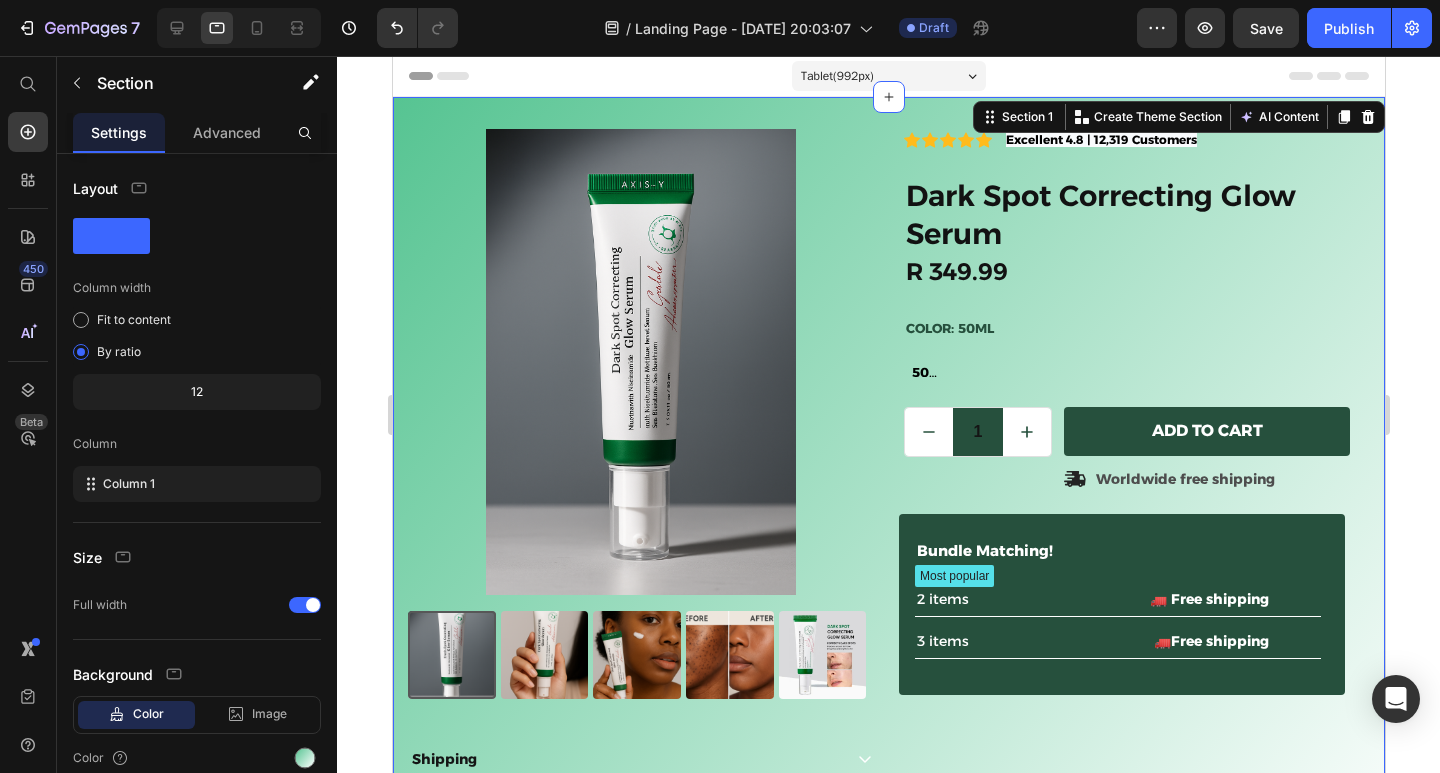 drag, startPoint x: 925, startPoint y: 94, endPoint x: 923, endPoint y: 48, distance: 46.043457 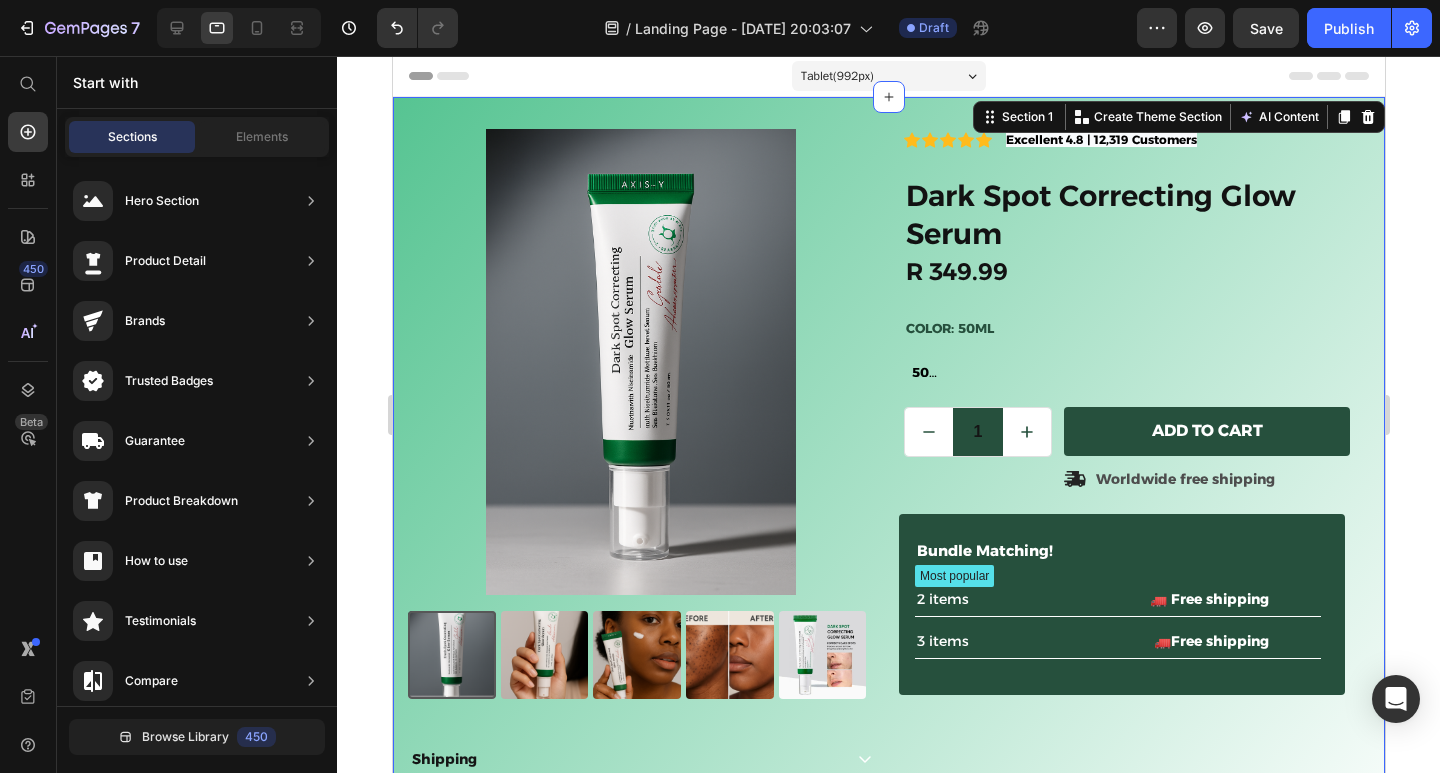 click 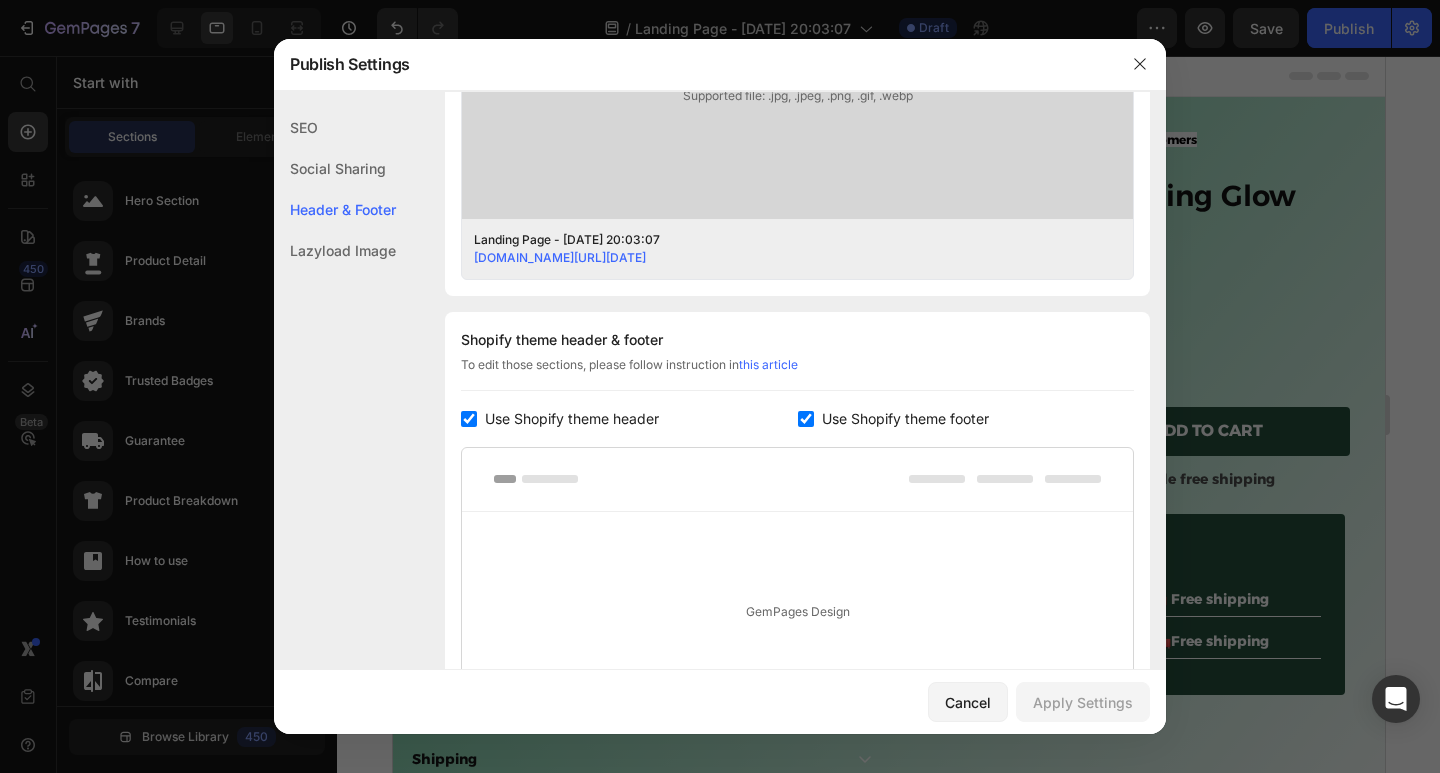 scroll, scrollTop: 708, scrollLeft: 0, axis: vertical 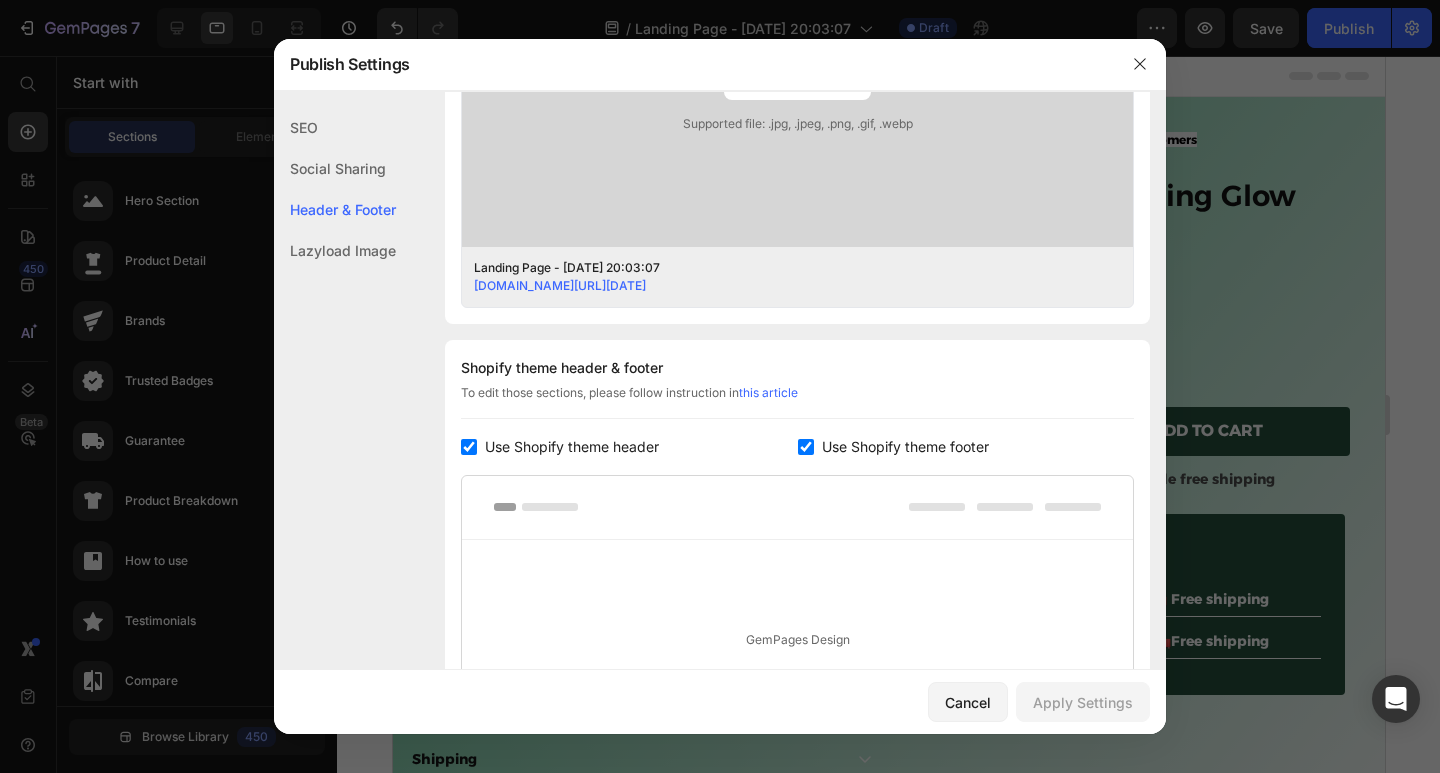 click on "Lazyload Image" 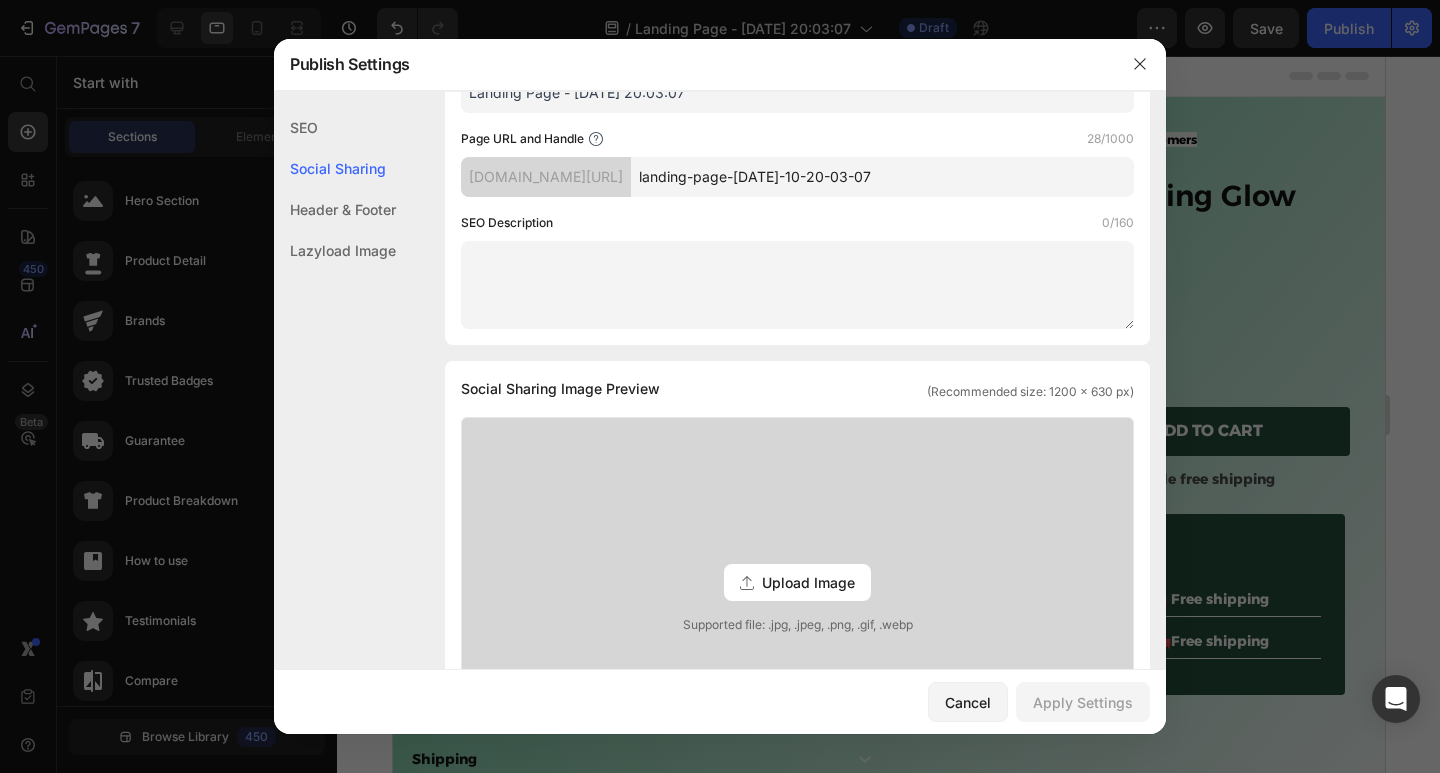 scroll, scrollTop: 407, scrollLeft: 0, axis: vertical 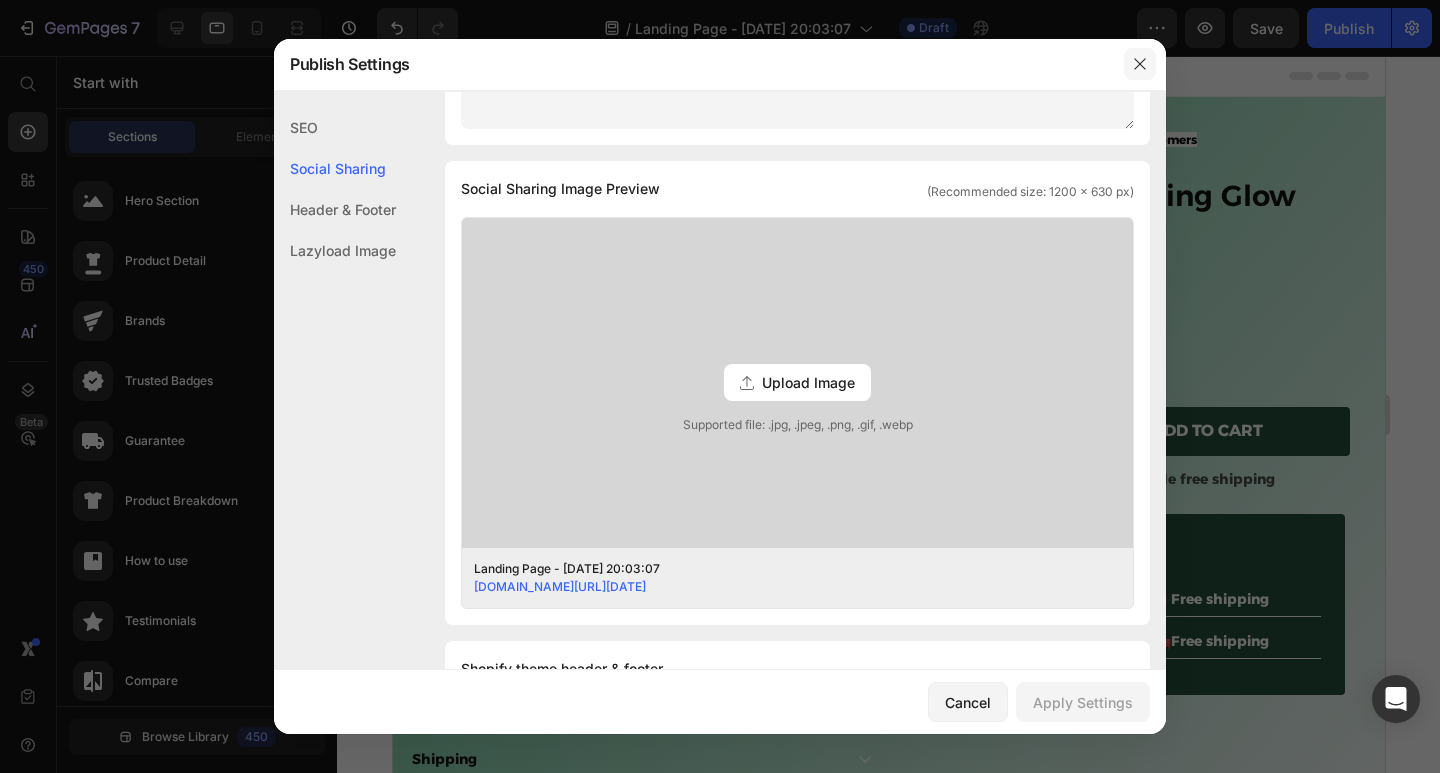 click 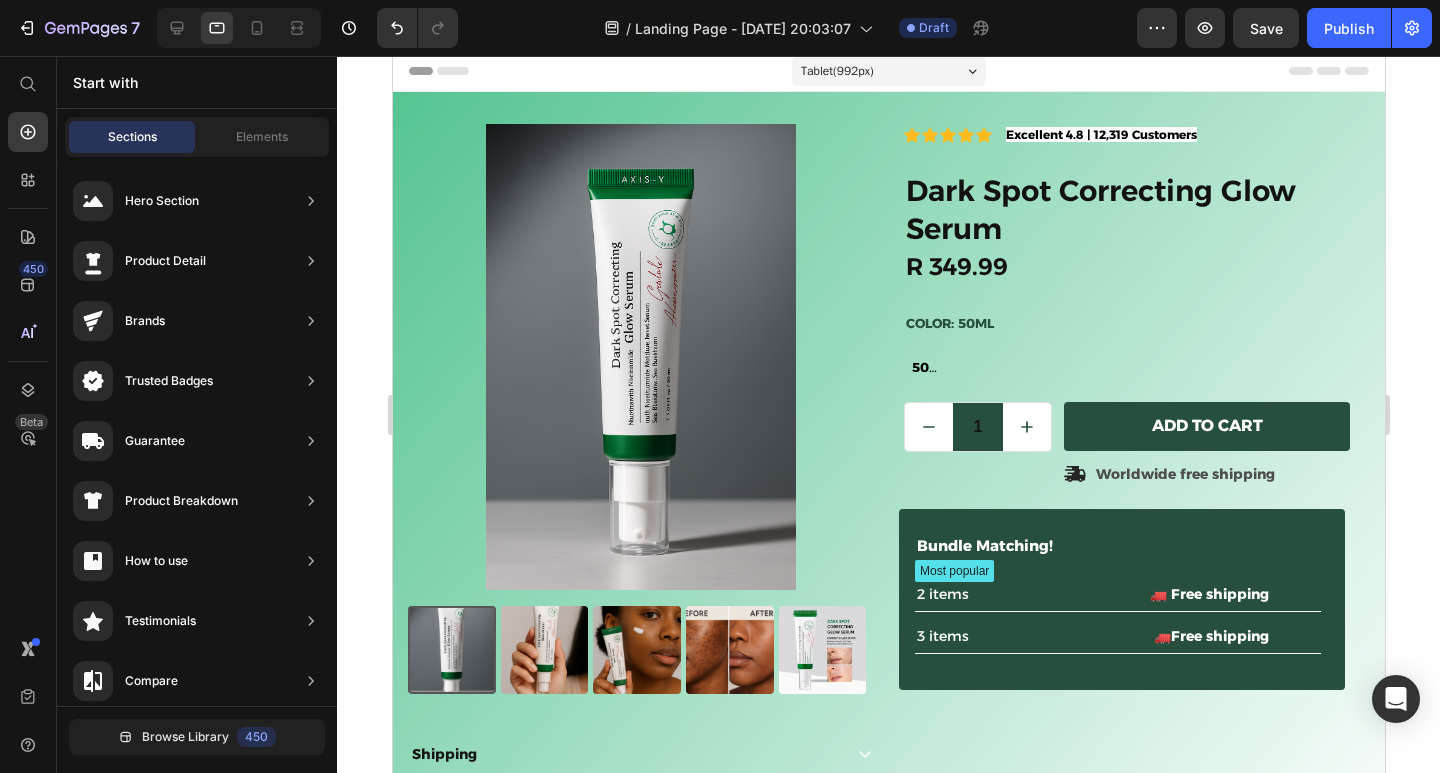 scroll, scrollTop: 0, scrollLeft: 0, axis: both 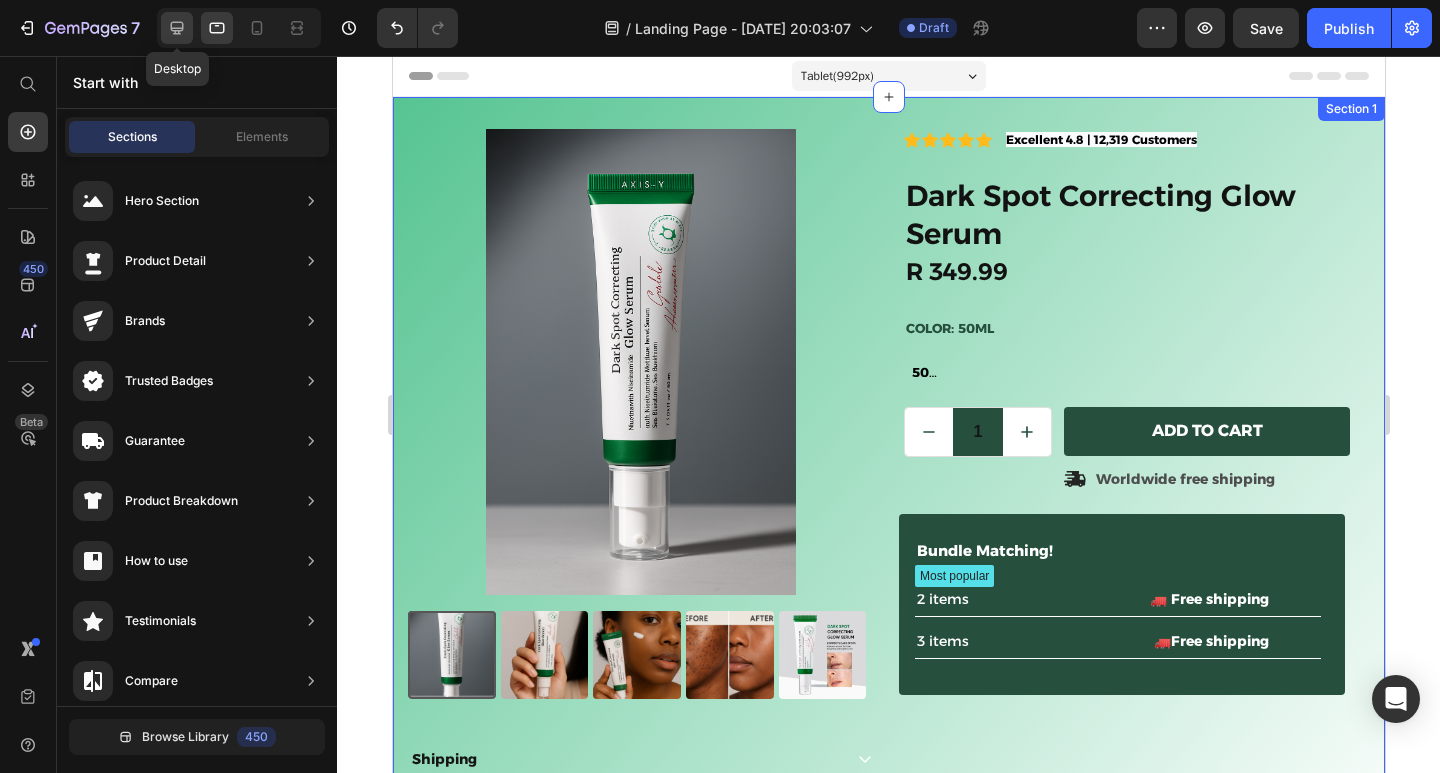 click 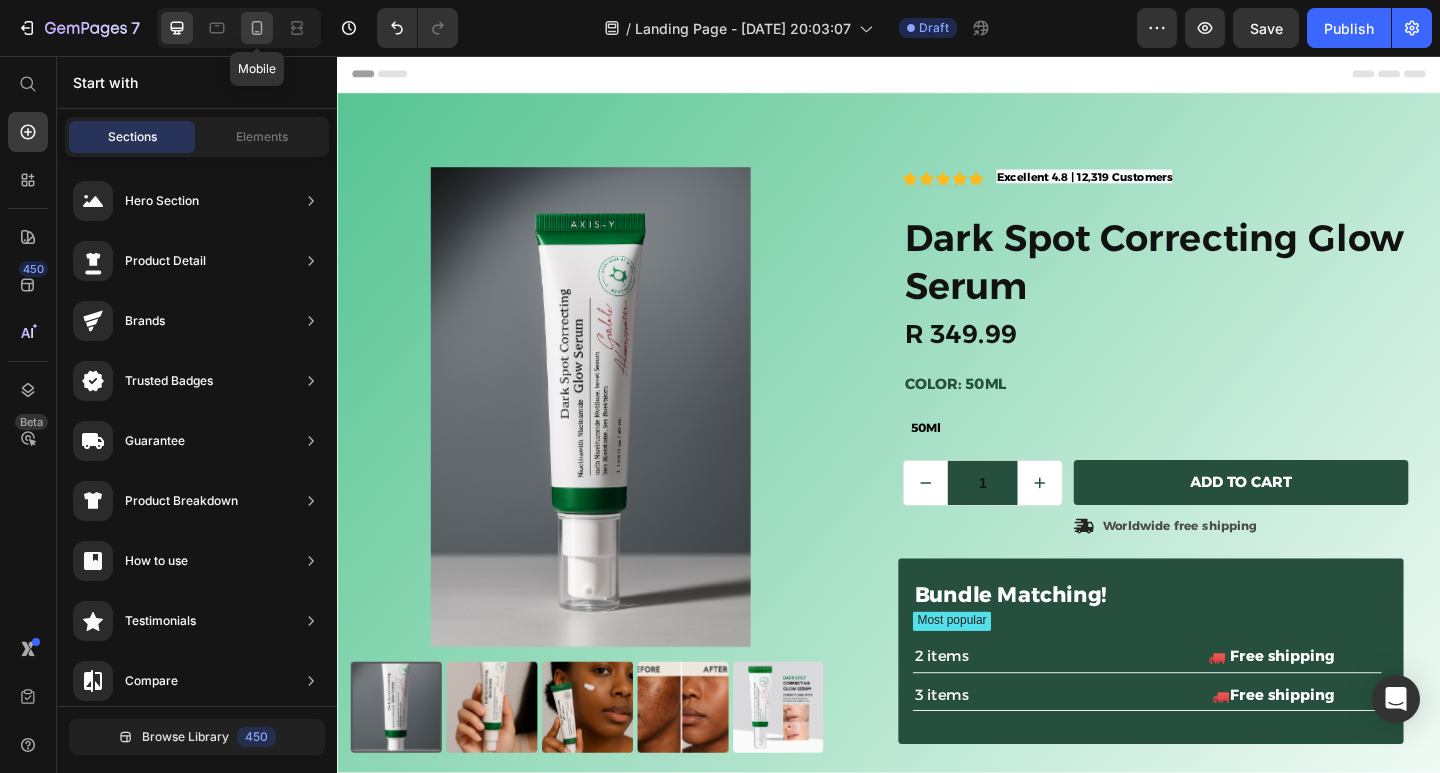 click 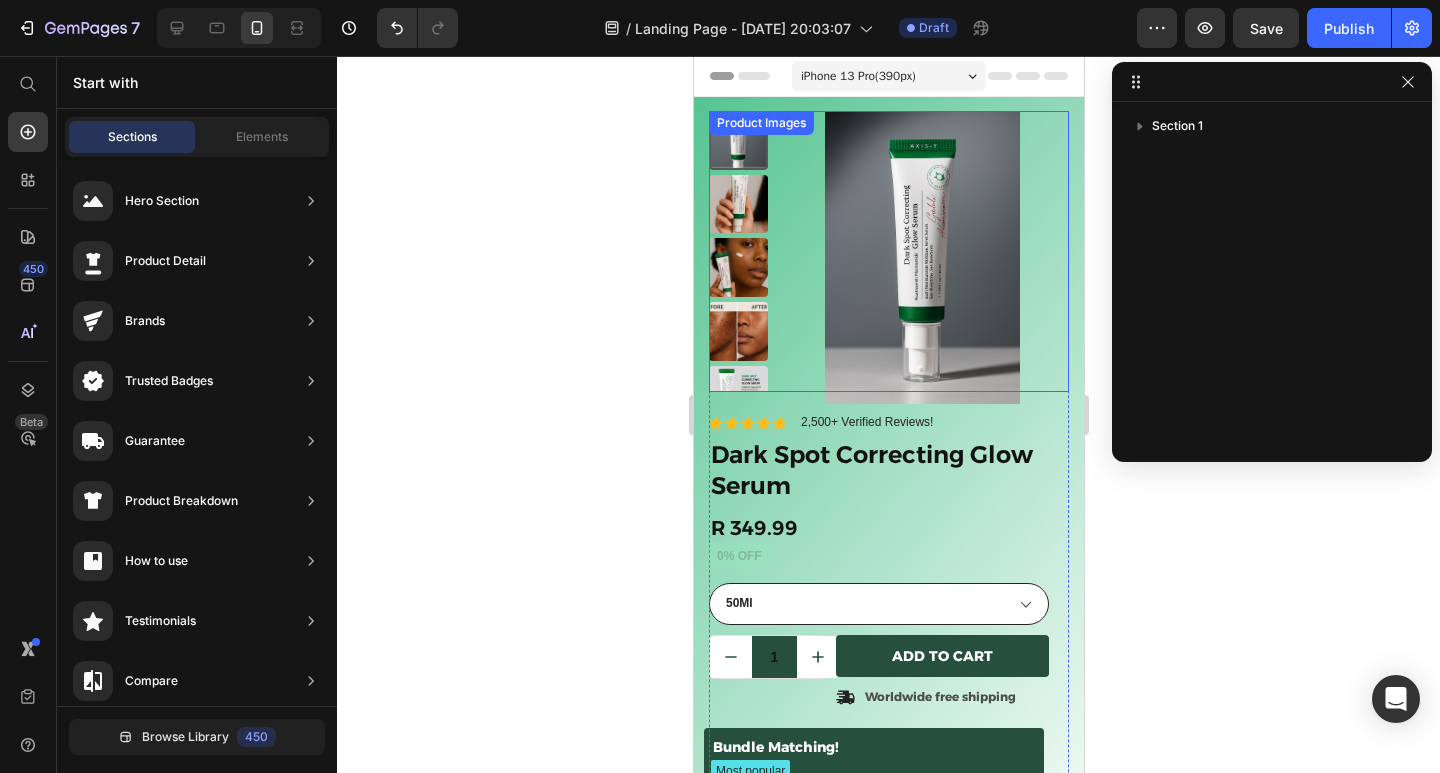 click at bounding box center [921, 257] 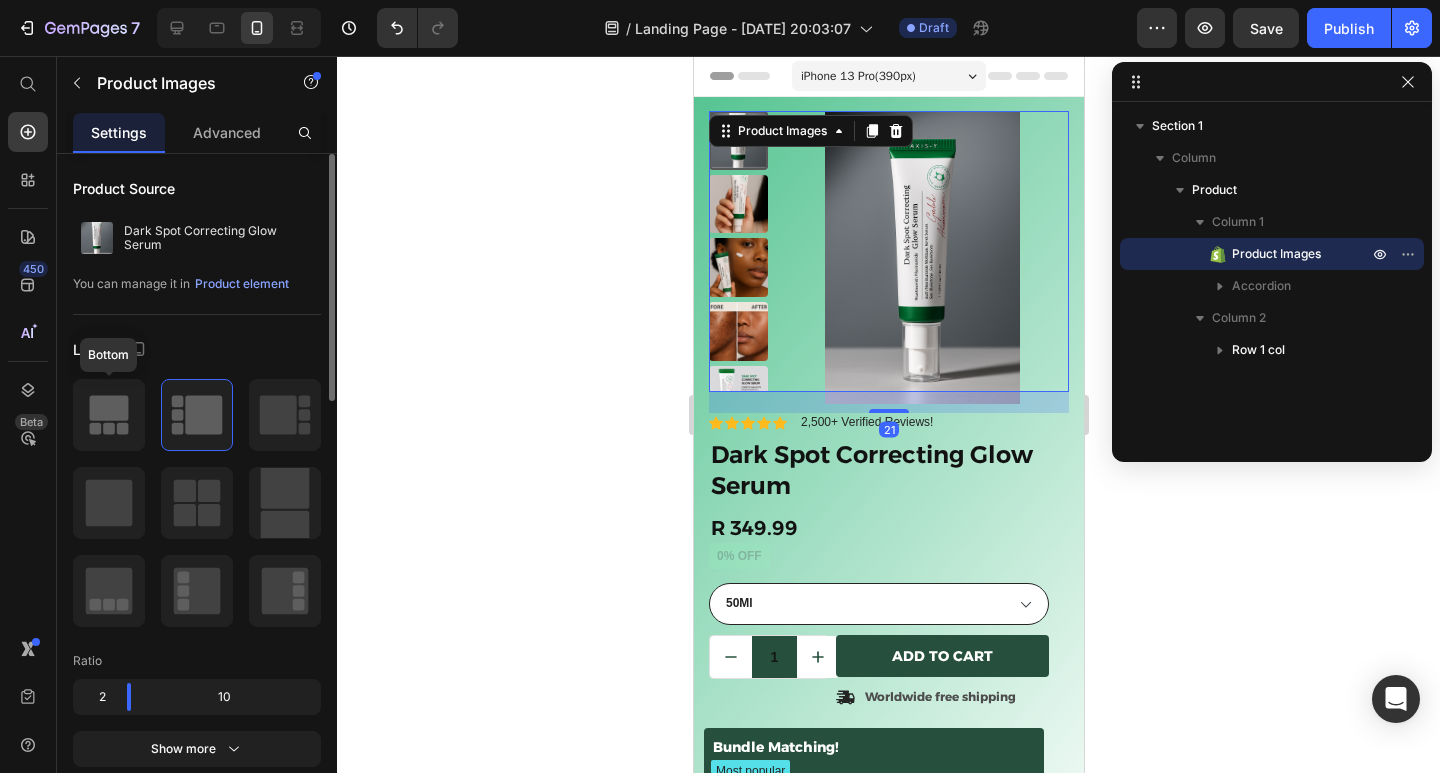click 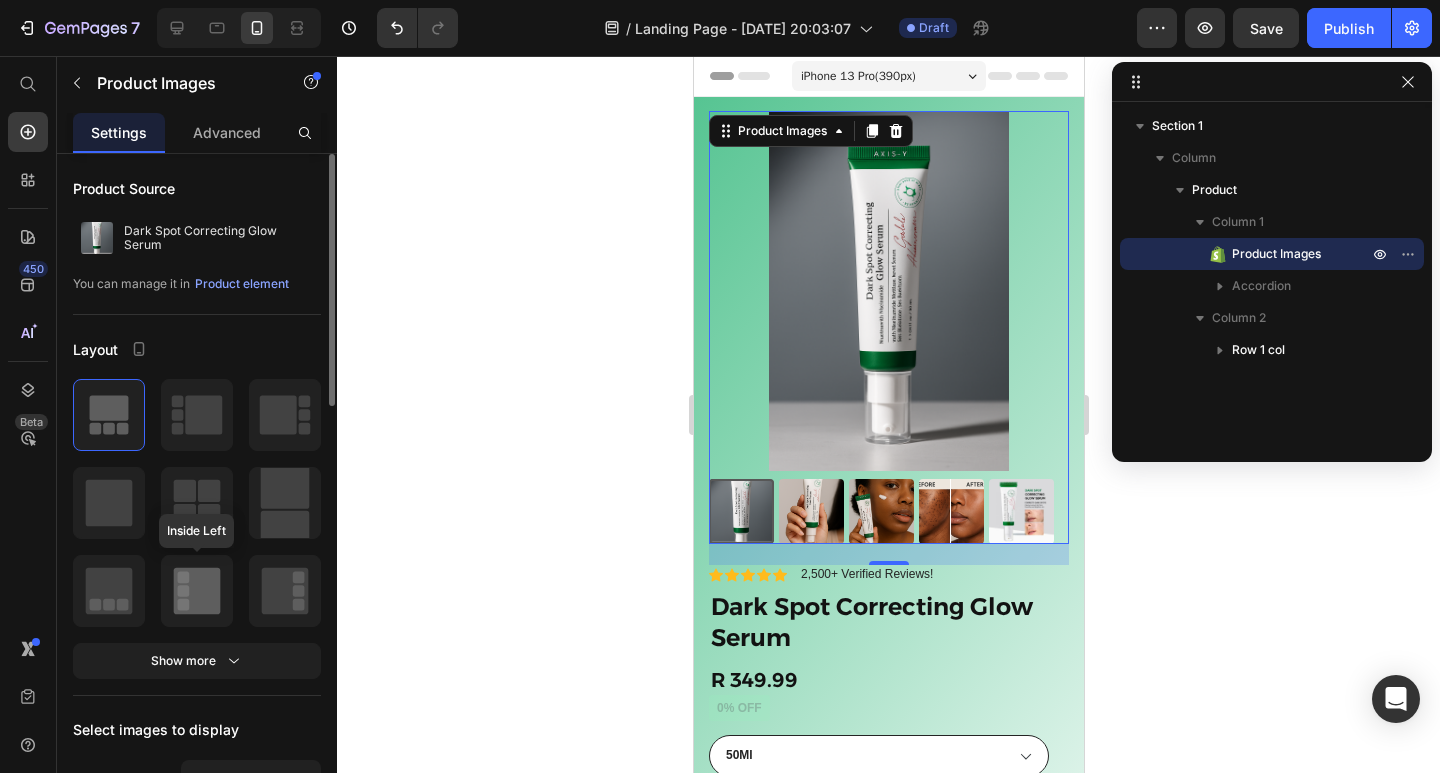 click 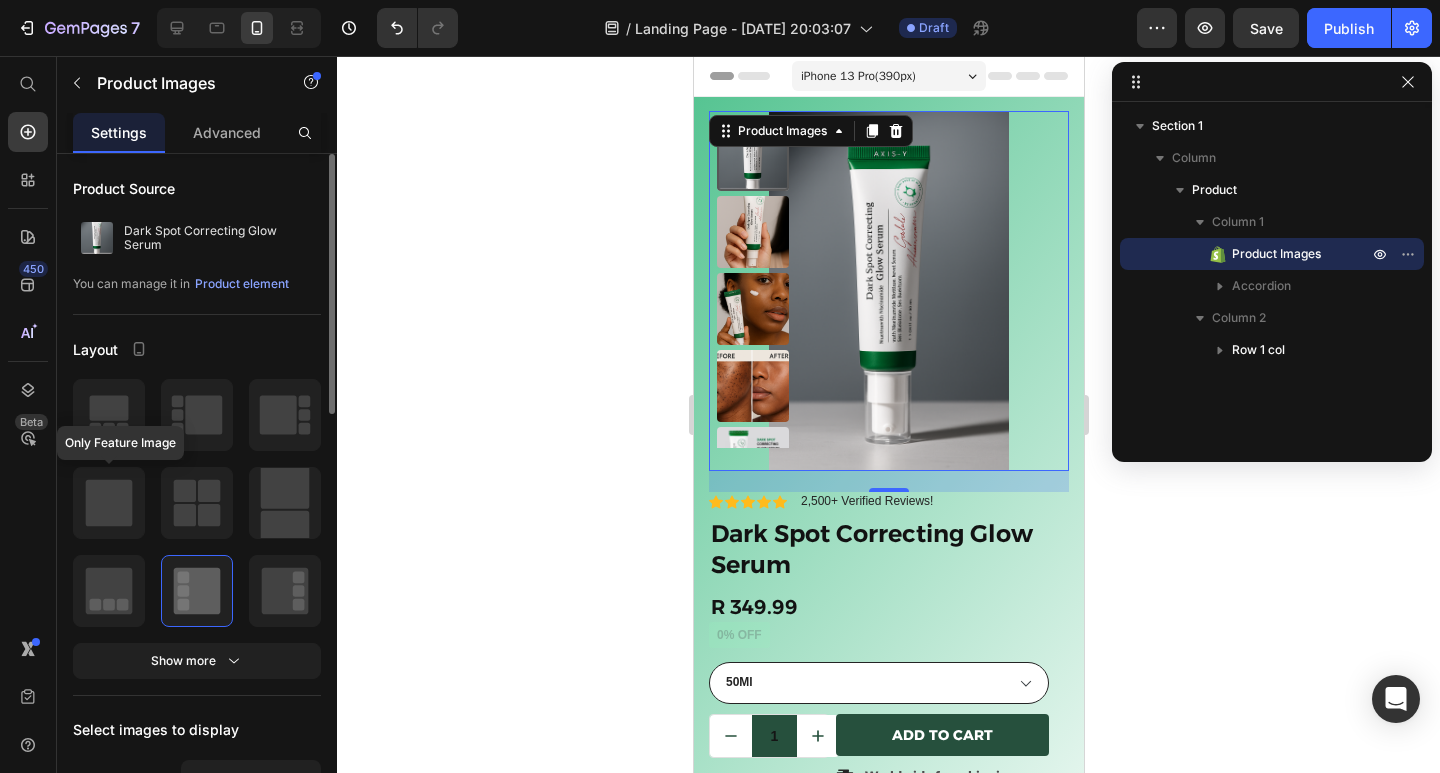 click 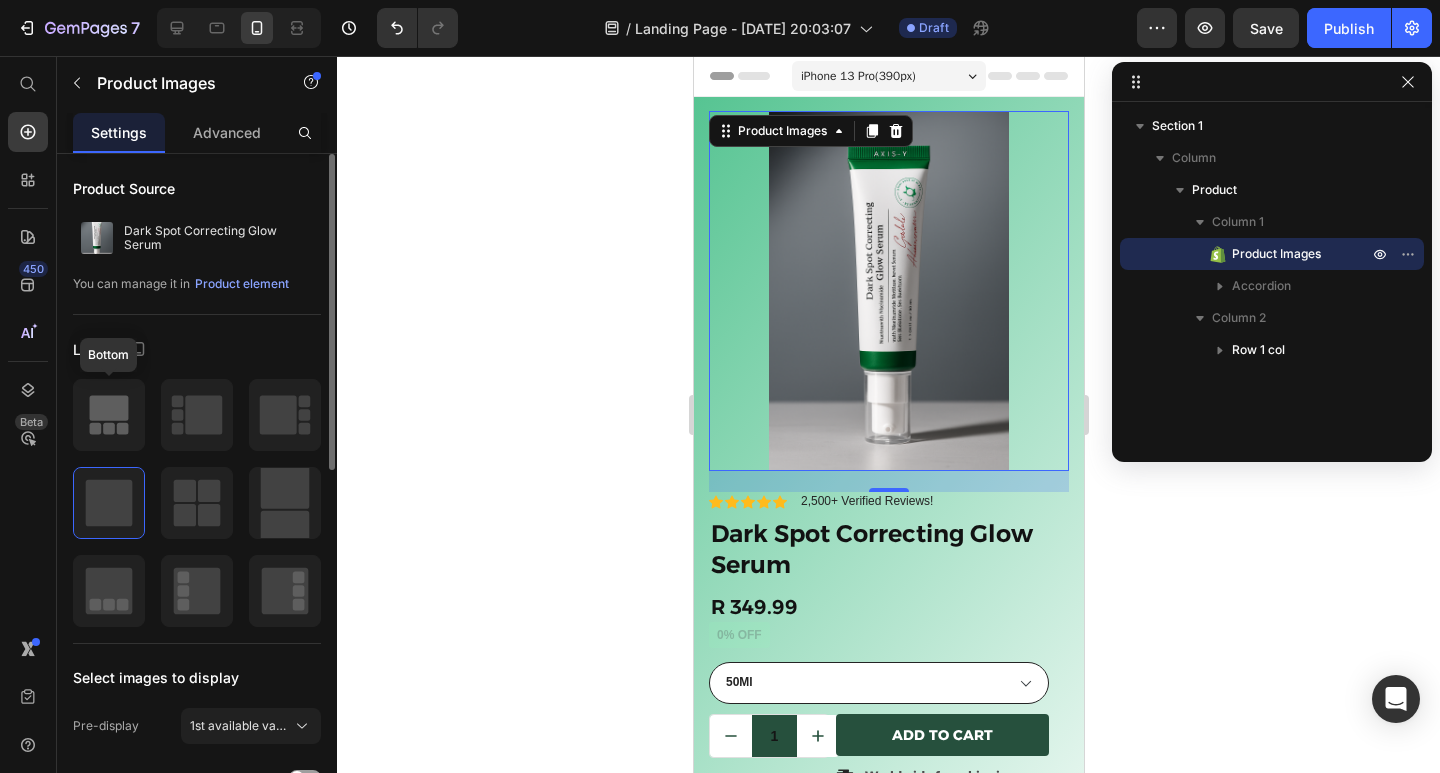 click 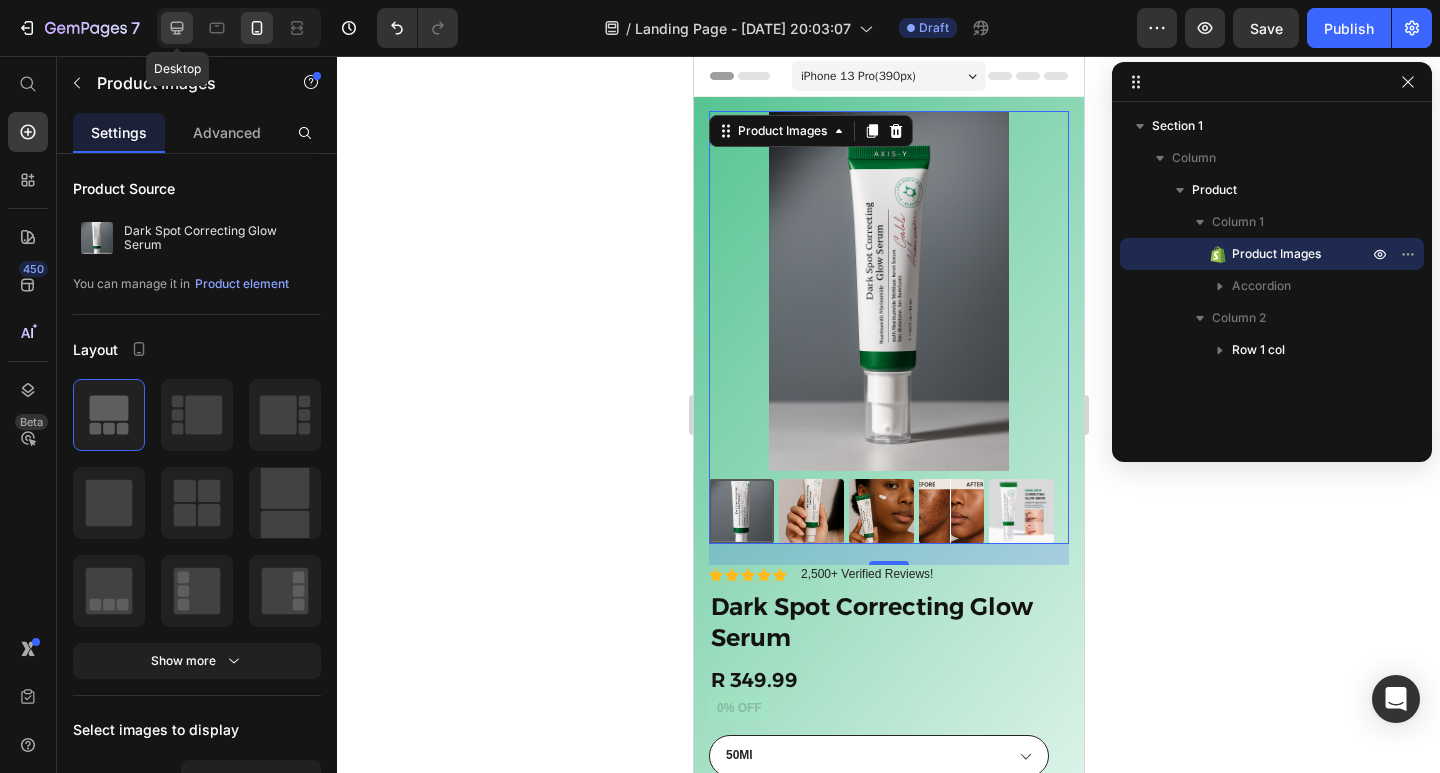 click 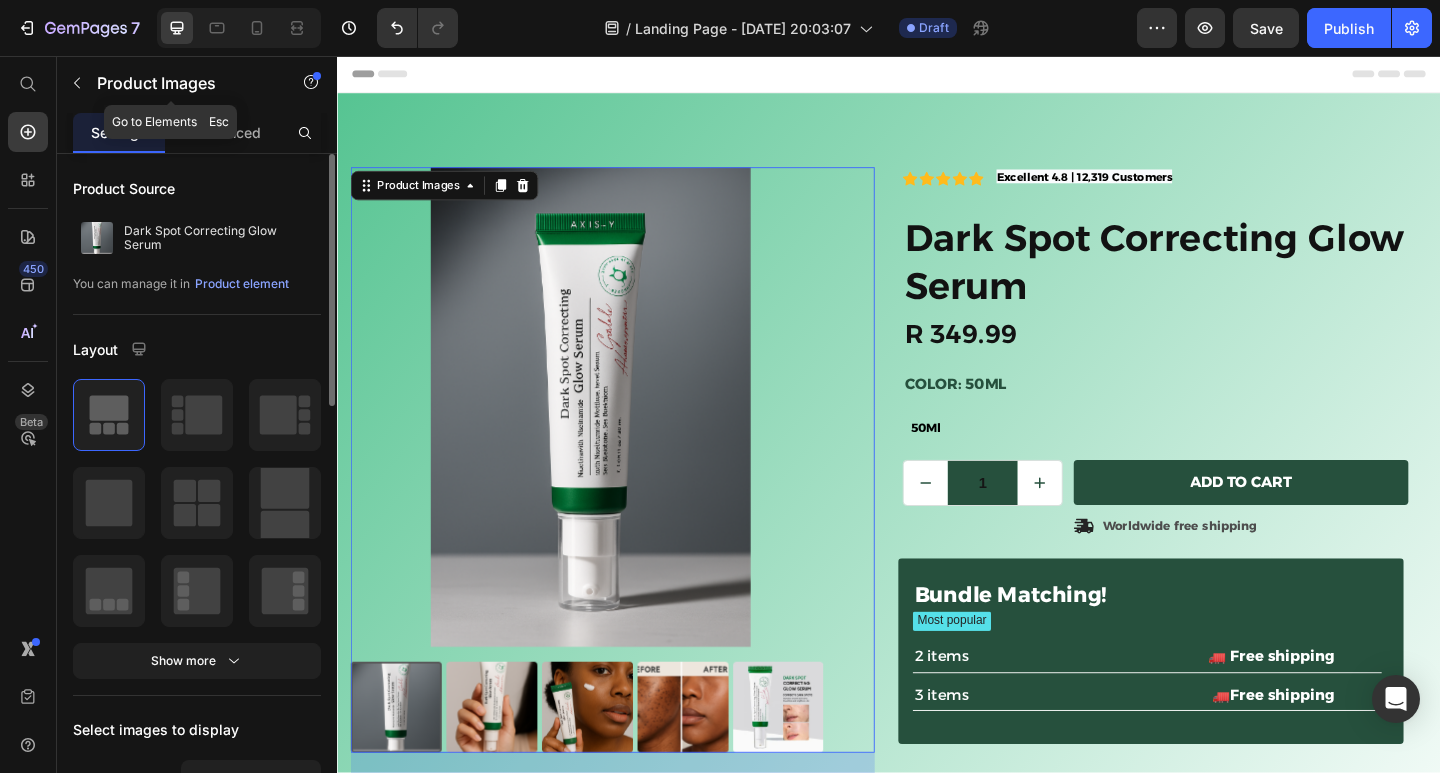 scroll, scrollTop: 51, scrollLeft: 0, axis: vertical 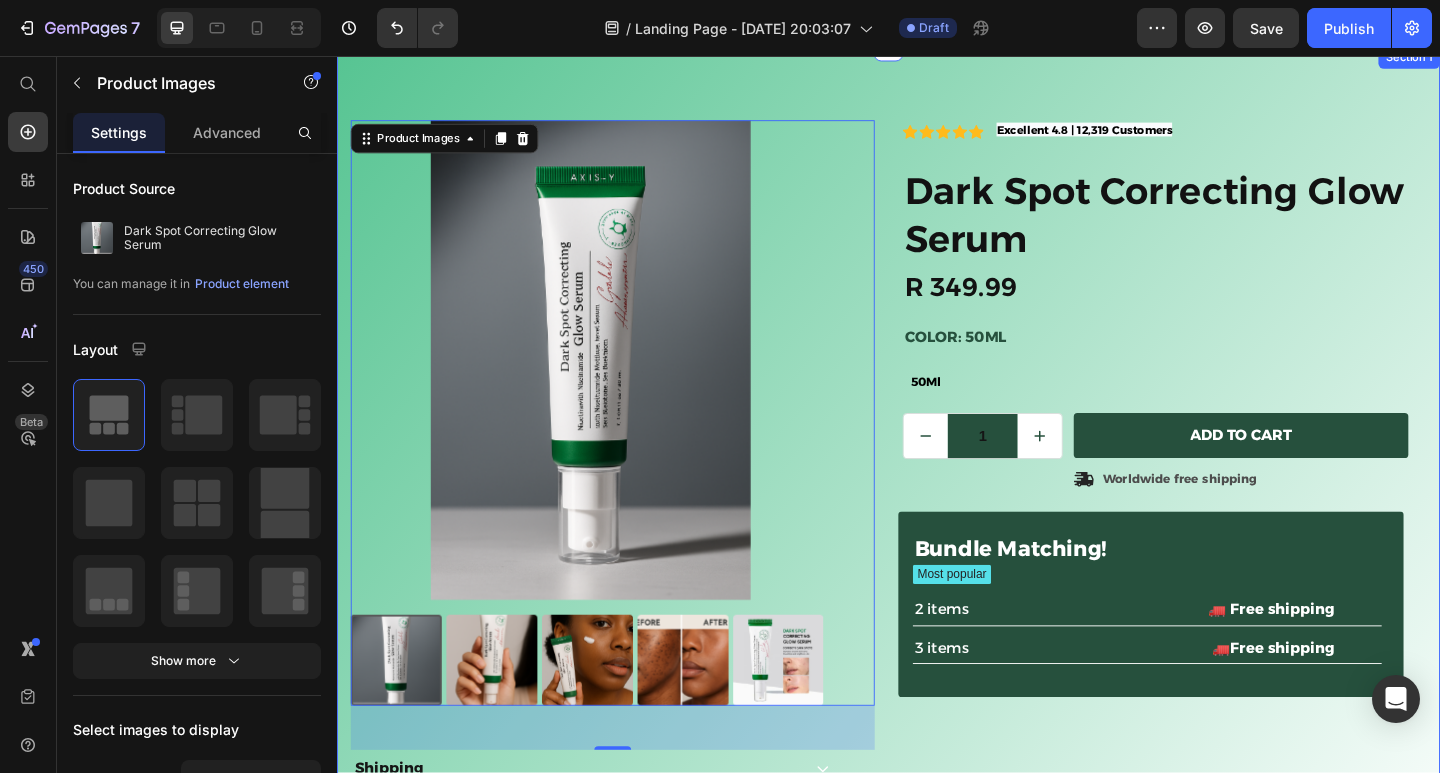 click on "Product Images   21
Shipping
Product Ingredients Accordion Icon Icon Icon Icon Icon Icon List 2,500+ Verified Reviews! Text Block Row Icon Icon Icon Icon Icon Icon List Excellent 4.8 | 12,319 Customers Text Block Row Dark Spot Correcting Glow Serum Product Title R 349.99 Product Price 0% off Product Badge Row Color: 50Ml 50Ml 50Ml 50Ml Product Variants & Swatches 50Ml Product Variants & Swatches 1 Product Quantity Row Add to cart Add to Cart
Icon Worldwide free shipping Text Block Row Row Bundle Matching! Text Block Most popular Text Block Row 2 items Text Block 🚛 Free shipping Text Block Row 3 items Text Block 🚛Free shipping Text Block Row Row Row Product Section 1" at bounding box center (937, 520) 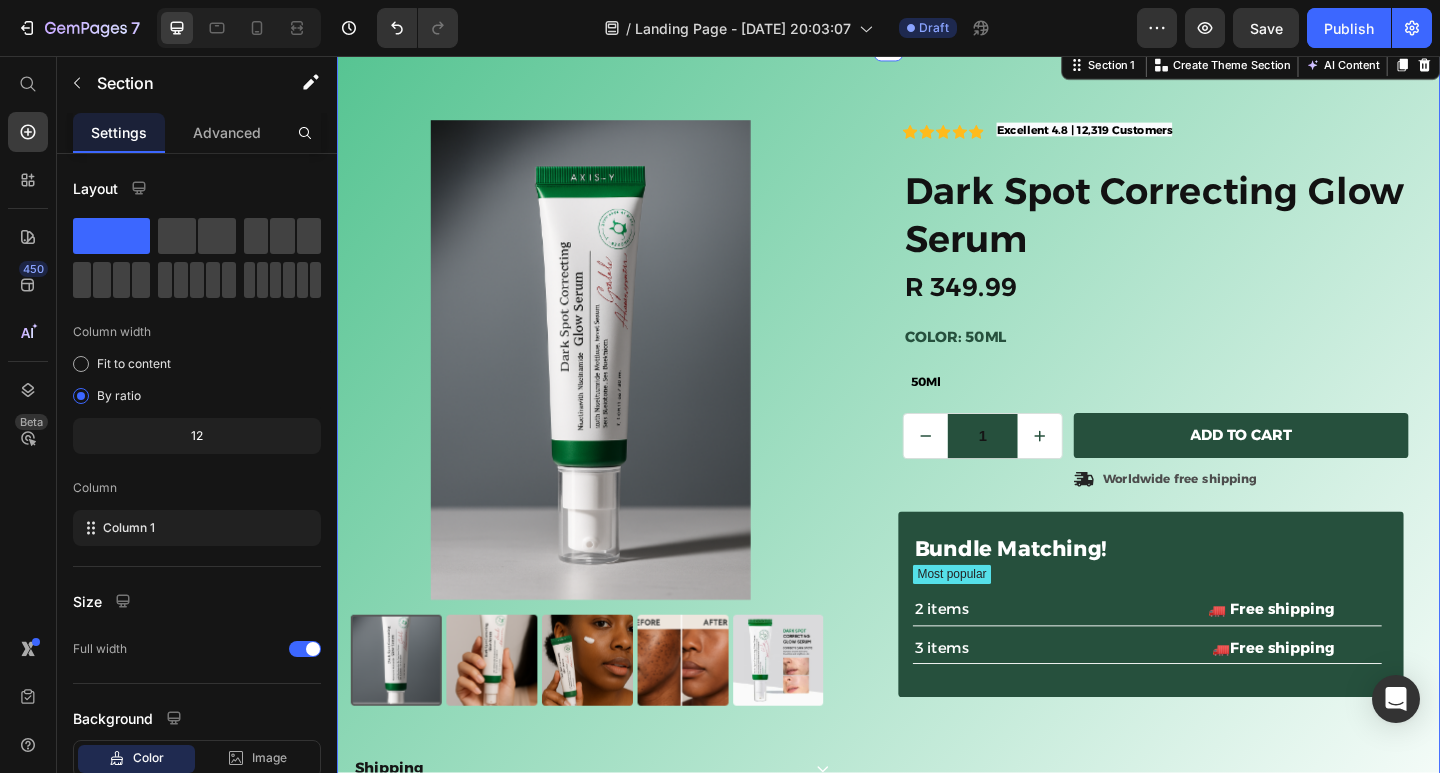 click on "Product Images
Shipping
Product Ingredients Accordion Icon Icon Icon Icon Icon Icon List 2,500+ Verified Reviews! Text Block Row Icon Icon Icon Icon Icon Icon List Excellent 4.8 | 12,319 Customers Text Block Row Dark Spot Correcting Glow Serum Product Title R 349.99 Product Price 0% off Product Badge Row Color: 50Ml 50Ml 50Ml 50Ml Product Variants & Swatches 50Ml Product Variants & Swatches 1 Product Quantity Row Add to cart Add to Cart
Icon Worldwide free shipping Text Block Row Row Bundle Matching! Text Block Most popular Text Block Row 2 items Text Block 🚛 Free shipping Text Block Row 3 items Text Block 🚛Free shipping Text Block Row Row Row Product Section 1   You can create reusable sections Create Theme Section AI Content Write with GemAI What would you like to describe here? Tone and Voice Persuasive Product Dark Spot Correcting Glow Serum Show more Generate" at bounding box center [937, 520] 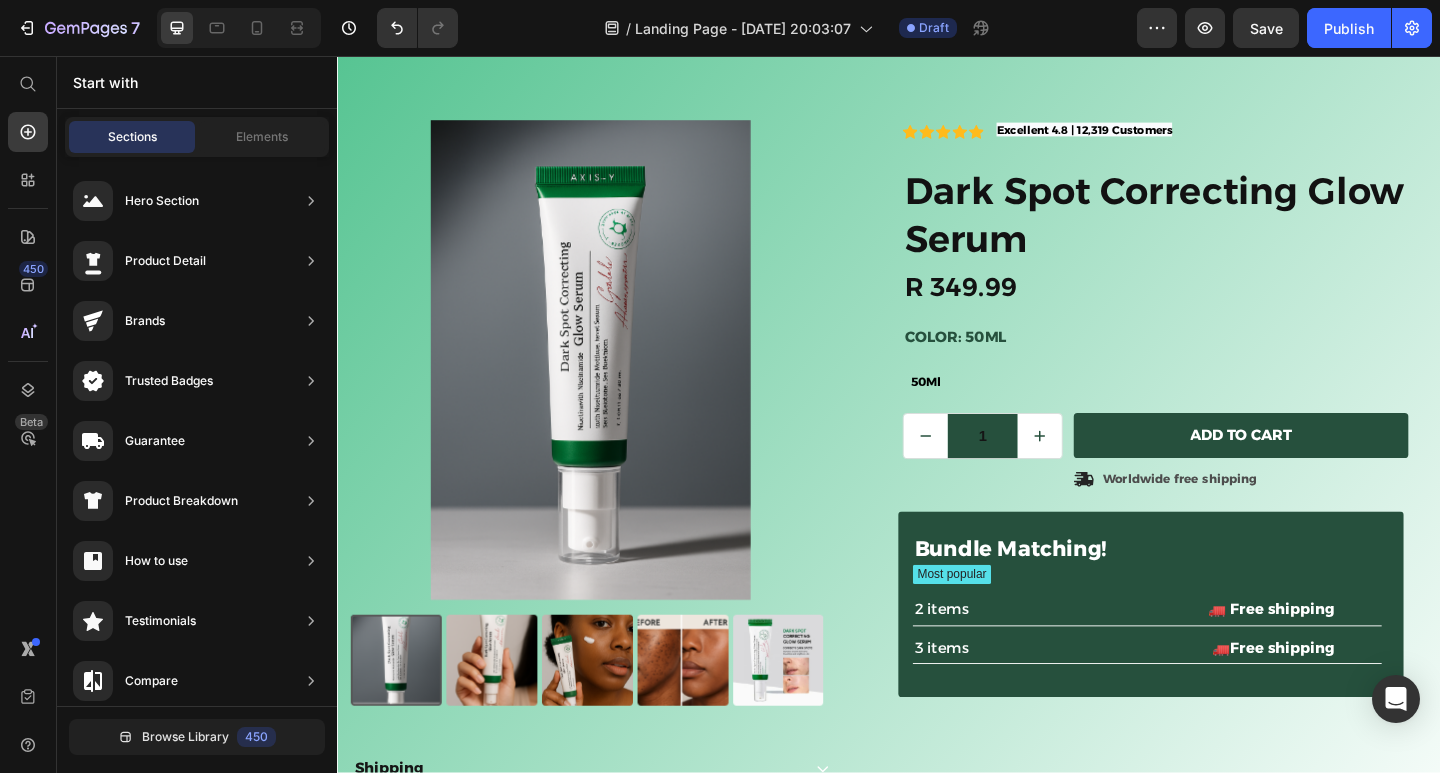 scroll, scrollTop: 0, scrollLeft: 0, axis: both 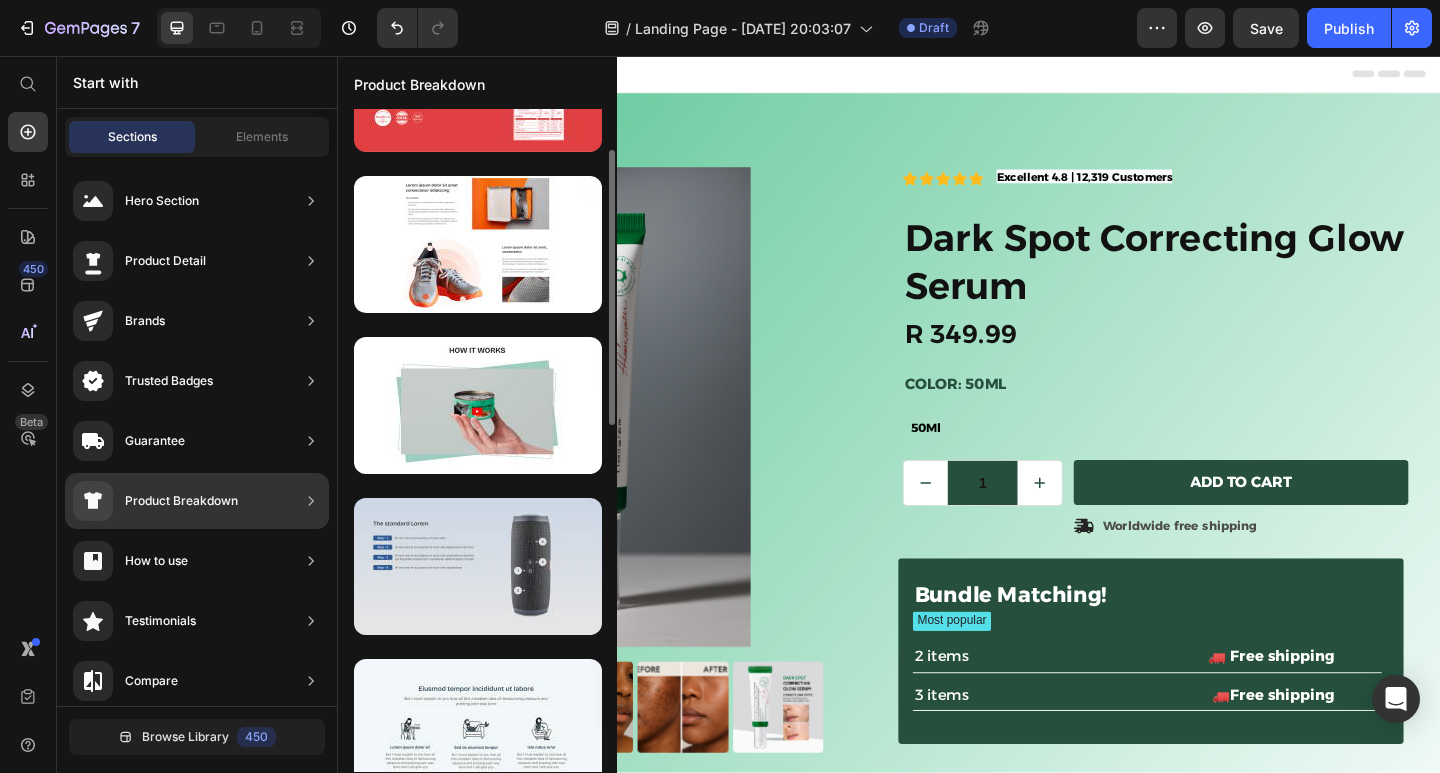 click at bounding box center (478, 566) 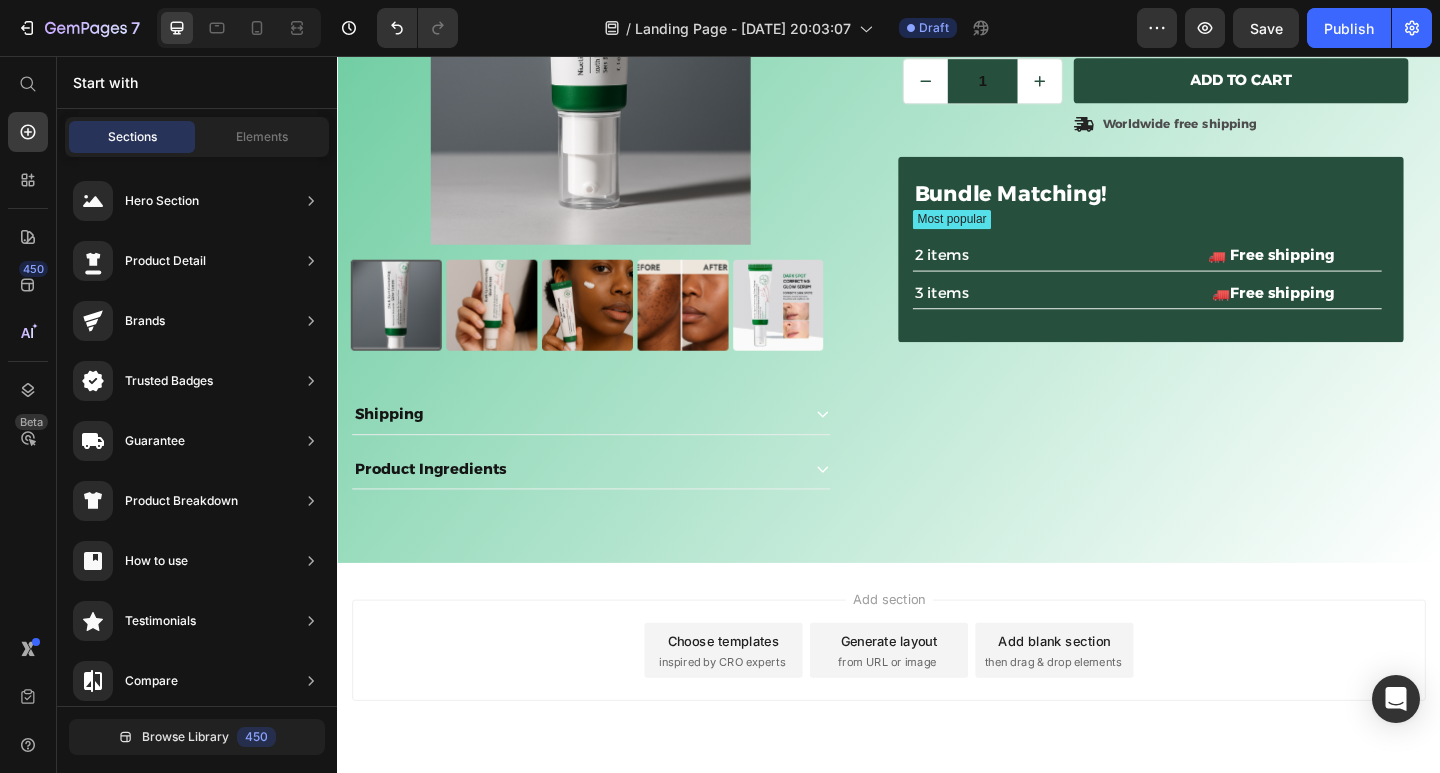 scroll, scrollTop: 490, scrollLeft: 0, axis: vertical 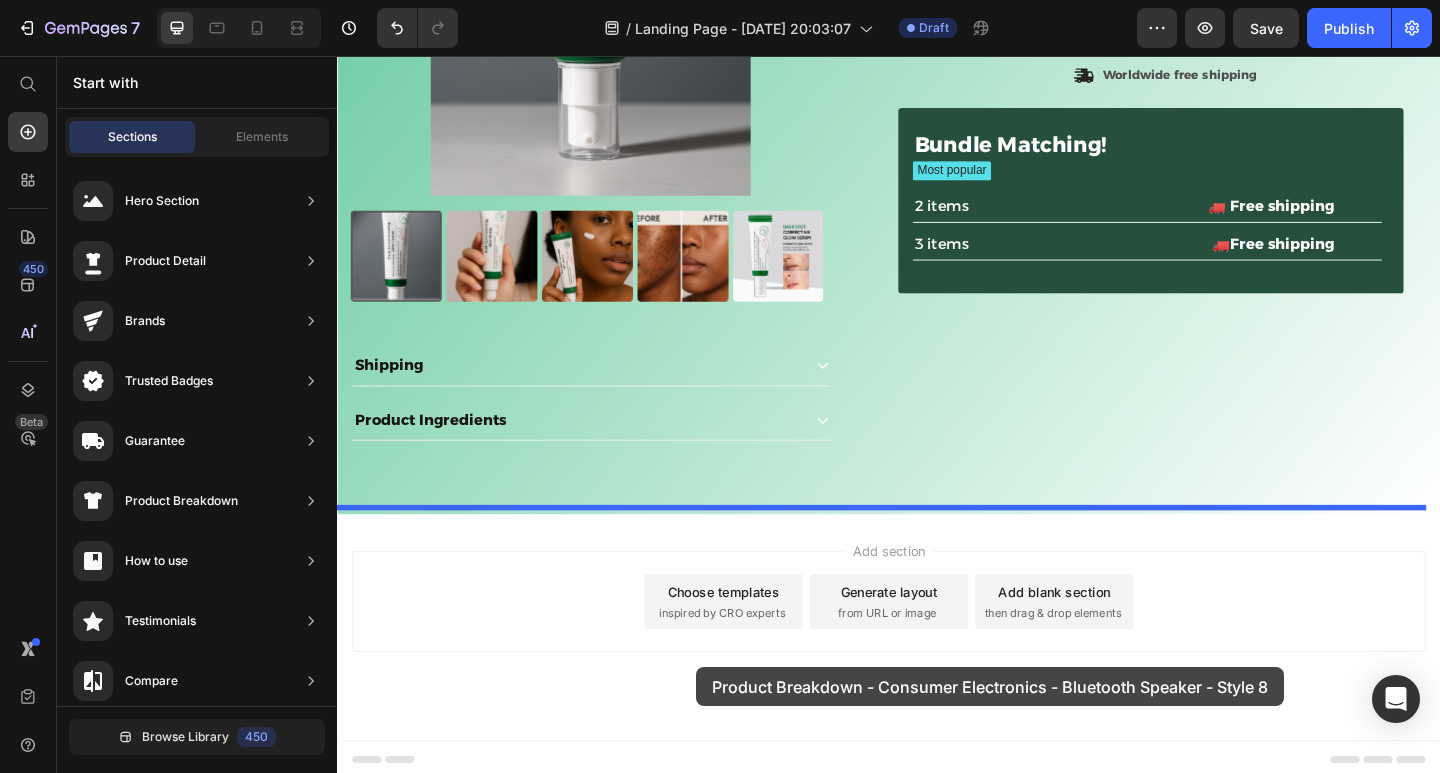 drag, startPoint x: 727, startPoint y: 634, endPoint x: 728, endPoint y: 721, distance: 87.005745 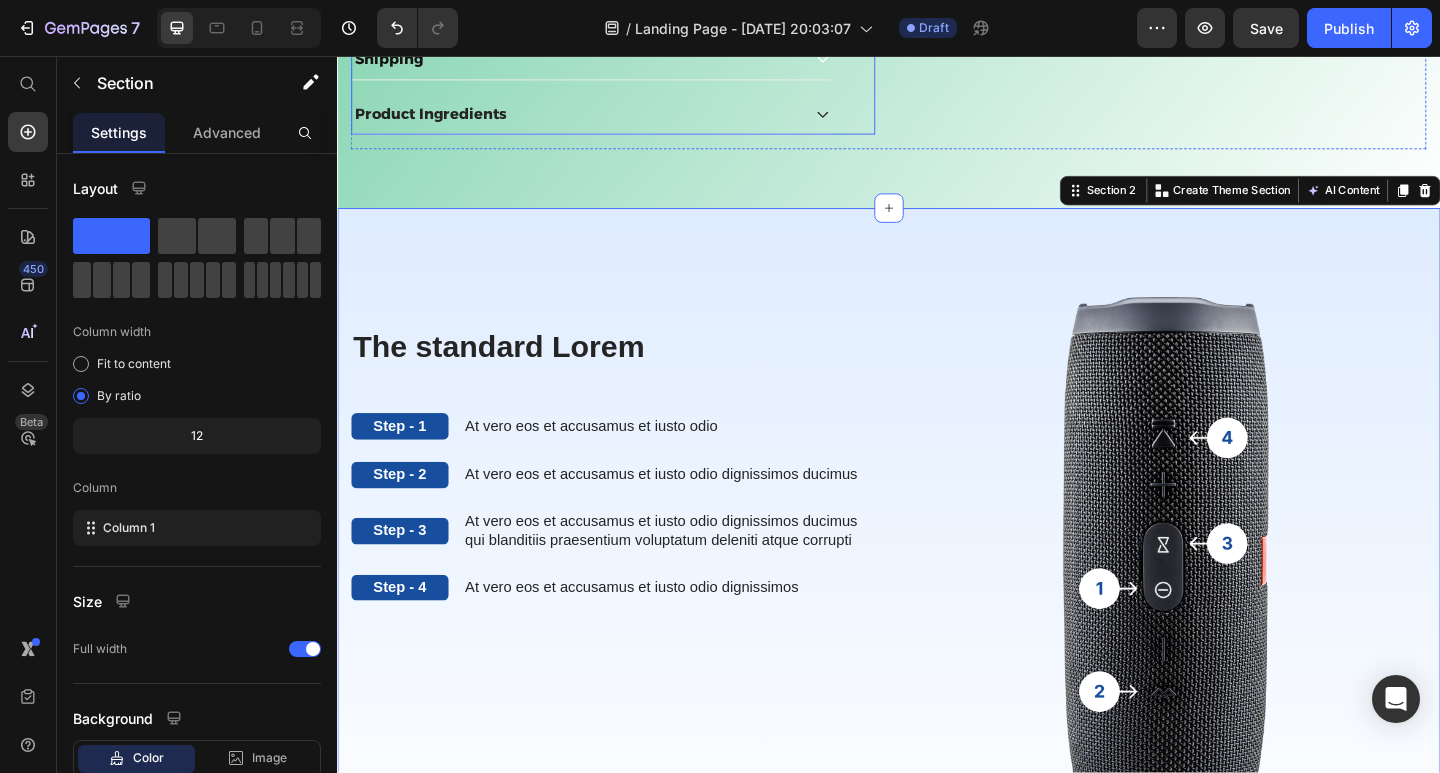 scroll, scrollTop: 912, scrollLeft: 0, axis: vertical 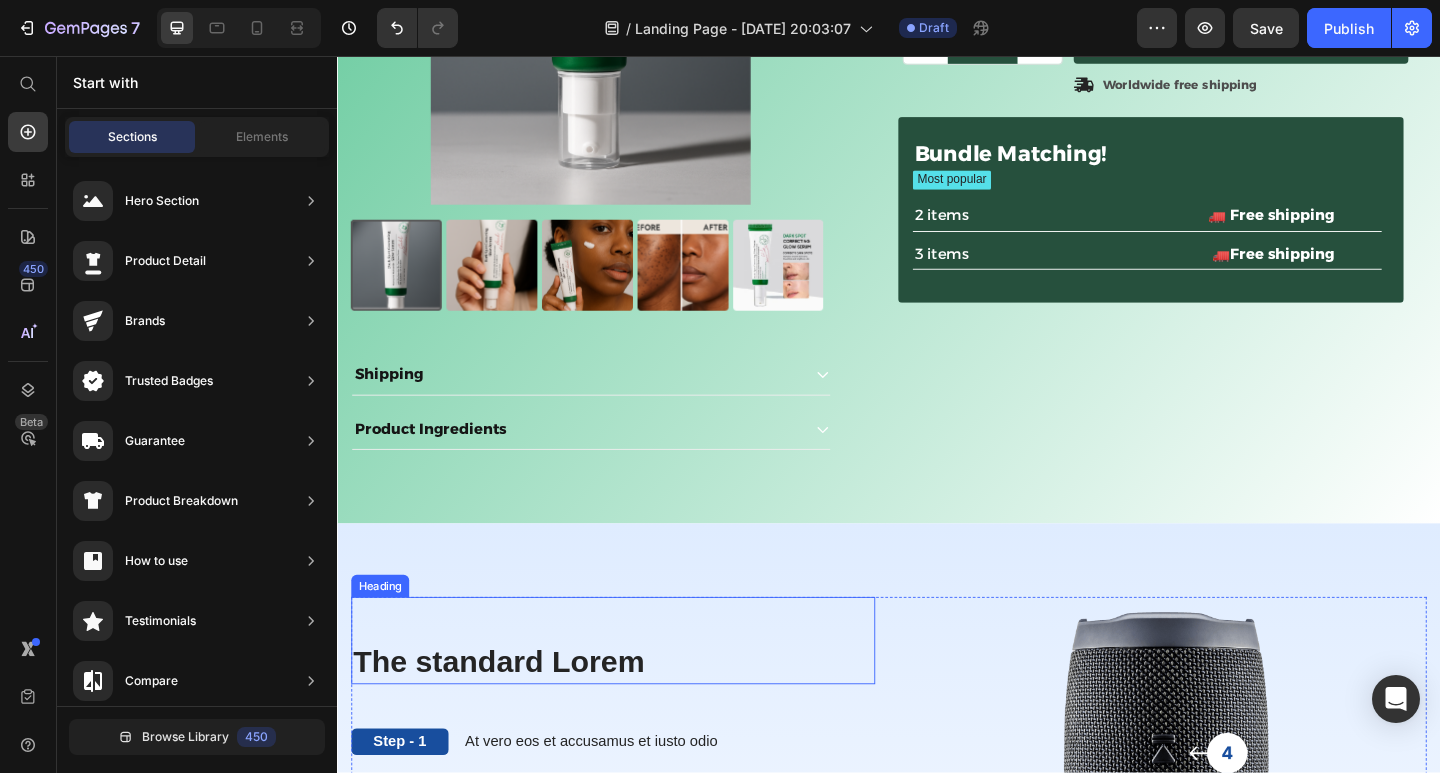 click on "The standard Lorem Heading" at bounding box center [637, 692] 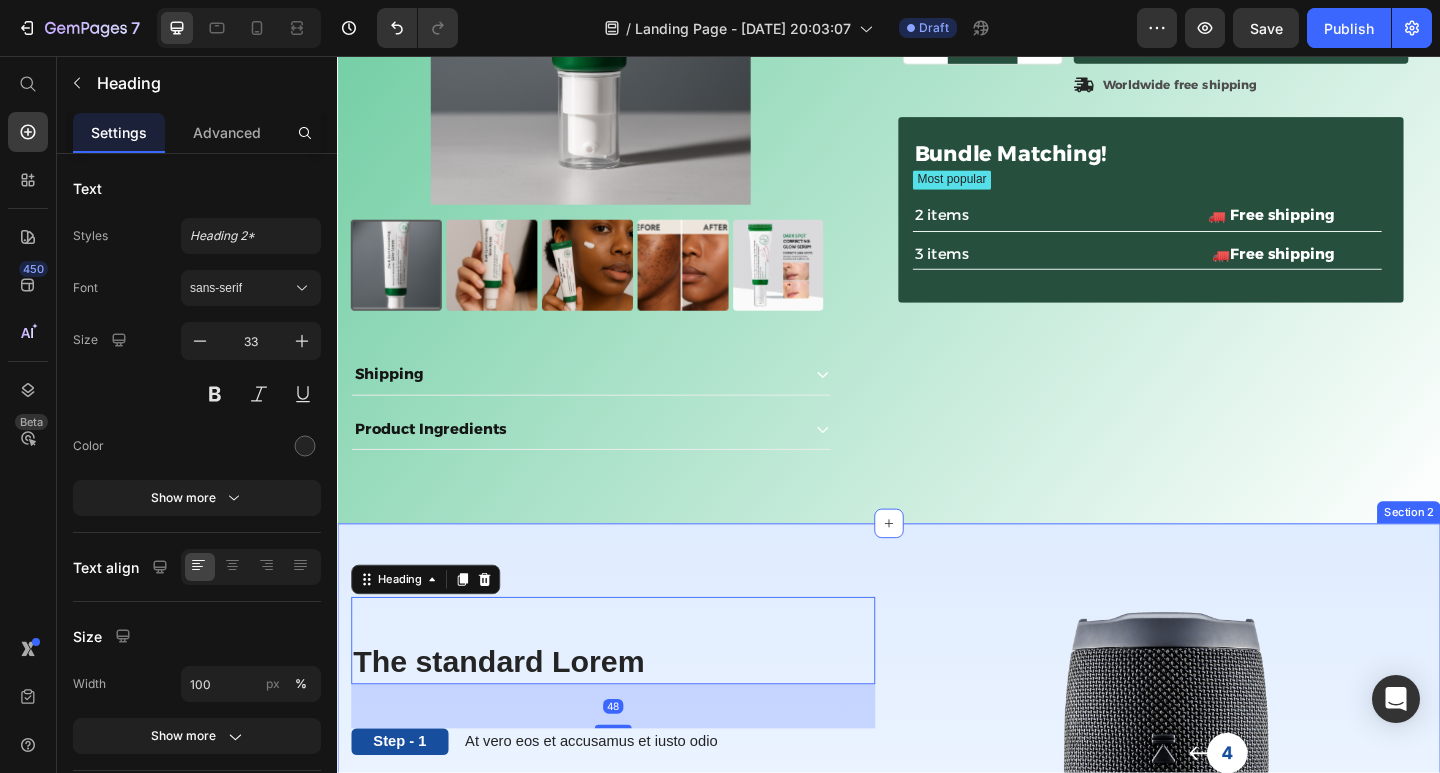 click on "The standard Lorem Heading   48 Step - 1 Text Block At vero eos et accusamus et iusto odio  Text Block Row Step - 2 Text Block At vero eos et accusamus et iusto odio dignissimos ducimus Text Block Row Step - 3 Text Block At vero eos et accusamus et iusto odio dignissimos ducimus qui blanditiis praesentium voluptatum deleniti atque corrupti Text Block Row Step - 4 Text Block At vero eos et accusamus et iusto odio dignissimos  Text Block Row The standard Lorem Heading Image Row Section 2" at bounding box center (937, 947) 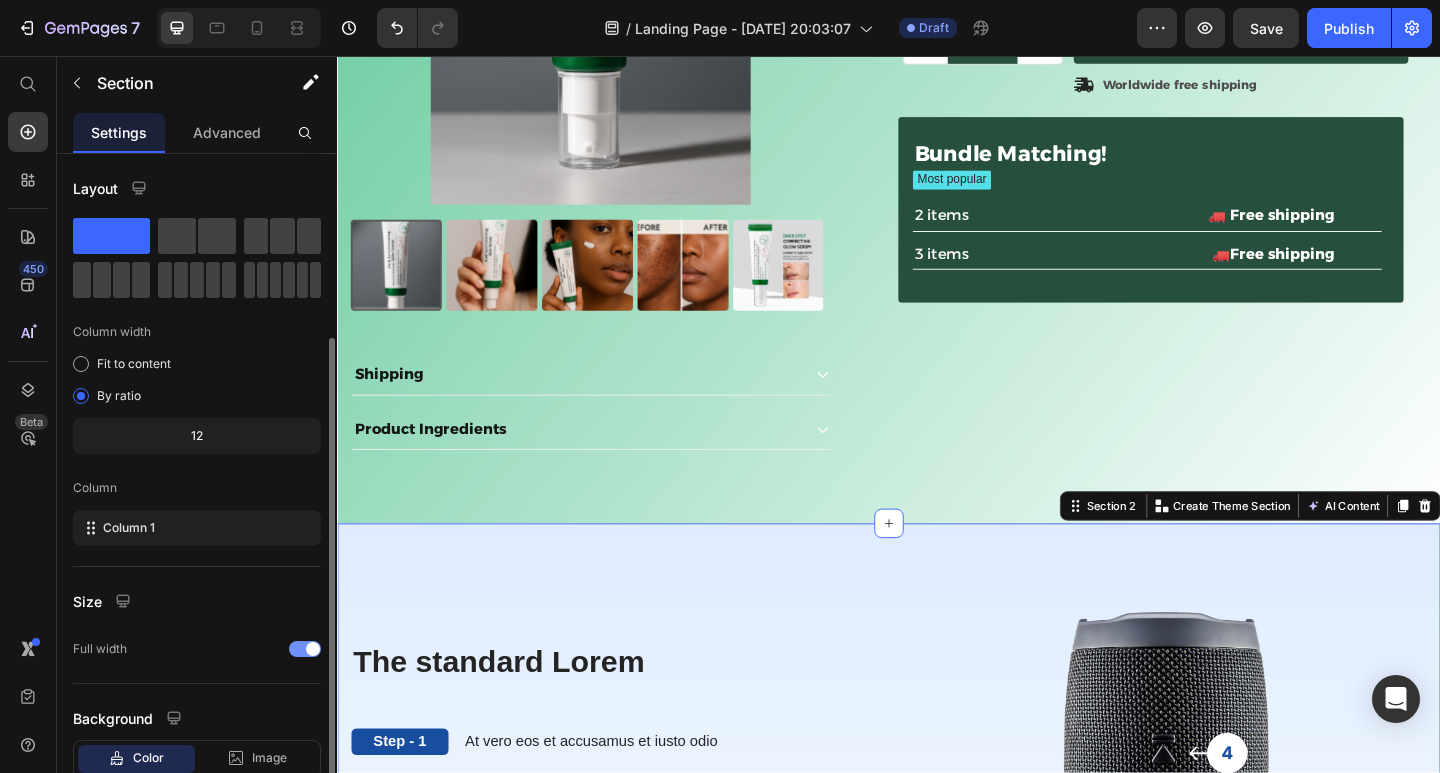 scroll, scrollTop: 132, scrollLeft: 0, axis: vertical 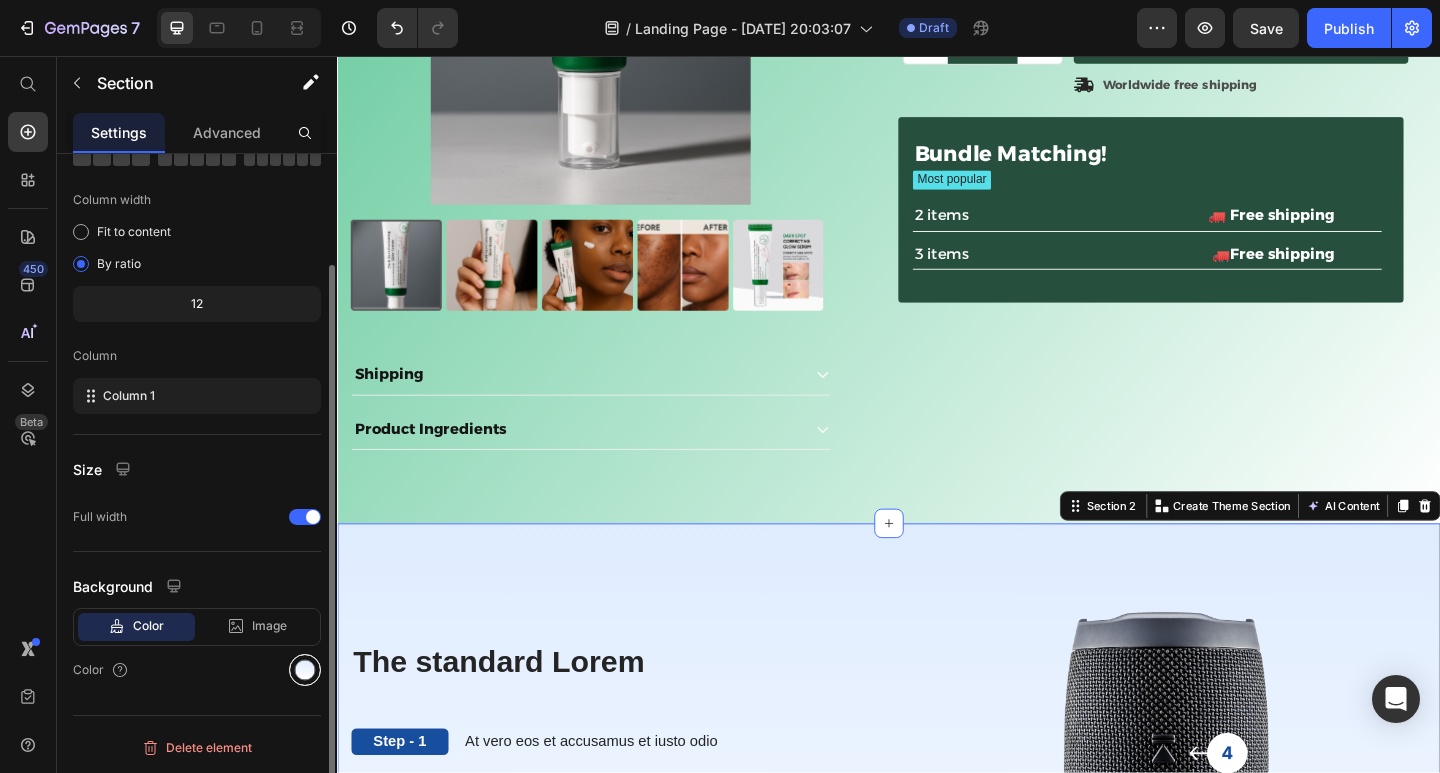 click at bounding box center (305, 670) 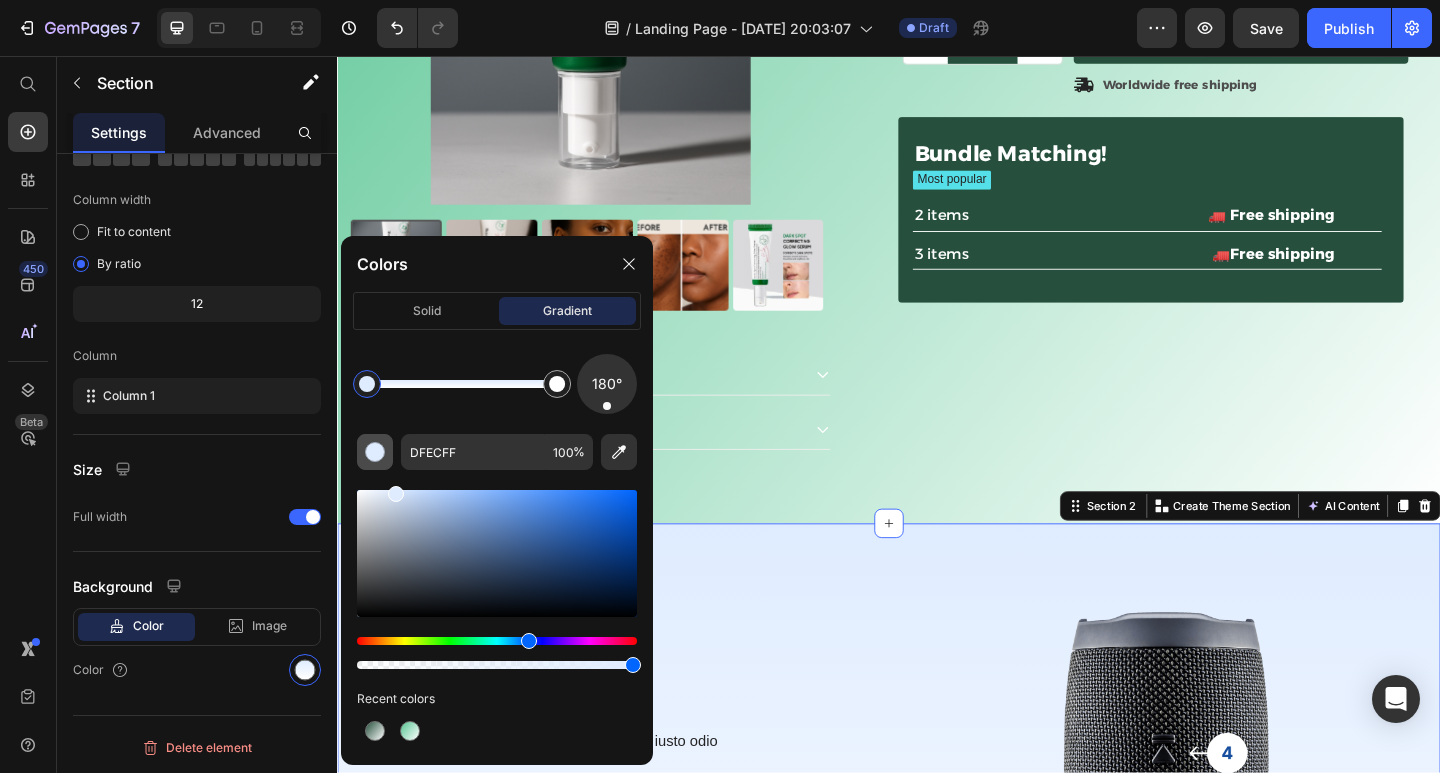 click at bounding box center [375, 452] 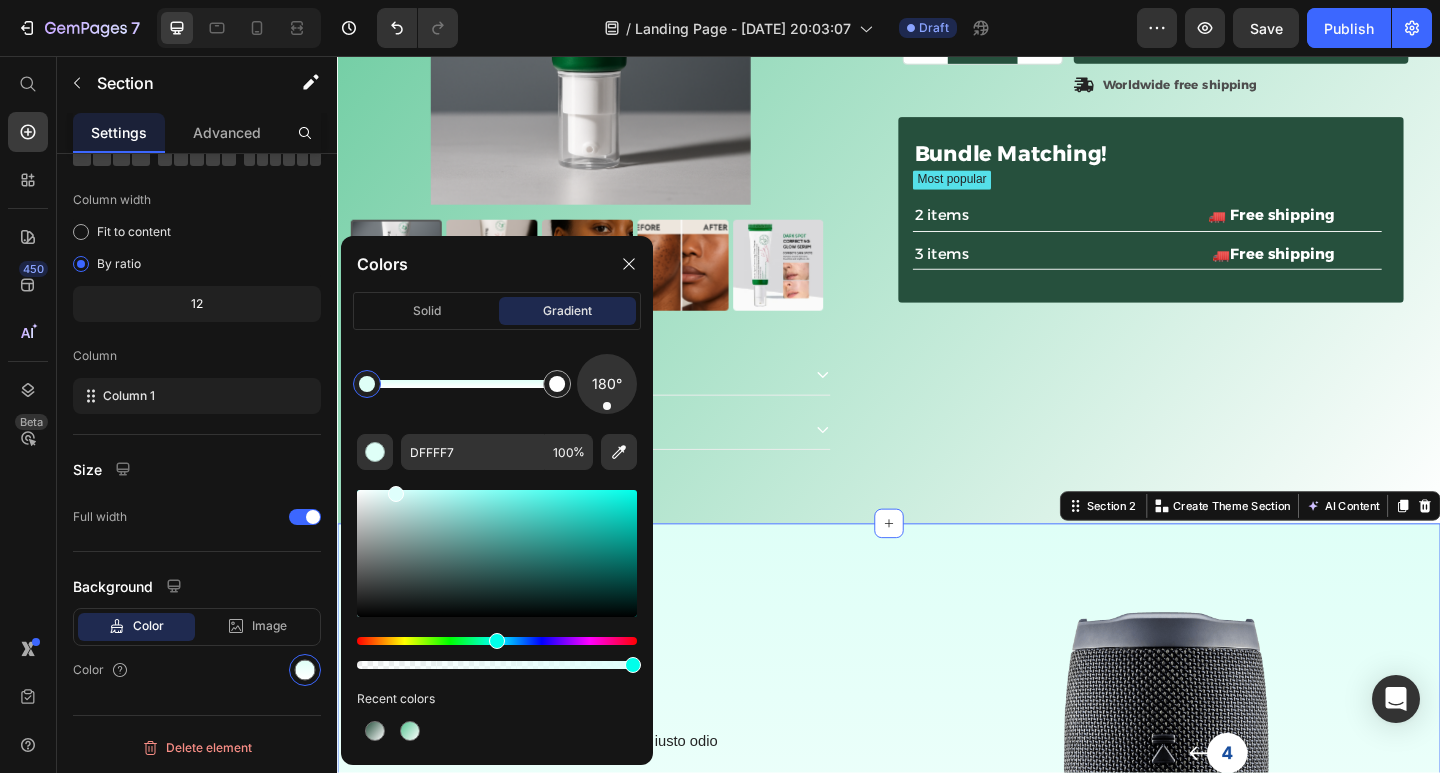 drag, startPoint x: 530, startPoint y: 644, endPoint x: 494, endPoint y: 648, distance: 36.221542 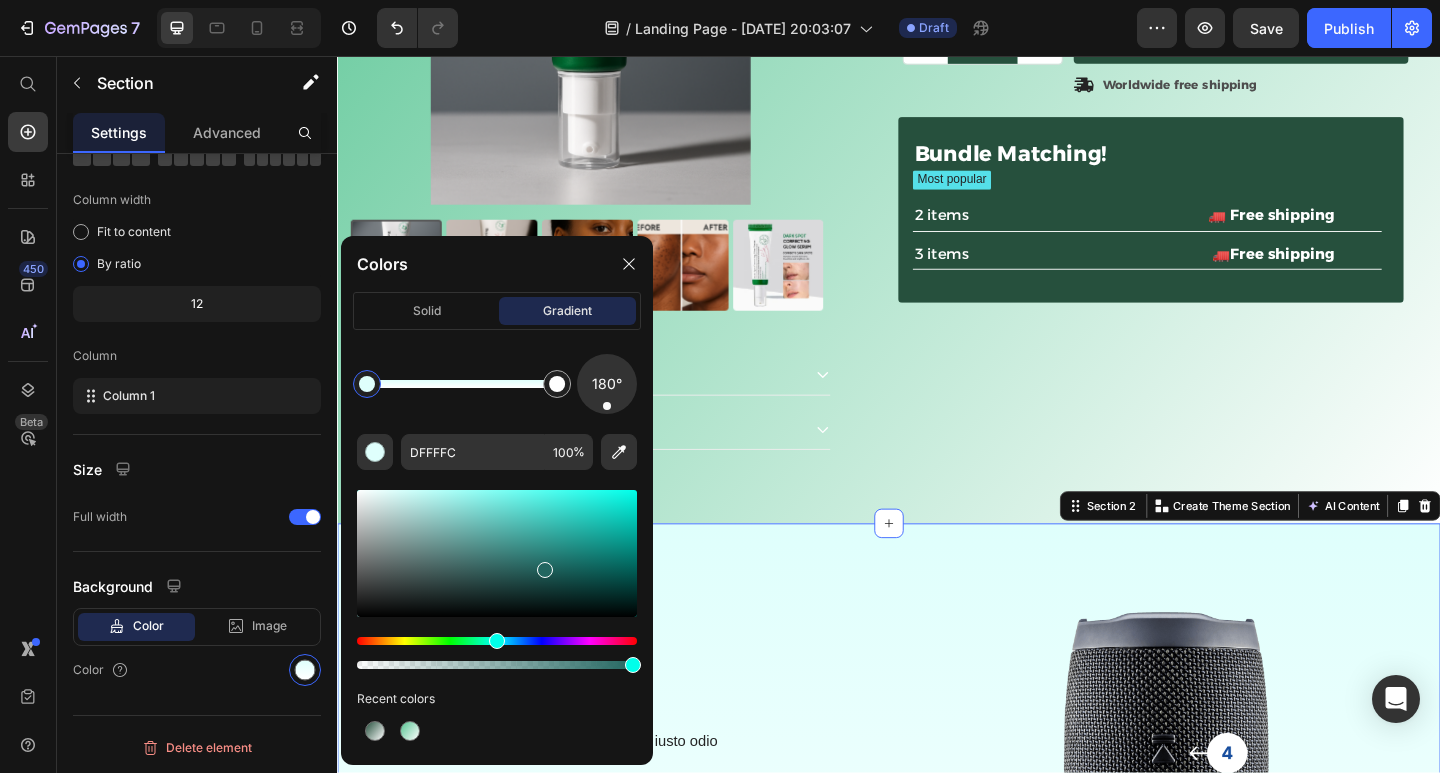 click at bounding box center (497, 553) 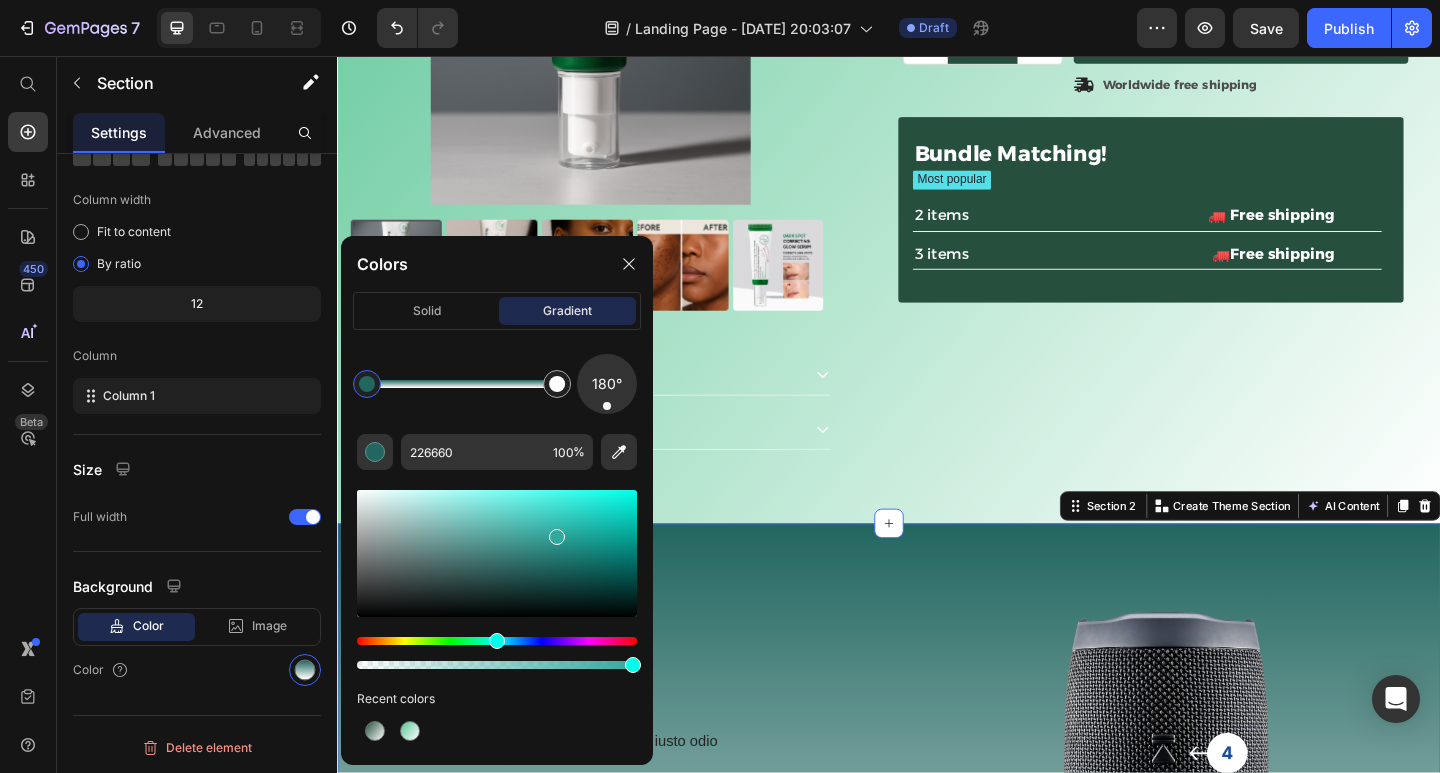 click at bounding box center [497, 553] 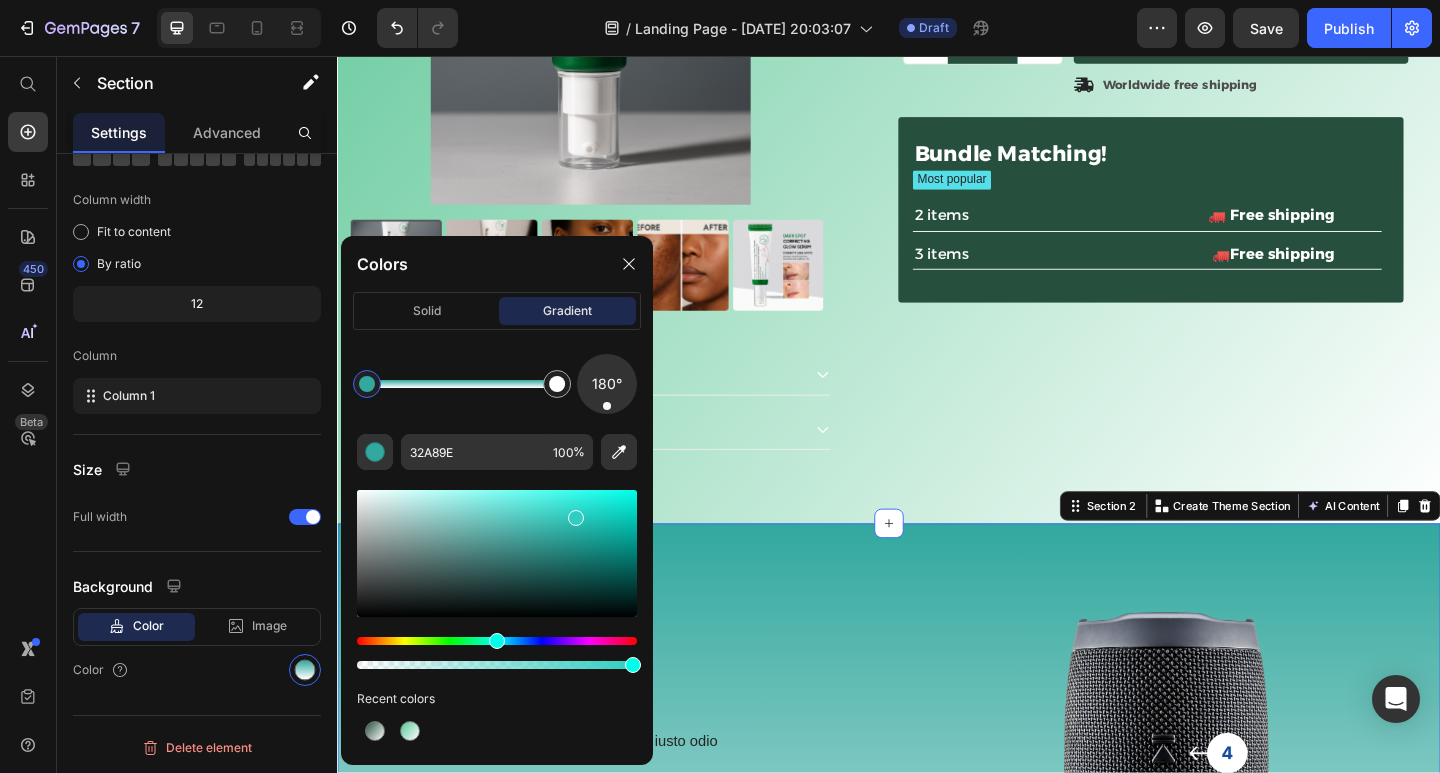 click at bounding box center (497, 553) 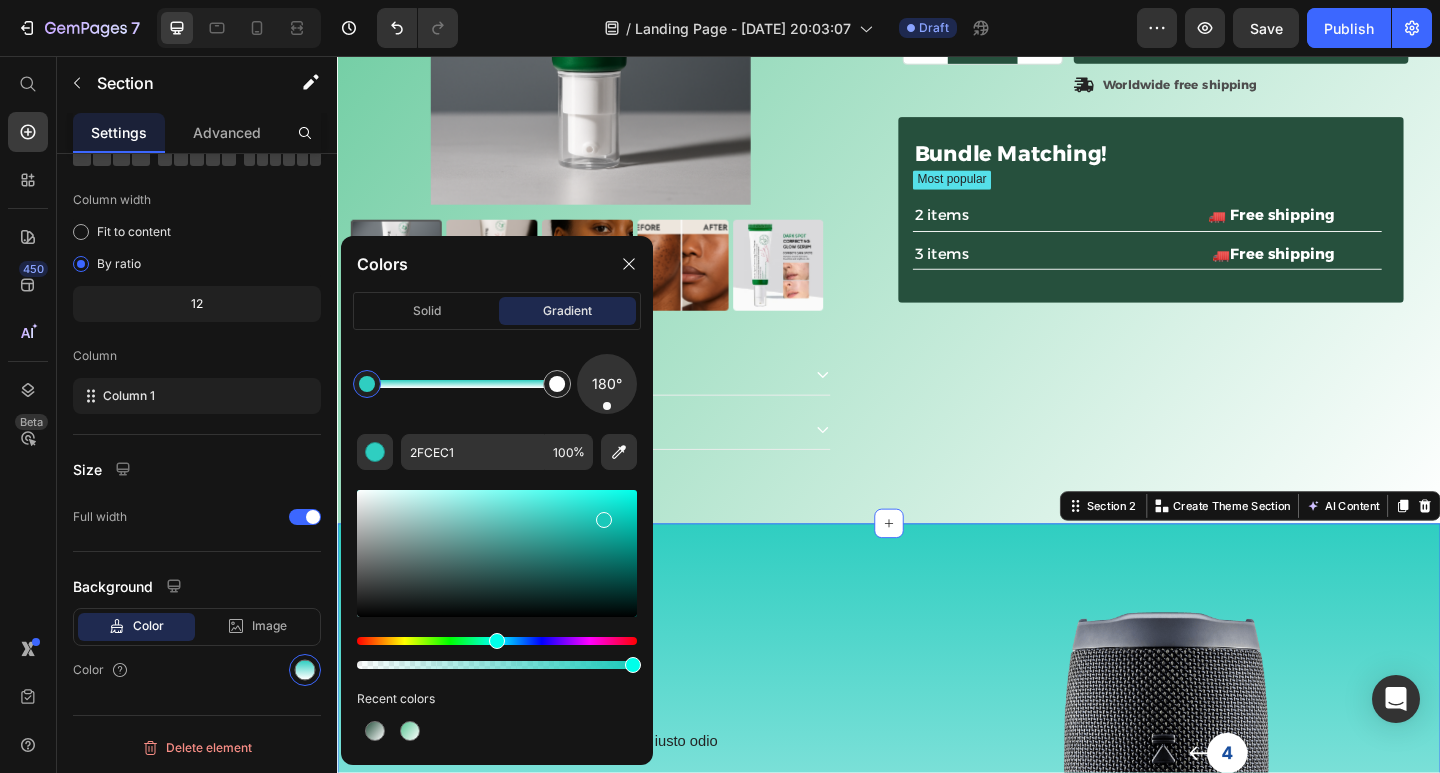 click at bounding box center [497, 553] 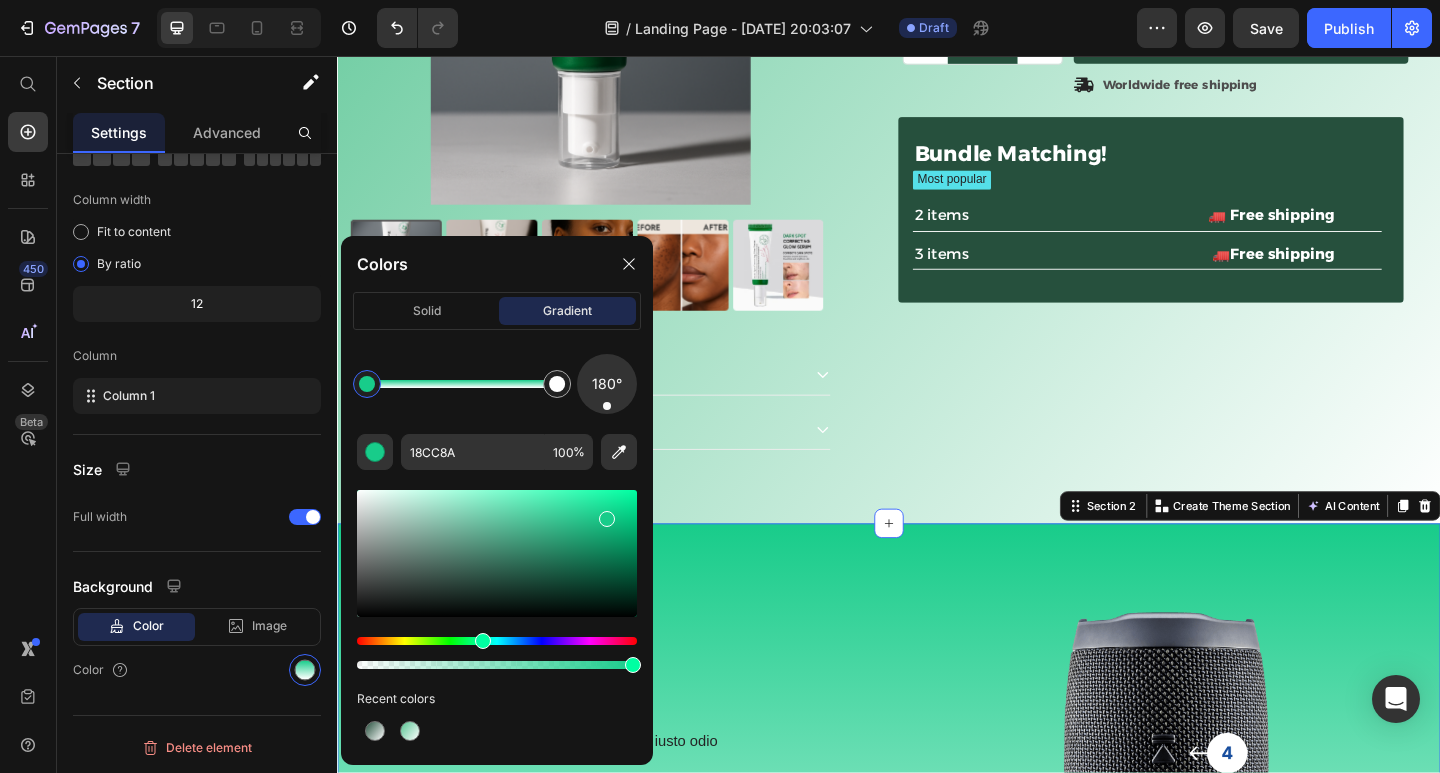 drag, startPoint x: 499, startPoint y: 639, endPoint x: 481, endPoint y: 639, distance: 18 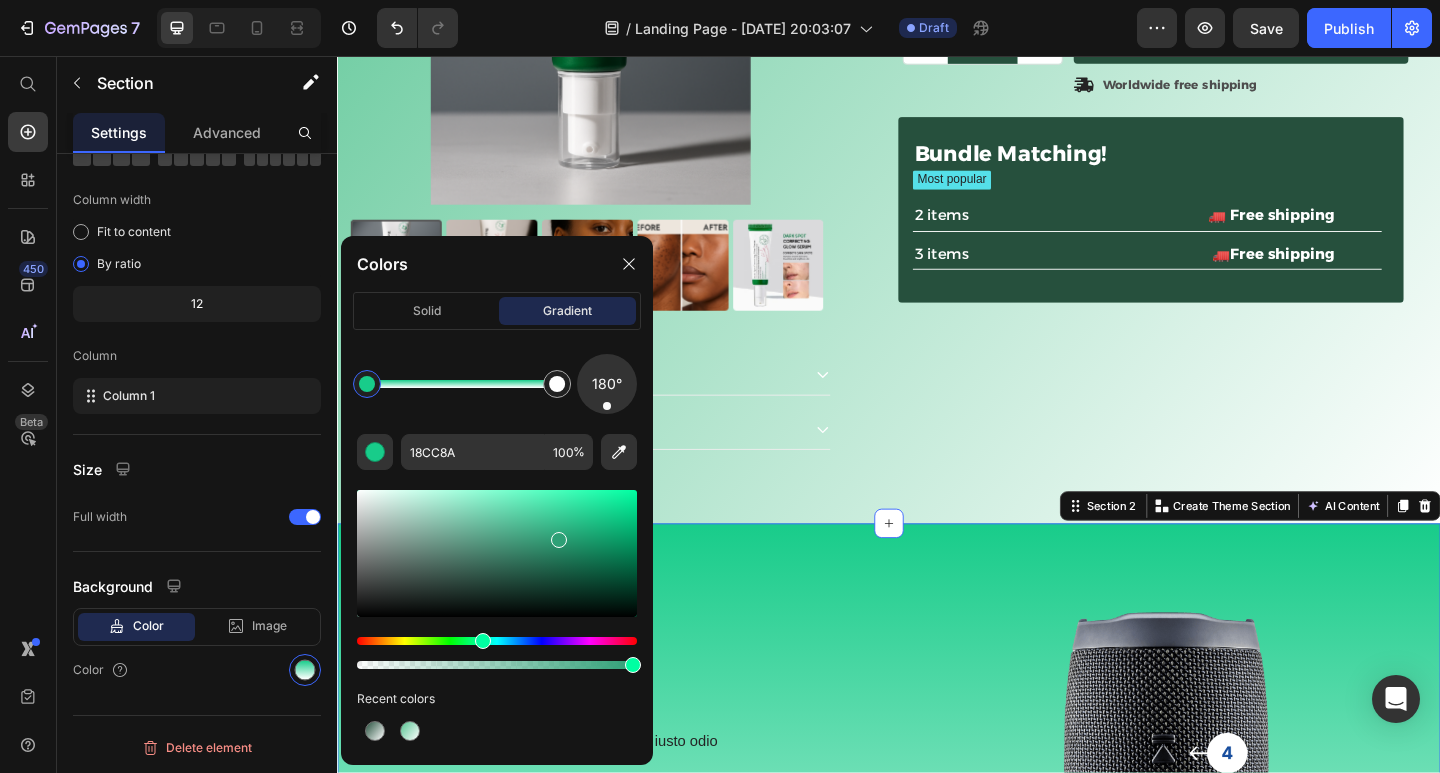 click at bounding box center (497, 553) 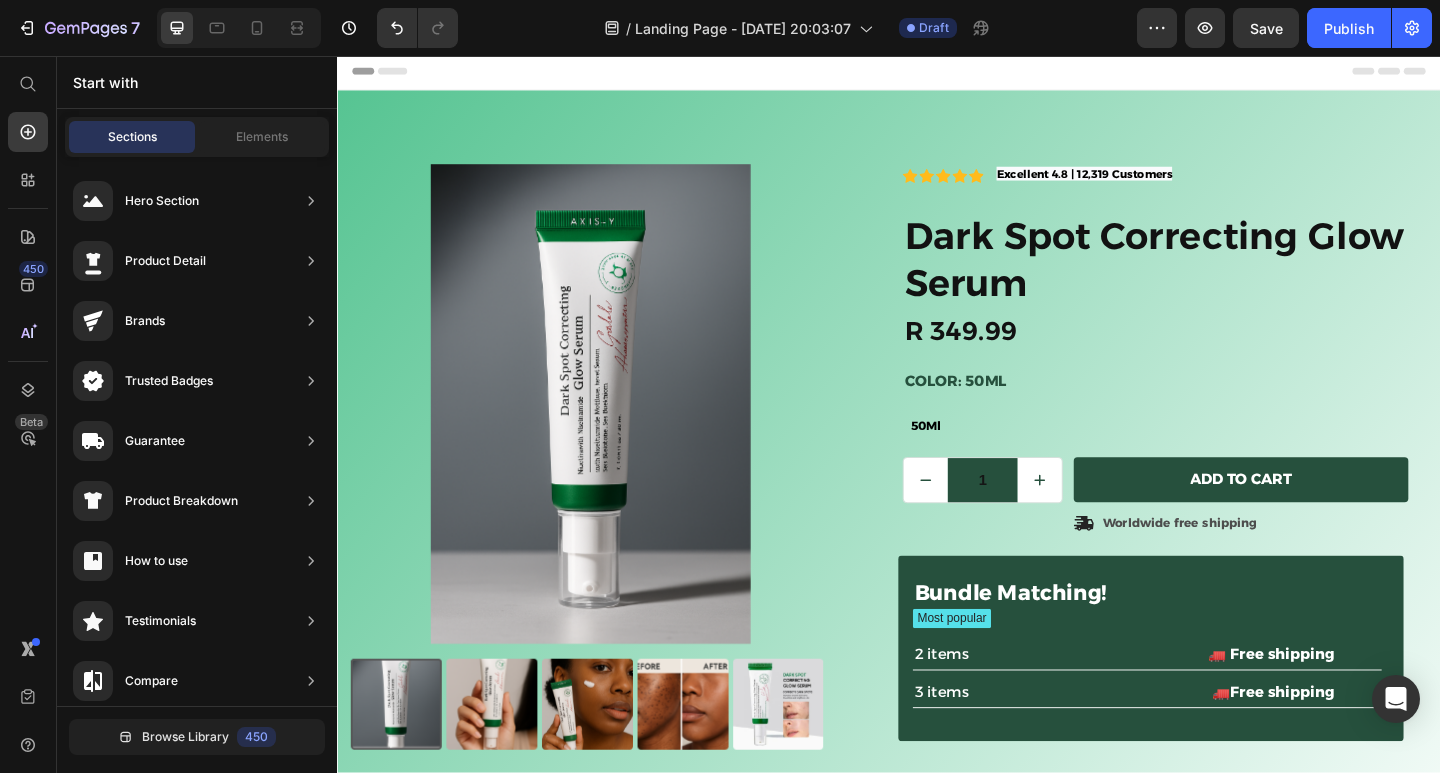 scroll, scrollTop: 0, scrollLeft: 0, axis: both 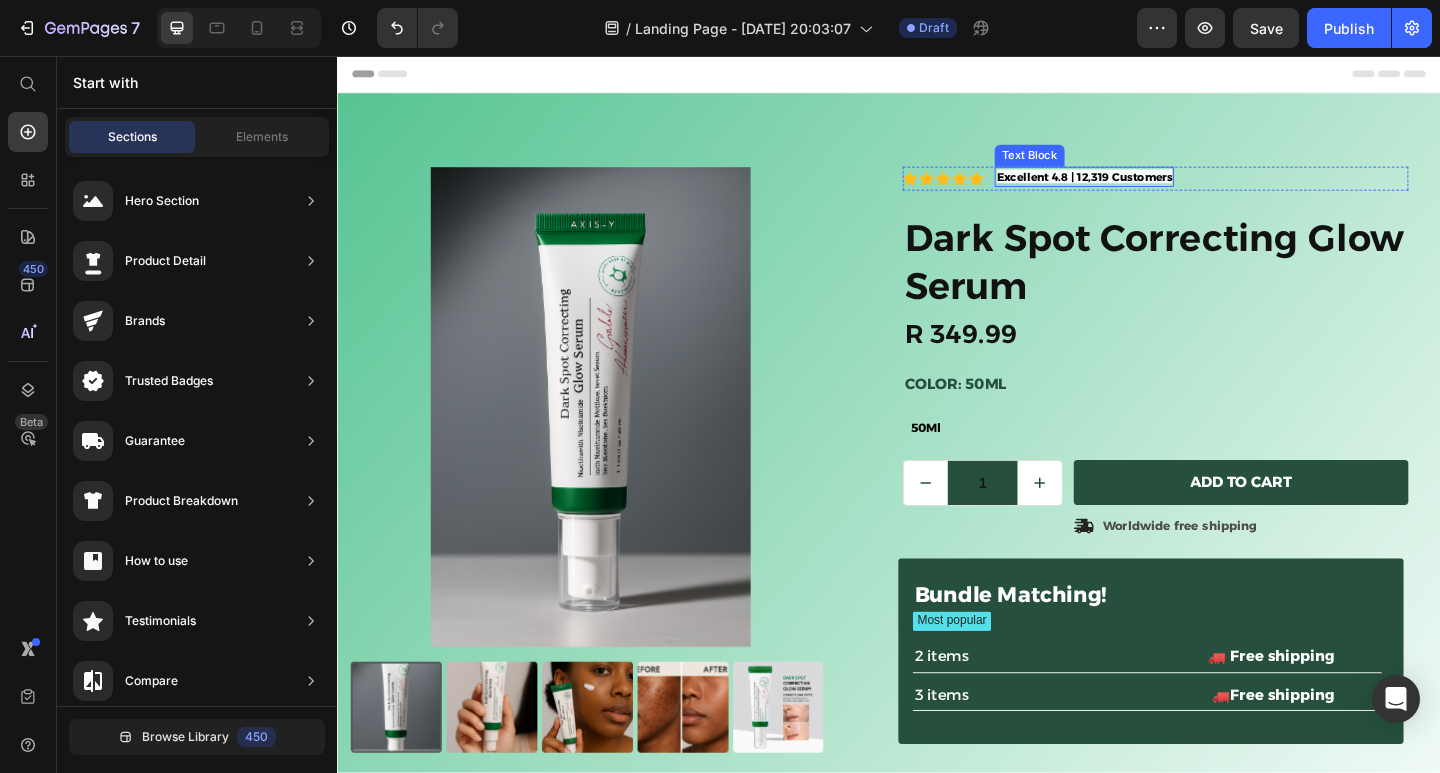 click on "Excellent 4.8 | 12,319 Customers" at bounding box center (1149, 187) 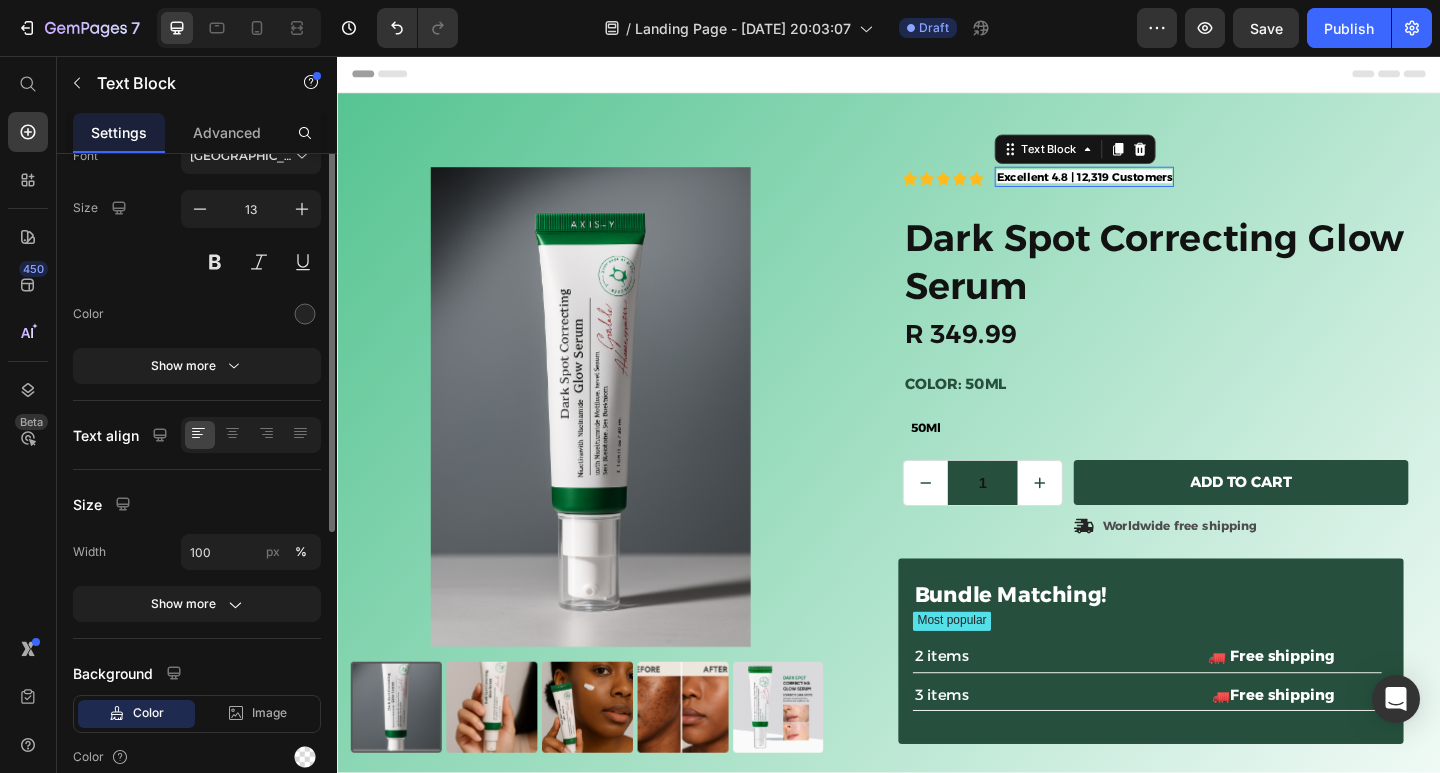 scroll, scrollTop: 0, scrollLeft: 0, axis: both 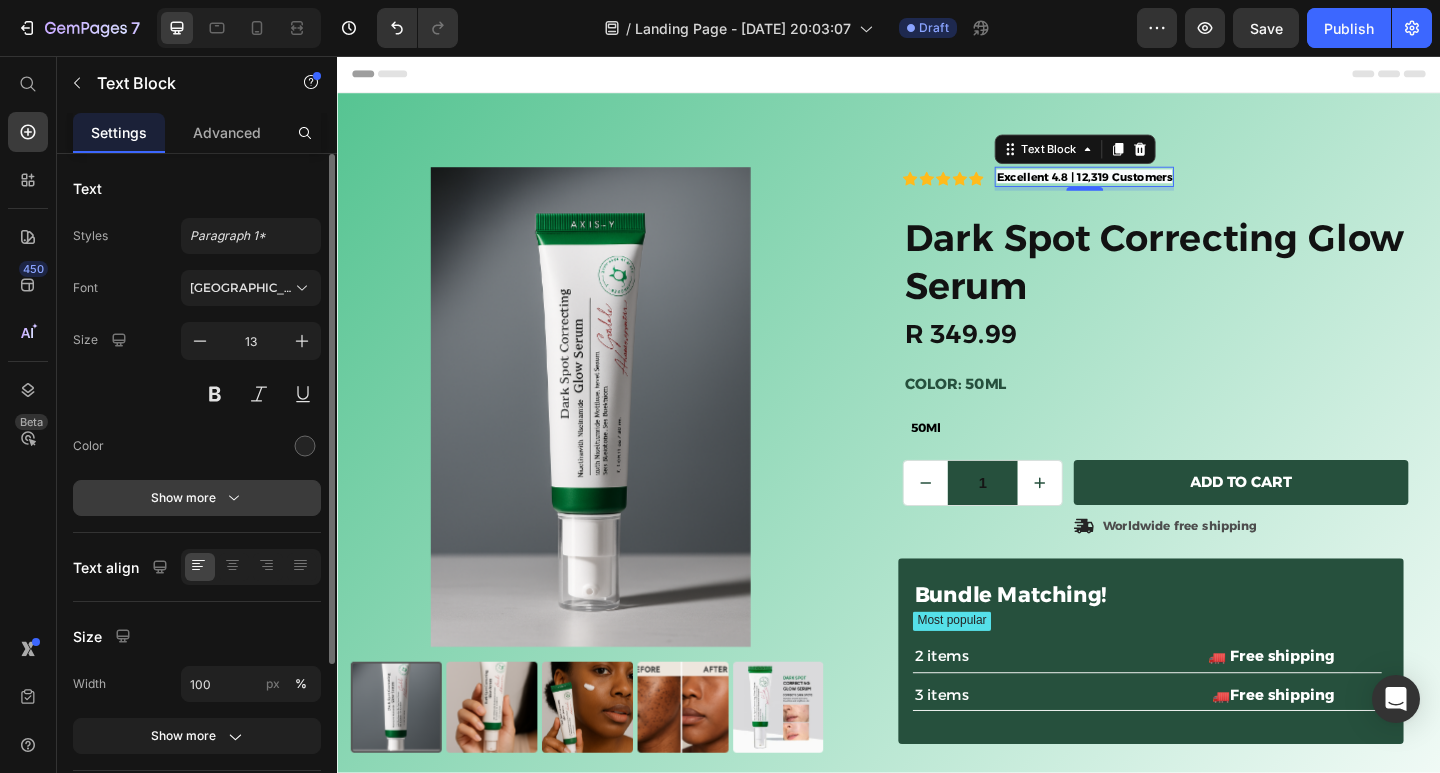click on "Show more" at bounding box center [197, 498] 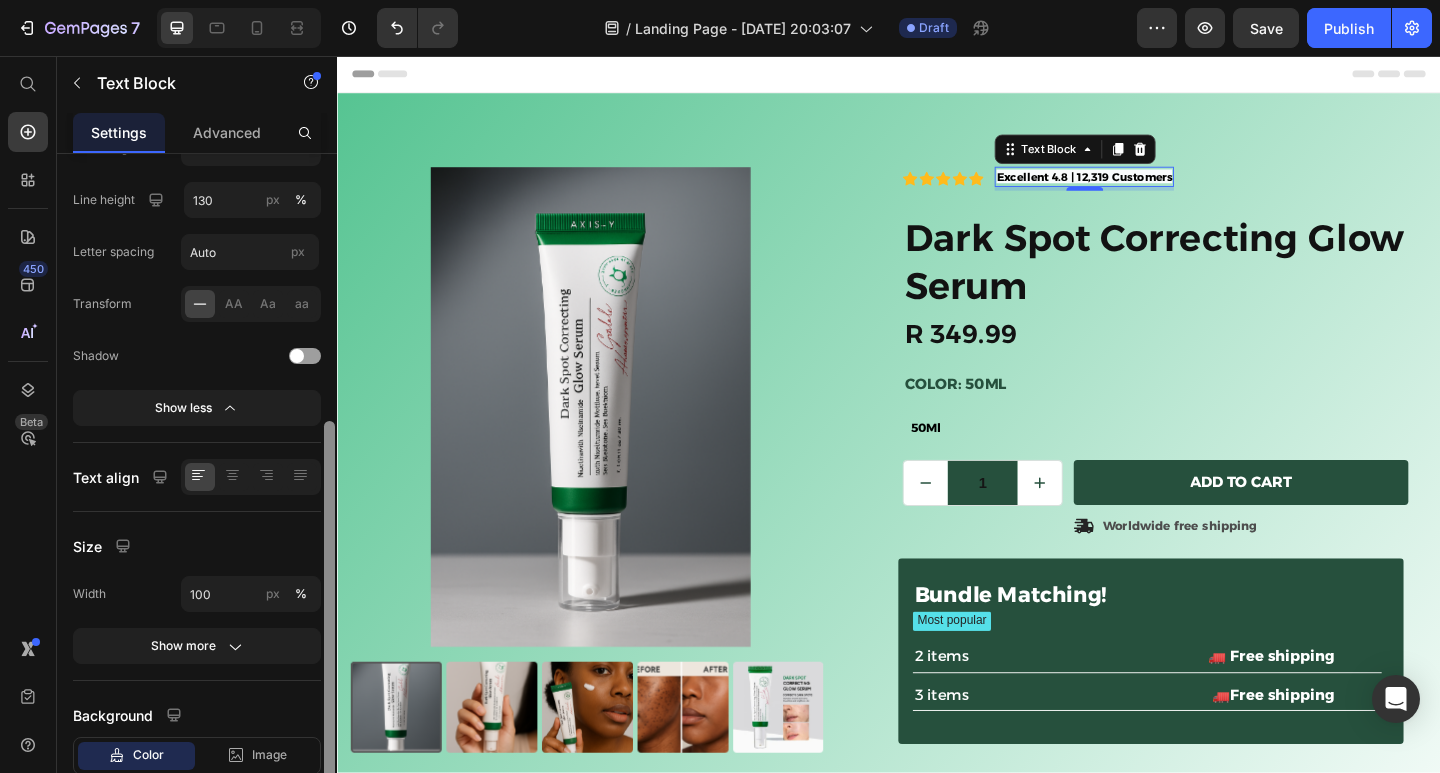 scroll, scrollTop: 389, scrollLeft: 0, axis: vertical 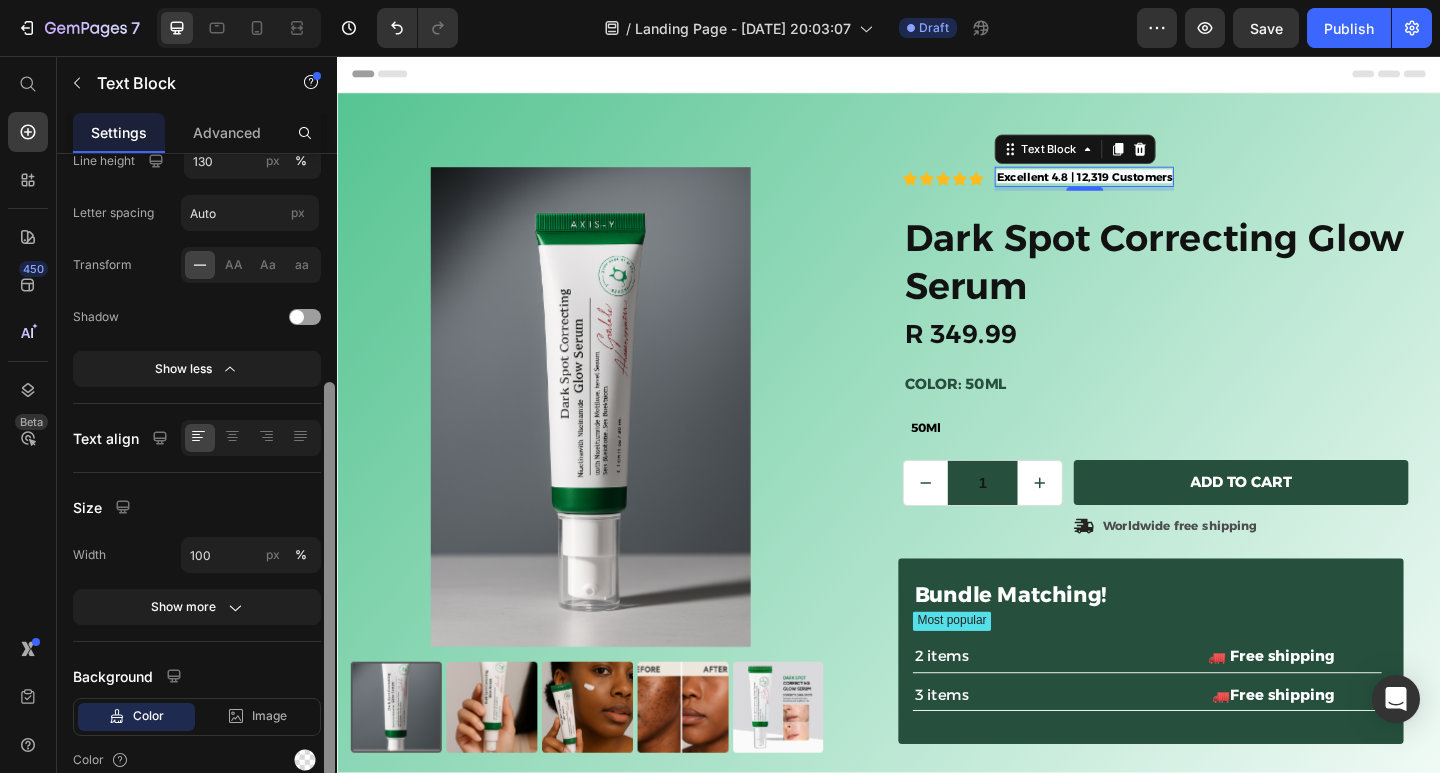 drag, startPoint x: 334, startPoint y: 517, endPoint x: 333, endPoint y: 812, distance: 295.0017 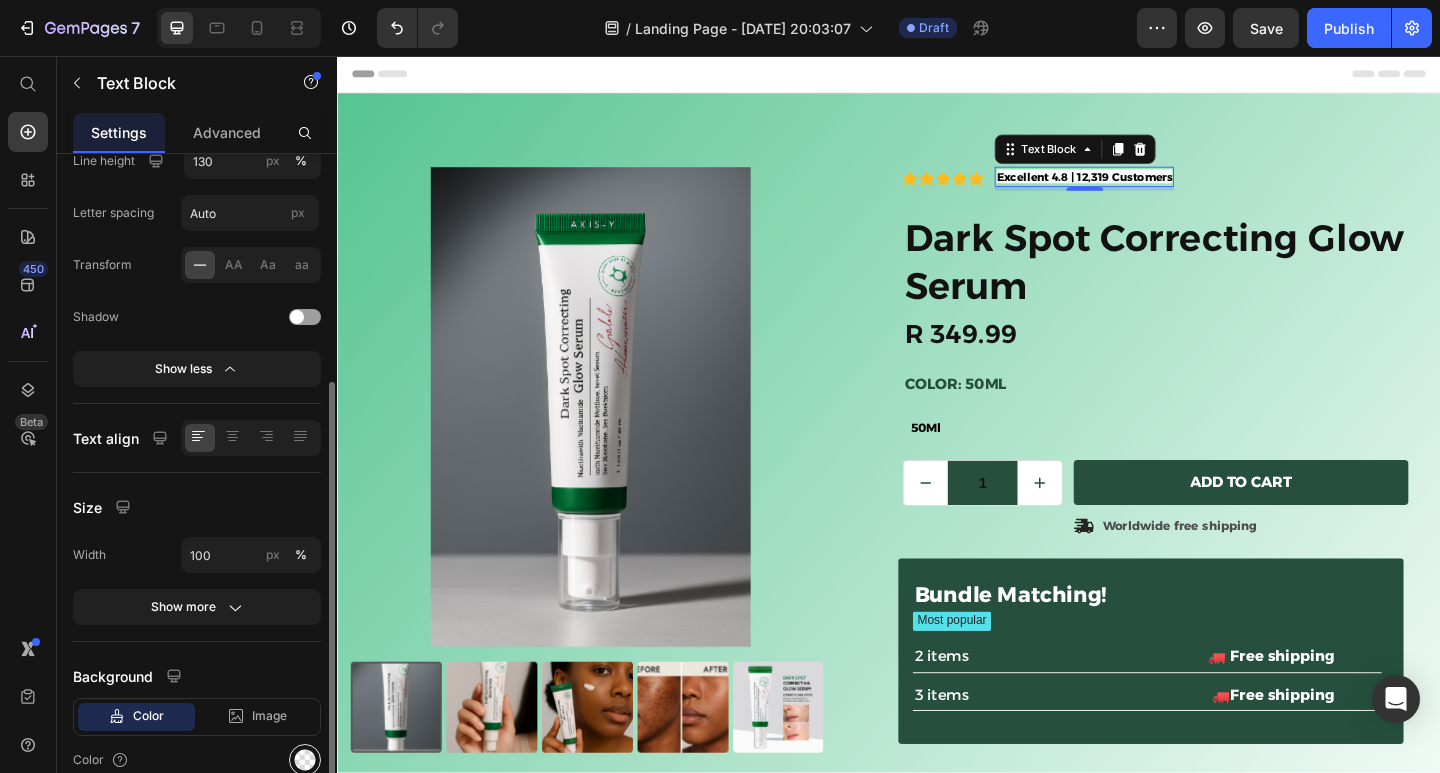 click at bounding box center (305, 760) 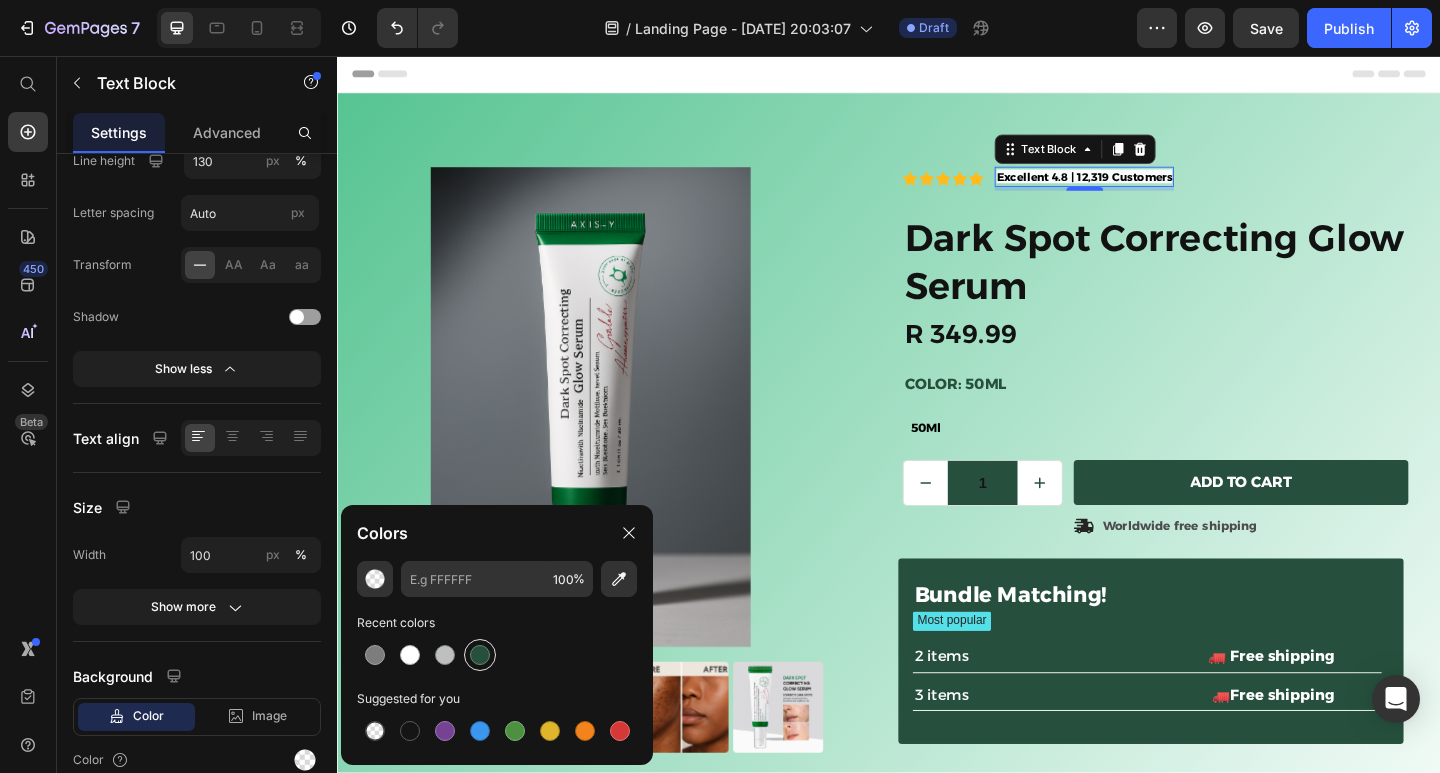 click at bounding box center (480, 655) 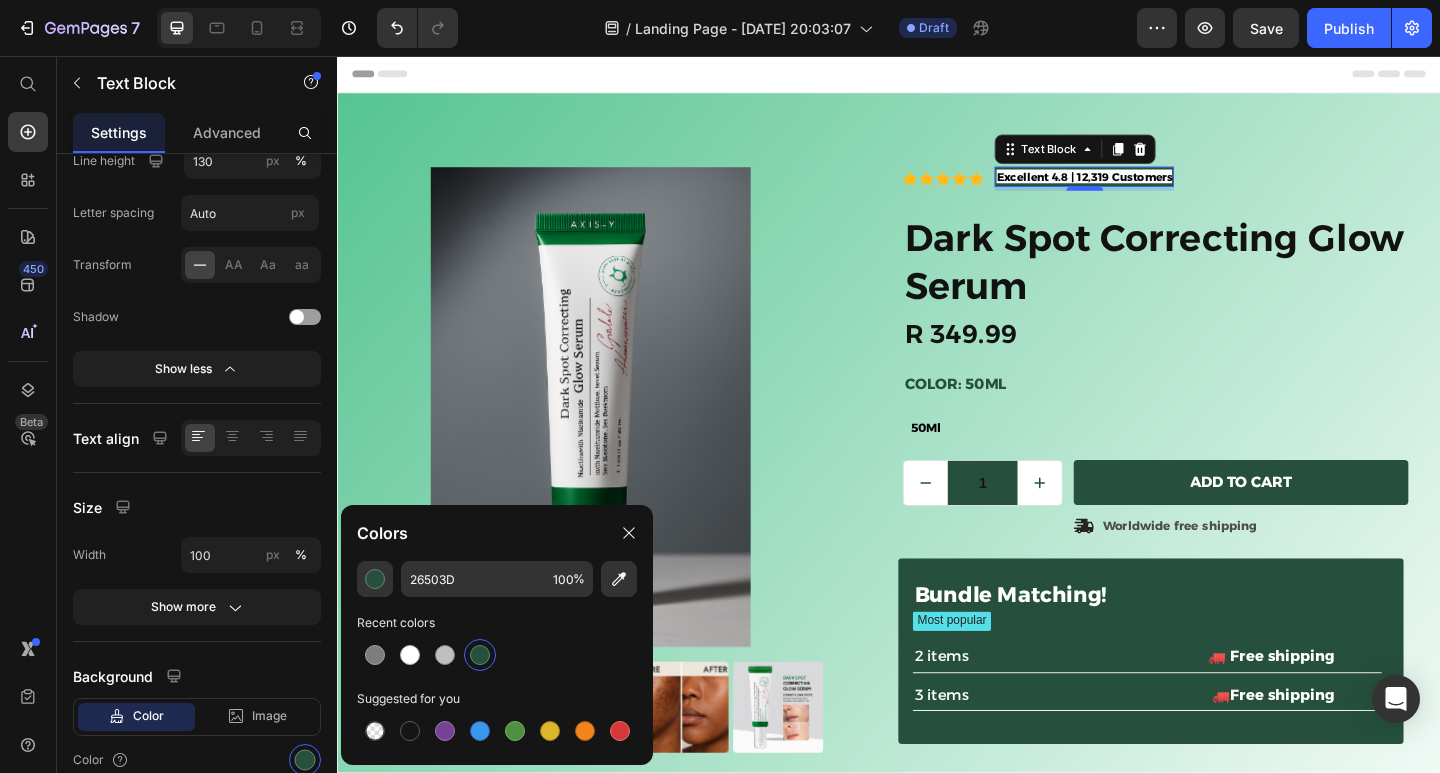click at bounding box center [480, 655] 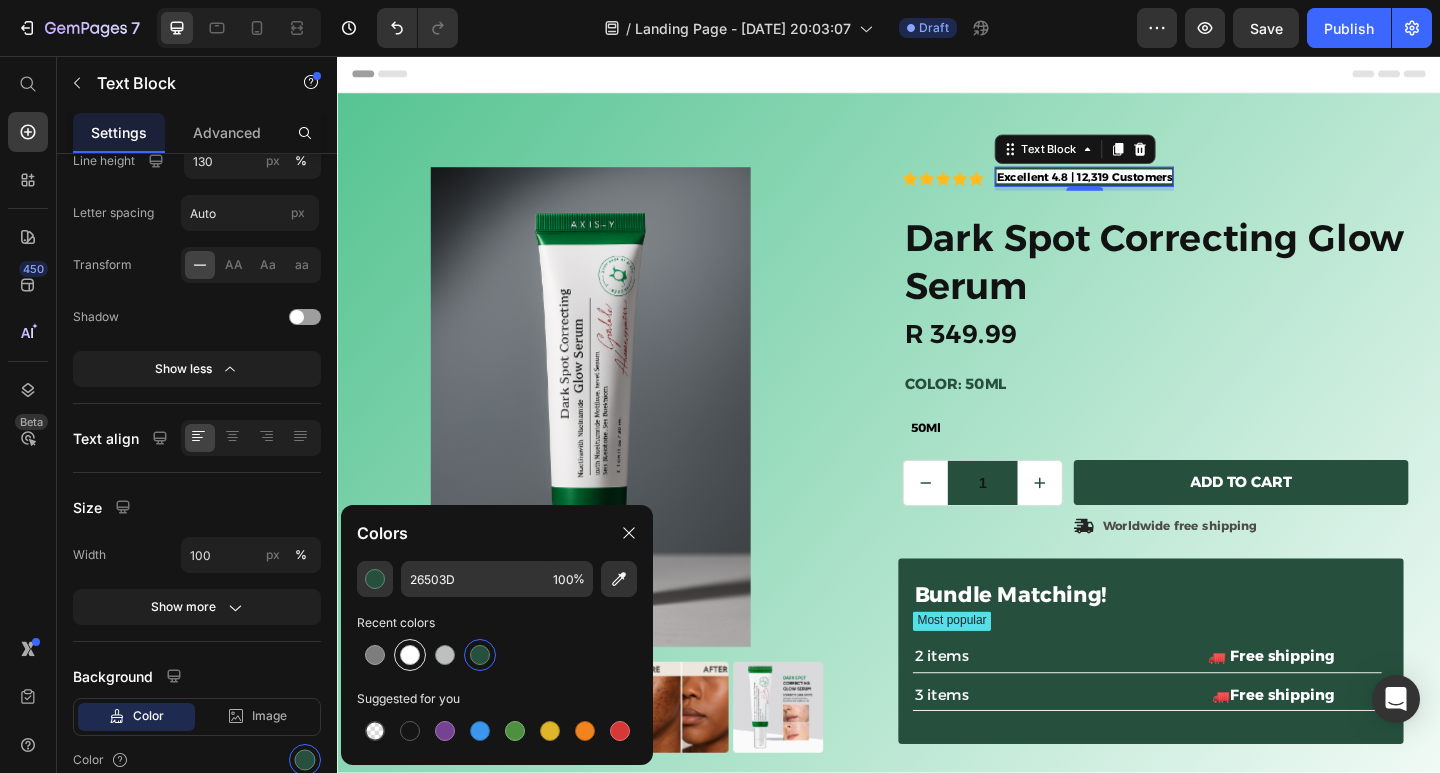 click at bounding box center [410, 655] 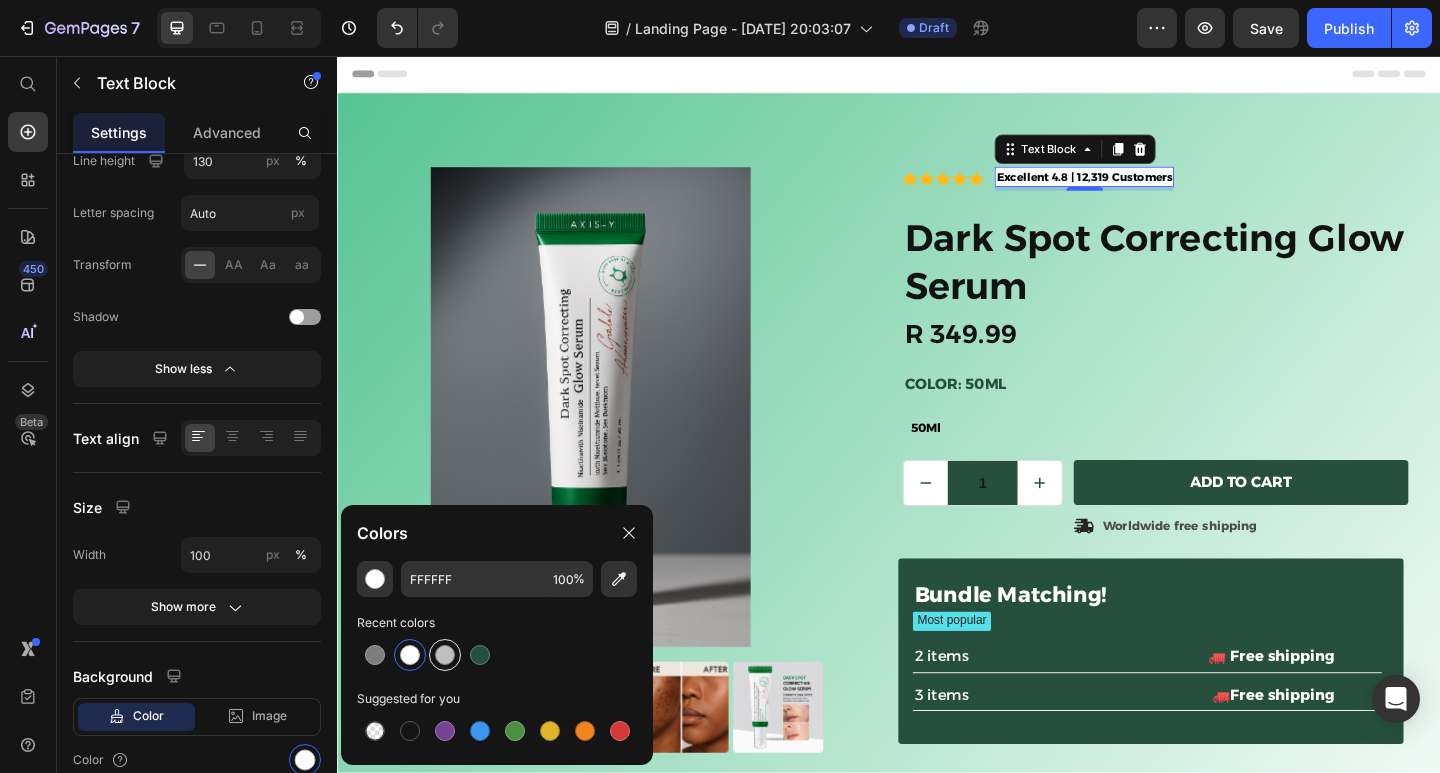 click at bounding box center (445, 655) 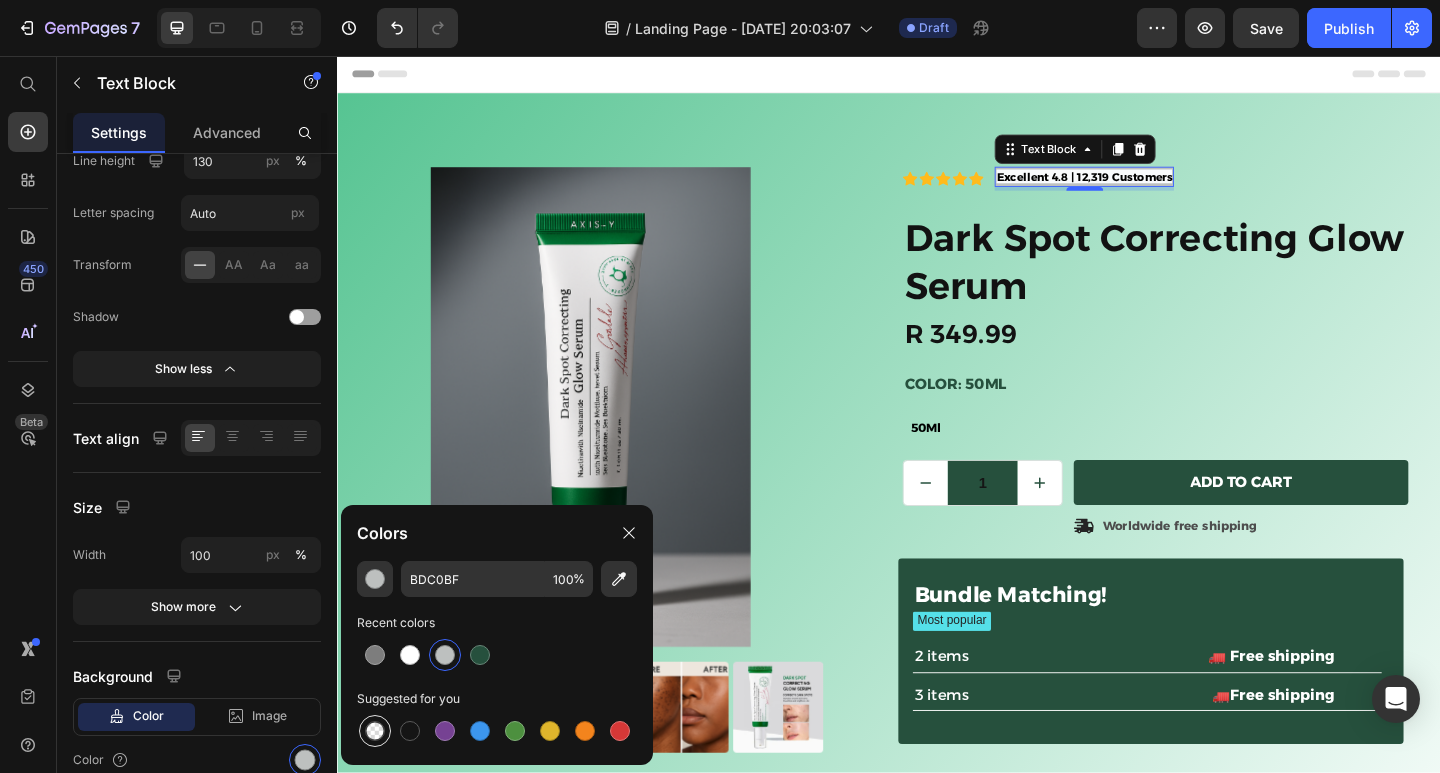 click at bounding box center [375, 731] 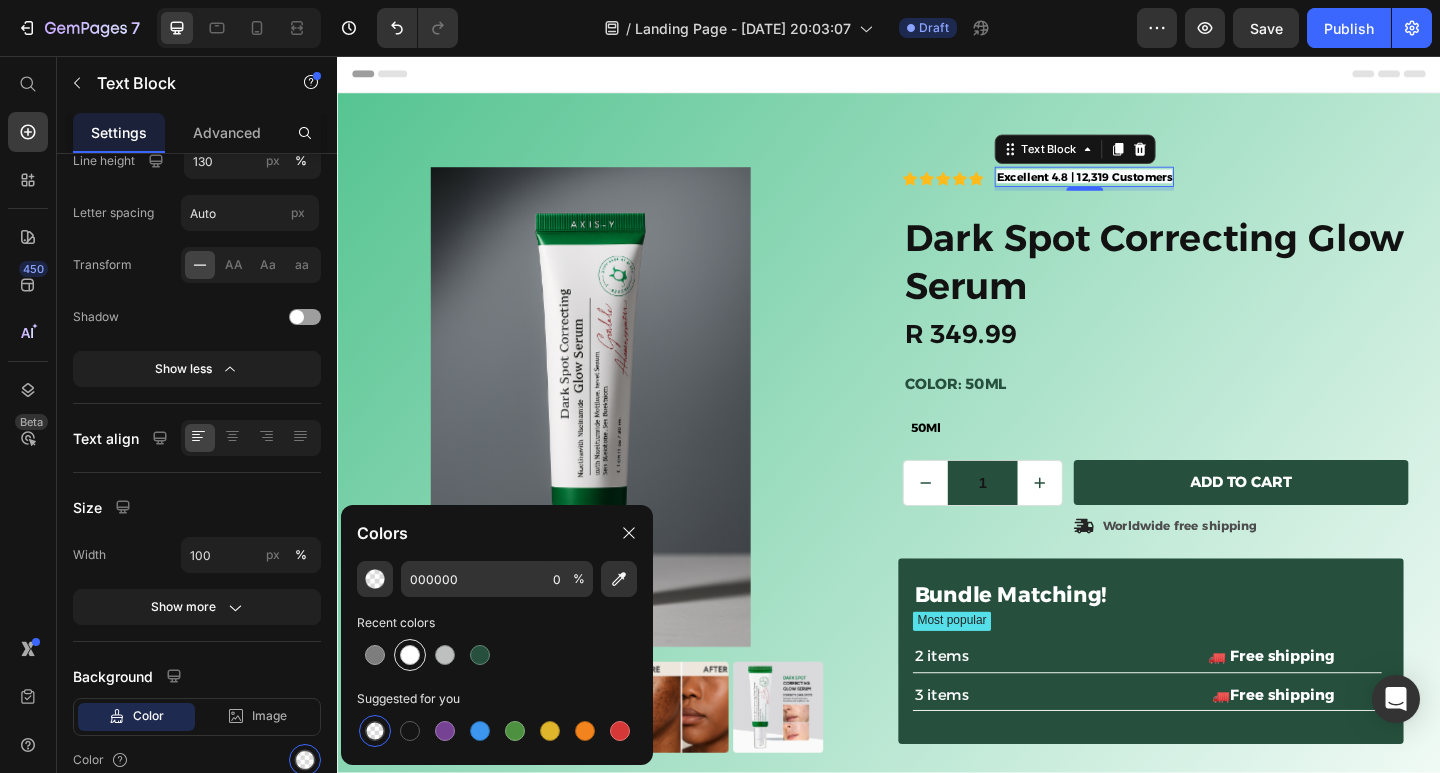 click at bounding box center [410, 655] 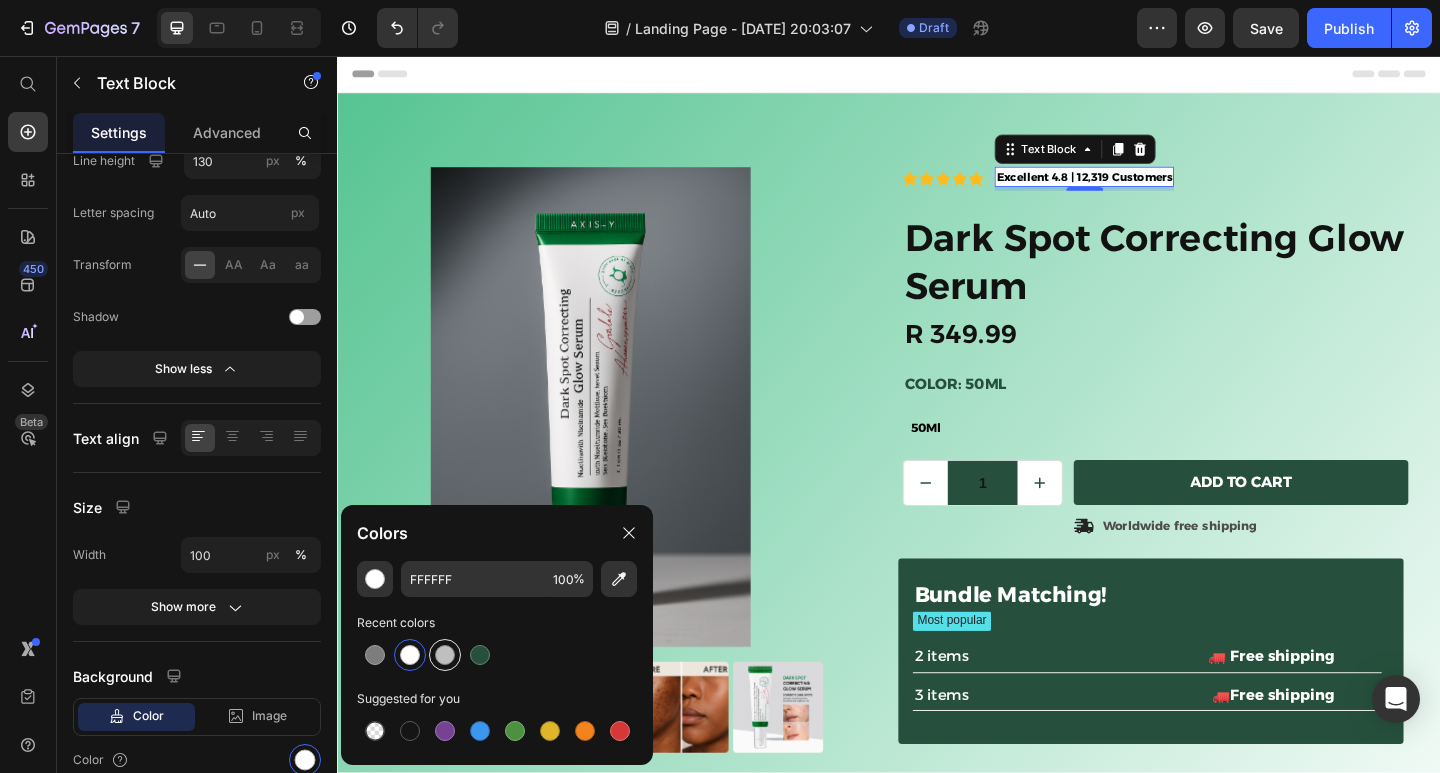 click at bounding box center (445, 655) 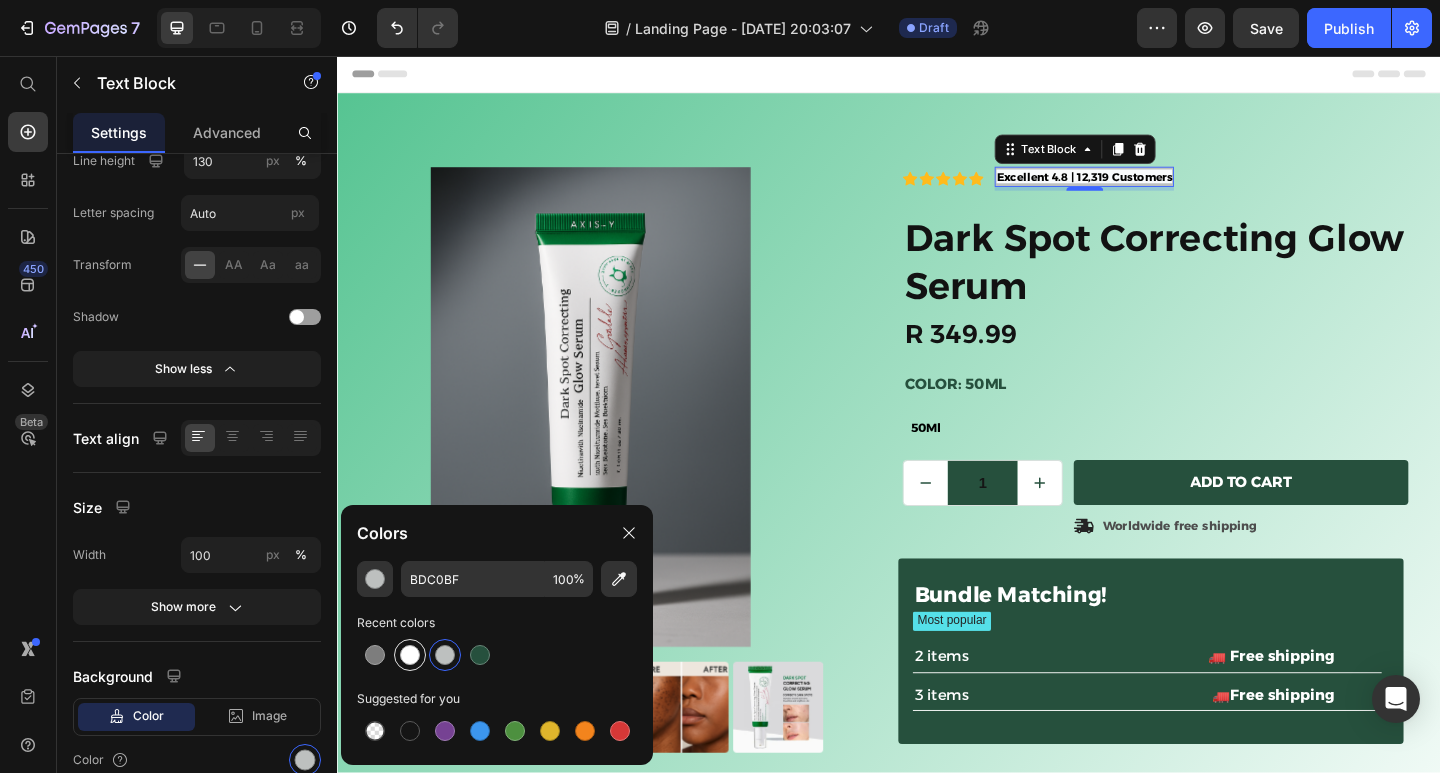 drag, startPoint x: 474, startPoint y: 654, endPoint x: 419, endPoint y: 663, distance: 55.7315 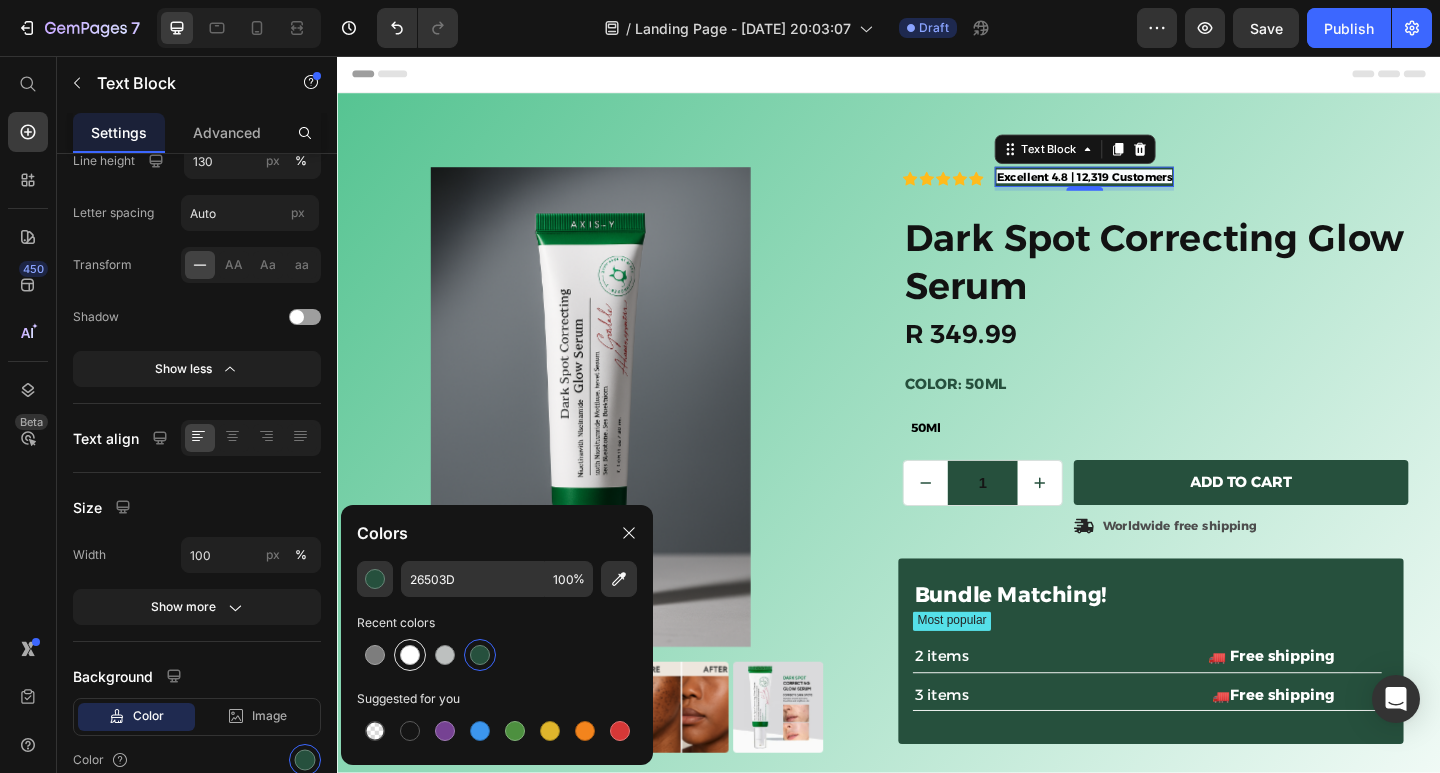 click at bounding box center [410, 655] 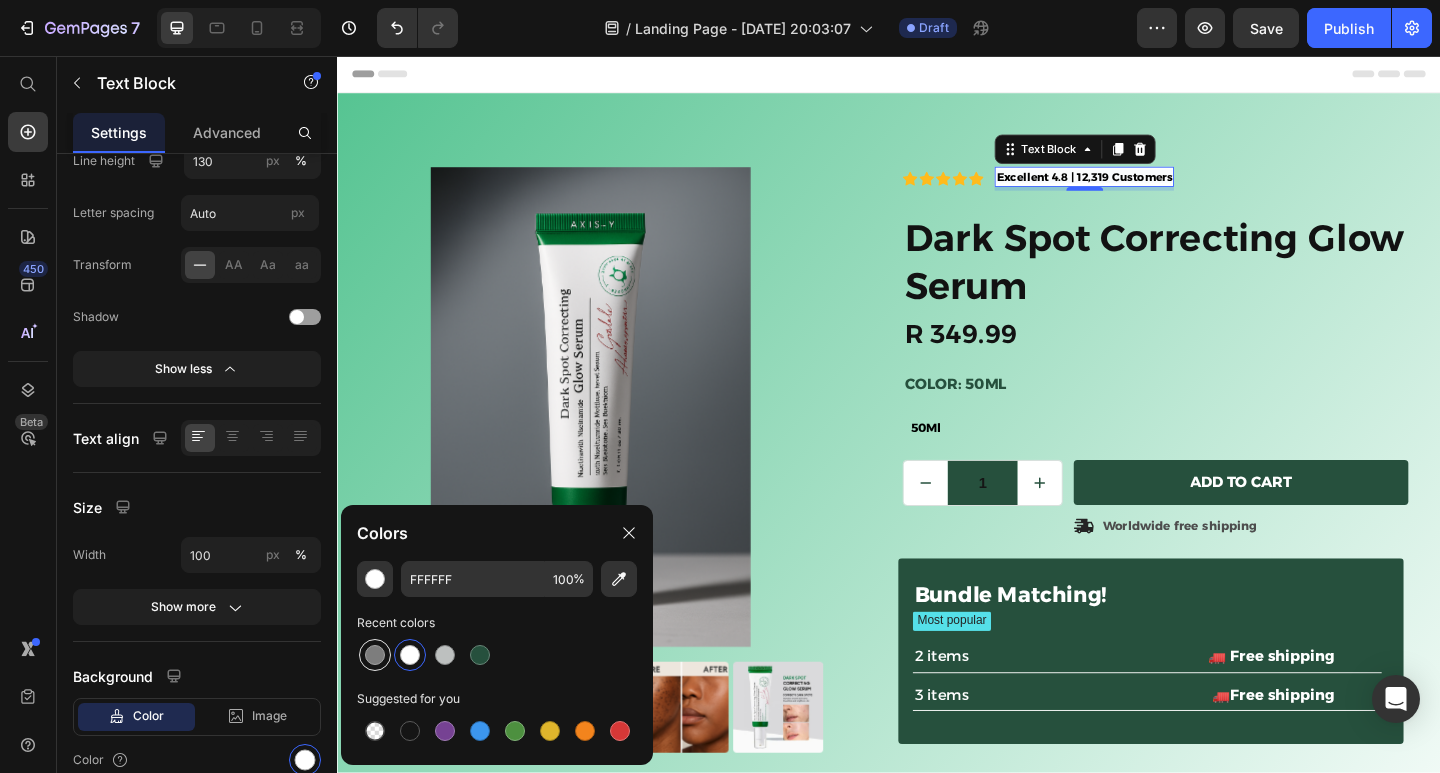 click at bounding box center [375, 655] 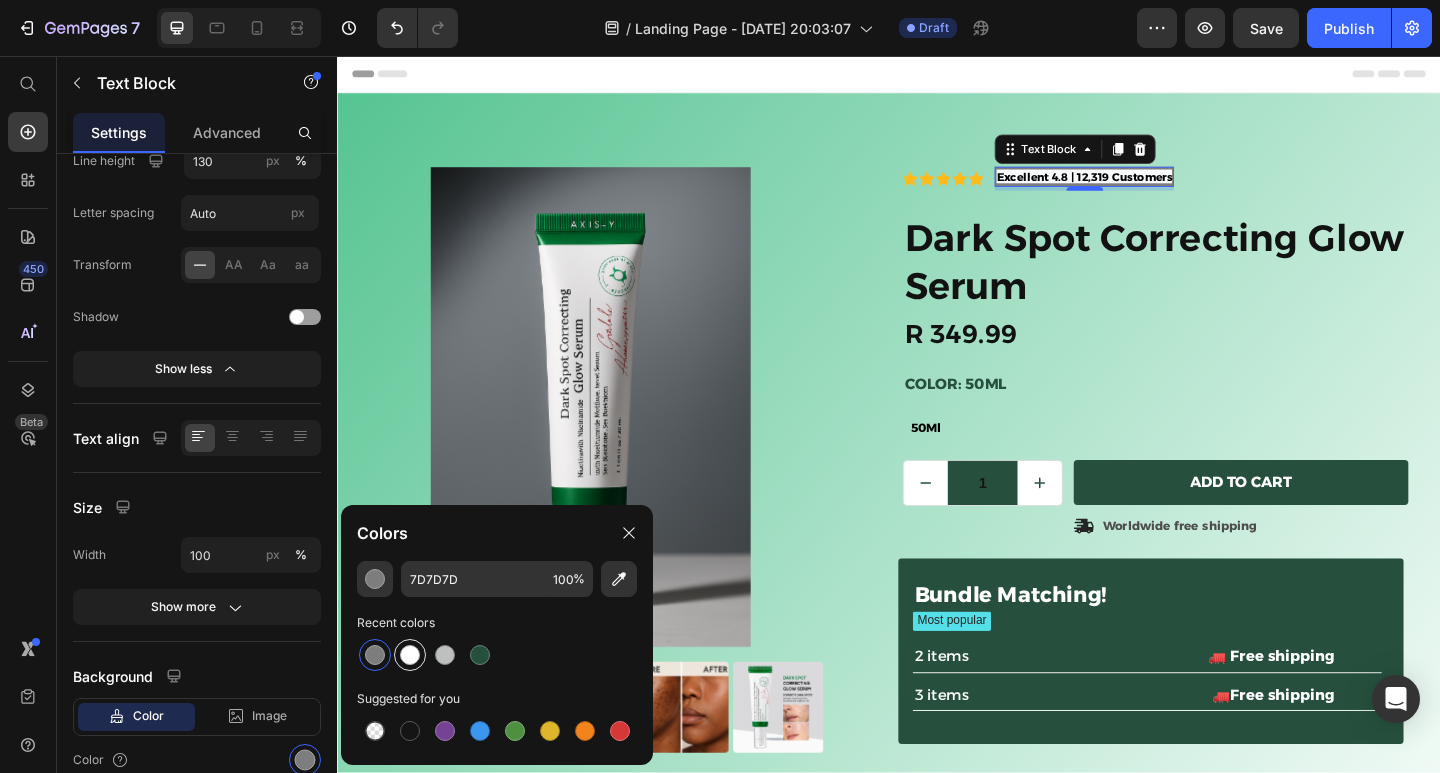 click at bounding box center (410, 655) 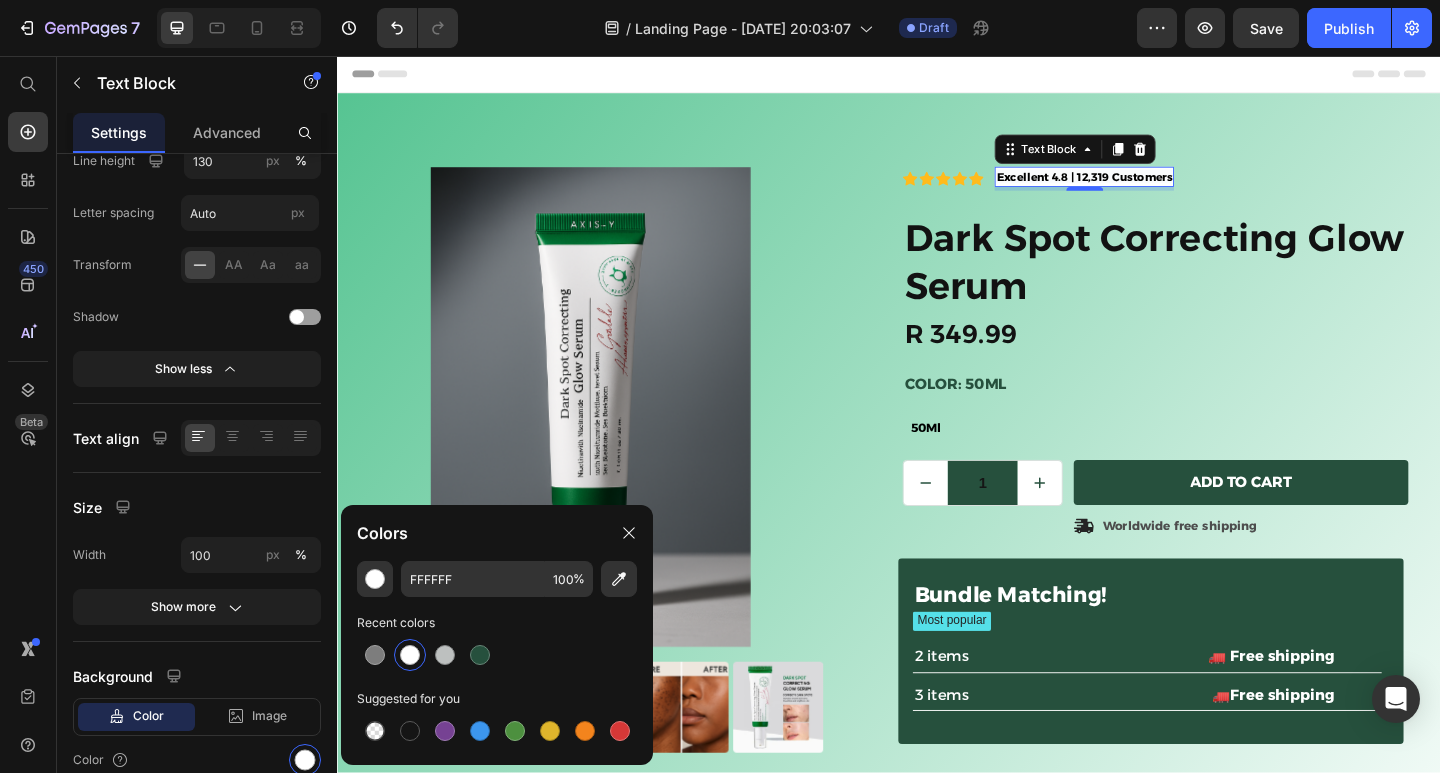 click on "Excellent 4.8 | 12,319 Customers" at bounding box center [1149, 187] 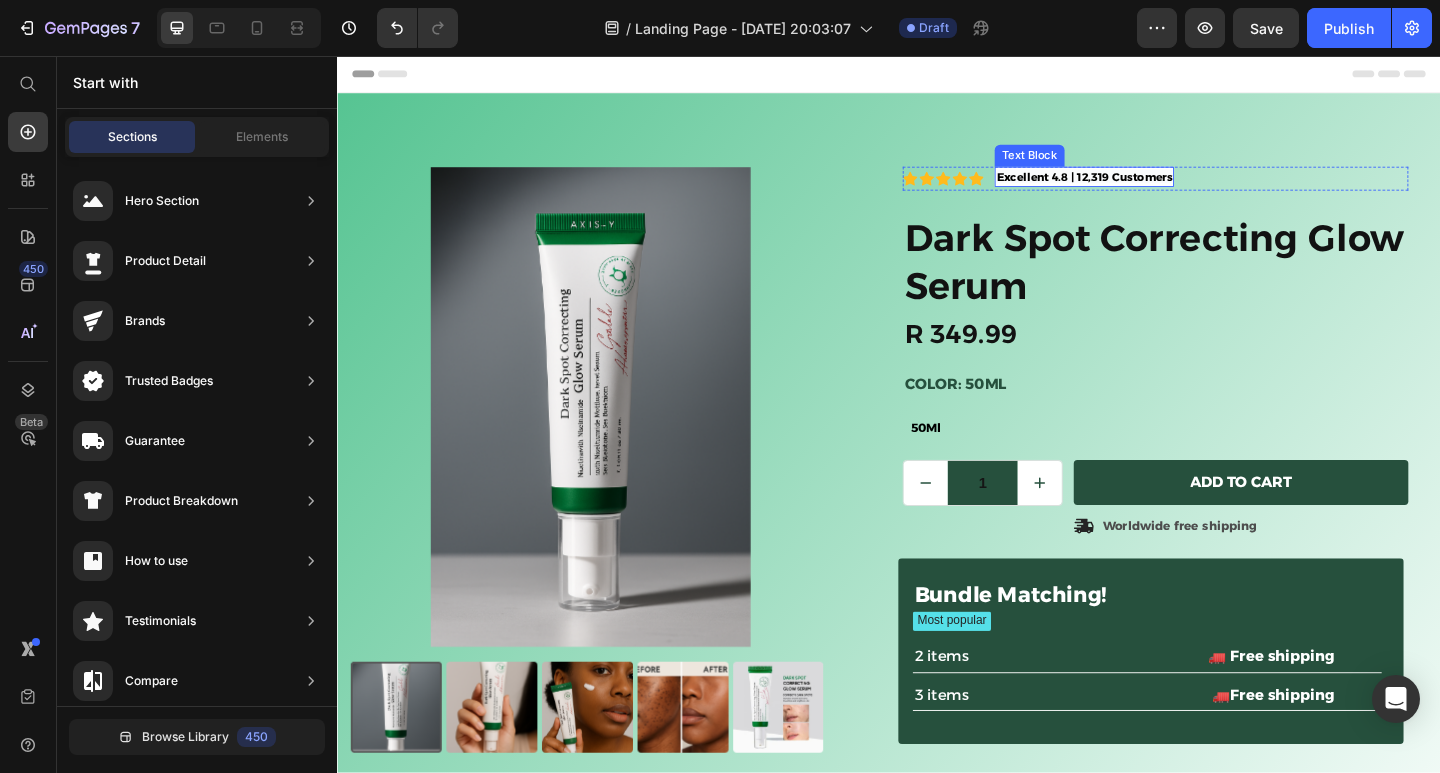 click on "Excellent 4.8 | 12,319 Customers" at bounding box center (1149, 187) 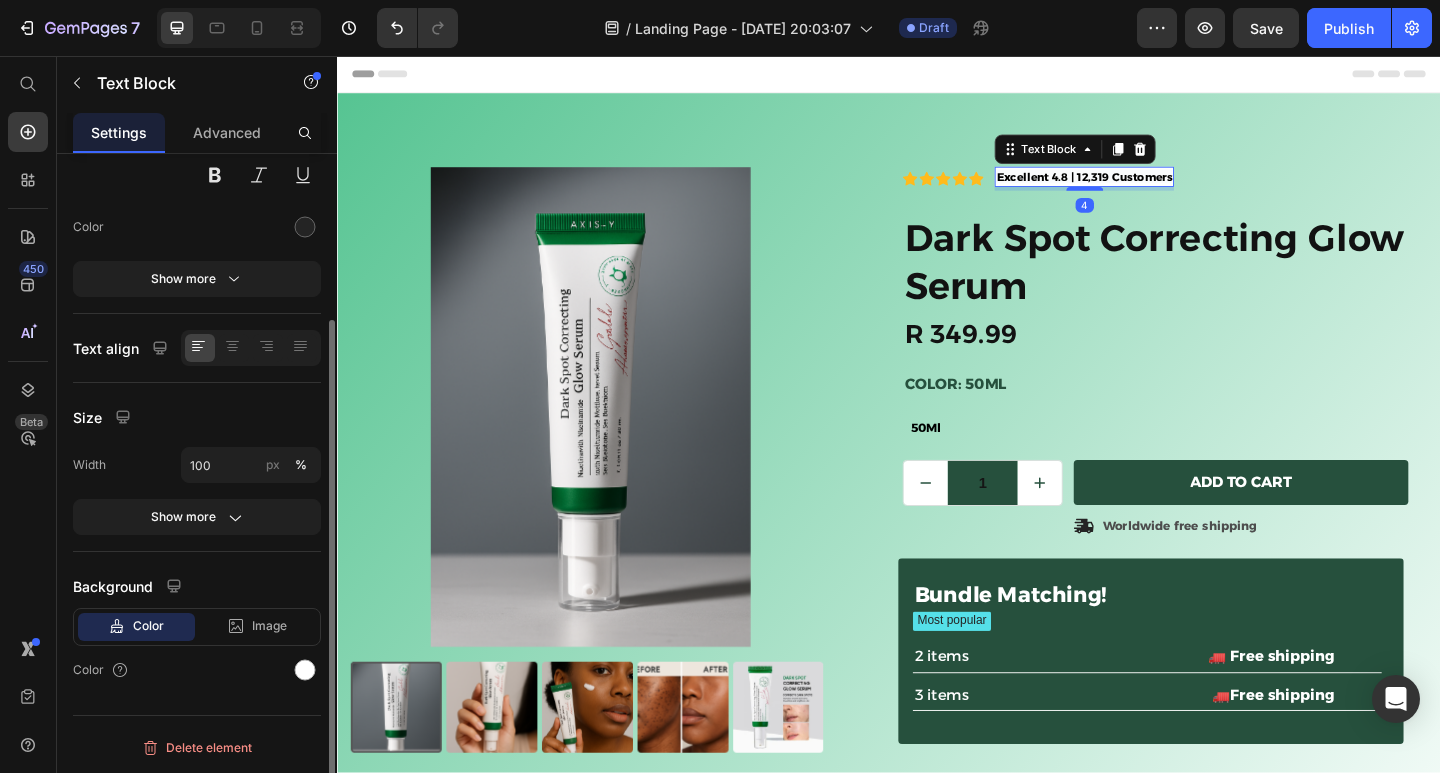 scroll, scrollTop: 219, scrollLeft: 0, axis: vertical 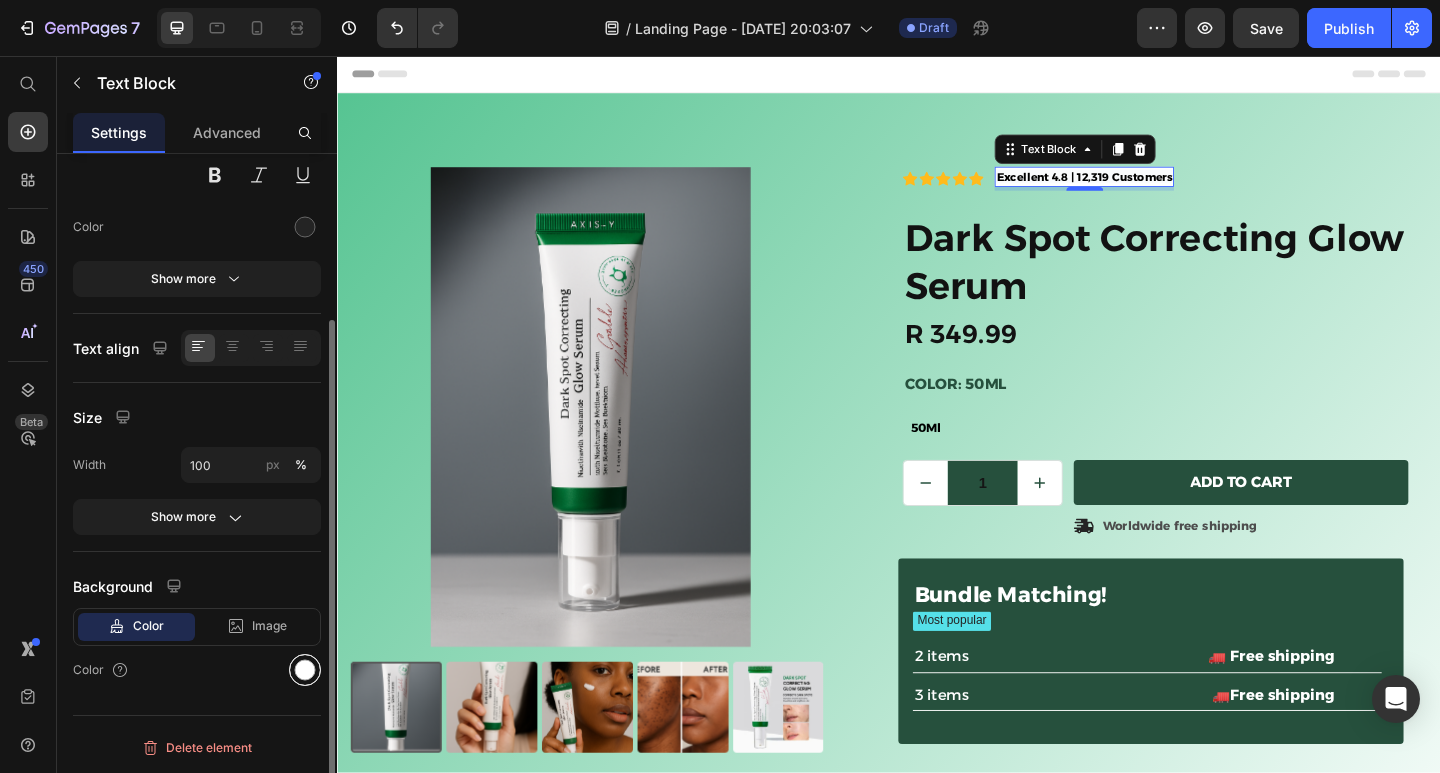 click at bounding box center (305, 670) 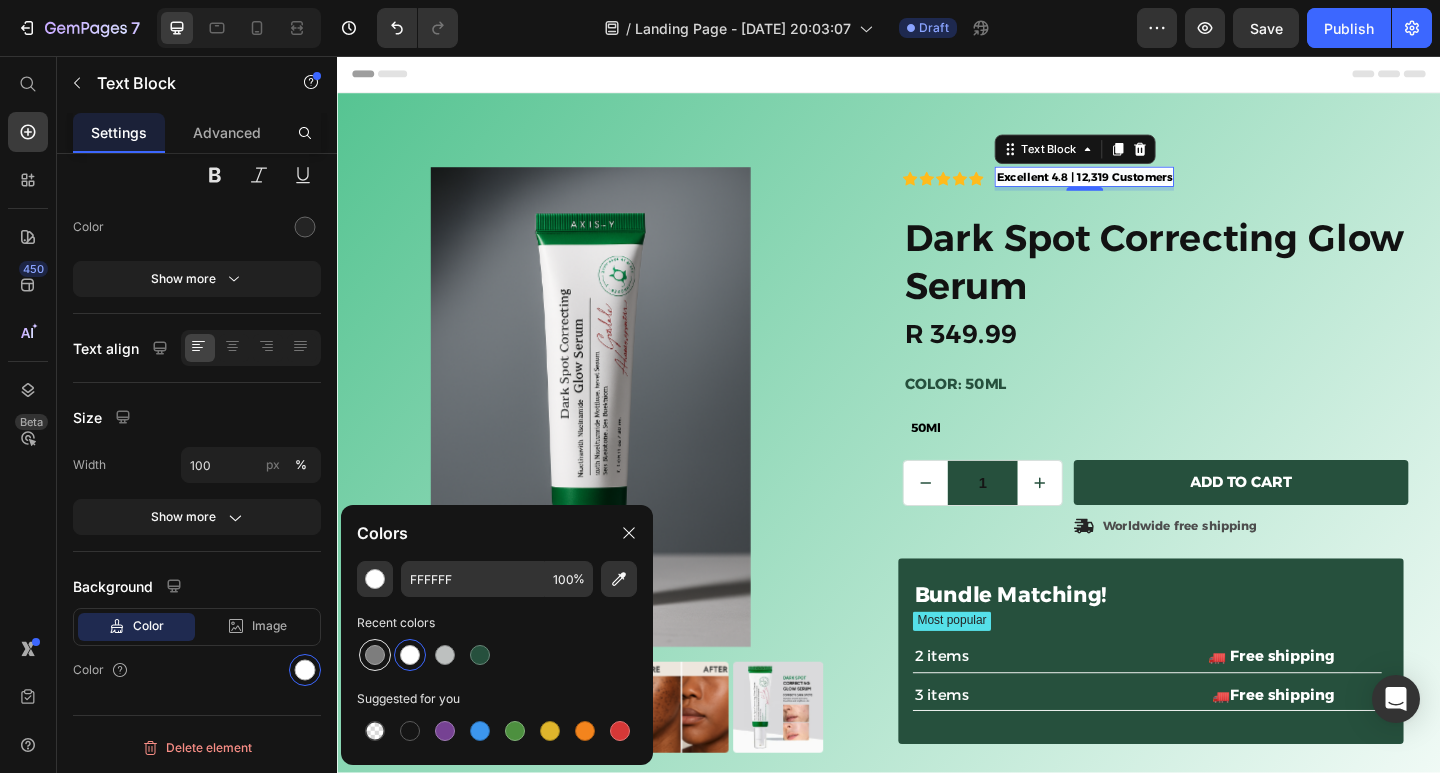 click at bounding box center (375, 655) 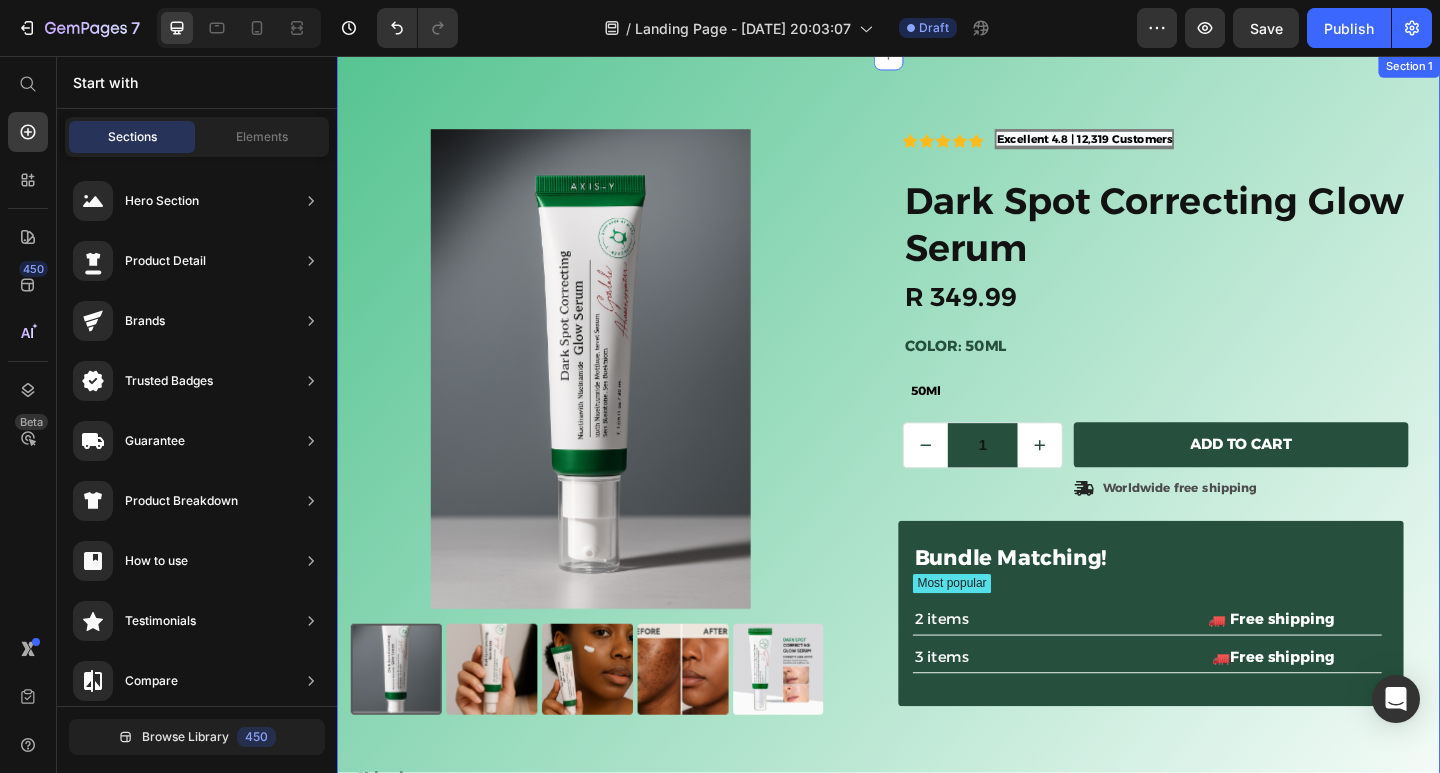scroll, scrollTop: 33, scrollLeft: 0, axis: vertical 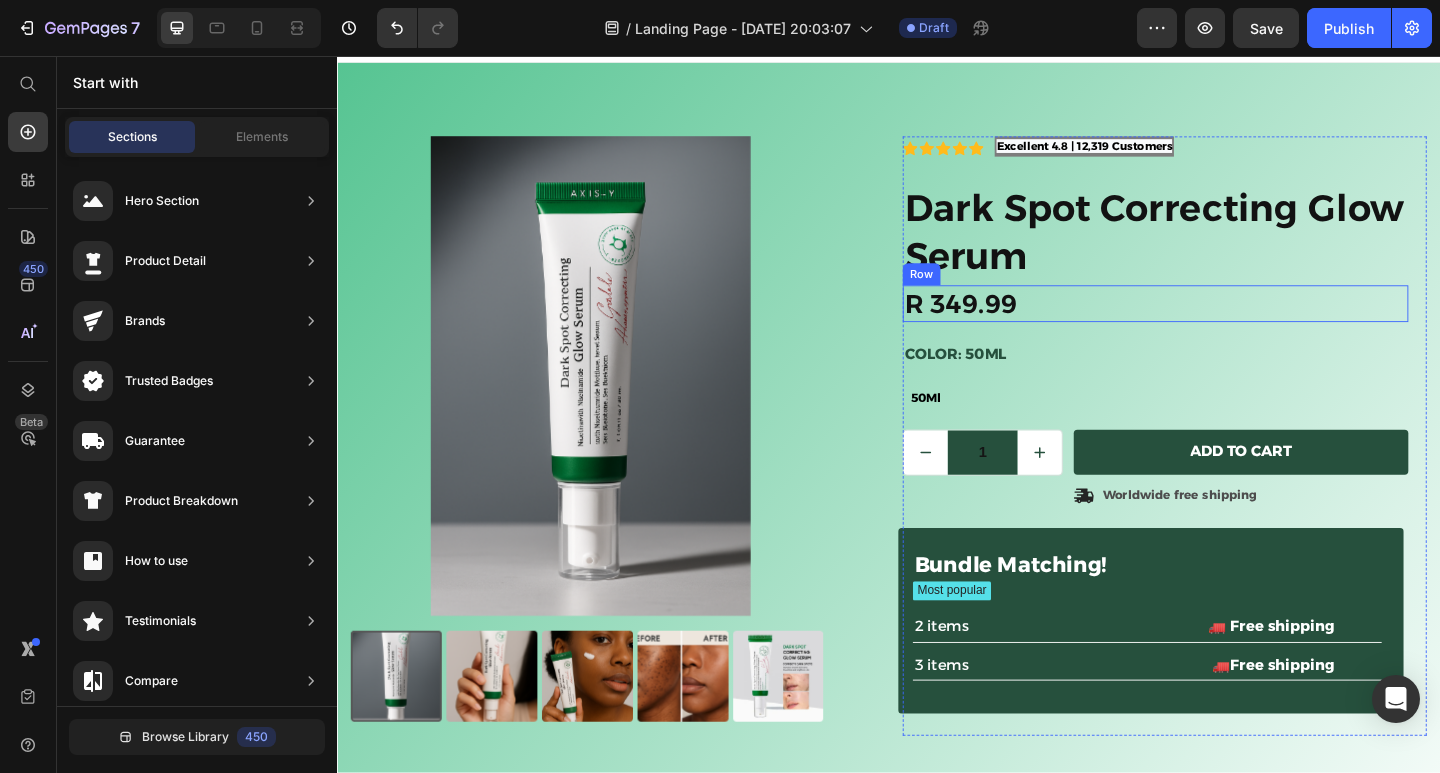 click on "Icon Icon Icon Icon Icon Icon List 2,500+ Verified Reviews! Text Block Row Icon Icon Icon Icon Icon Icon List Excellent 4.8 | 12,319 Customers Text Block Row Dark Spot Correcting Glow Serum Product Title R 349.99 Product Price 0% off Product Badge Row Color: 50Ml 50Ml 50Ml 50Ml Product Variants & Swatches 50Ml Product Variants & Swatches 1 Product Quantity Row Add to cart Add to Cart
Icon Worldwide free shipping Text Block Row Row Bundle Matching! Text Block Most popular Text Block Row 2 items Text Block 🚛 Free shipping Text Block Row 3 items Text Block 🚛Free shipping Text Block Row Row" at bounding box center (1227, 470) 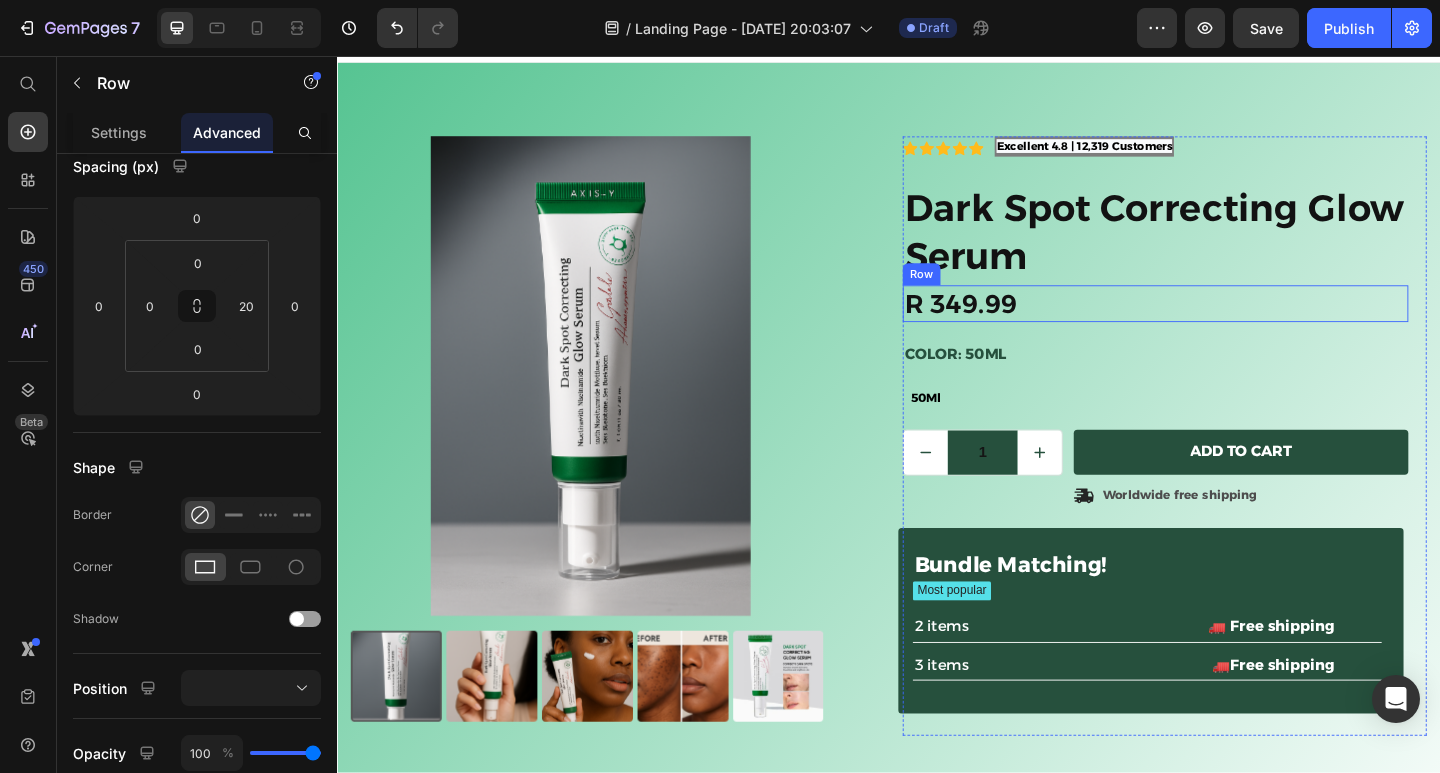 click on "Product Images
Shipping
Product Ingredients Accordion Icon Icon Icon Icon Icon Icon List 2,500+ Verified Reviews! Text Block Row Icon Icon Icon Icon Icon Icon List Excellent 4.8 | 12,319 Customers Text Block Row Dark Spot Correcting Glow Serum Product Title R 349.99 Product Price 0% off Product Badge Row Color: 50Ml 50Ml 50Ml 50Ml Product Variants & Swatches 50Ml Product Variants & Swatches 1 Product Quantity Row Add to cart Add to Cart
Icon Worldwide free shipping Text Block Row Row Bundle Matching! Text Block Most popular Text Block Row 2 items Text Block 🚛 Free shipping Text Block Row 3 items Text Block 🚛Free shipping Text Block Row Row Row Product Section 1" at bounding box center (937, 538) 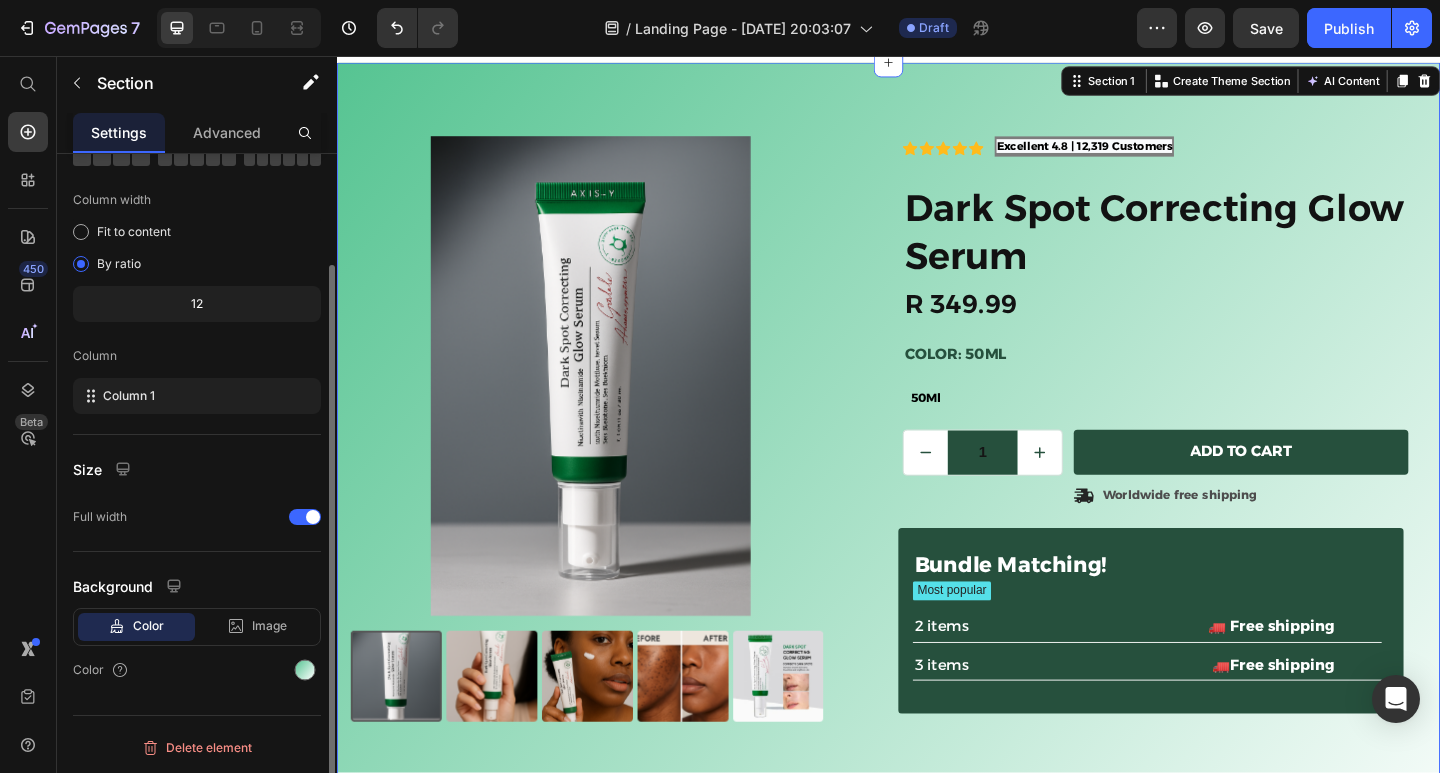 scroll, scrollTop: 0, scrollLeft: 0, axis: both 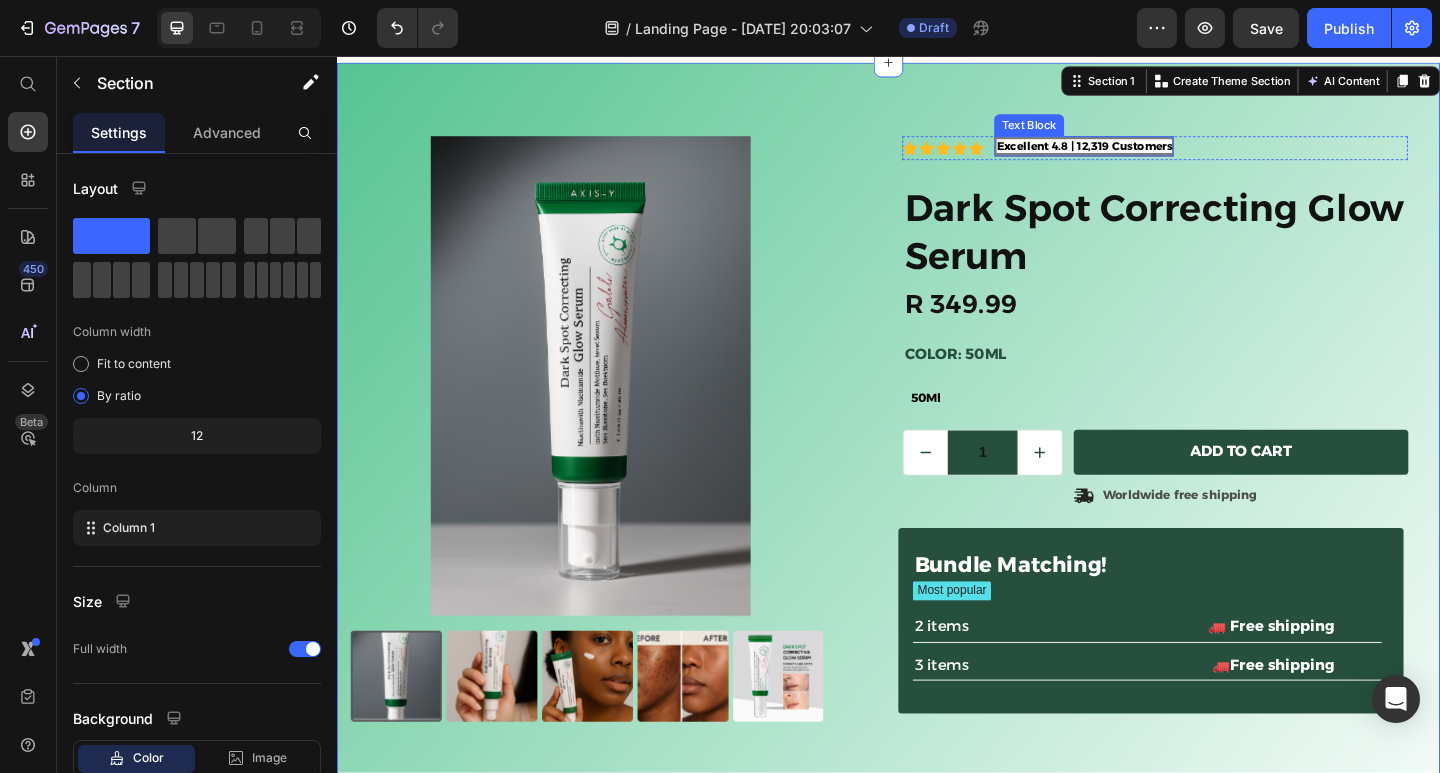 click on "Excellent 4.8 | 12,319 Customers" at bounding box center (1149, 154) 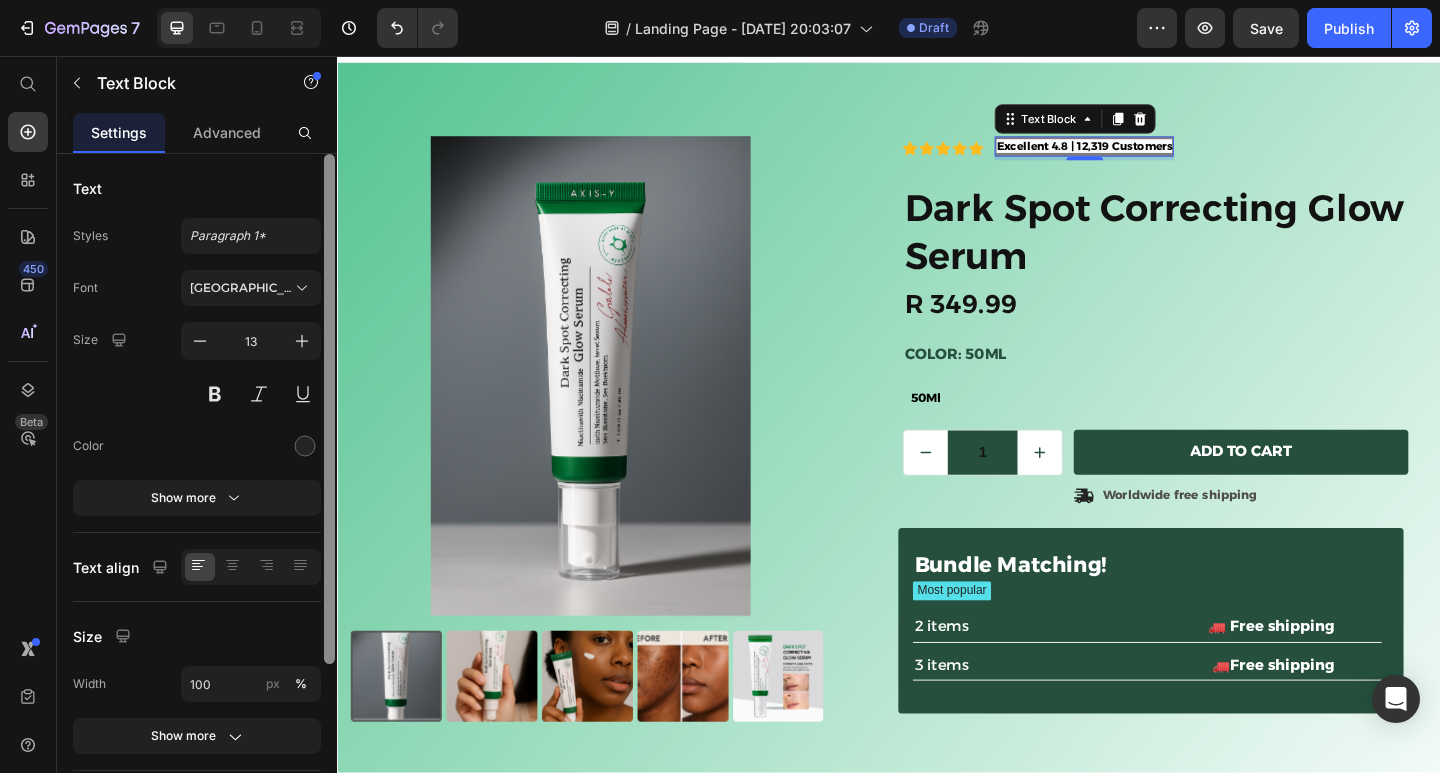 scroll, scrollTop: 219, scrollLeft: 0, axis: vertical 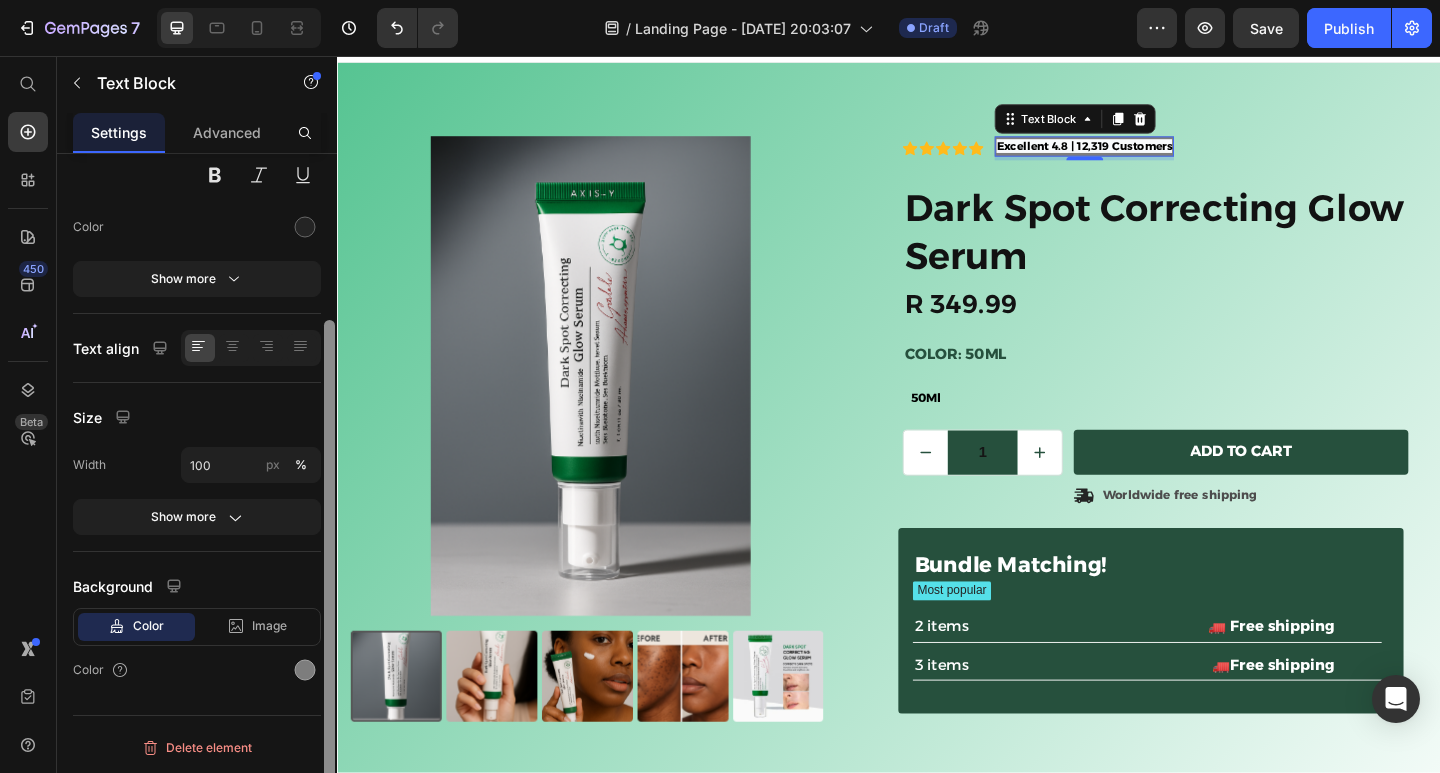 drag, startPoint x: 328, startPoint y: 562, endPoint x: 335, endPoint y: 667, distance: 105.23308 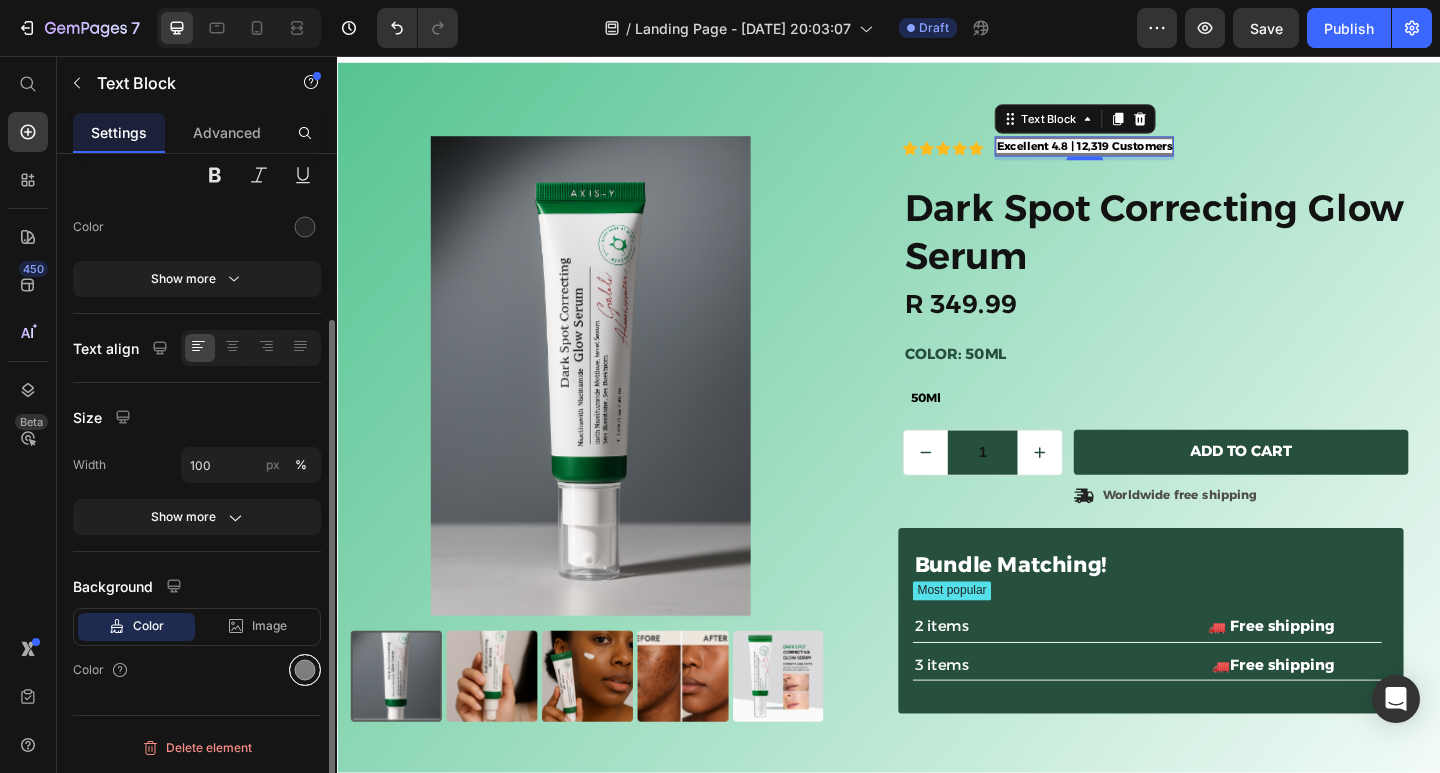 click at bounding box center (305, 670) 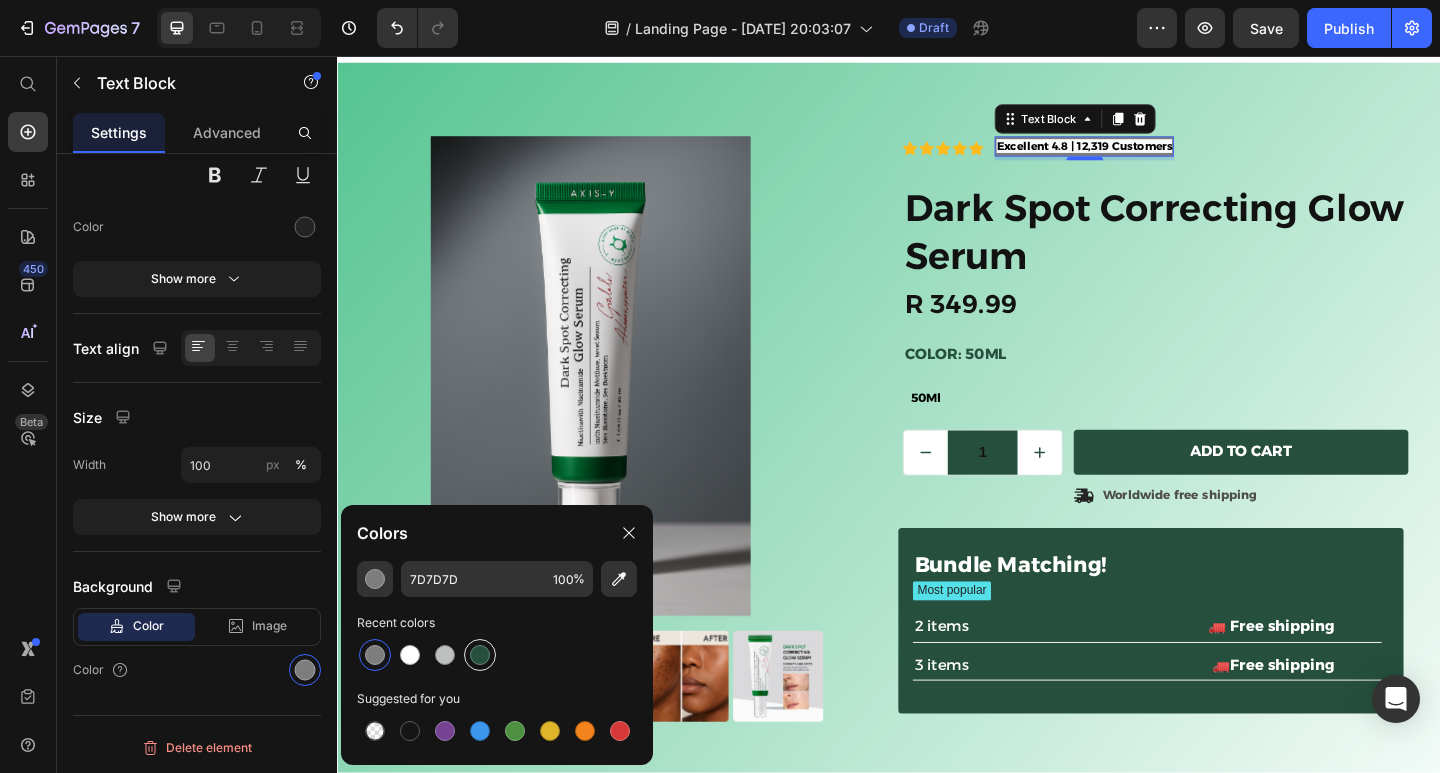 click at bounding box center [480, 655] 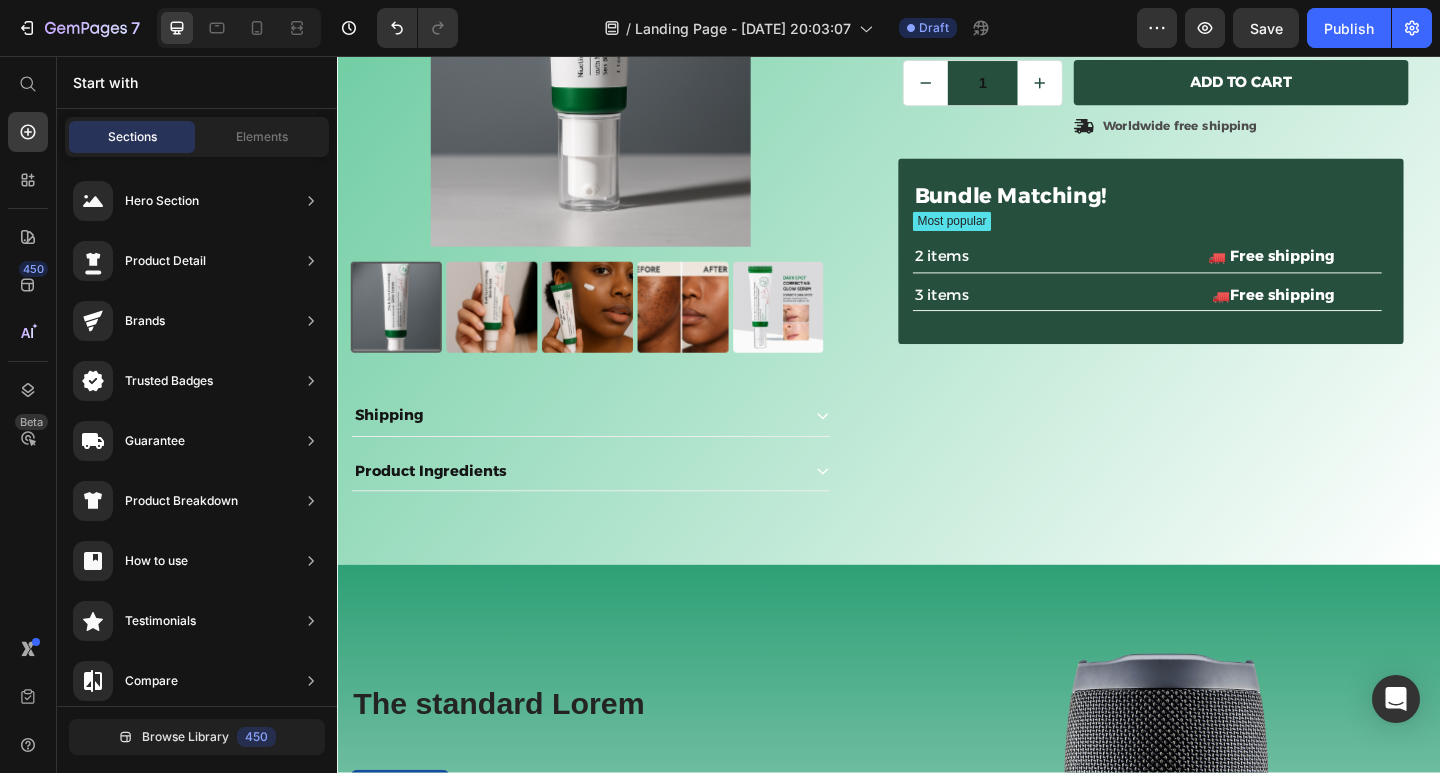 scroll, scrollTop: 432, scrollLeft: 0, axis: vertical 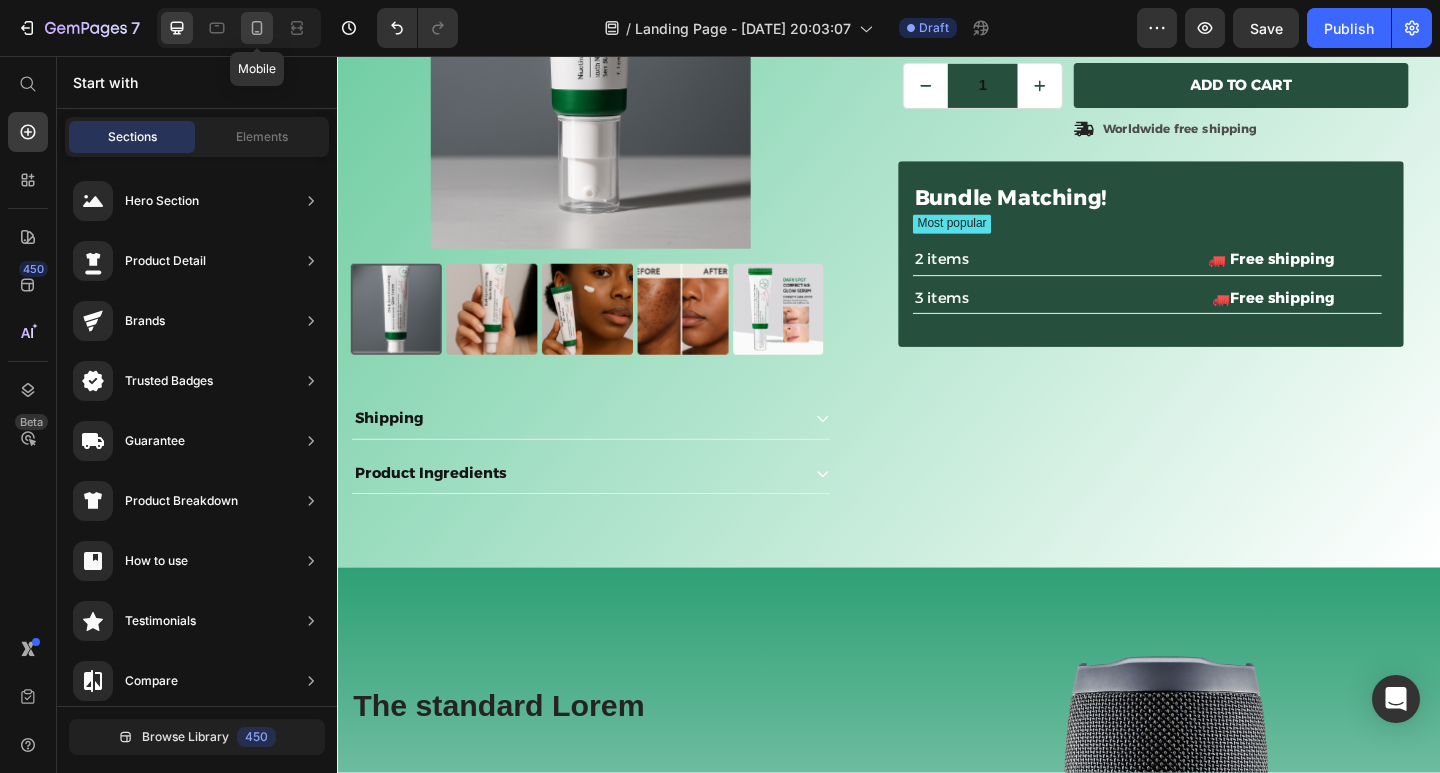 click 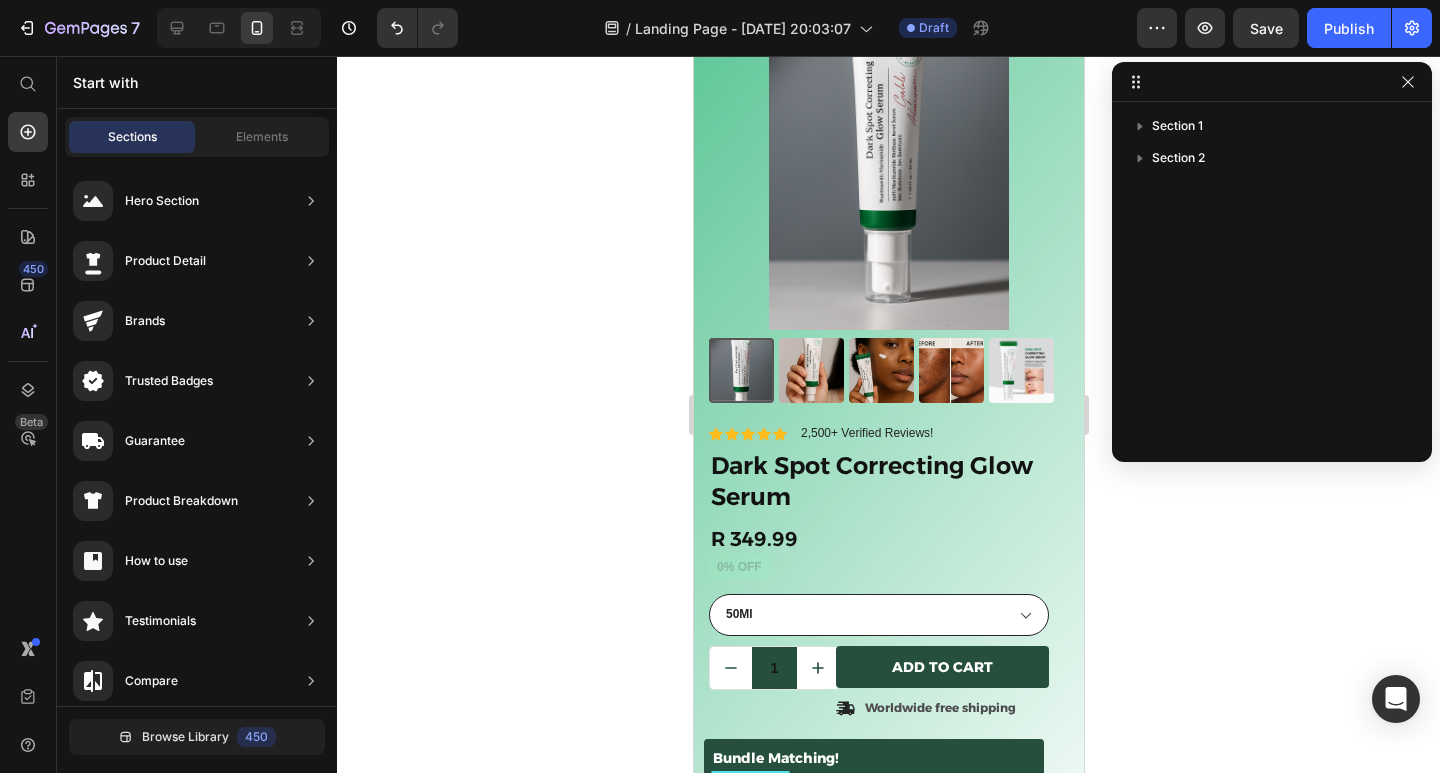 scroll, scrollTop: 116, scrollLeft: 0, axis: vertical 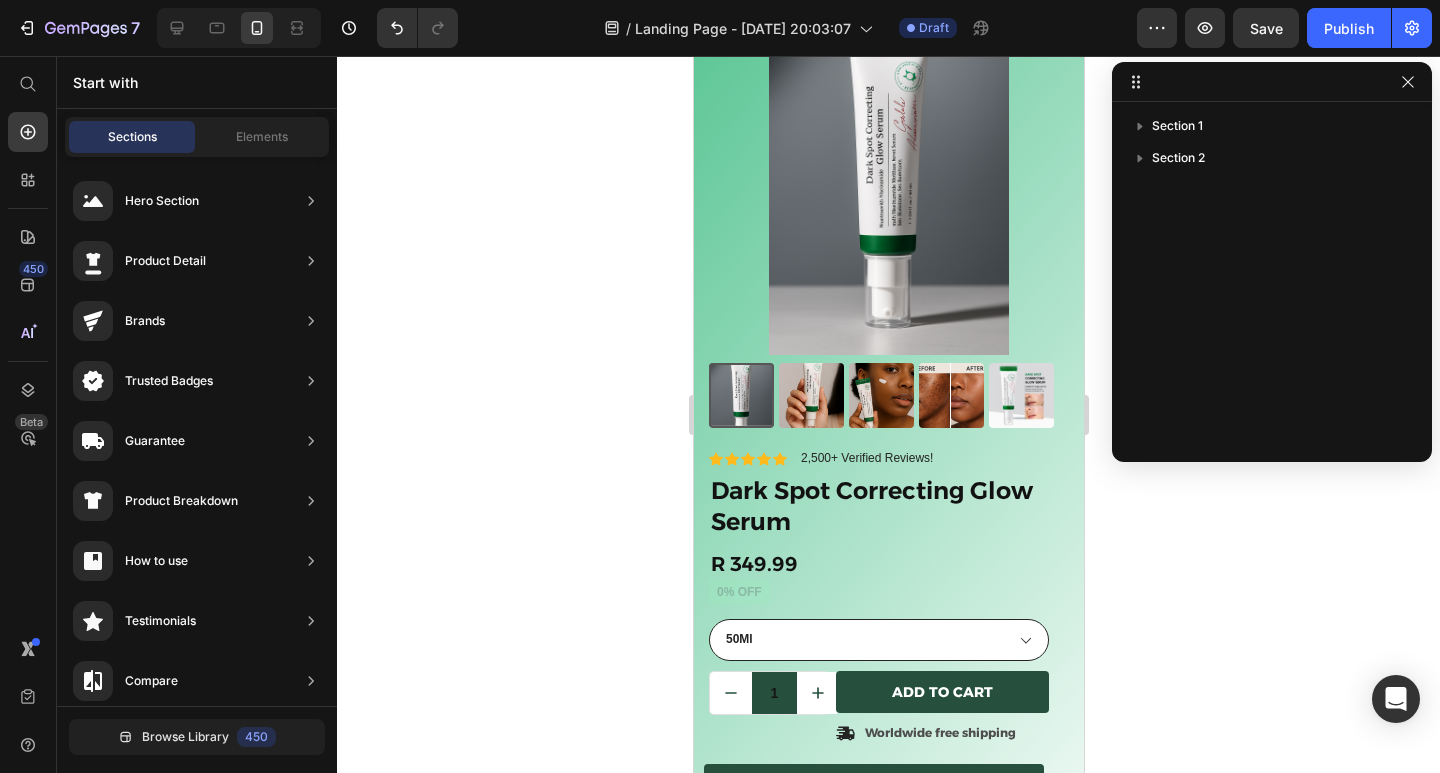drag, startPoint x: 1077, startPoint y: 359, endPoint x: 1778, endPoint y: 323, distance: 701.92377 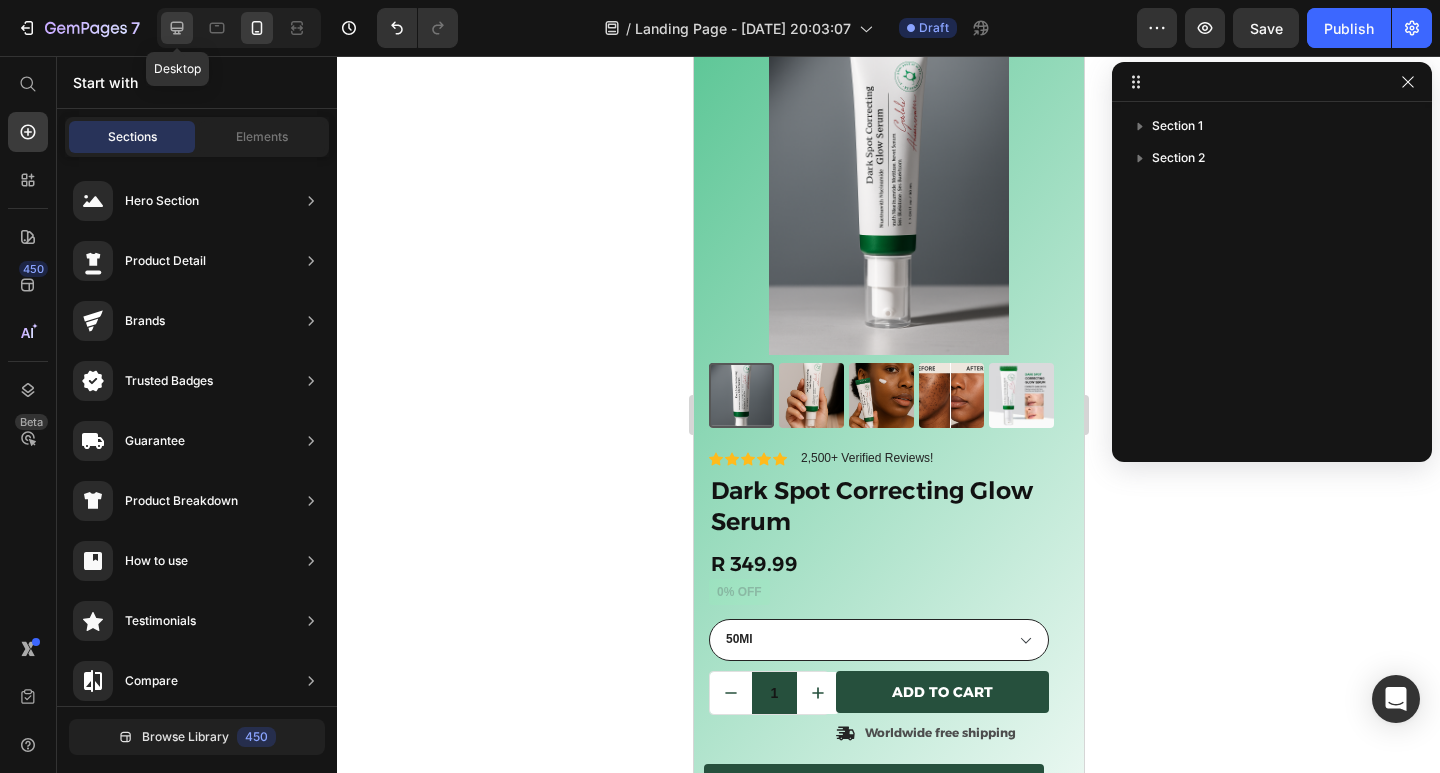 click 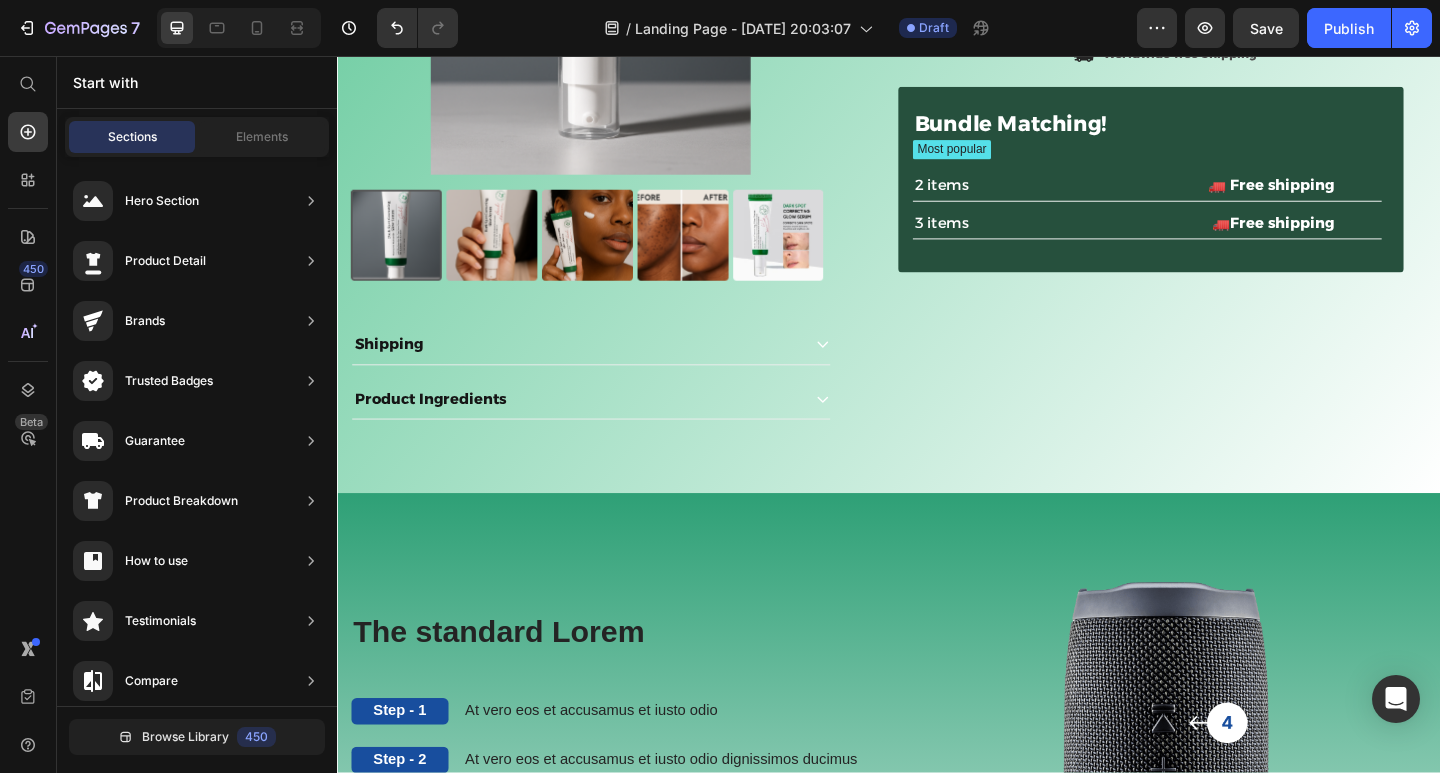 scroll, scrollTop: 521, scrollLeft: 0, axis: vertical 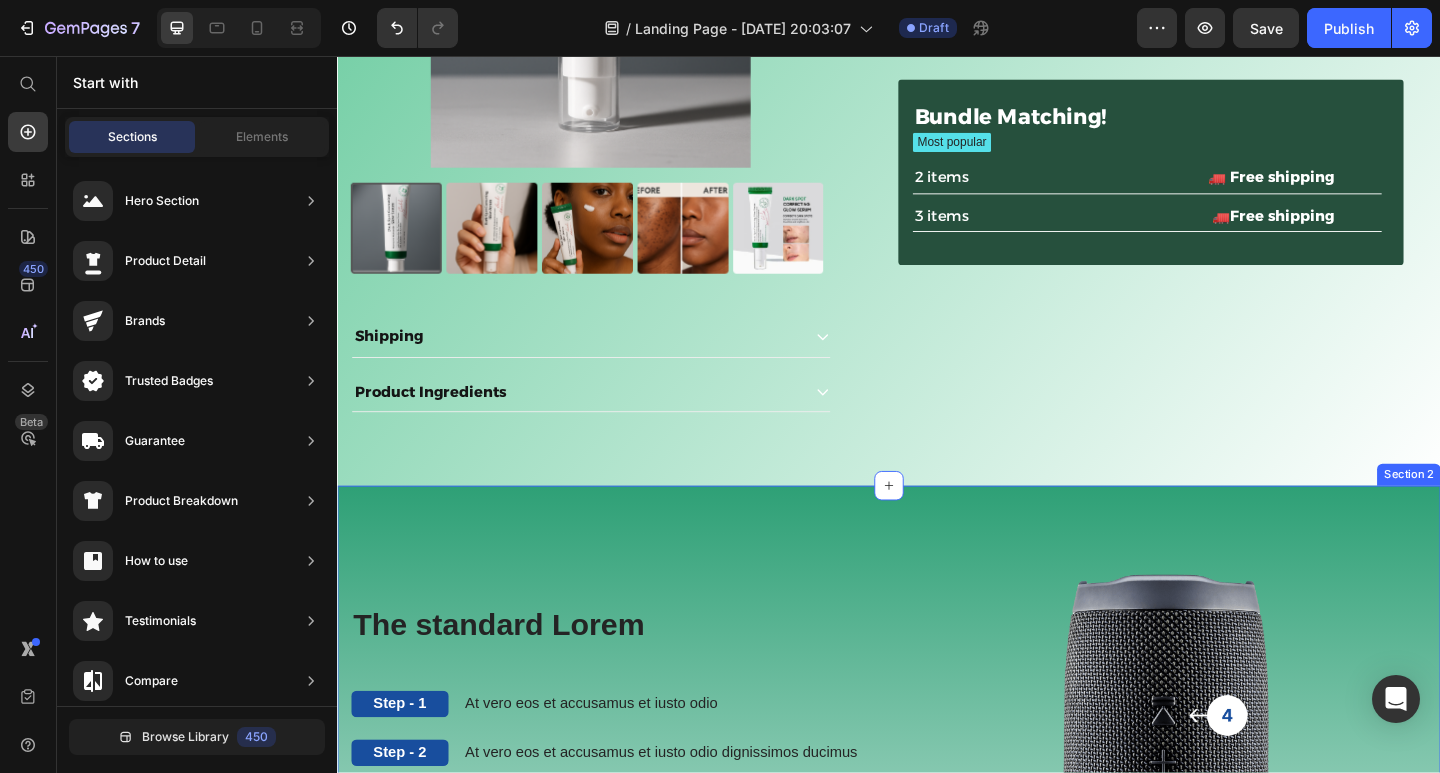 click on "The standard Lorem Heading Step - 1 Text Block At vero eos et accusamus et iusto odio  Text Block Row Step - 2 Text Block At vero eos et accusamus et iusto odio dignissimos ducimus Text Block Row Step - 3 Text Block At vero eos et accusamus et iusto odio dignissimos ducimus qui blanditiis praesentium voluptatum deleniti atque corrupti Text Block Row Step - 4 Text Block At vero eos et accusamus et iusto odio dignissimos  Text Block Row The standard Lorem Heading Image Row Section 2" at bounding box center (937, 906) 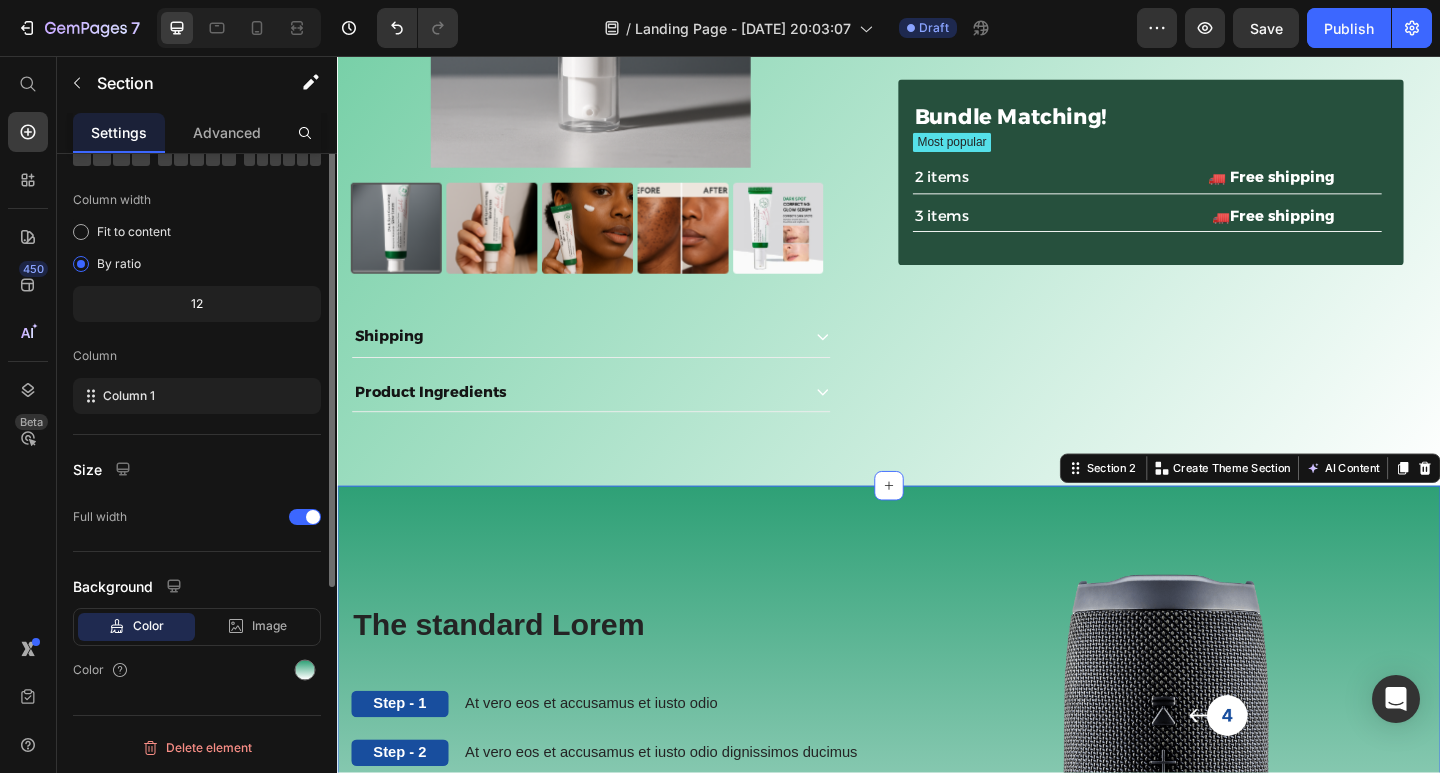 scroll, scrollTop: 0, scrollLeft: 0, axis: both 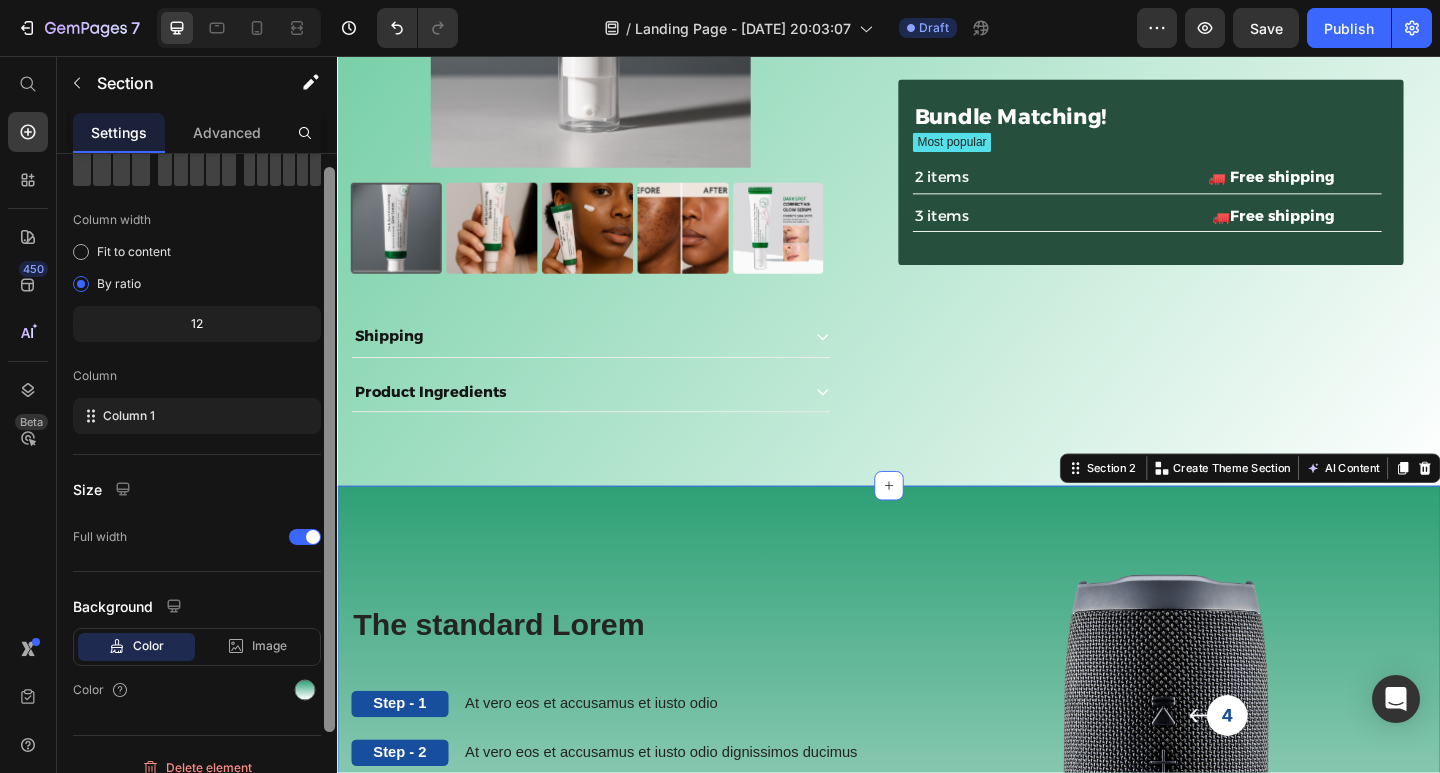 drag, startPoint x: 325, startPoint y: 686, endPoint x: 314, endPoint y: 781, distance: 95.63472 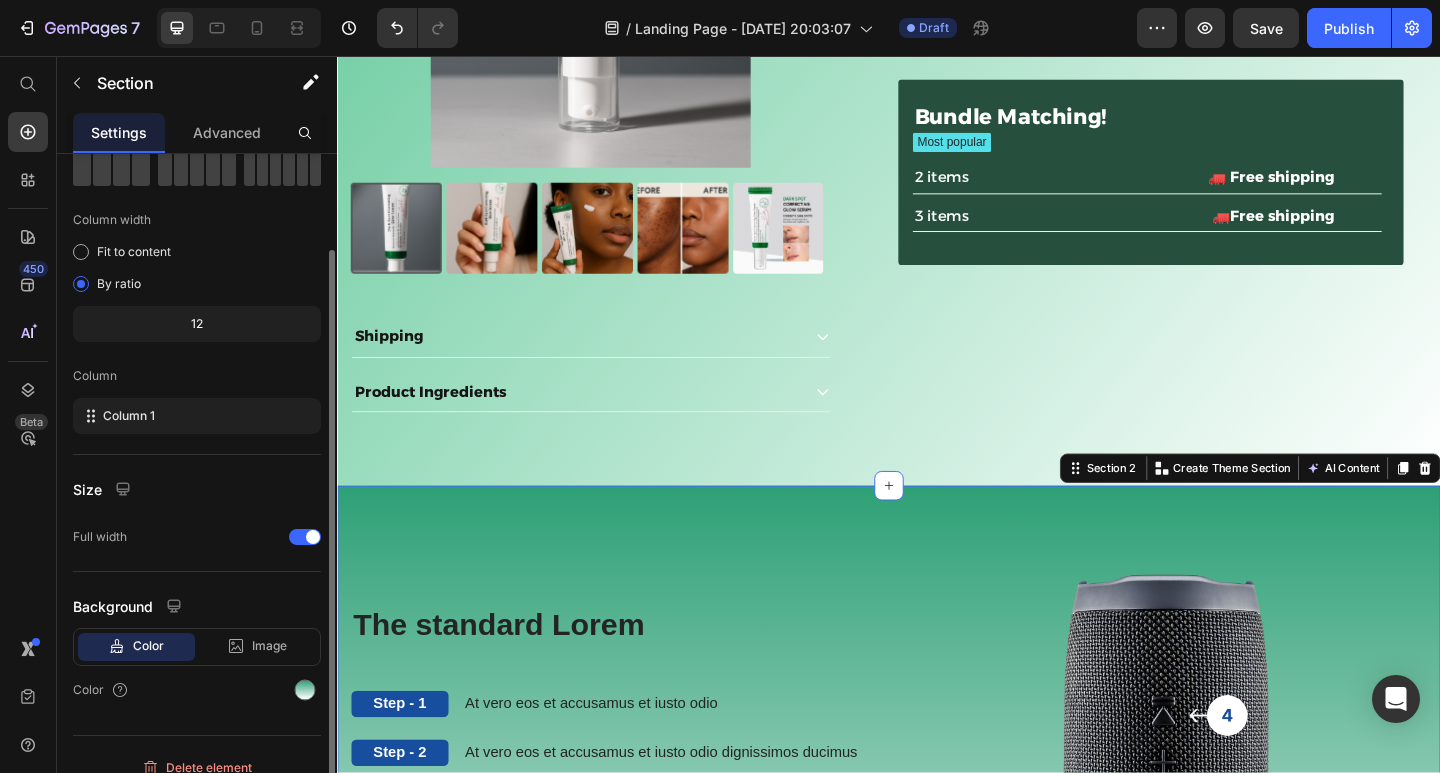scroll, scrollTop: 113, scrollLeft: 0, axis: vertical 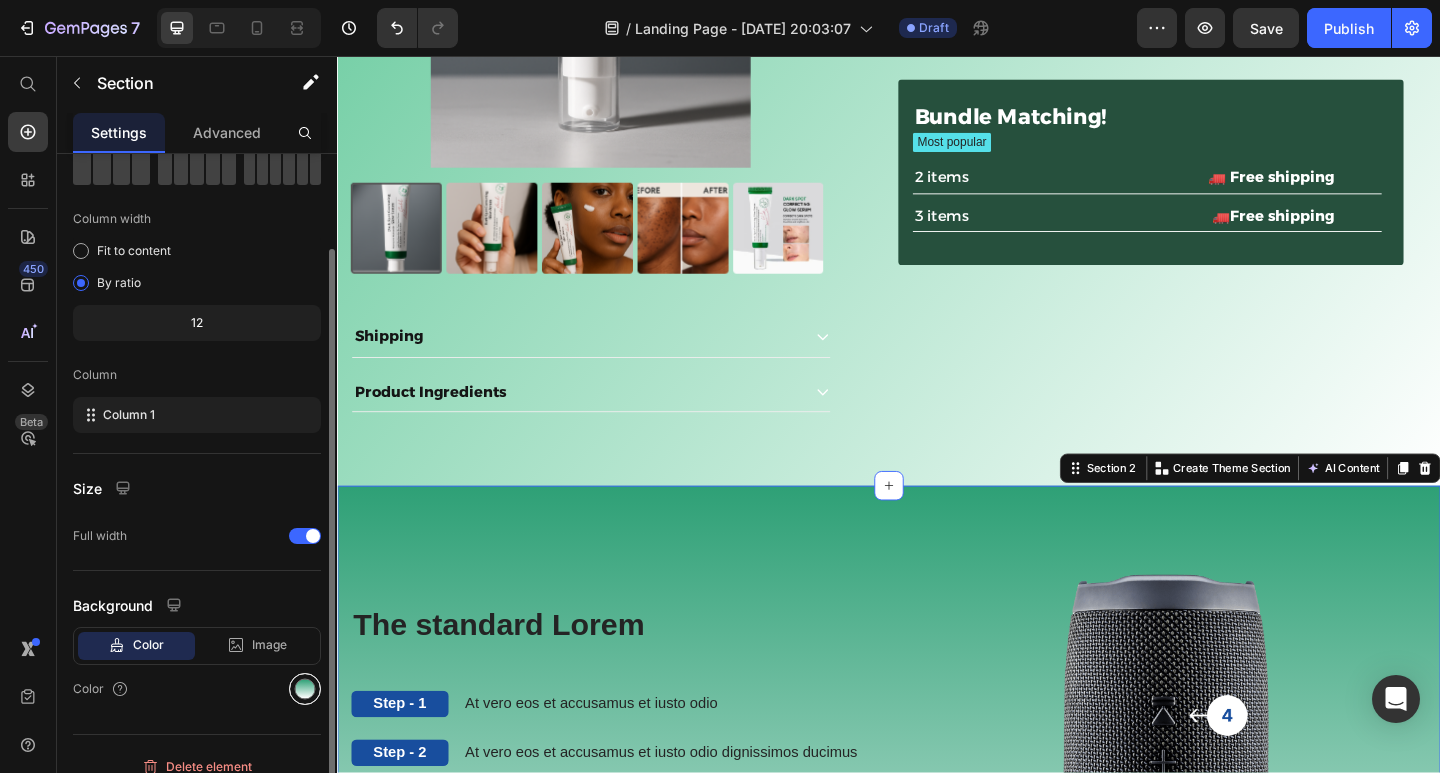click at bounding box center (305, 689) 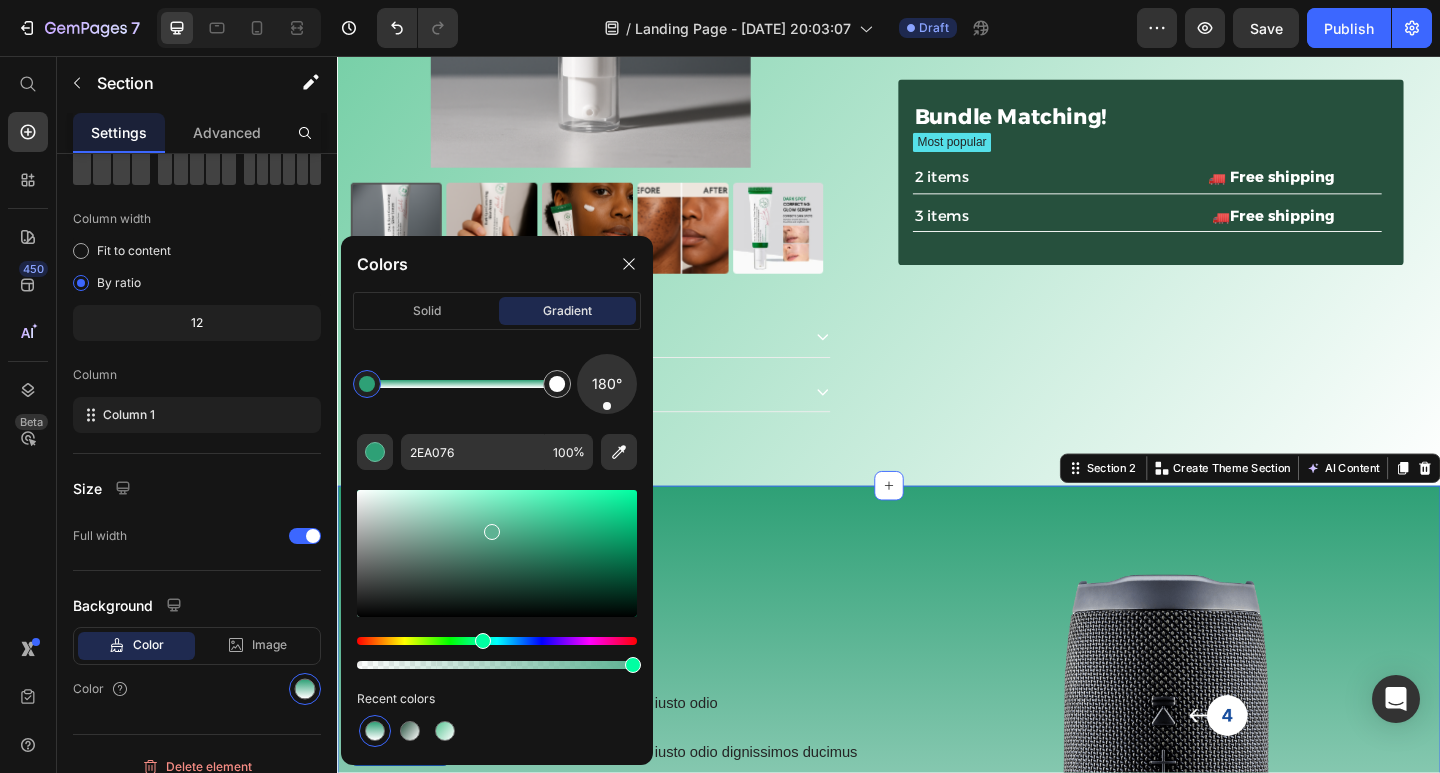 drag, startPoint x: 560, startPoint y: 544, endPoint x: 490, endPoint y: 527, distance: 72.03471 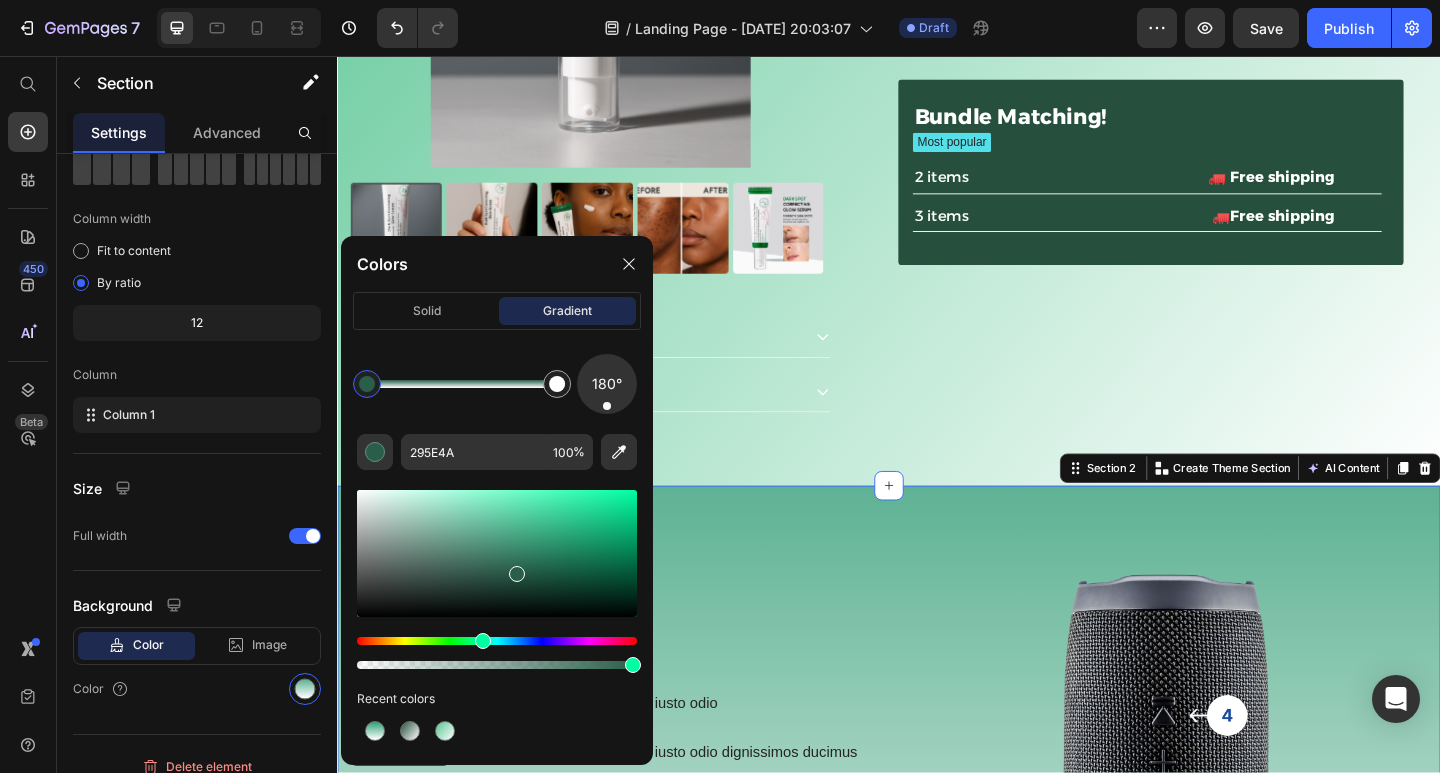 drag, startPoint x: 490, startPoint y: 527, endPoint x: 515, endPoint y: 569, distance: 48.8774 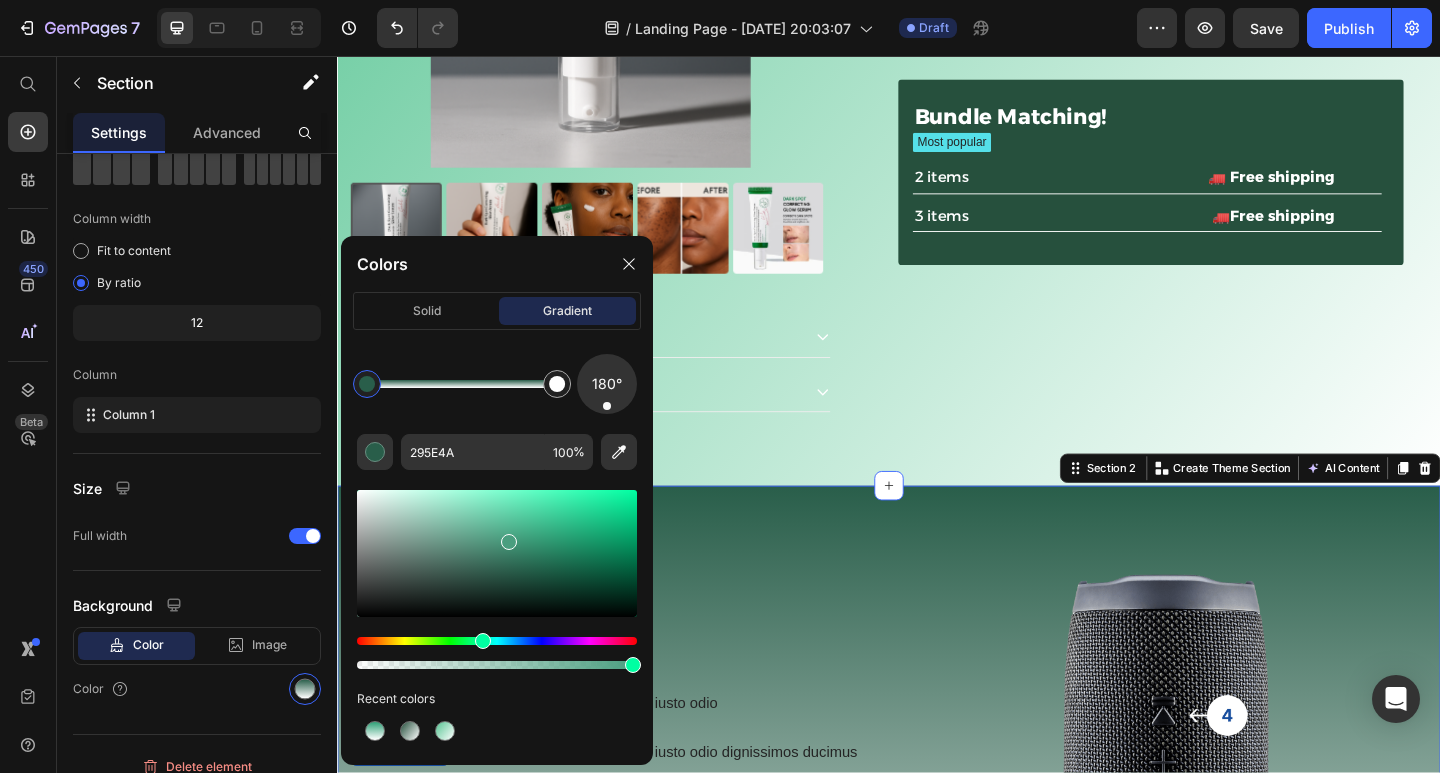 drag, startPoint x: 518, startPoint y: 575, endPoint x: 506, endPoint y: 537, distance: 39.849716 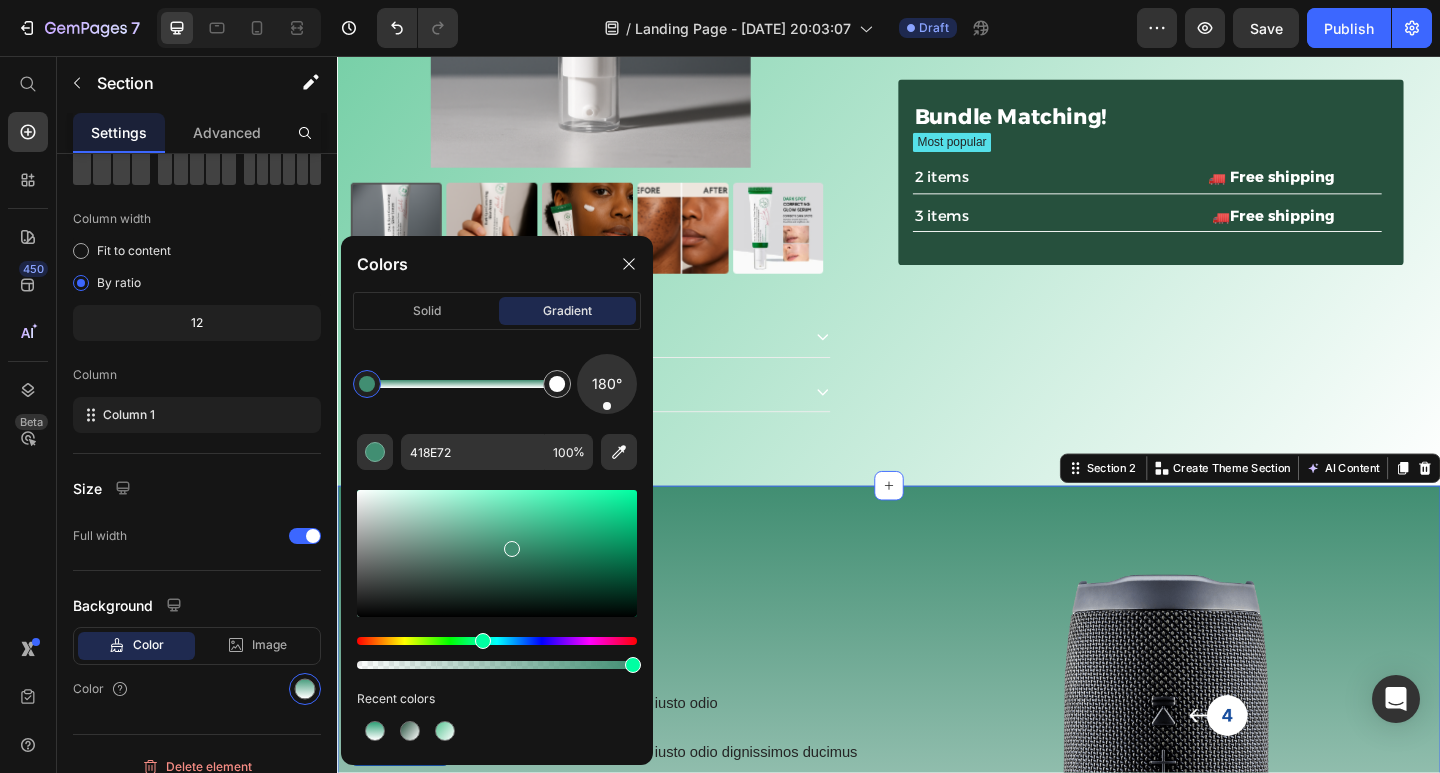 drag, startPoint x: 509, startPoint y: 545, endPoint x: 496, endPoint y: 557, distance: 17.691807 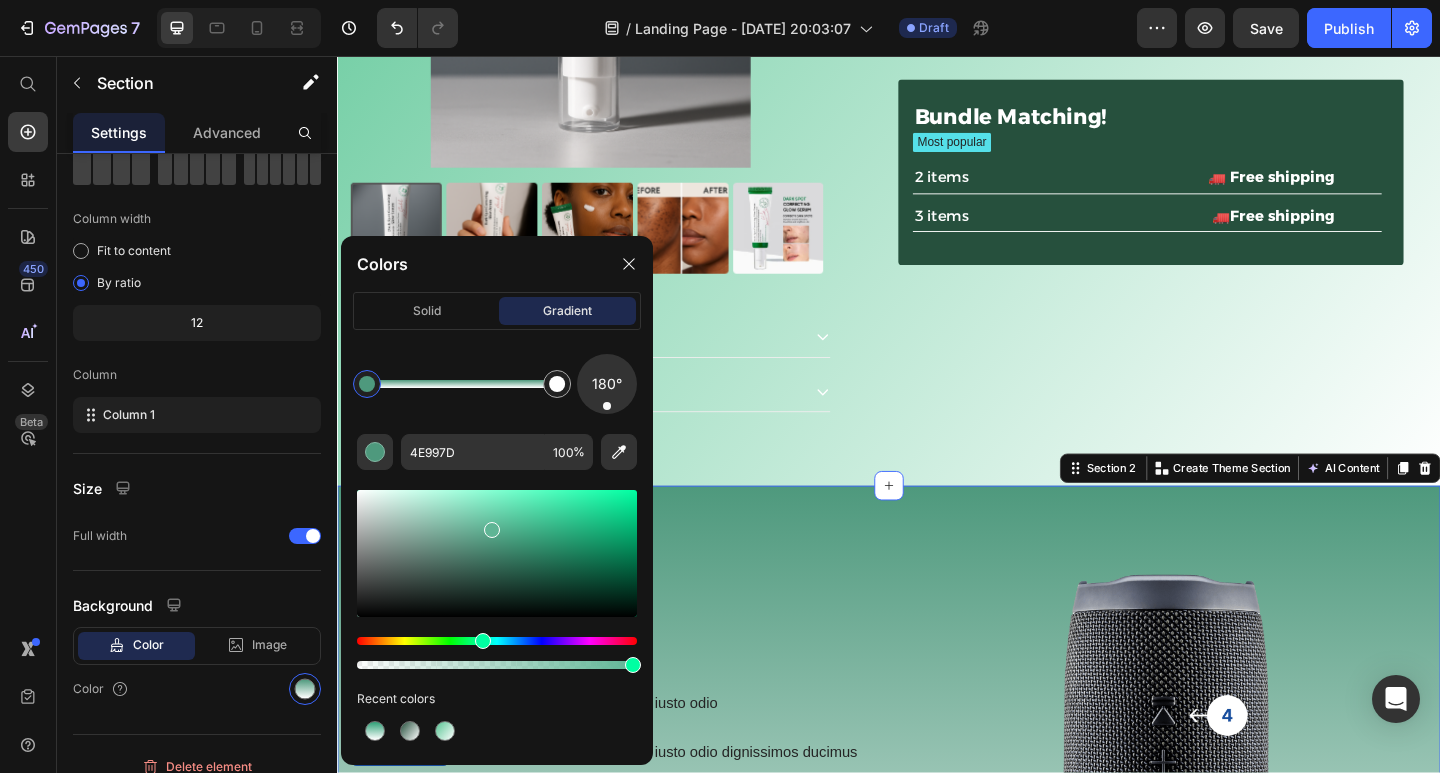 type on "5FB595" 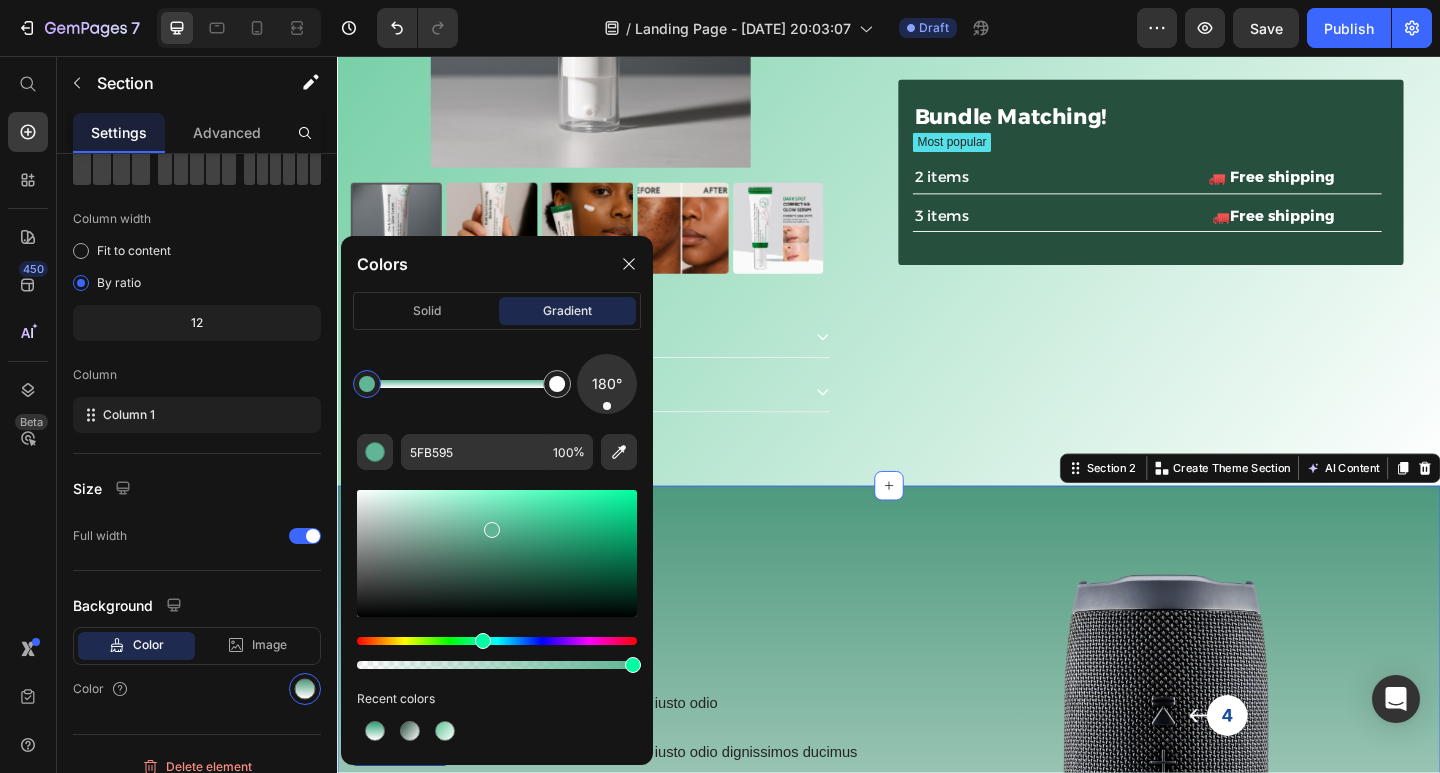 drag, startPoint x: 507, startPoint y: 545, endPoint x: 490, endPoint y: 526, distance: 25.495098 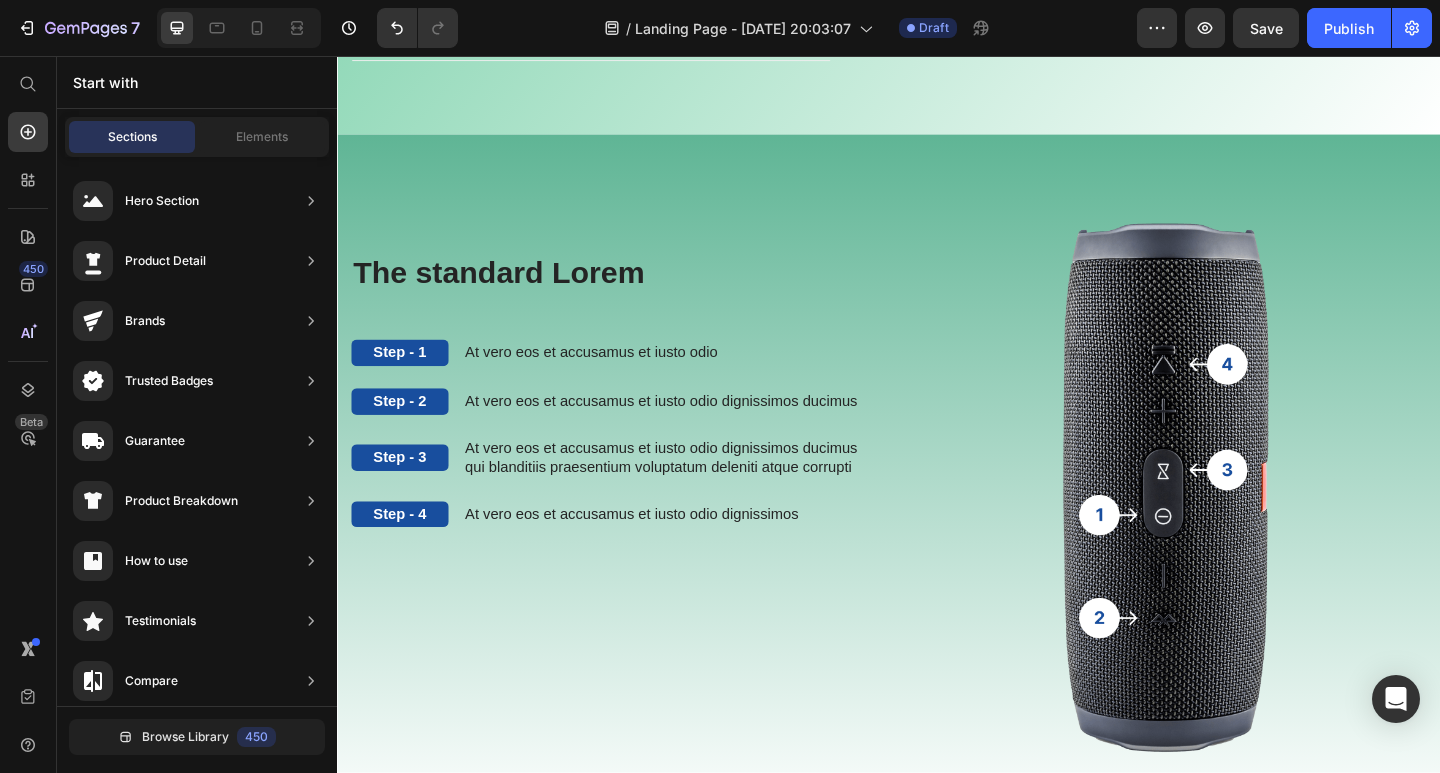 scroll, scrollTop: 930, scrollLeft: 0, axis: vertical 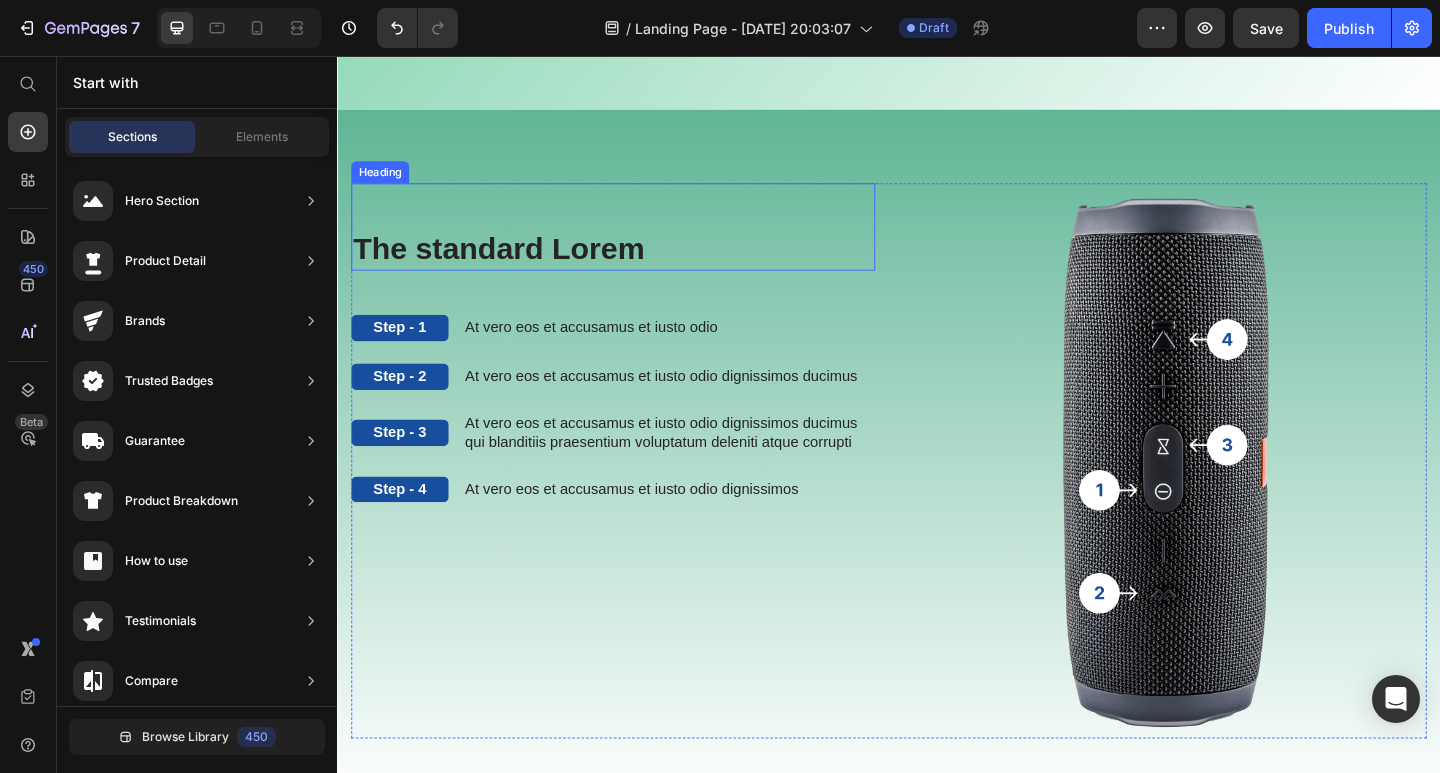 click on "The standard Lorem" at bounding box center (637, 266) 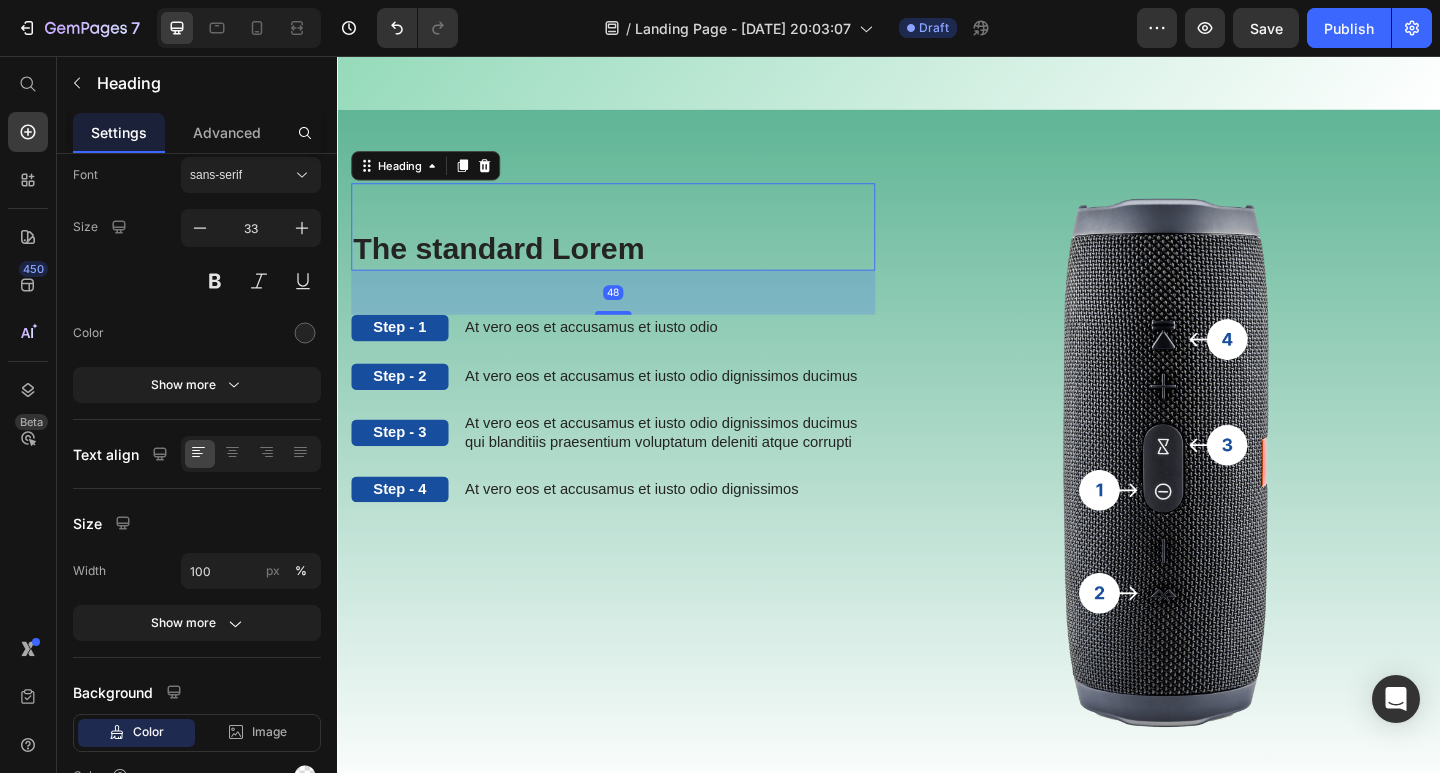 scroll, scrollTop: 0, scrollLeft: 0, axis: both 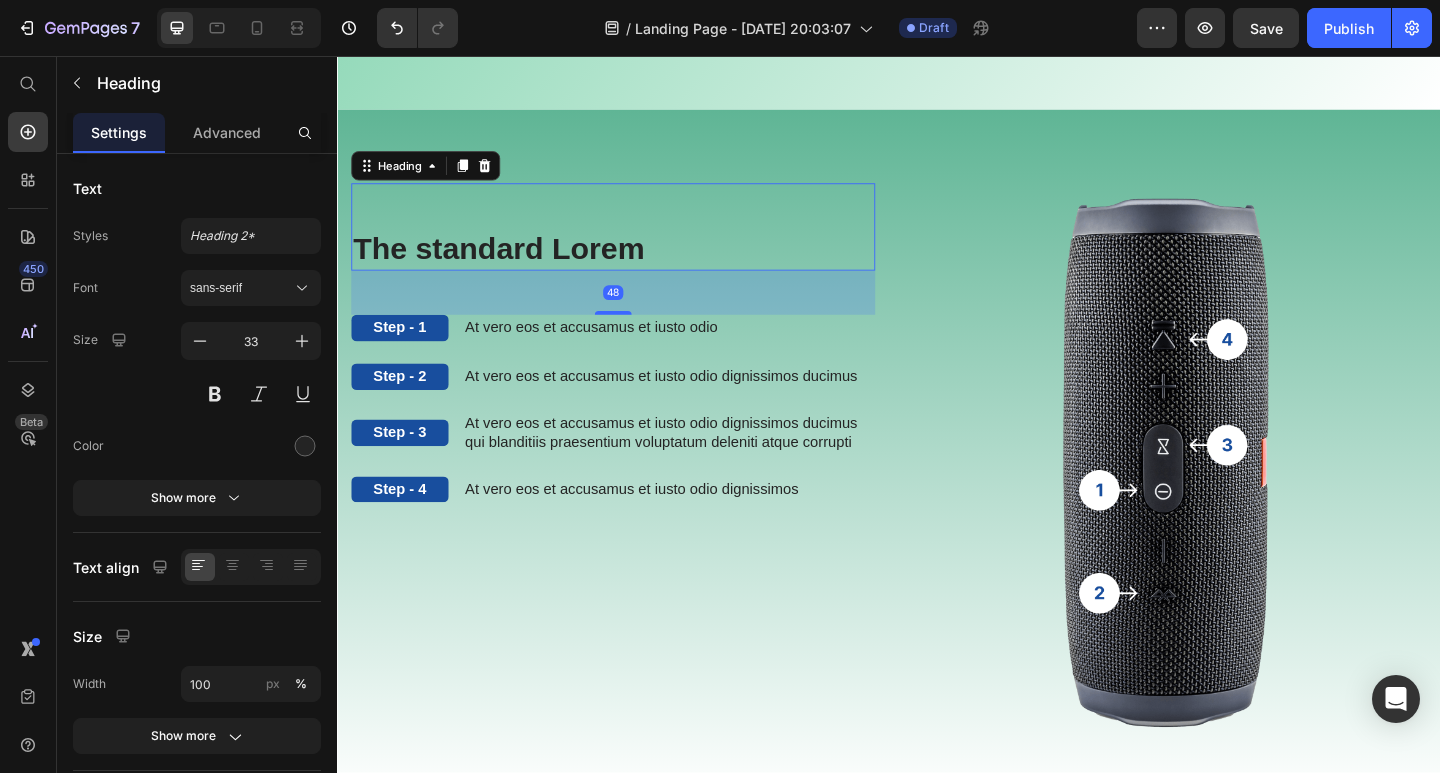 click on "The standard Lorem" at bounding box center (637, 266) 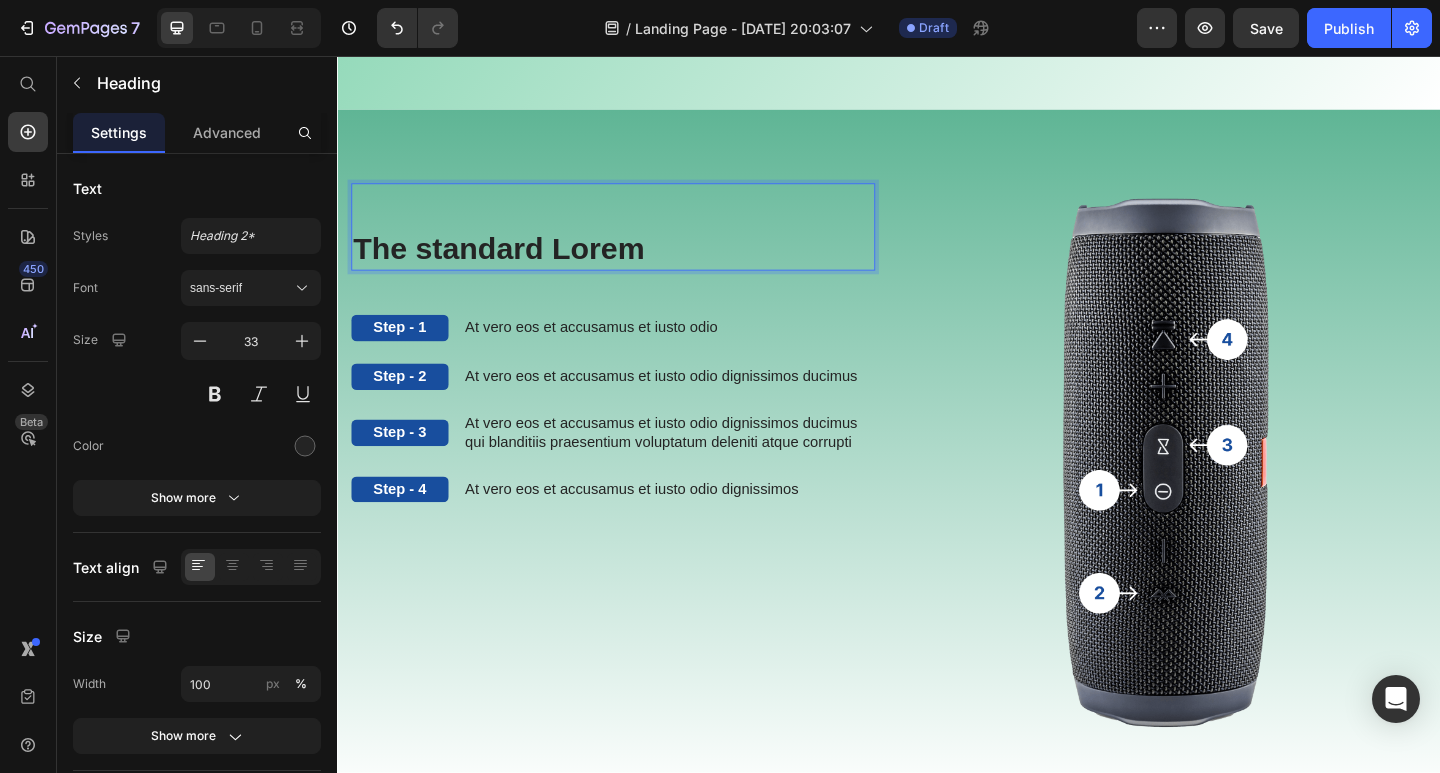 click on "The standard Lorem" at bounding box center [637, 266] 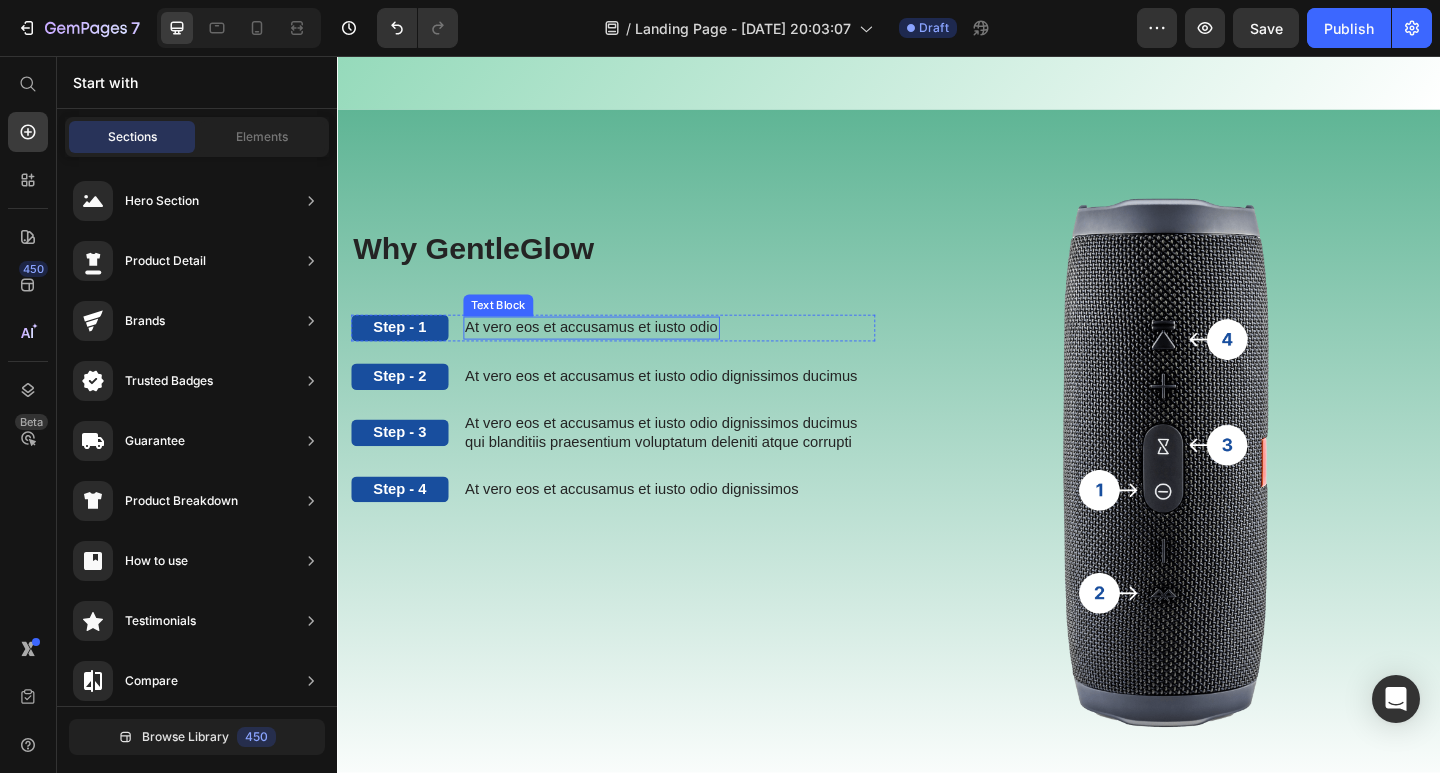 click on "At vero eos et accusamus et iusto odio" at bounding box center (613, 352) 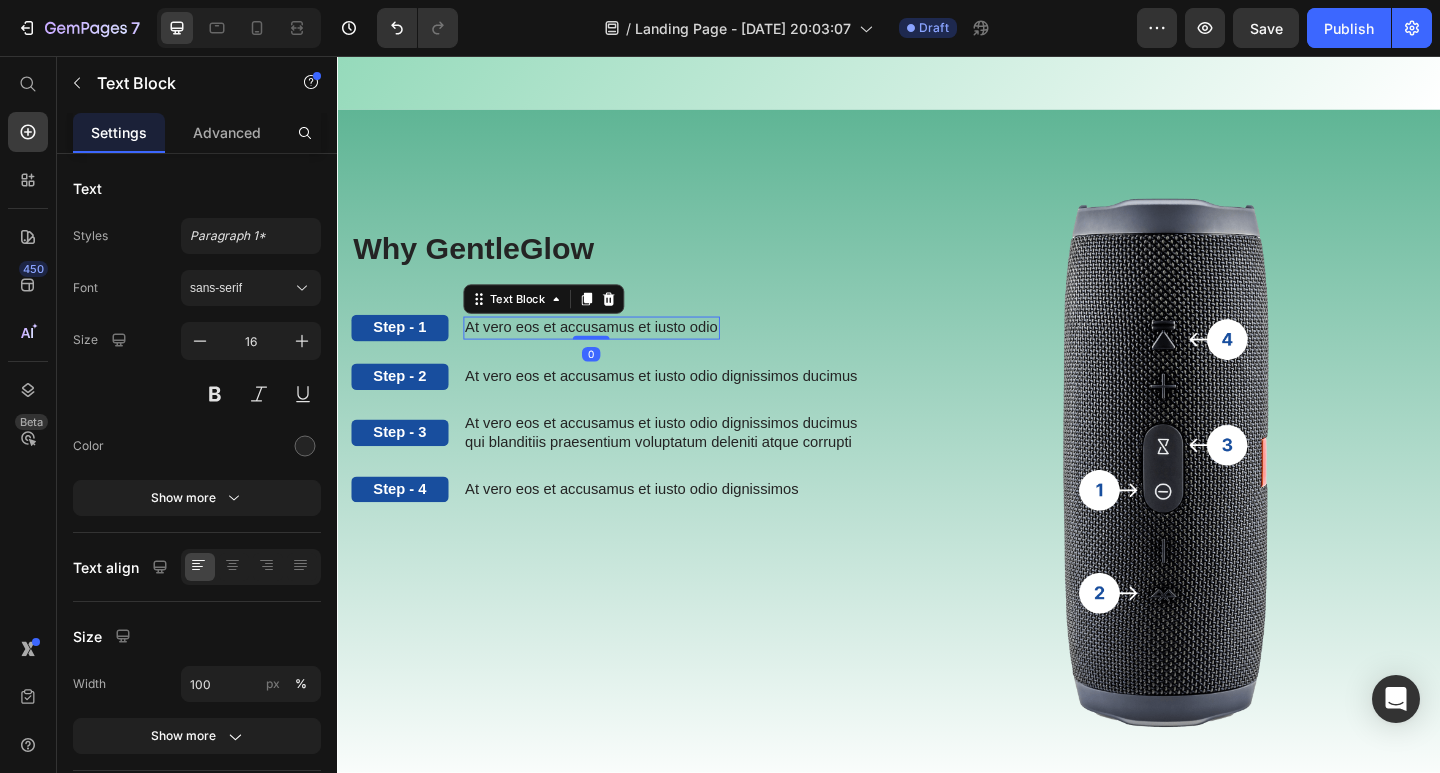 click on "At vero eos et accusamus et iusto odio" at bounding box center (613, 352) 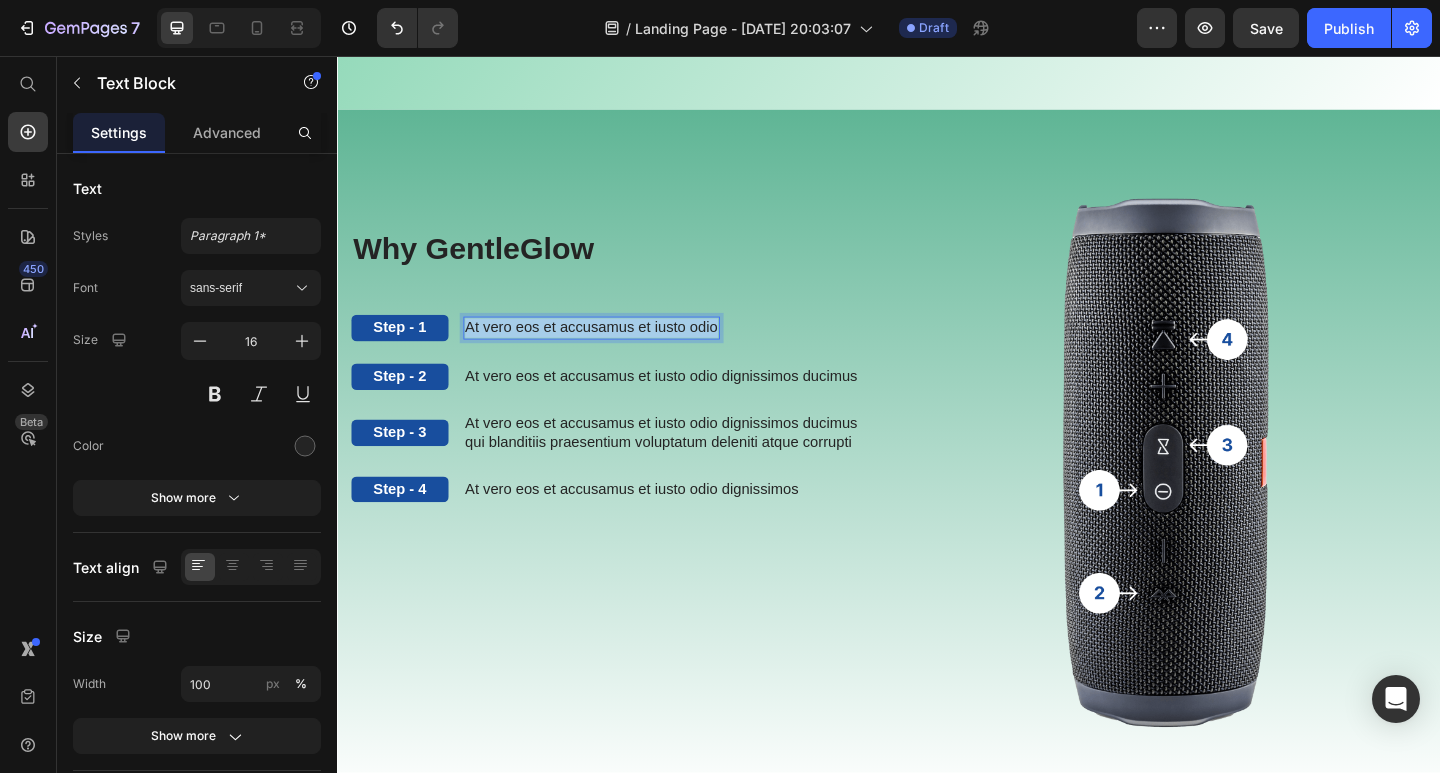 drag, startPoint x: 749, startPoint y: 344, endPoint x: 480, endPoint y: 341, distance: 269.01672 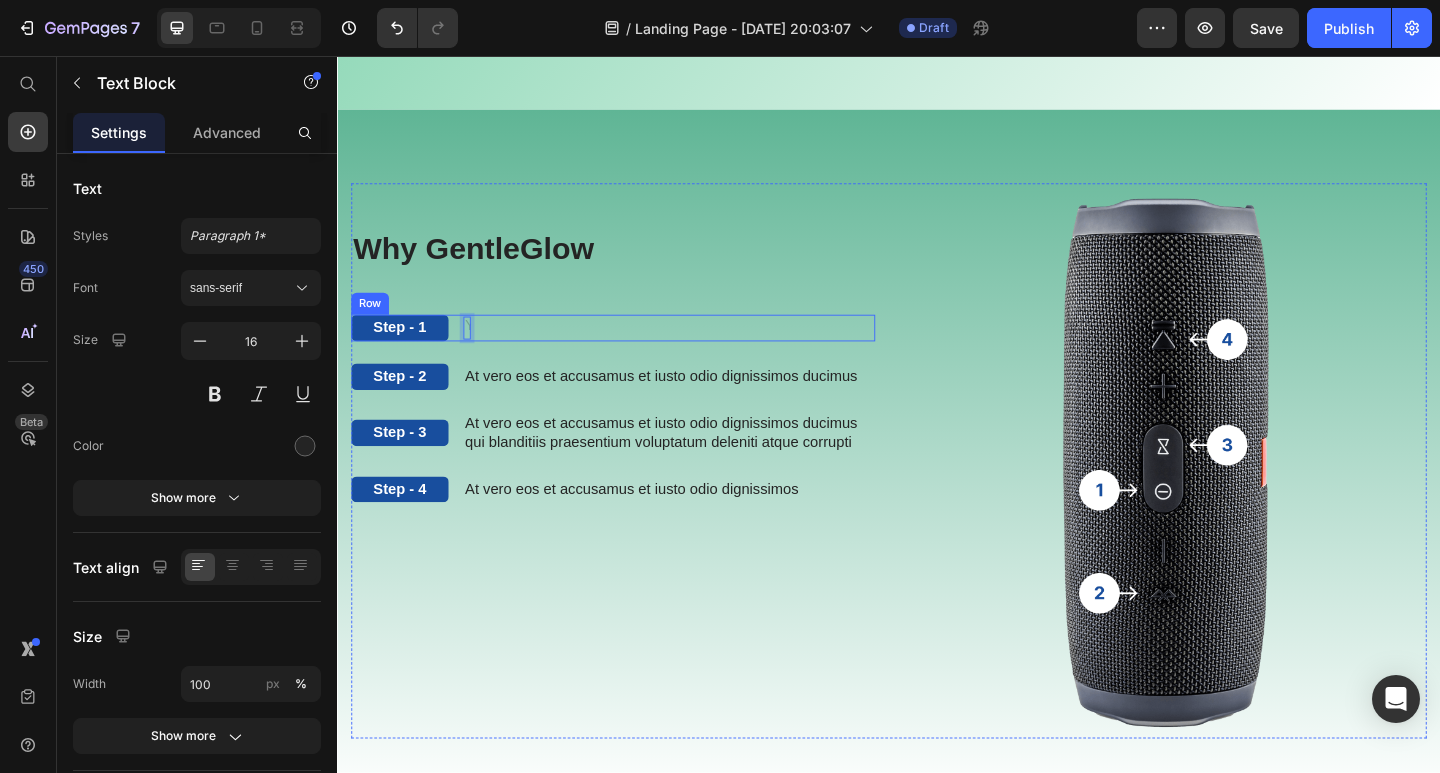 scroll, scrollTop: 920, scrollLeft: 0, axis: vertical 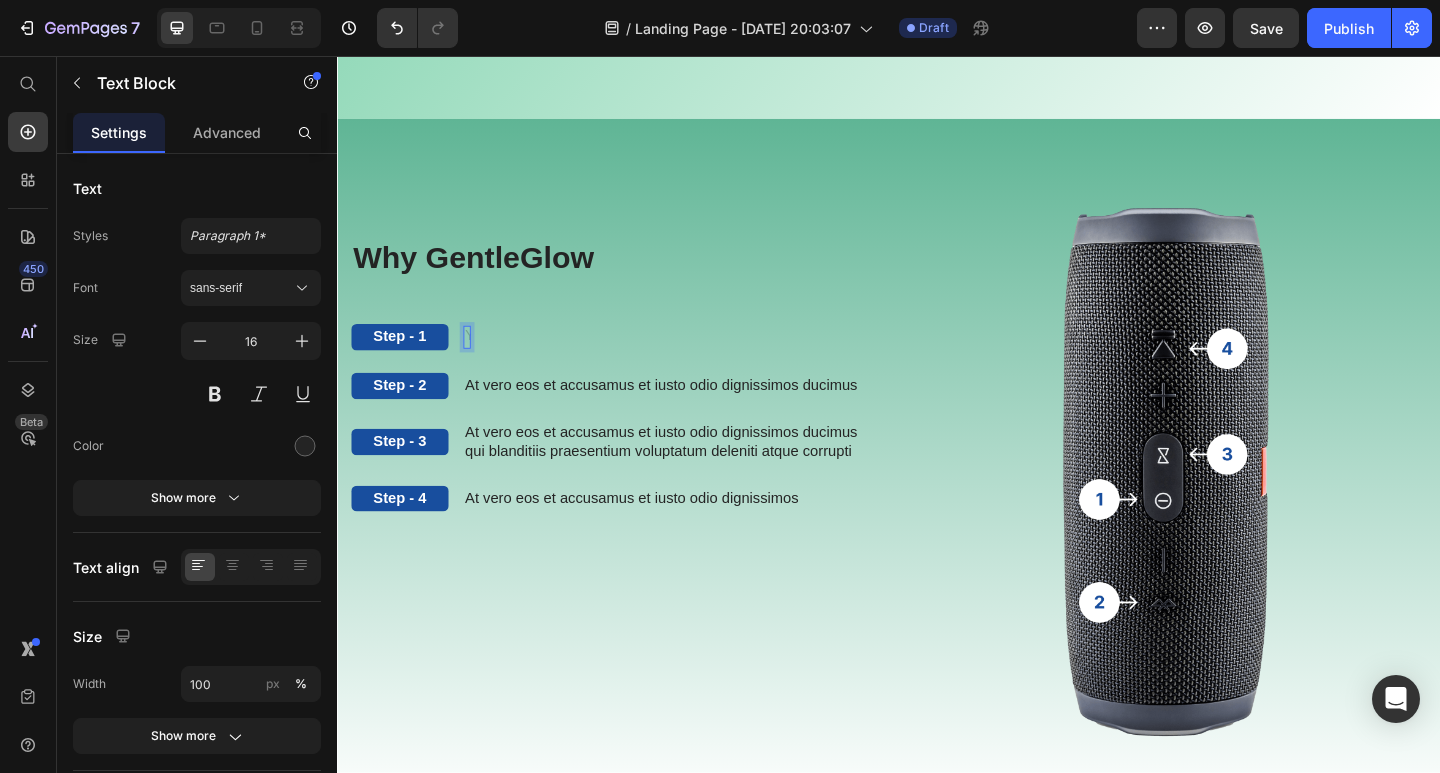 click at bounding box center [478, 362] 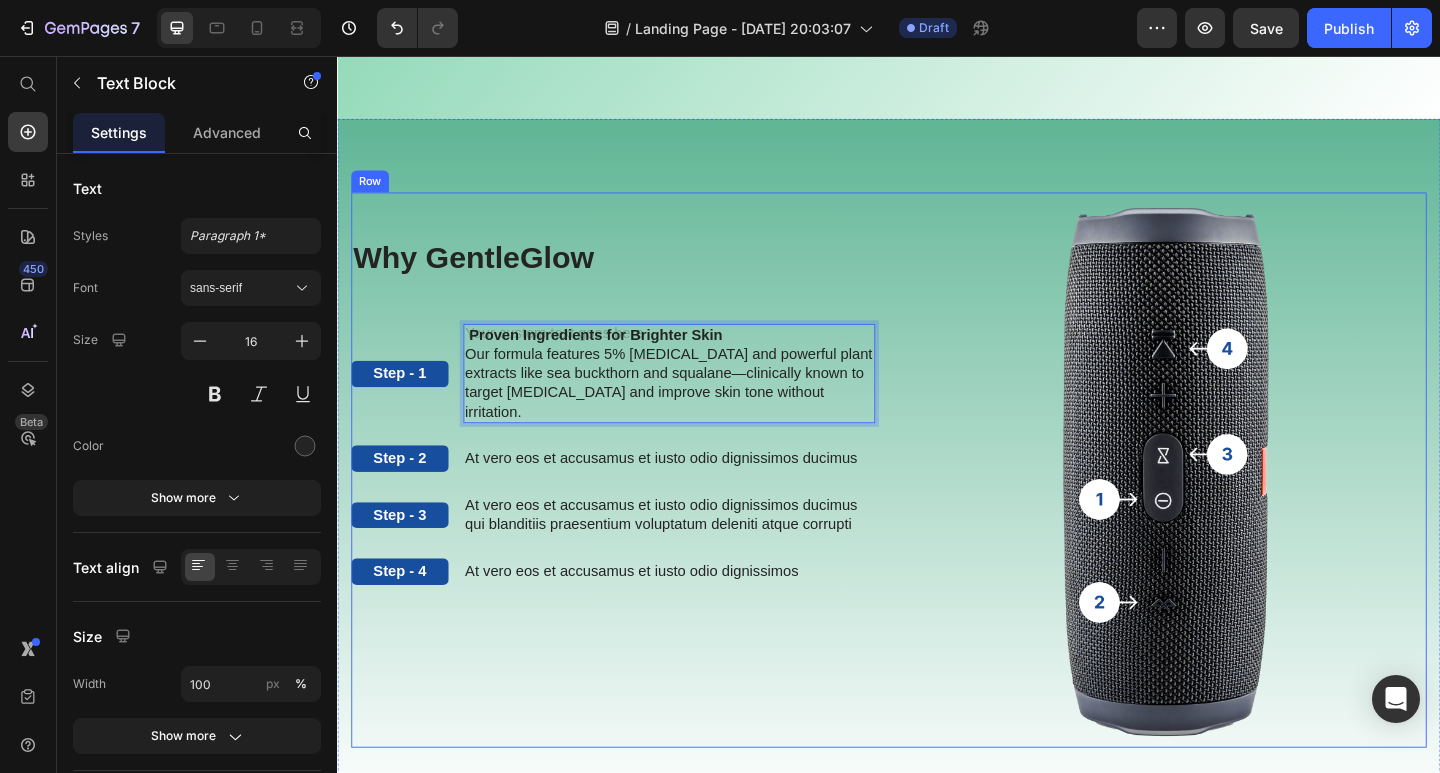 scroll, scrollTop: 918, scrollLeft: 0, axis: vertical 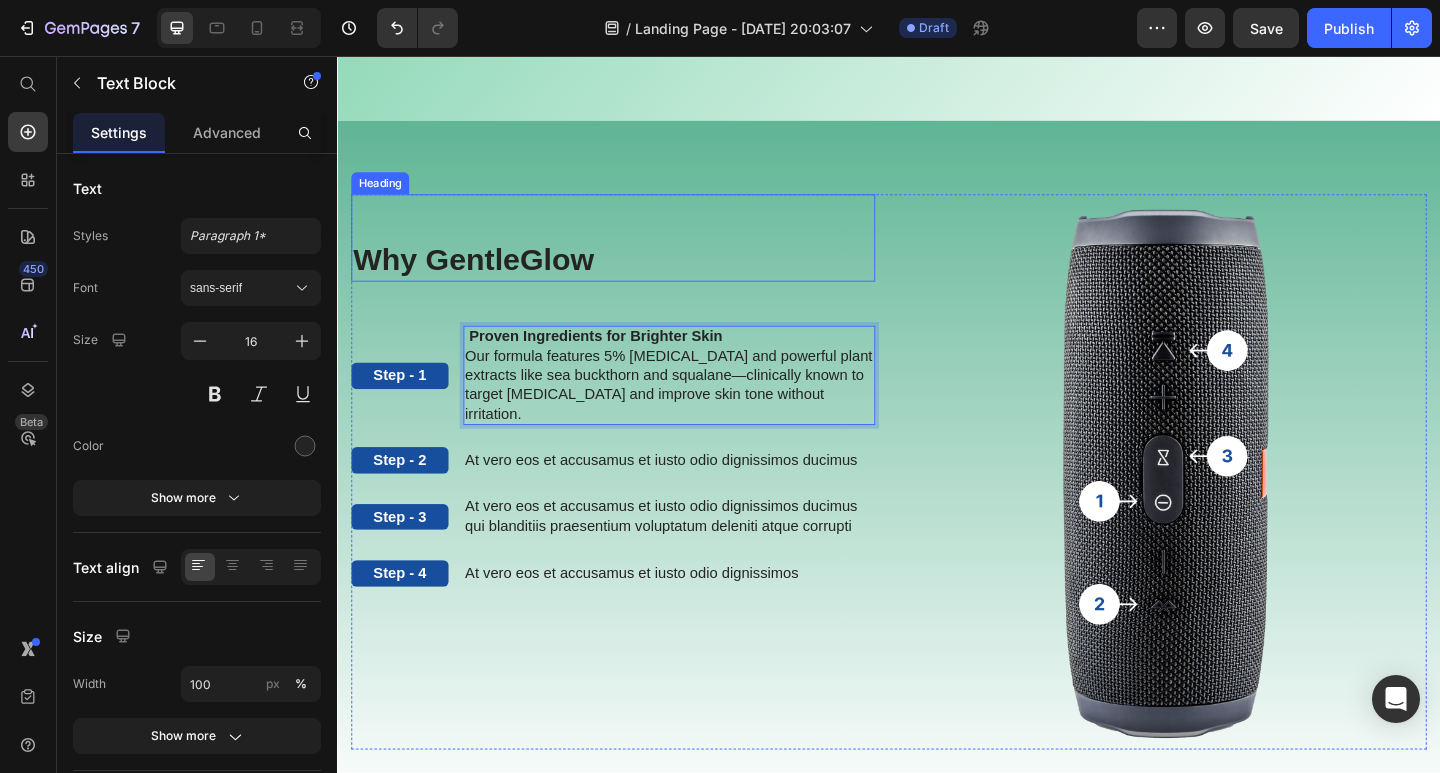 click on "Why GentleGlow Heading" at bounding box center [637, 254] 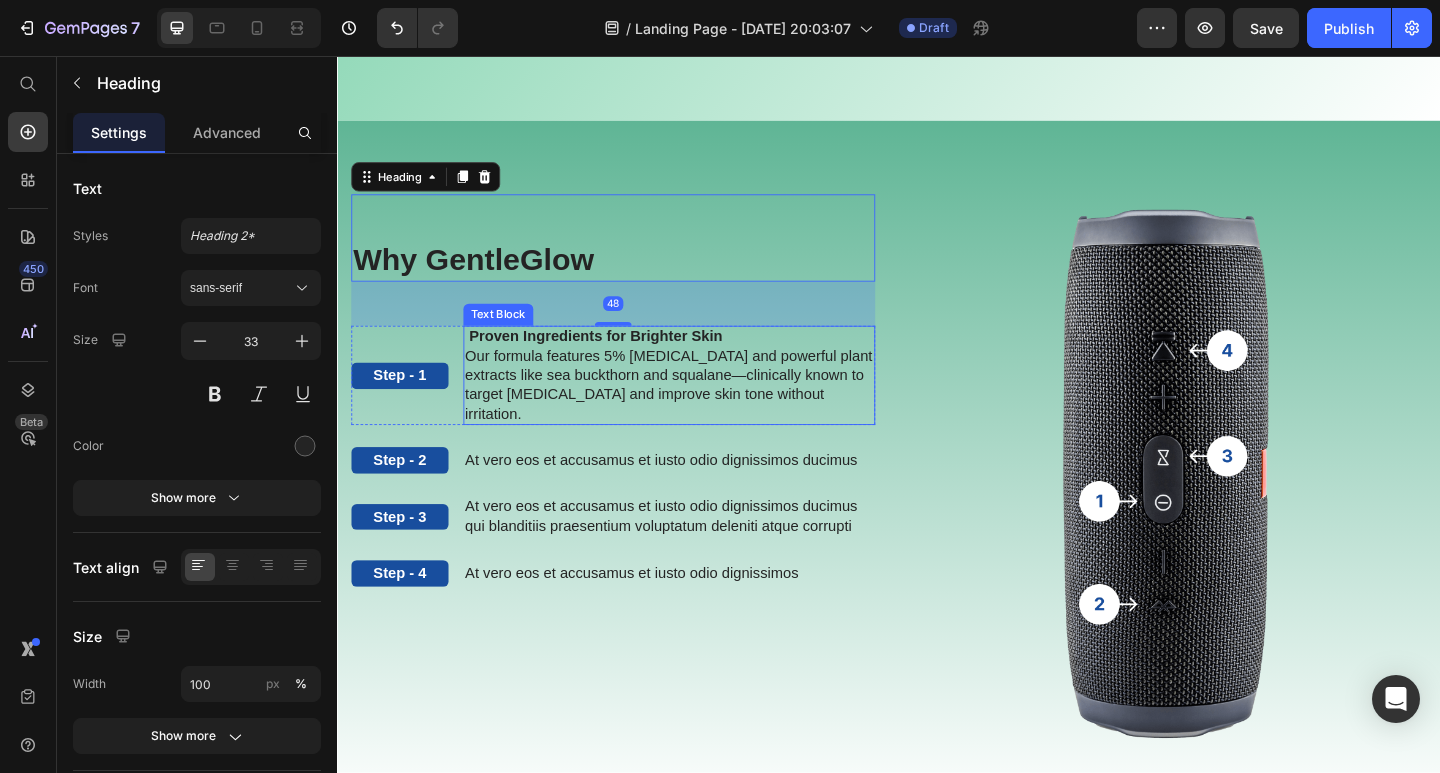 click on "Proven Ingredients for Brighter Skin" at bounding box center [618, 361] 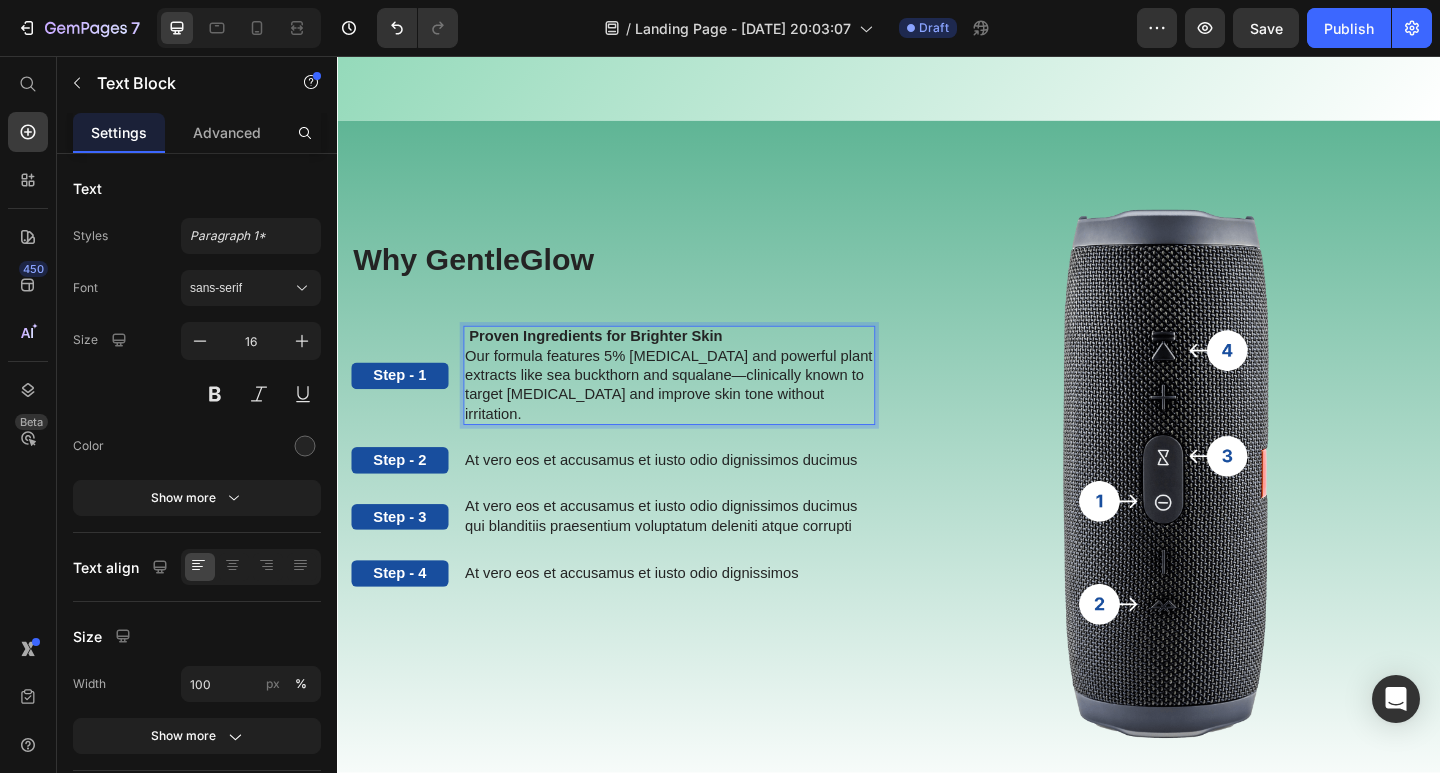 click on "Proven Ingredients for Brighter Skin" at bounding box center (618, 361) 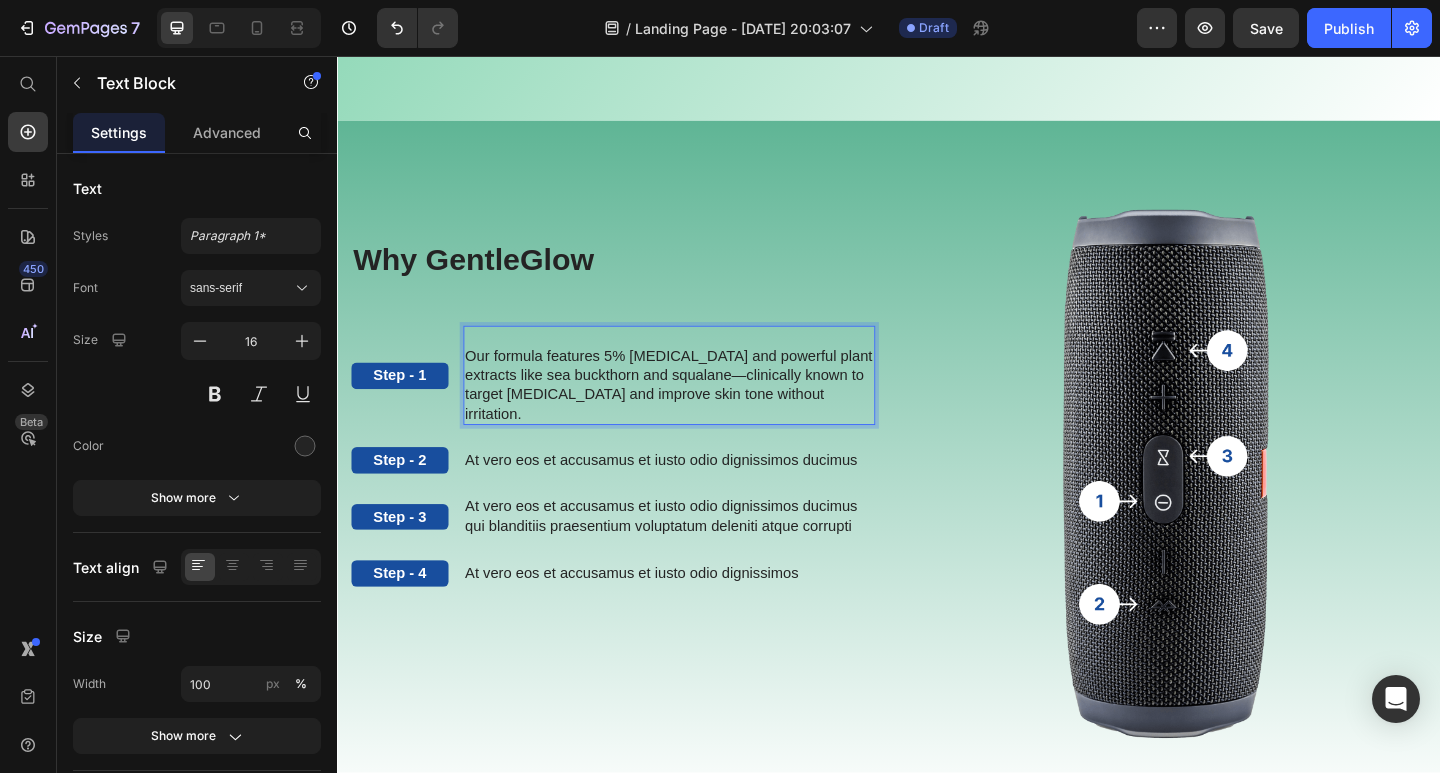click on "Our formula features 5% Niacinamide and powerful plant extracts like sea buckthorn and squalane—clinically known to target hyperpigmentation and improve skin tone without irritation." at bounding box center [698, 404] 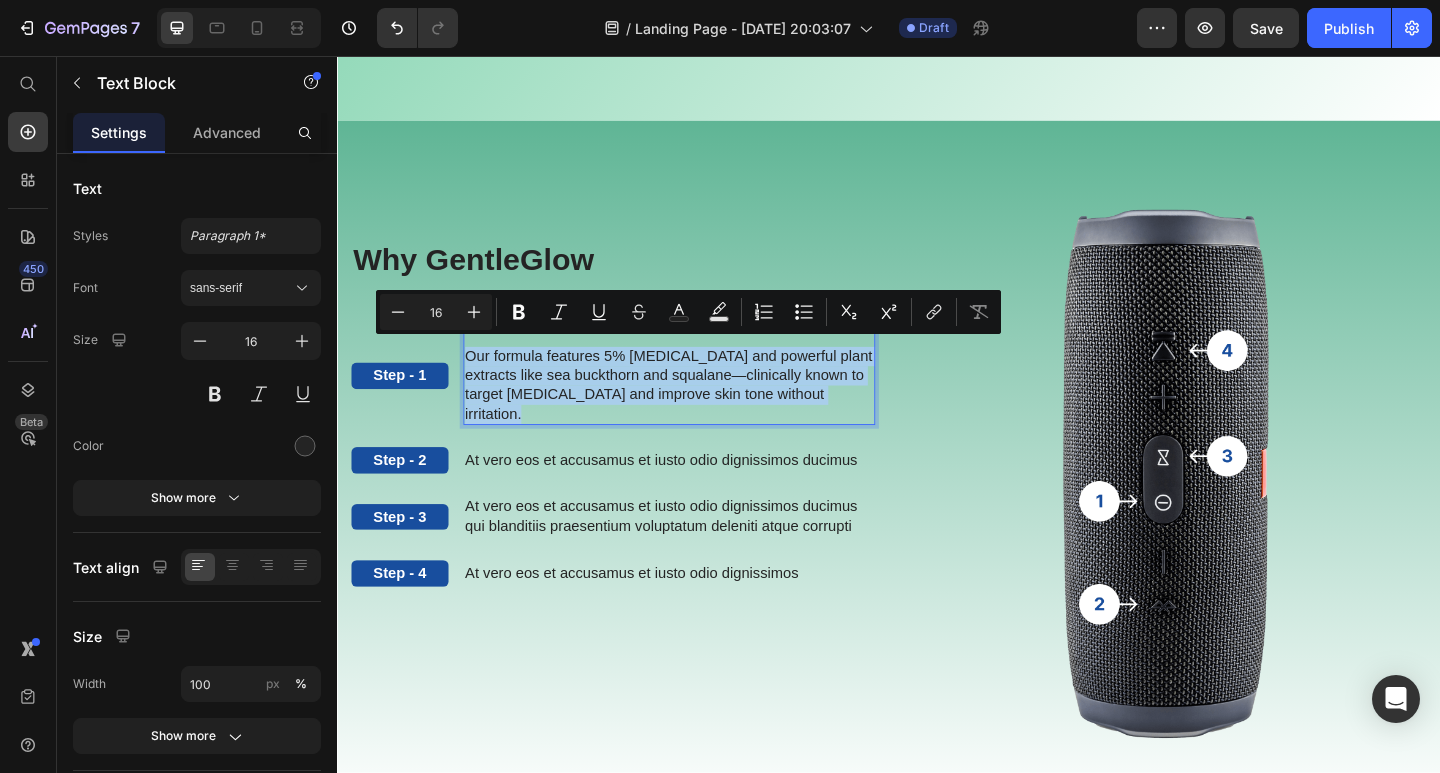 drag, startPoint x: 537, startPoint y: 440, endPoint x: 478, endPoint y: 371, distance: 90.78546 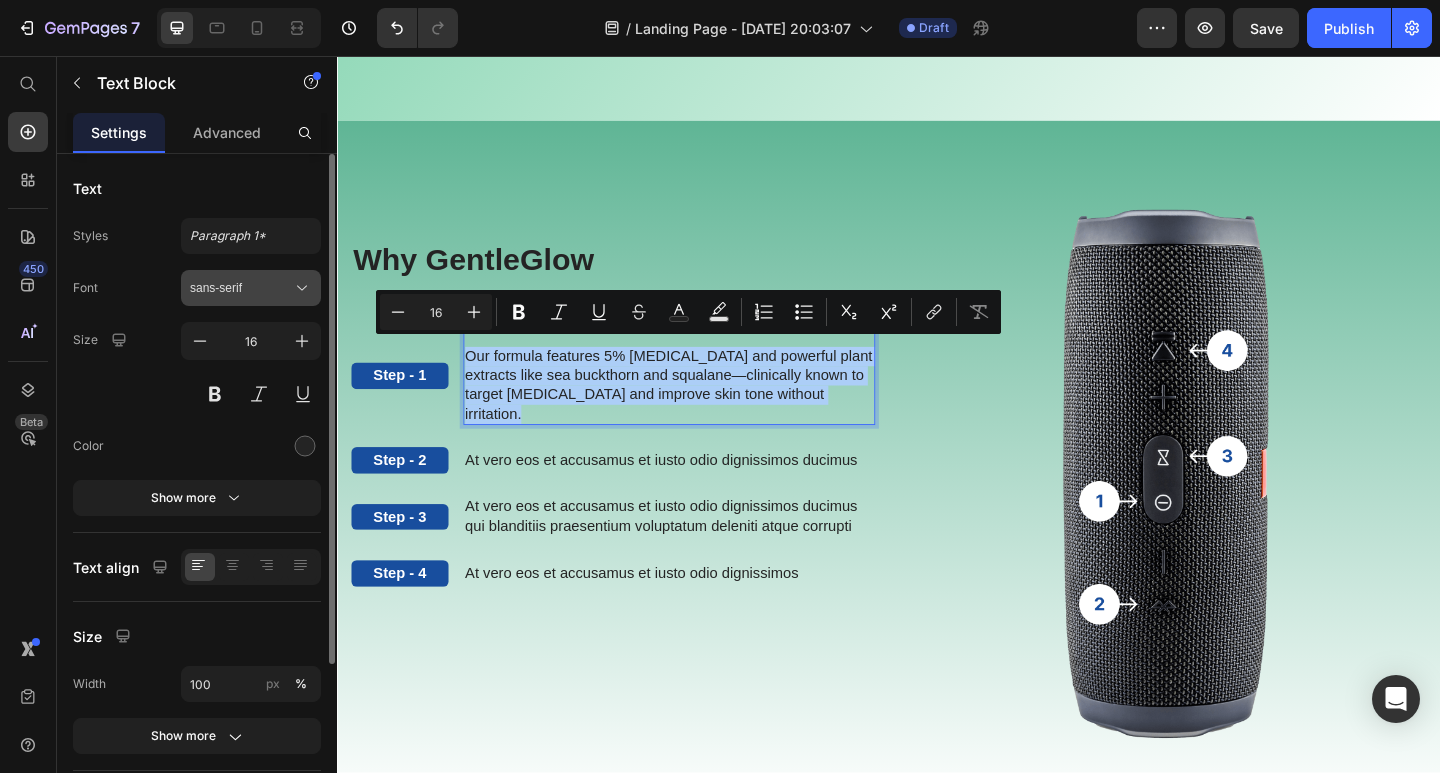 click on "sans-serif" at bounding box center (241, 288) 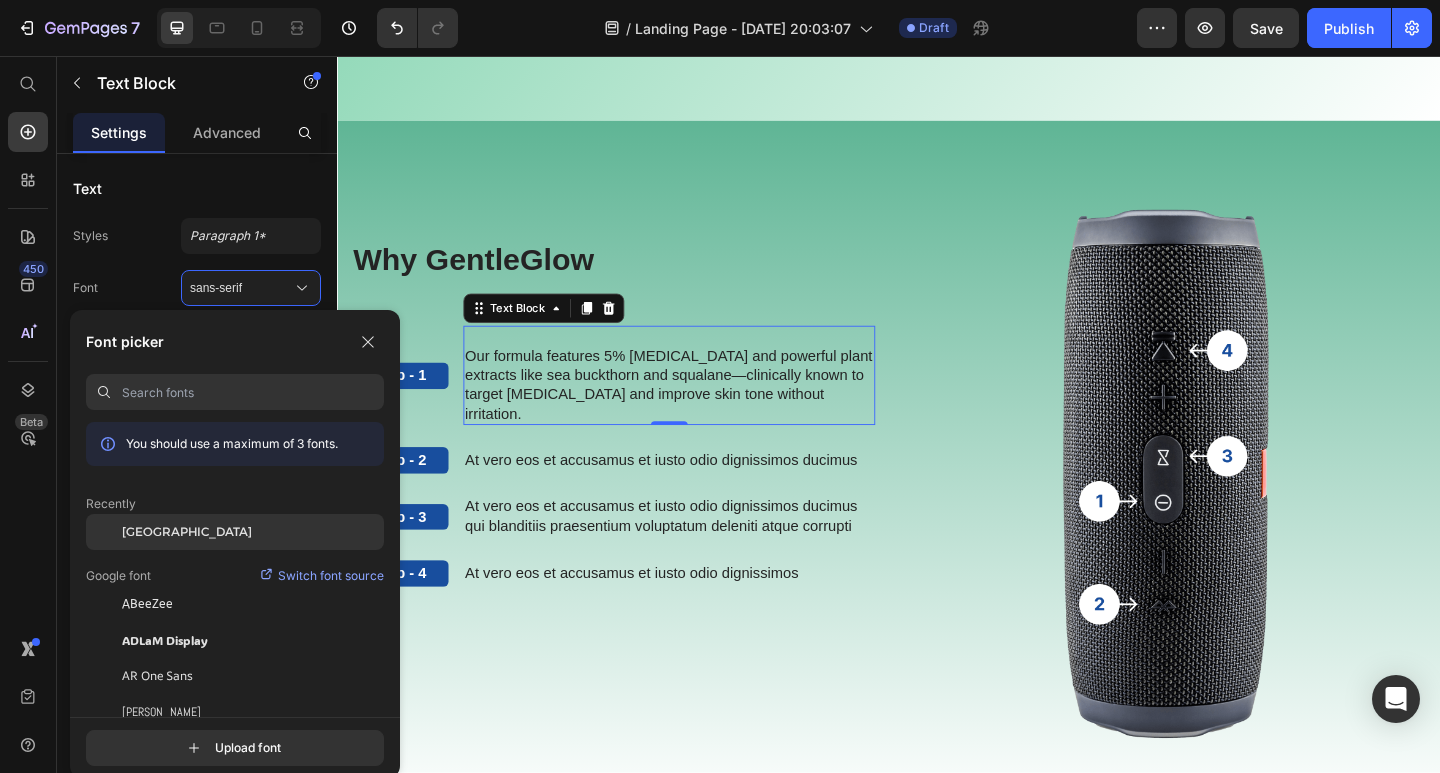 click on "[GEOGRAPHIC_DATA]" 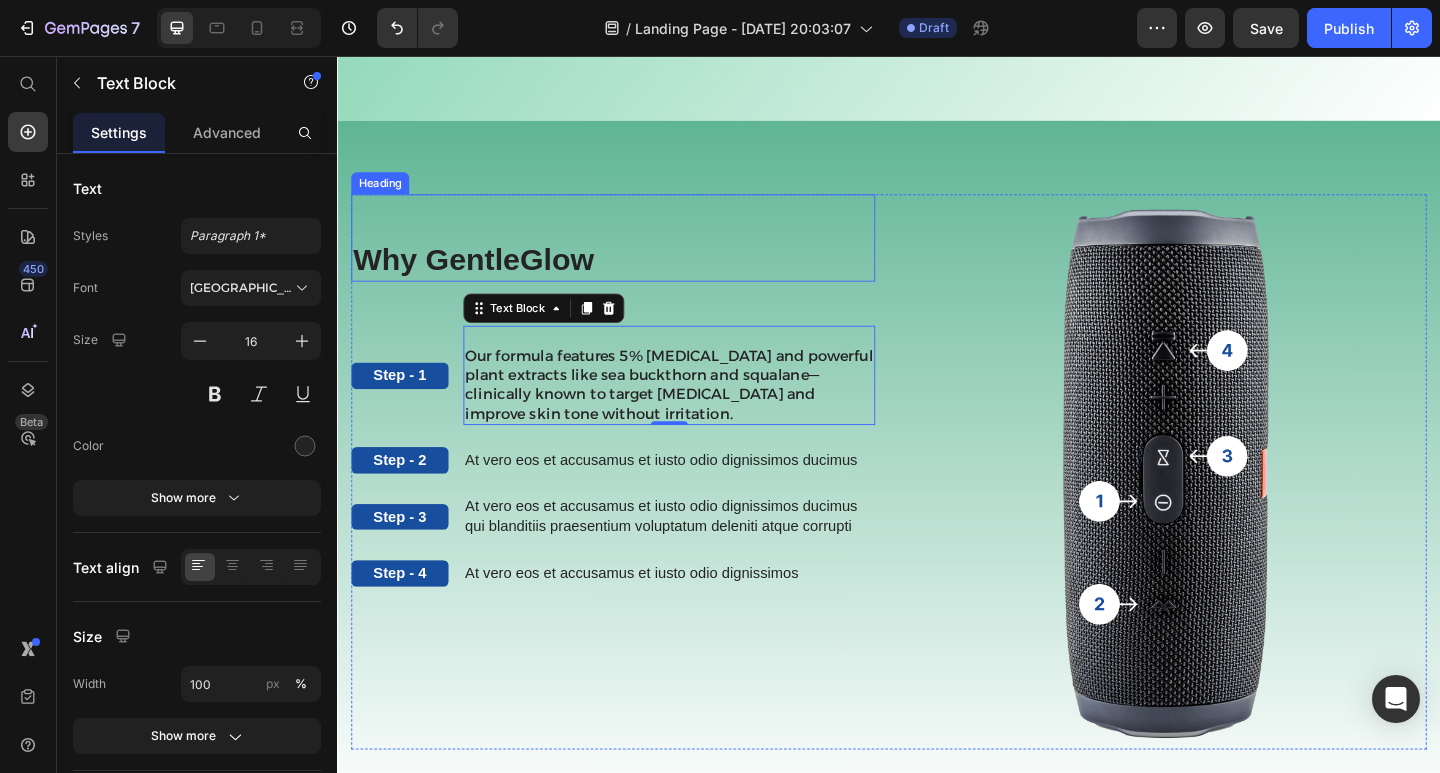 drag, startPoint x: 466, startPoint y: 263, endPoint x: 570, endPoint y: 272, distance: 104.388695 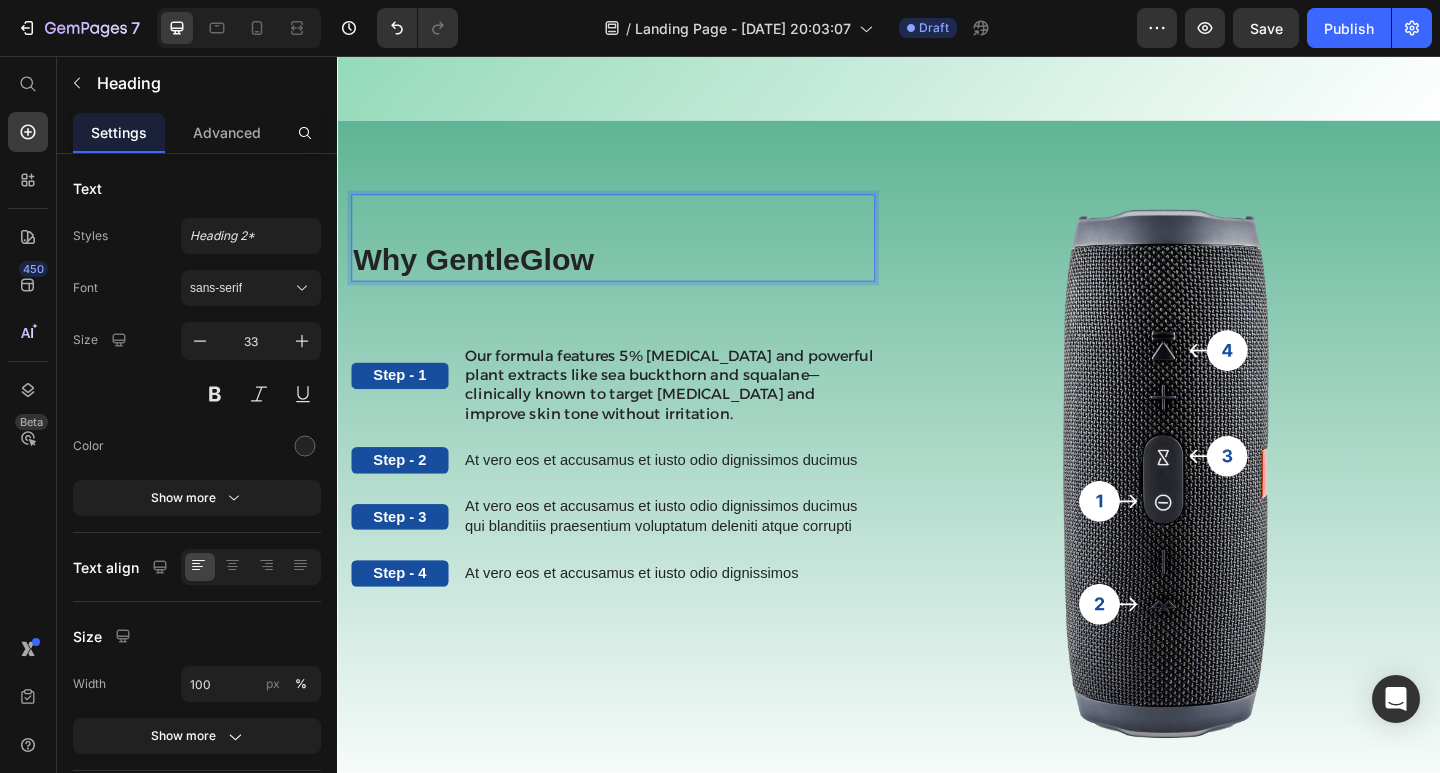 click on "Why GentleGlow" at bounding box center (637, 278) 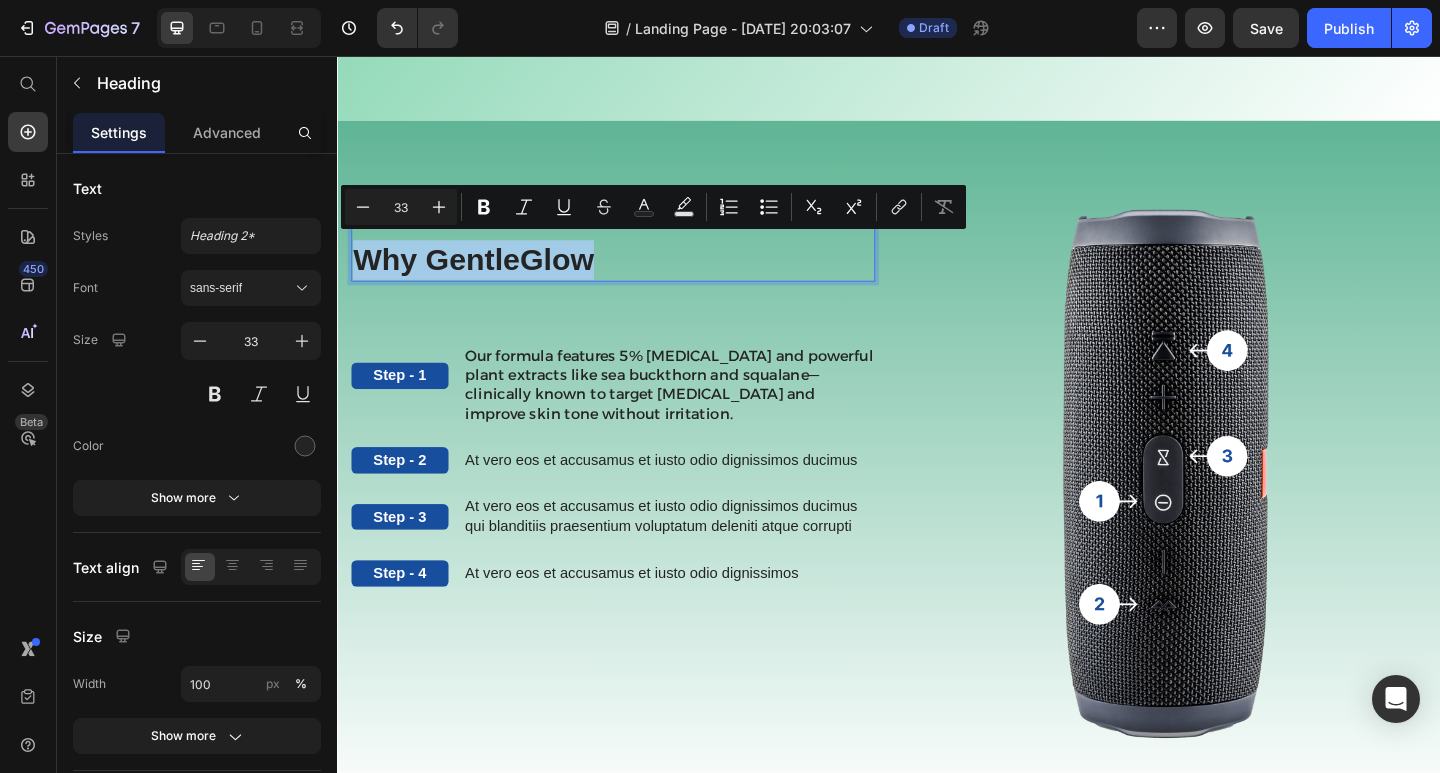 drag, startPoint x: 613, startPoint y: 270, endPoint x: 358, endPoint y: 265, distance: 255.04901 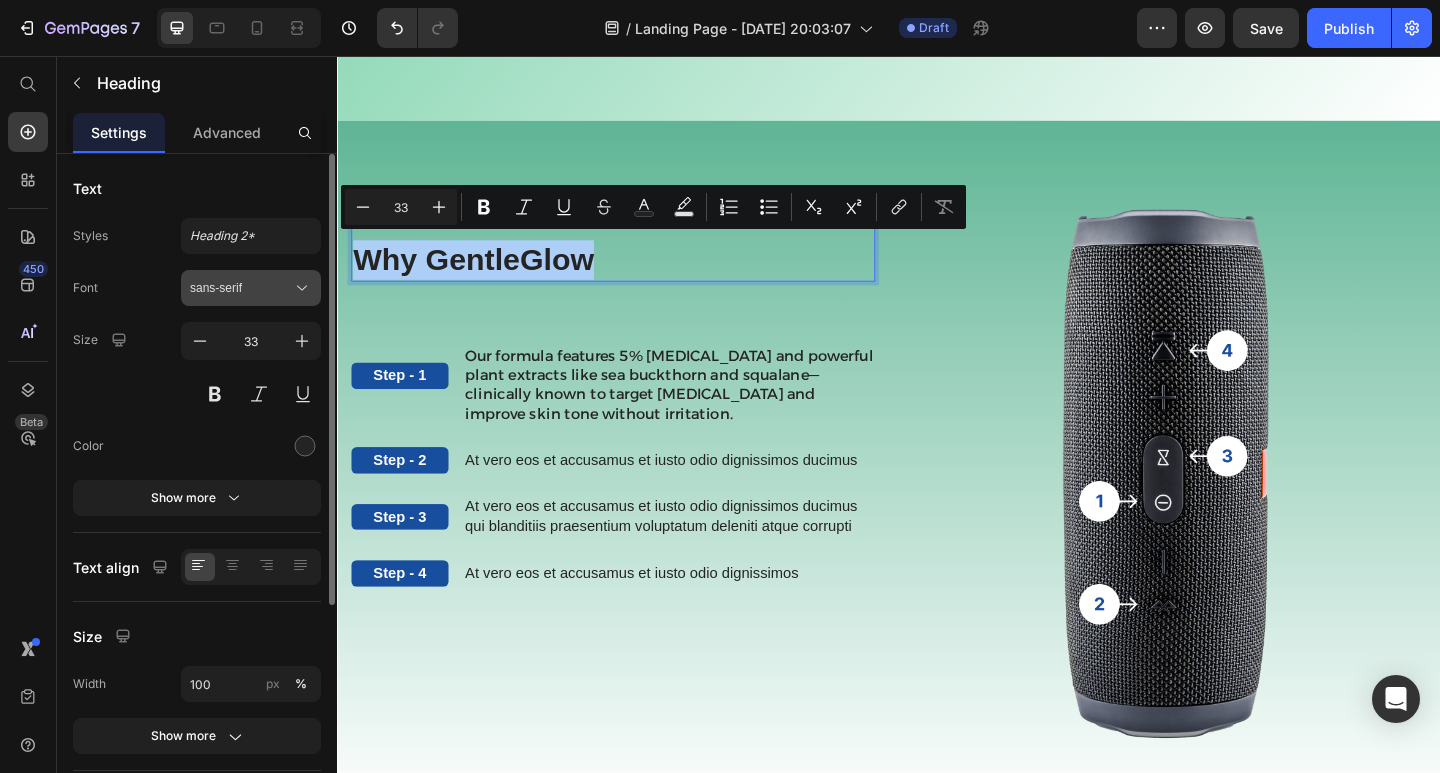 click on "sans-serif" at bounding box center (251, 288) 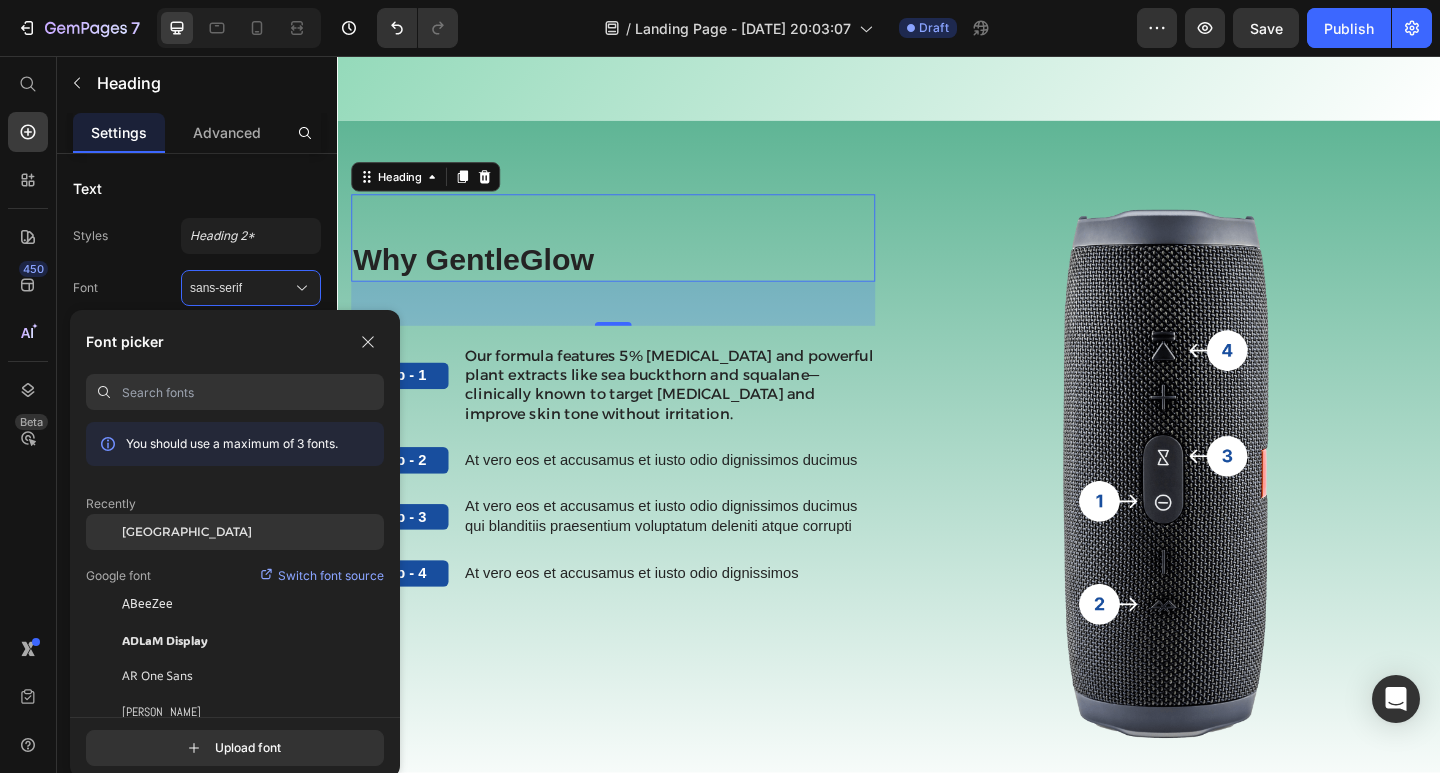 click on "[GEOGRAPHIC_DATA]" 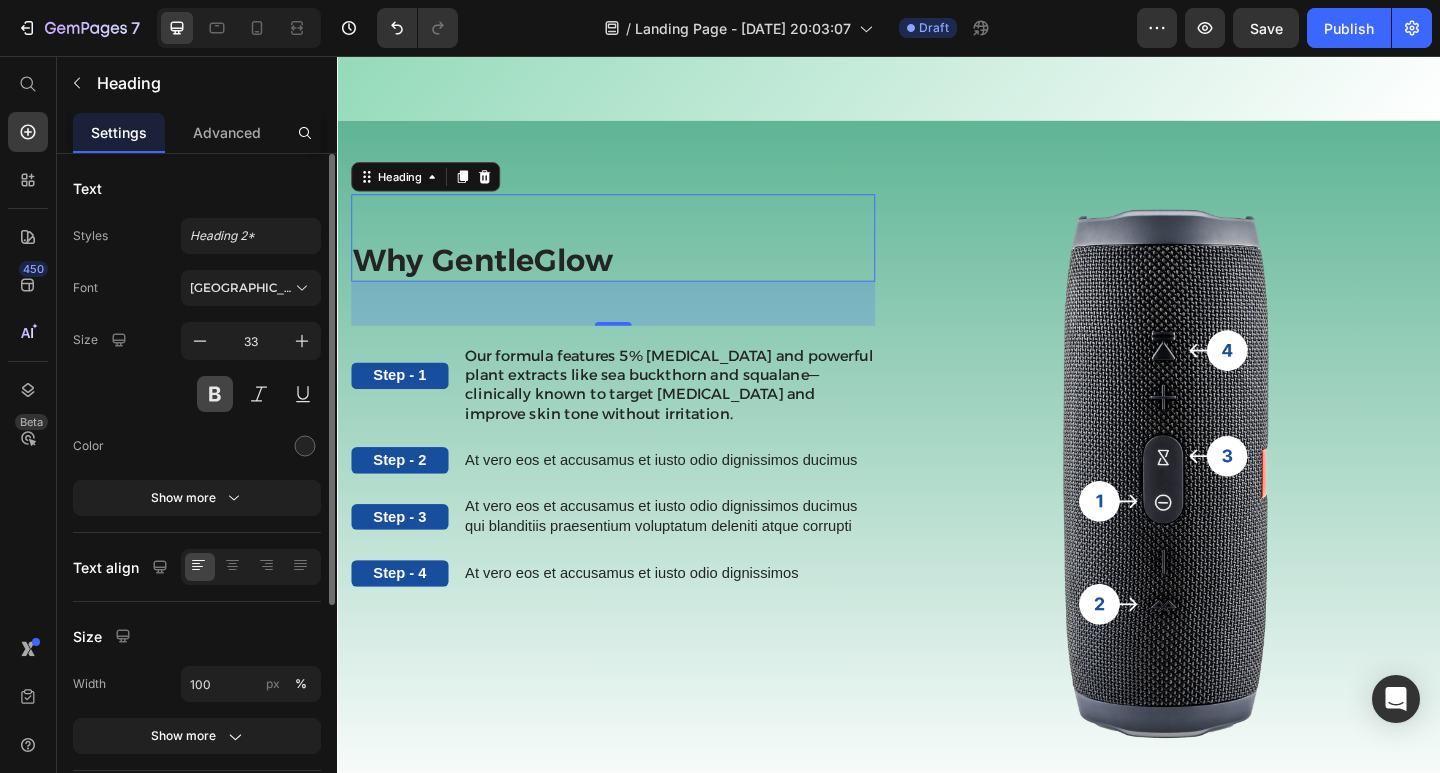click at bounding box center [215, 394] 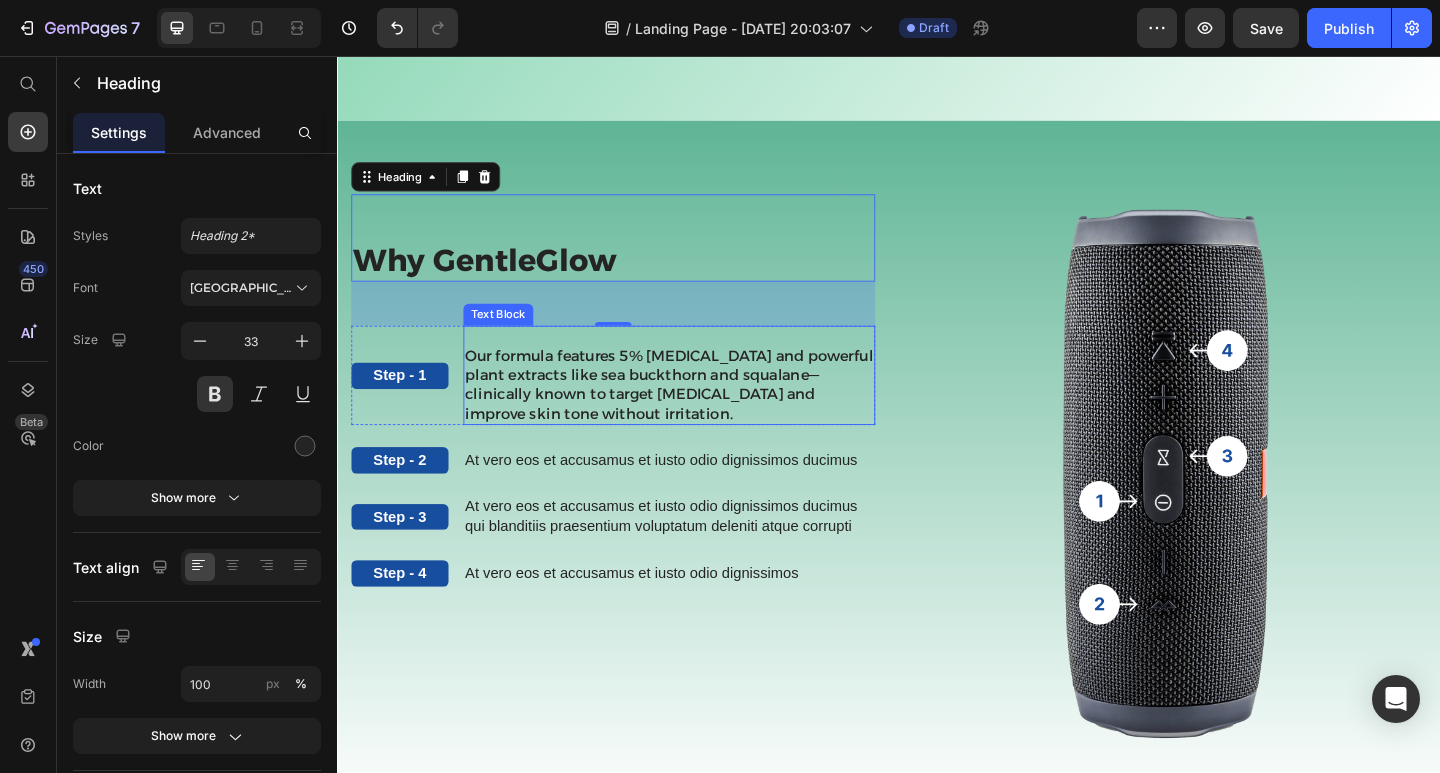 click on "Our formula features 5% Niacinamide and powerful plant extracts like sea buckthorn and squalane—clinically known to target hyperpigmentation and improve skin tone without irritation." at bounding box center (698, 404) 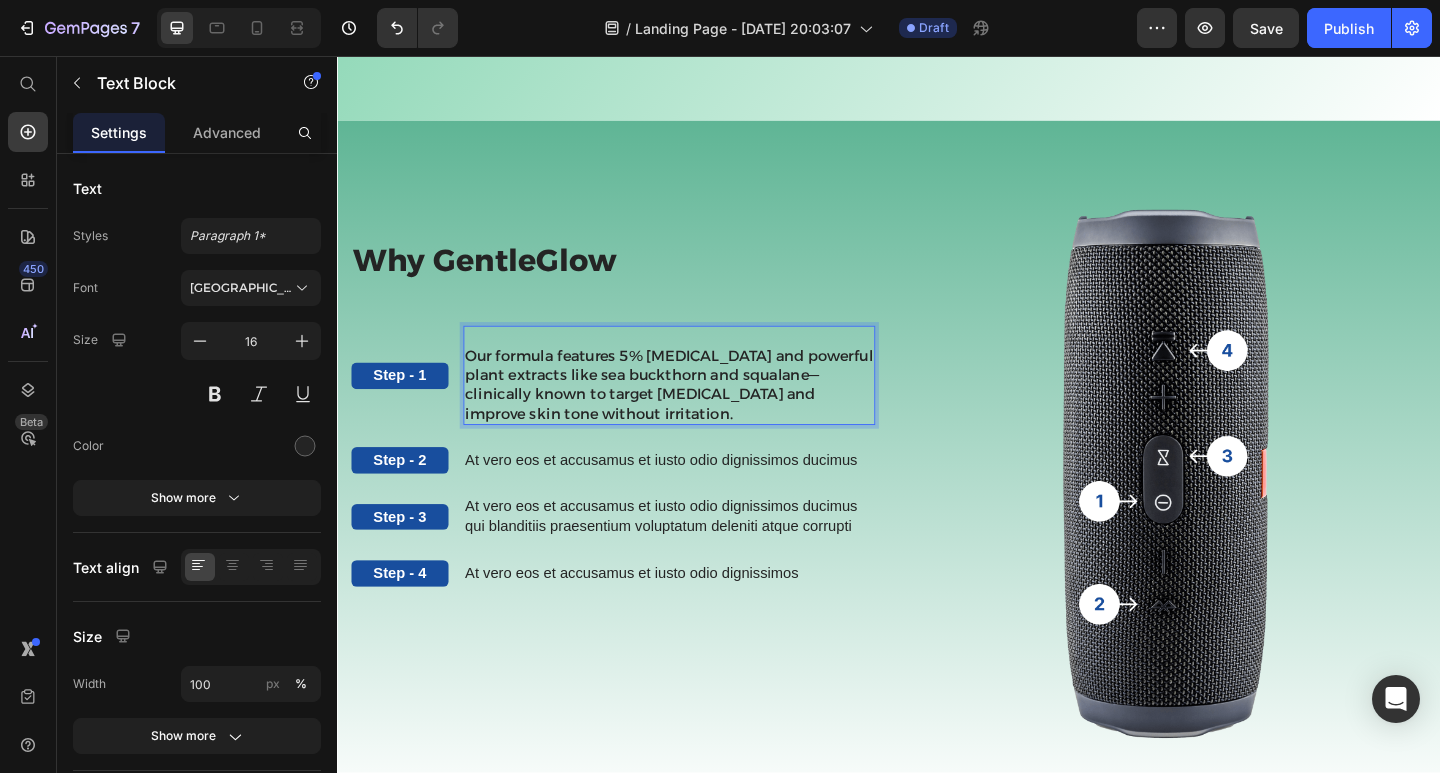 click on "Our formula features 5% Niacinamide and powerful plant extracts like sea buckthorn and squalane—clinically known to target hyperpigmentation and improve skin tone without irritation." at bounding box center (698, 404) 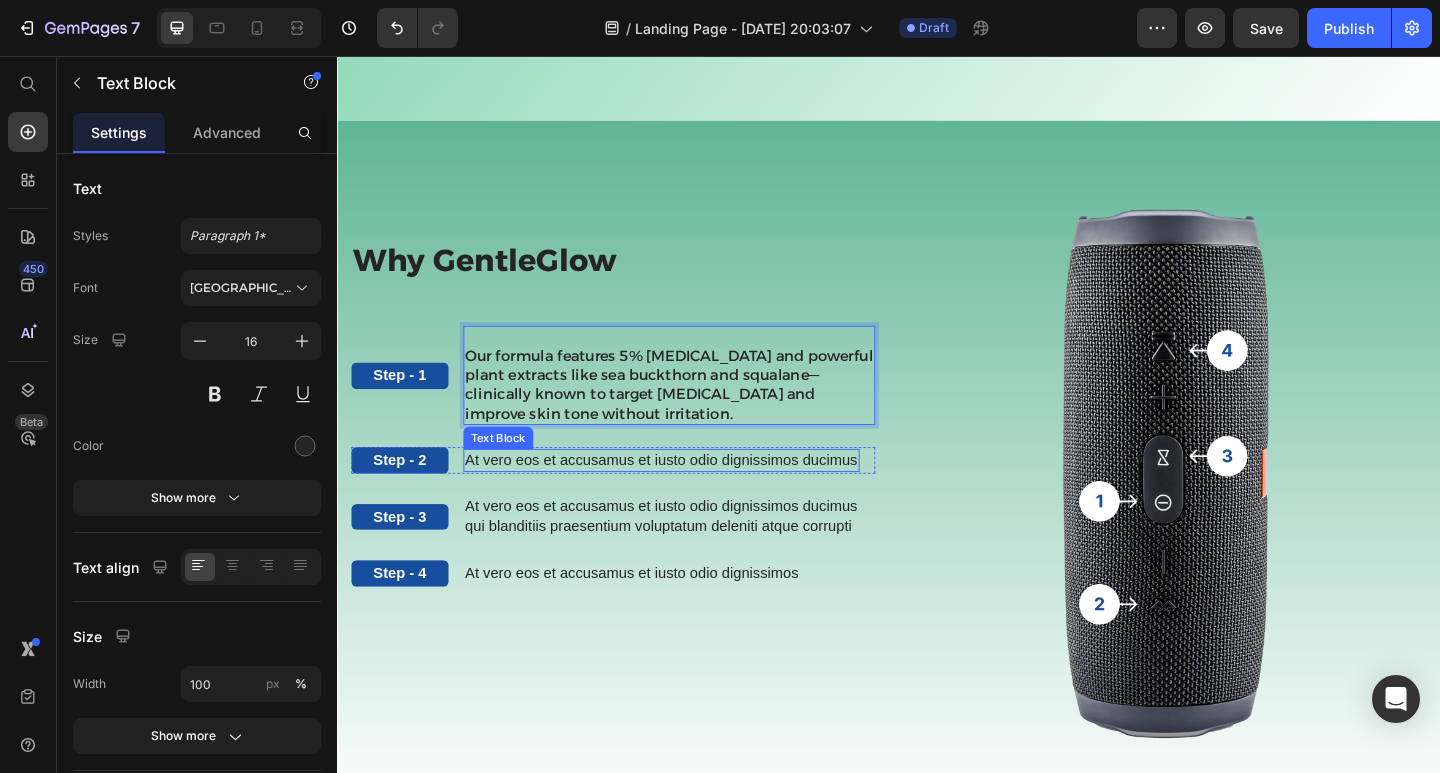 click on "At vero eos et accusamus et iusto odio dignissimos ducimus" at bounding box center [689, 496] 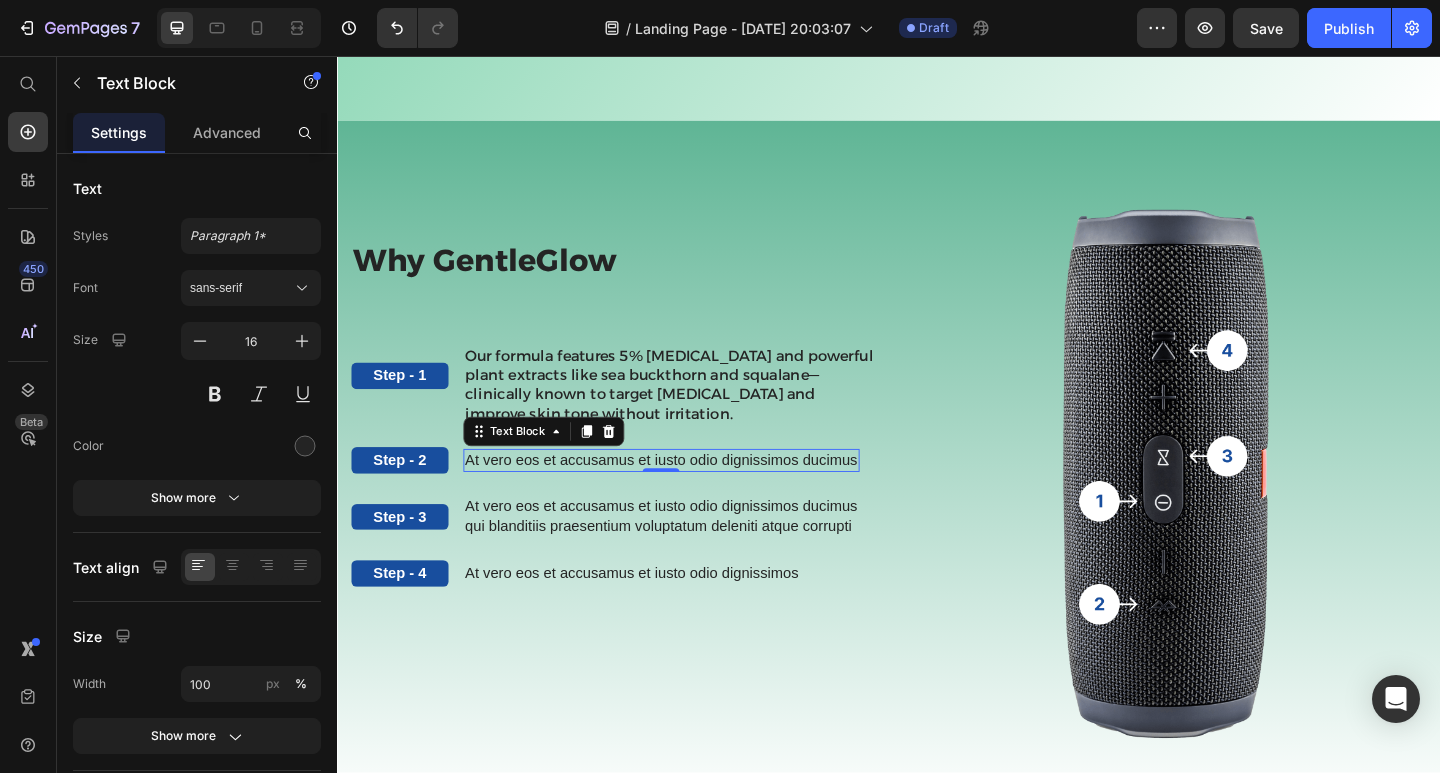 click on "At vero eos et accusamus et iusto odio dignissimos ducimus" at bounding box center (689, 496) 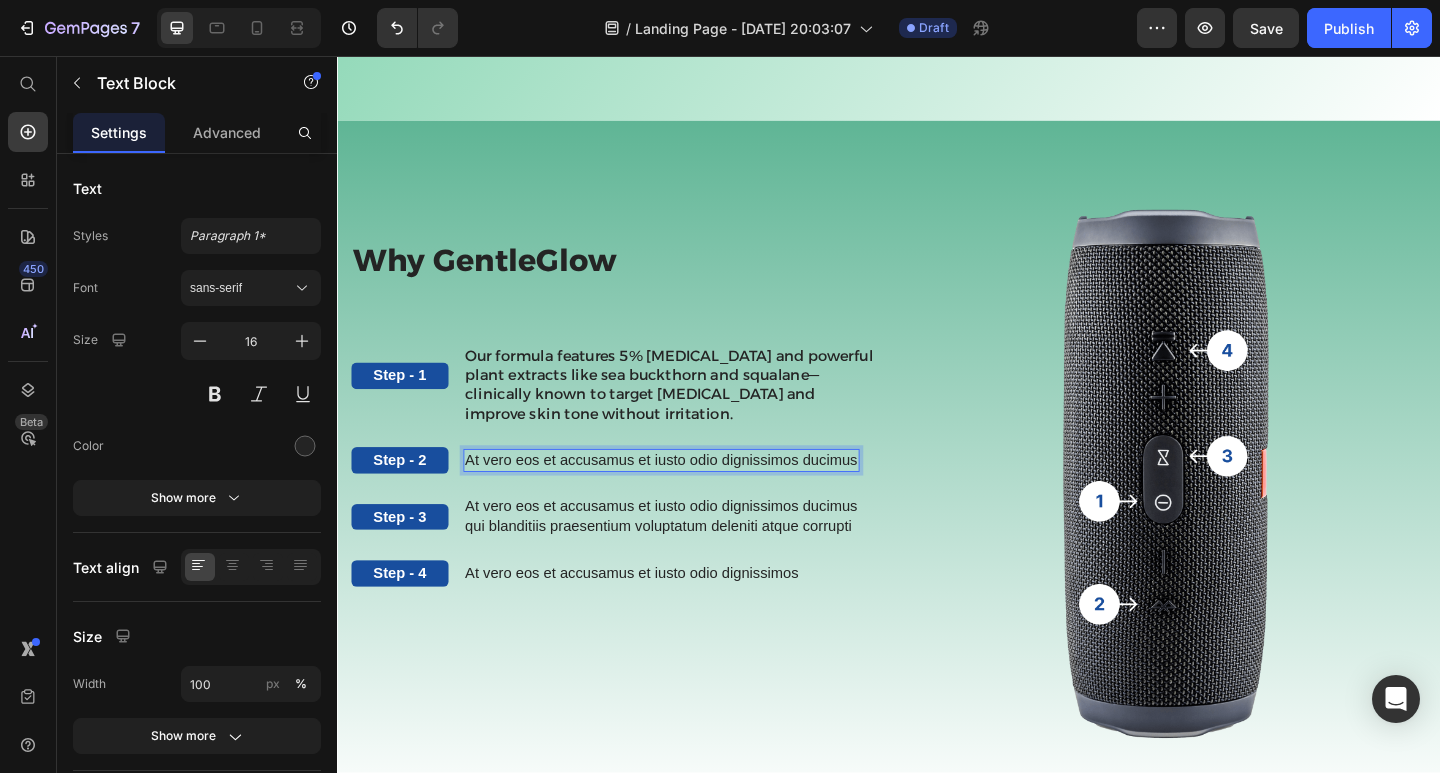 click on "At vero eos et accusamus et iusto odio dignissimos ducimus" at bounding box center (689, 496) 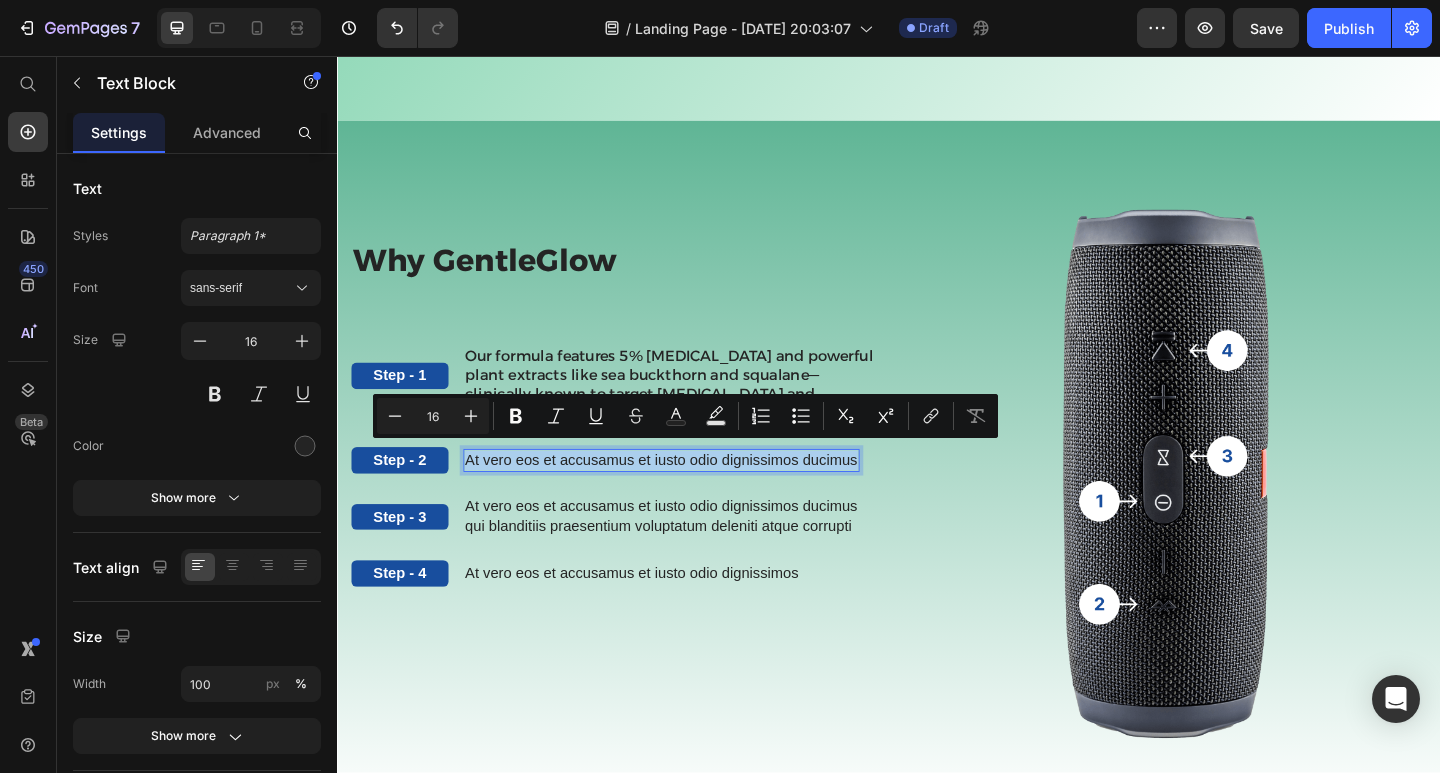 drag, startPoint x: 900, startPoint y: 487, endPoint x: 478, endPoint y: 488, distance: 422.0012 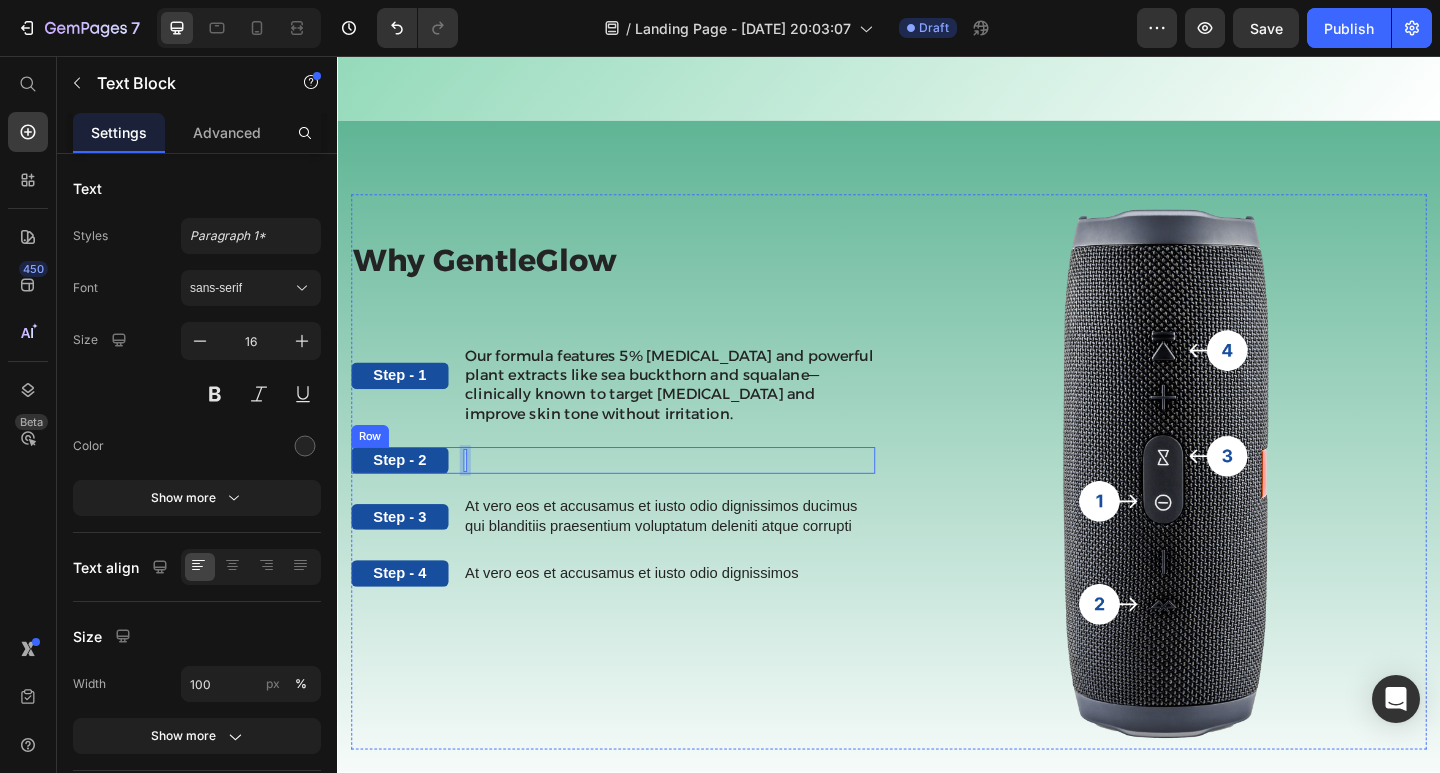 scroll, scrollTop: 908, scrollLeft: 0, axis: vertical 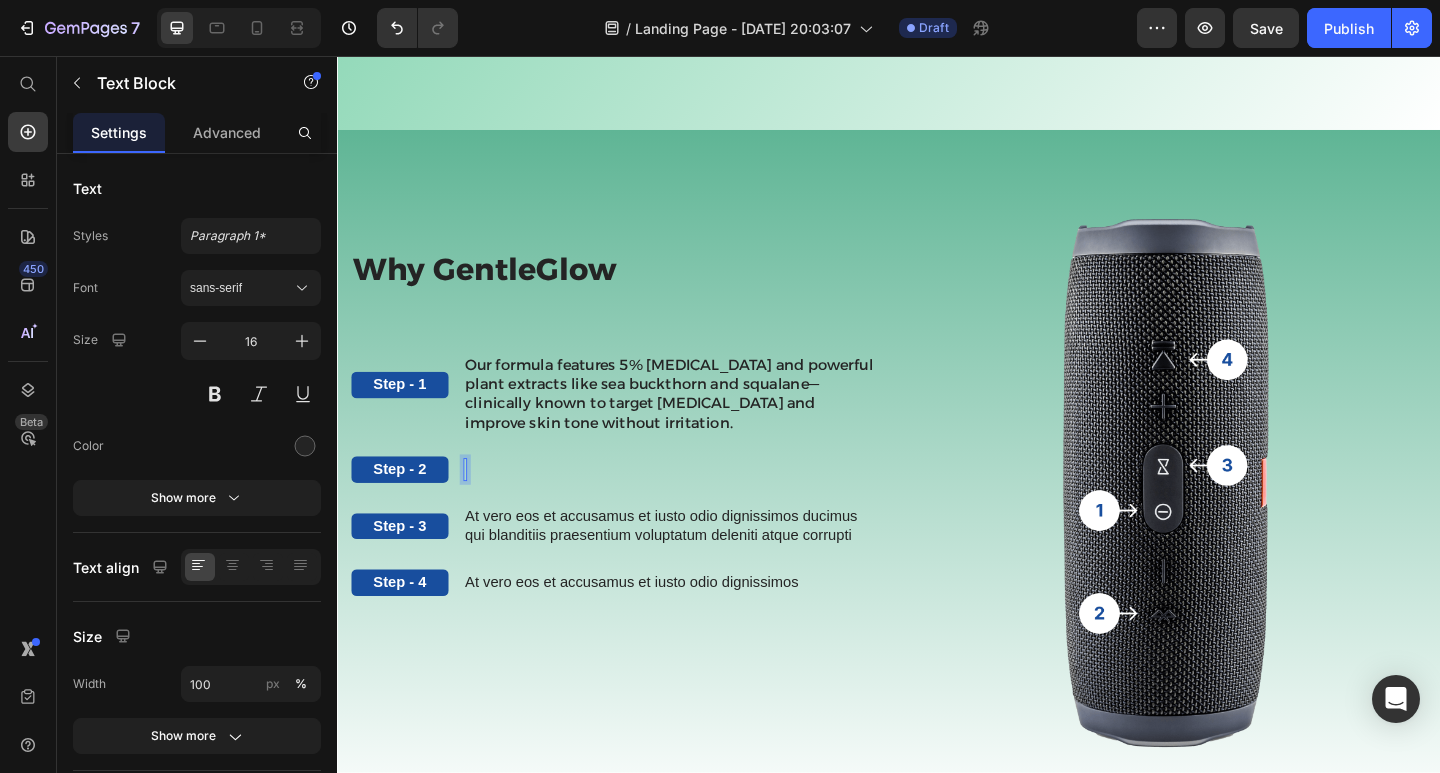 click at bounding box center [476, 506] 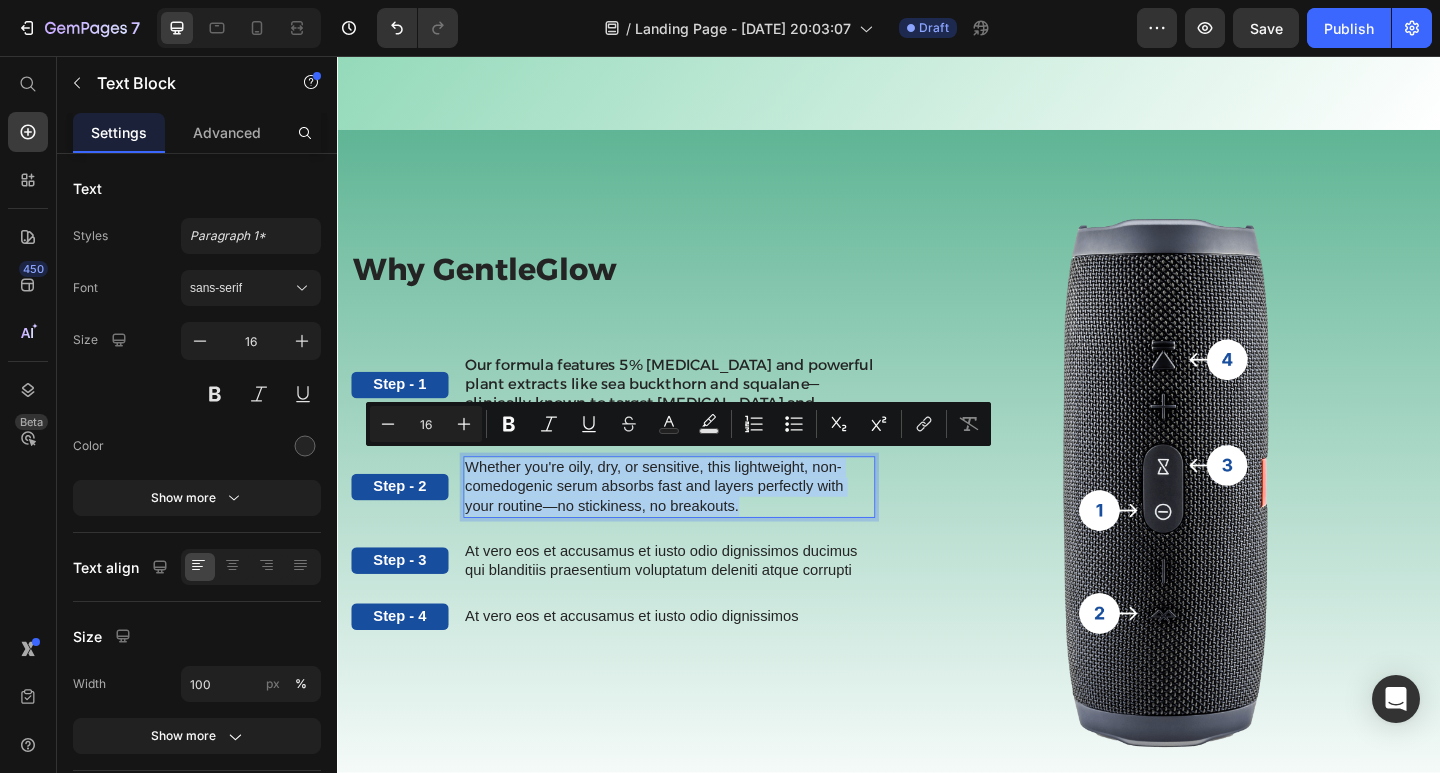 drag, startPoint x: 781, startPoint y: 539, endPoint x: 478, endPoint y: 486, distance: 307.6004 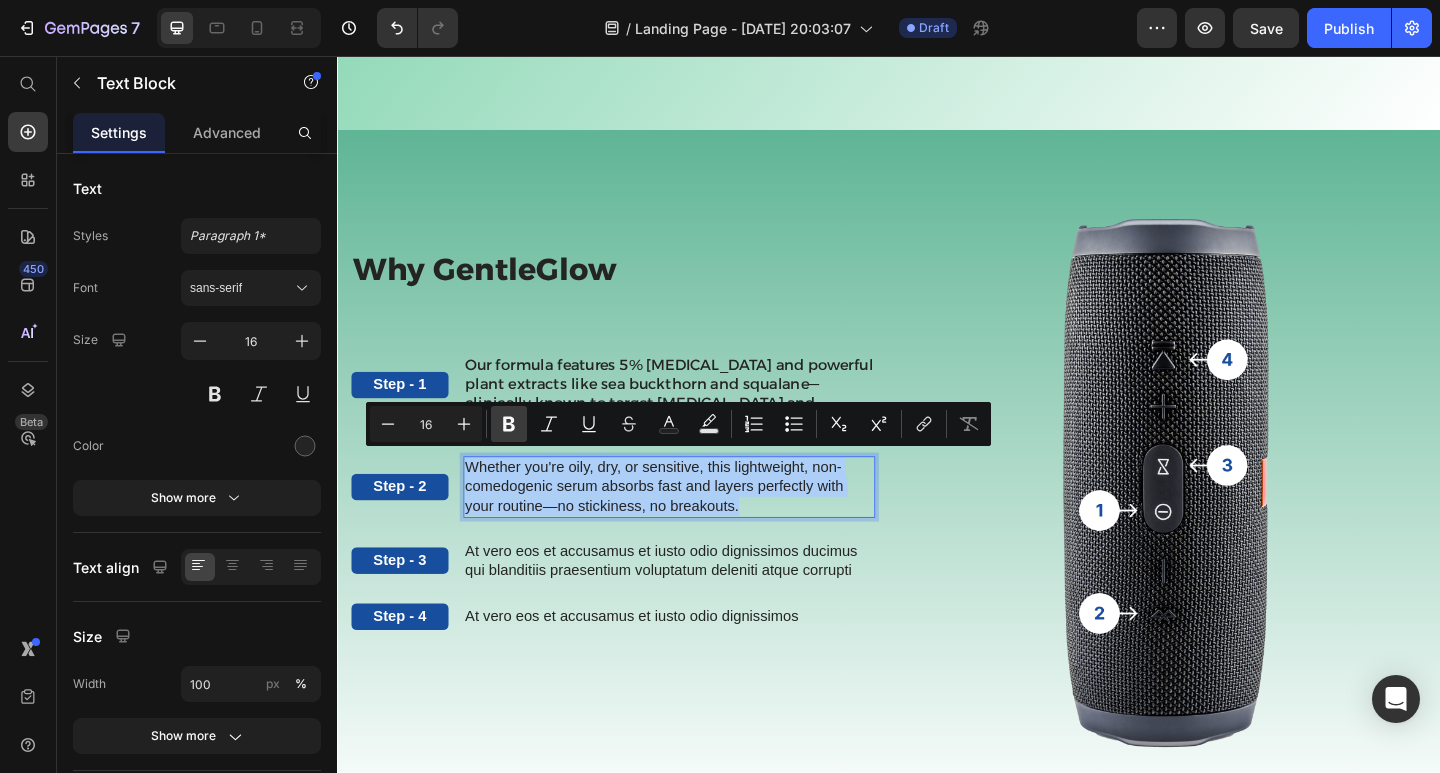click 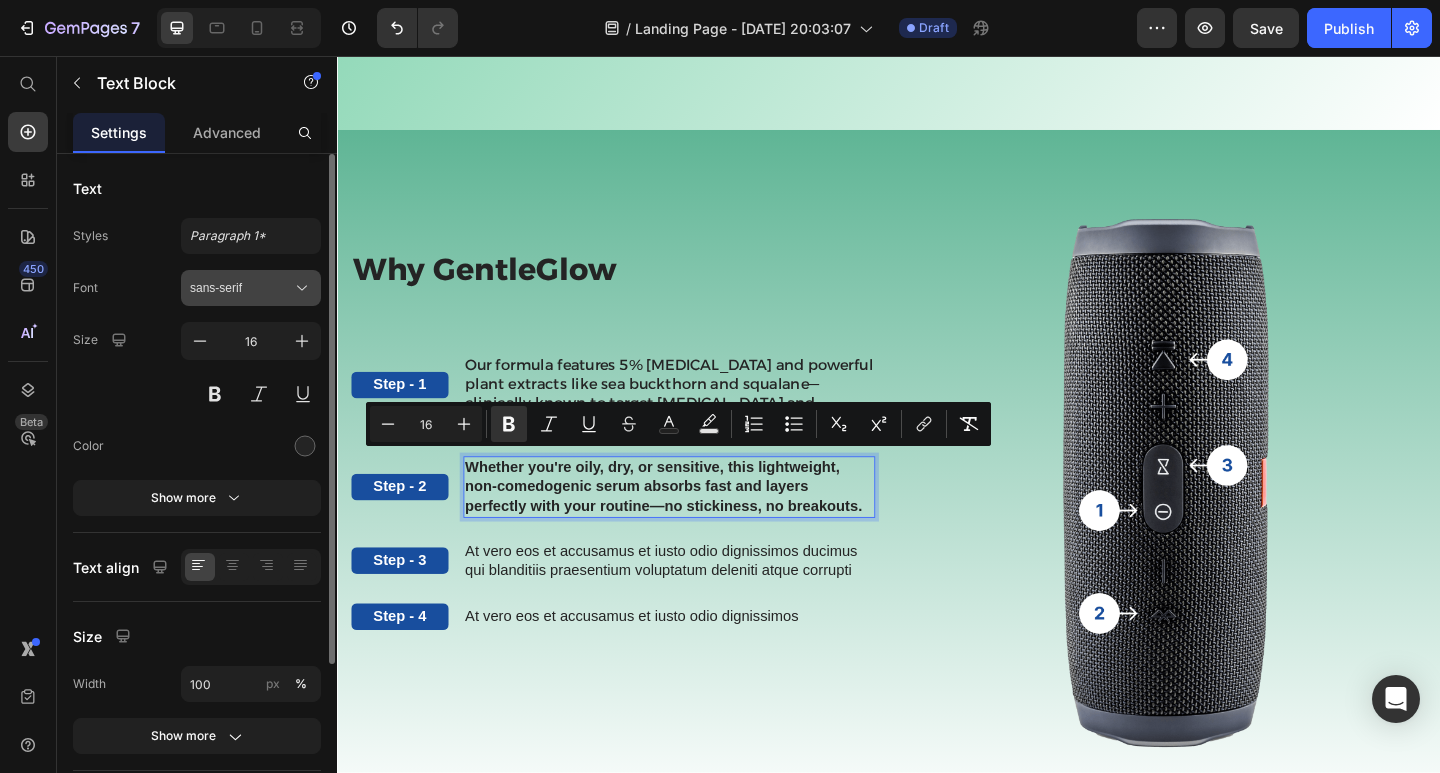 click on "sans-serif" at bounding box center [241, 288] 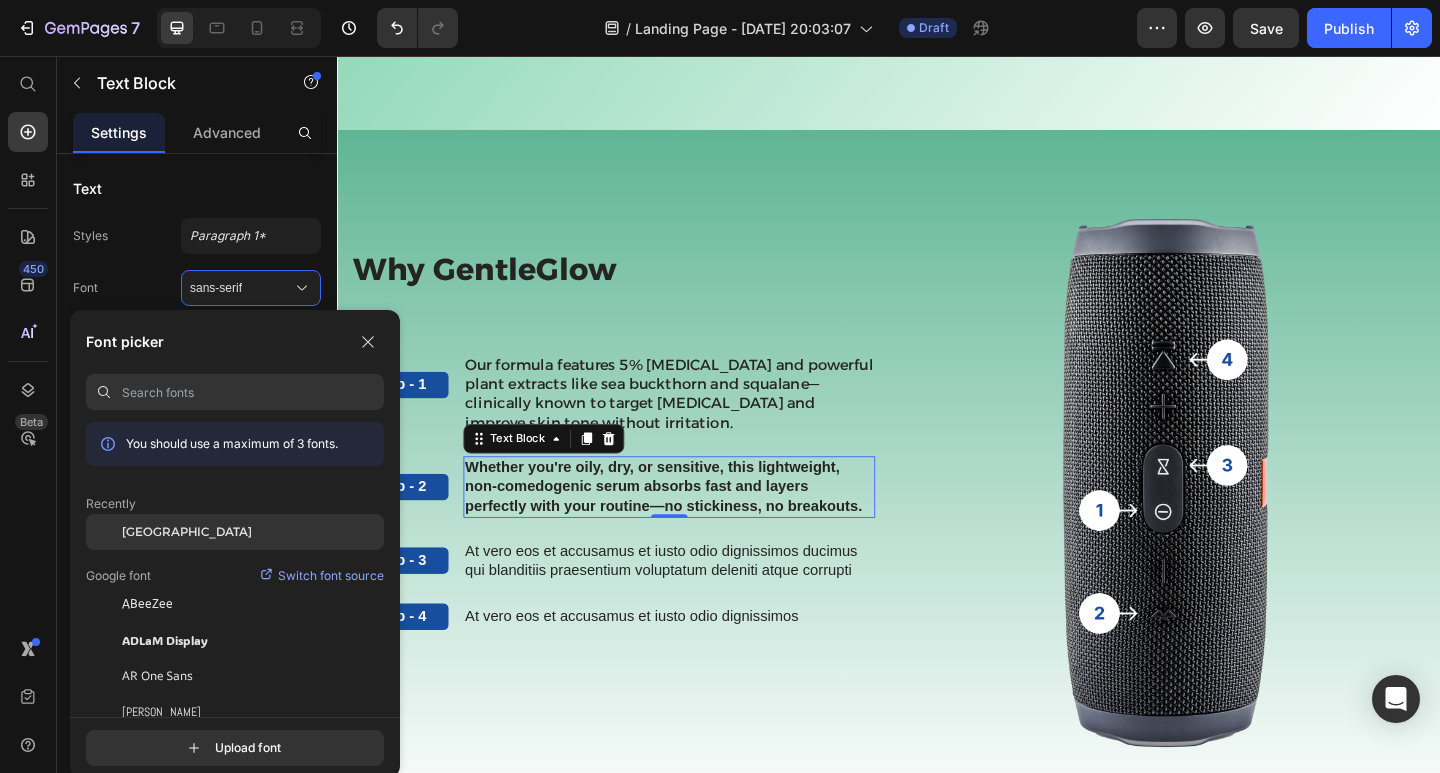 click on "[GEOGRAPHIC_DATA]" 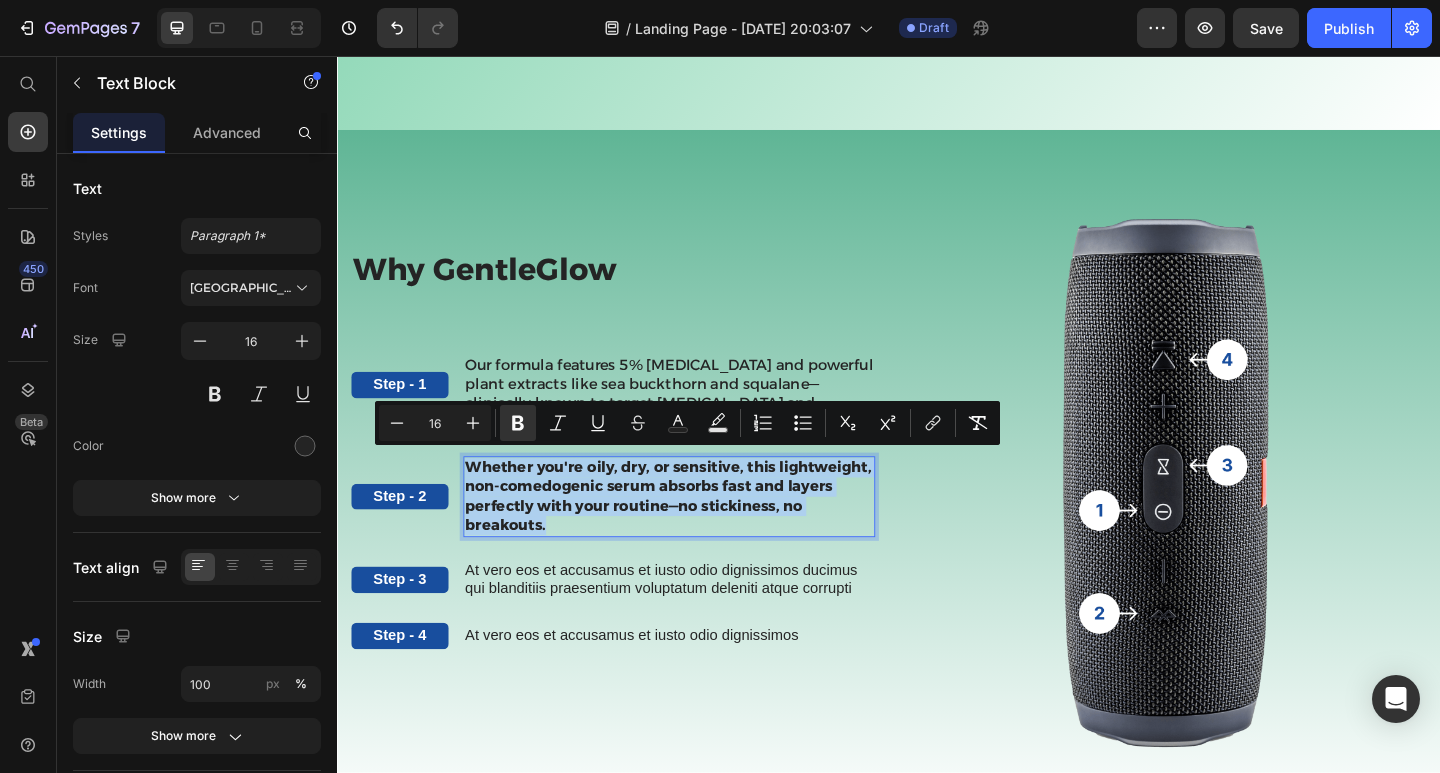 drag, startPoint x: 588, startPoint y: 558, endPoint x: 482, endPoint y: 497, distance: 122.29881 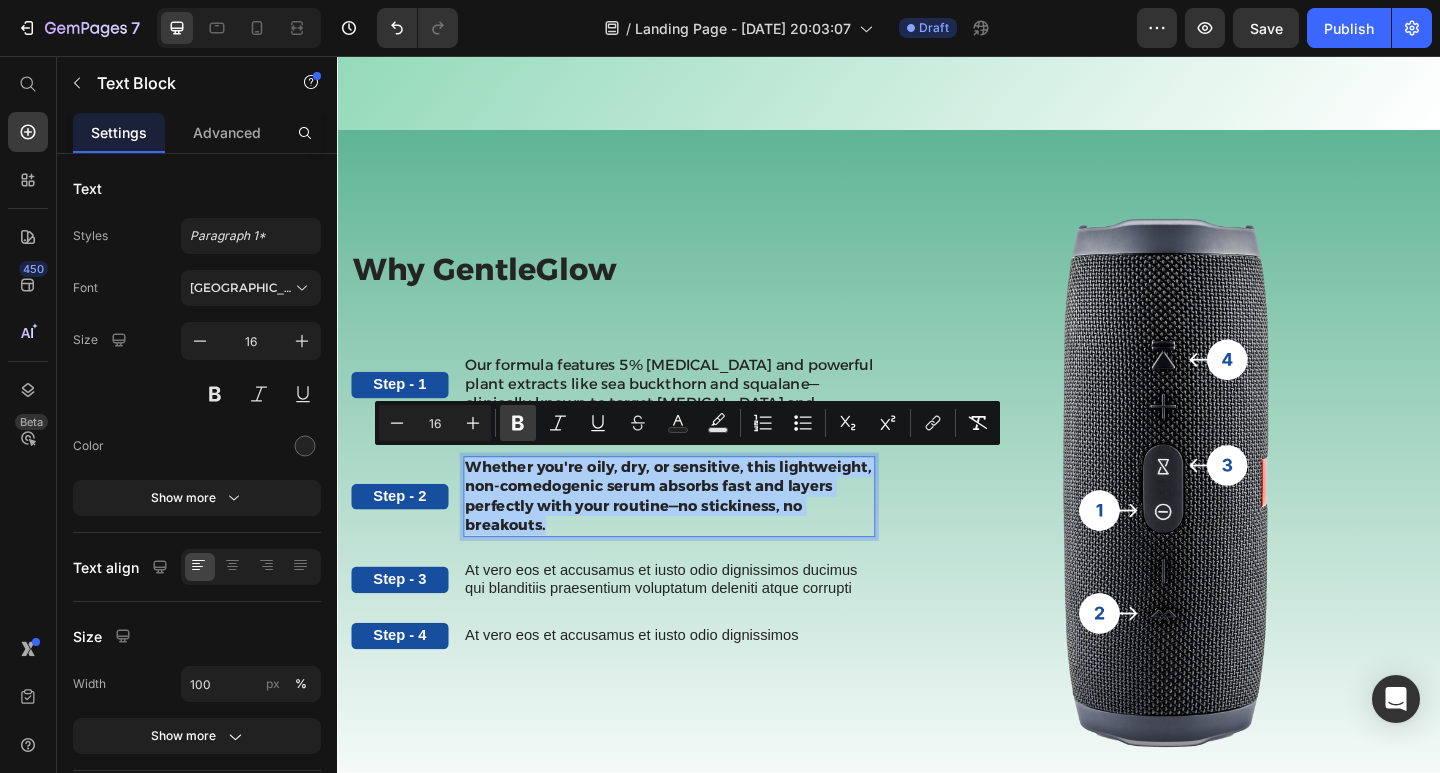 click 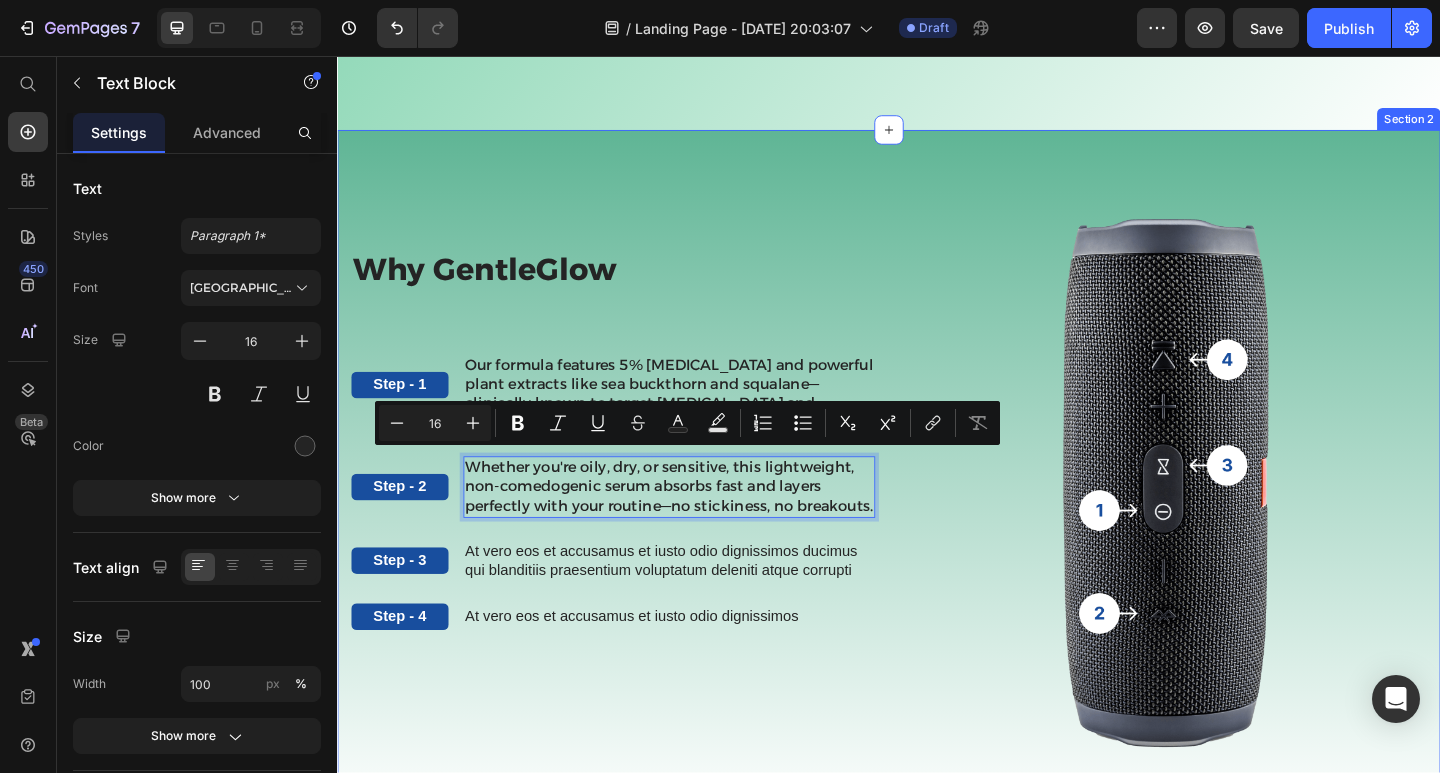click on "Why GentleGlow Heading Step - 1 Text Block   Our formula features 5% Niacinamide and powerful plant extracts like sea buckthorn and squalane—clinically known to target hyperpigmentation and improve skin tone without irritation. Text Block Row Step - 2 Text Block Whether you're oily, dry, or sensitive, this lightweight, non-comedogenic serum absorbs fast and layers perfectly with your routine—no stickiness, no breakouts. Text Block   0 Row Step - 3 Text Block At vero eos et accusamus et iusto odio dignissimos ducimus qui blanditiis praesentium voluptatum deleniti atque corrupti Text Block Row Step - 4 Text Block At vero eos et accusamus et iusto odio dignissimos  Text Block Row The standard Lorem Heading Image Row Section 2" at bounding box center [937, 519] 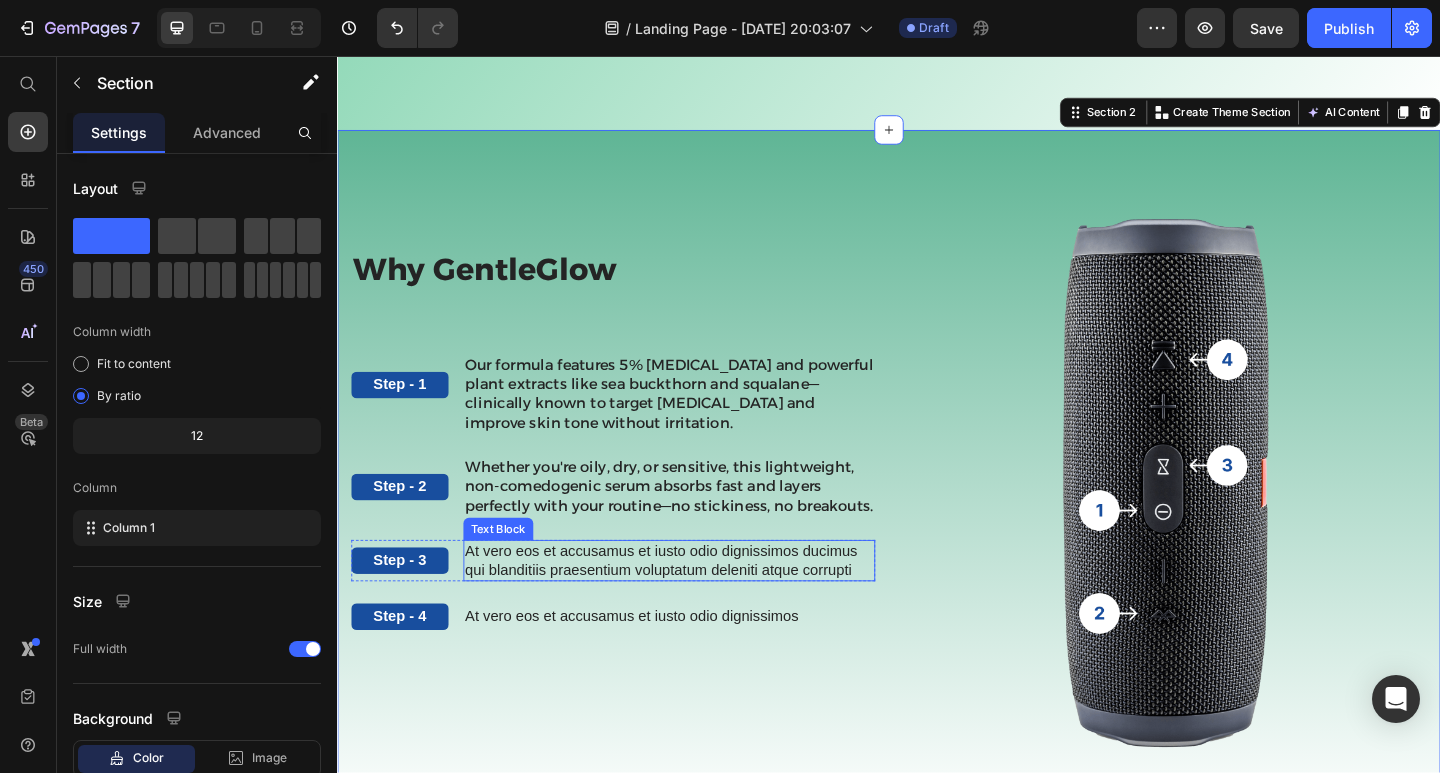 click on "At vero eos et accusamus et iusto odio dignissimos ducimus qui blanditiis praesentium voluptatum deleniti atque corrupti" at bounding box center (698, 606) 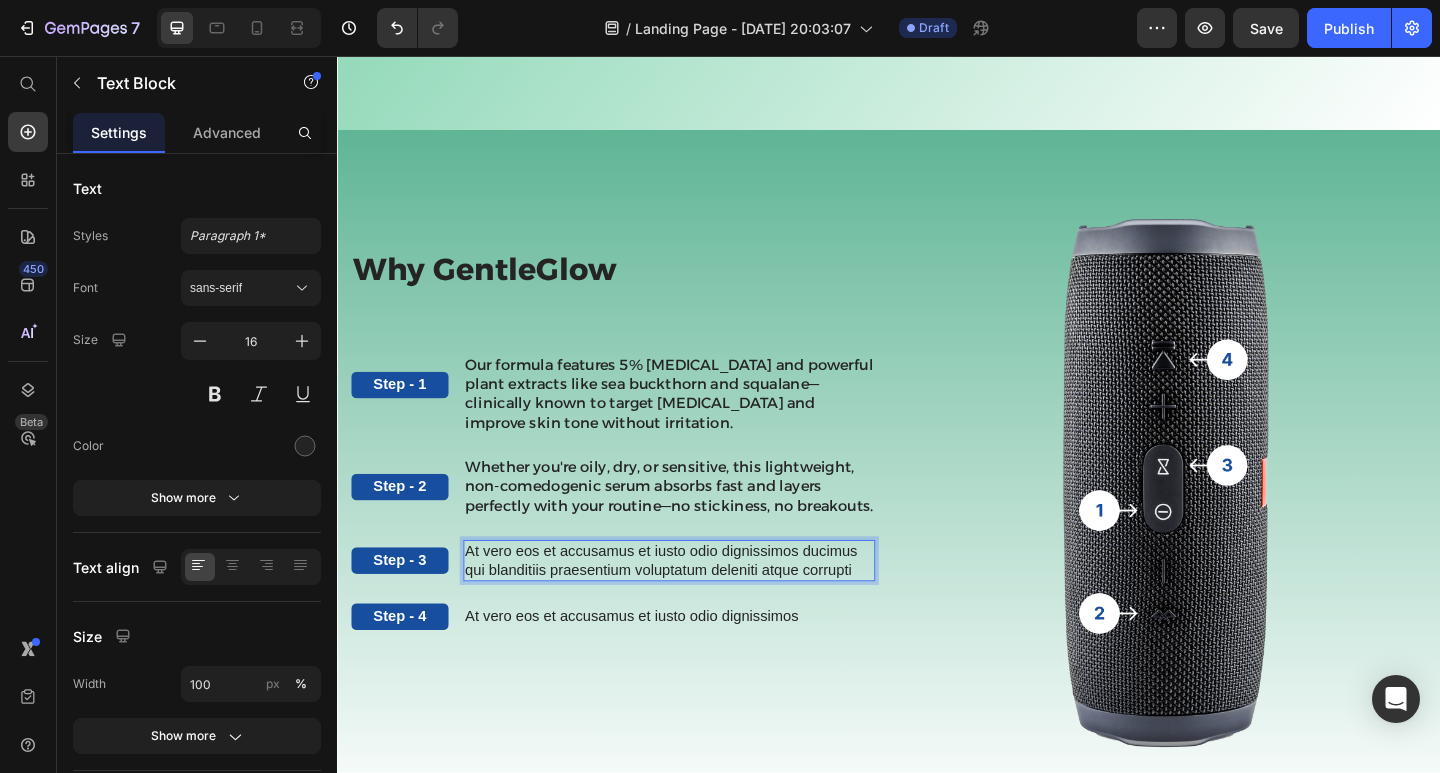 click on "At vero eos et accusamus et iusto odio dignissimos ducimus qui blanditiis praesentium voluptatum deleniti atque corrupti" at bounding box center (698, 606) 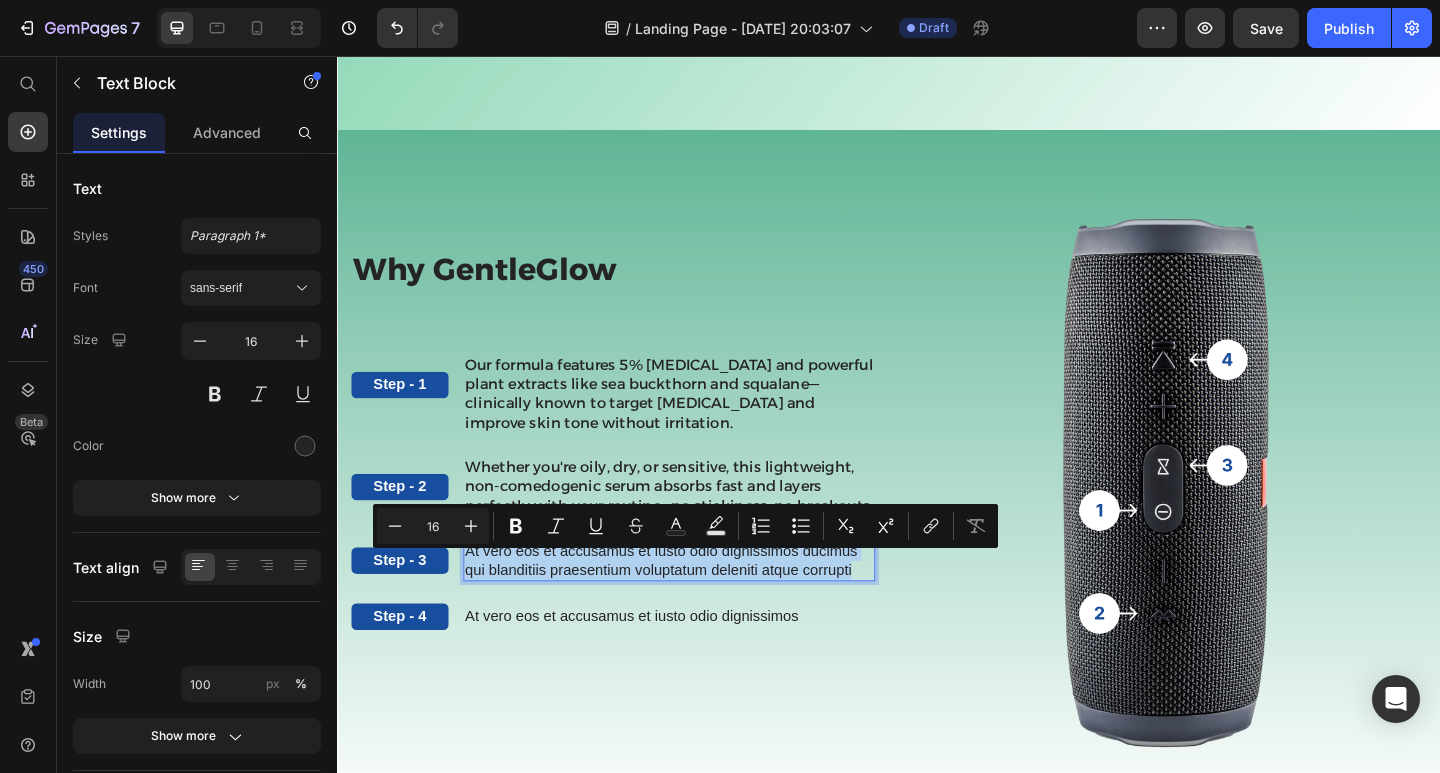 drag, startPoint x: 897, startPoint y: 627, endPoint x: 479, endPoint y: 603, distance: 418.68842 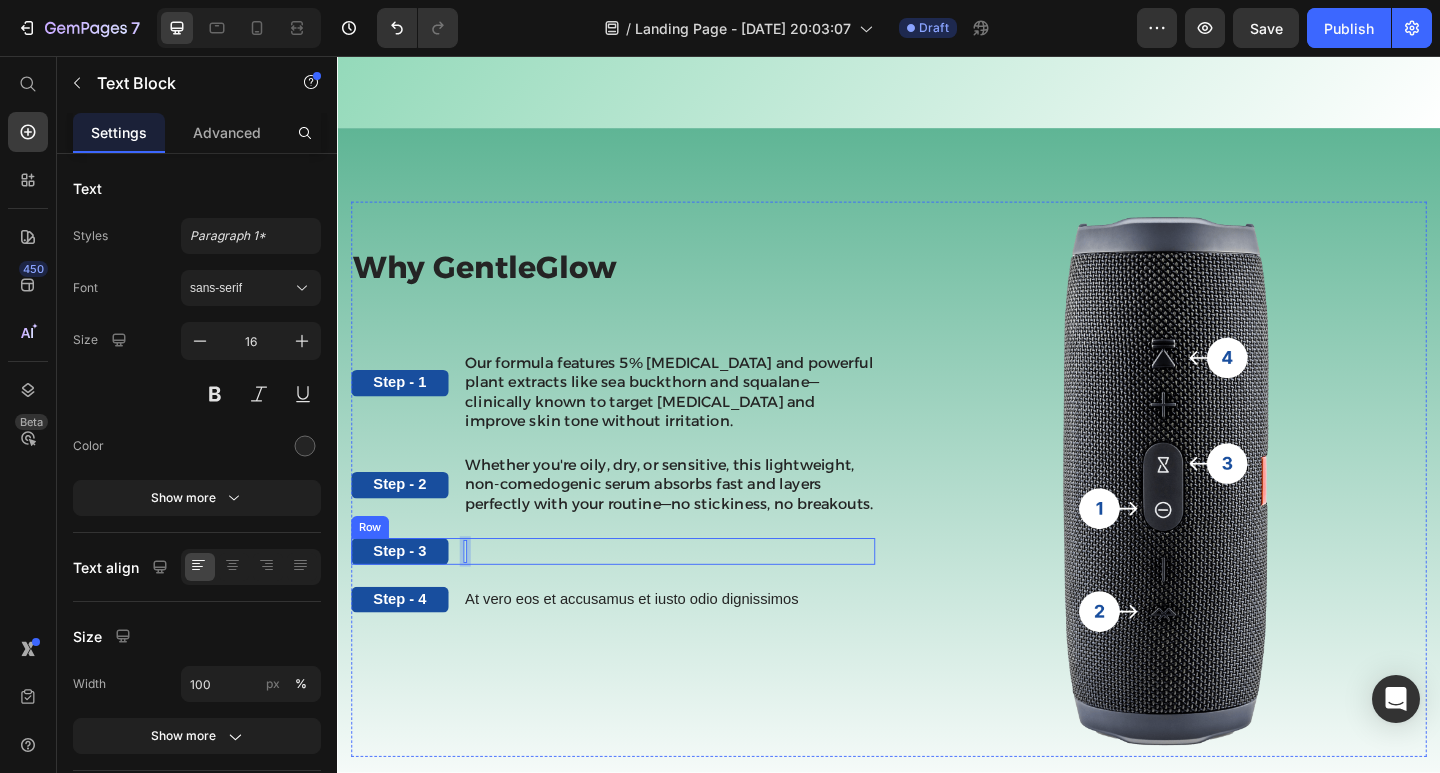 scroll, scrollTop: 900, scrollLeft: 0, axis: vertical 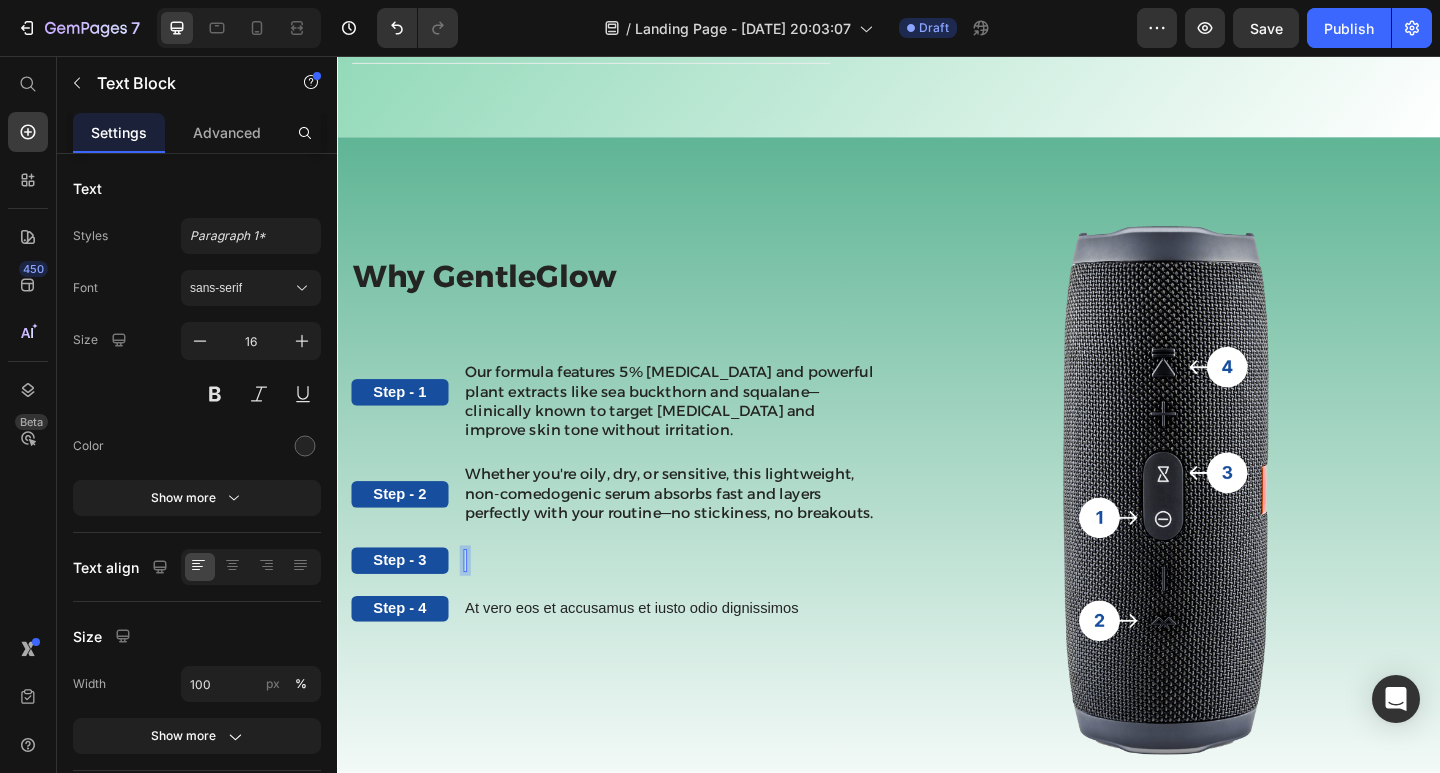 click at bounding box center (476, 605) 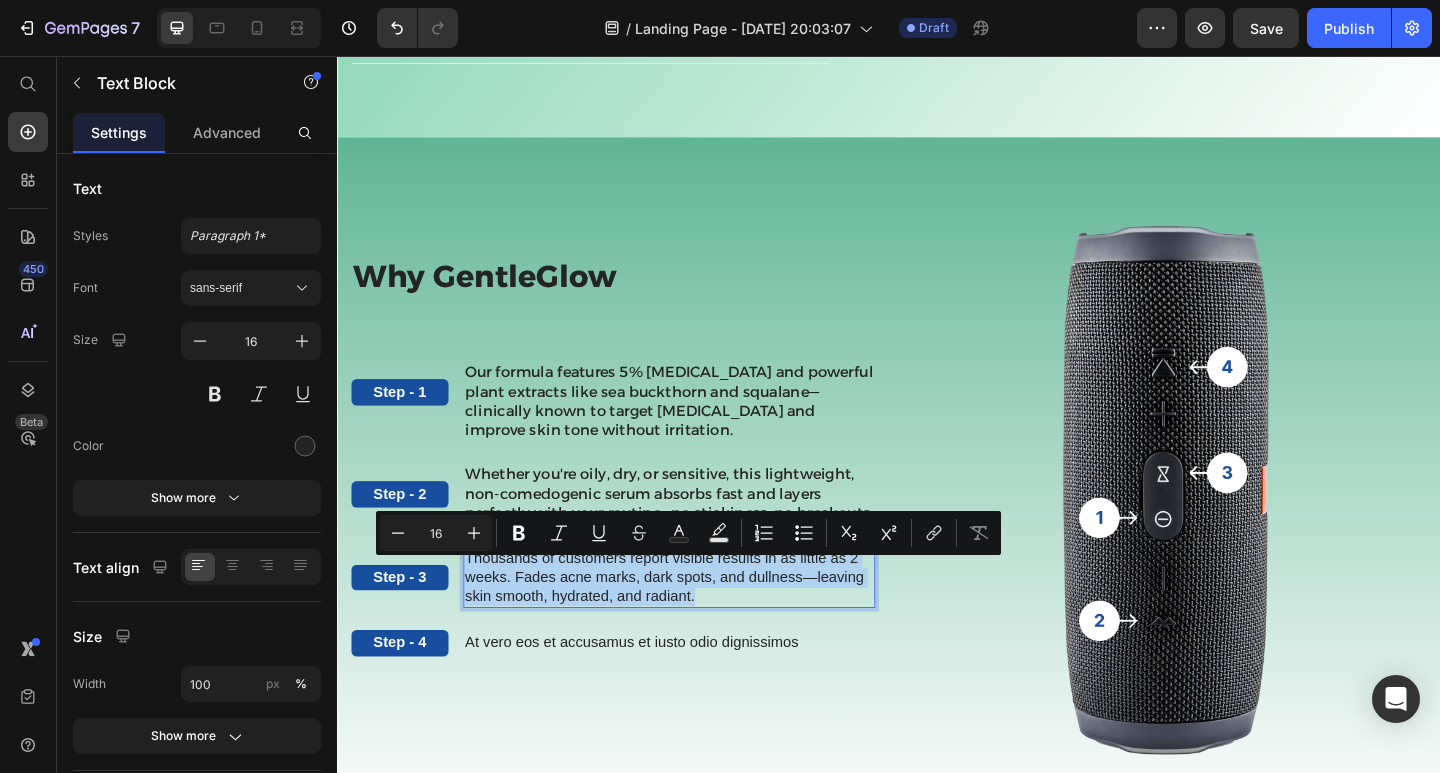 drag, startPoint x: 736, startPoint y: 653, endPoint x: 479, endPoint y: 615, distance: 259.79416 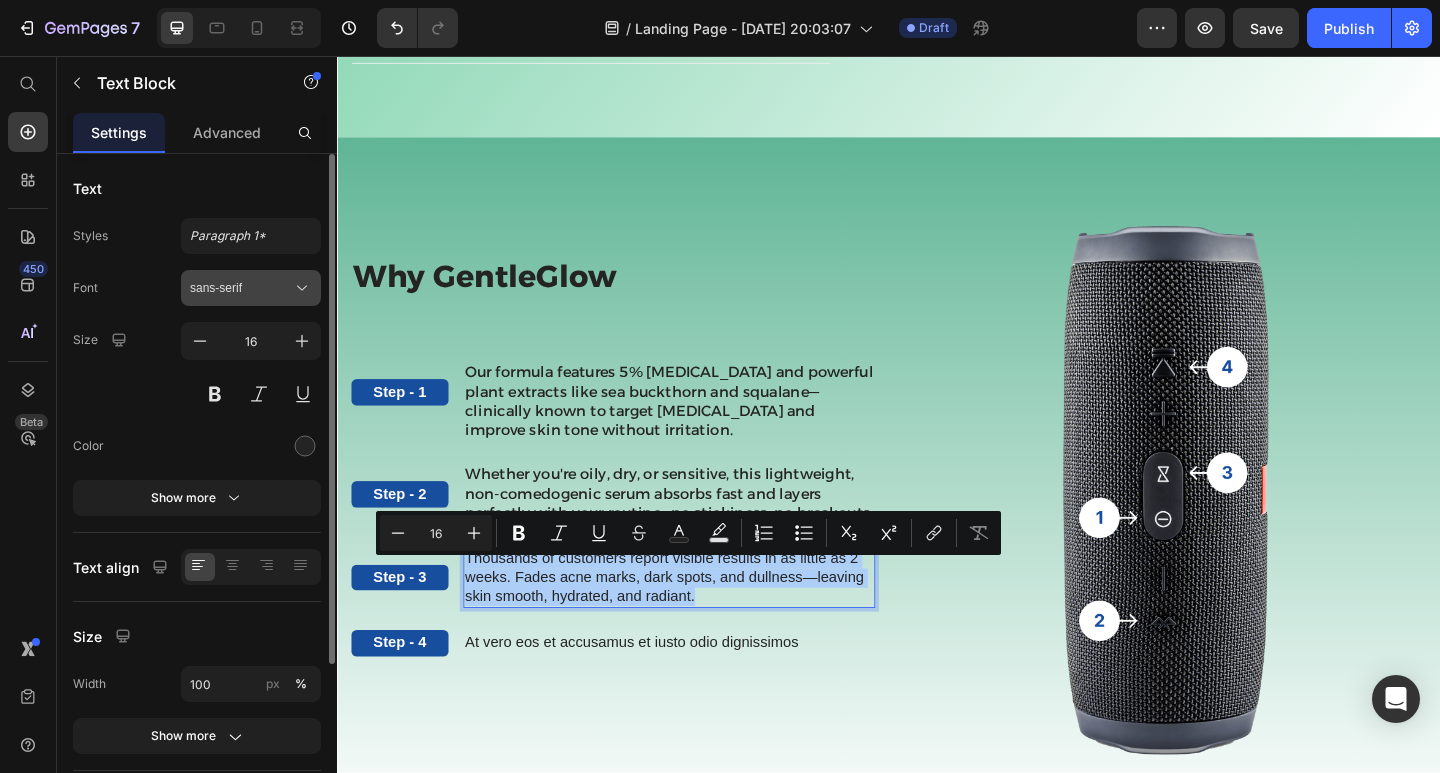 click on "sans-serif" at bounding box center [241, 288] 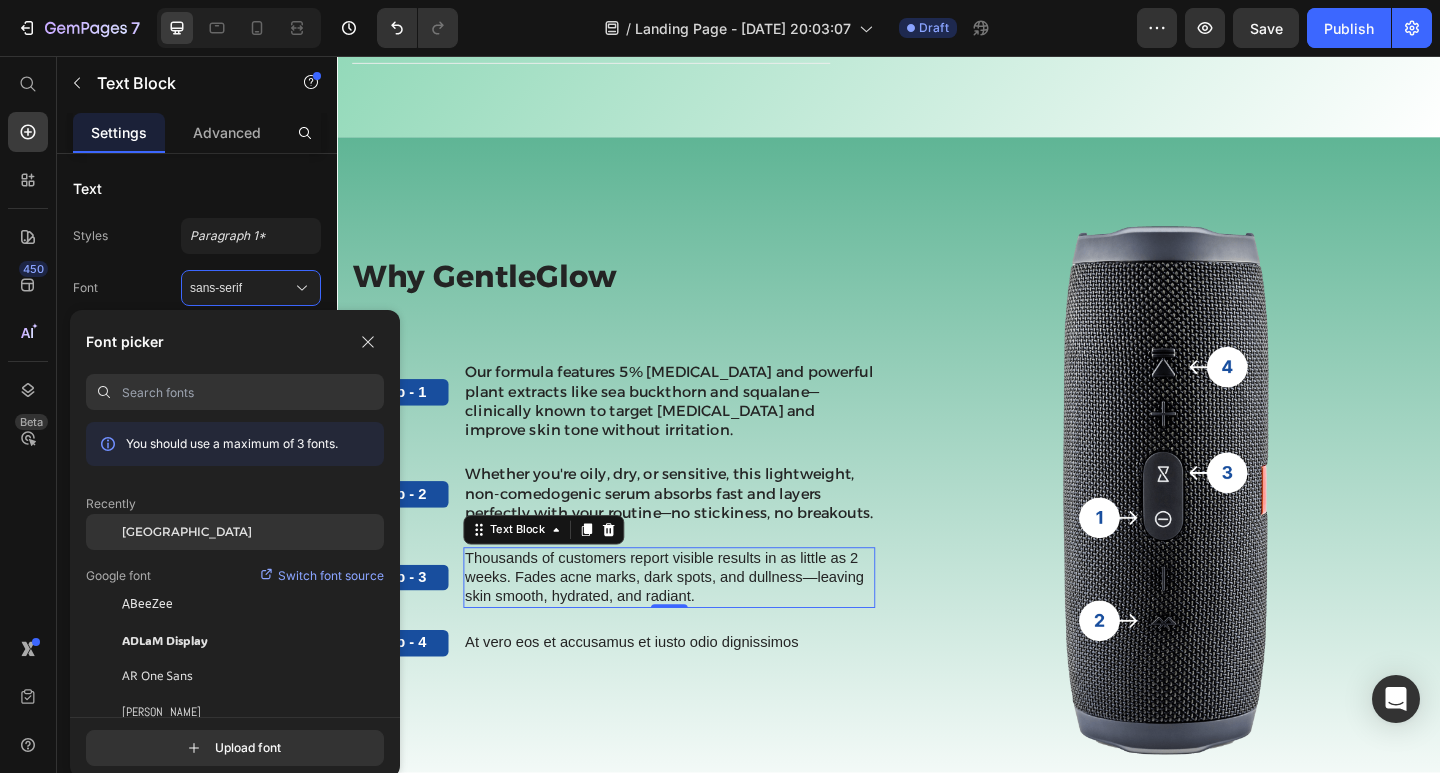 click on "[GEOGRAPHIC_DATA]" 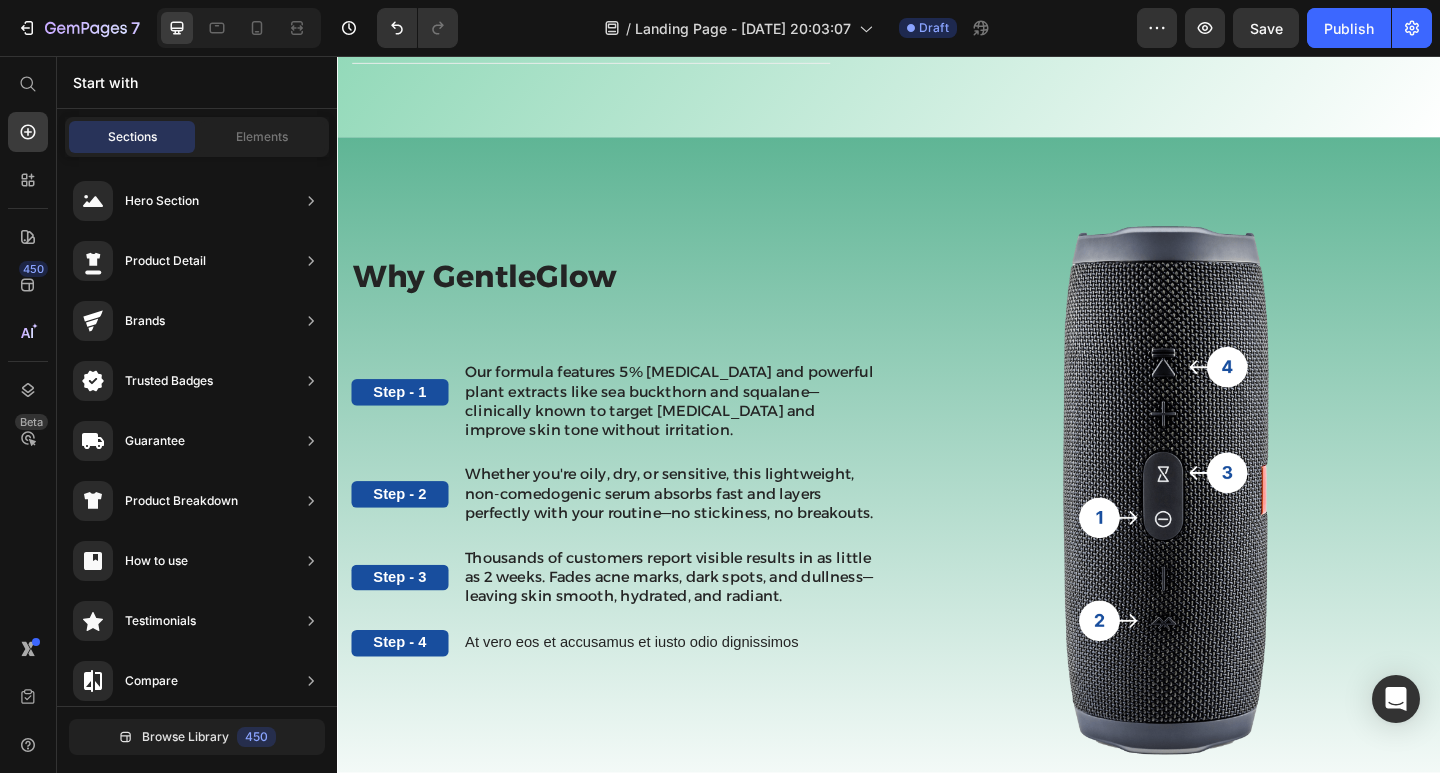 click on "At vero eos et accusamus et iusto odio dignissimos" at bounding box center (657, 695) 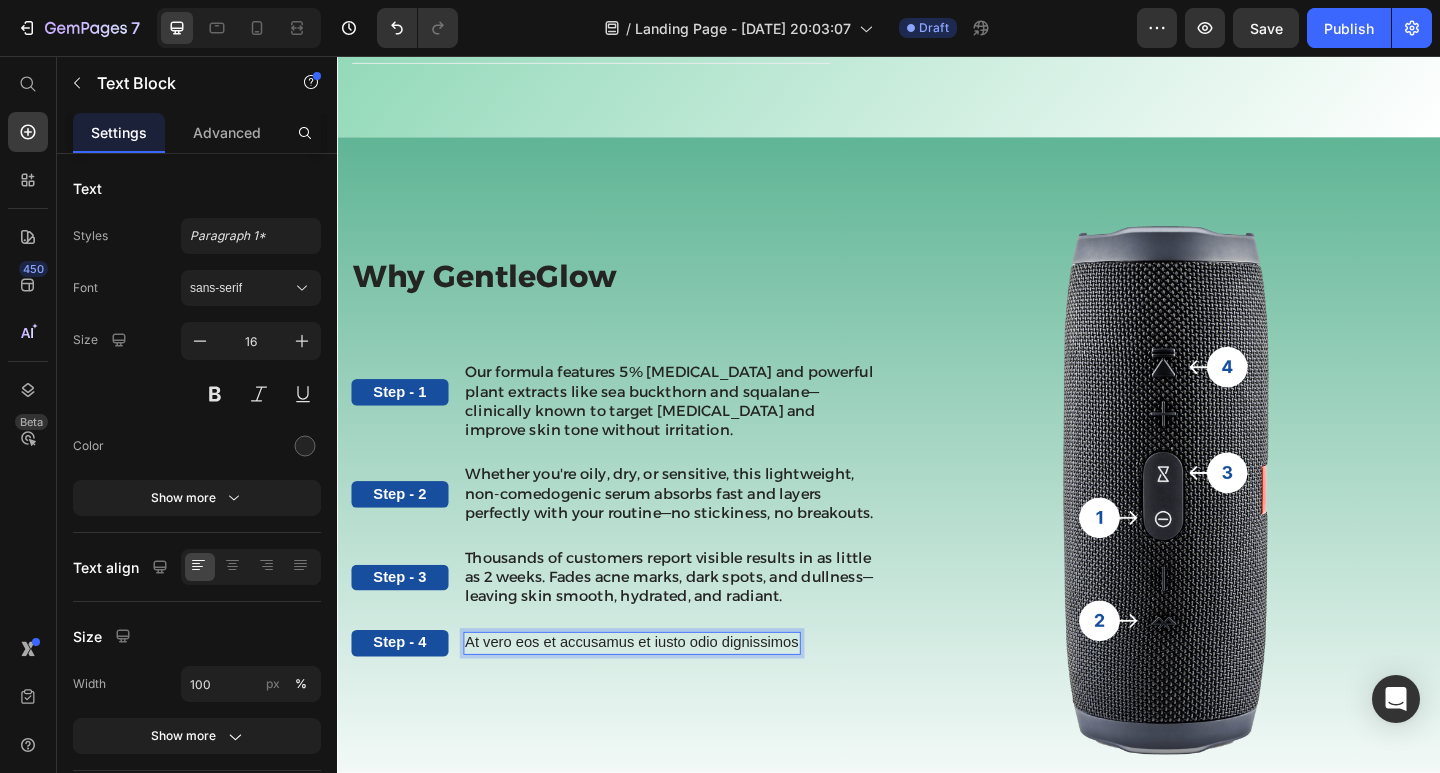 click on "At vero eos et accusamus et iusto odio dignissimos" at bounding box center [657, 695] 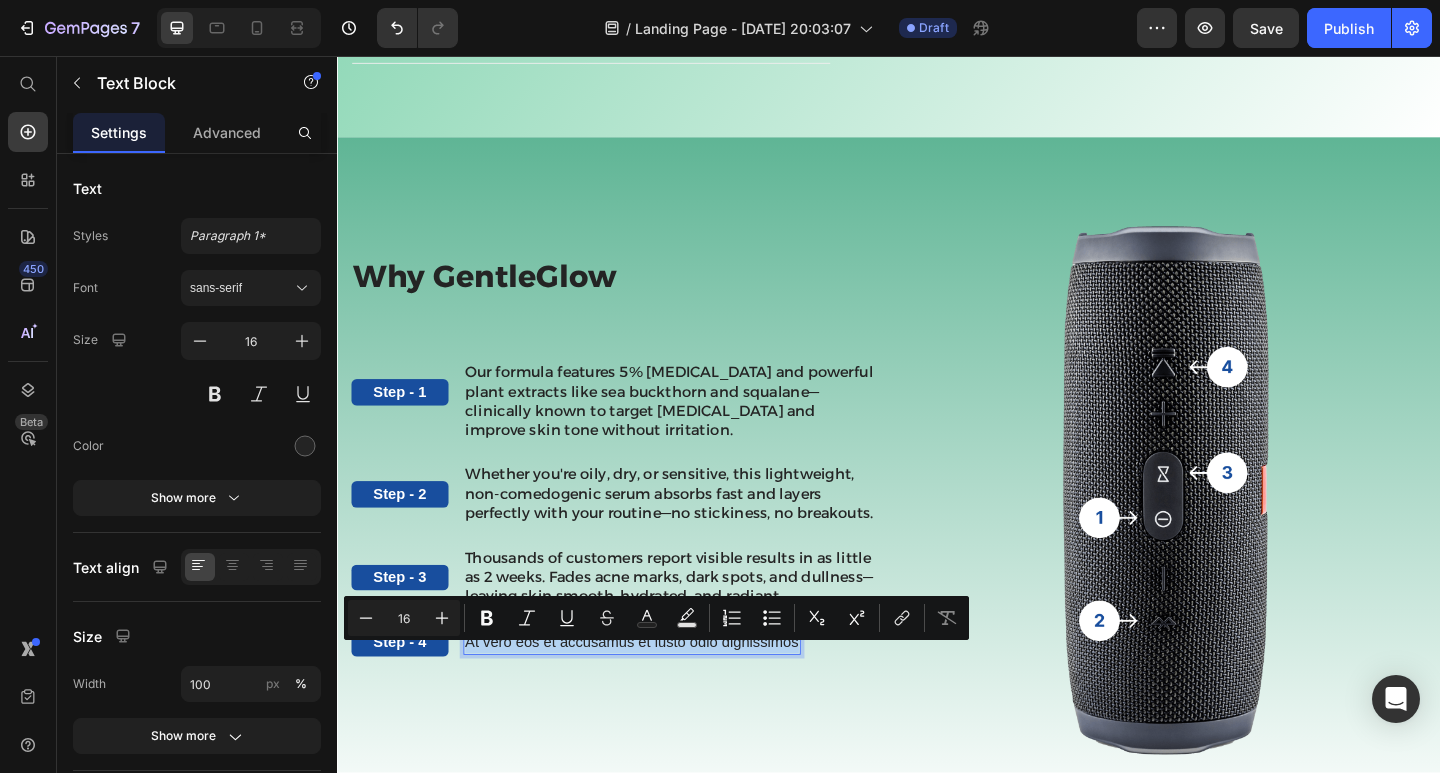 drag, startPoint x: 740, startPoint y: 712, endPoint x: 479, endPoint y: 701, distance: 261.2317 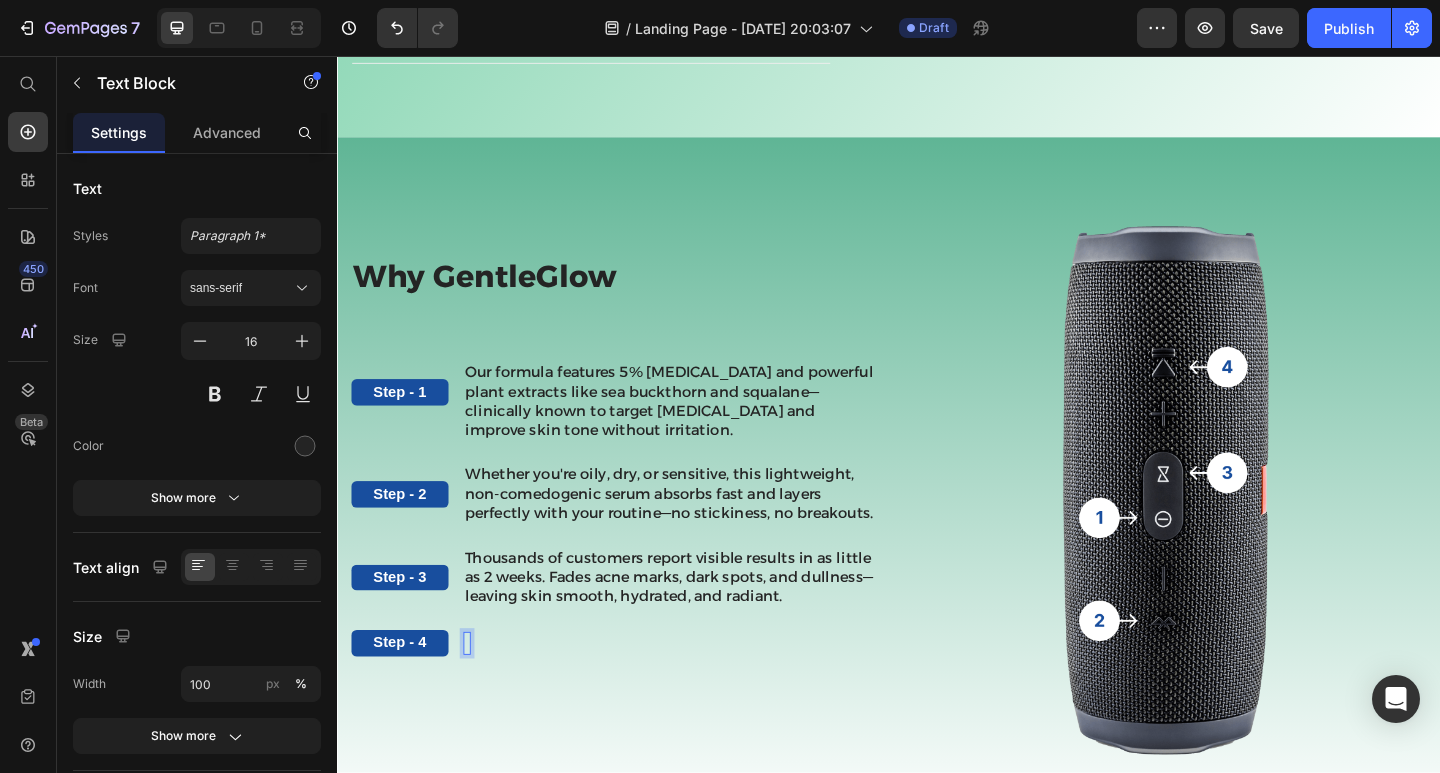 scroll, scrollTop: 889, scrollLeft: 0, axis: vertical 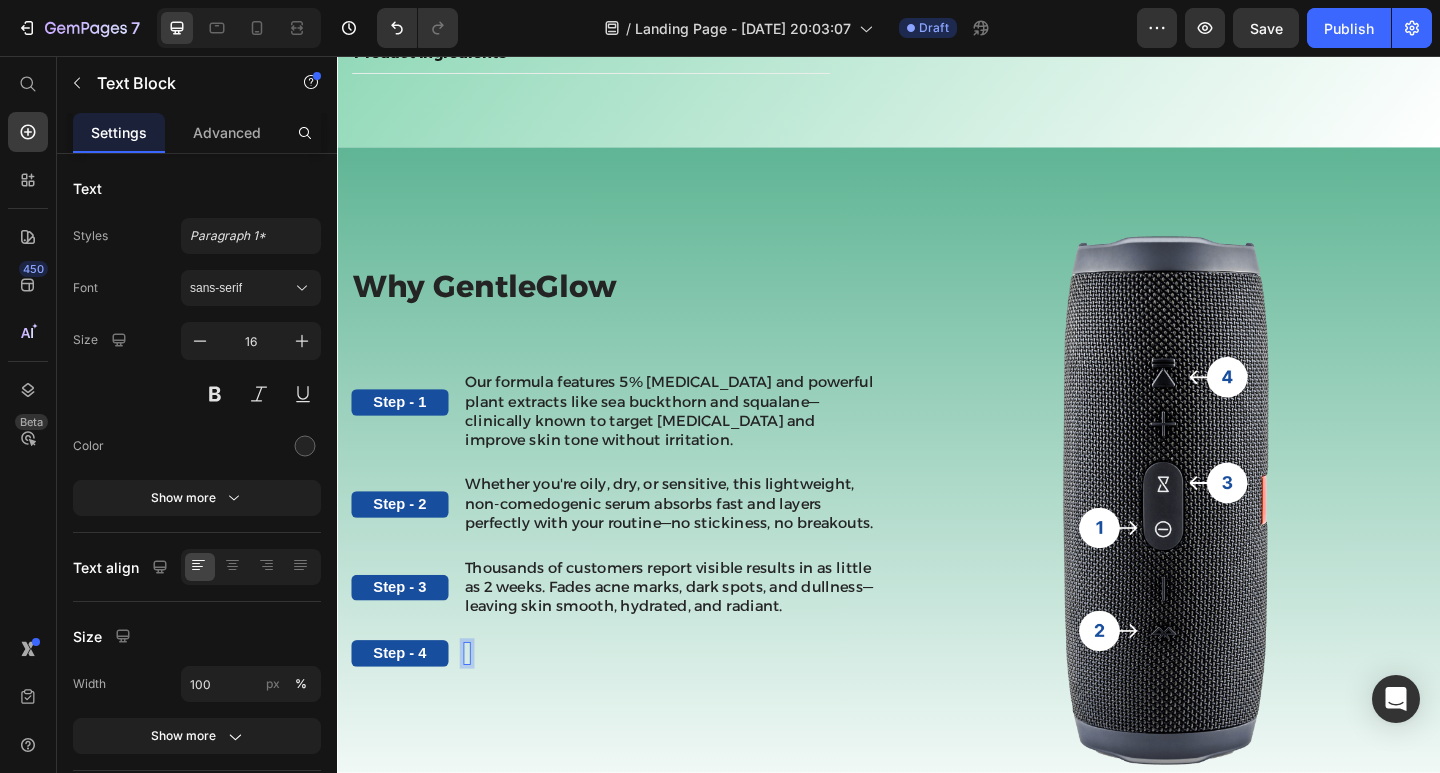 click at bounding box center (478, 706) 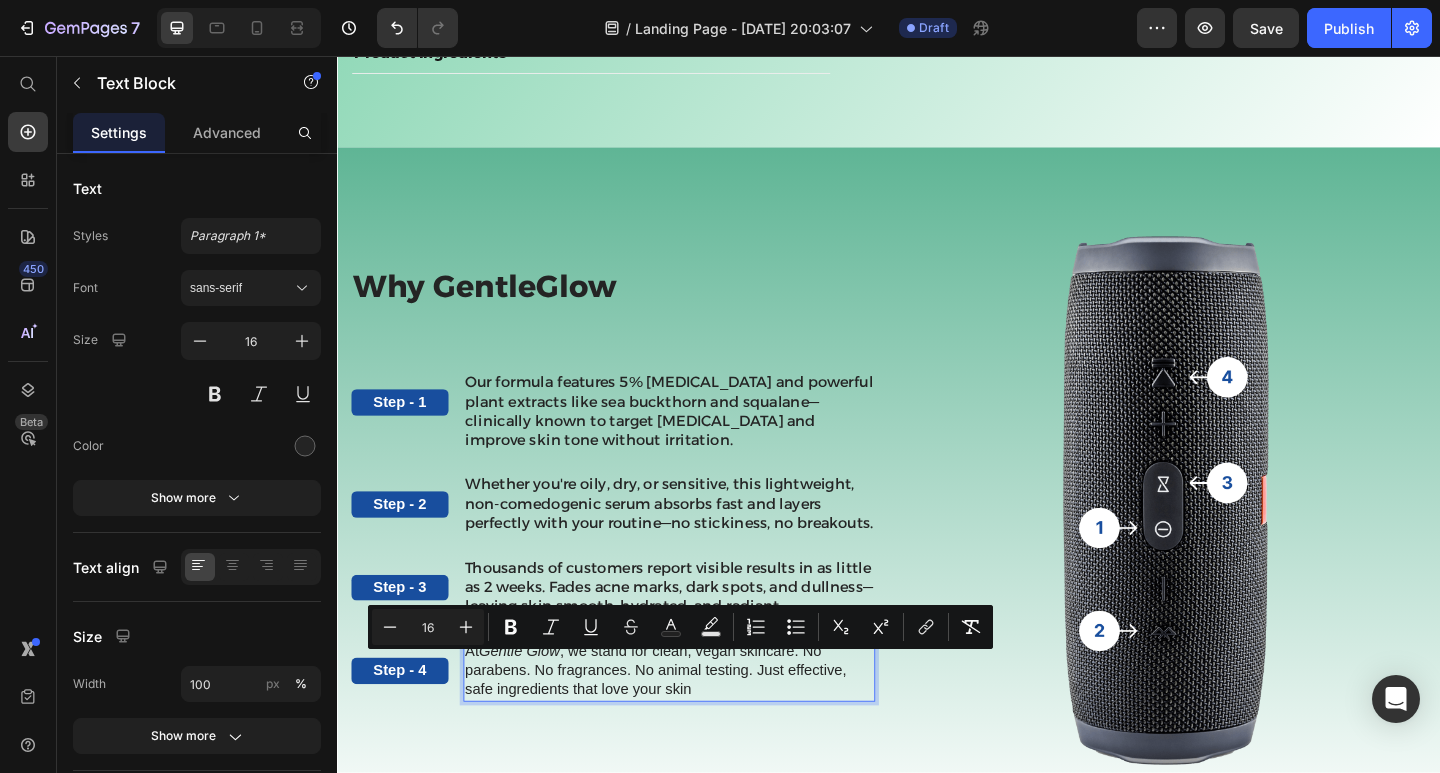 drag, startPoint x: 730, startPoint y: 756, endPoint x: 478, endPoint y: 716, distance: 255.15486 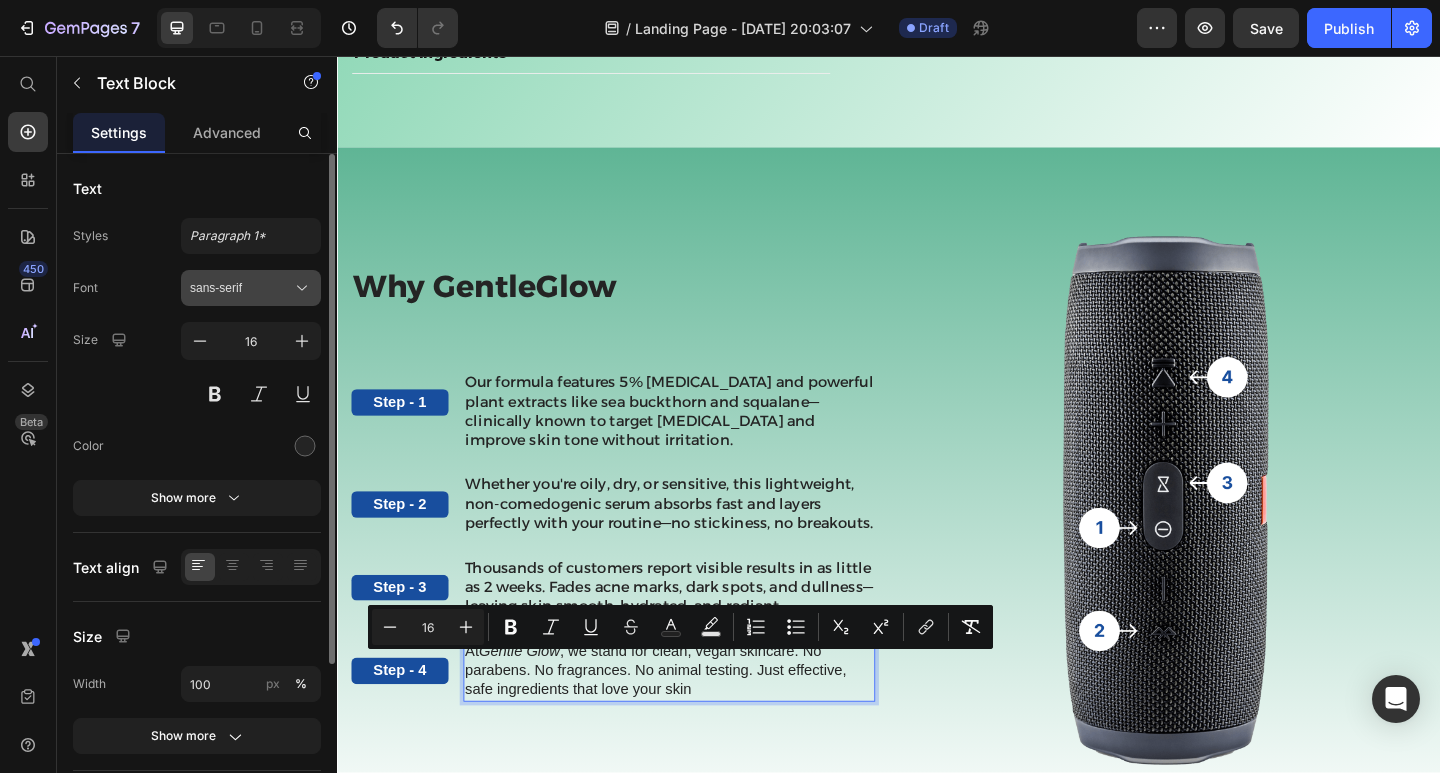 click on "sans-serif" at bounding box center (241, 288) 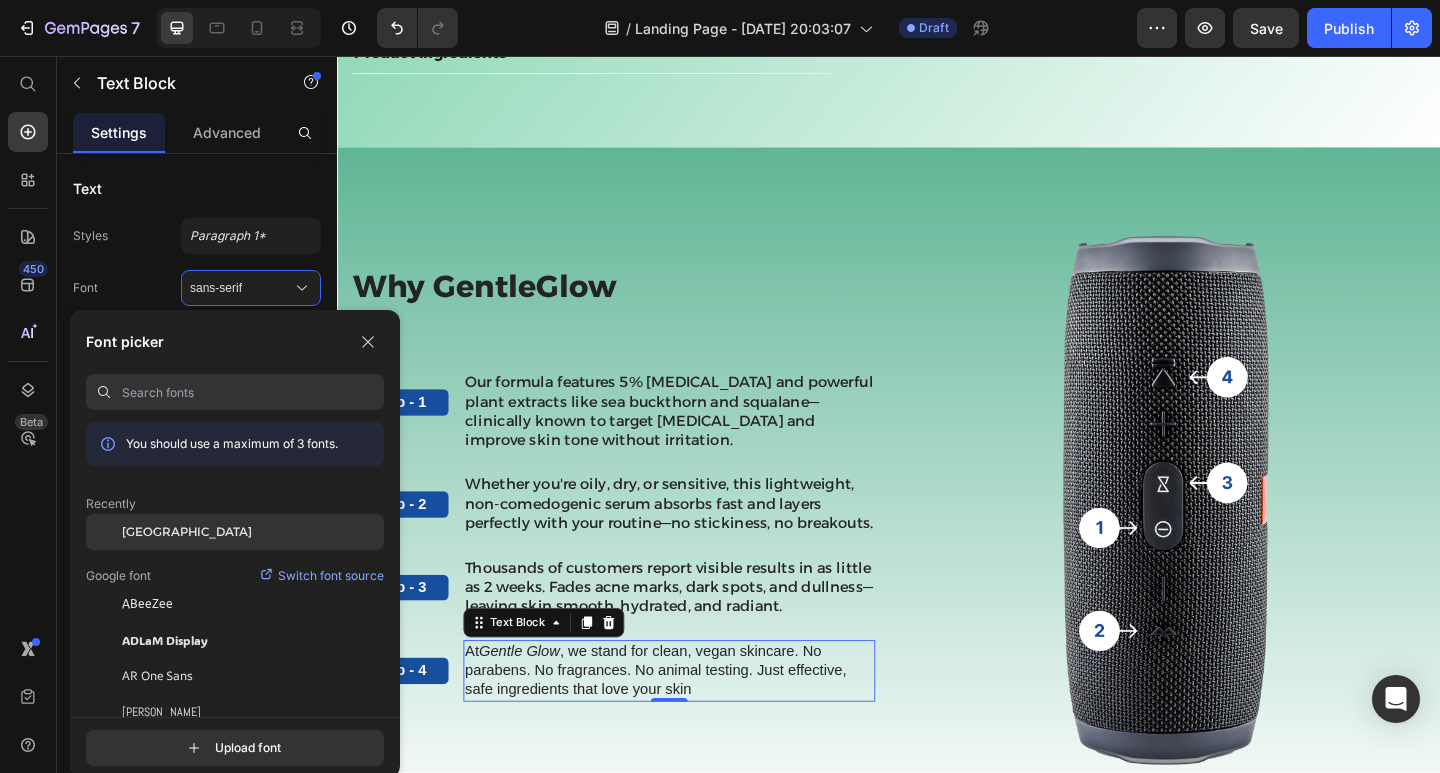 click on "[GEOGRAPHIC_DATA]" 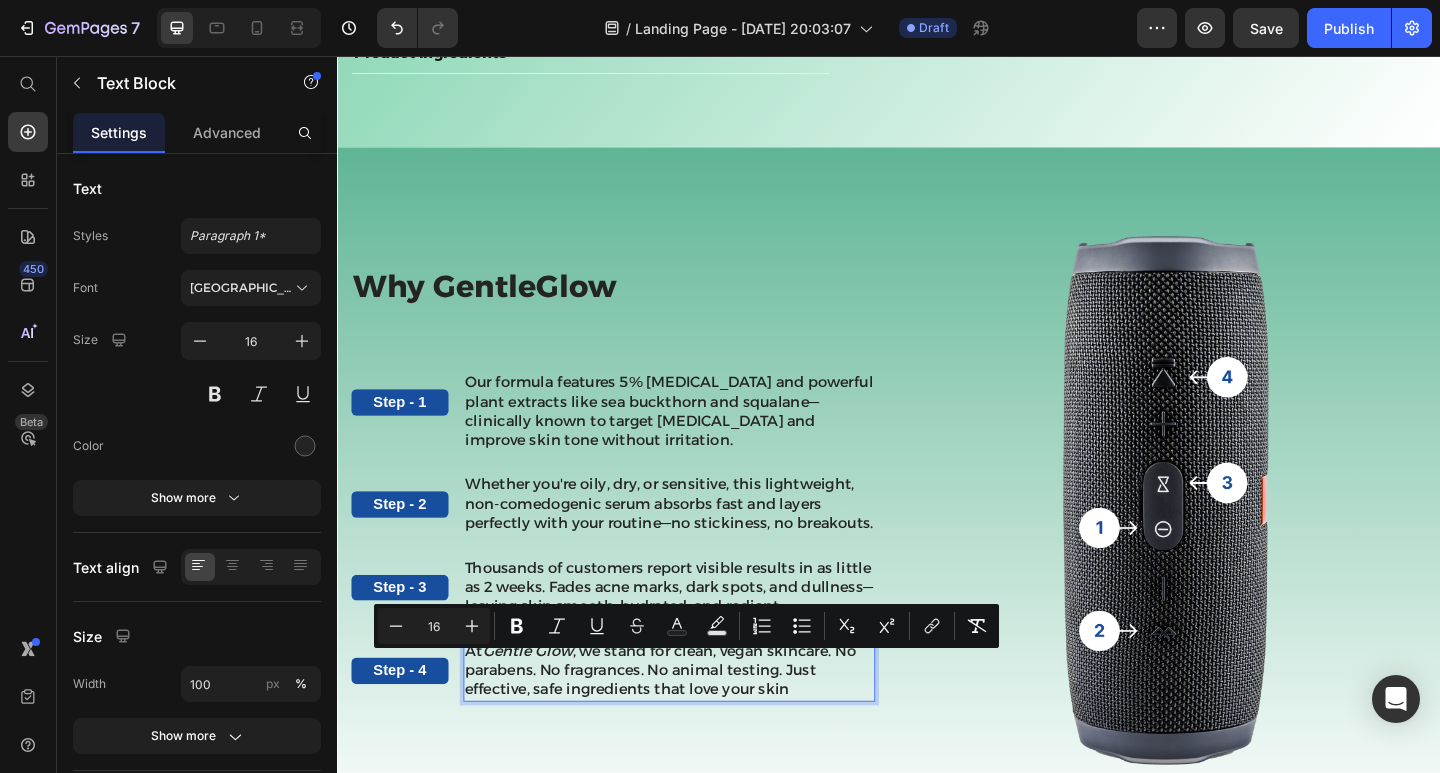 drag, startPoint x: 830, startPoint y: 757, endPoint x: 478, endPoint y: 710, distance: 355.12393 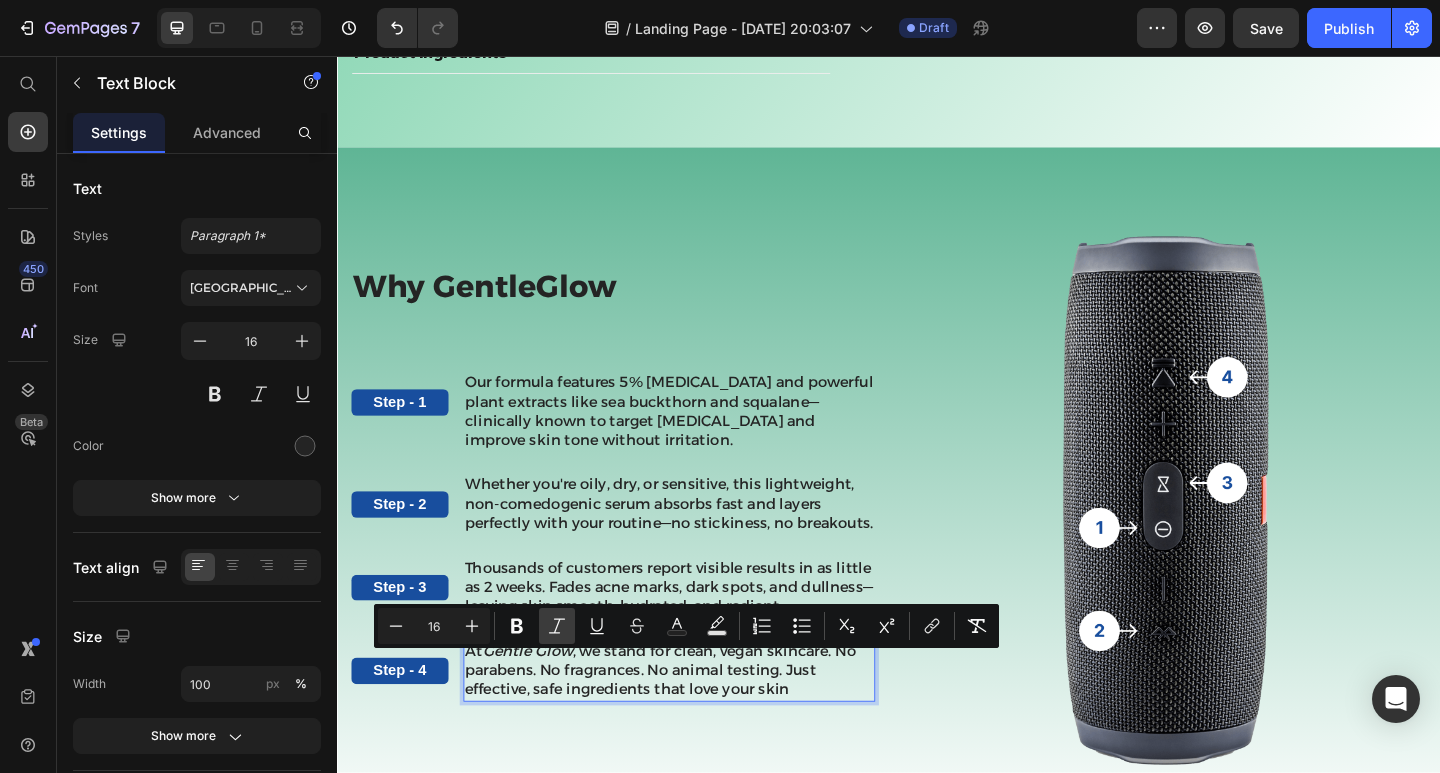 click 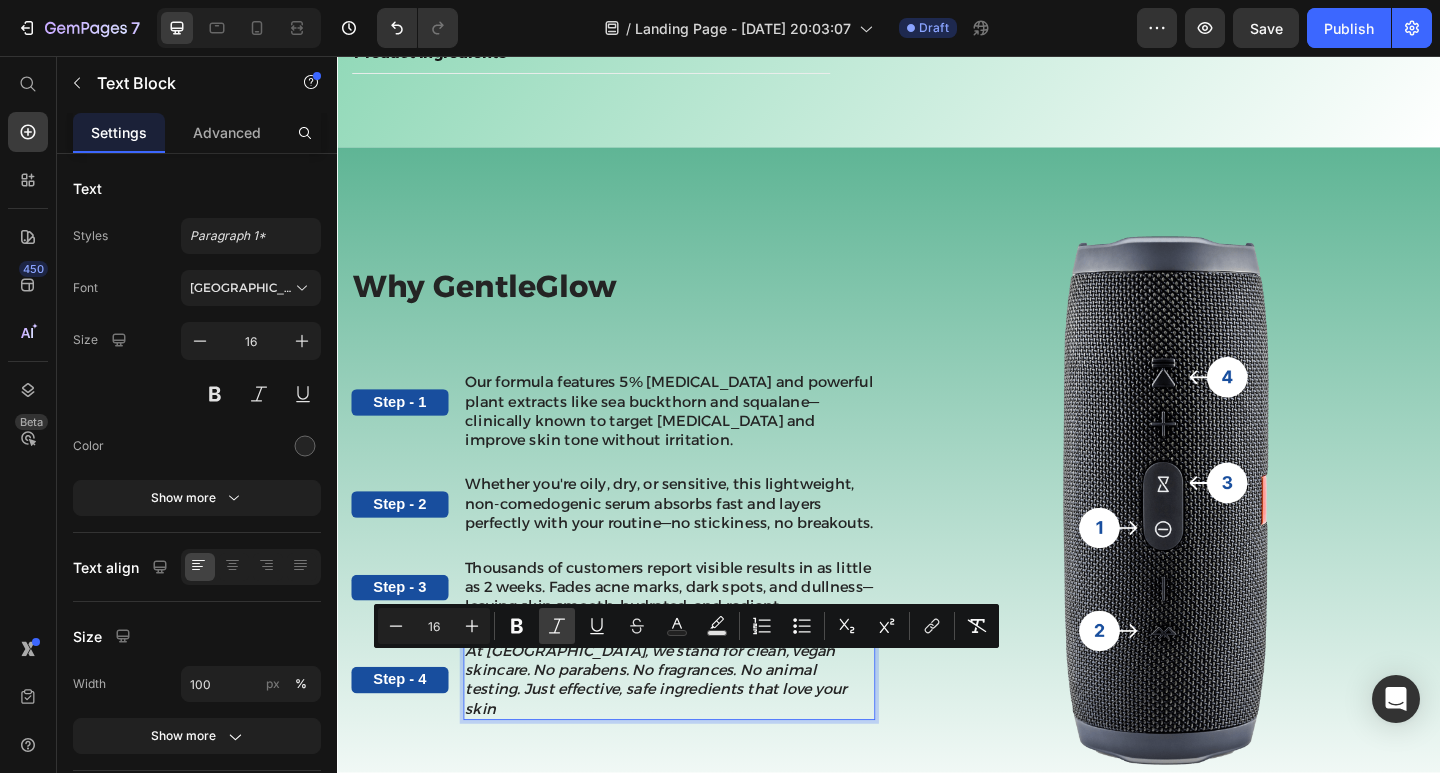 click 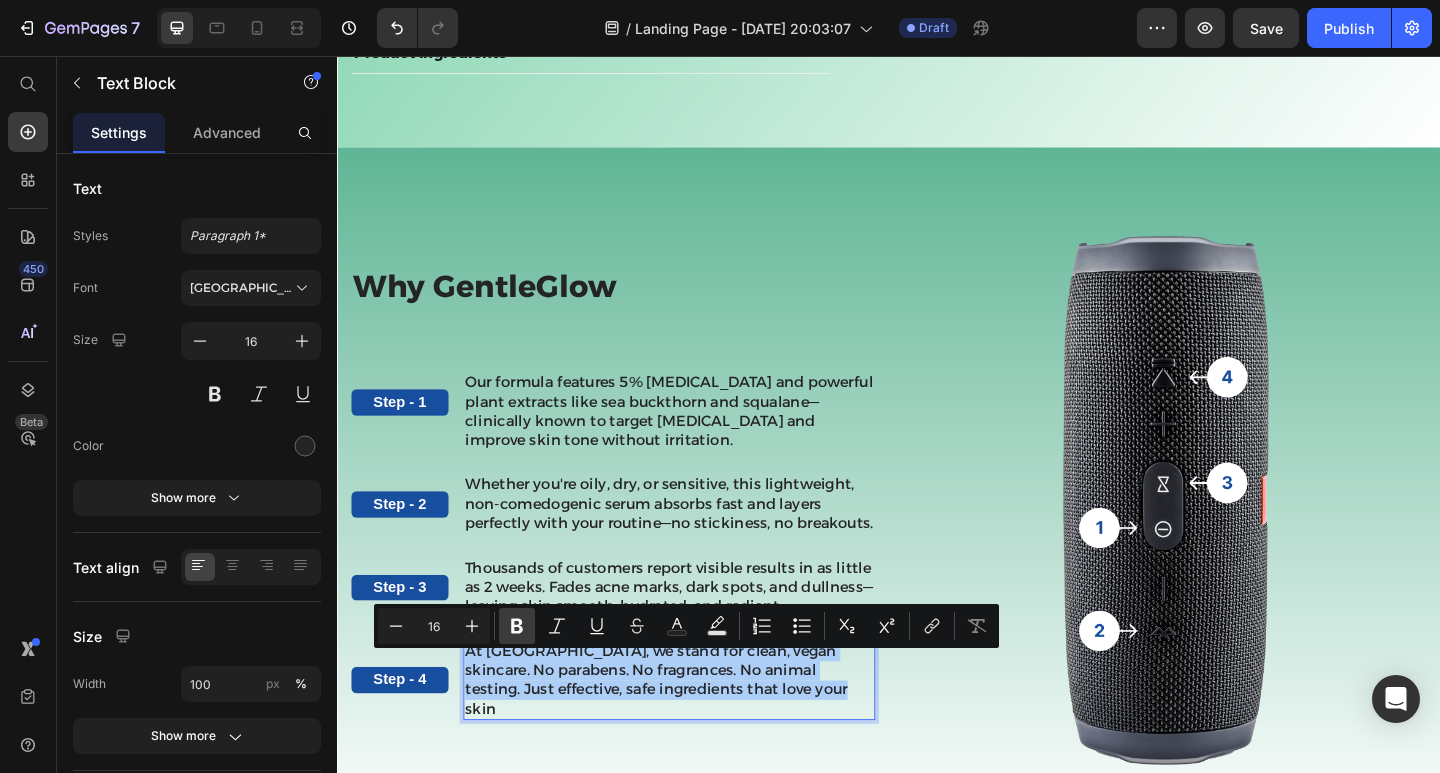 click 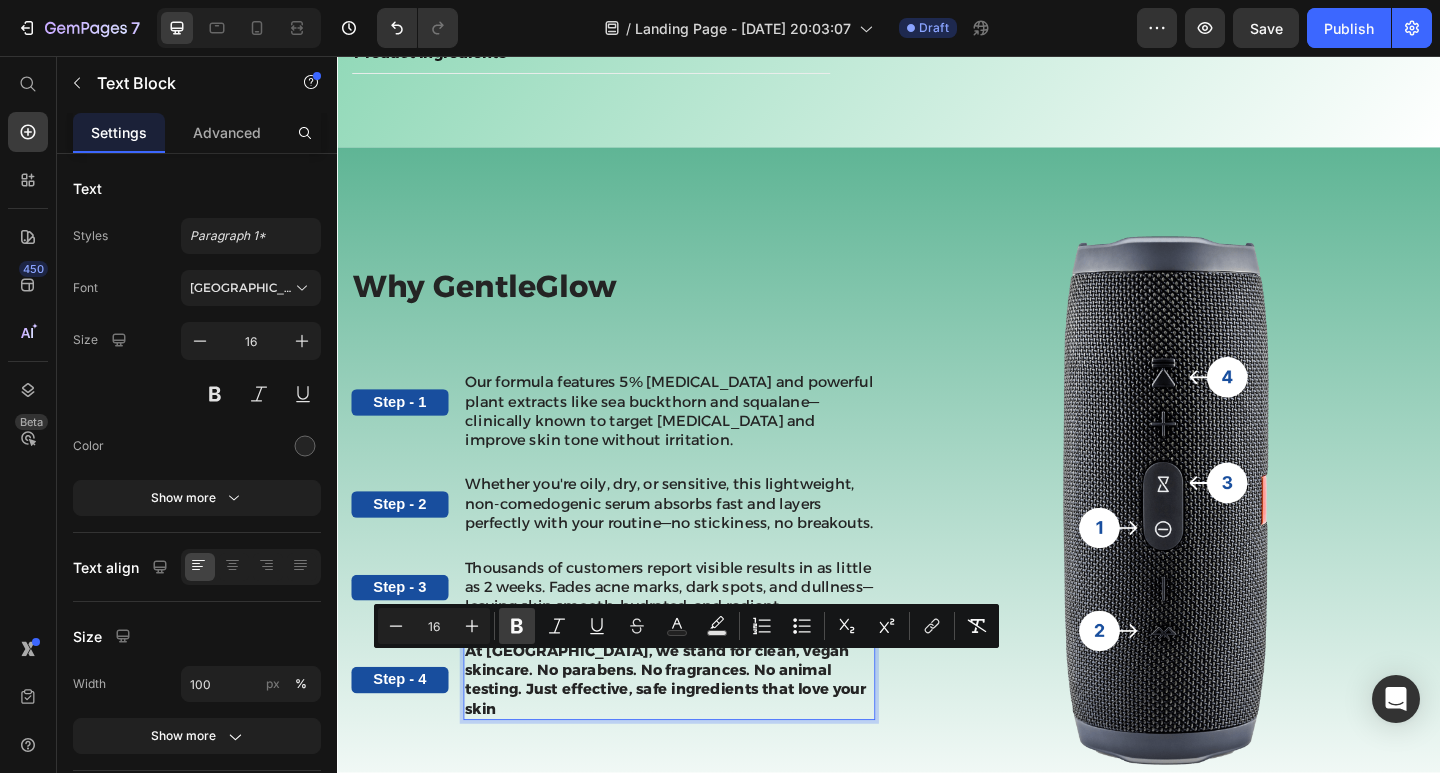 click 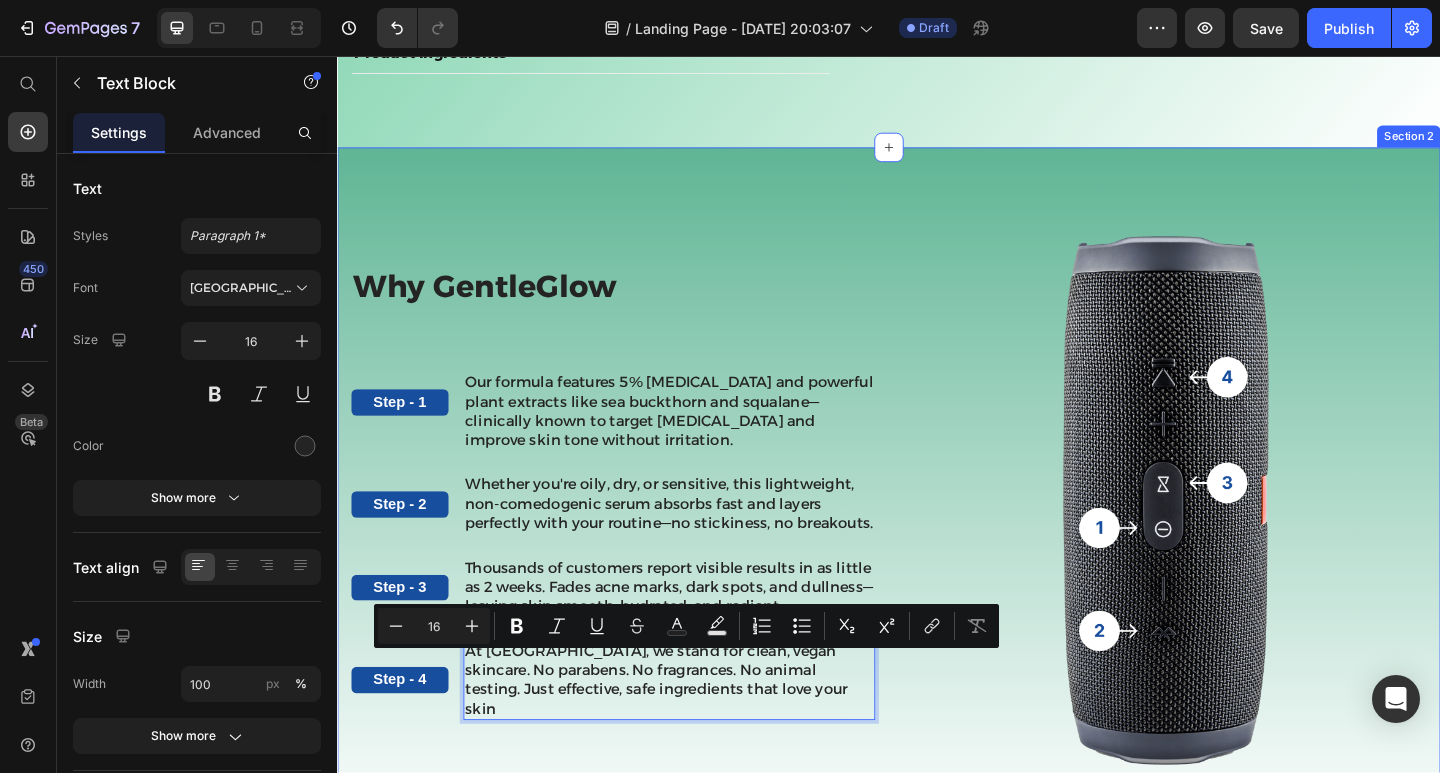 click on "Why GentleGlow Heading Step - 1 Text Block   Our formula features 5% Niacinamide and powerful plant extracts like sea buckthorn and squalane—clinically known to target hyperpigmentation and improve skin tone without irritation. Text Block Row Step - 2 Text Block Whether you're oily, dry, or sensitive, this lightweight, non-comedogenic serum absorbs fast and layers perfectly with your routine—no stickiness, no breakouts. Text Block Row Step - 3 Text Block Thousands of customers report visible results in as little as 2 weeks. Fades acne marks, dark spots, and dullness—leaving skin smooth, hydrated, and radiant. Text Block Row Step - 4 Text Block At Gentle Glow, we stand for clean, vegan skincare. No parabens. No fragrances. No animal testing. Just effective, safe ingredients that love your skin  Text Block   0 Row The standard Lorem Heading Image Row Section 2" at bounding box center (937, 538) 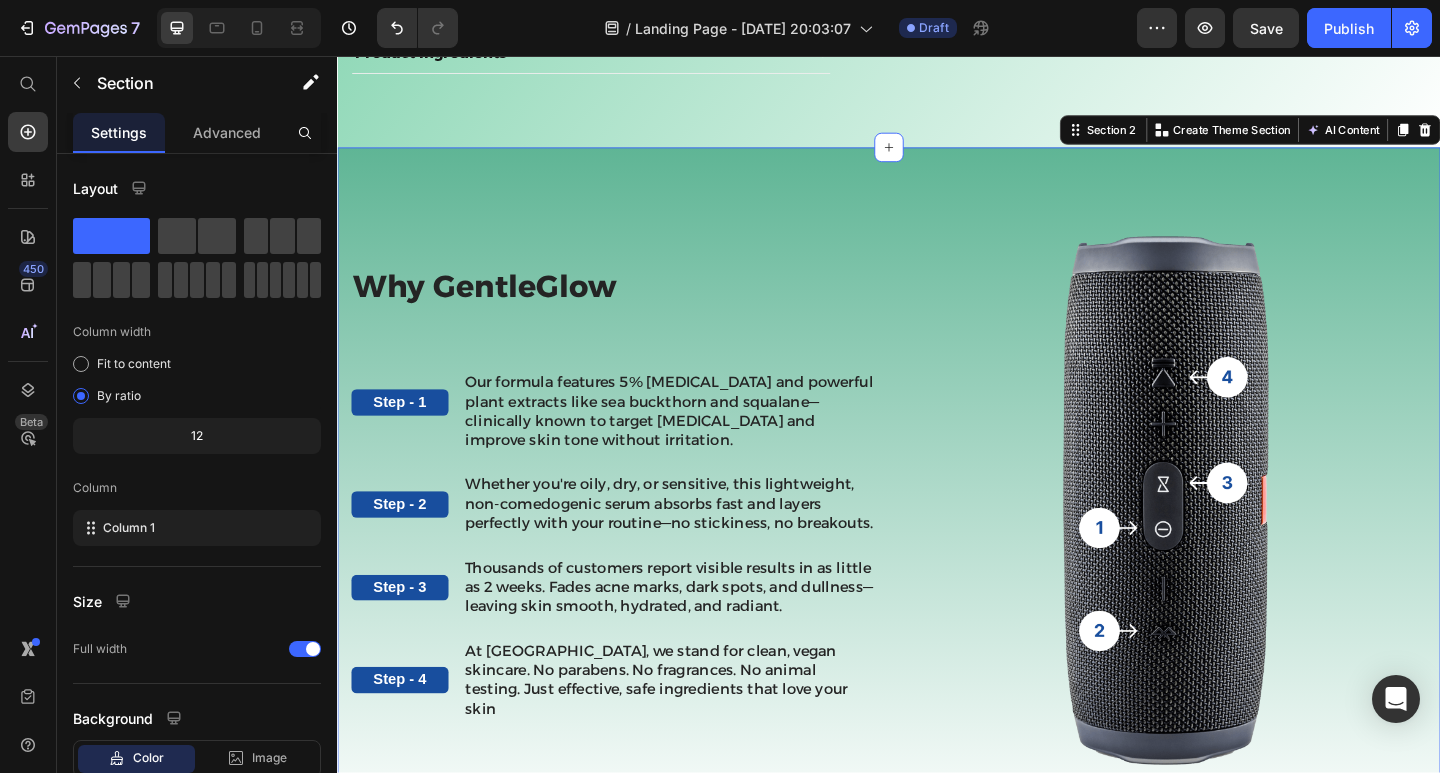 scroll, scrollTop: 0, scrollLeft: 0, axis: both 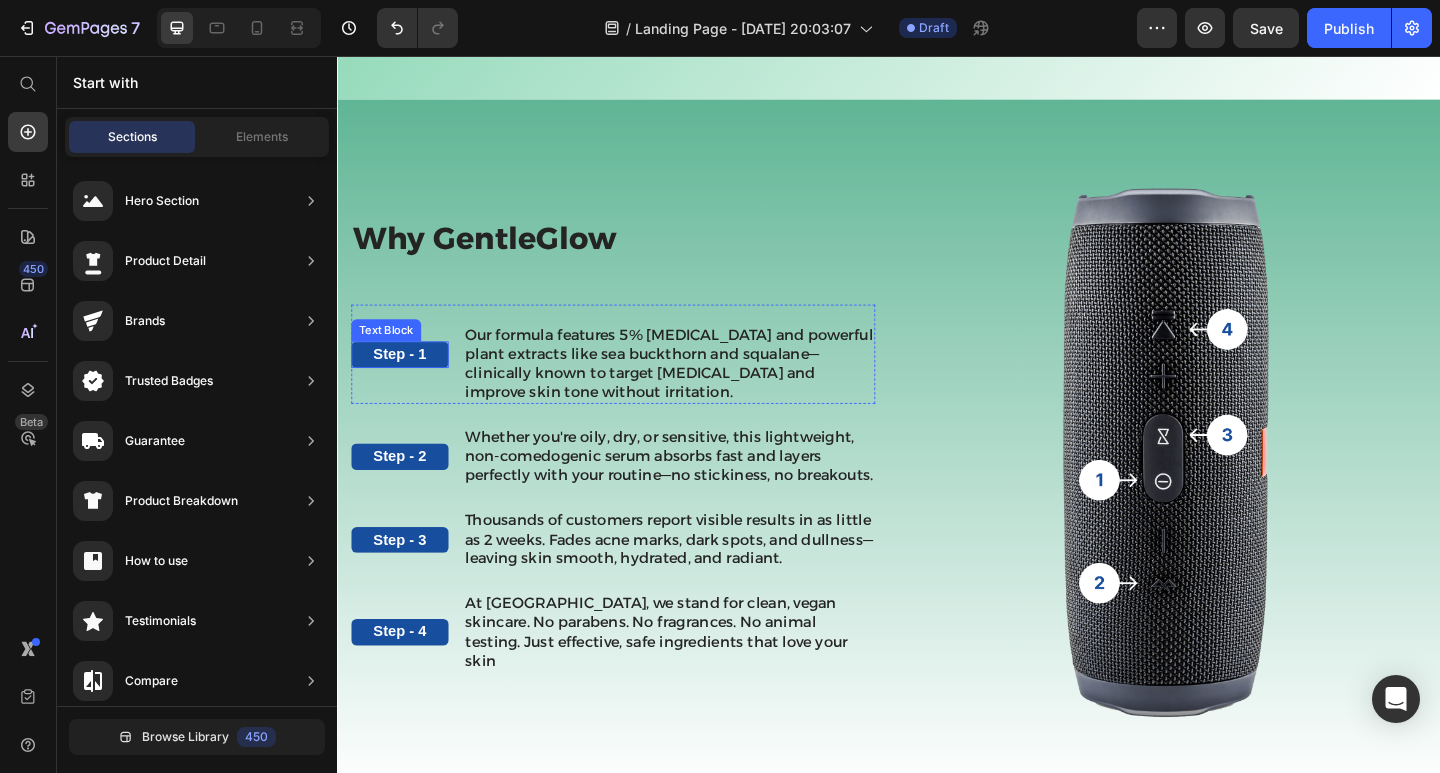 click on "Step - 1" at bounding box center [405, 381] 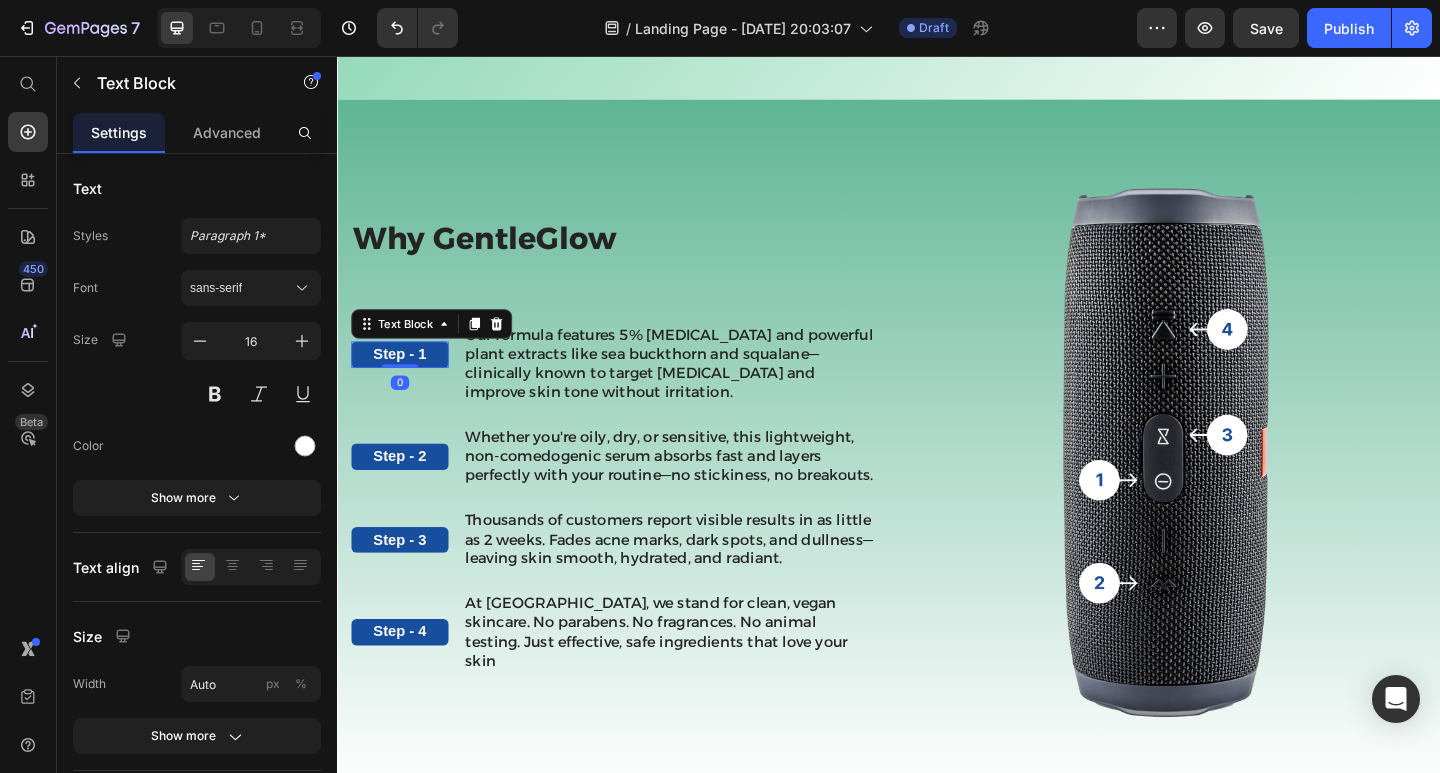 click on "Step - 1" at bounding box center (405, 381) 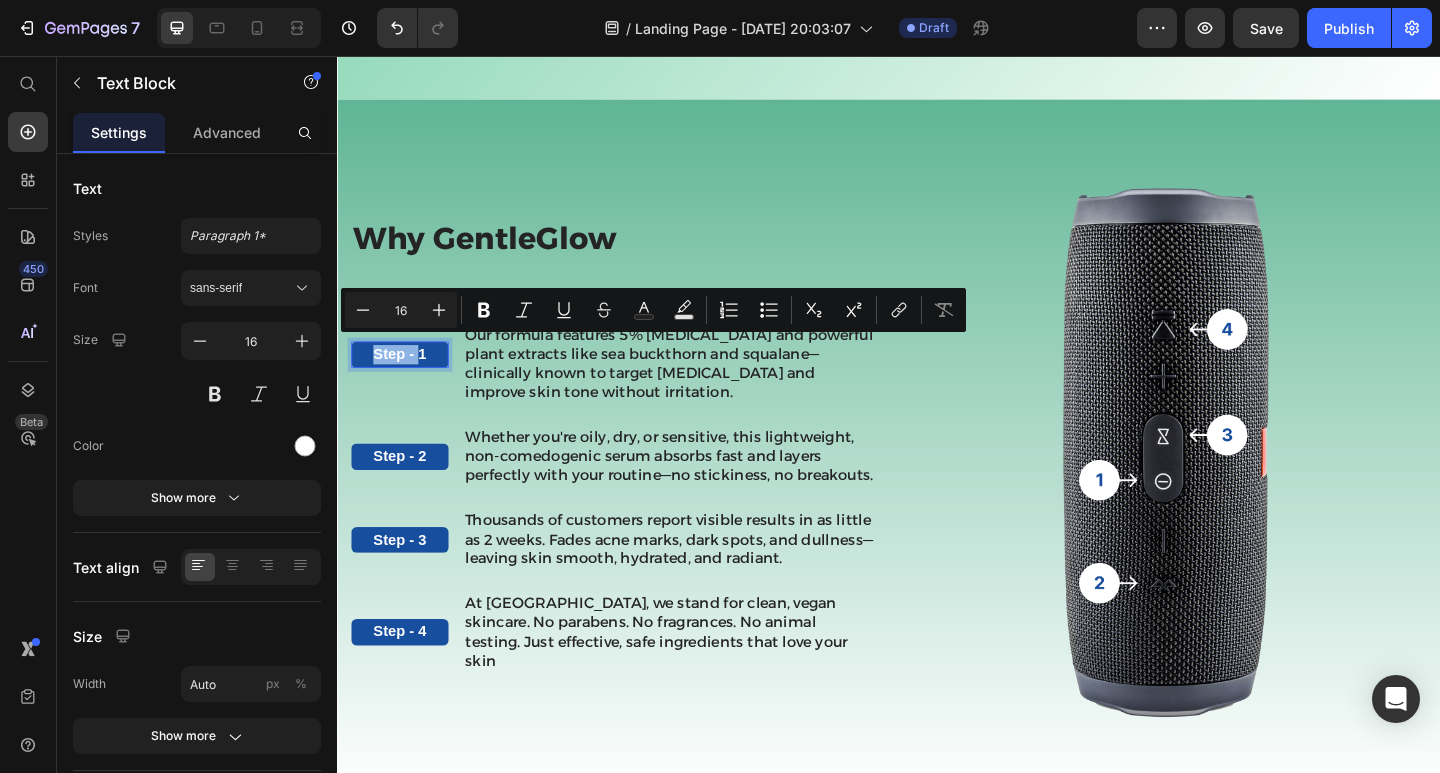 drag, startPoint x: 422, startPoint y: 372, endPoint x: 377, endPoint y: 369, distance: 45.099888 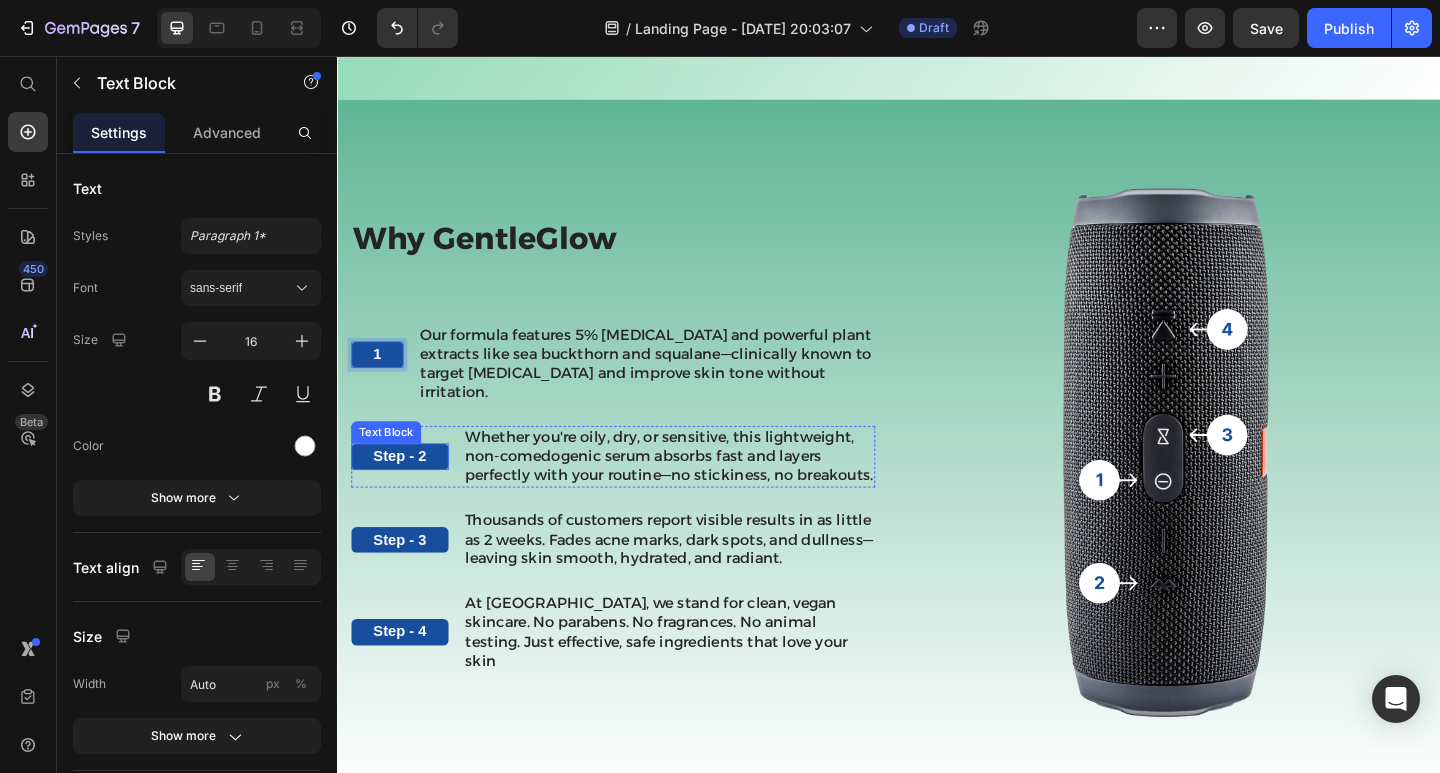 click on "Step - 2" at bounding box center [405, 492] 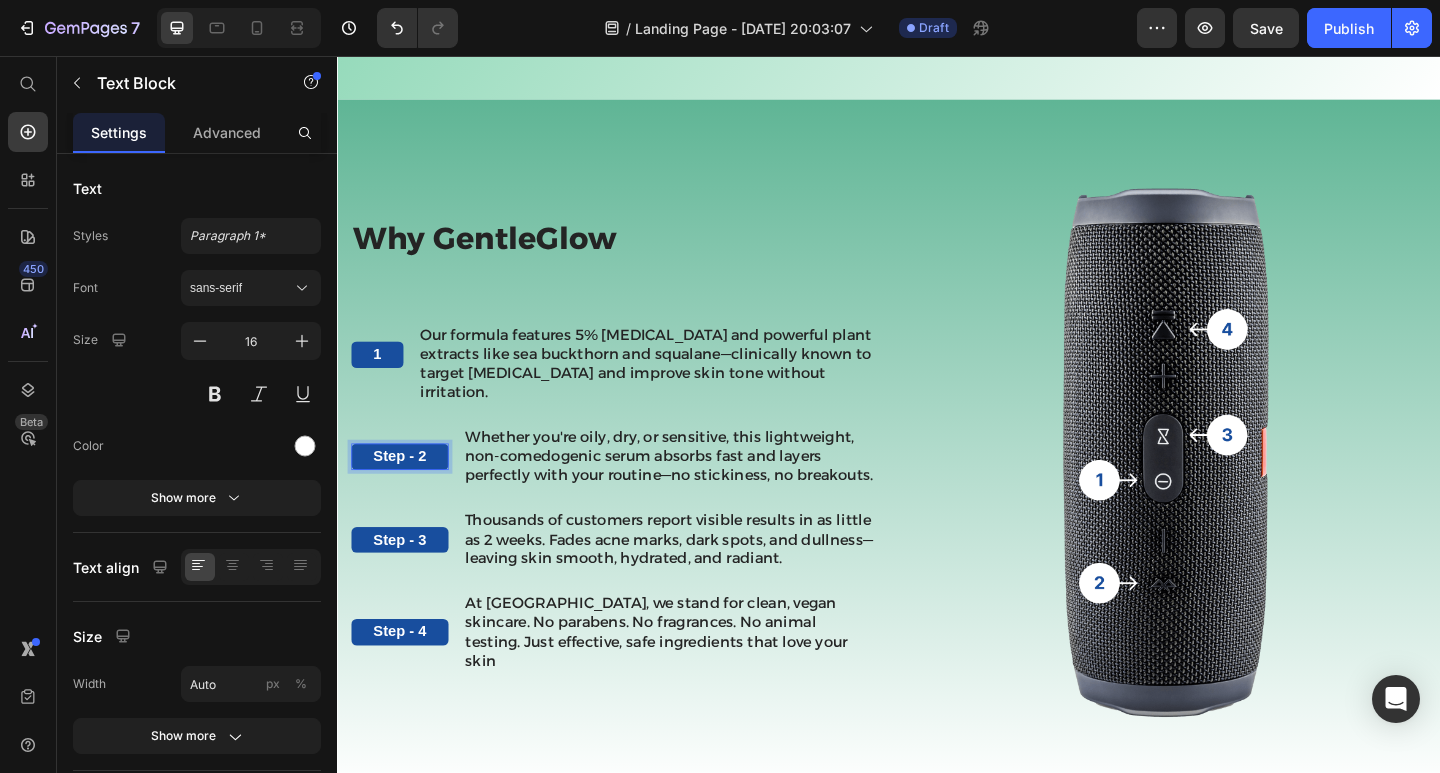 click on "Step - 2" at bounding box center (405, 492) 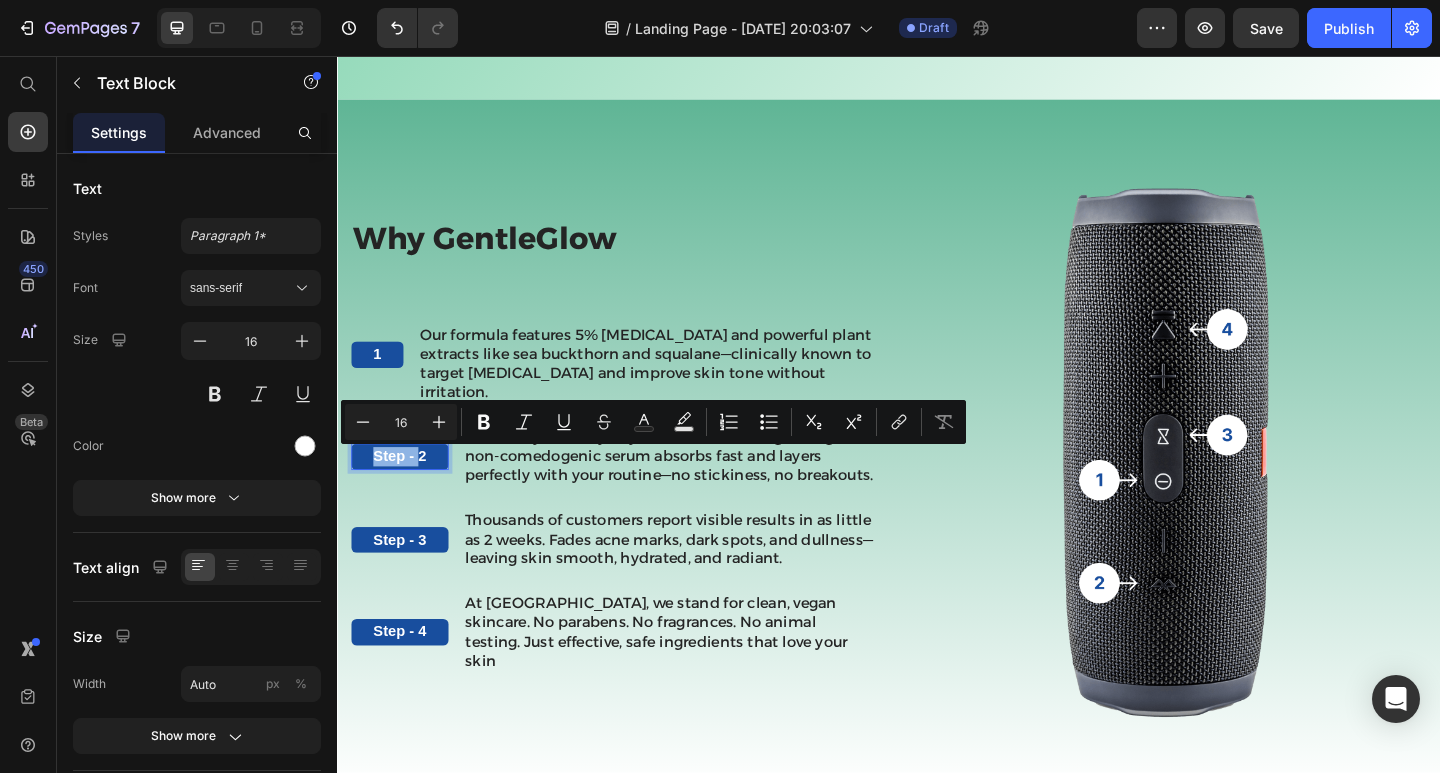 drag, startPoint x: 420, startPoint y: 494, endPoint x: 377, endPoint y: 490, distance: 43.185646 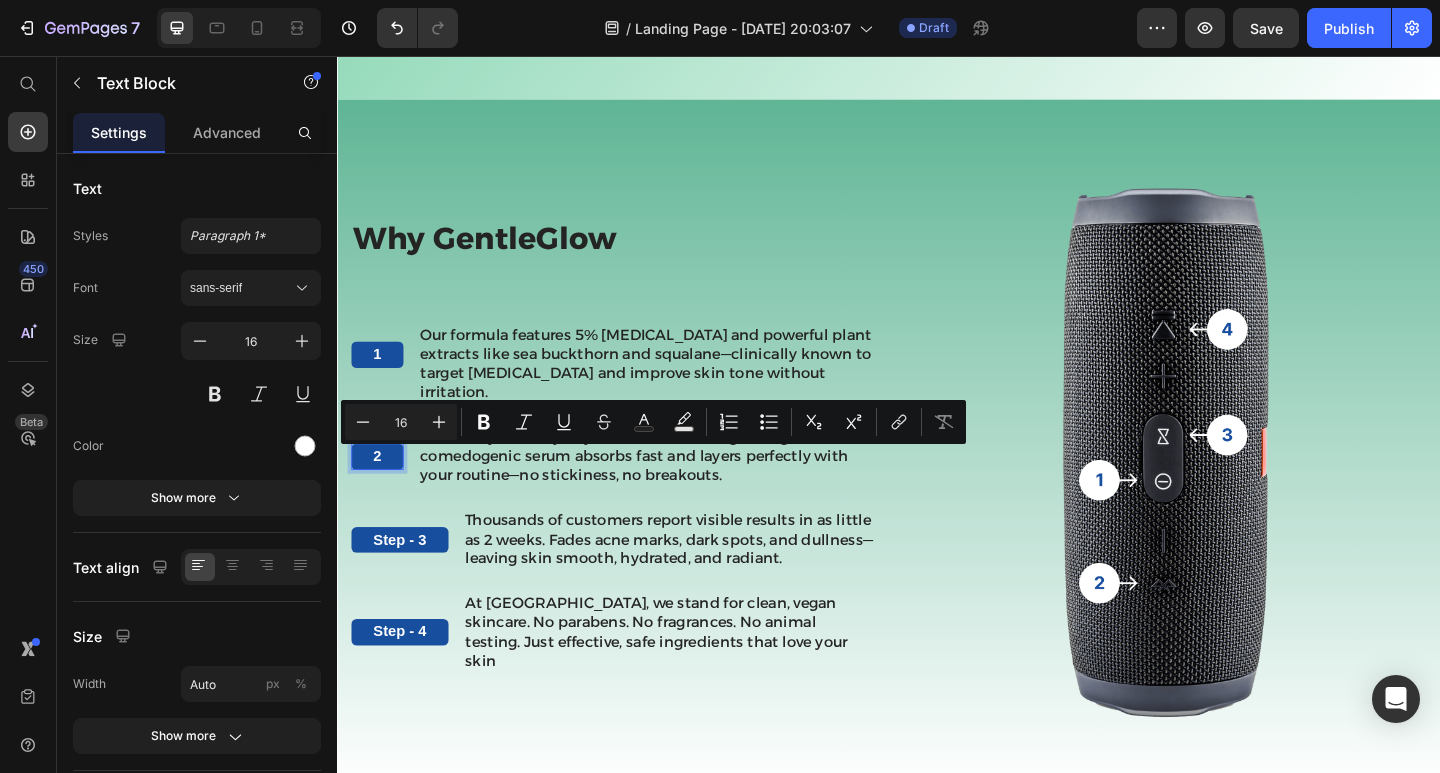 scroll, scrollTop: 931, scrollLeft: 0, axis: vertical 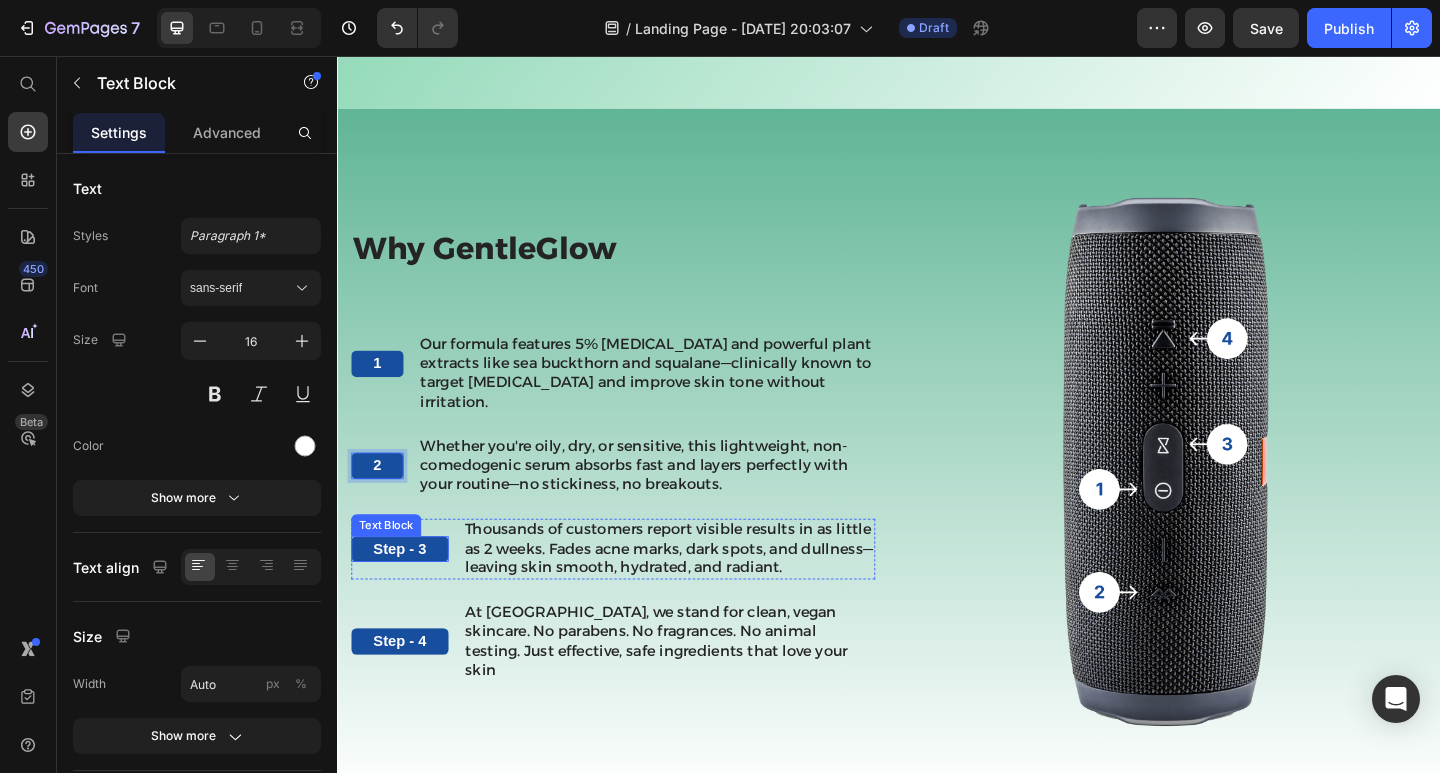 click on "Step - 3" at bounding box center (405, 593) 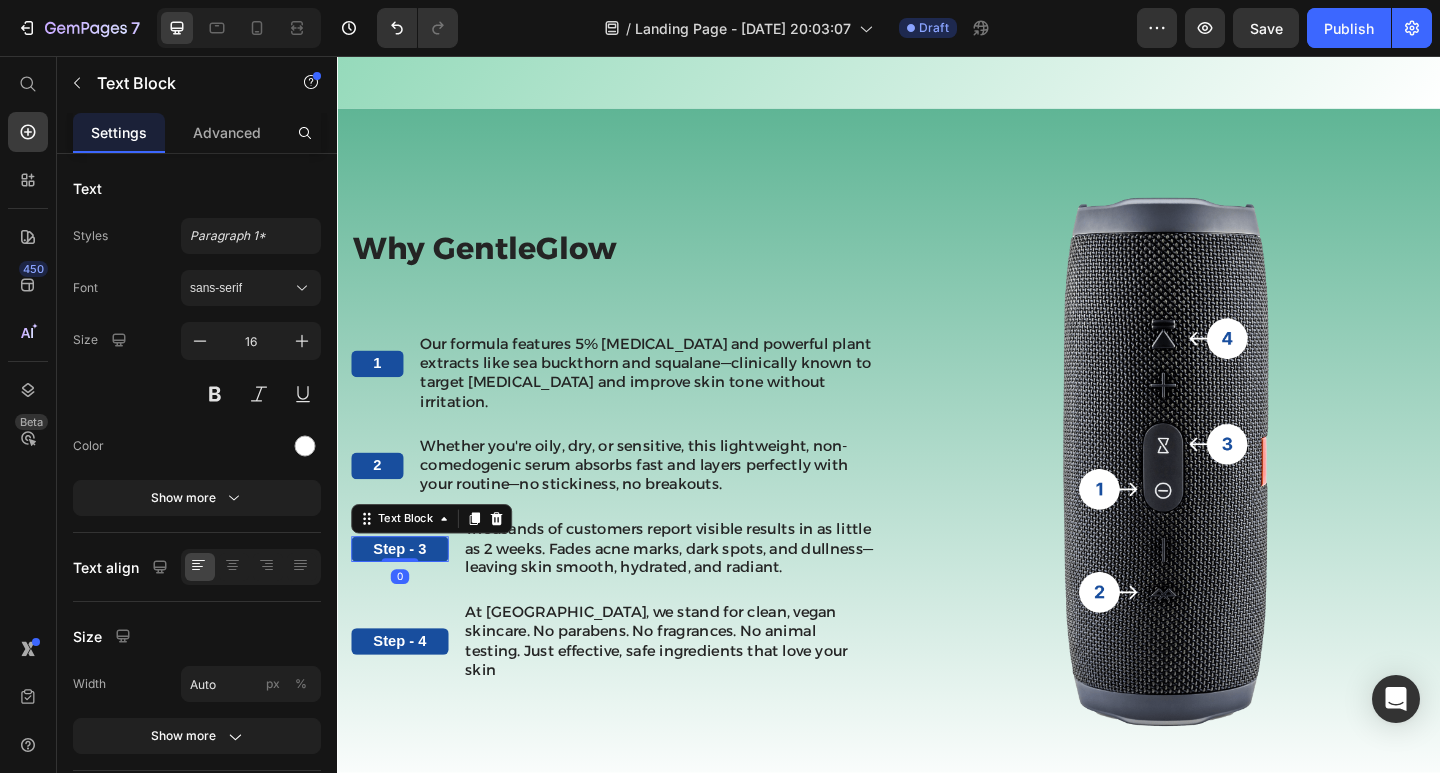 click on "Step - 3" at bounding box center [405, 593] 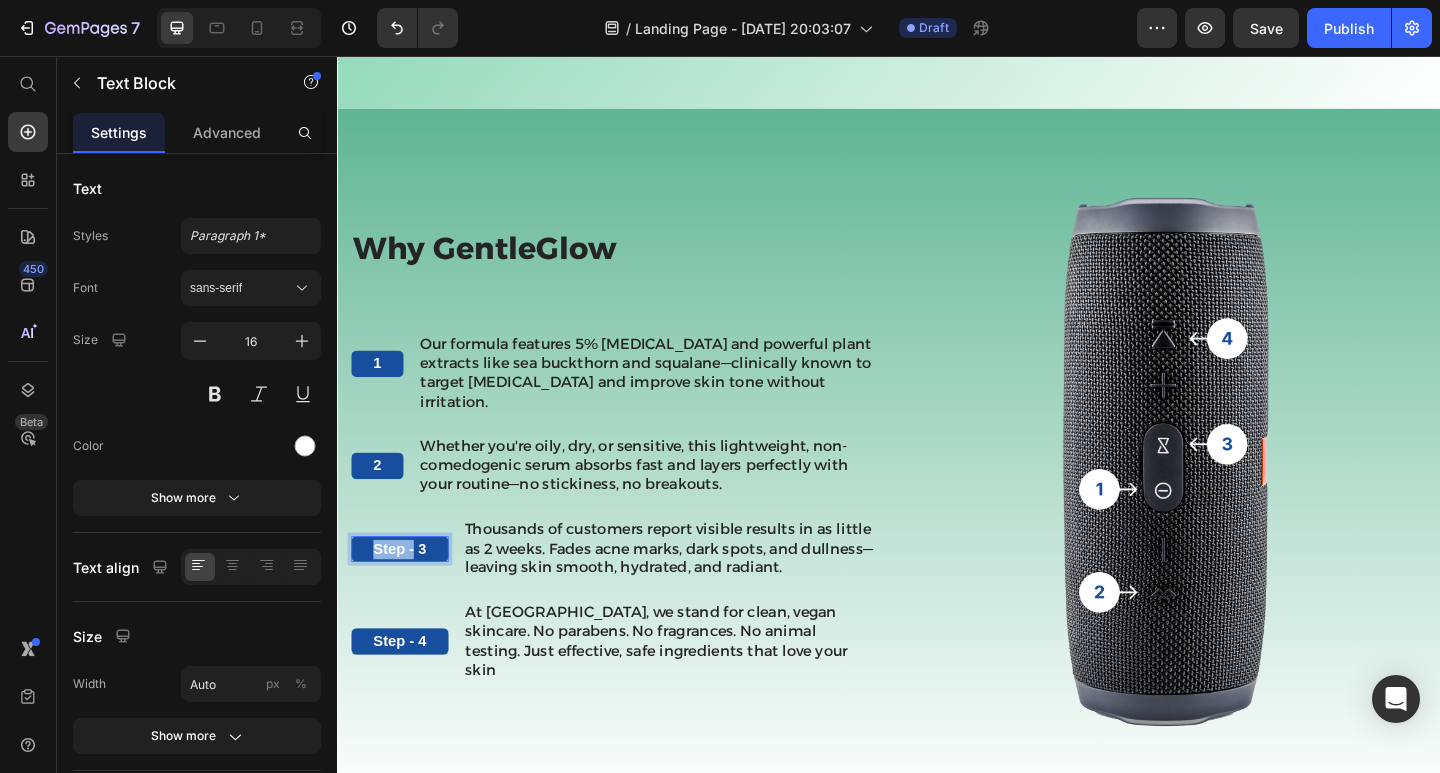 drag, startPoint x: 421, startPoint y: 583, endPoint x: 370, endPoint y: 582, distance: 51.009804 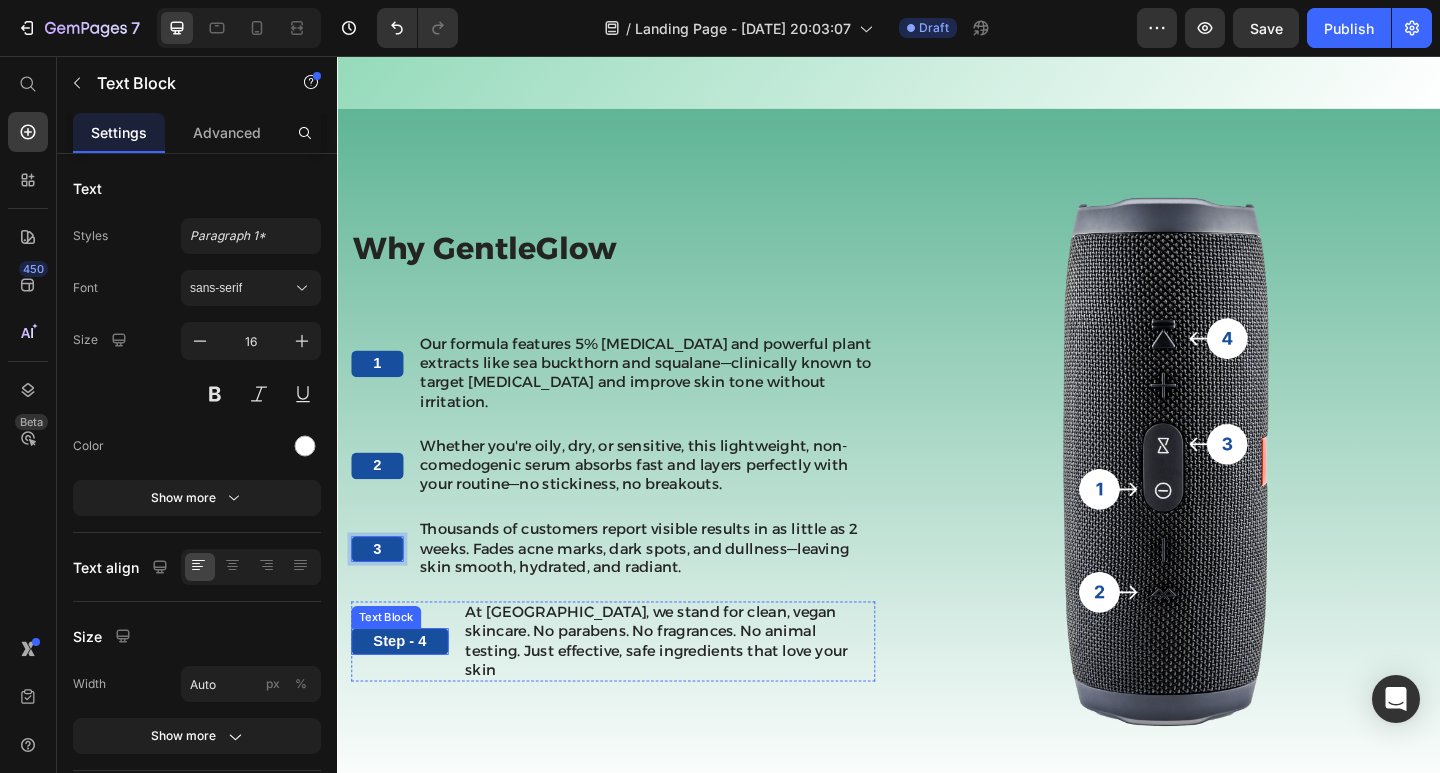 click on "Step - 4" at bounding box center [405, 693] 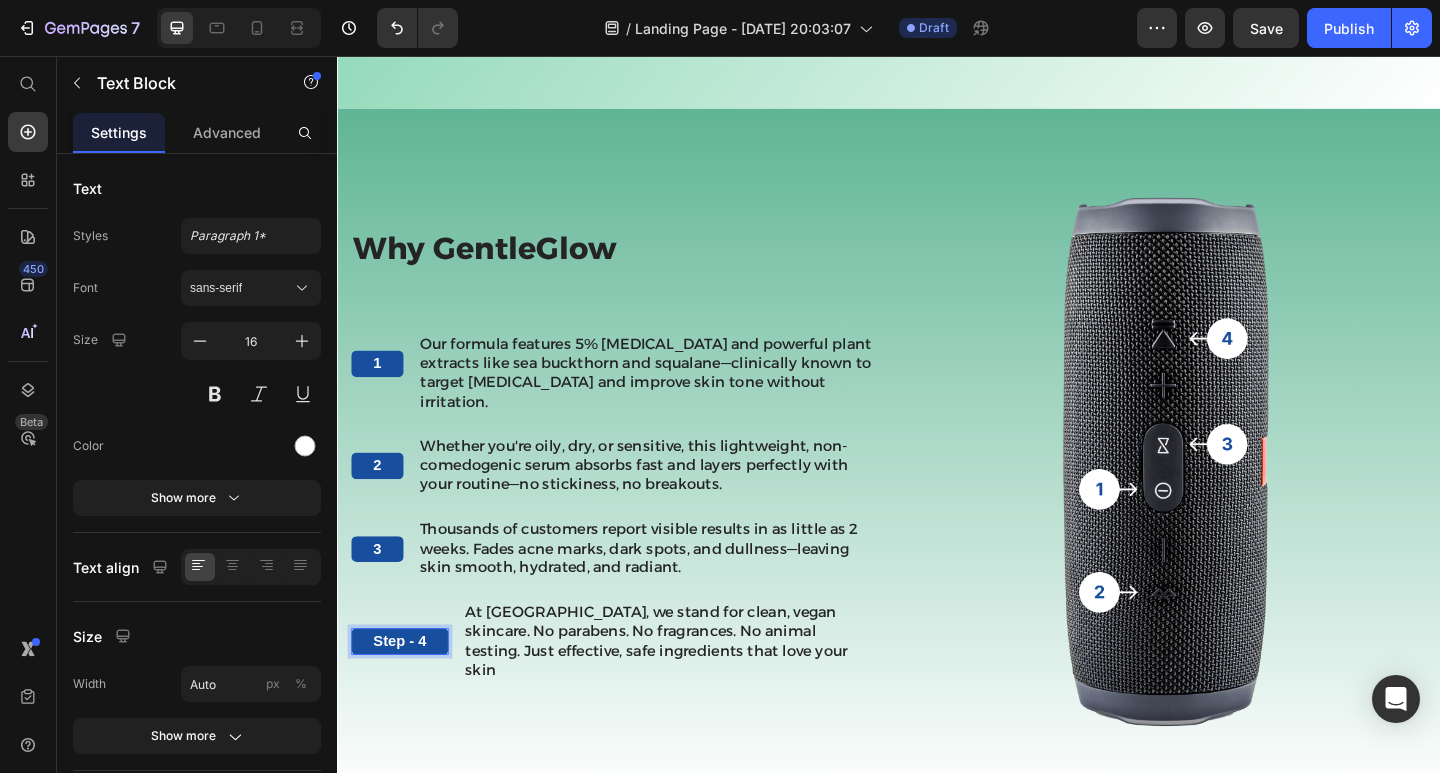 click on "Step - 4" at bounding box center [405, 693] 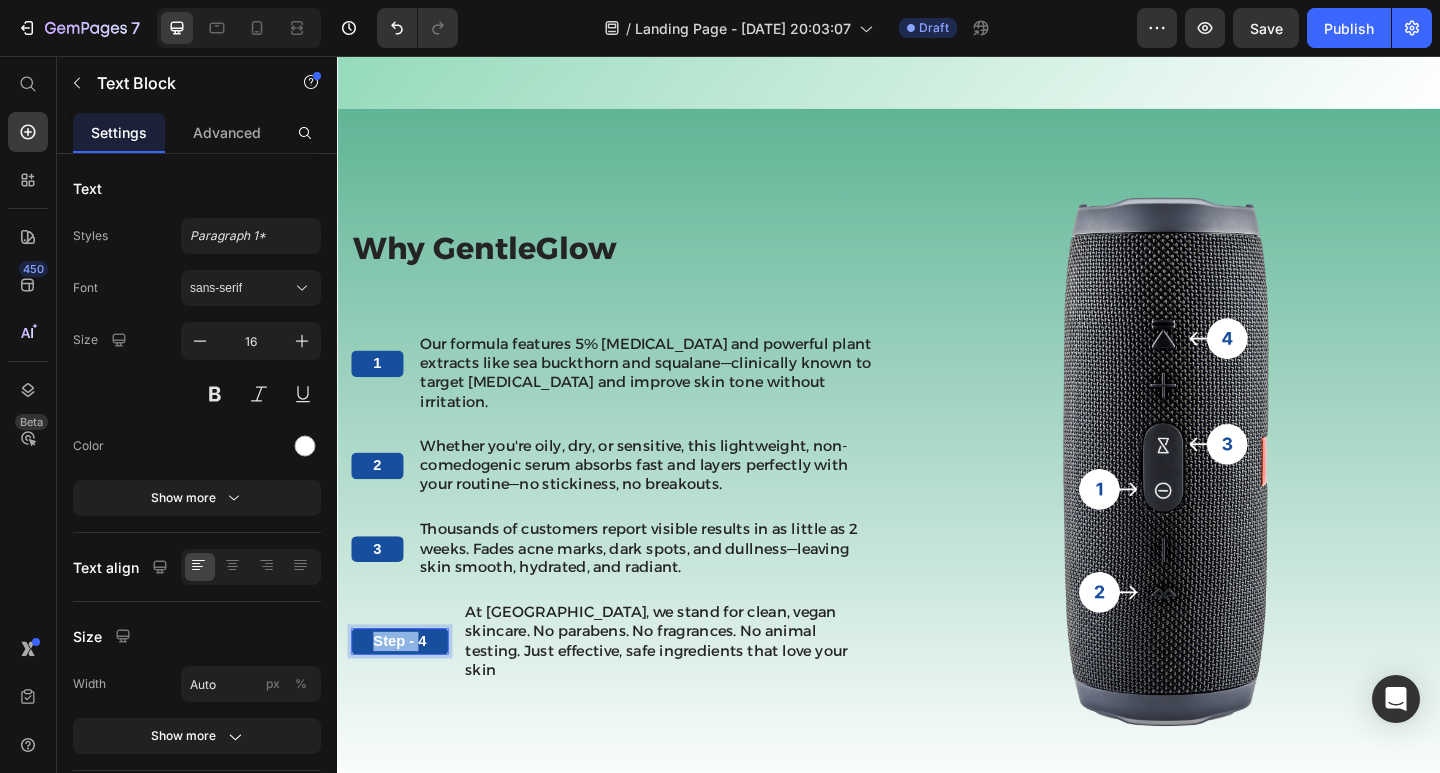 drag, startPoint x: 421, startPoint y: 673, endPoint x: 377, endPoint y: 668, distance: 44.28318 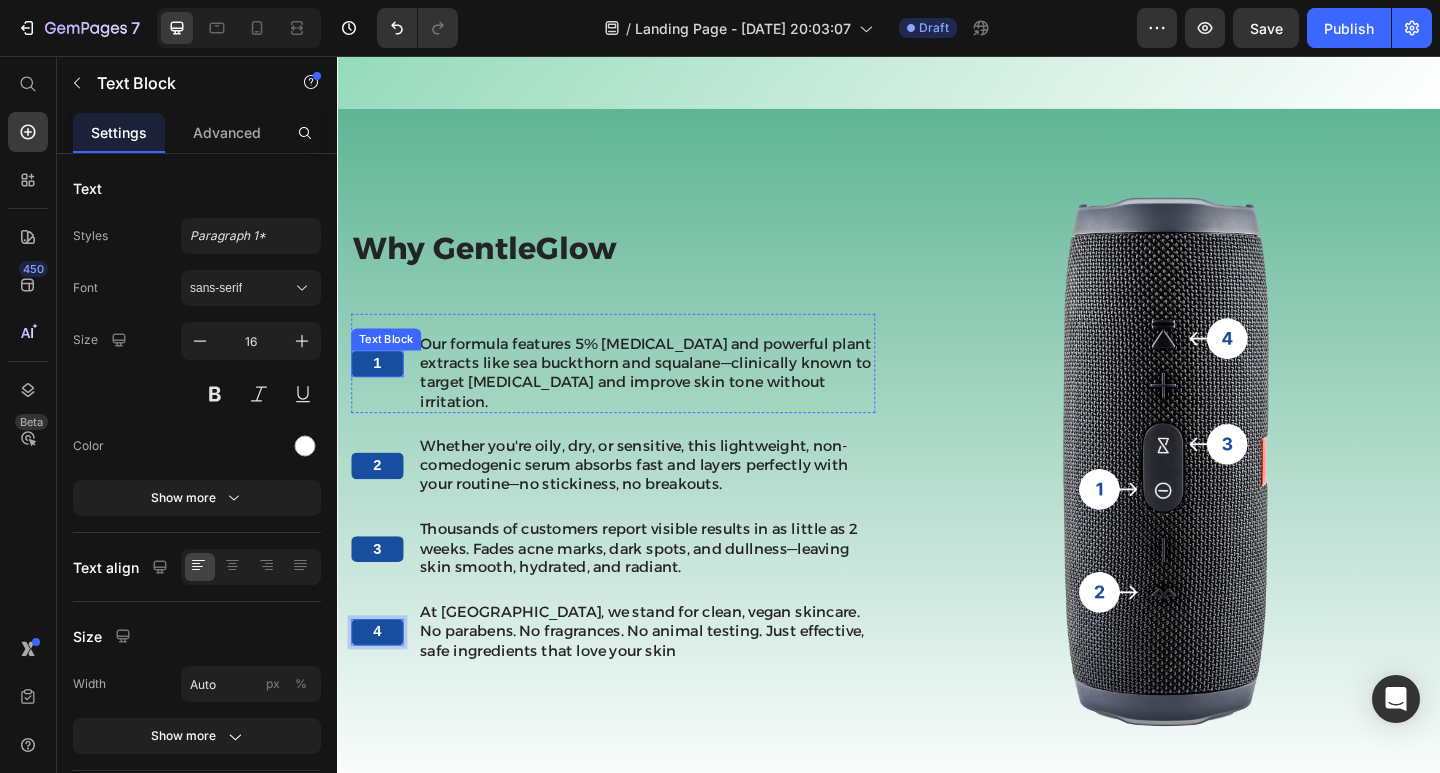 click on "1" at bounding box center [380, 391] 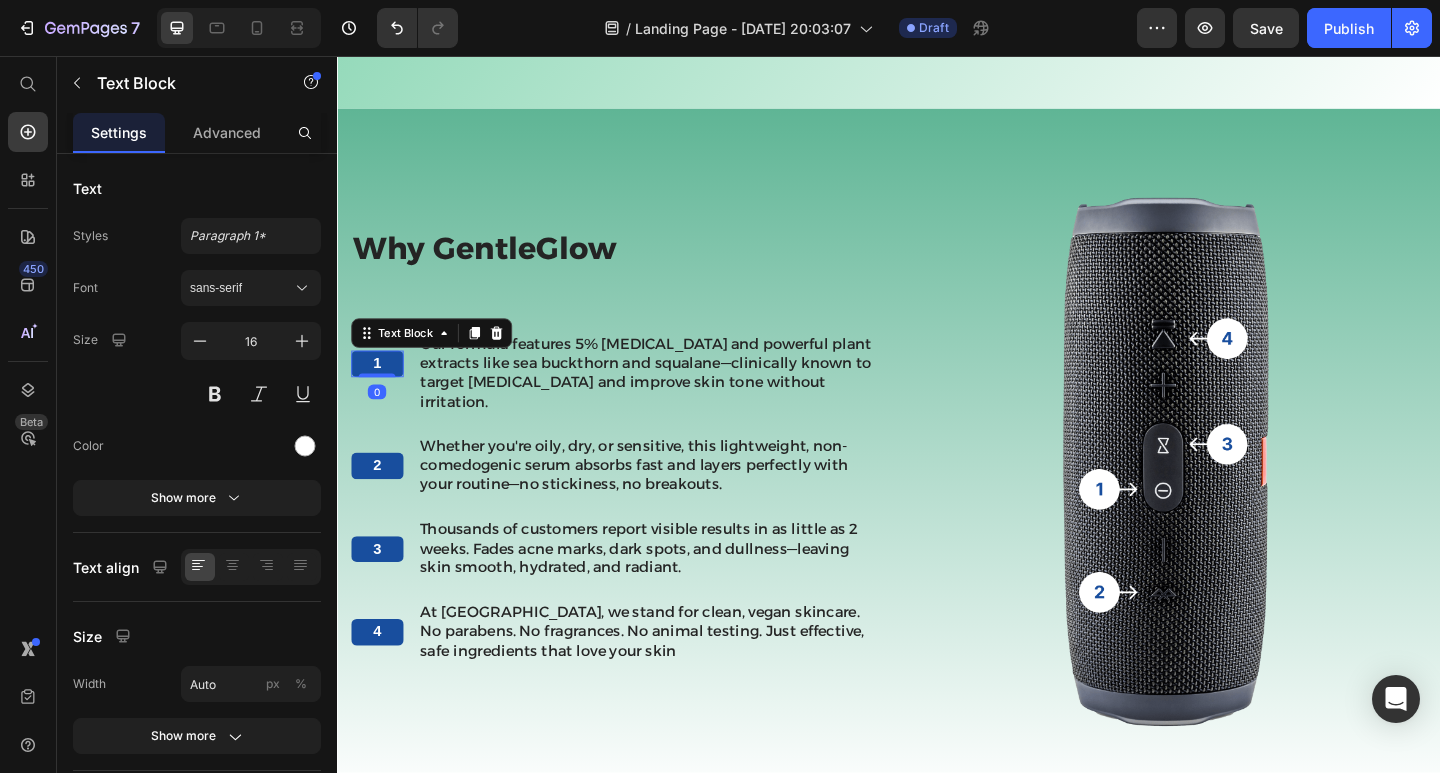 click on "1" at bounding box center [380, 391] 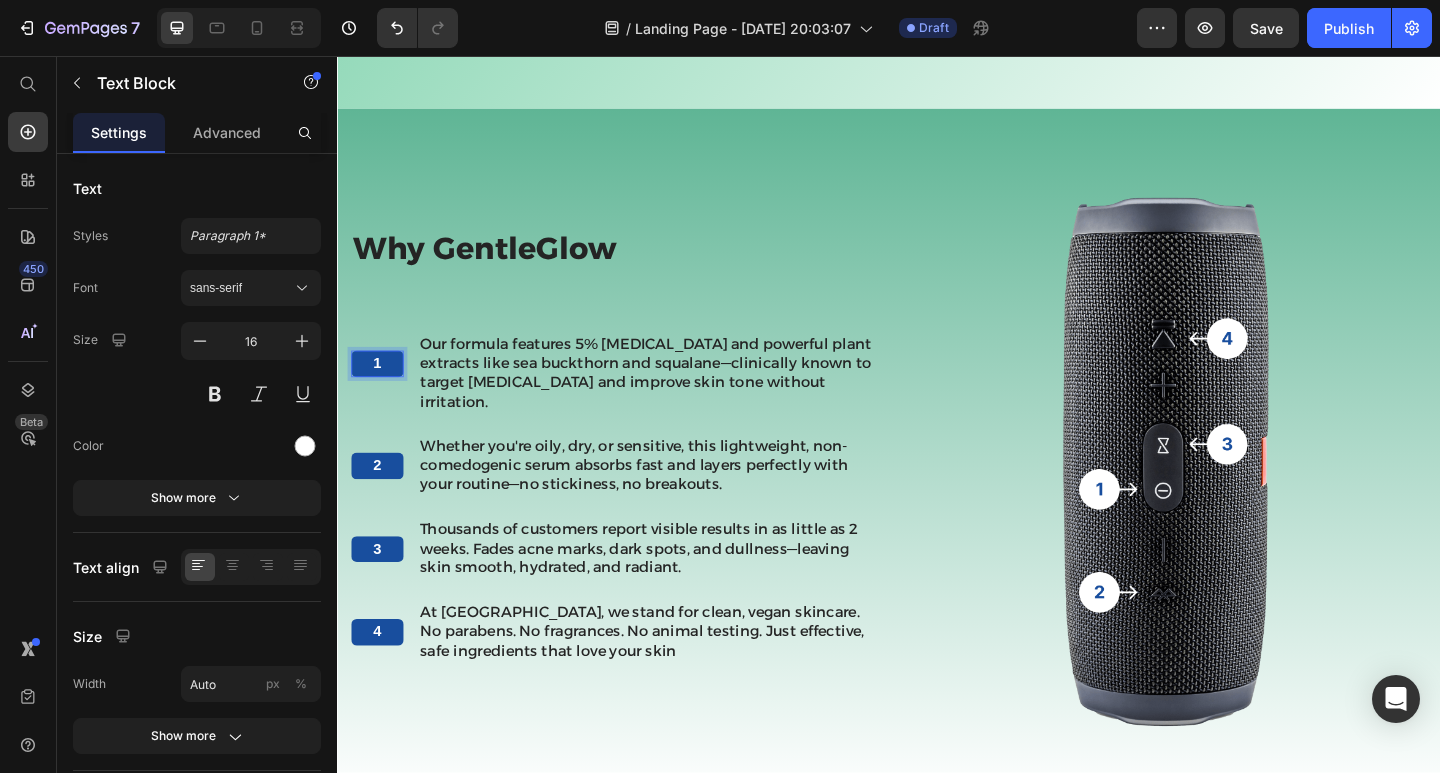 click on "1" at bounding box center (380, 391) 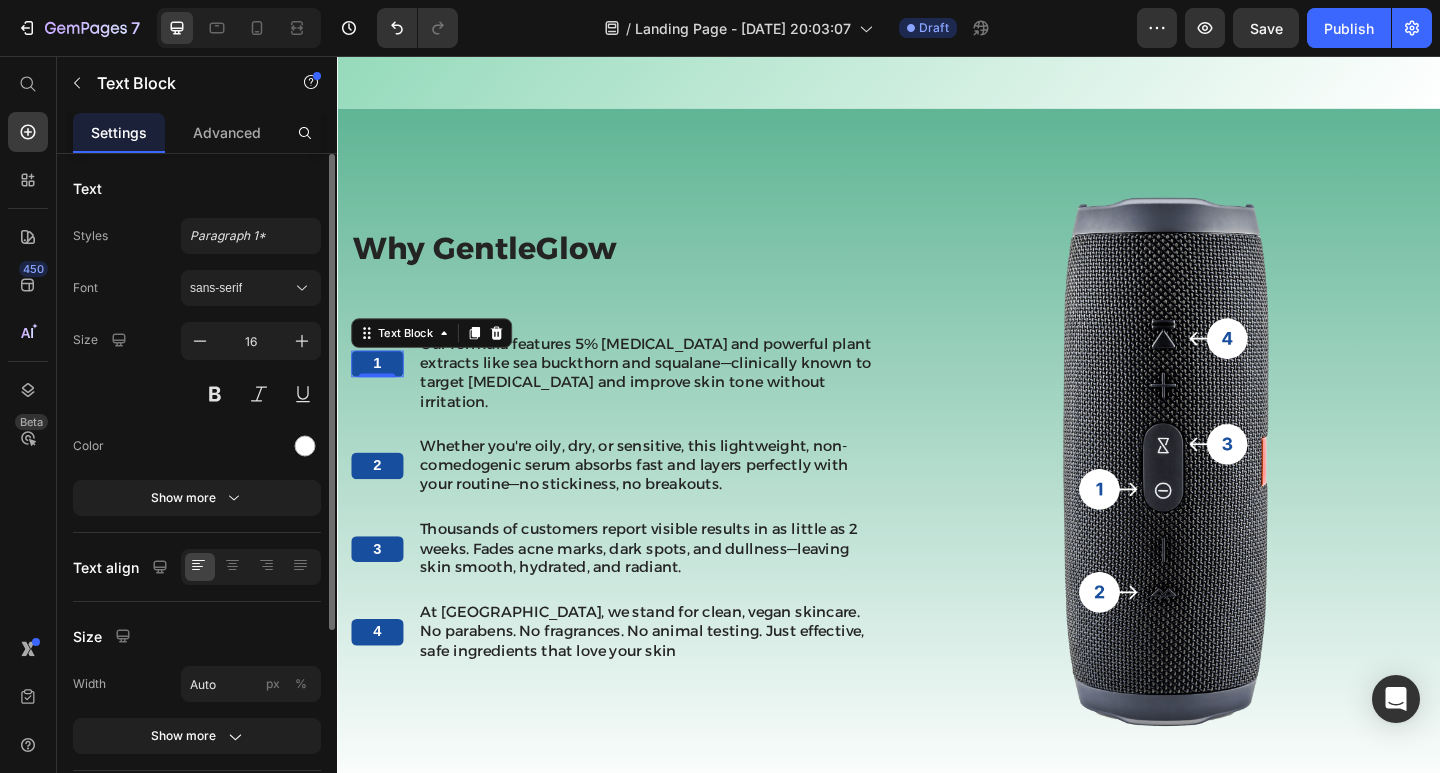 scroll, scrollTop: 284, scrollLeft: 0, axis: vertical 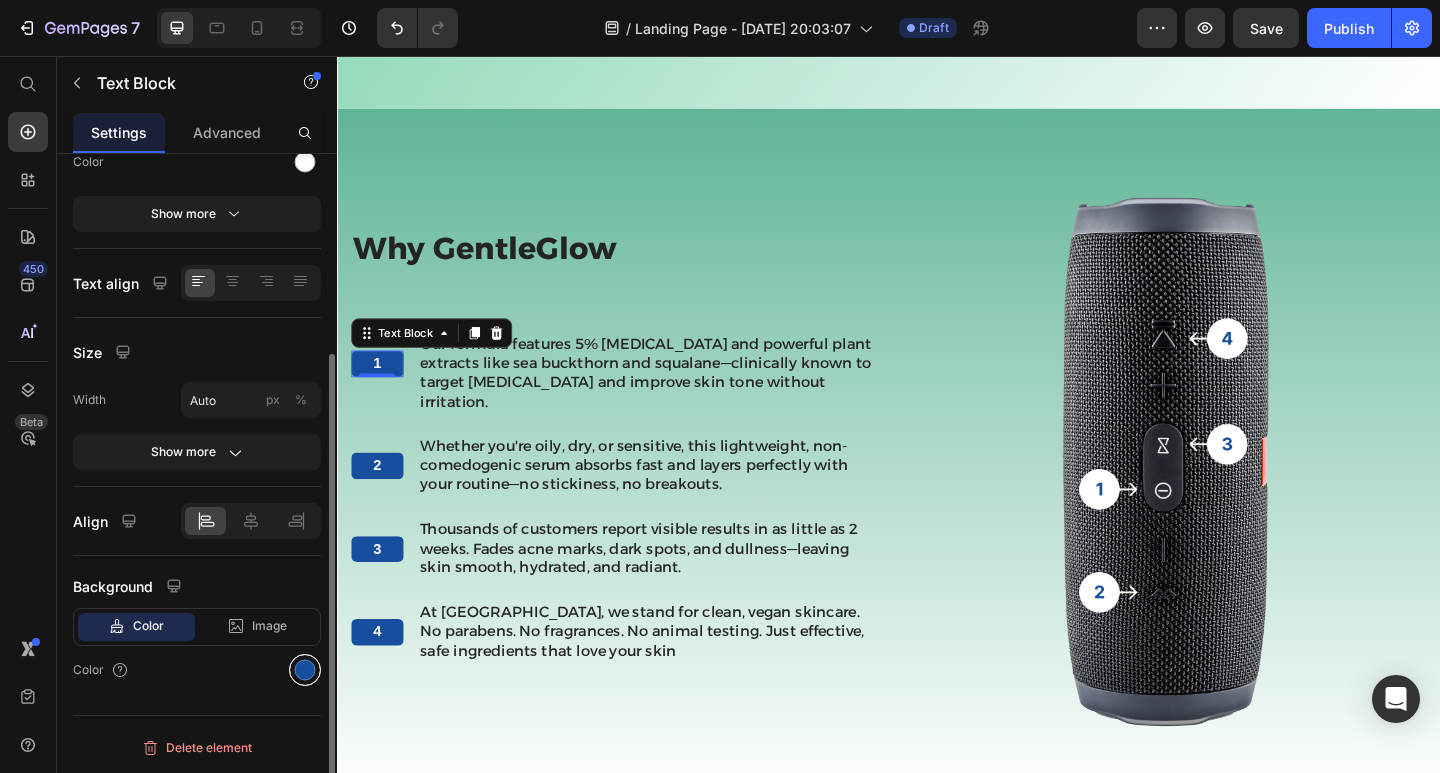 click at bounding box center [305, 670] 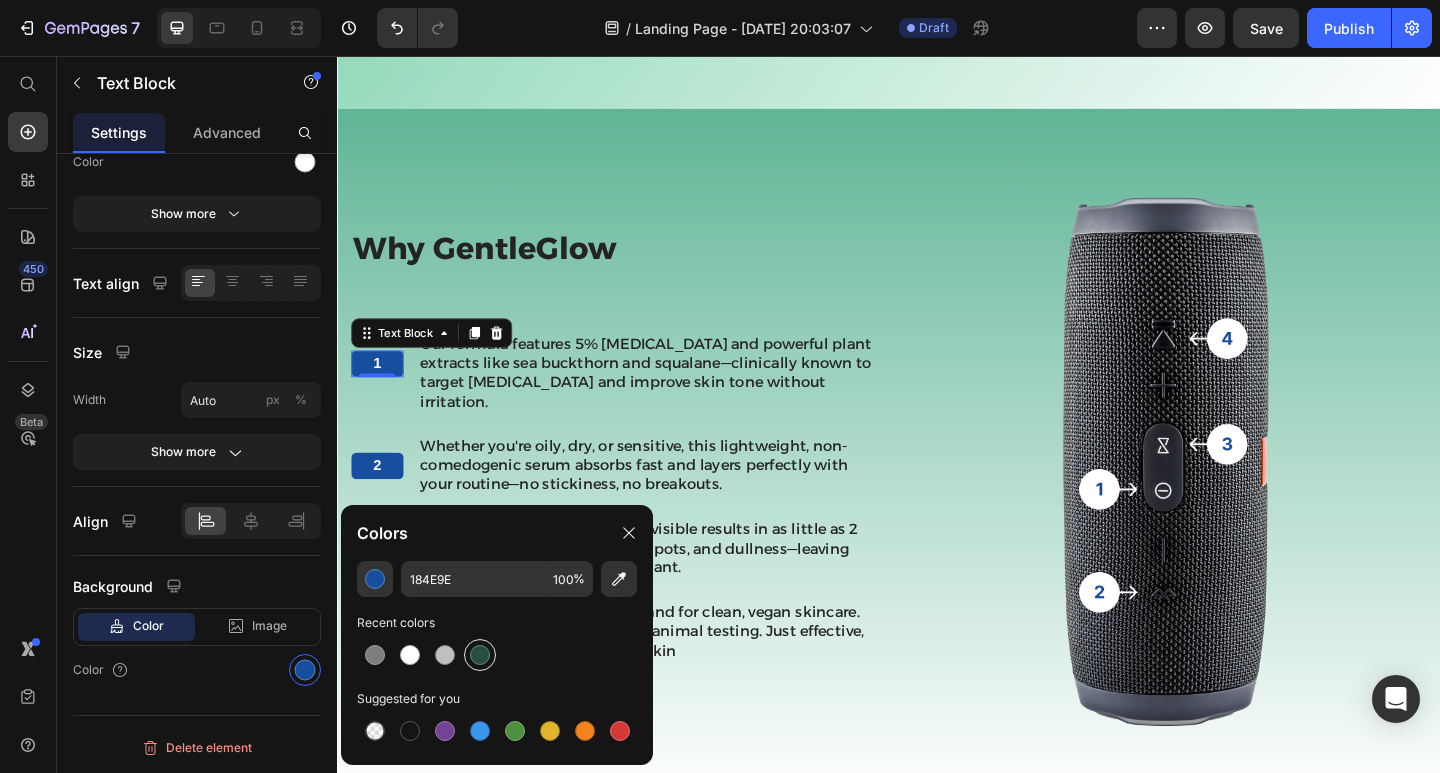 click at bounding box center [480, 655] 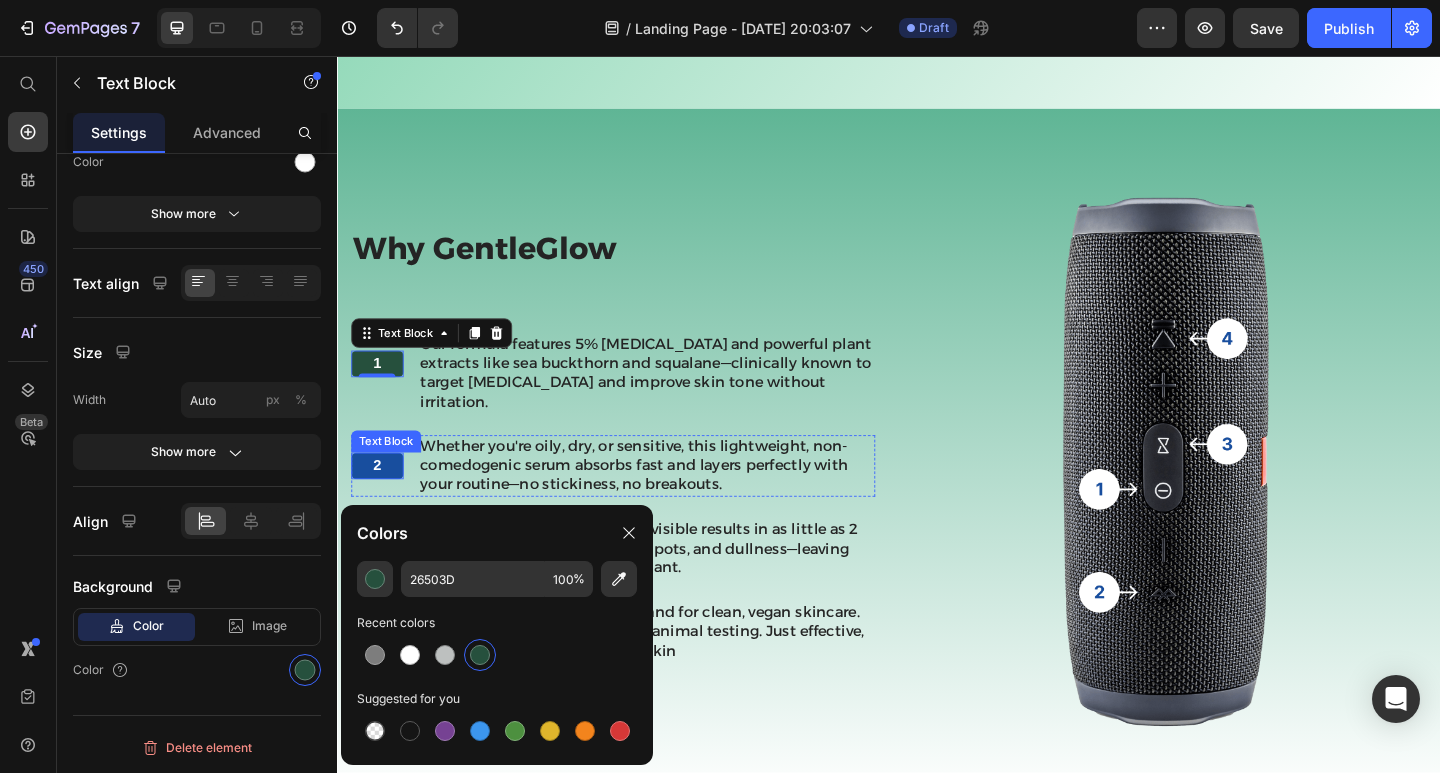 click on "2" at bounding box center [380, 502] 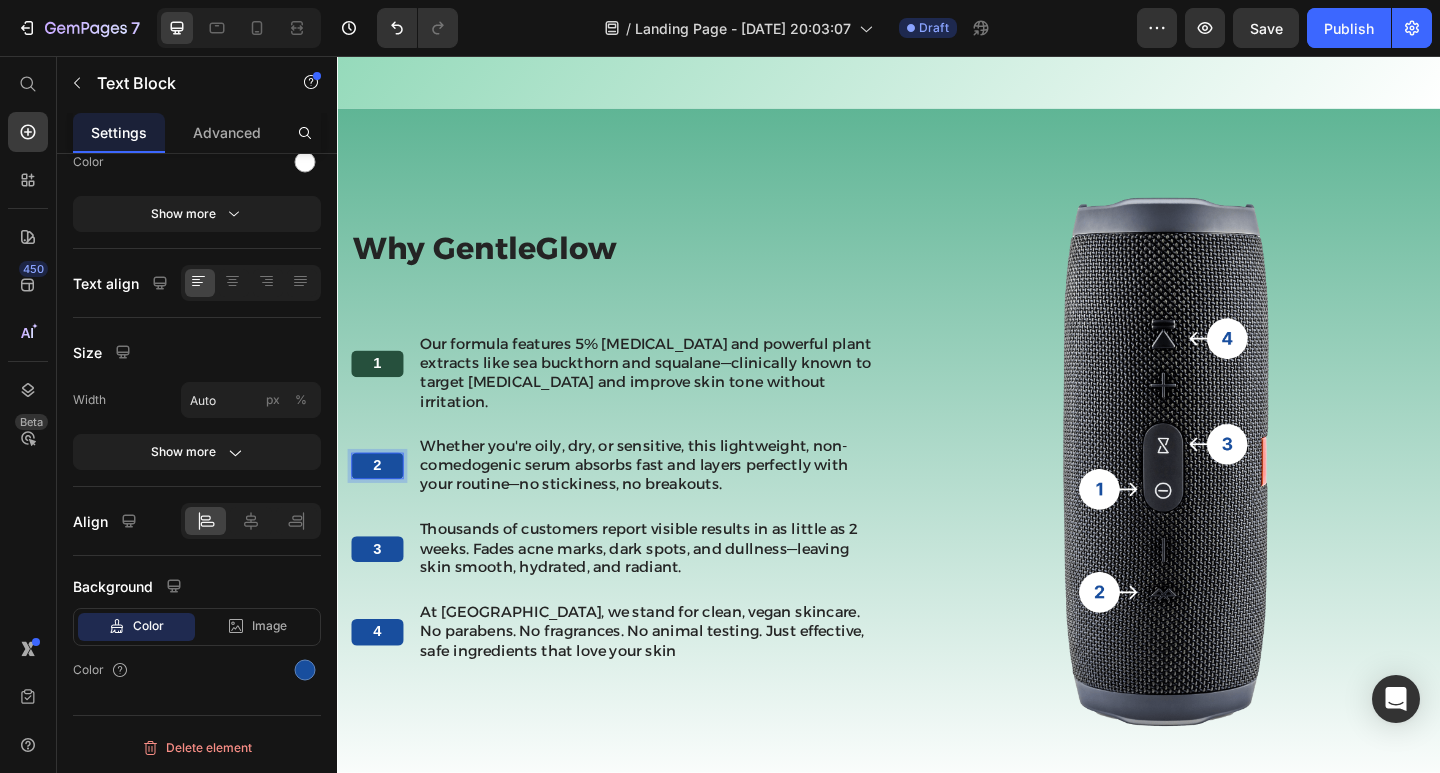 click on "2" at bounding box center [380, 502] 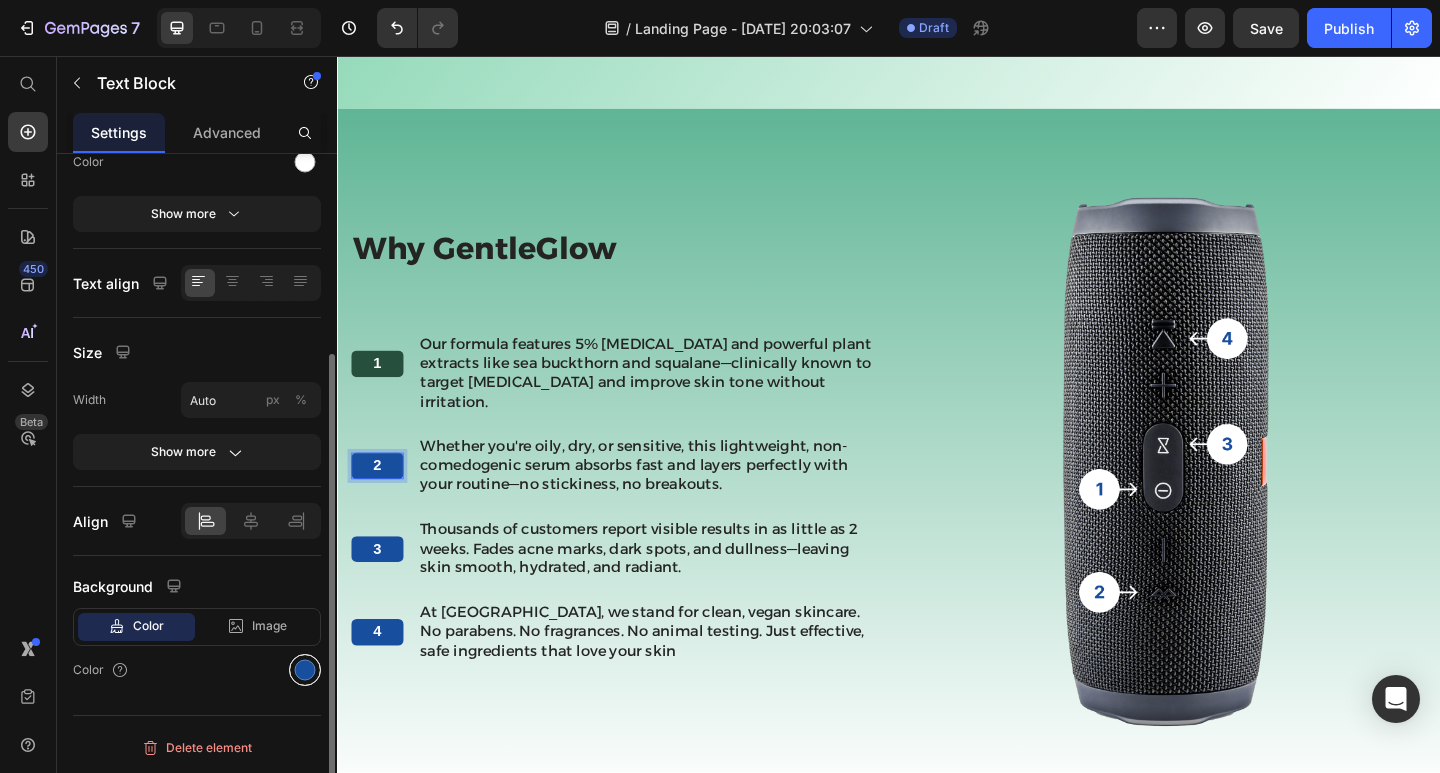 click at bounding box center [305, 670] 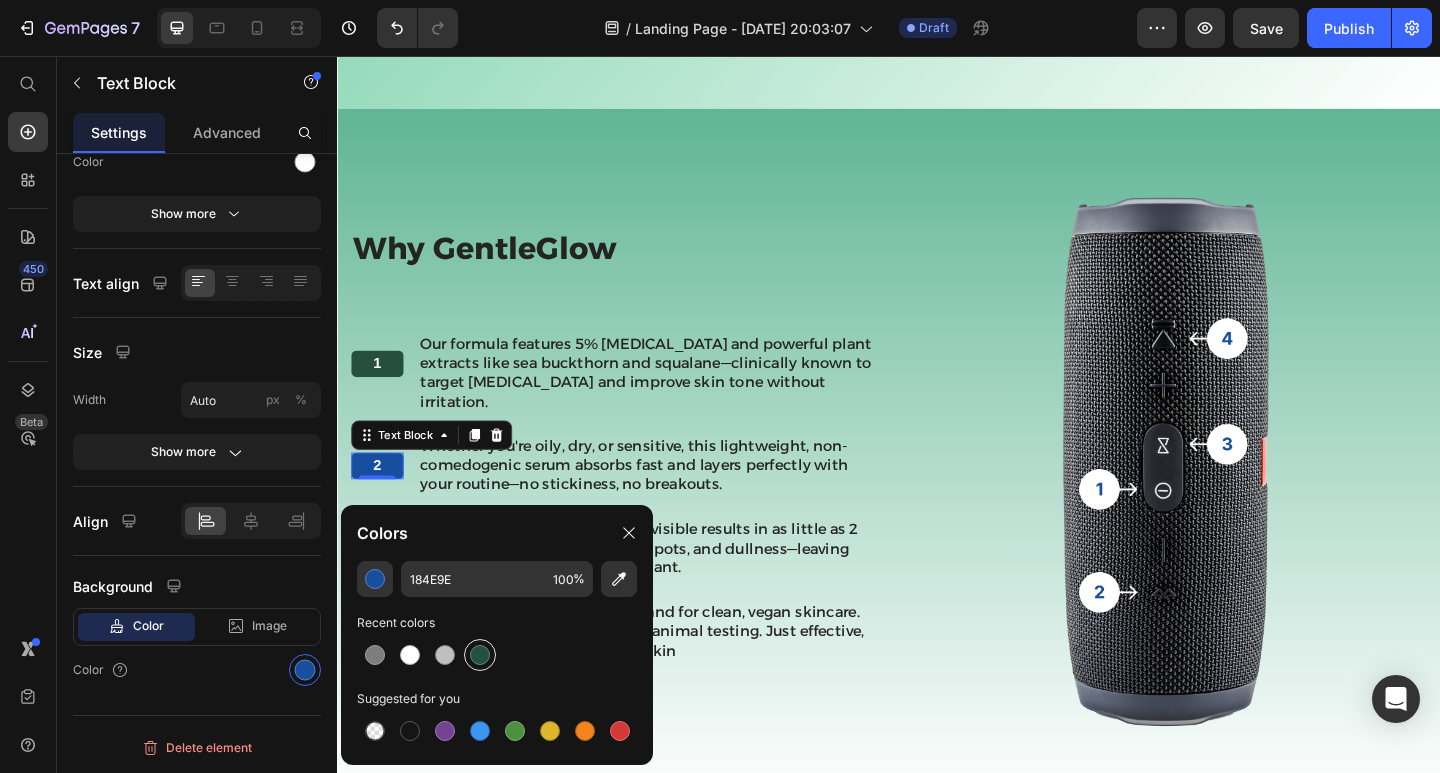 click at bounding box center (480, 655) 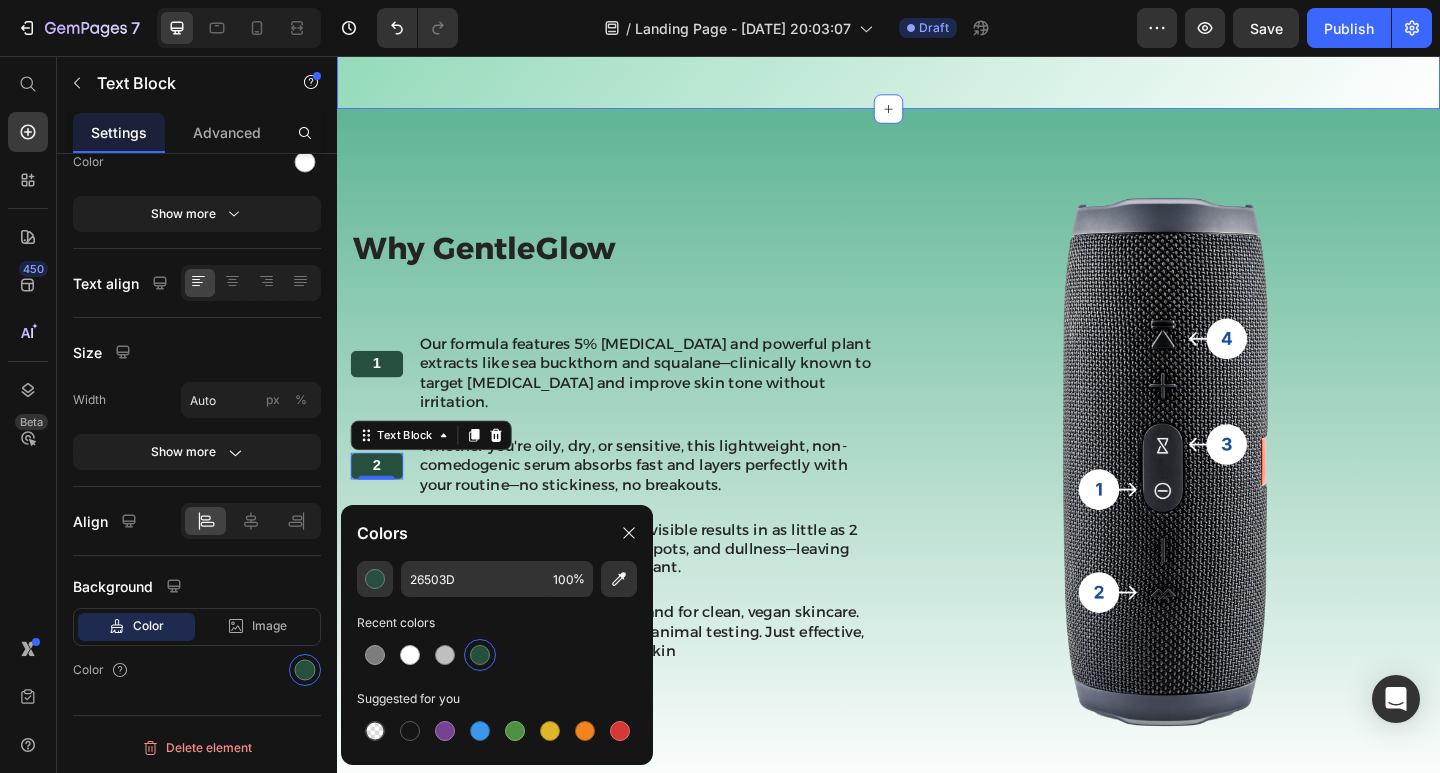 click on "Product Images
Shipping
Product Ingredients Accordion Icon Icon Icon Icon Icon Icon List 2,500+ Verified Reviews! Text Block Row Icon Icon Icon Icon Icon Icon List Excellent 4.8 | 12,319 Customers Text Block Row Dark Spot Correcting Glow Serum Product Title R 349.99 Product Price 0% off Product Badge Row Color: 50Ml 50Ml 50Ml 50Ml Product Variants & Swatches 50Ml Product Variants & Swatches 1 Product Quantity Row Add to cart Add to Cart
Icon Worldwide free shipping Text Block Row Row Bundle Matching! Text Block Most popular Text Block Row 2 items Text Block 🚛 Free shipping Text Block Row 3 items Text Block 🚛Free shipping Text Block Row Row Row Product Section 1" at bounding box center (937, -360) 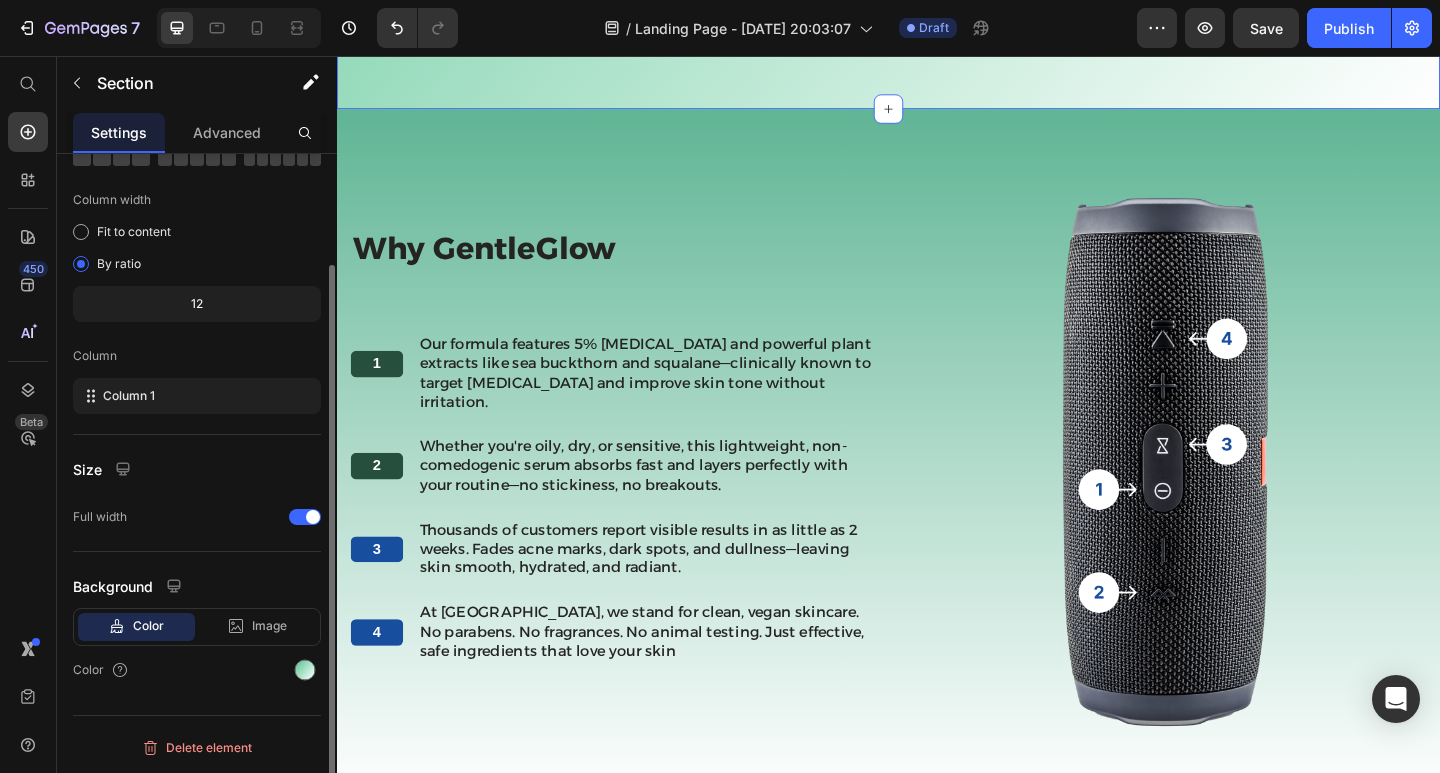 scroll, scrollTop: 0, scrollLeft: 0, axis: both 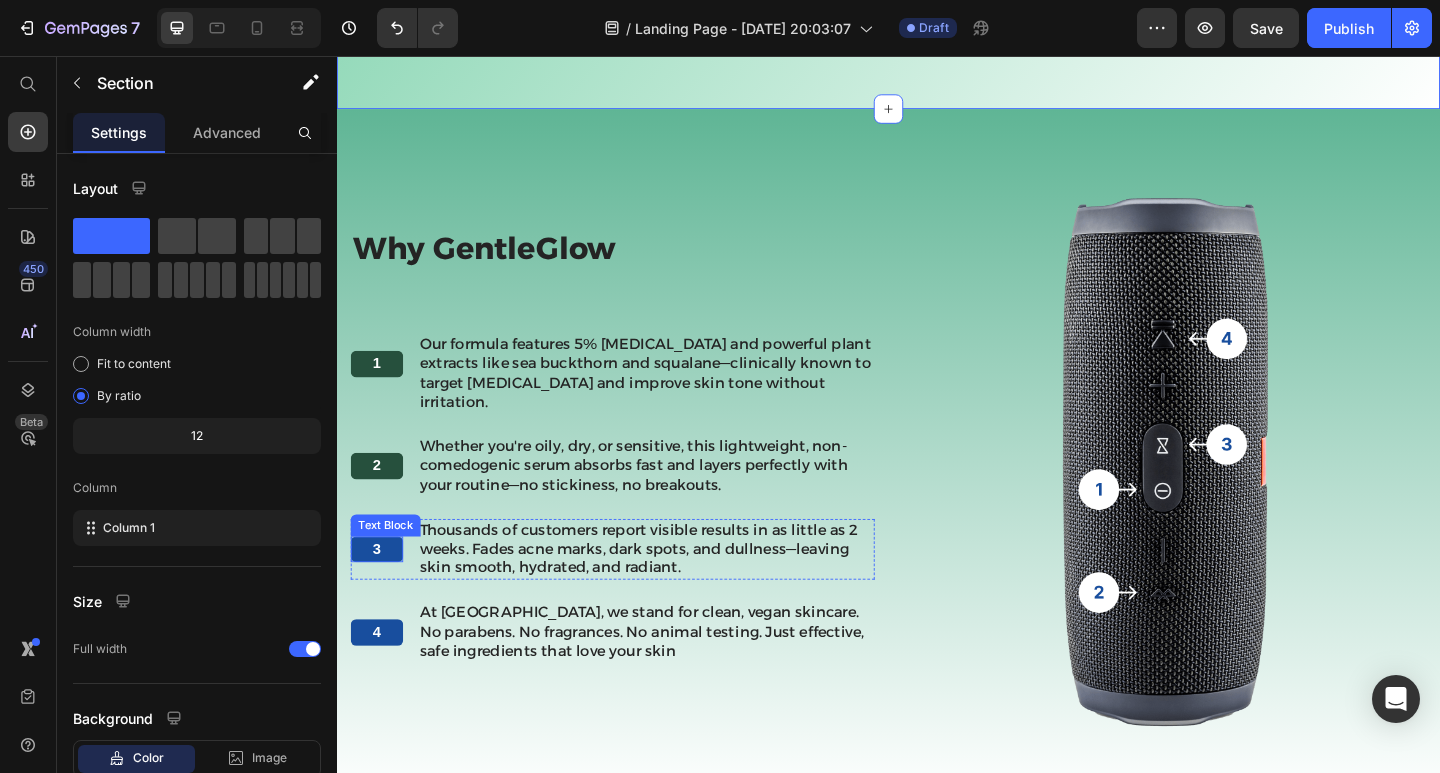 click on "3" at bounding box center (380, 593) 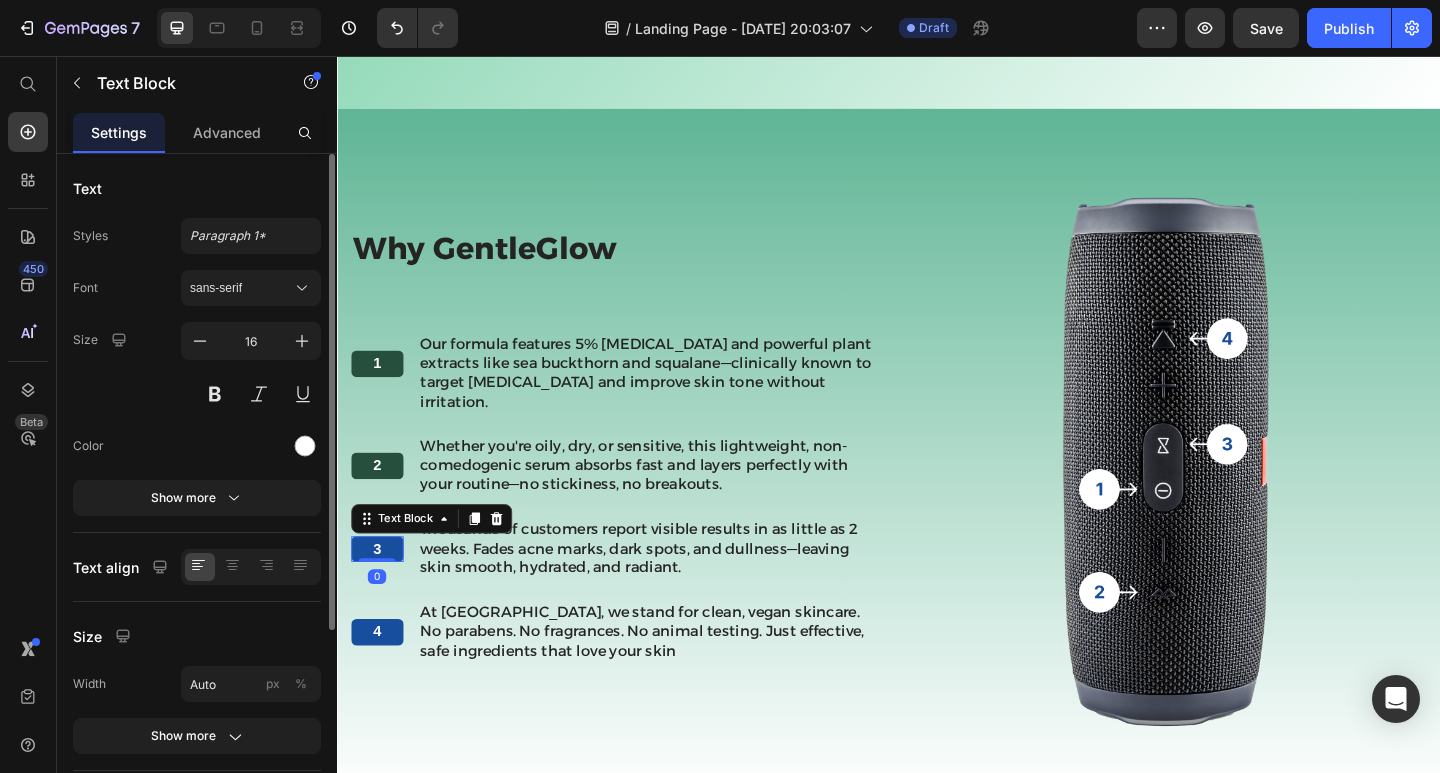 scroll, scrollTop: 284, scrollLeft: 0, axis: vertical 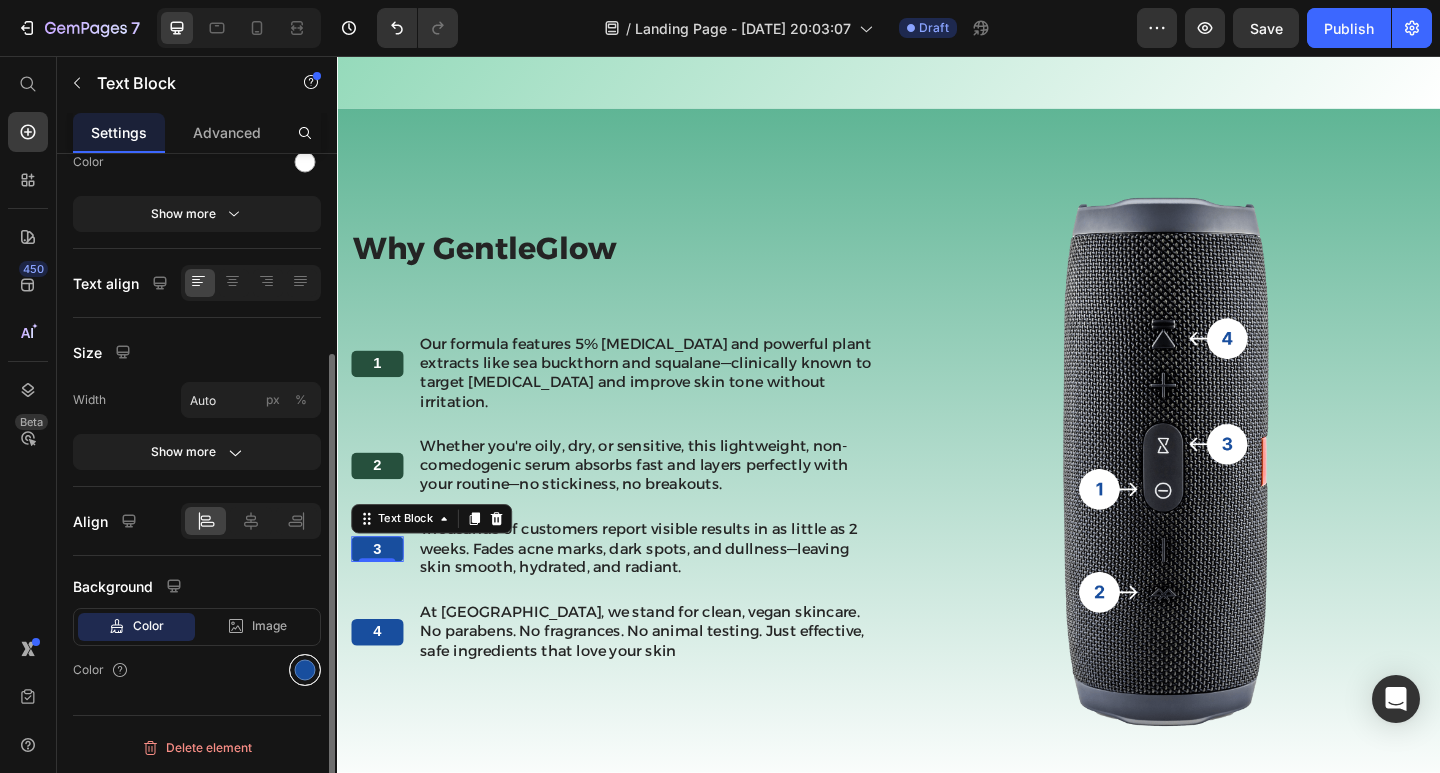 click at bounding box center [305, 670] 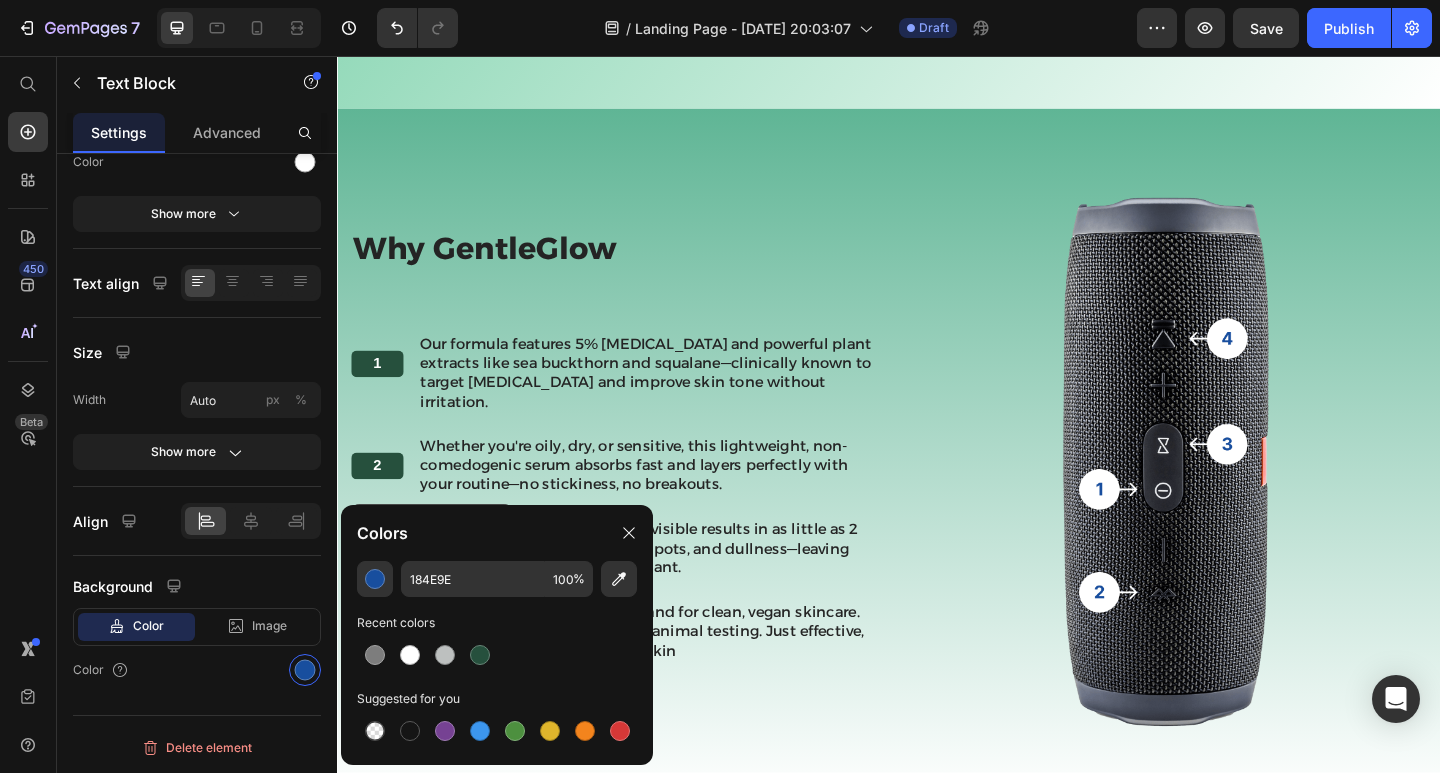 drag, startPoint x: 489, startPoint y: 662, endPoint x: 467, endPoint y: 591, distance: 74.330345 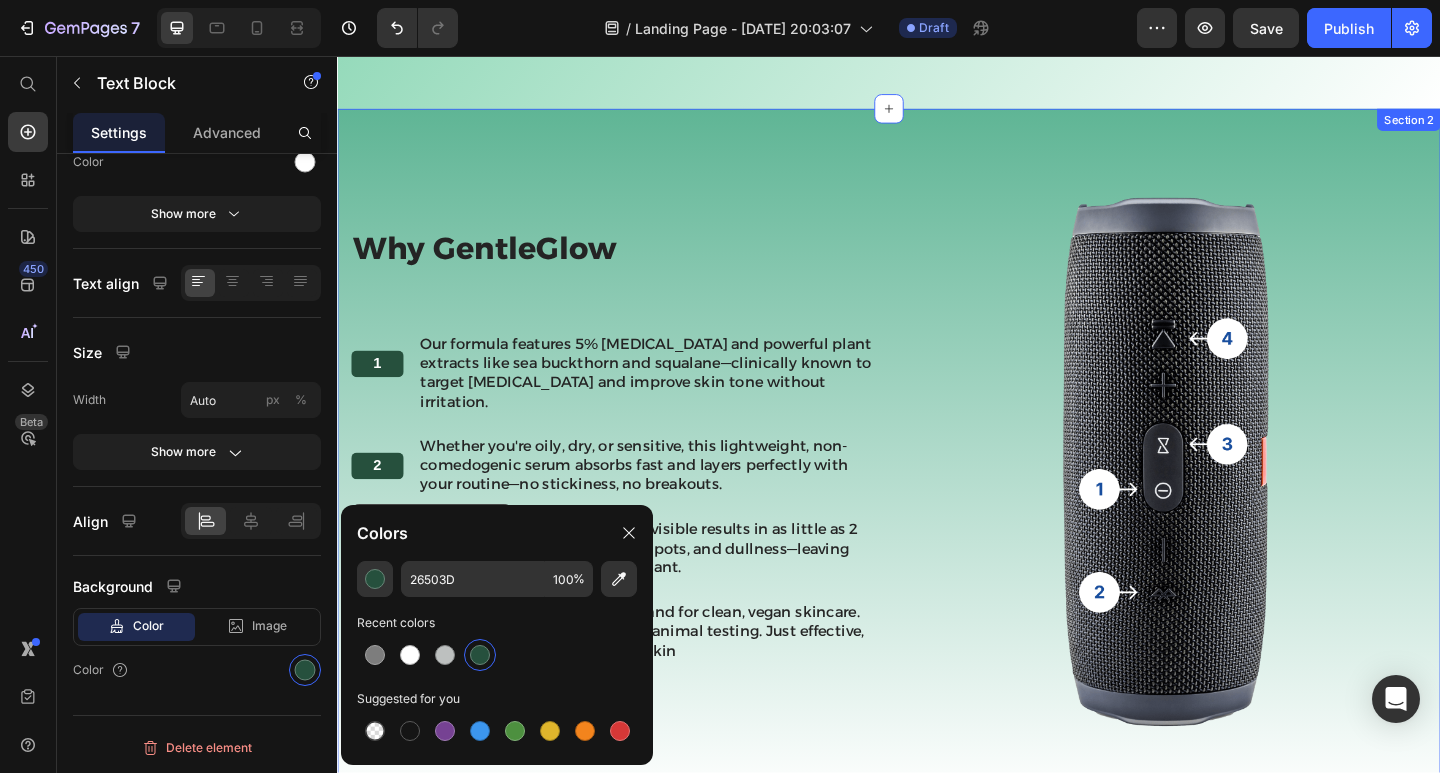 click on "Why GentleGlow Heading 1 Text Block   Our formula features 5% Niacinamide and powerful plant extracts like sea buckthorn and squalane—clinically known to target hyperpigmentation and improve skin tone without irritation. Text Block Row 2 Text Block Whether you're oily, dry, or sensitive, this lightweight, non-comedogenic serum absorbs fast and layers perfectly with your routine—no stickiness, no breakouts. Text Block Row  3 Text Block   0 Thousands of customers report visible results in as little as 2 weeks. Fades acne marks, dark spots, and dullness—leaving skin smooth, hydrated, and radiant. Text Block Row 4 Text Block At Gentle Glow, we stand for clean, vegan skincare. No parabens. No fragrances. No animal testing. Just effective, safe ingredients that love your skin  Text Block Row The standard Lorem Heading Image Row Section 2" at bounding box center (937, 496) 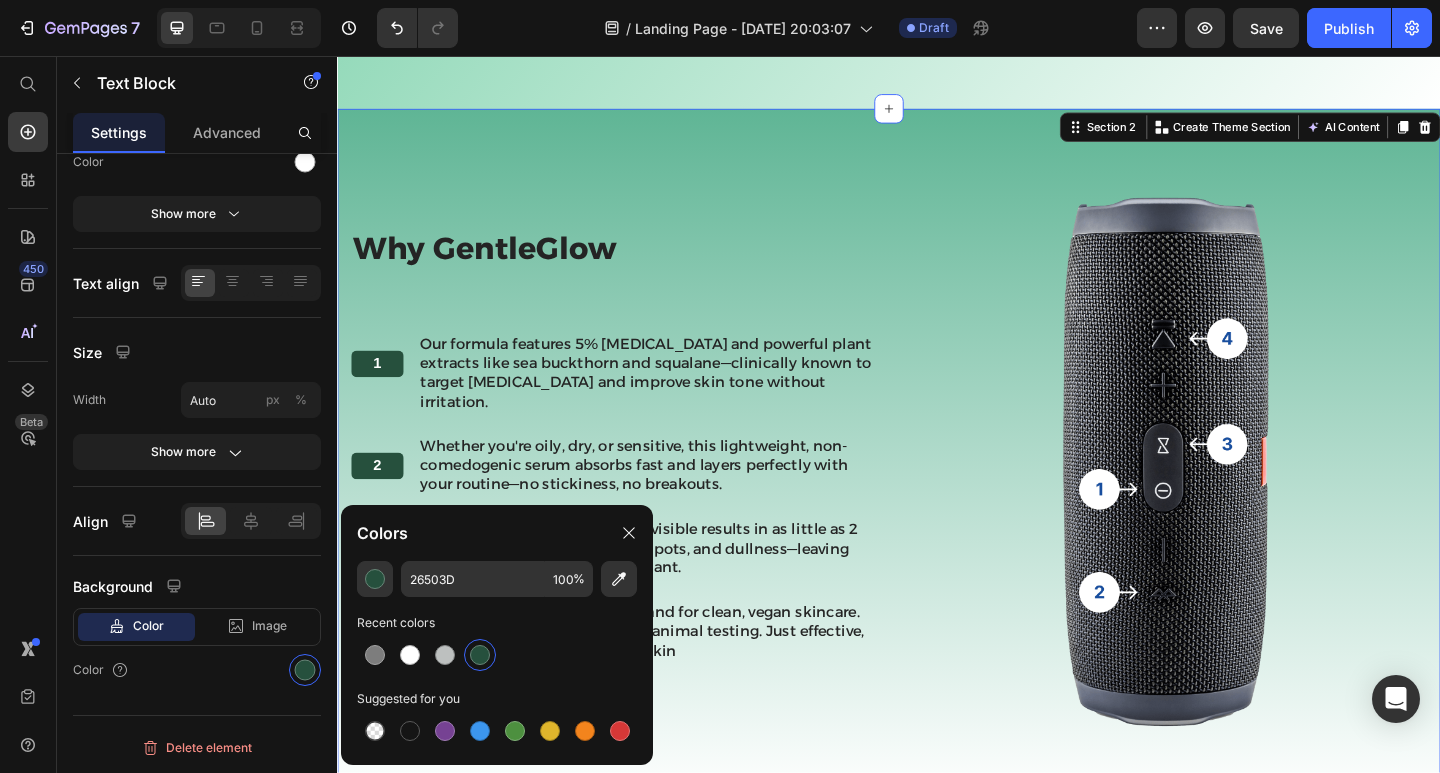 scroll, scrollTop: 0, scrollLeft: 0, axis: both 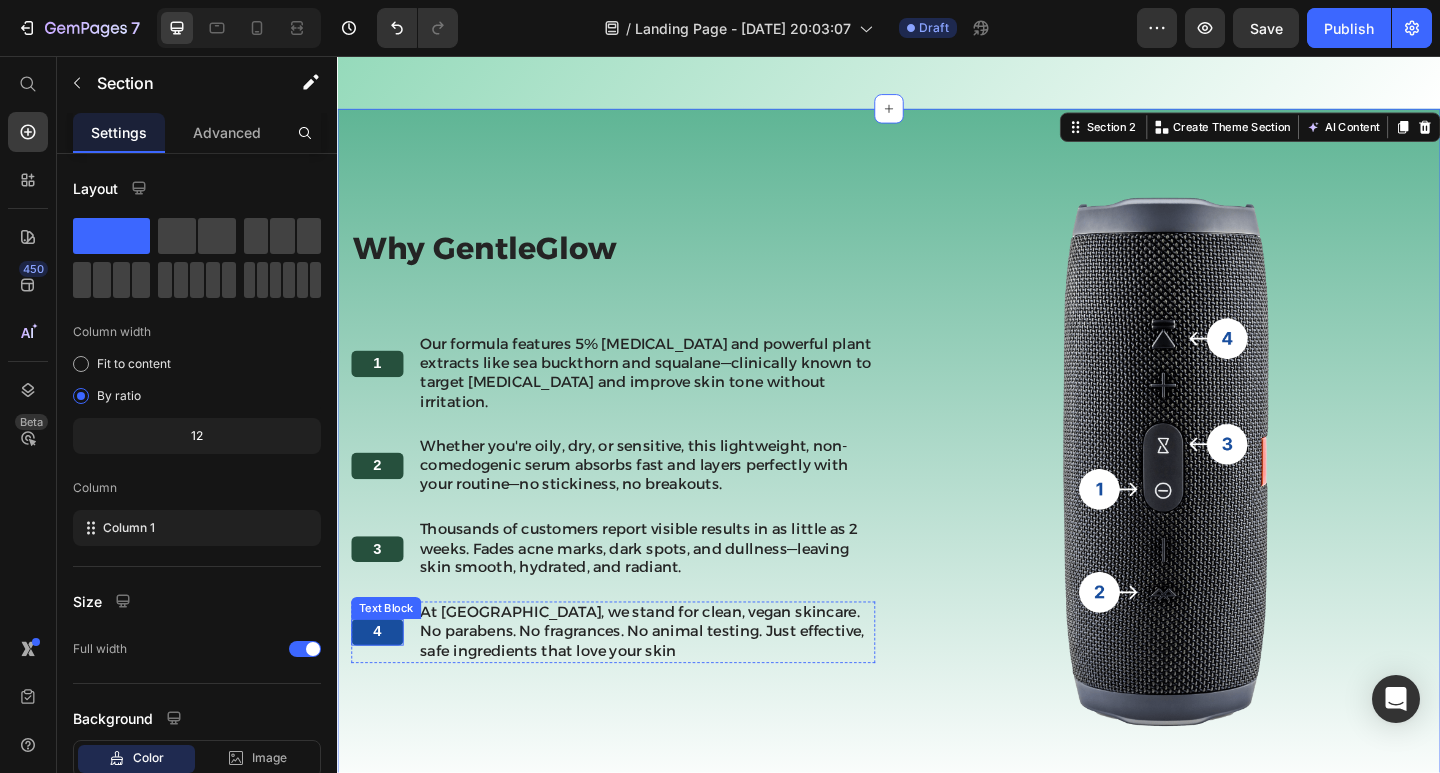 click on "4" at bounding box center [380, 683] 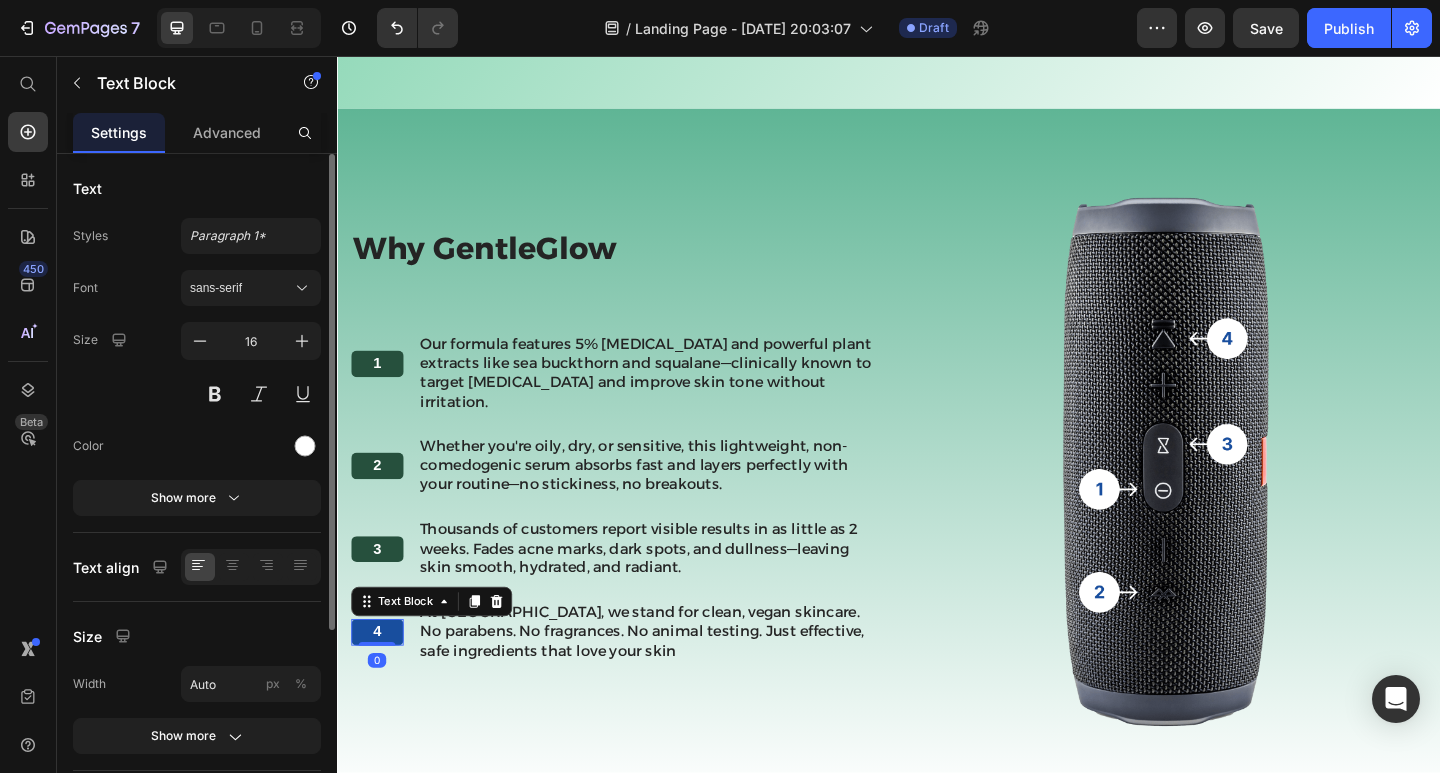 scroll, scrollTop: 284, scrollLeft: 0, axis: vertical 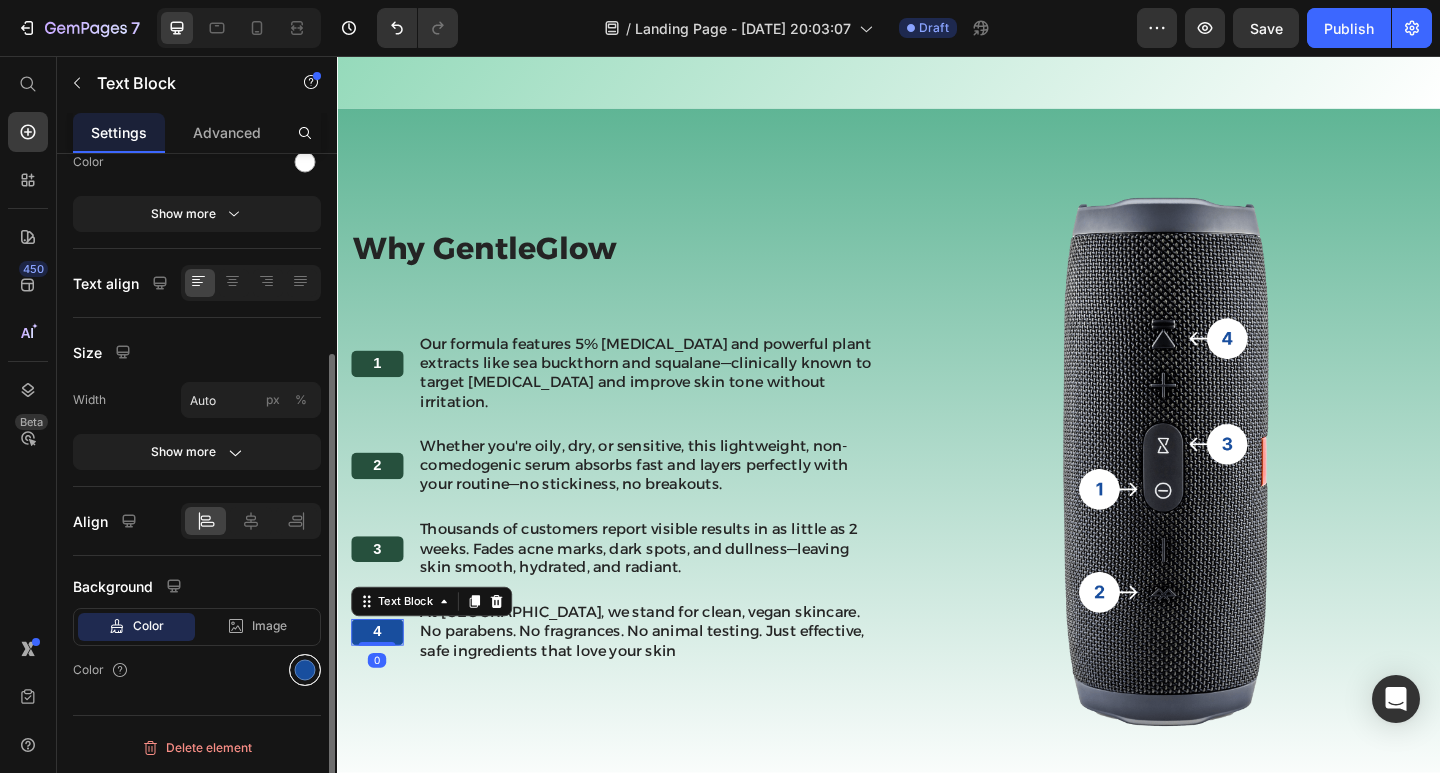 click at bounding box center [305, 670] 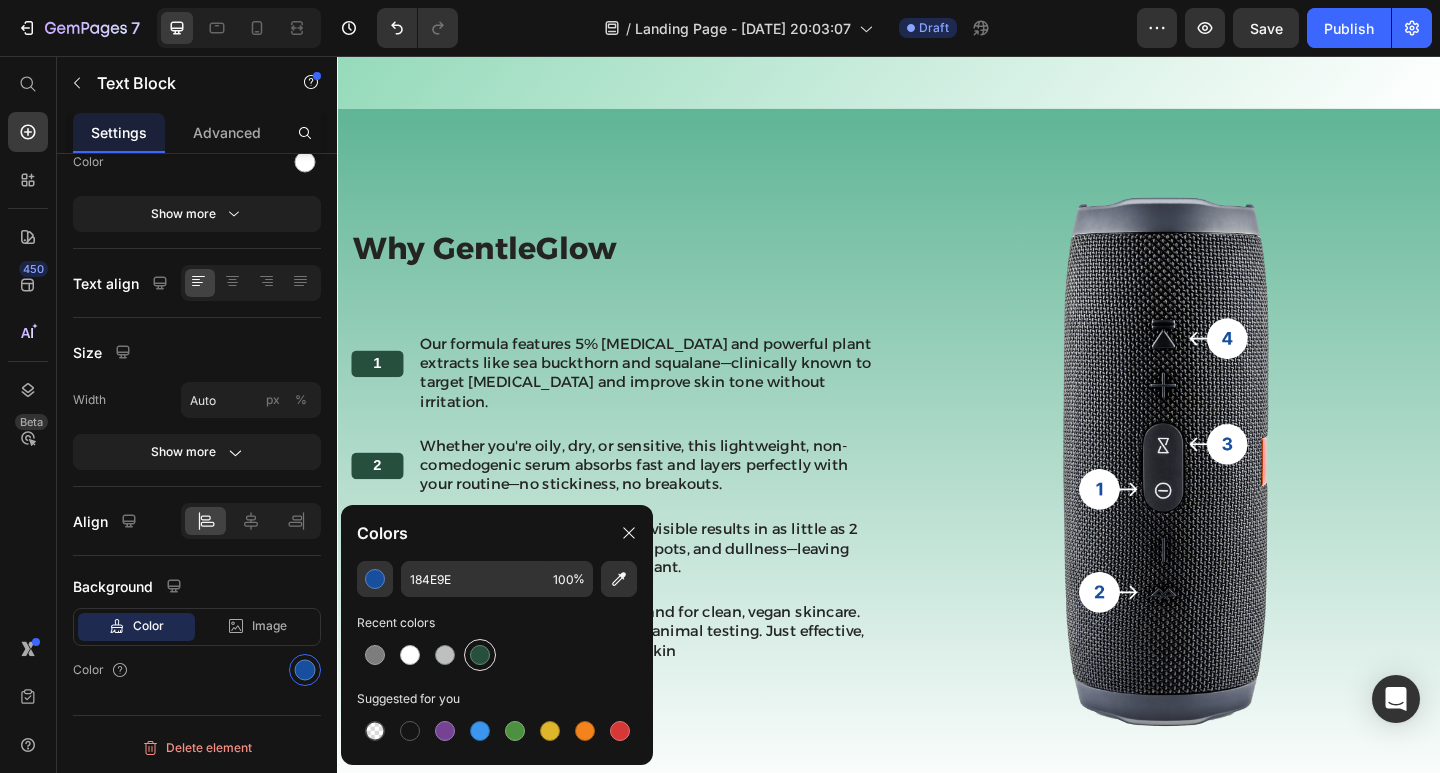click at bounding box center (480, 655) 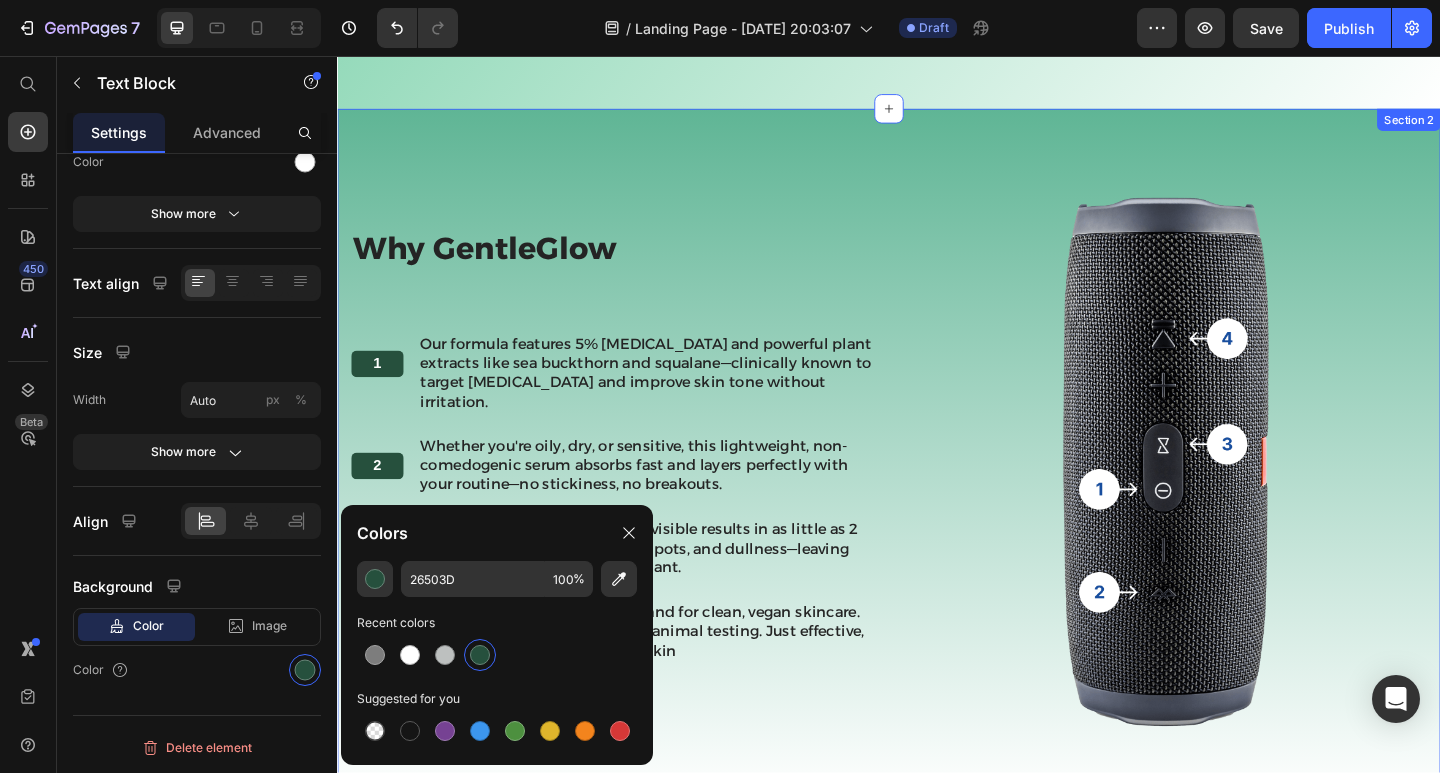 click on "Why GentleGlow Heading 1 Text Block   Our formula features 5% Niacinamide and powerful plant extracts like sea buckthorn and squalane—clinically known to target hyperpigmentation and improve skin tone without irritation. Text Block Row 2 Text Block Whether you're oily, dry, or sensitive, this lightweight, non-comedogenic serum absorbs fast and layers perfectly with your routine—no stickiness, no breakouts. Text Block Row  3 Text Block Thousands of customers report visible results in as little as 2 weeks. Fades acne marks, dark spots, and dullness—leaving skin smooth, hydrated, and radiant. Text Block Row 4 Text Block   0 At Gentle Glow, we stand for clean, vegan skincare. No parabens. No fragrances. No animal testing. Just effective, safe ingredients that love your skin  Text Block Row The standard Lorem Heading Image Row Section 2" at bounding box center [937, 496] 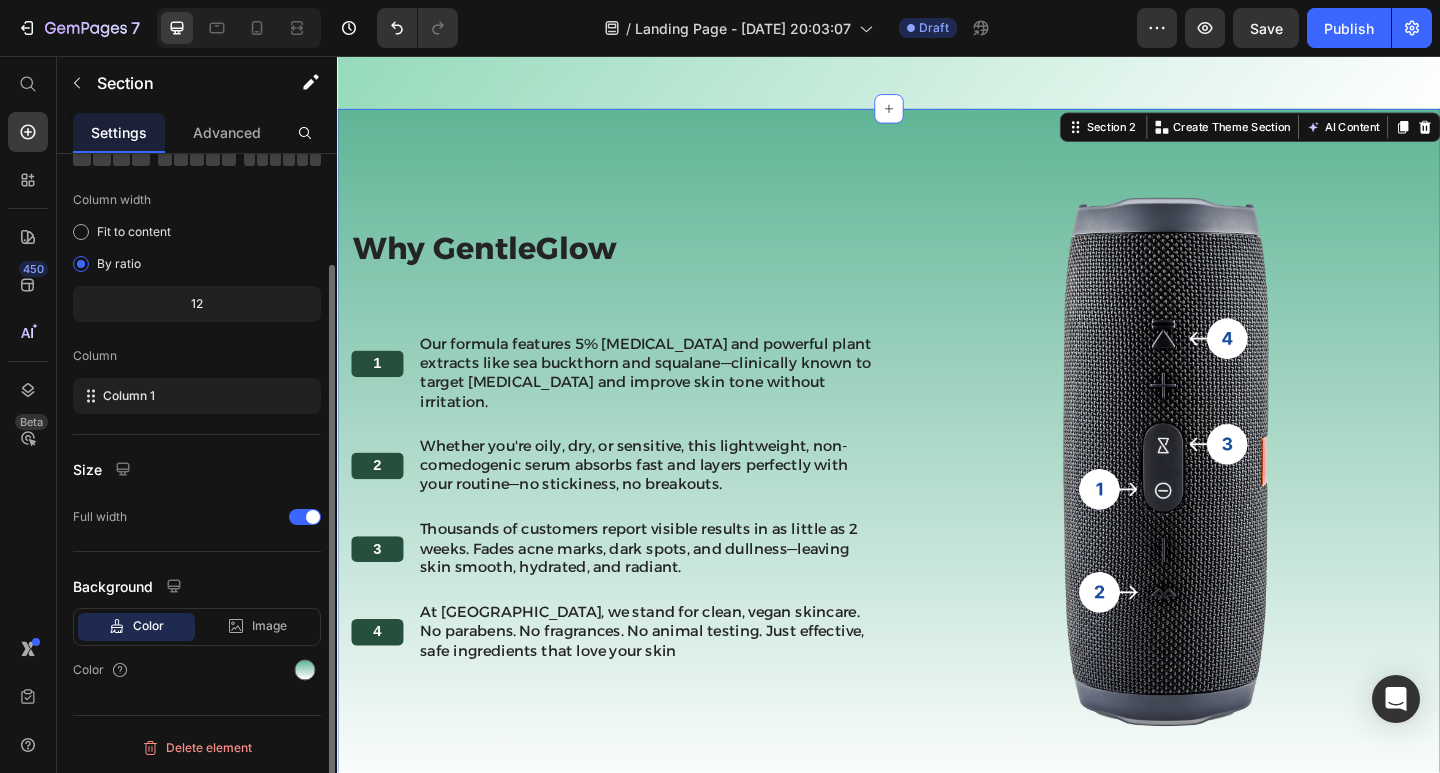 scroll, scrollTop: 0, scrollLeft: 0, axis: both 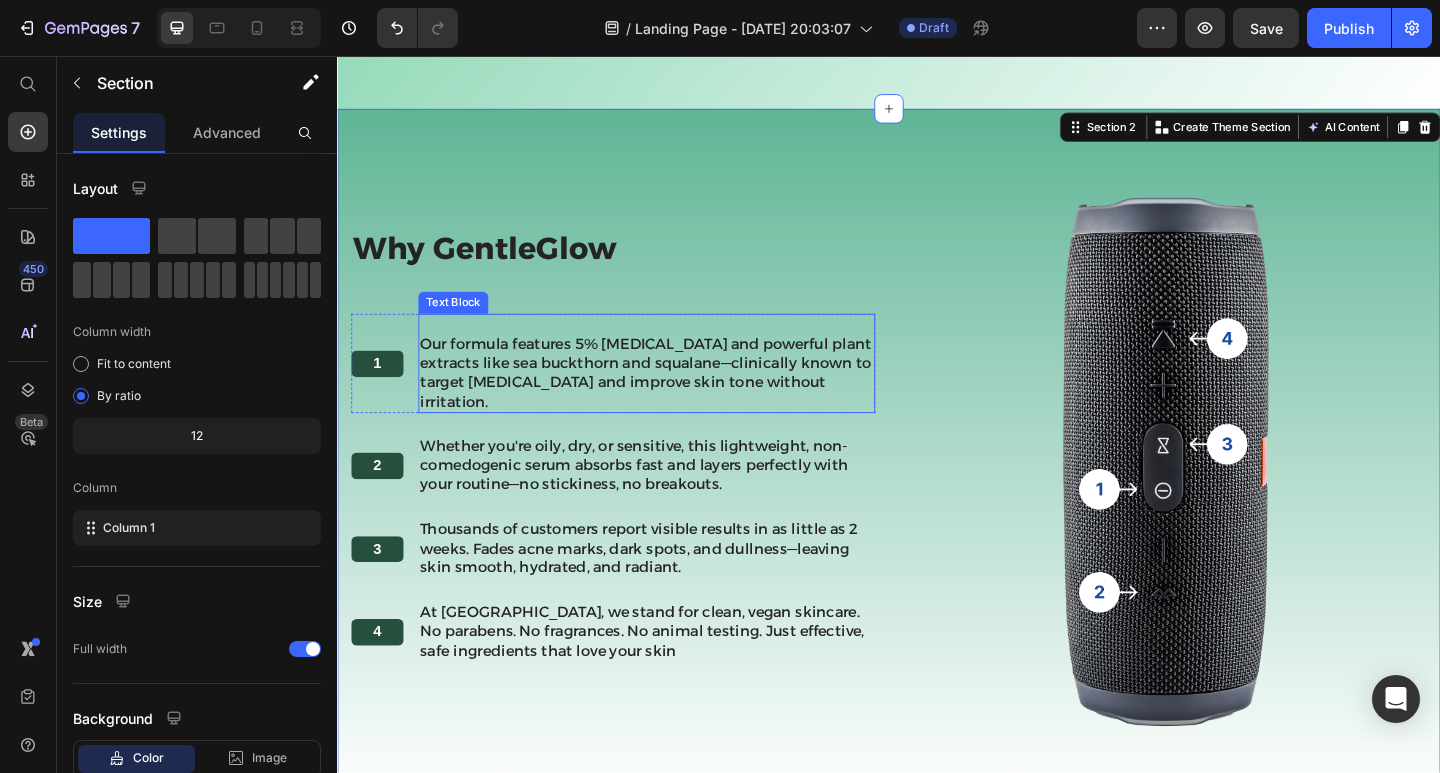 click on "Our formula features 5% Niacinamide and powerful plant extracts like sea buckthorn and squalane—clinically known to target hyperpigmentation and improve skin tone without irritation." at bounding box center (673, 391) 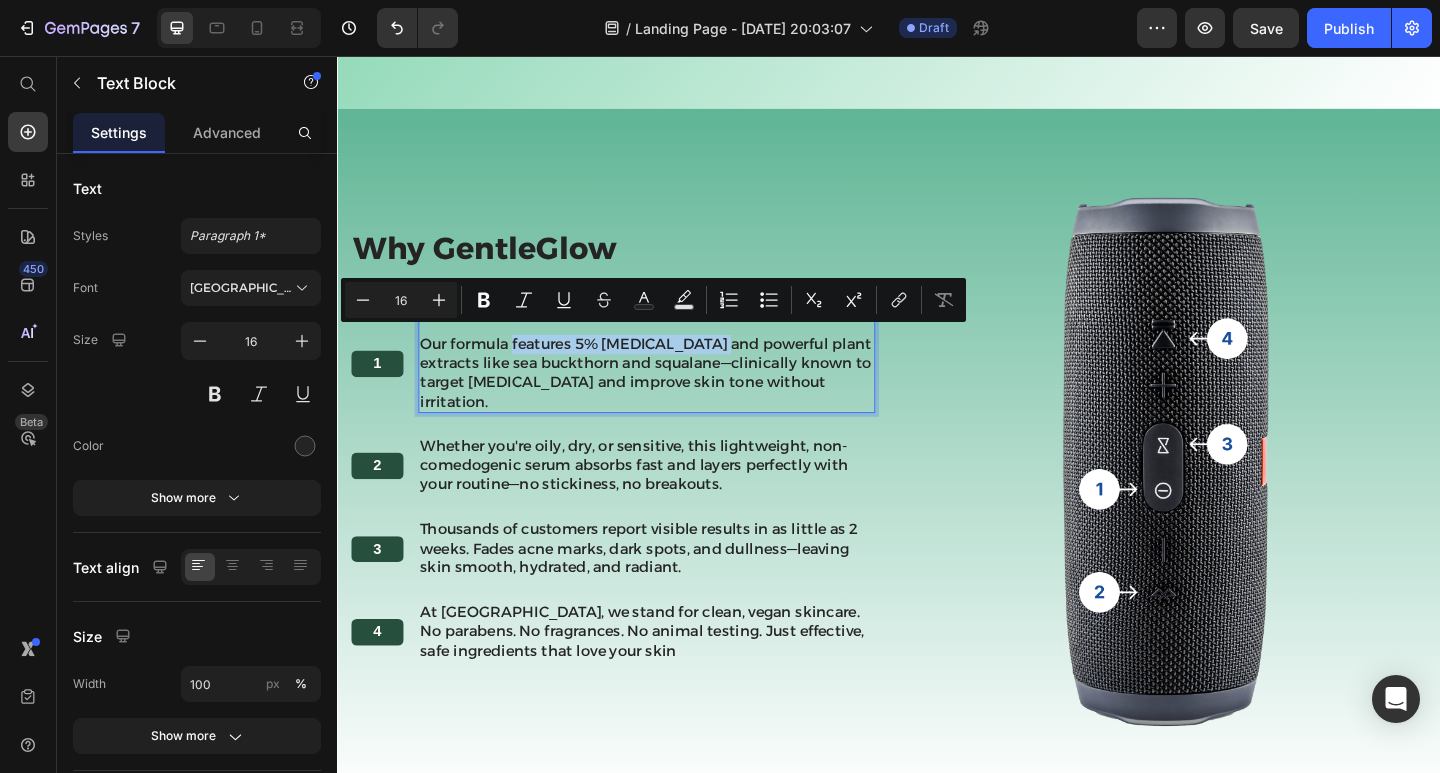 drag, startPoint x: 530, startPoint y: 362, endPoint x: 707, endPoint y: 363, distance: 177.00282 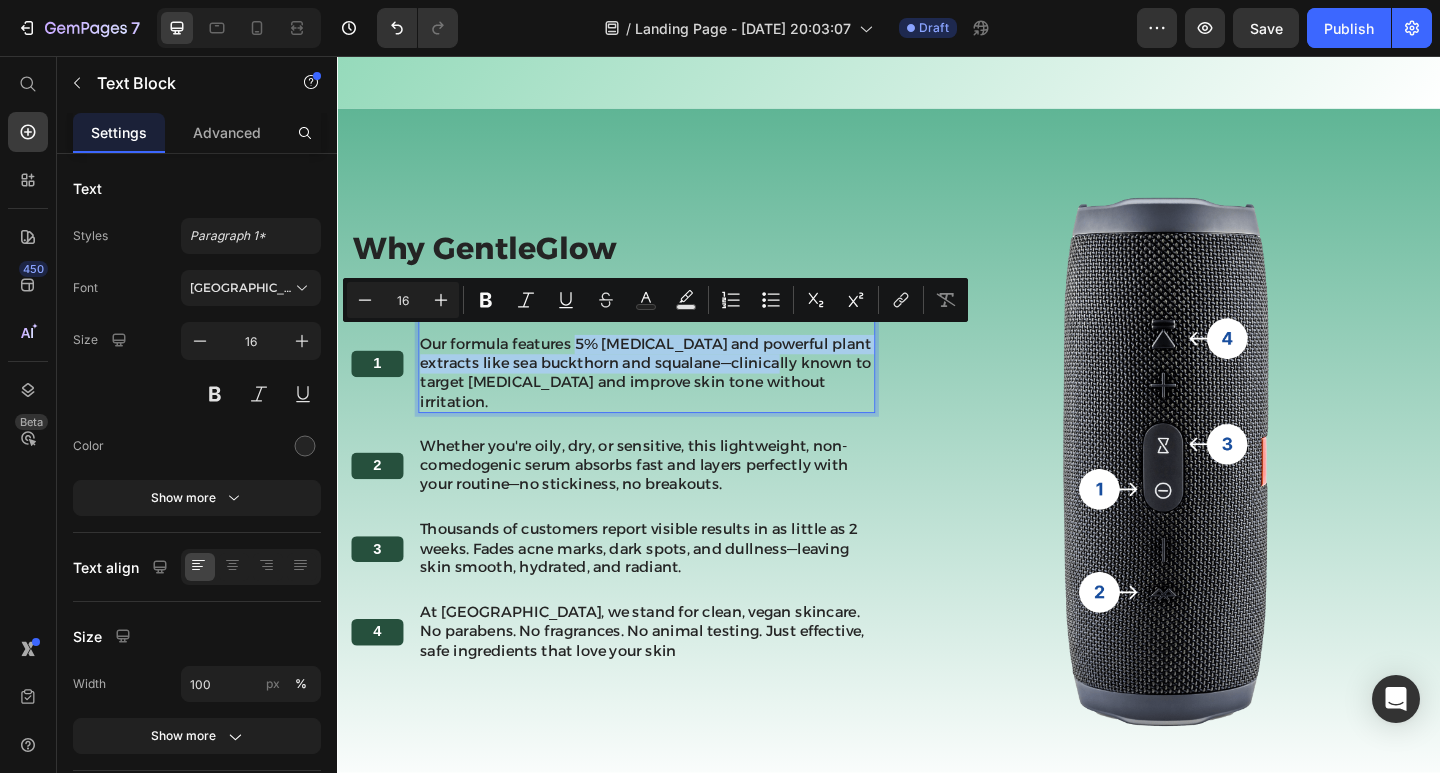 drag, startPoint x: 598, startPoint y: 361, endPoint x: 830, endPoint y: 379, distance: 232.69724 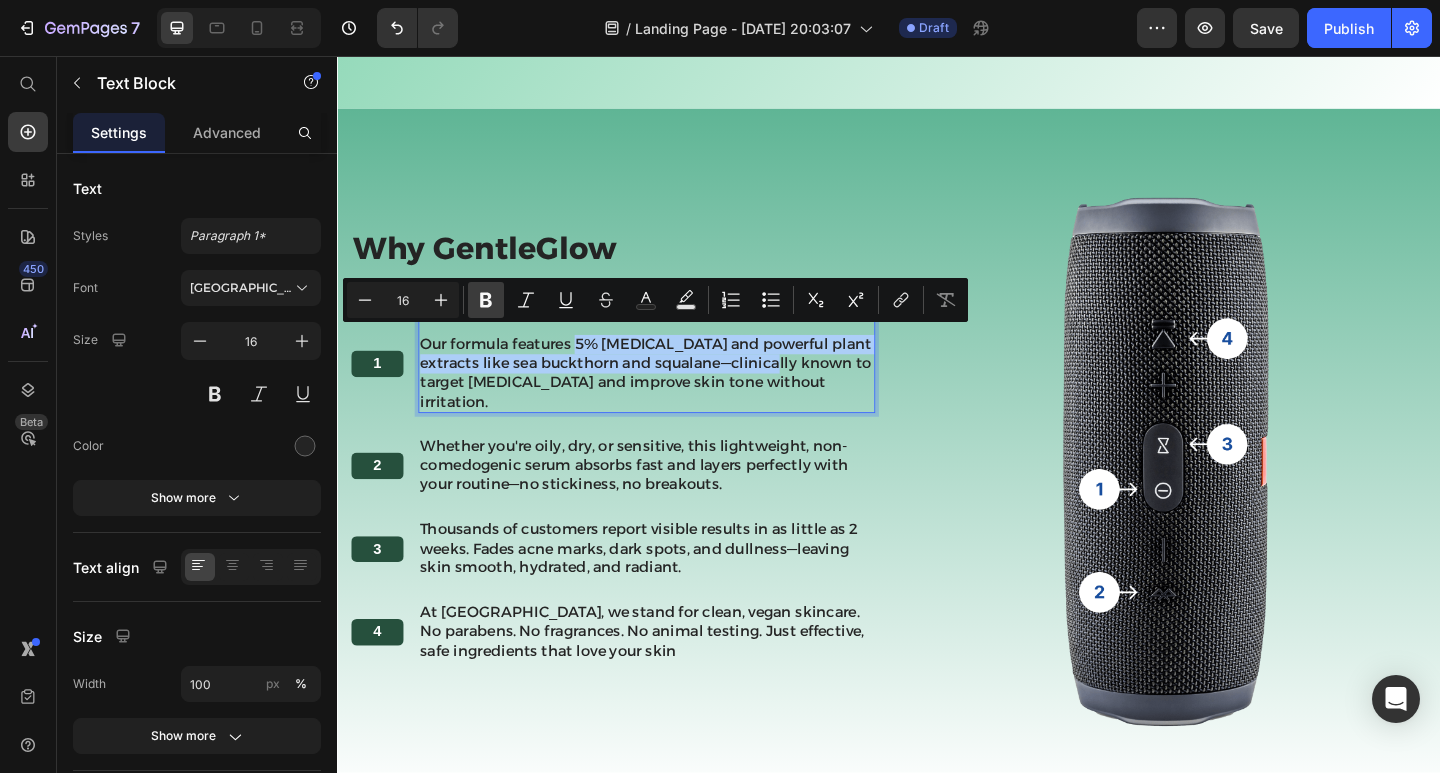 click 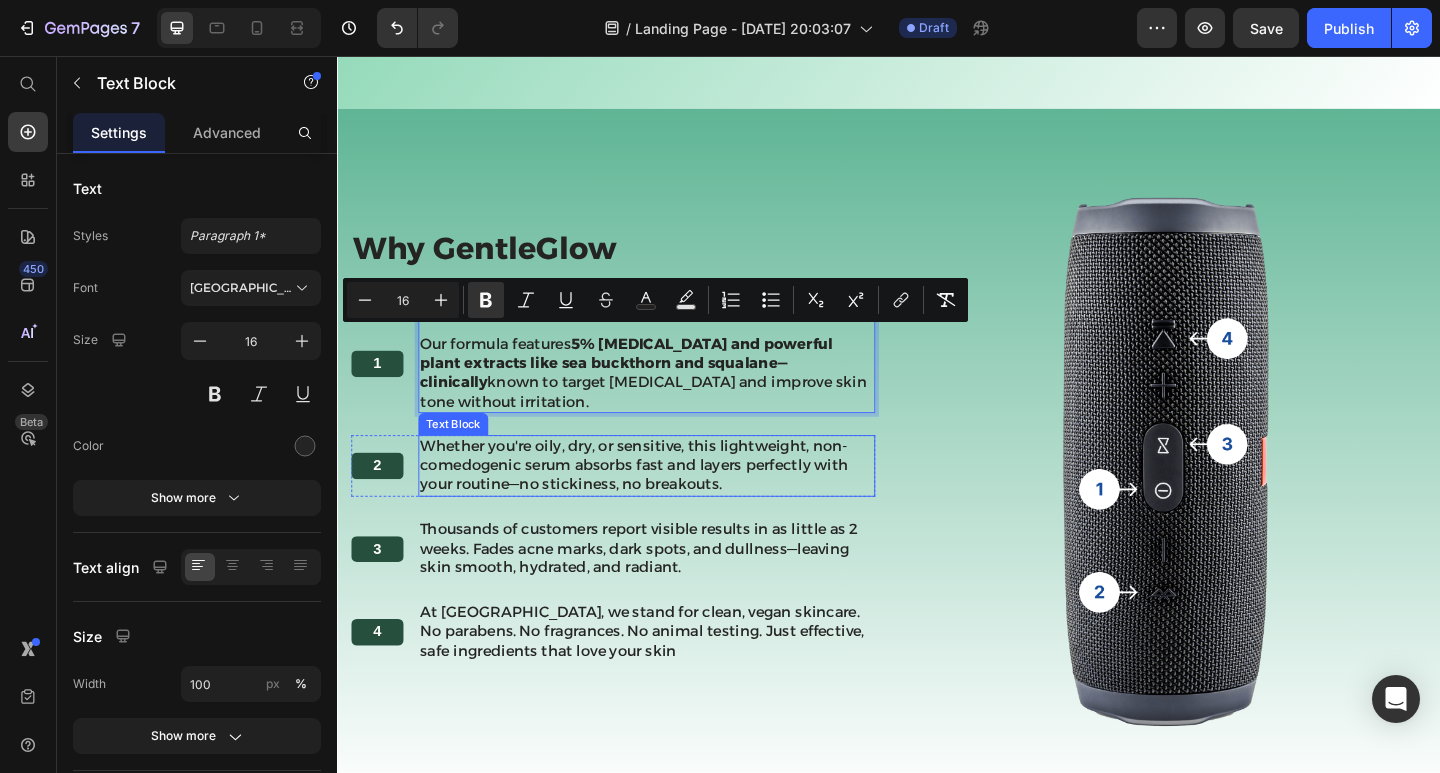 click on "Whether you're oily, dry, or sensitive, this lightweight, non-comedogenic serum absorbs fast and layers perfectly with your routine—no stickiness, no breakouts." at bounding box center [673, 502] 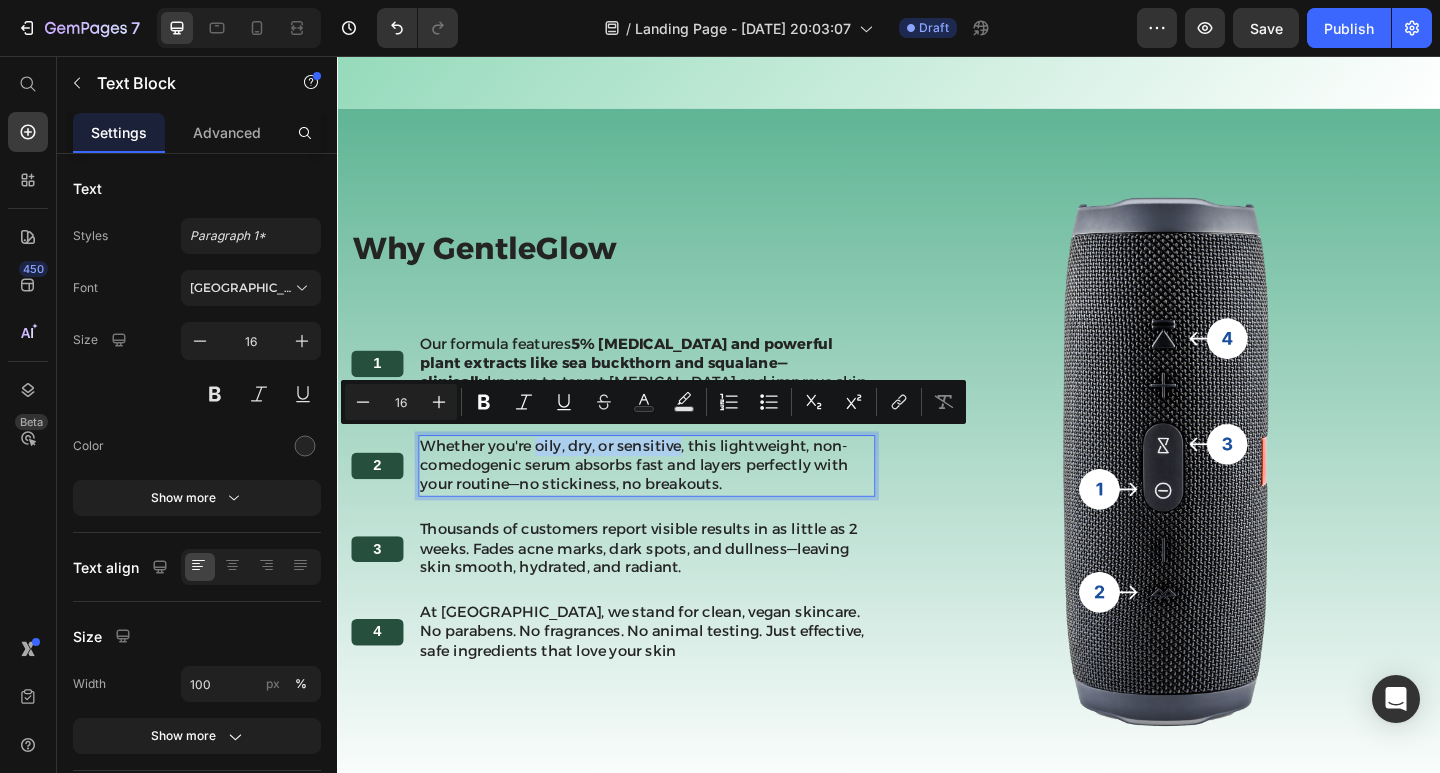 drag, startPoint x: 555, startPoint y: 474, endPoint x: 712, endPoint y: 473, distance: 157.00319 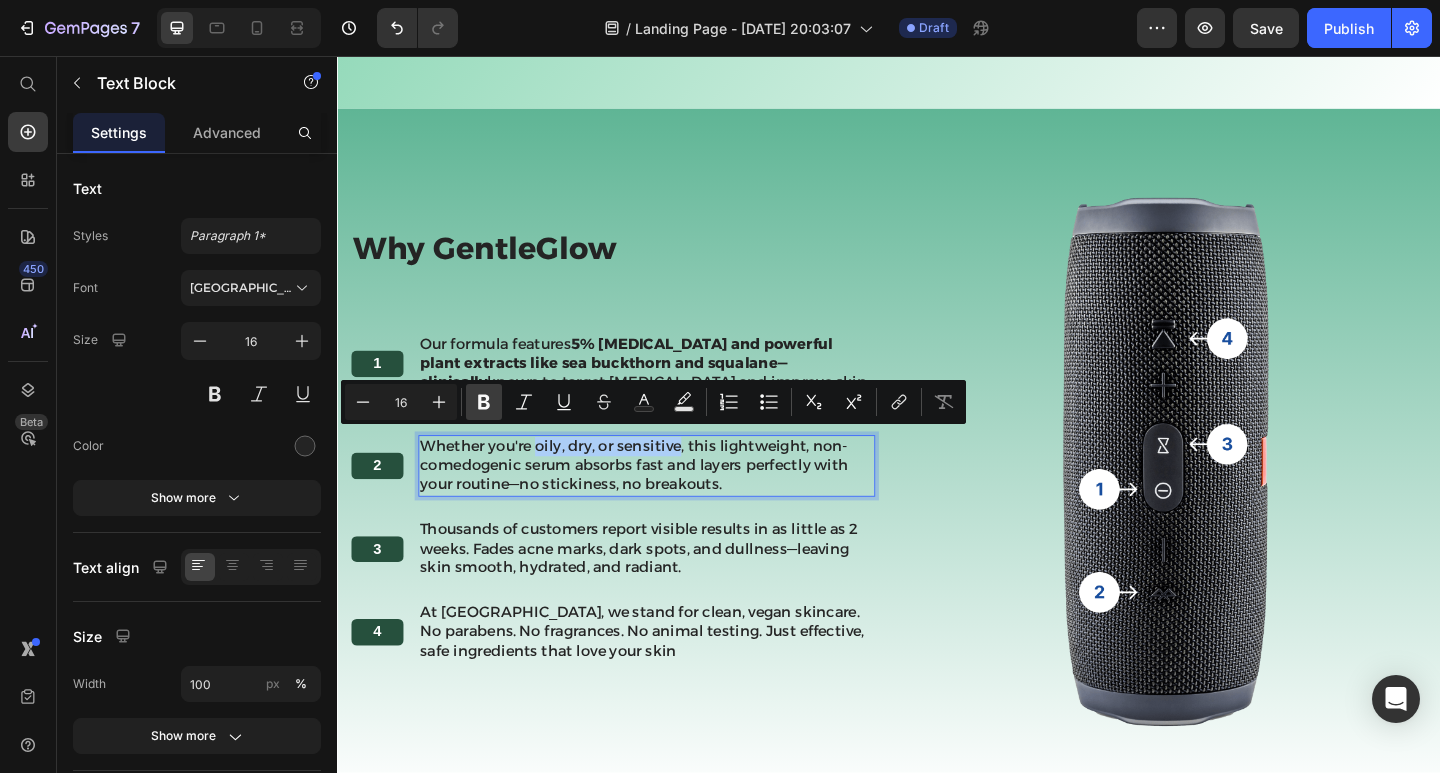 click 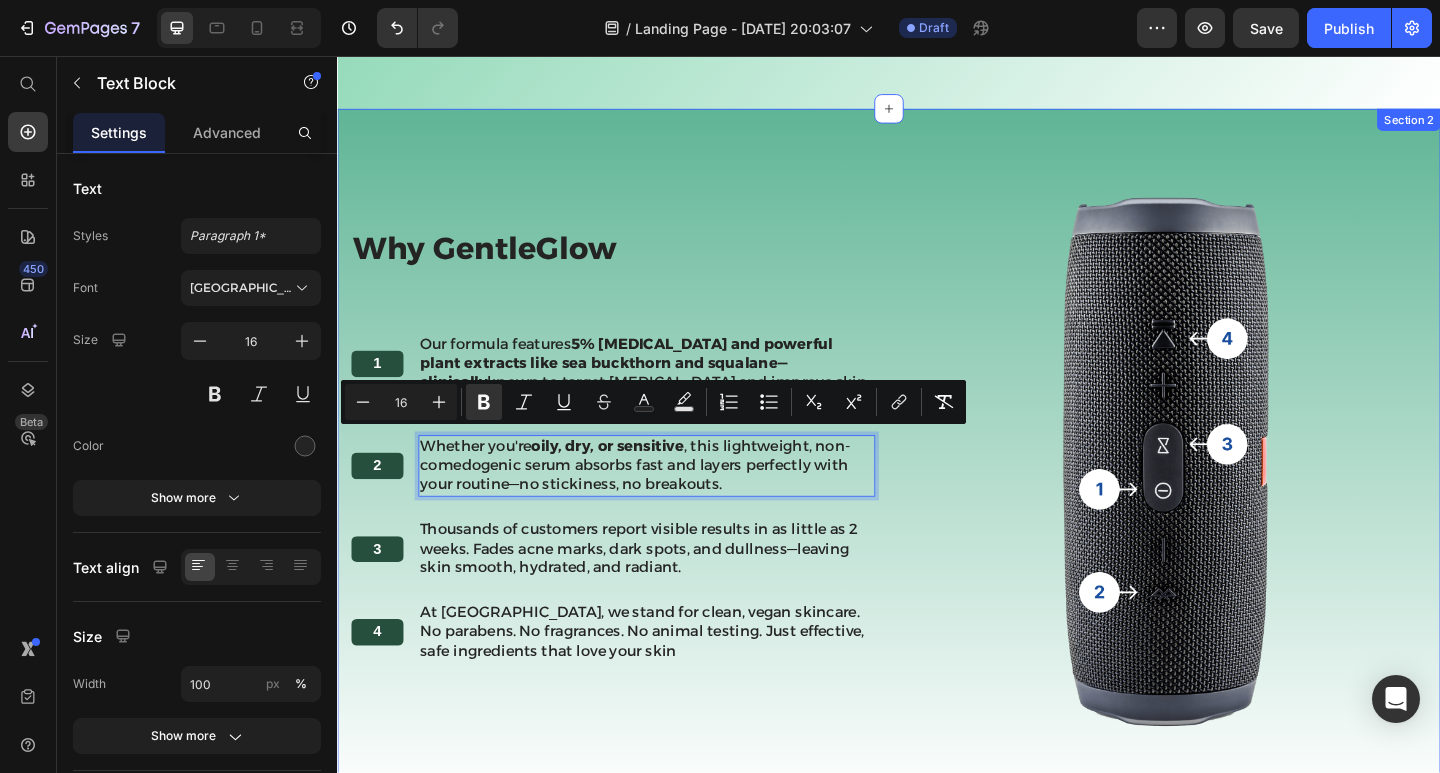 click on "Why GentleGlow Heading 1 Text Block   Our formula features  5% Niacinamide and powerful plant extracts like sea buckthorn and squalane—clinically  known to target hyperpigmentation and improve skin tone without irritation. Text Block Row 2 Text Block Whether you're  oily, dry, or sensitive , this lightweight, non-comedogenic serum absorbs fast and layers perfectly with your routine—no stickiness, no breakouts. Text Block   0 Row  3 Text Block Thousands of customers report visible results in as little as 2 weeks. Fades acne marks, dark spots, and dullness—leaving skin smooth, hydrated, and radiant. Text Block Row 4 Text Block At Gentle Glow, we stand for clean, vegan skincare. No parabens. No fragrances. No animal testing. Just effective, safe ingredients that love your skin  Text Block Row The standard Lorem Heading Image Row Section 2" at bounding box center [937, 496] 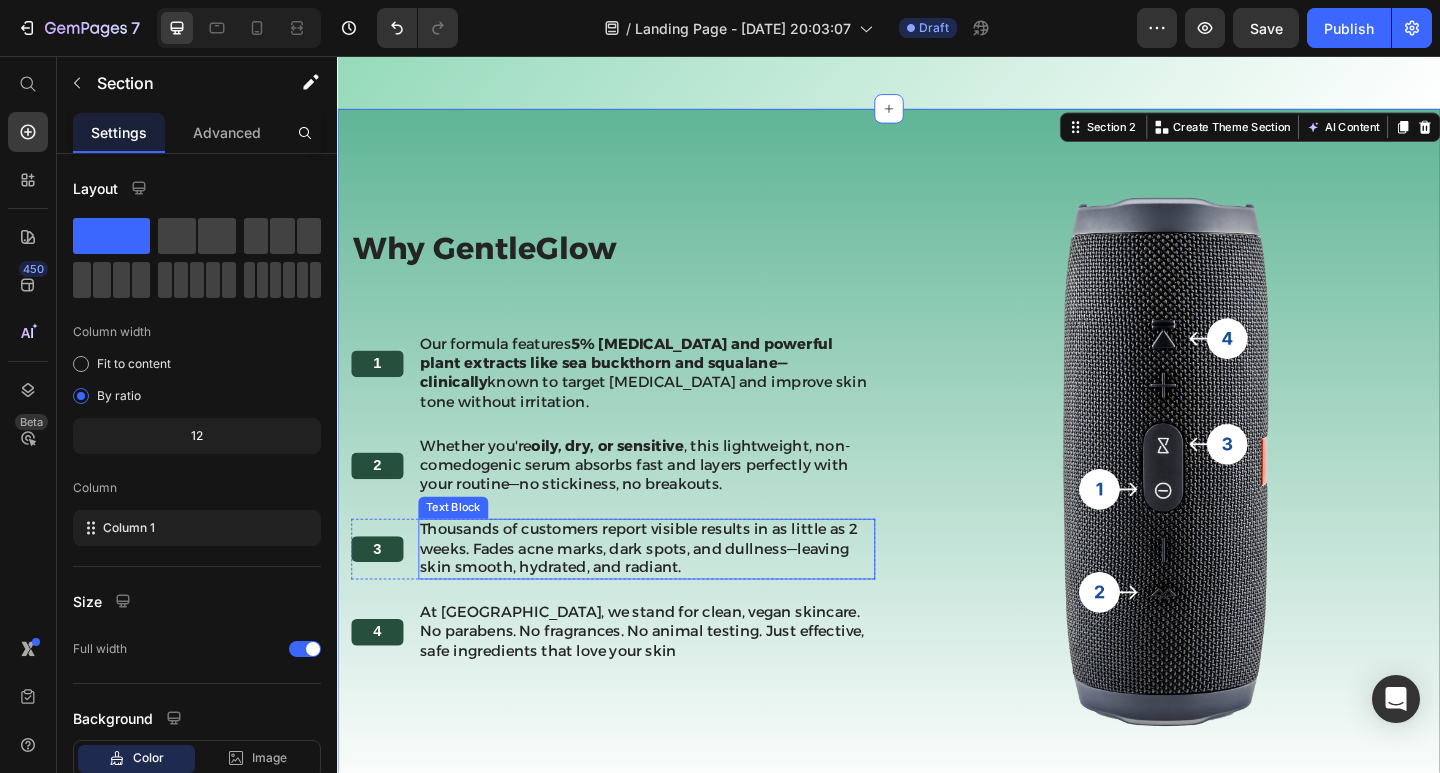 click on "Thousands of customers report visible results in as little as 2 weeks. Fades acne marks, dark spots, and dullness—leaving skin smooth, hydrated, and radiant." at bounding box center [673, 593] 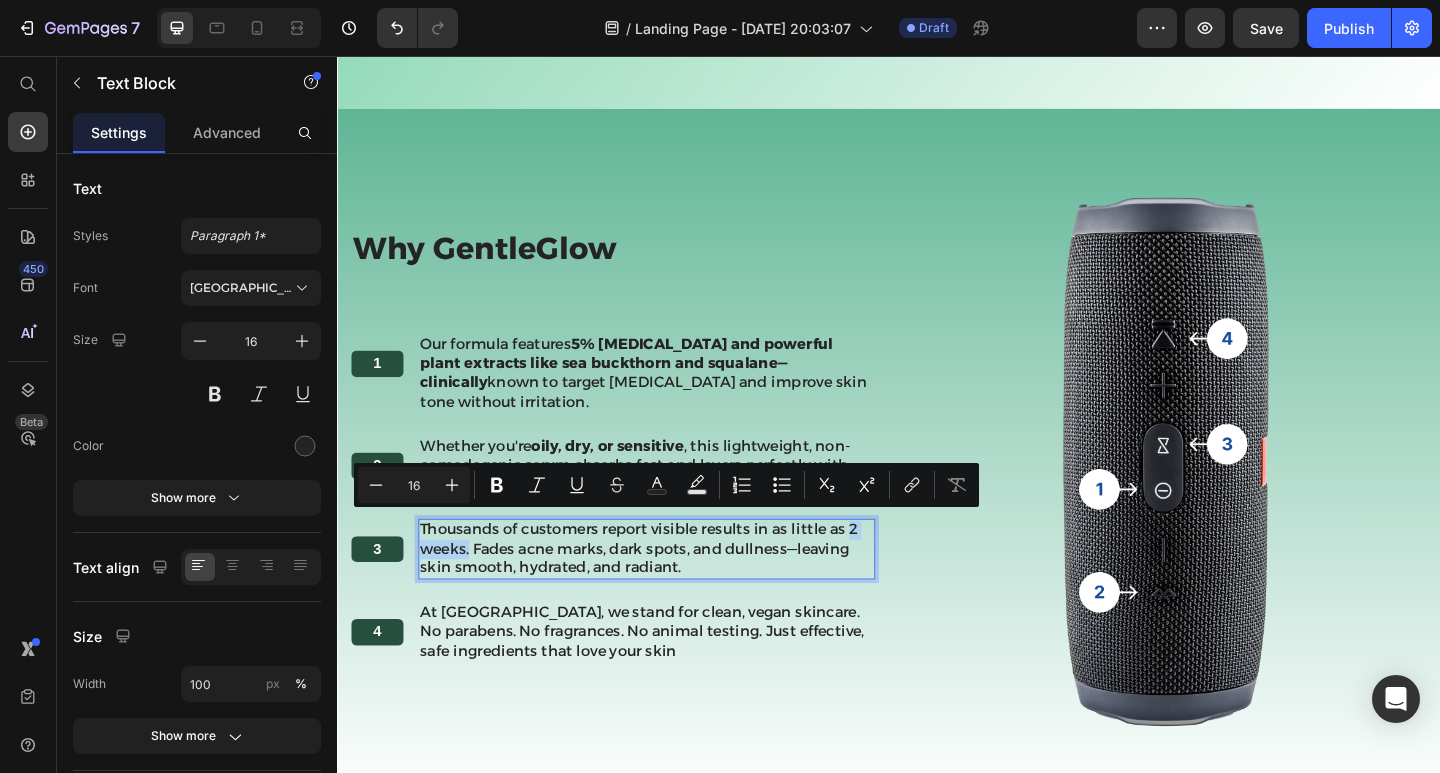 drag, startPoint x: 895, startPoint y: 560, endPoint x: 486, endPoint y: 587, distance: 409.89023 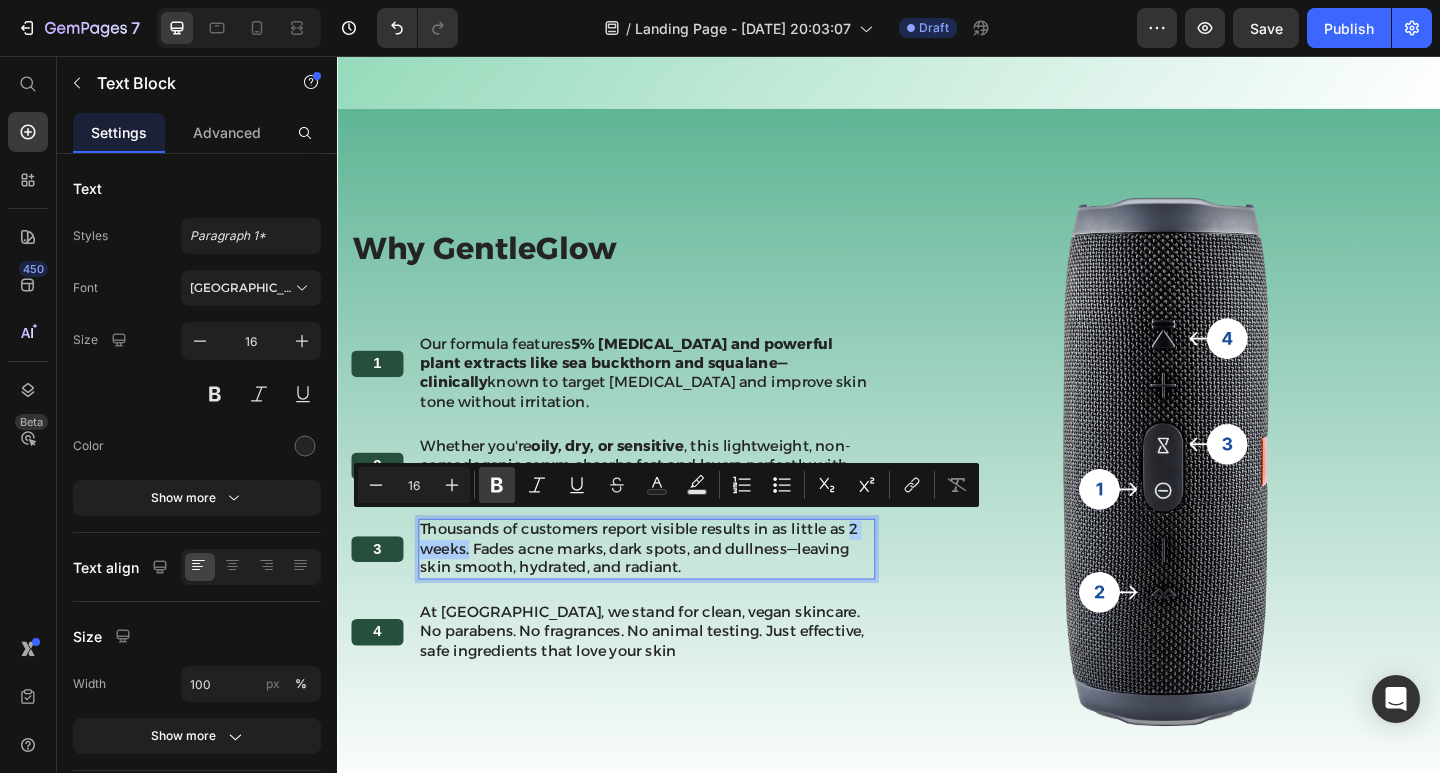 click 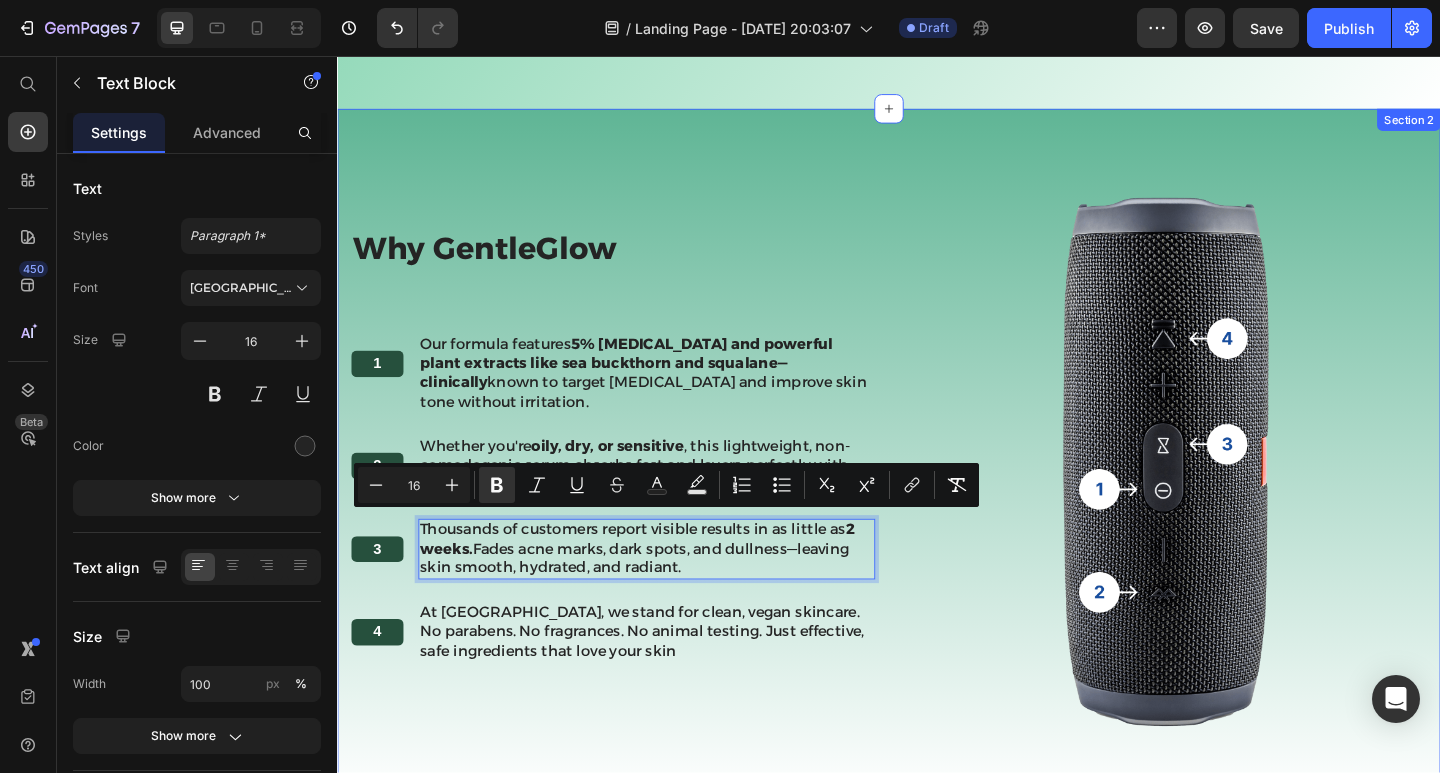 click on "Why GentleGlow Heading 1 Text Block   Our formula features  5% Niacinamide and powerful plant extracts like sea buckthorn and squalane—clinically  known to target hyperpigmentation and improve skin tone without irritation. Text Block Row 2 Text Block Whether you're  oily, dry, or sensitive , this lightweight, non-comedogenic serum absorbs fast and layers perfectly with your routine—no stickiness, no breakouts. Text Block Row  3 Text Block Thousands of customers report visible results in as little as  2 weeks.  Fades acne marks, dark spots, and dullness—leaving skin smooth, hydrated, and radiant. Text Block   0 Row 4 Text Block At Gentle Glow, we stand for clean, vegan skincare. No parabens. No fragrances. No animal testing. Just effective, safe ingredients that love your skin  Text Block Row The standard Lorem Heading Image Row Section 2" at bounding box center [937, 496] 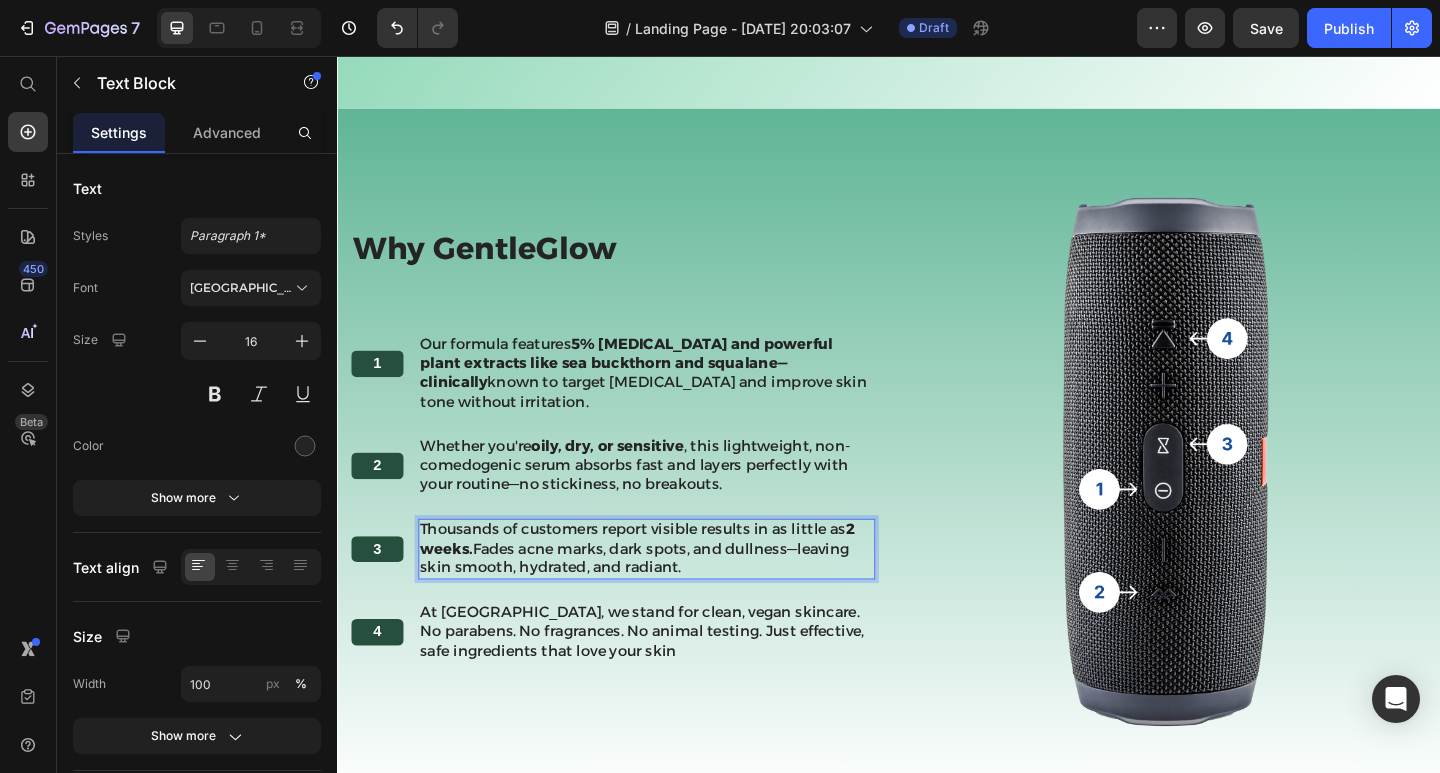 click on "Thousands of customers report visible results in as little as  2 weeks.  Fades acne marks, dark spots, and dullness—leaving skin smooth, hydrated, and radiant." at bounding box center (673, 593) 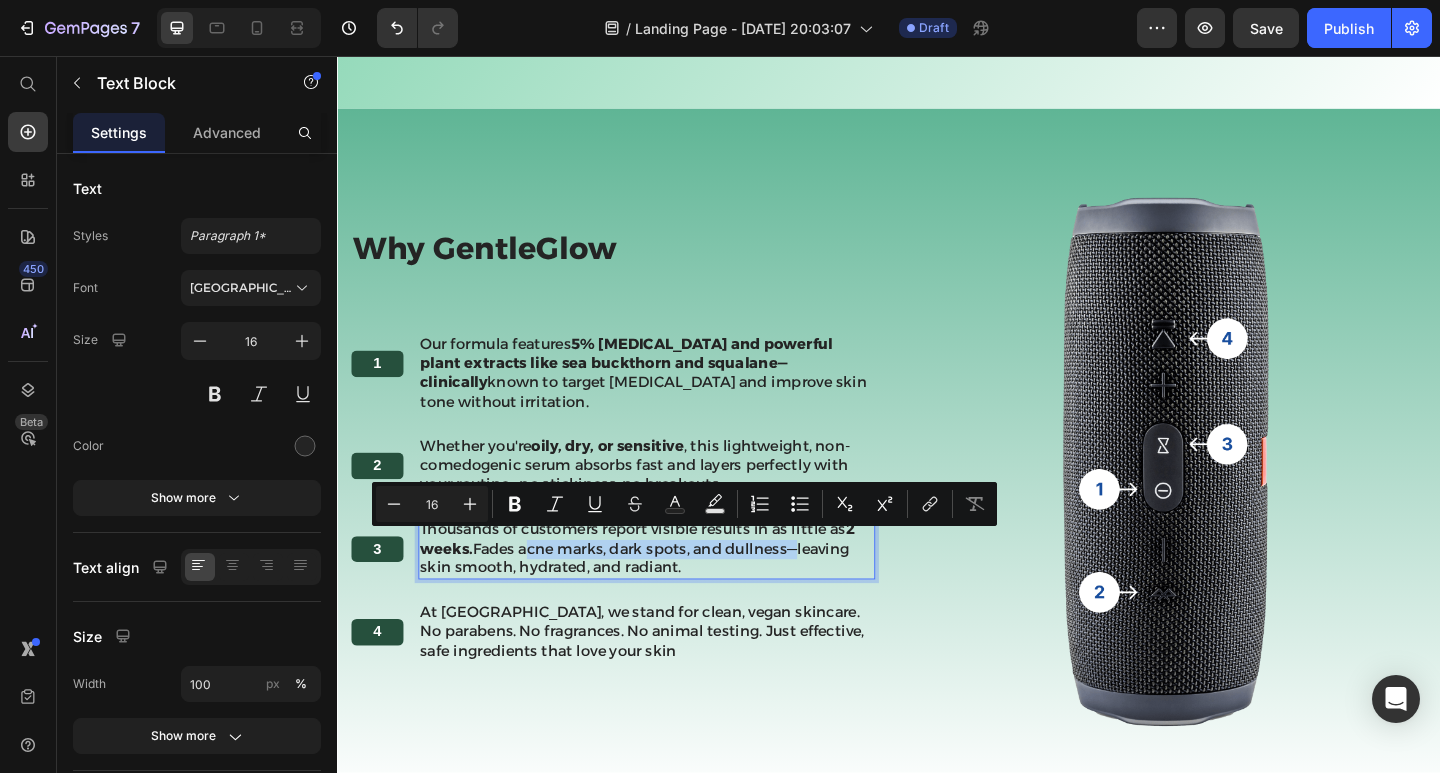 drag, startPoint x: 548, startPoint y: 584, endPoint x: 834, endPoint y: 586, distance: 286.007 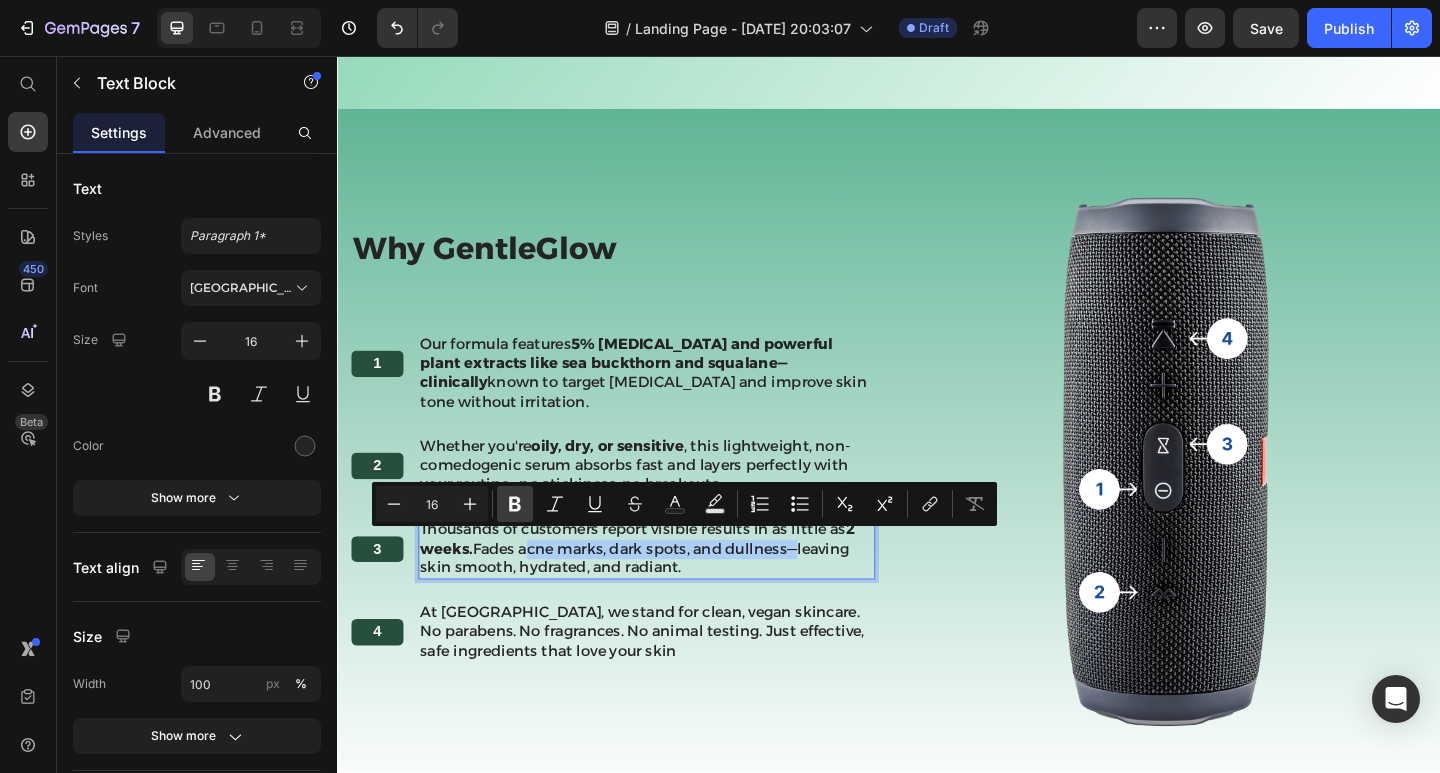 click 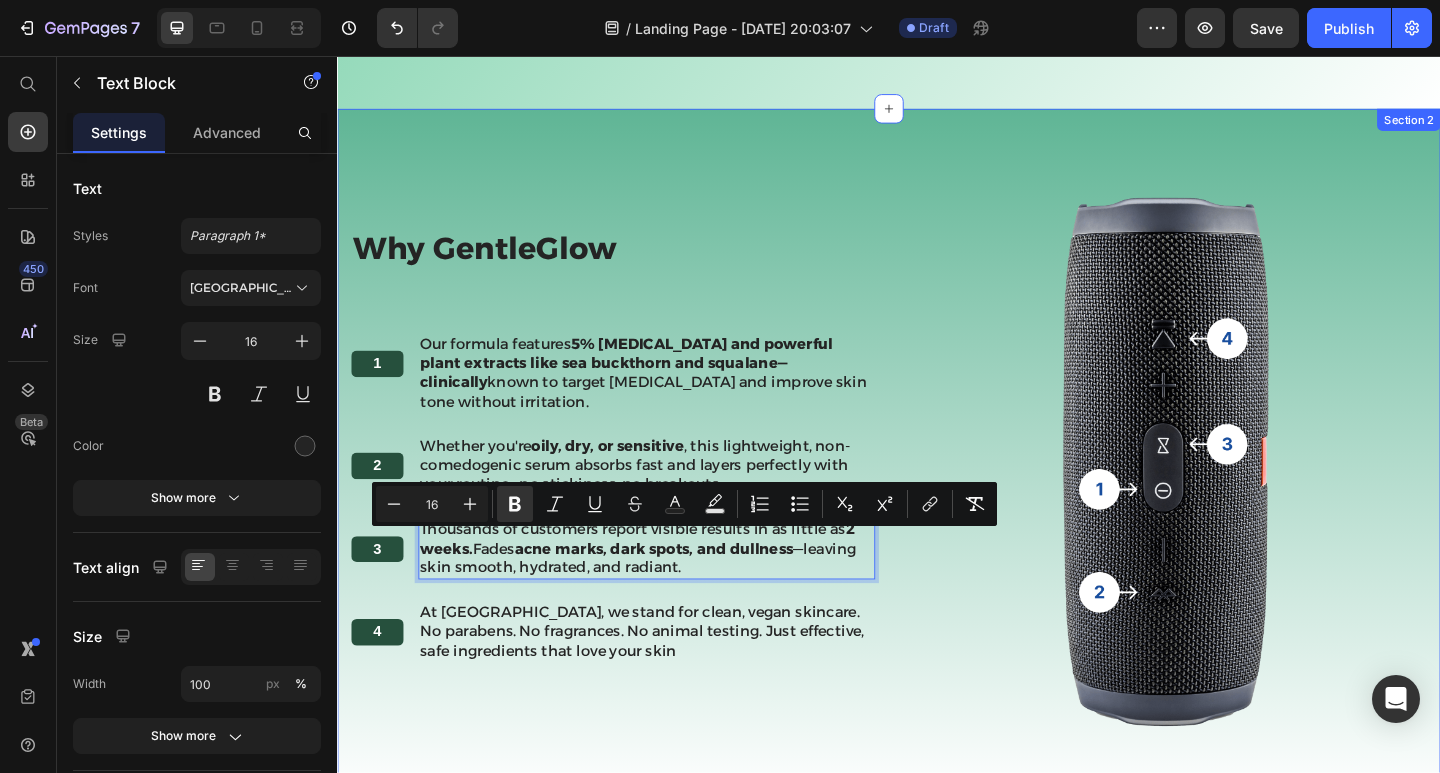 click on "Why GentleGlow Heading 1 Text Block   Our formula features  5% Niacinamide and powerful plant extracts like sea buckthorn and squalane—clinically  known to target hyperpigmentation and improve skin tone without irritation. Text Block Row 2 Text Block Whether you're  oily, dry, or sensitive , this lightweight, non-comedogenic serum absorbs fast and layers perfectly with your routine—no stickiness, no breakouts. Text Block Row  3 Text Block Thousands of customers report visible results in as little as  2 weeks.  Fades  acne marks, dark spots, and dullness —leaving skin smooth, hydrated, and radiant. Text Block   0 Row 4 Text Block At Gentle Glow, we stand for clean, vegan skincare. No parabens. No fragrances. No animal testing. Just effective, safe ingredients that love your skin  Text Block Row The standard Lorem Heading Image Row Section 2" at bounding box center [937, 496] 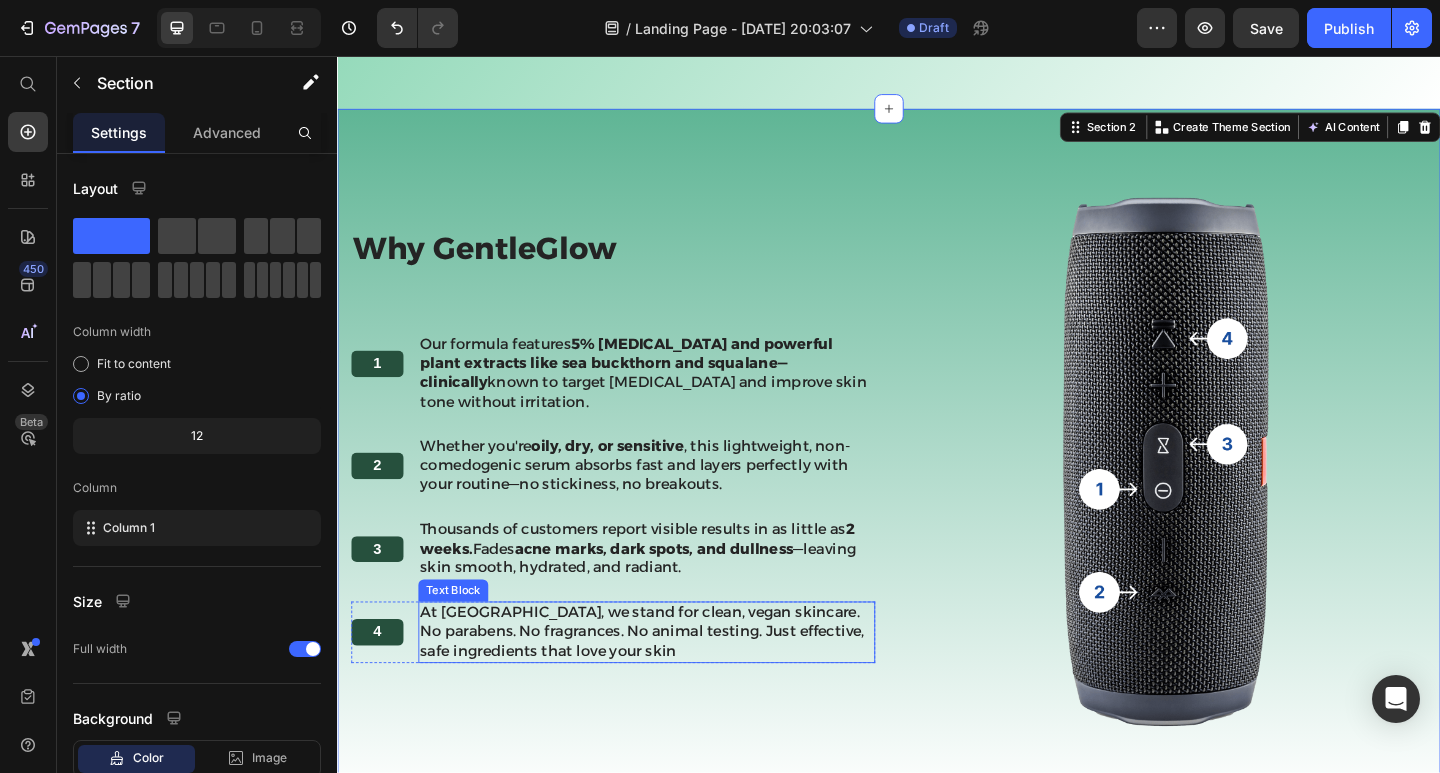 click on "At Gentle Glow, we stand for clean, vegan skincare. No parabens. No fragrances. No animal testing. Just effective, safe ingredients that love your skin" at bounding box center (673, 683) 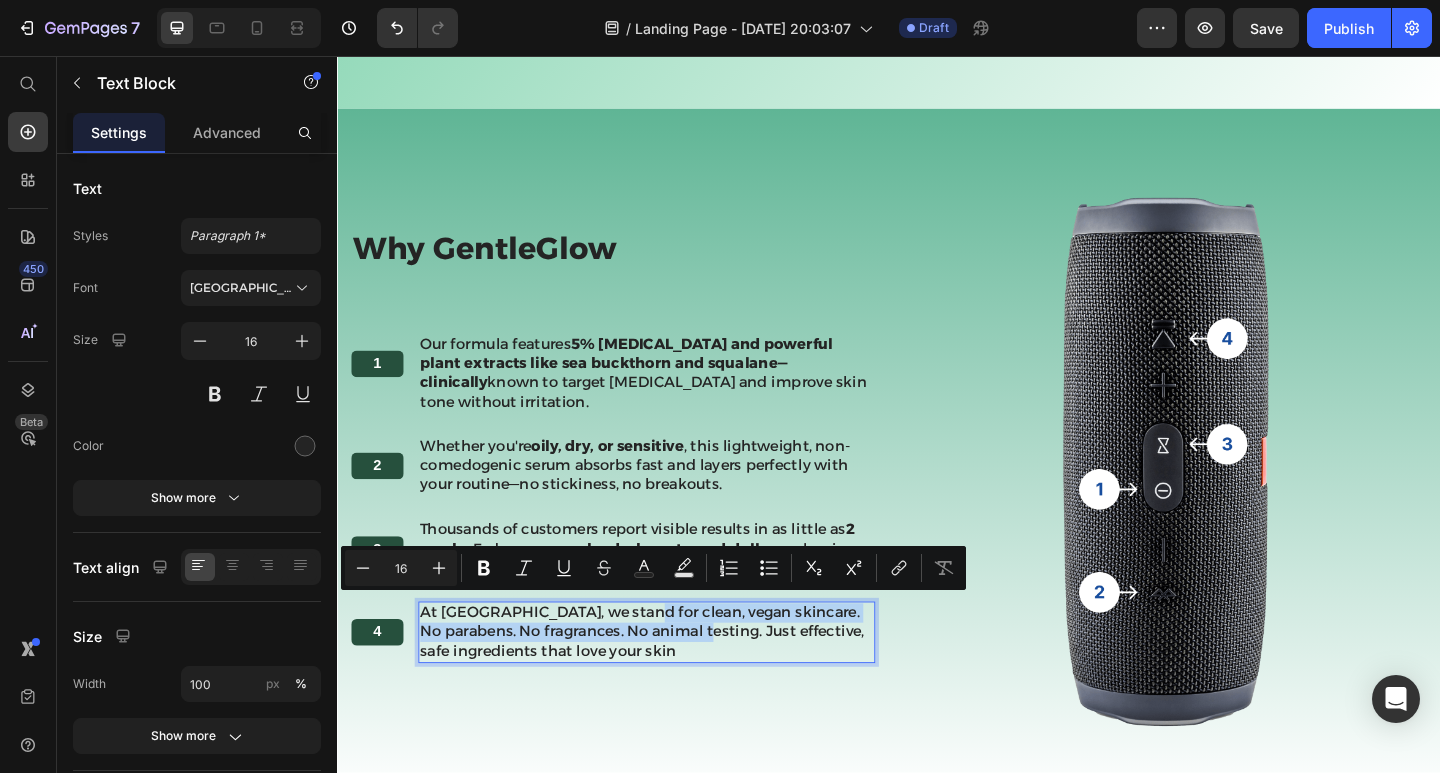 drag, startPoint x: 657, startPoint y: 654, endPoint x: 767, endPoint y: 671, distance: 111.305885 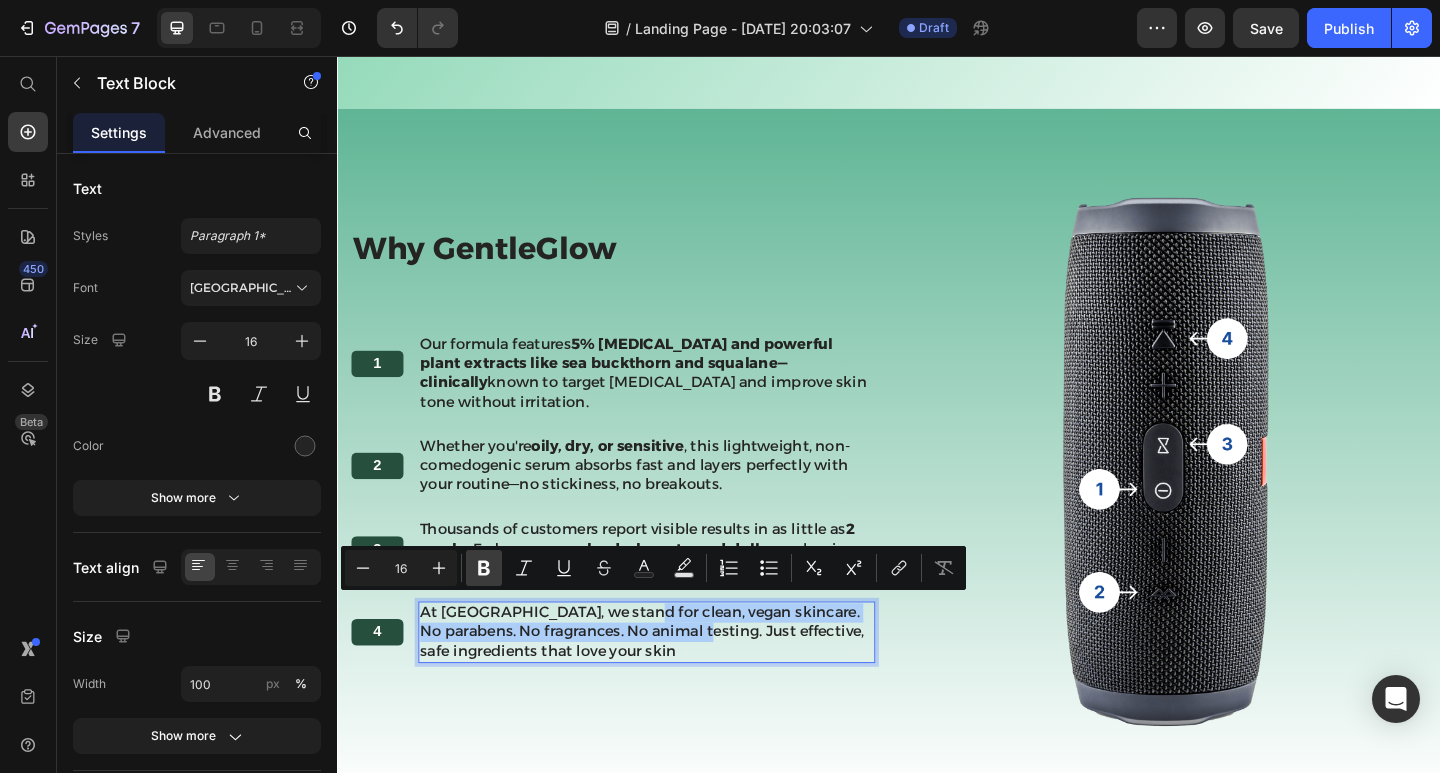 click 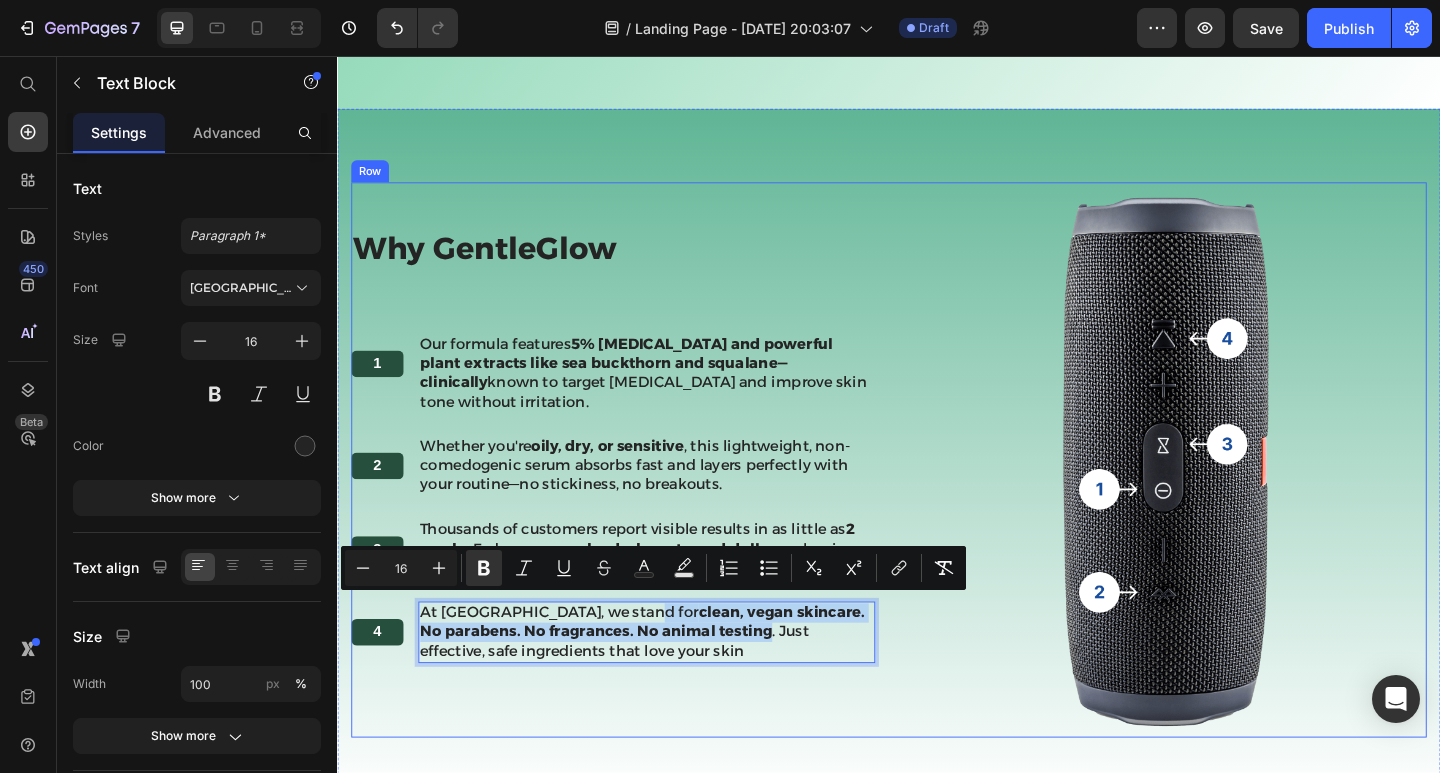 click on "Why GentleGlow Heading 1 Text Block   Our formula features  5% Niacinamide and powerful plant extracts like sea buckthorn and squalane—clinically  known to target hyperpigmentation and improve skin tone without irritation. Text Block Row 2 Text Block Whether you're  oily, dry, or sensitive , this lightweight, non-comedogenic serum absorbs fast and layers perfectly with your routine—no stickiness, no breakouts. Text Block Row  3 Text Block Thousands of customers report visible results in as little as  2 weeks.  Fades  acne marks, dark spots, and dullness —leaving skin smooth, hydrated, and radiant. Text Block Row 4 Text Block At Gentle Glow, we stand for  clean, vegan skincare. No parabens. No fragrances. No animal testing . Just effective, safe ingredients that love your skin  Text Block   0 Row" at bounding box center (637, 496) 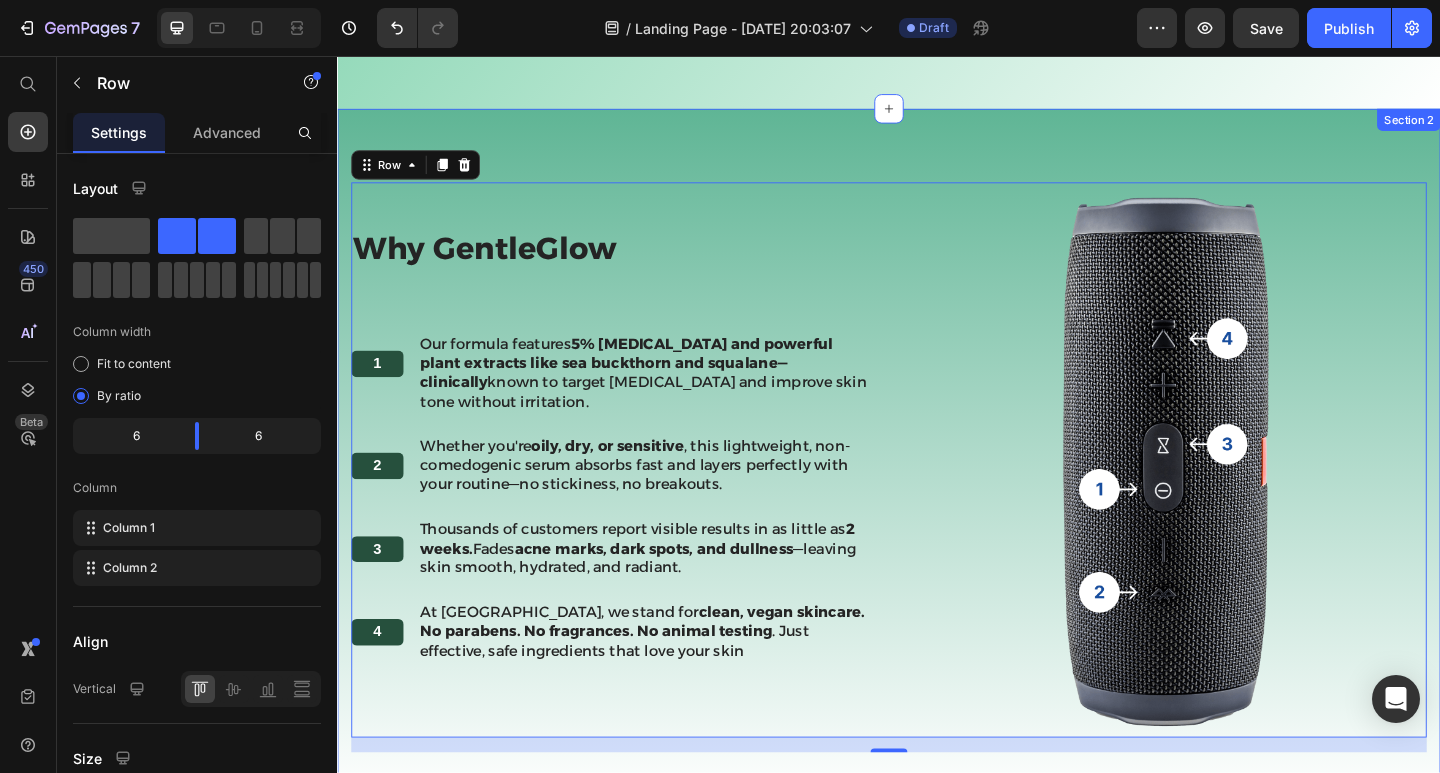click on "Why GentleGlow Heading 1 Text Block   Our formula features  5% Niacinamide and powerful plant extracts like sea buckthorn and squalane—clinically  known to target hyperpigmentation and improve skin tone without irritation. Text Block Row 2 Text Block Whether you're  oily, dry, or sensitive , this lightweight, non-comedogenic serum absorbs fast and layers perfectly with your routine—no stickiness, no breakouts. Text Block Row  3 Text Block Thousands of customers report visible results in as little as  2 weeks.  Fades  acne marks, dark spots, and dullness —leaving skin smooth, hydrated, and radiant. Text Block Row 4 Text Block At Gentle Glow, we stand for  clean, vegan skincare. No parabens. No fragrances. No animal testing . Just effective, safe ingredients that love your skin  Text Block Row The standard Lorem Heading Image Row   16 Section 2" at bounding box center [937, 496] 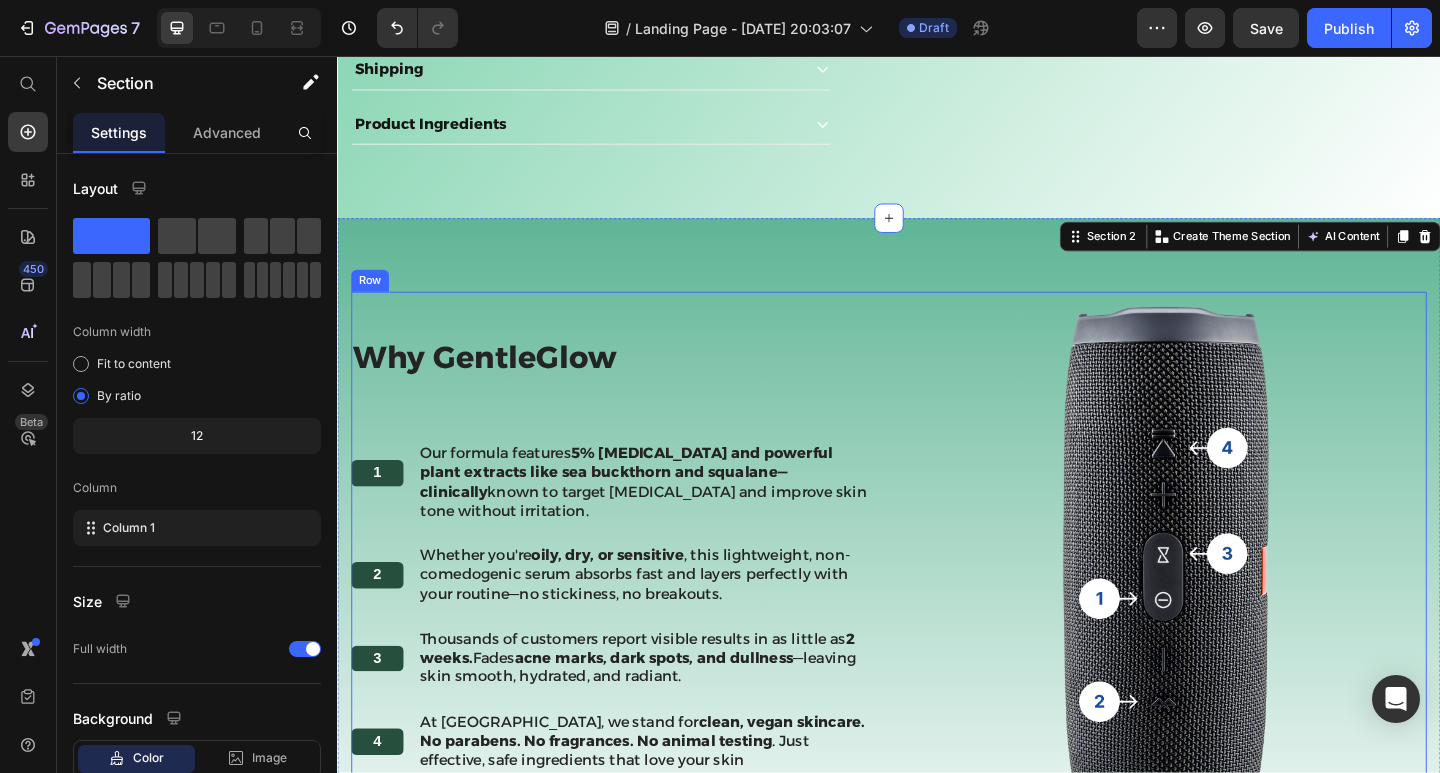 scroll, scrollTop: 831, scrollLeft: 0, axis: vertical 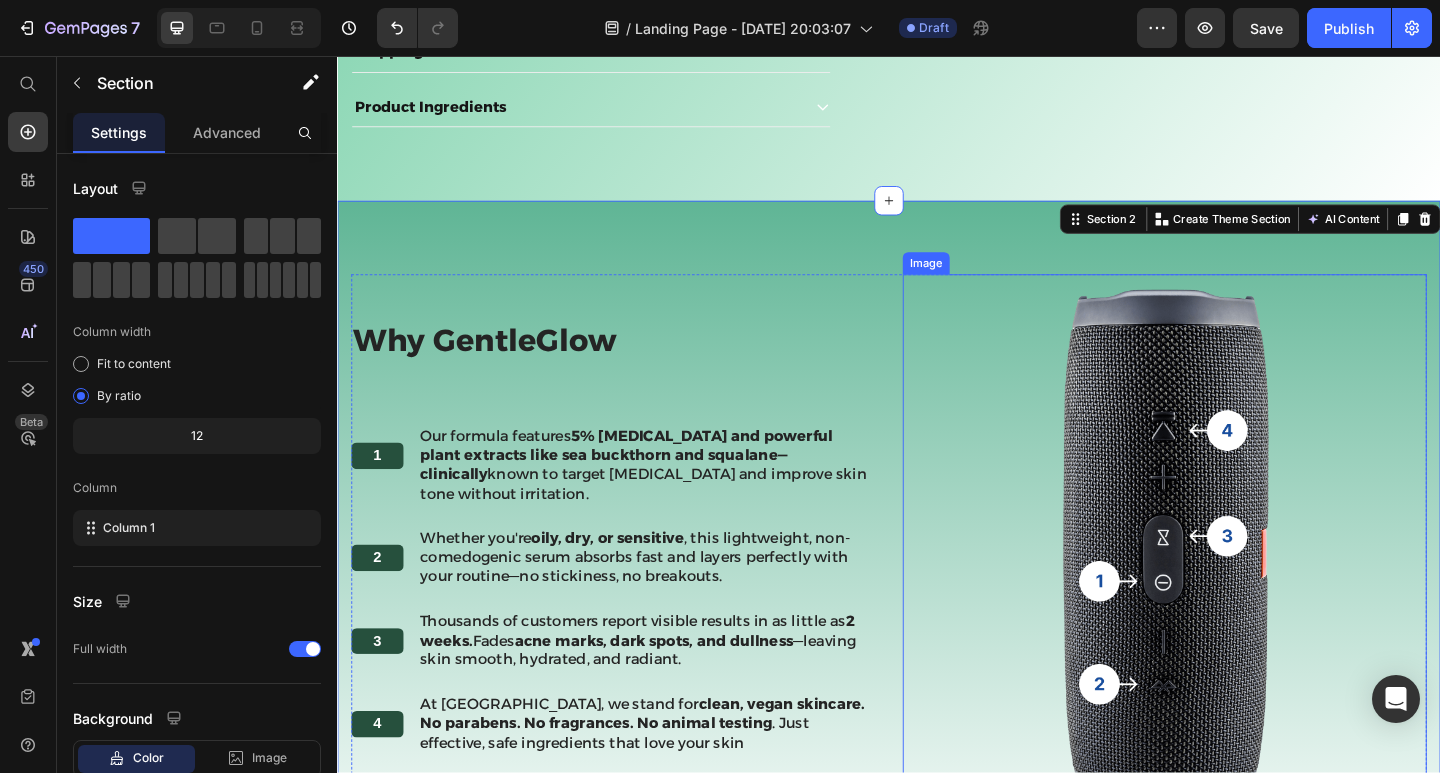click at bounding box center [1237, 596] 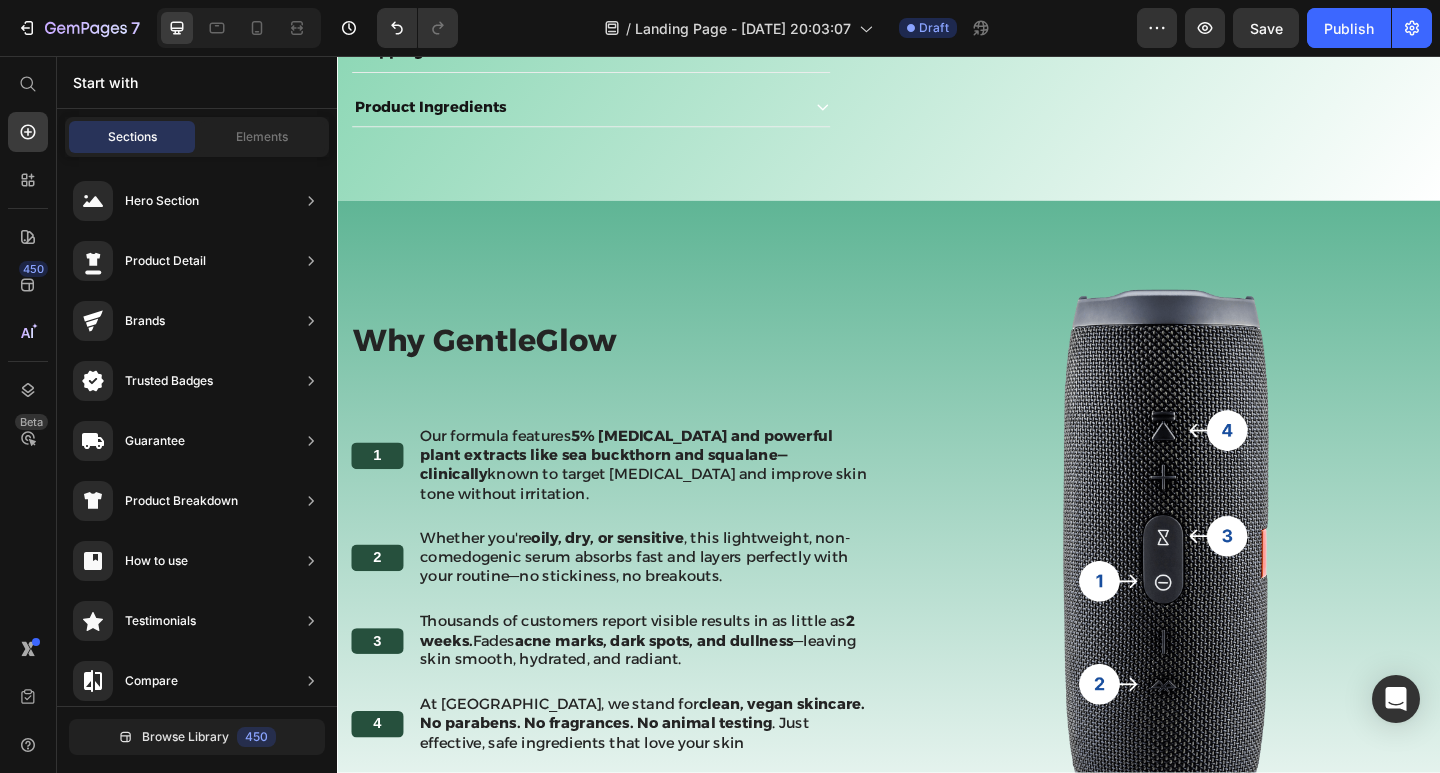scroll, scrollTop: 893, scrollLeft: 0, axis: vertical 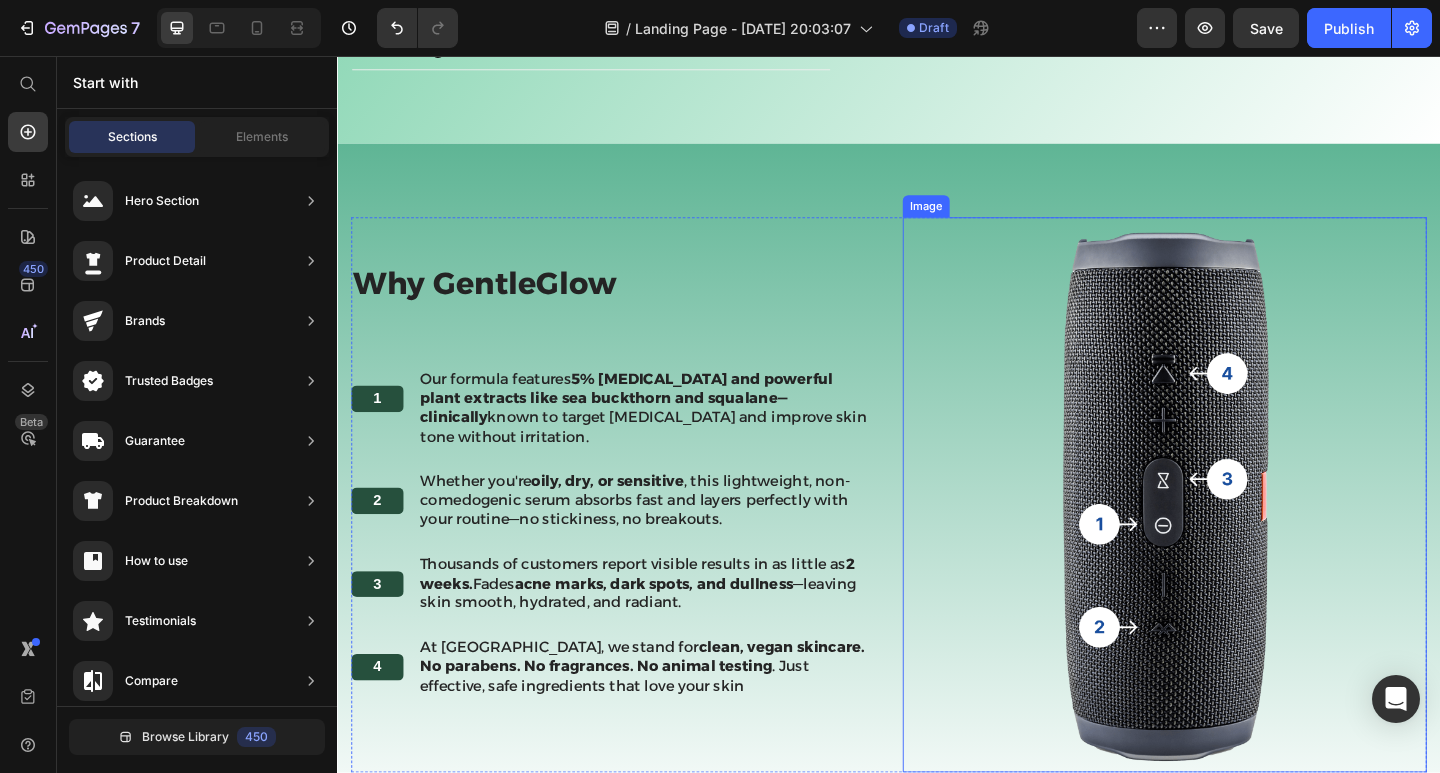 click at bounding box center (1237, 534) 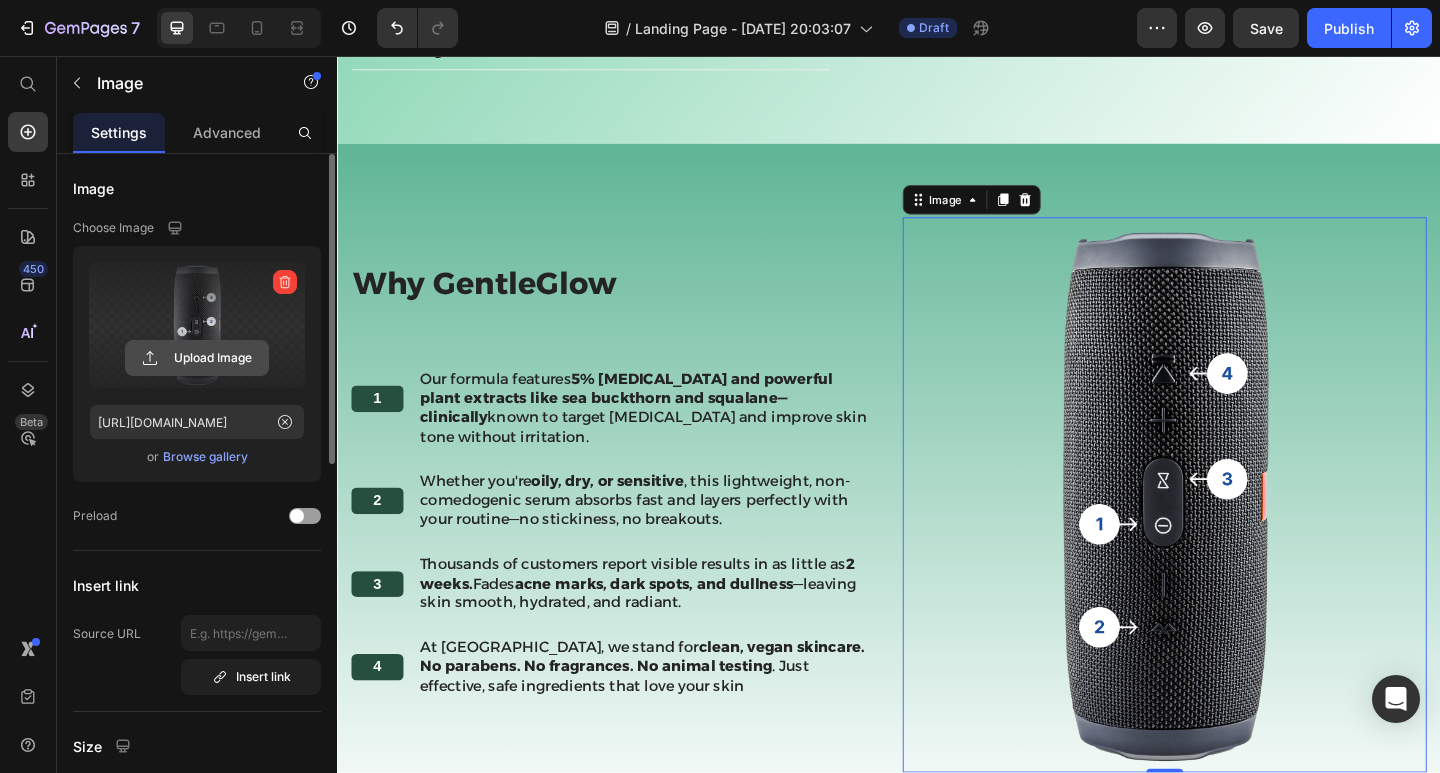 click 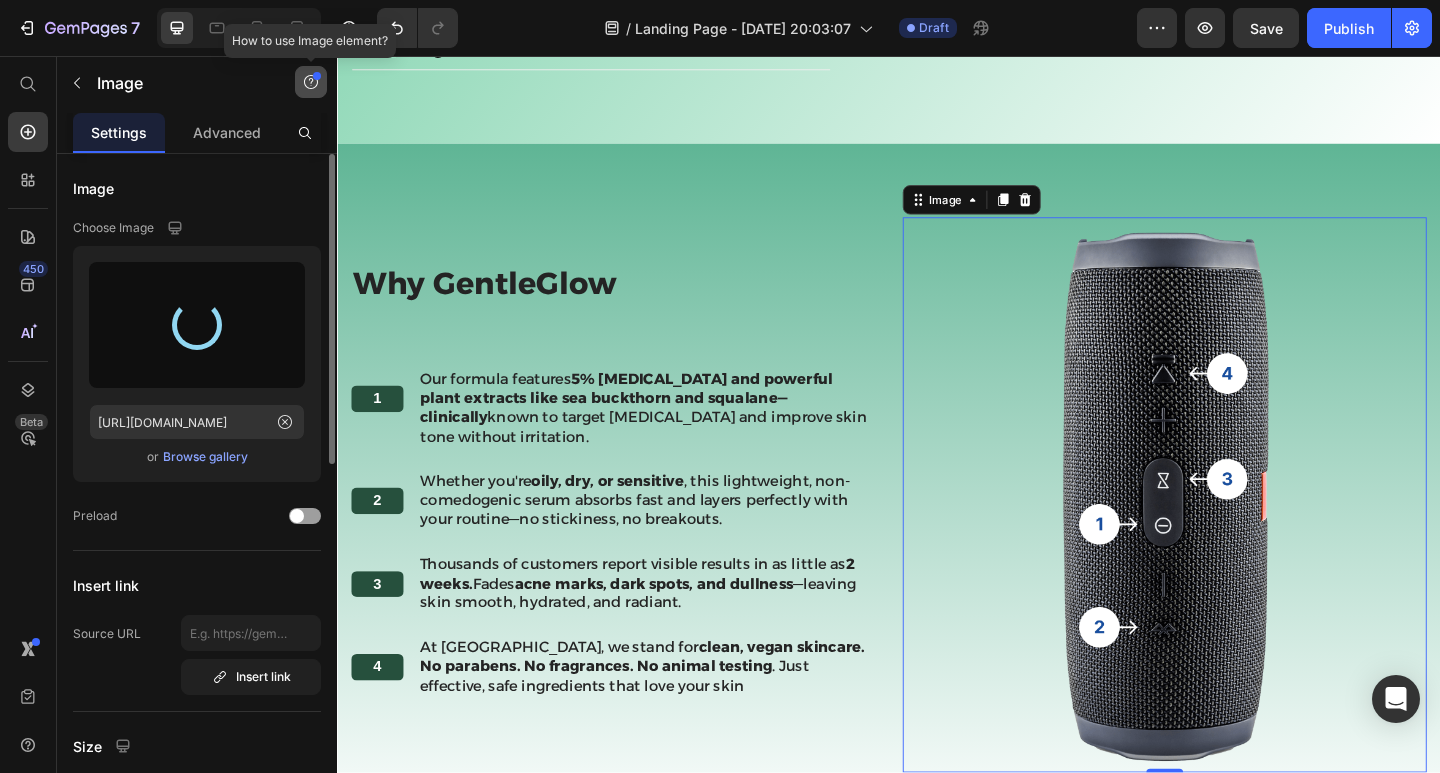 type on "https://cdn.shopify.com/s/files/1/0713/7922/2701/files/gempages_574854701862880100-3d84ec5e-a921-4c0f-9970-8da2f7e46062.png" 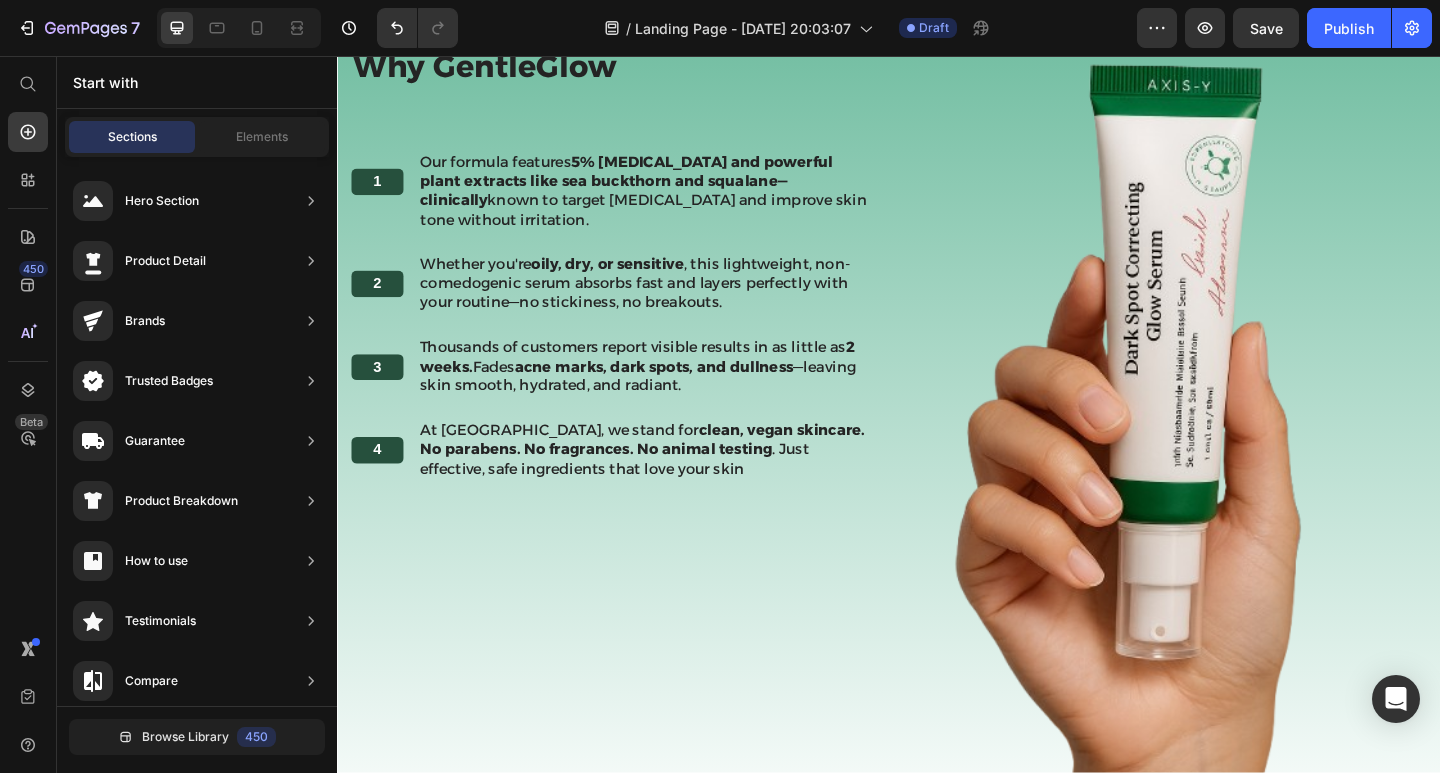 scroll, scrollTop: 1089, scrollLeft: 0, axis: vertical 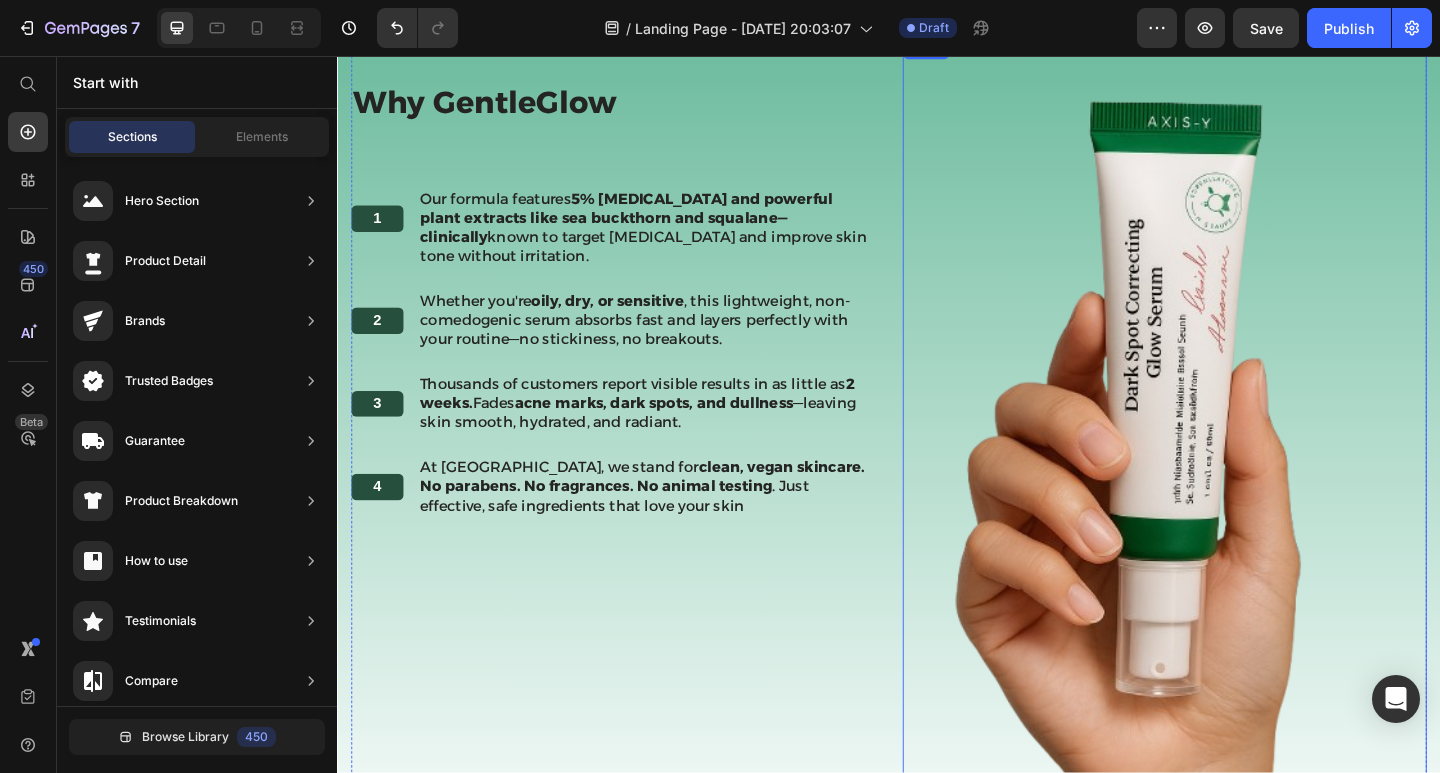 click at bounding box center [1237, 463] 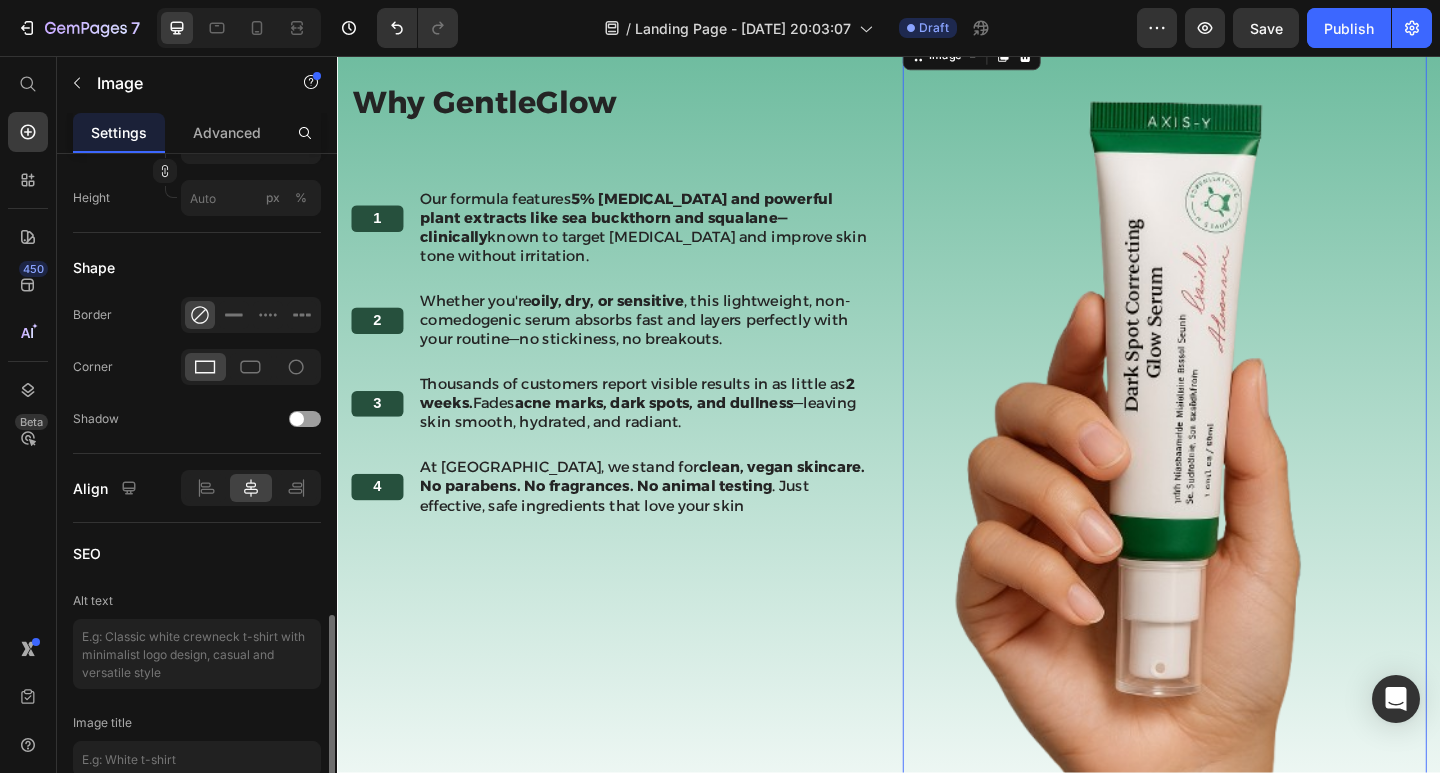scroll, scrollTop: 795, scrollLeft: 0, axis: vertical 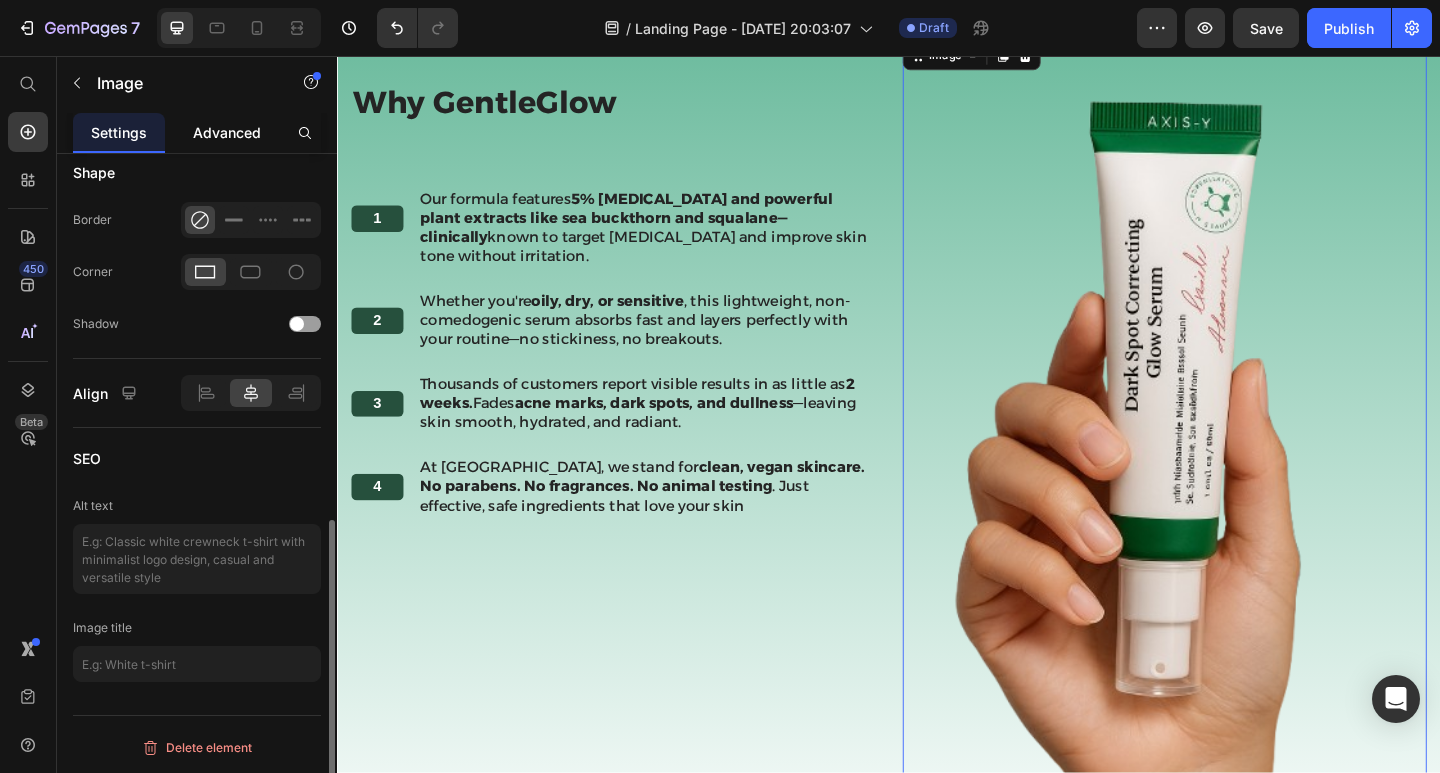 click on "Advanced" 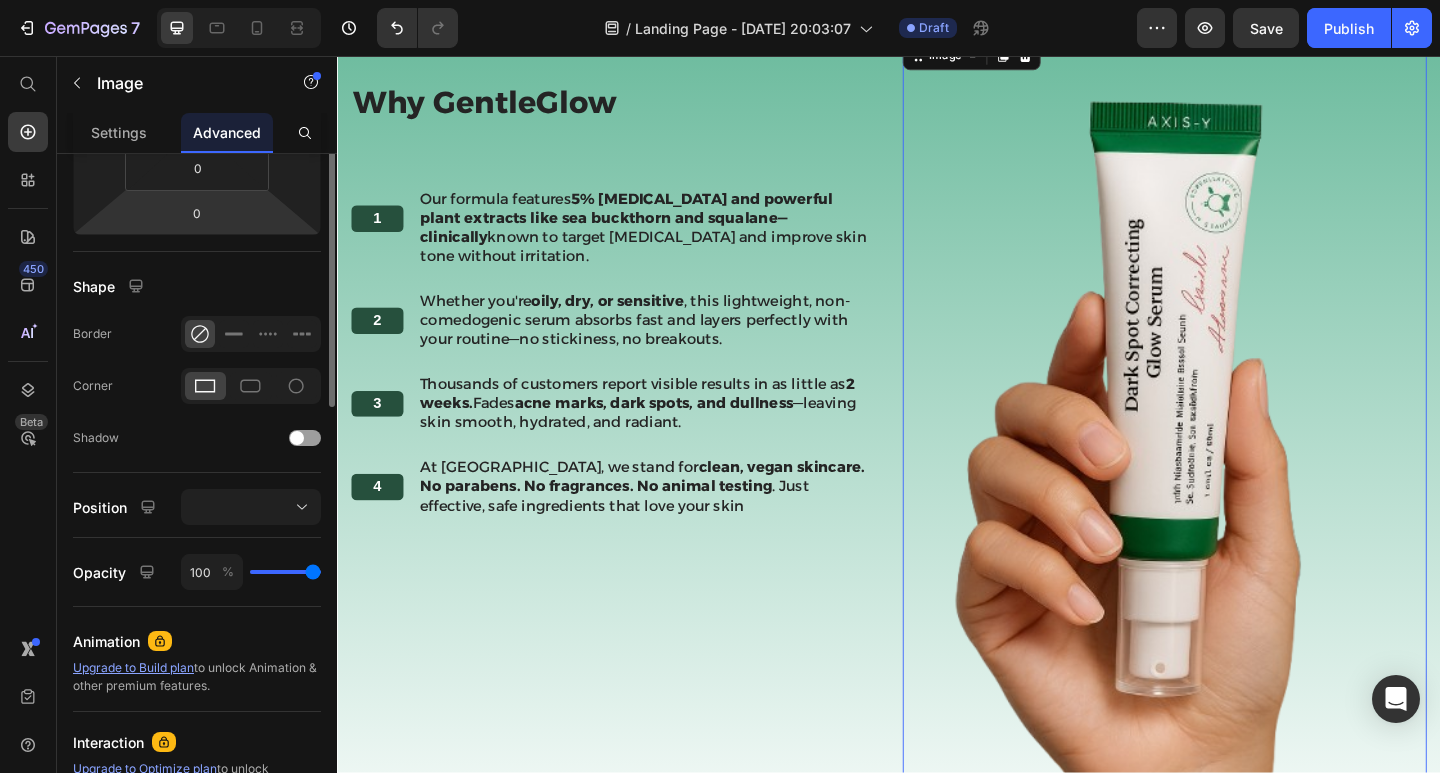 scroll, scrollTop: 200, scrollLeft: 0, axis: vertical 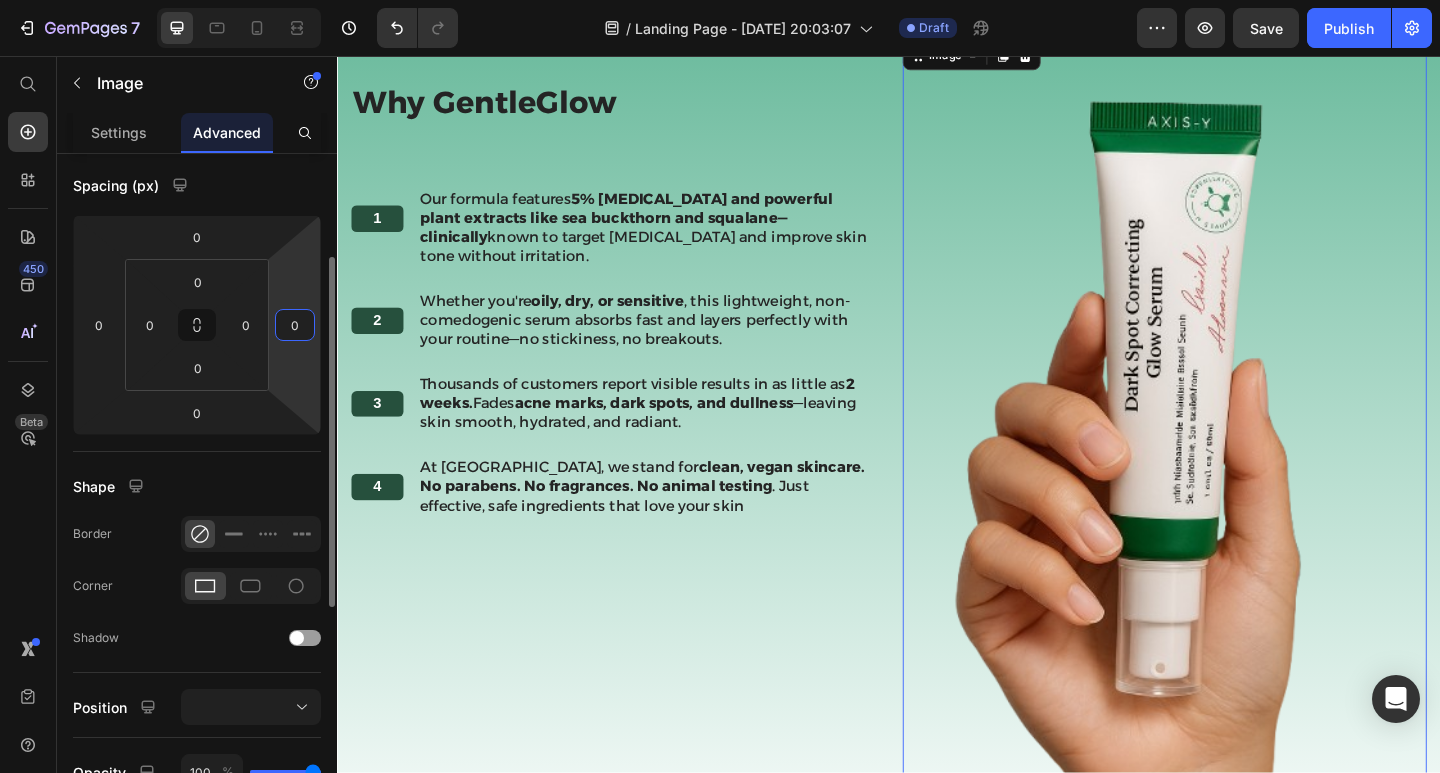 click on "0" at bounding box center (295, 325) 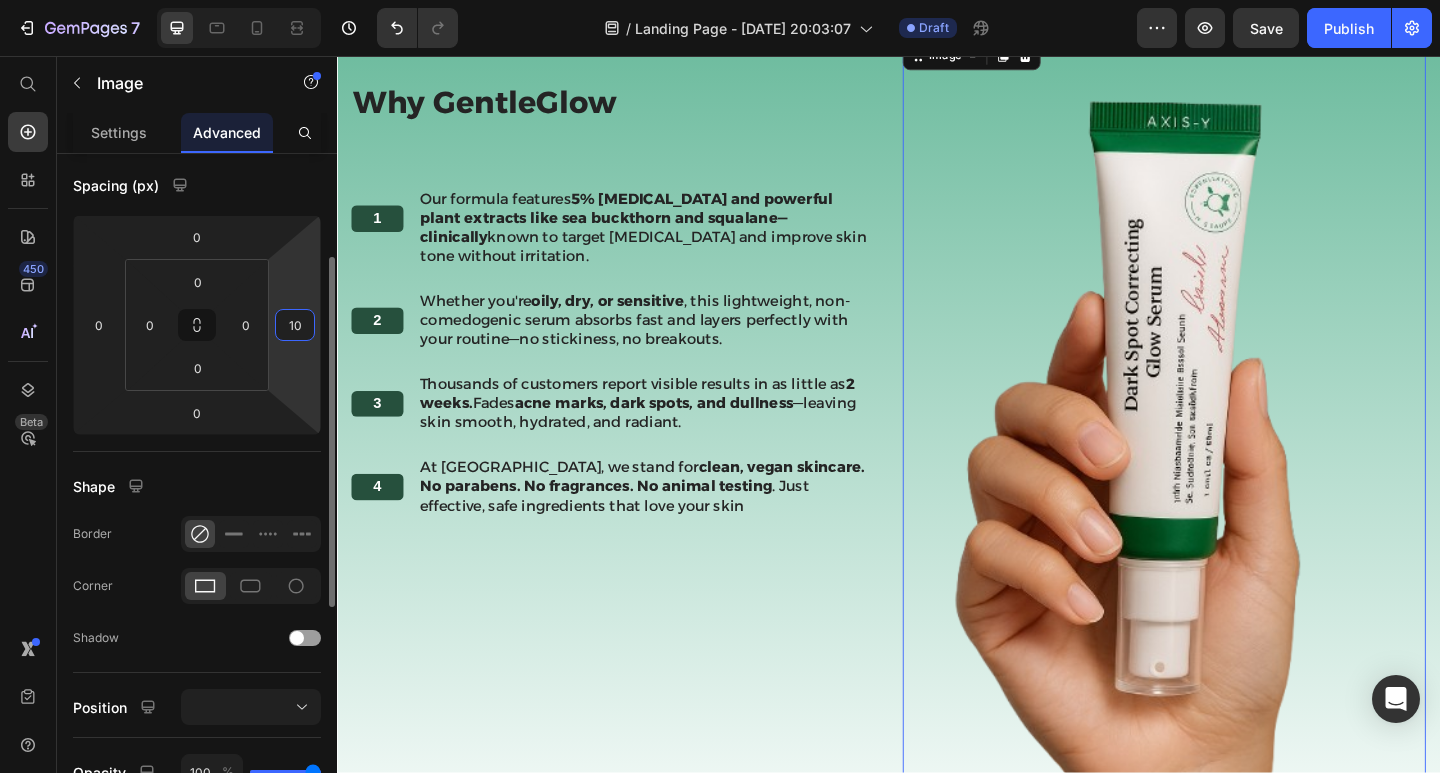 type on "100" 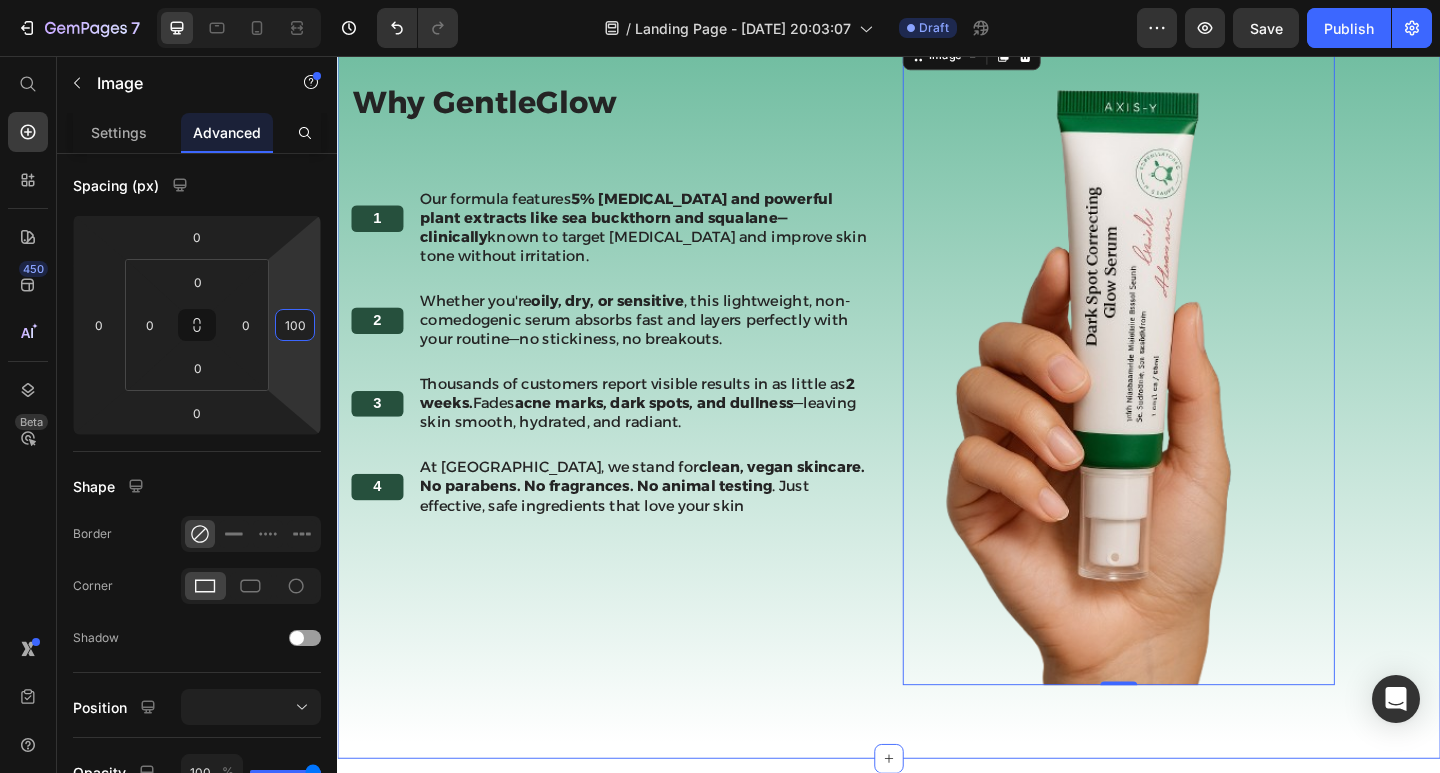 click on "Why GentleGlow Heading 1 Text Block   Our formula features  5% Niacinamide and powerful plant extracts like sea buckthorn and squalane—clinically  known to target hyperpigmentation and improve skin tone without irritation. Text Block Row 2 Text Block Whether you're  oily, dry, or sensitive , this lightweight, non-comedogenic serum absorbs fast and layers perfectly with your routine—no stickiness, no breakouts. Text Block Row  3 Text Block Thousands of customers report visible results in as little as  2 weeks.  Fades  acne marks, dark spots, and dullness —leaving skin smooth, hydrated, and radiant. Text Block Row 4 Text Block At Gentle Glow, we stand for  clean, vegan skincare. No parabens. No fragrances. No animal testing . Just effective, safe ingredients that love your skin  Text Block Row The standard Lorem Heading Image   0 Row Section 2" at bounding box center (937, 388) 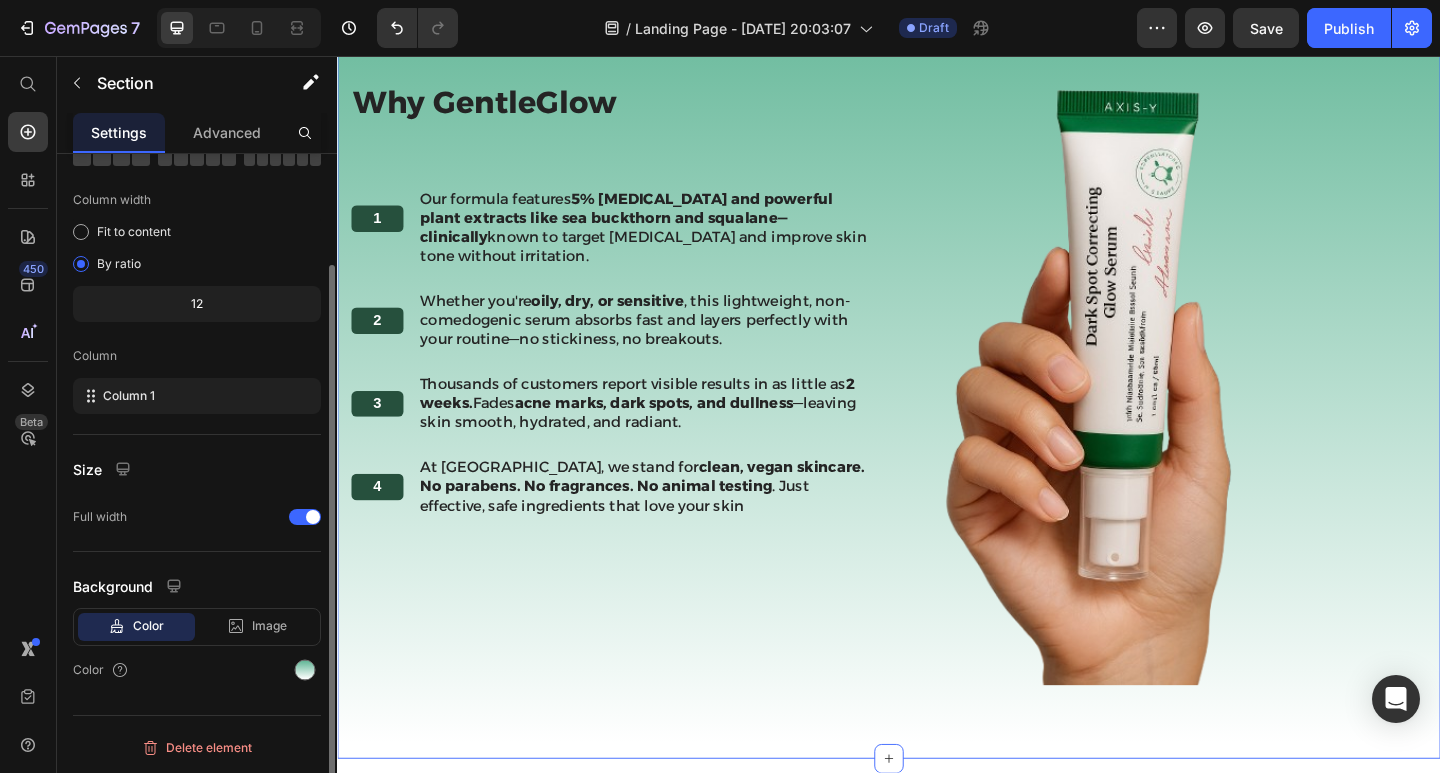 scroll, scrollTop: 0, scrollLeft: 0, axis: both 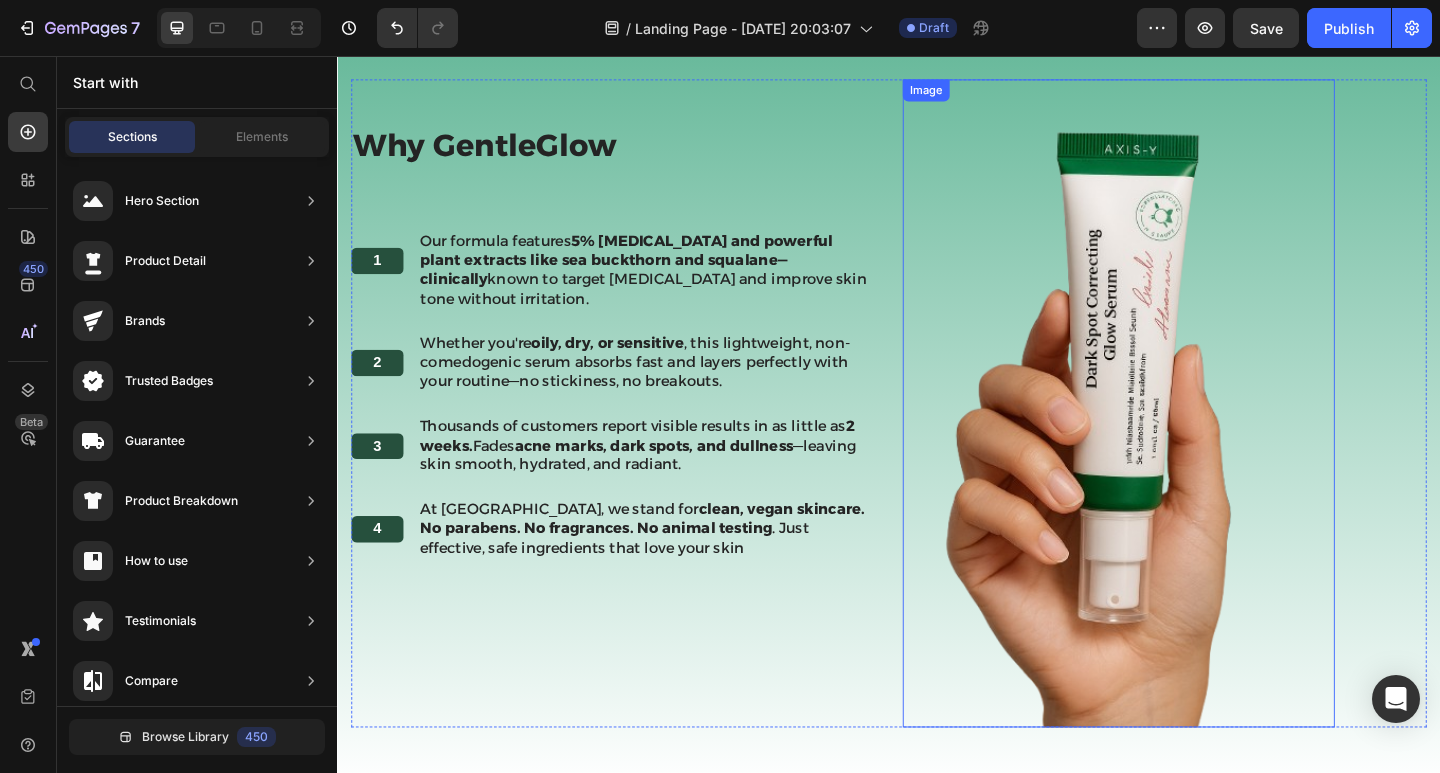 click at bounding box center (1187, 434) 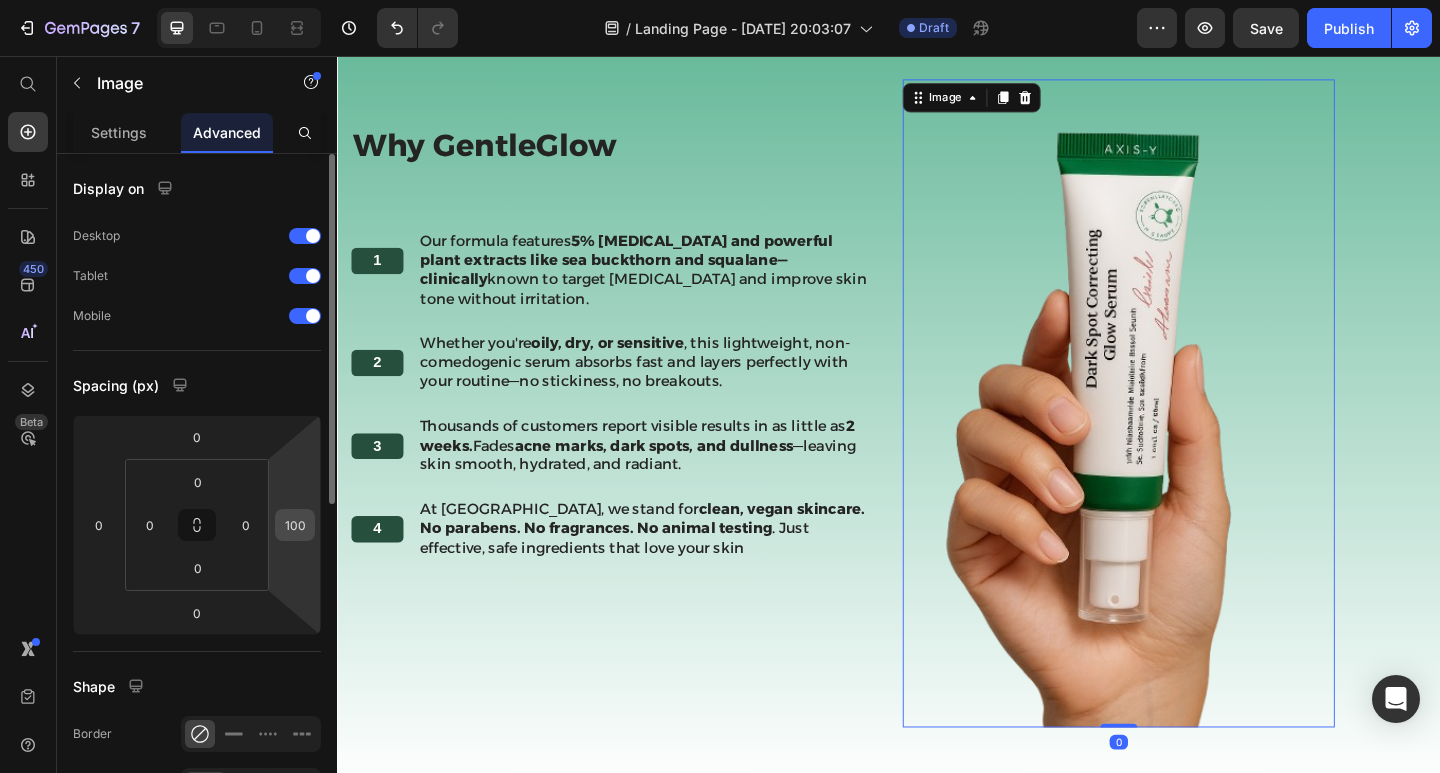 click on "100" at bounding box center [295, 525] 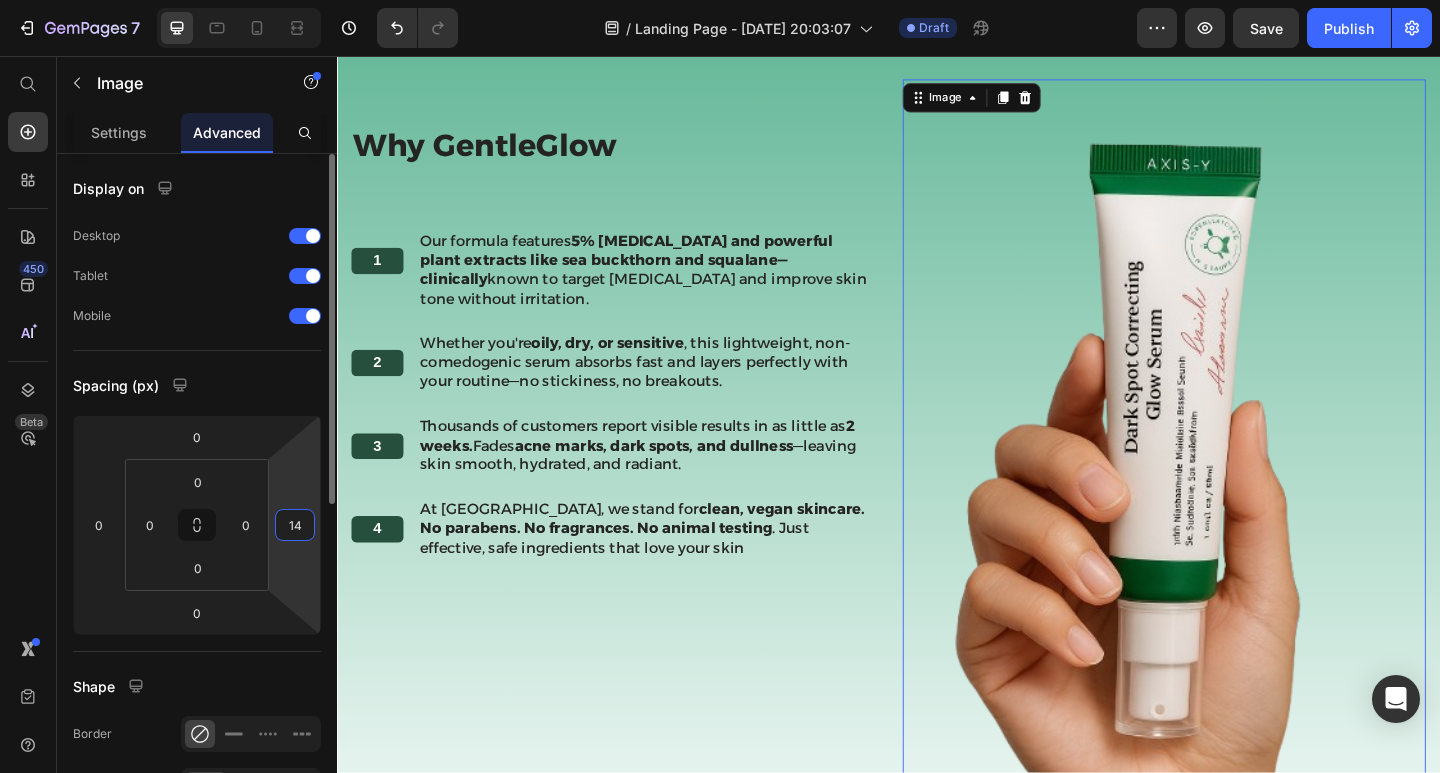 type on "140" 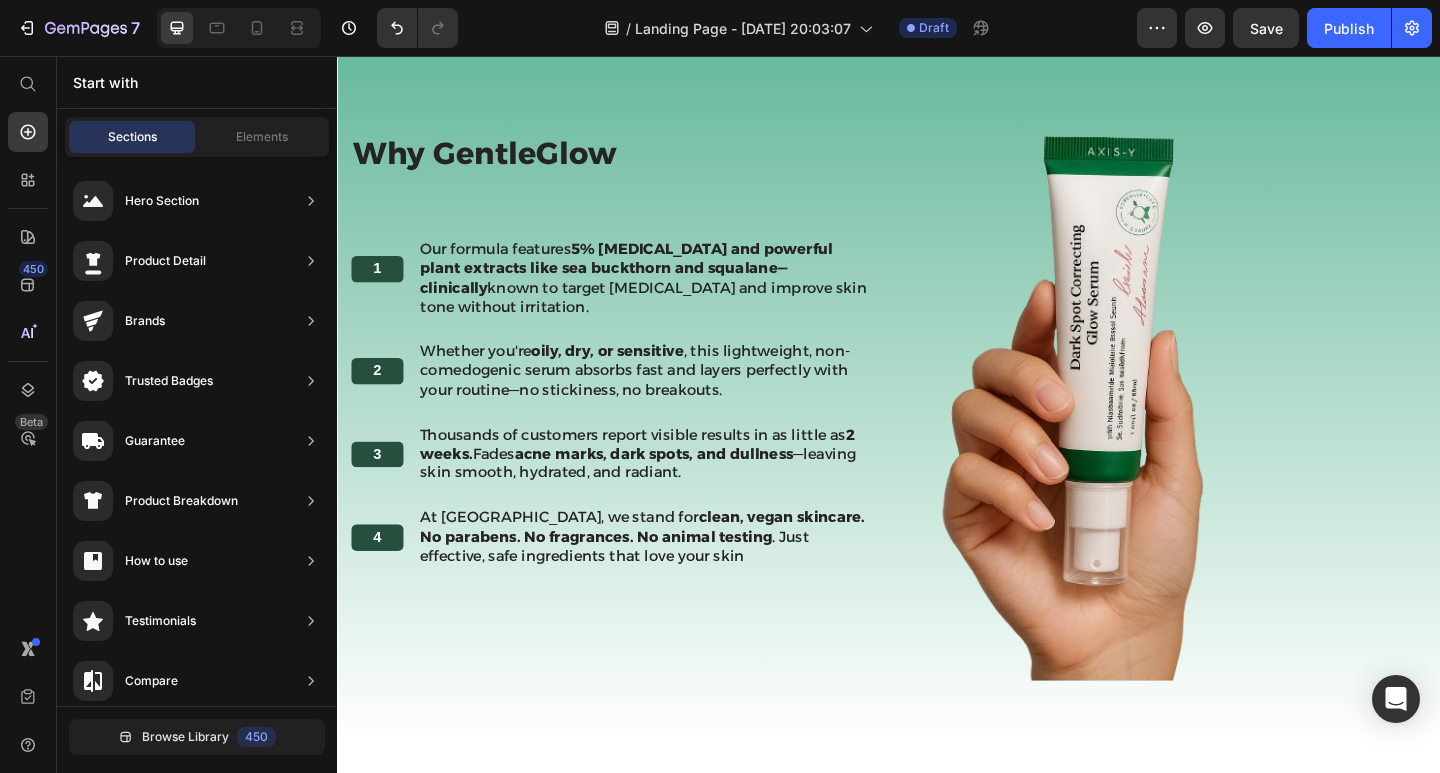 scroll, scrollTop: 1031, scrollLeft: 0, axis: vertical 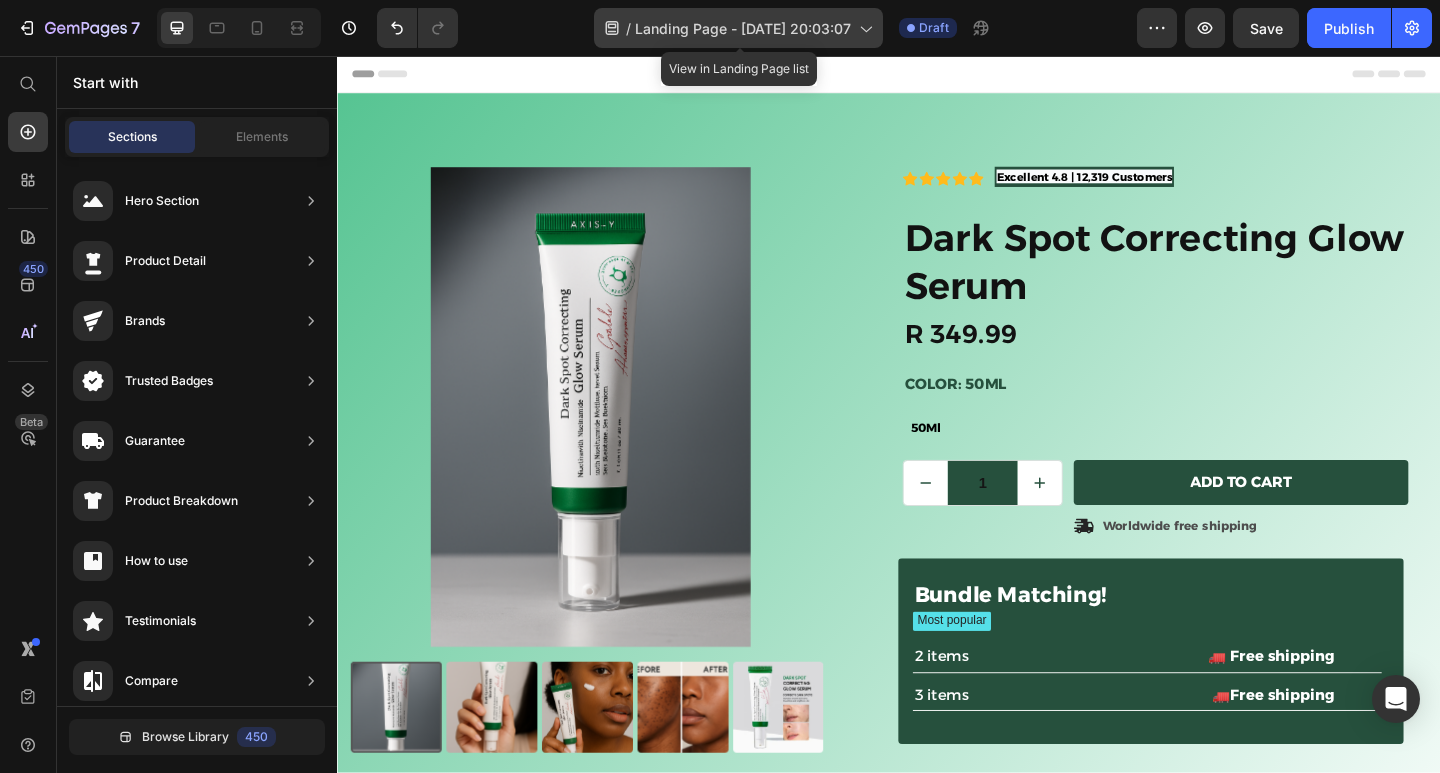 click 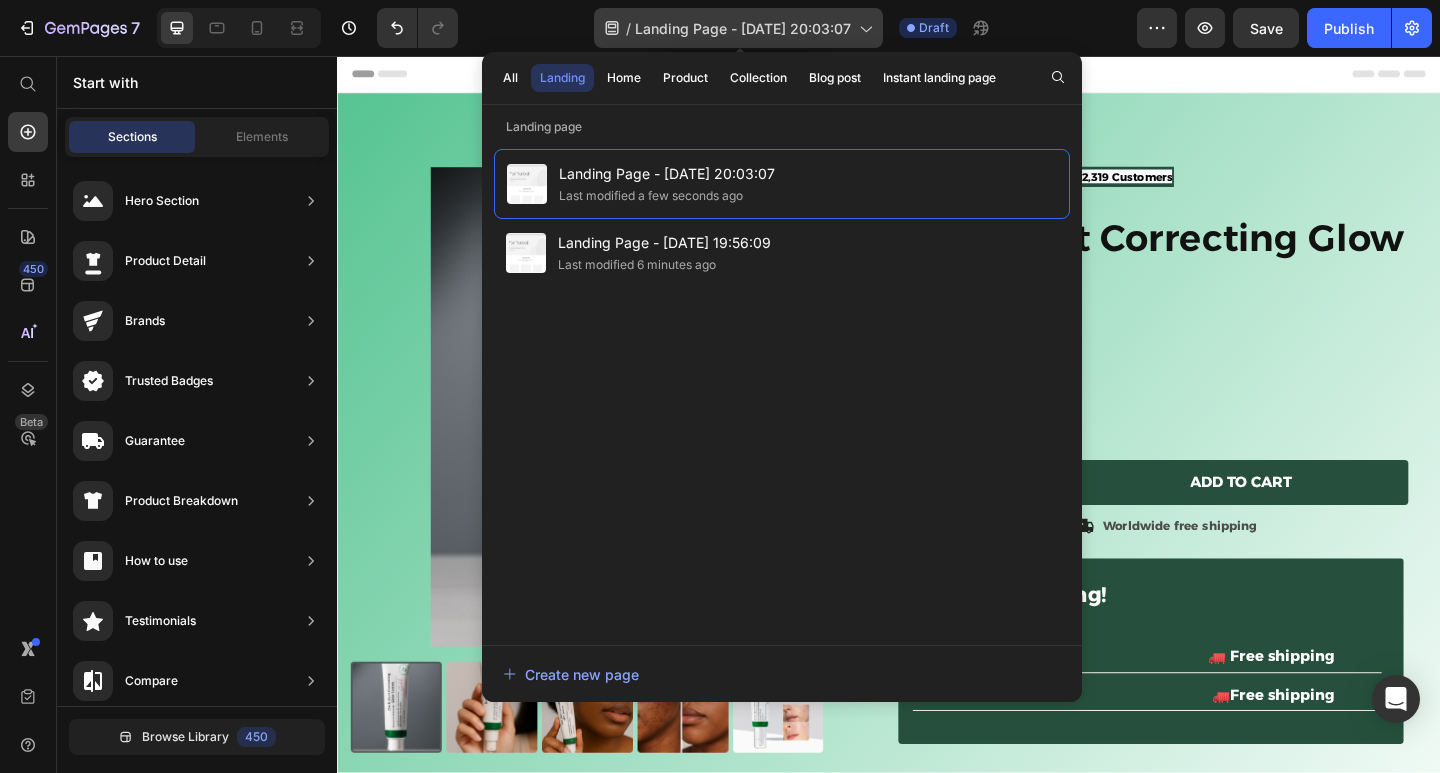 click 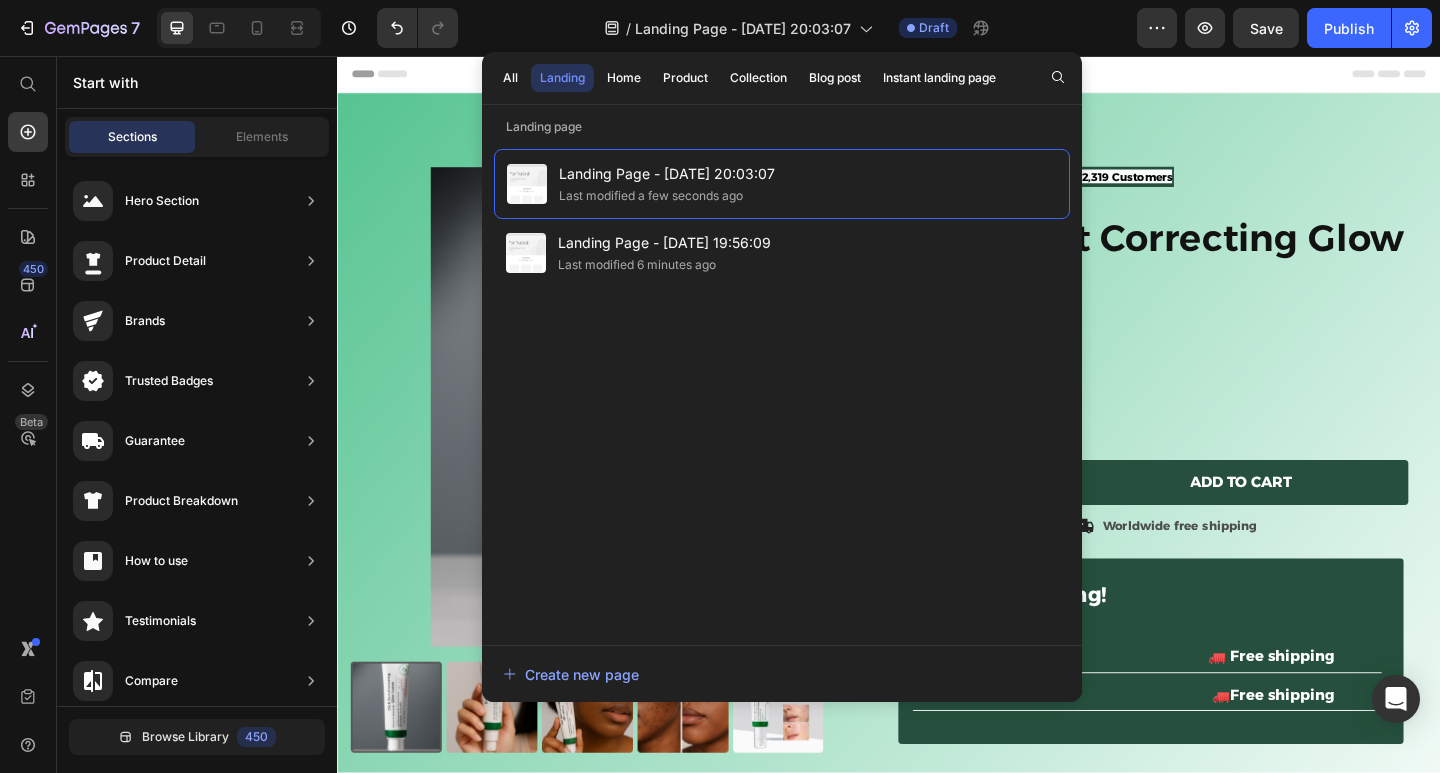 scroll, scrollTop: 57, scrollLeft: 0, axis: vertical 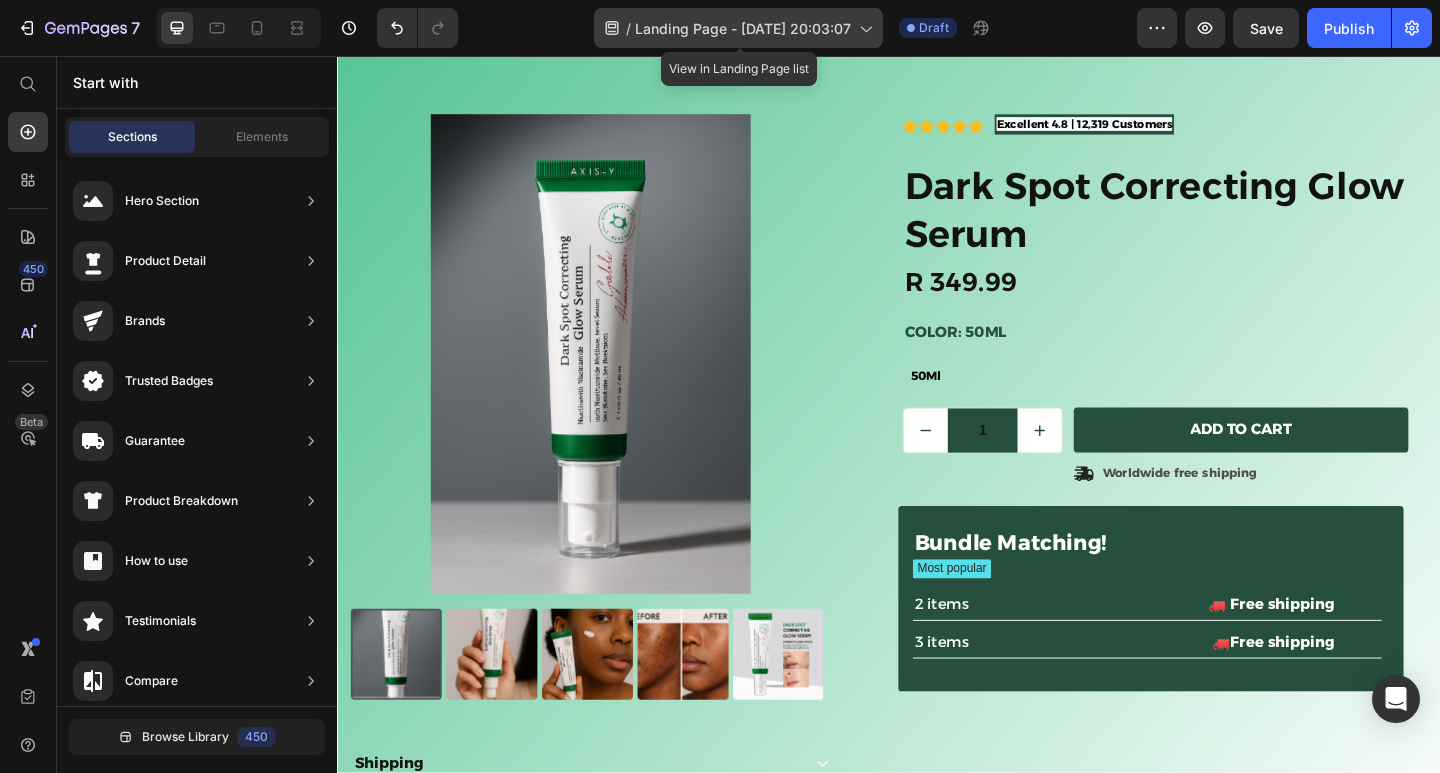 click 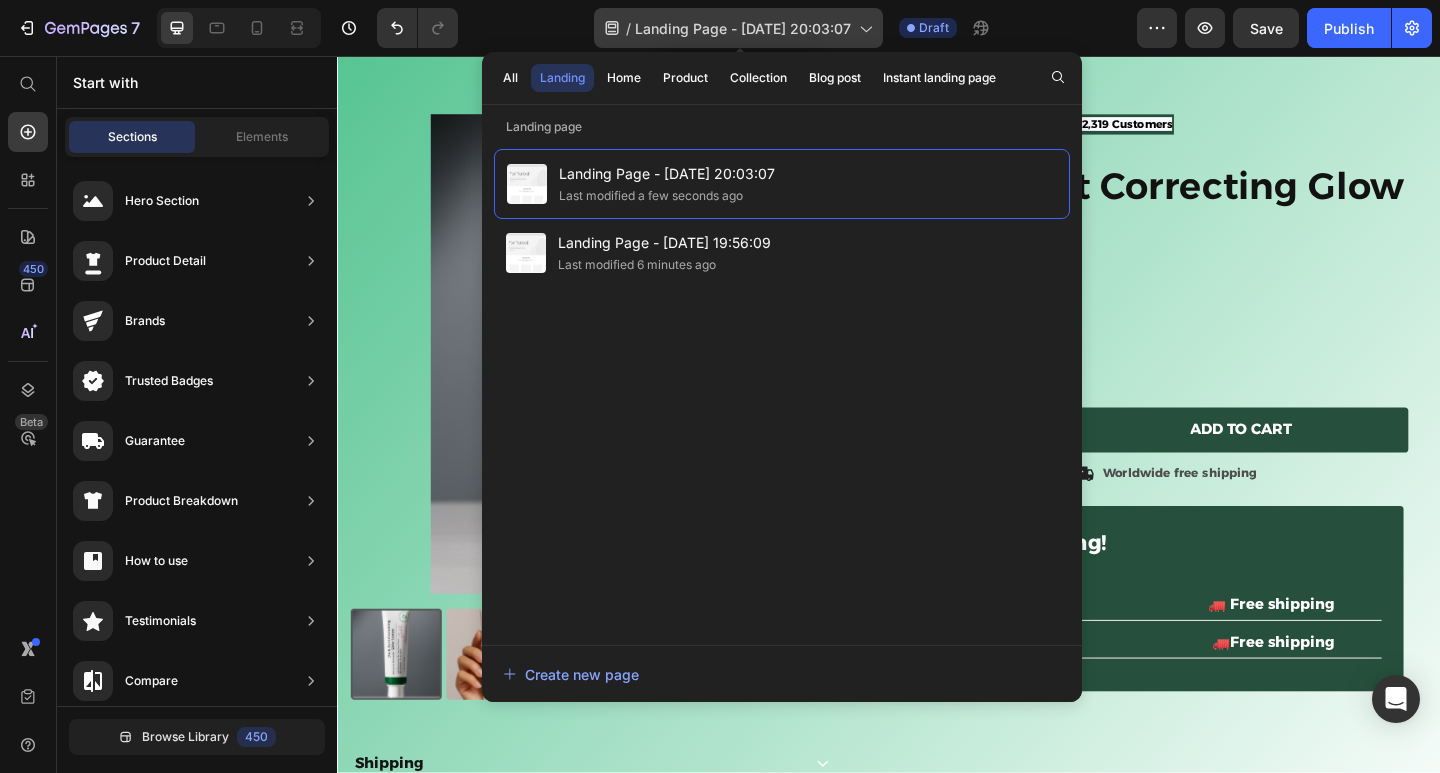 click 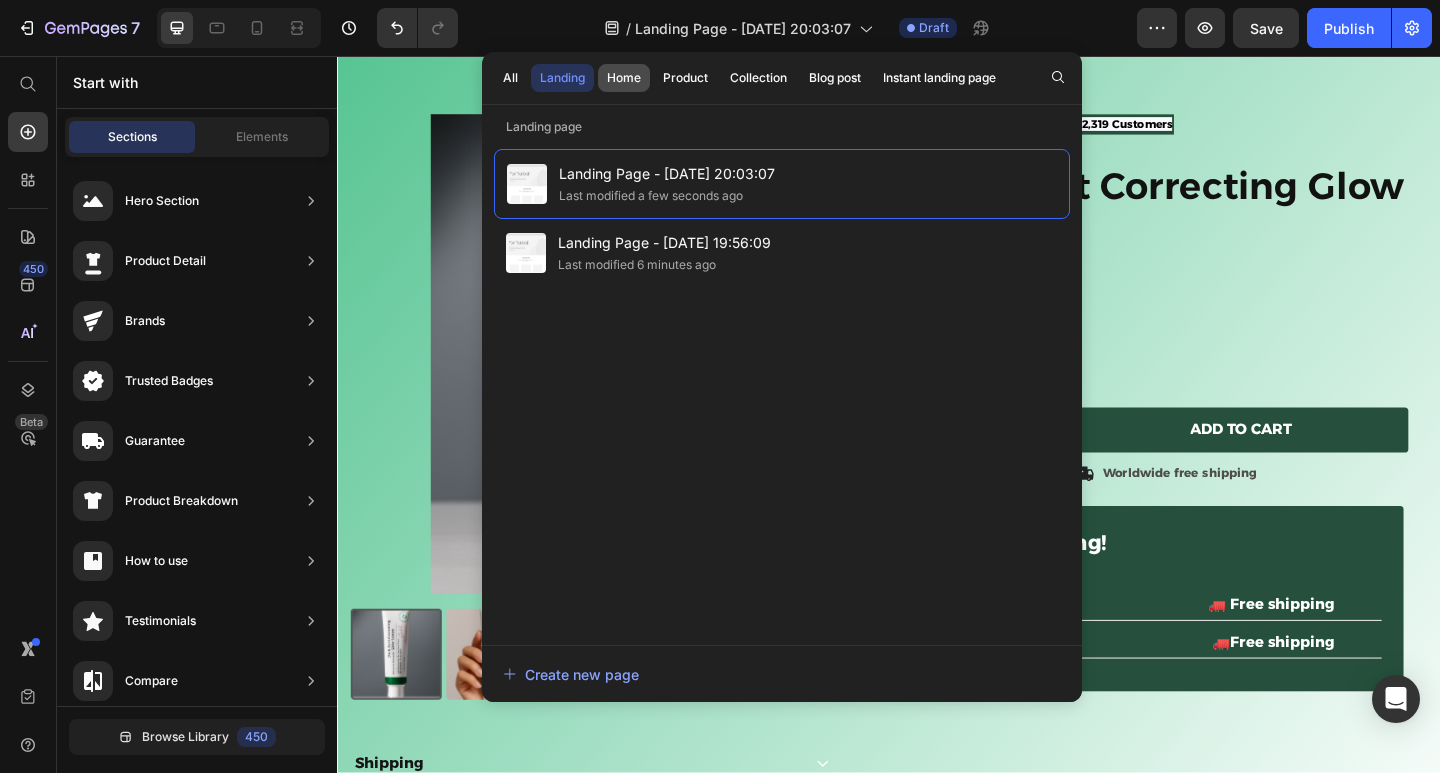 click on "Home" at bounding box center [624, 78] 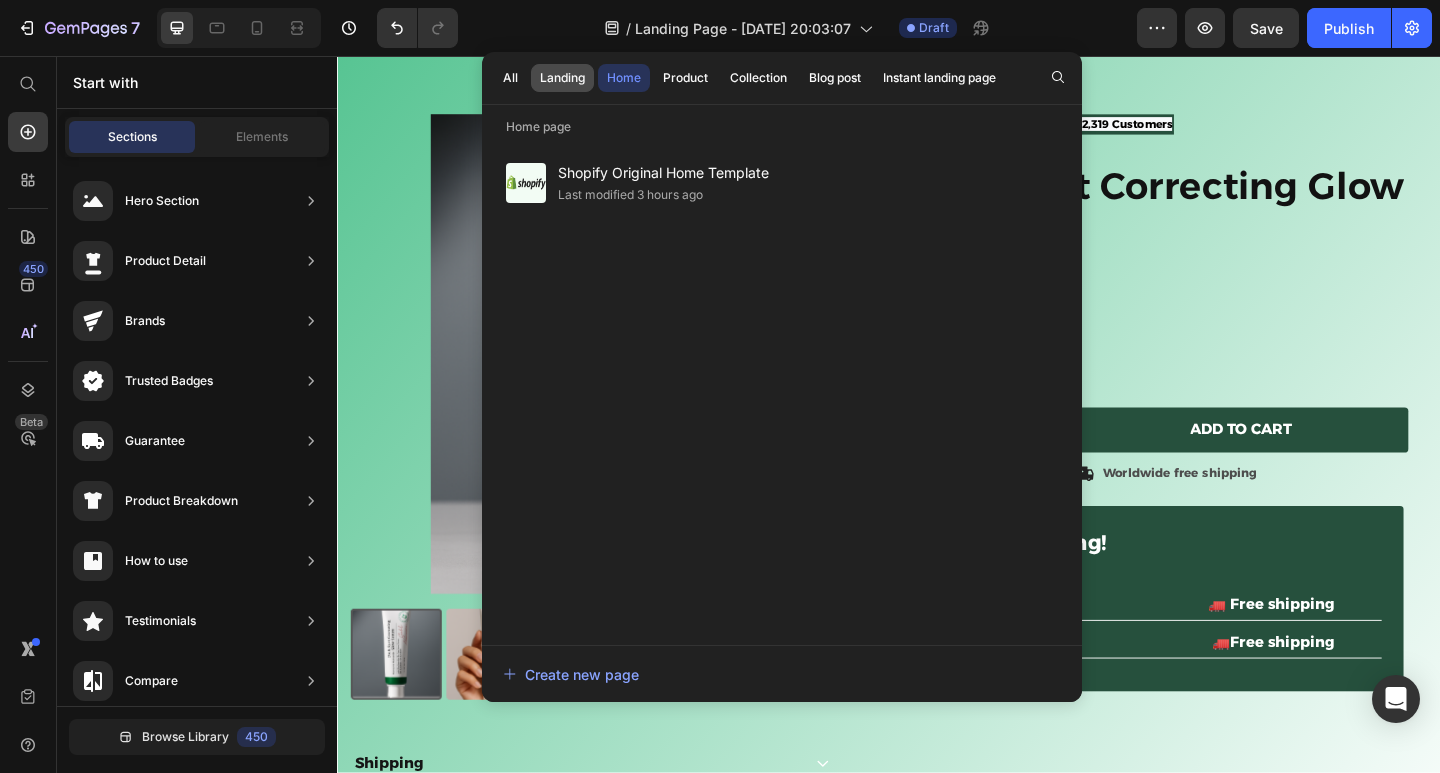 click on "Landing" at bounding box center (562, 78) 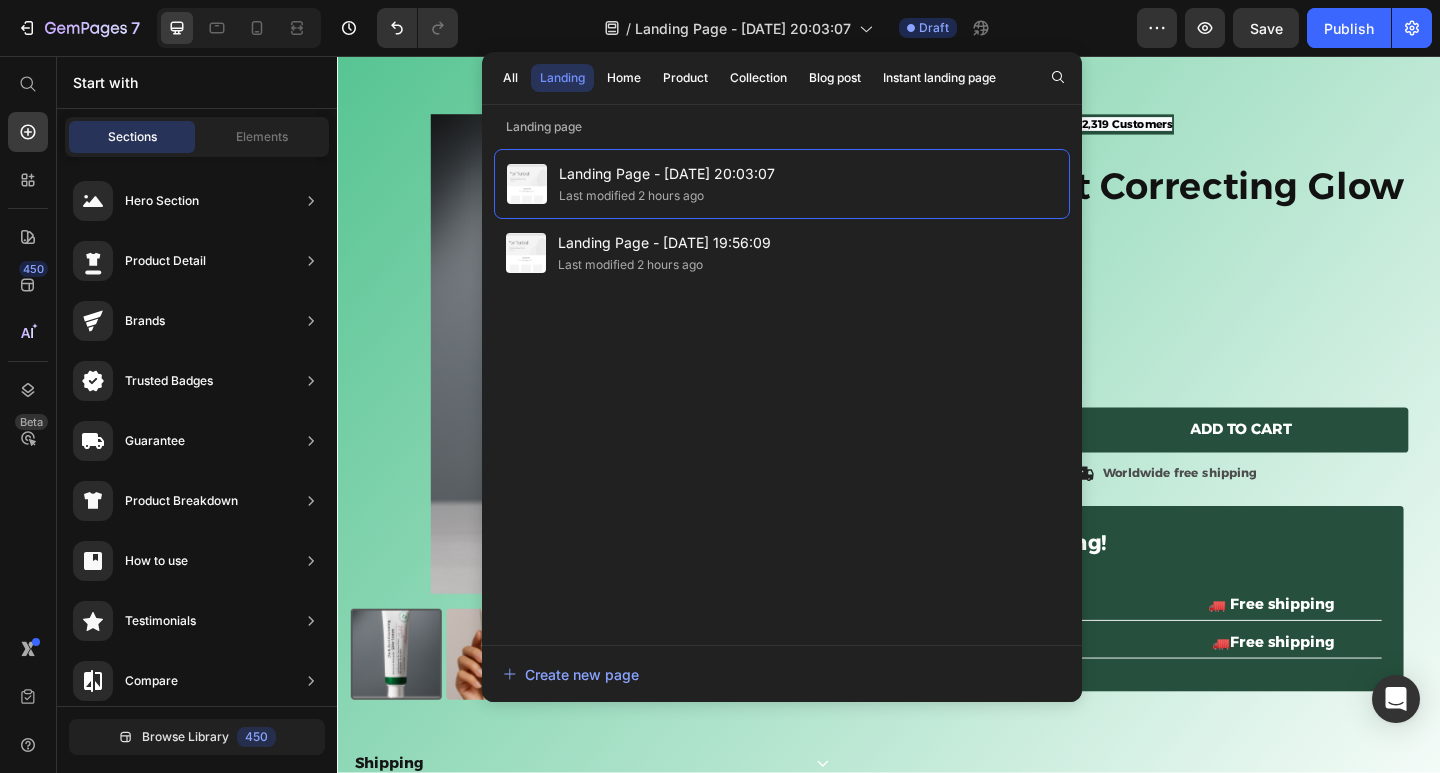 scroll, scrollTop: 51, scrollLeft: 0, axis: vertical 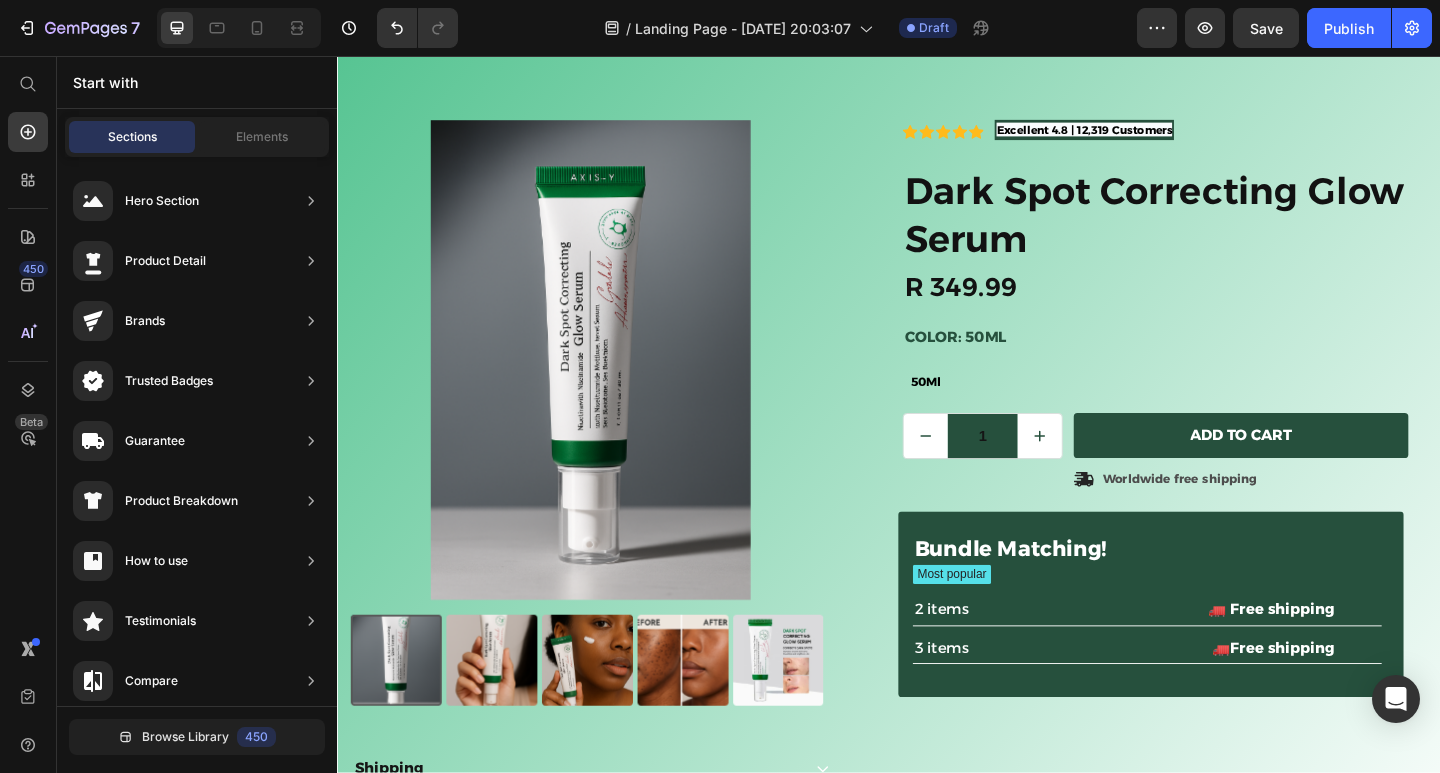 click on "/  Landing Page - Jul 10, 20:03:07 Draft" 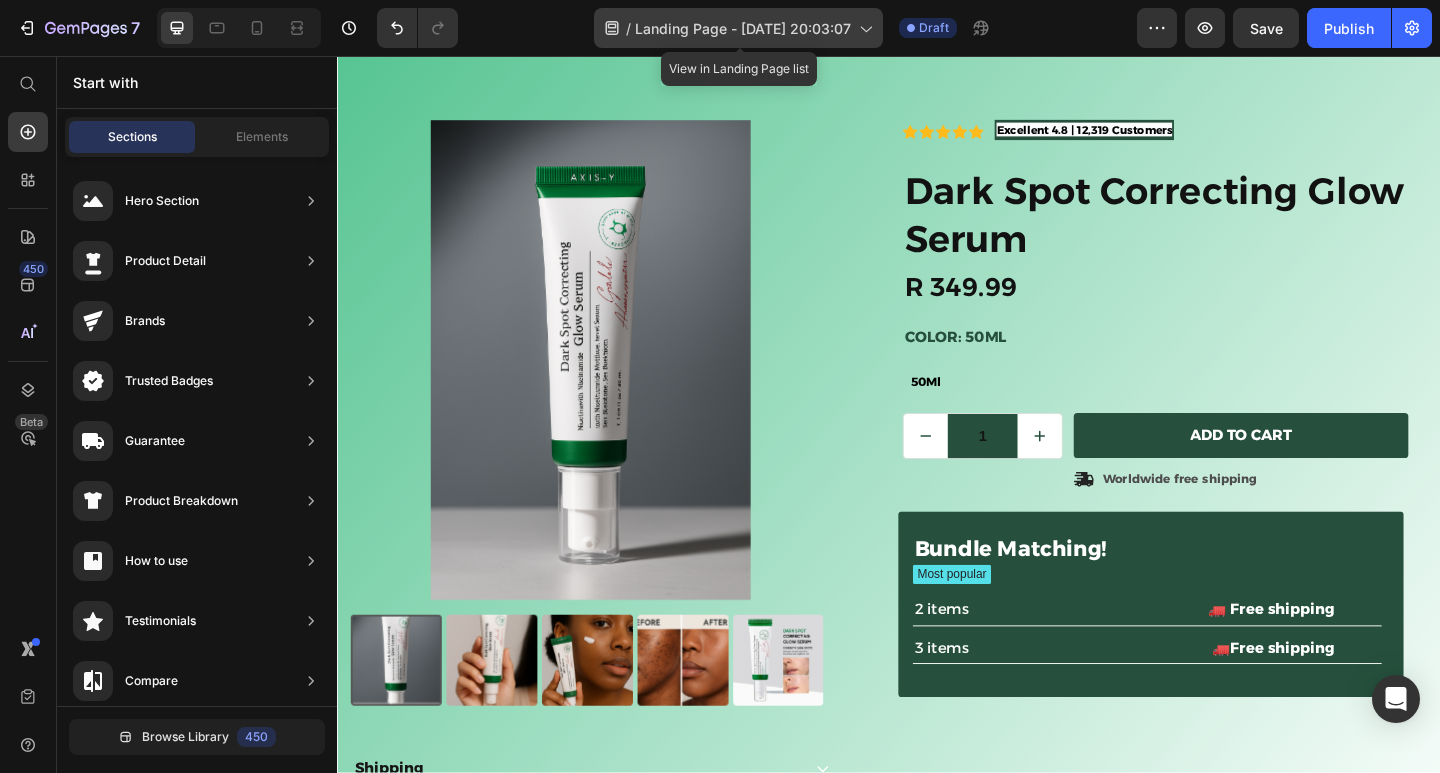 click 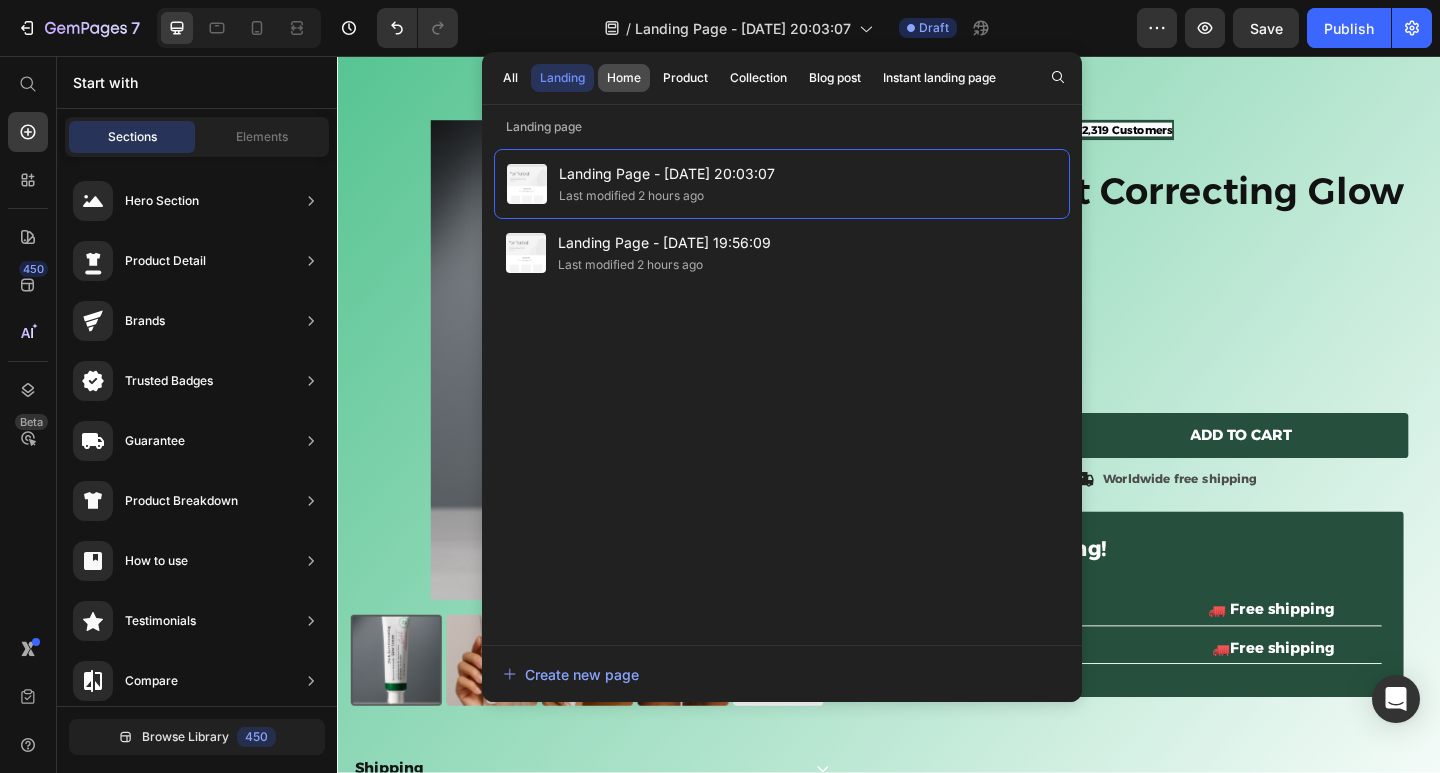 click on "Home" at bounding box center (624, 78) 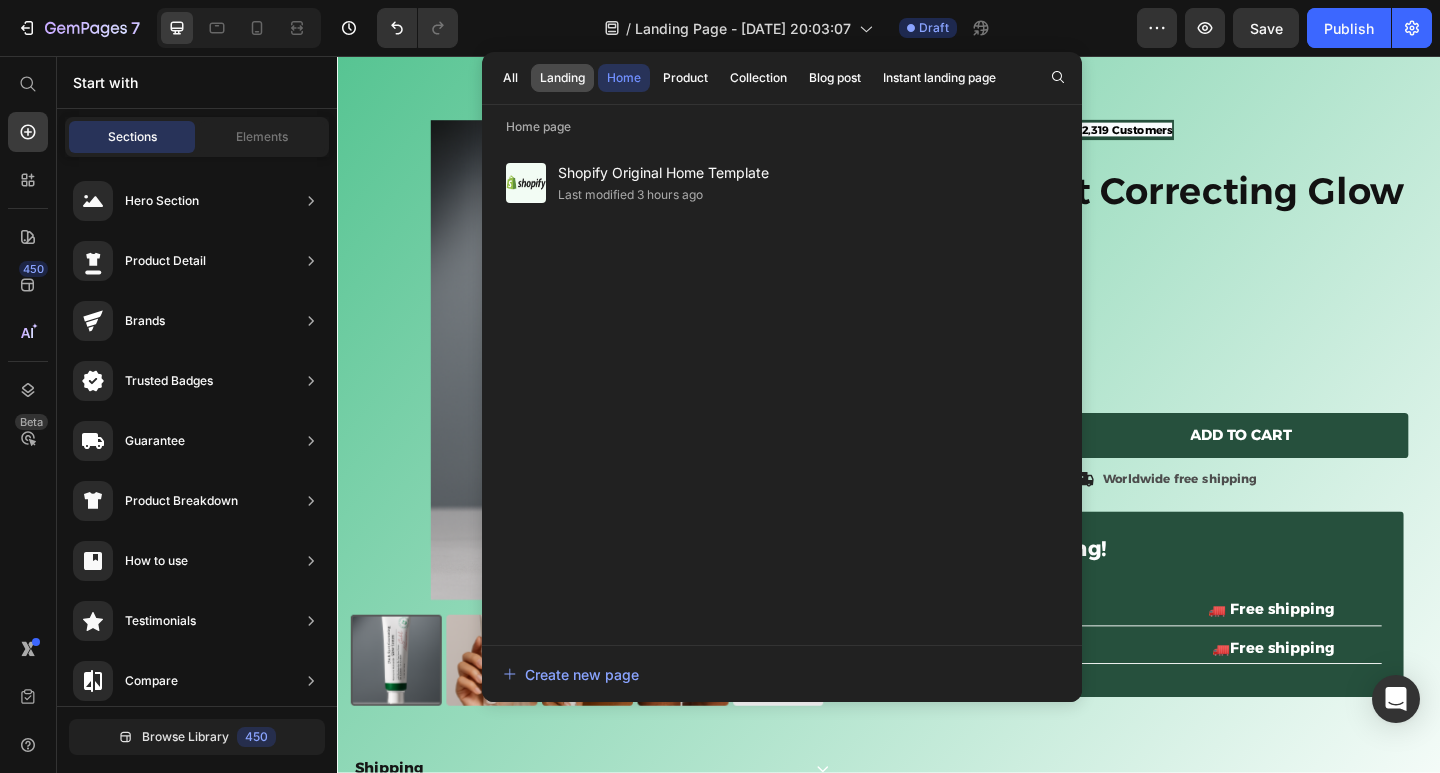 click on "Landing" at bounding box center [562, 78] 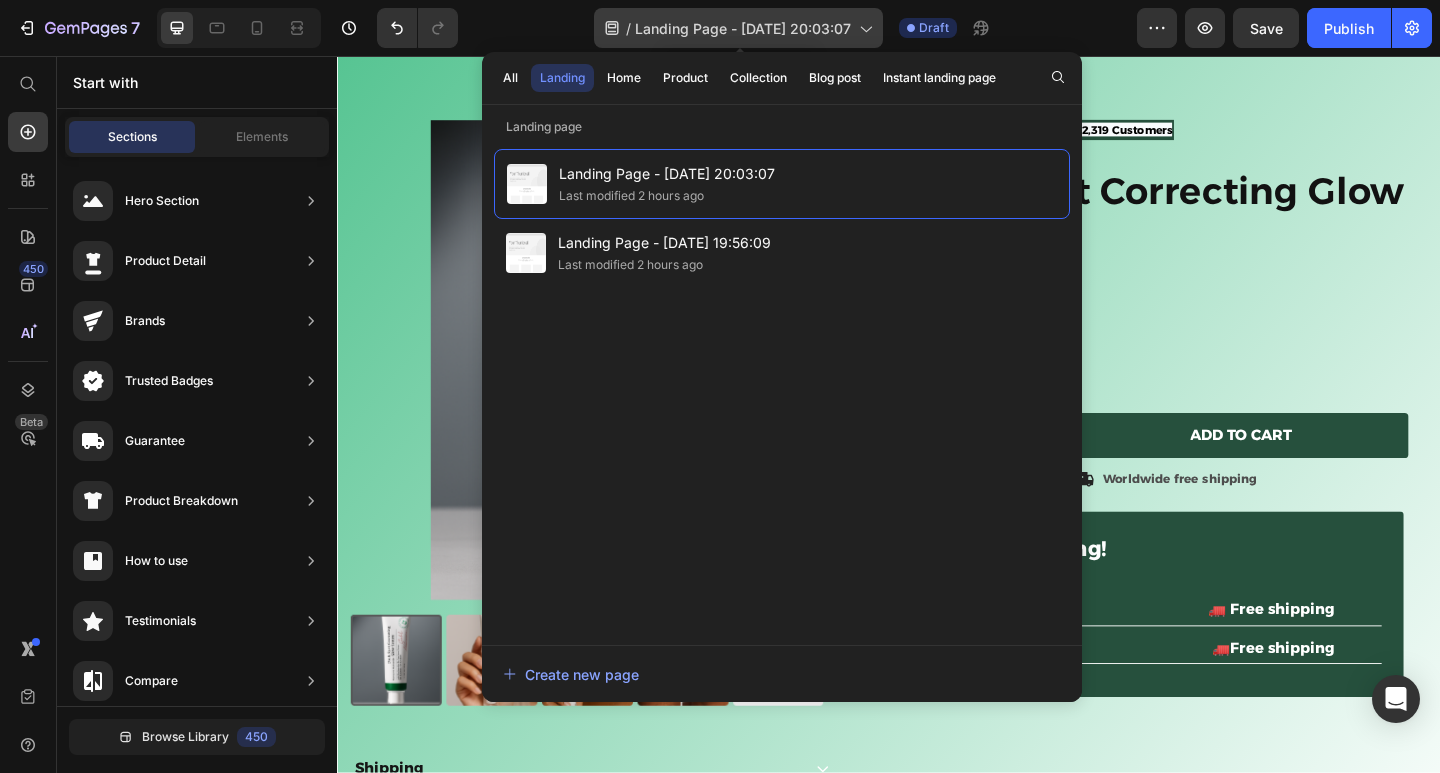 click 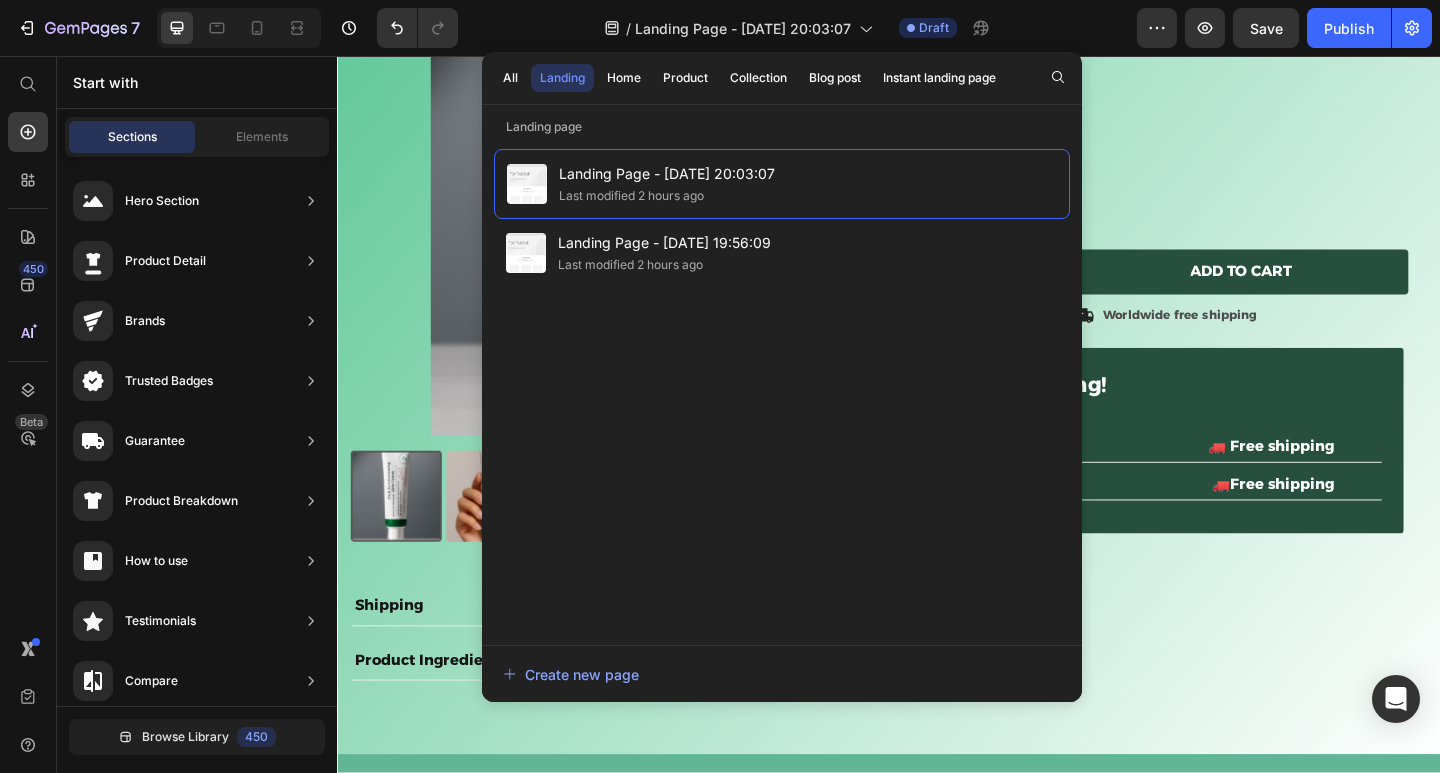 scroll, scrollTop: 241, scrollLeft: 0, axis: vertical 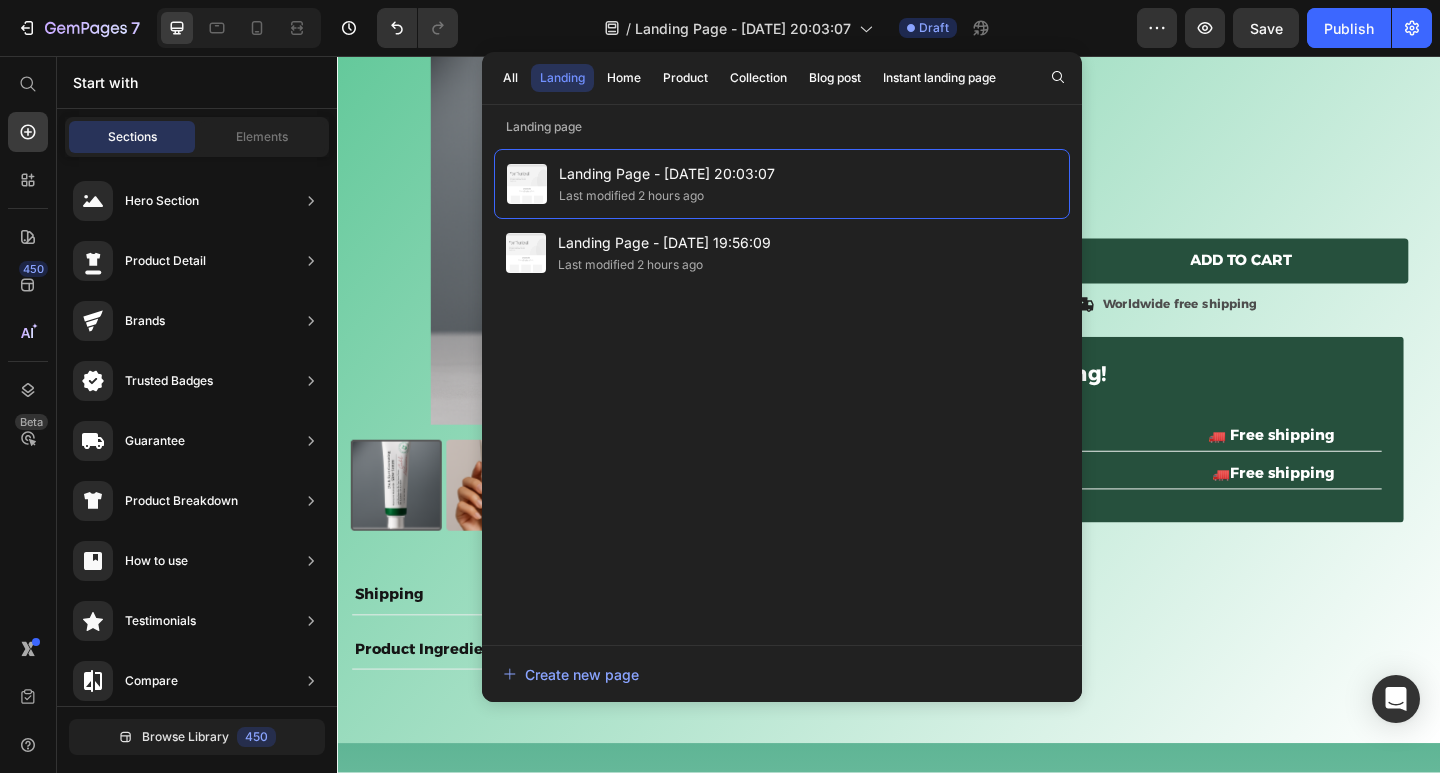 click on "/  Landing Page - Jul 10, 20:03:07 Draft" 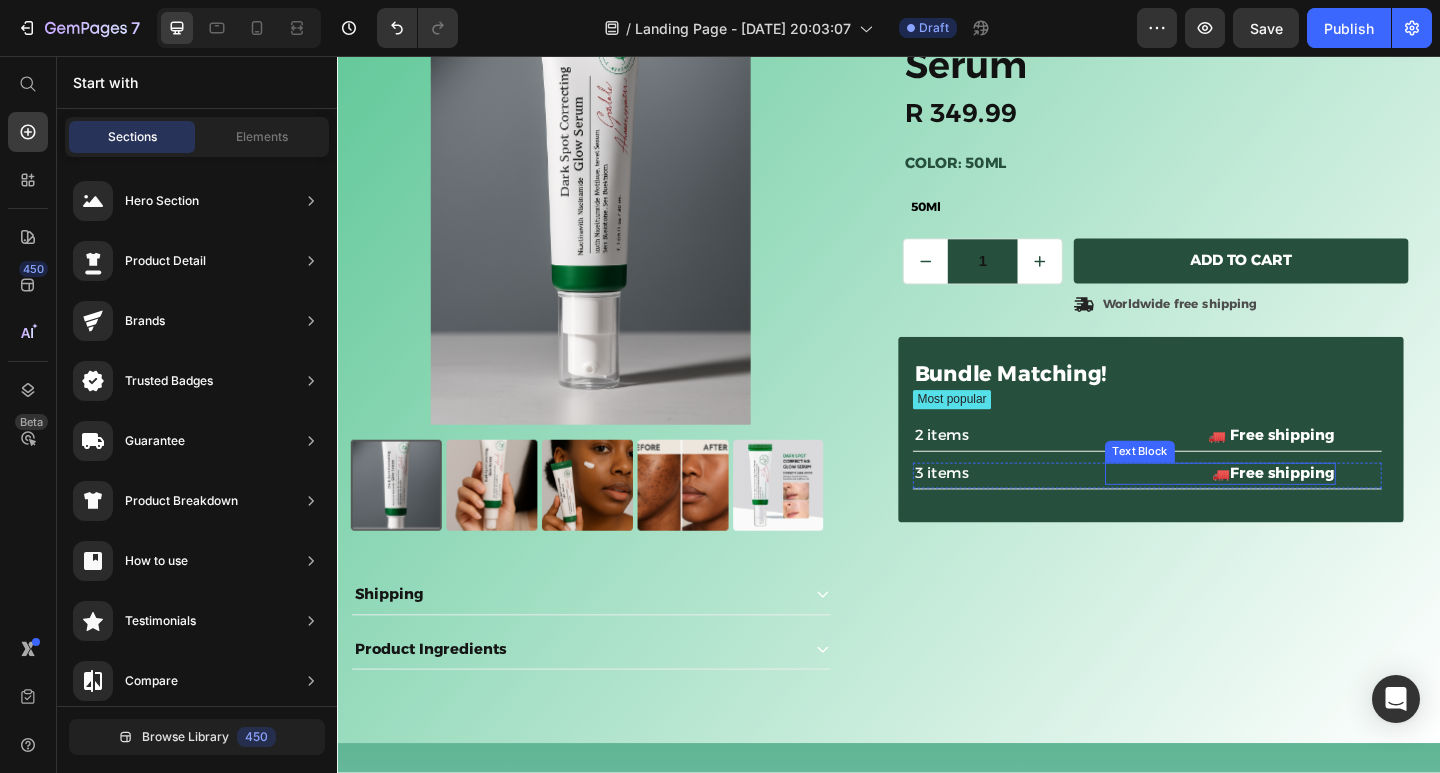 click on "🚛Free shipping" at bounding box center [1354, 510] 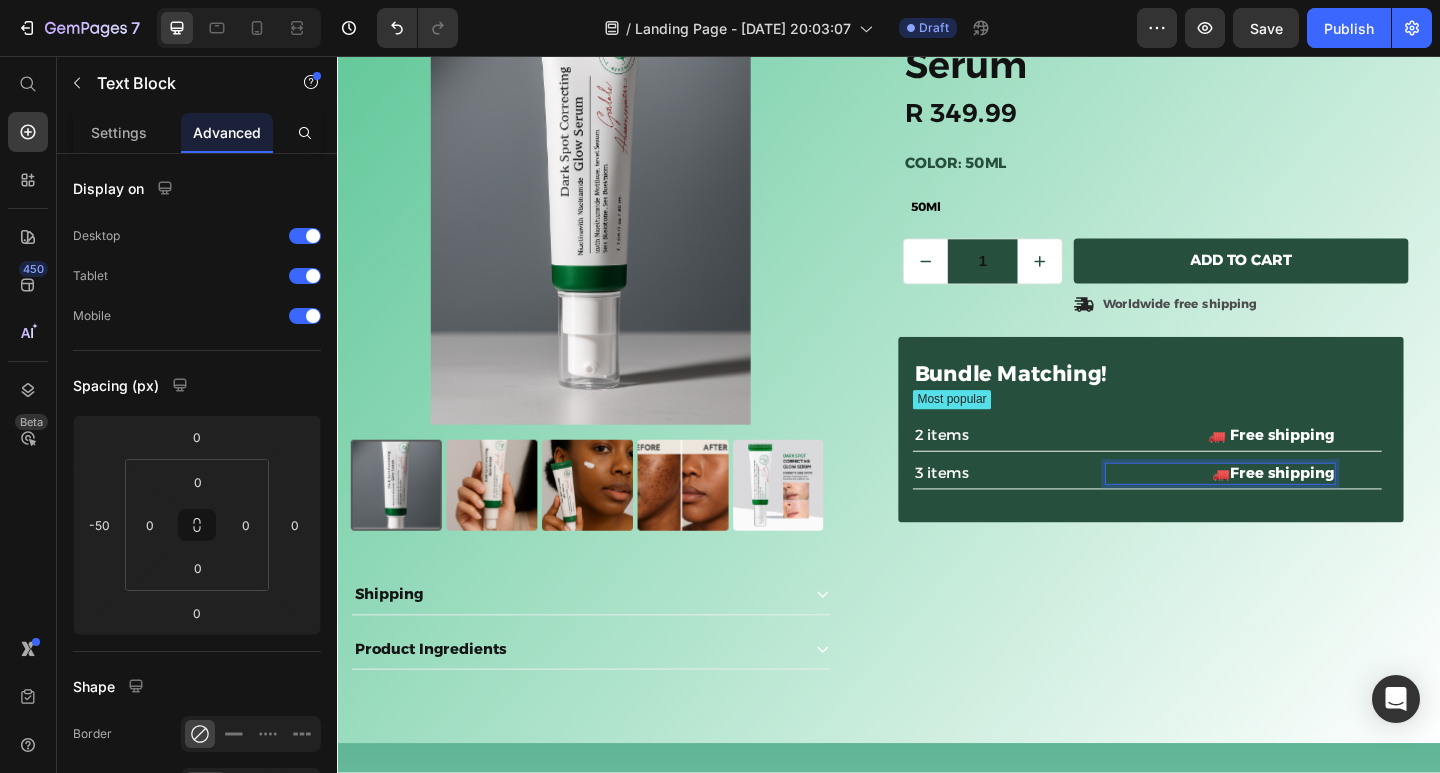click on "🚛Free shipping" at bounding box center (1354, 510) 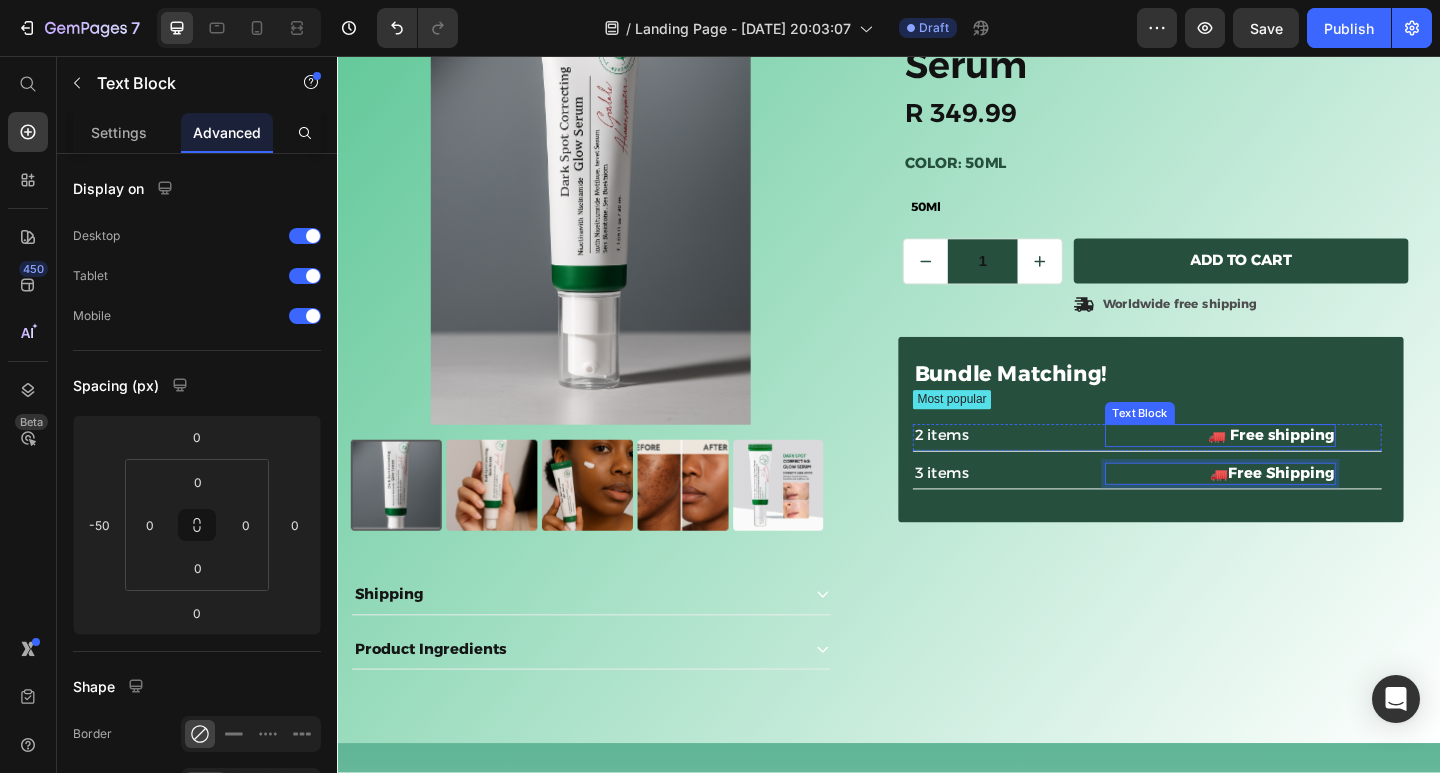 click on "🚛 Free shipping" at bounding box center (1352, 468) 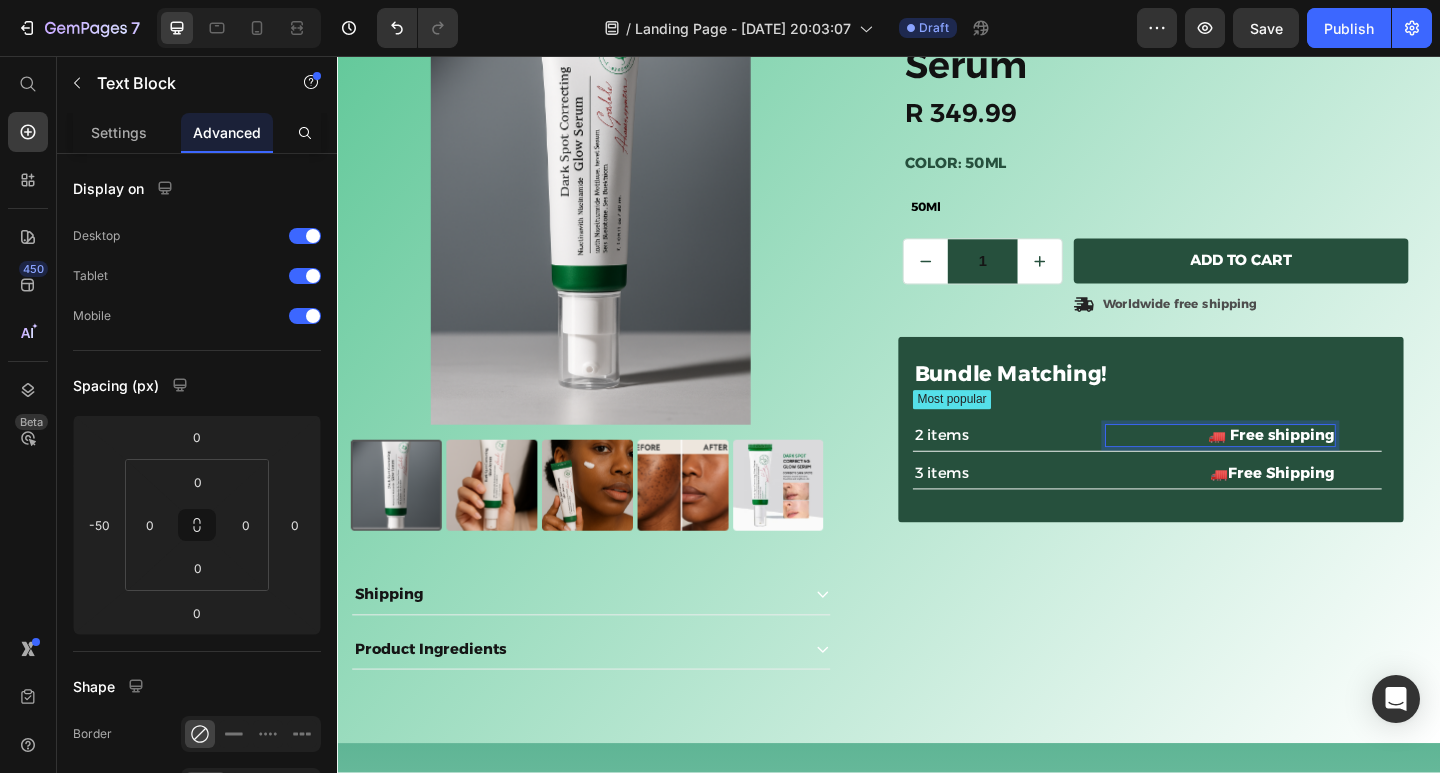 click on "🚛 Free shipping" at bounding box center (1352, 468) 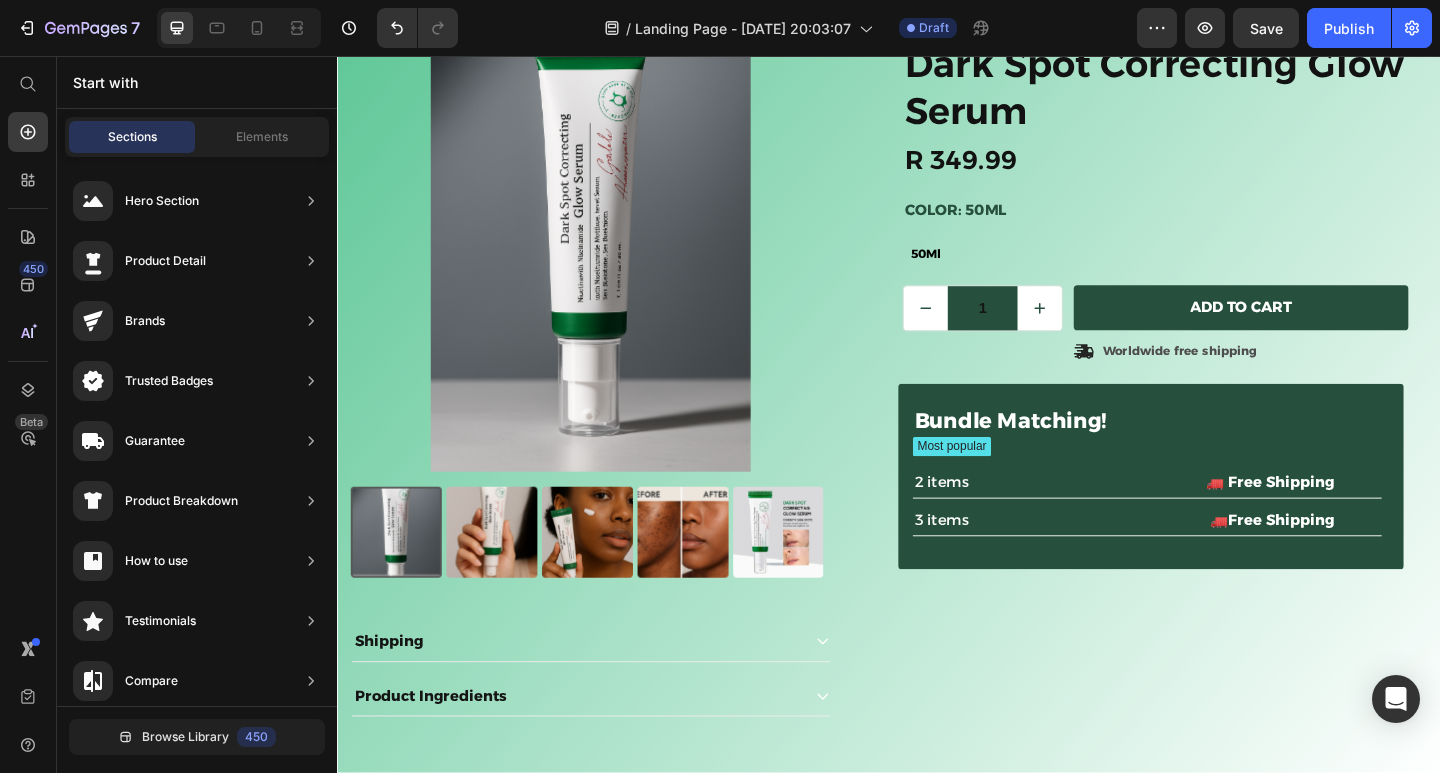 scroll, scrollTop: 0, scrollLeft: 0, axis: both 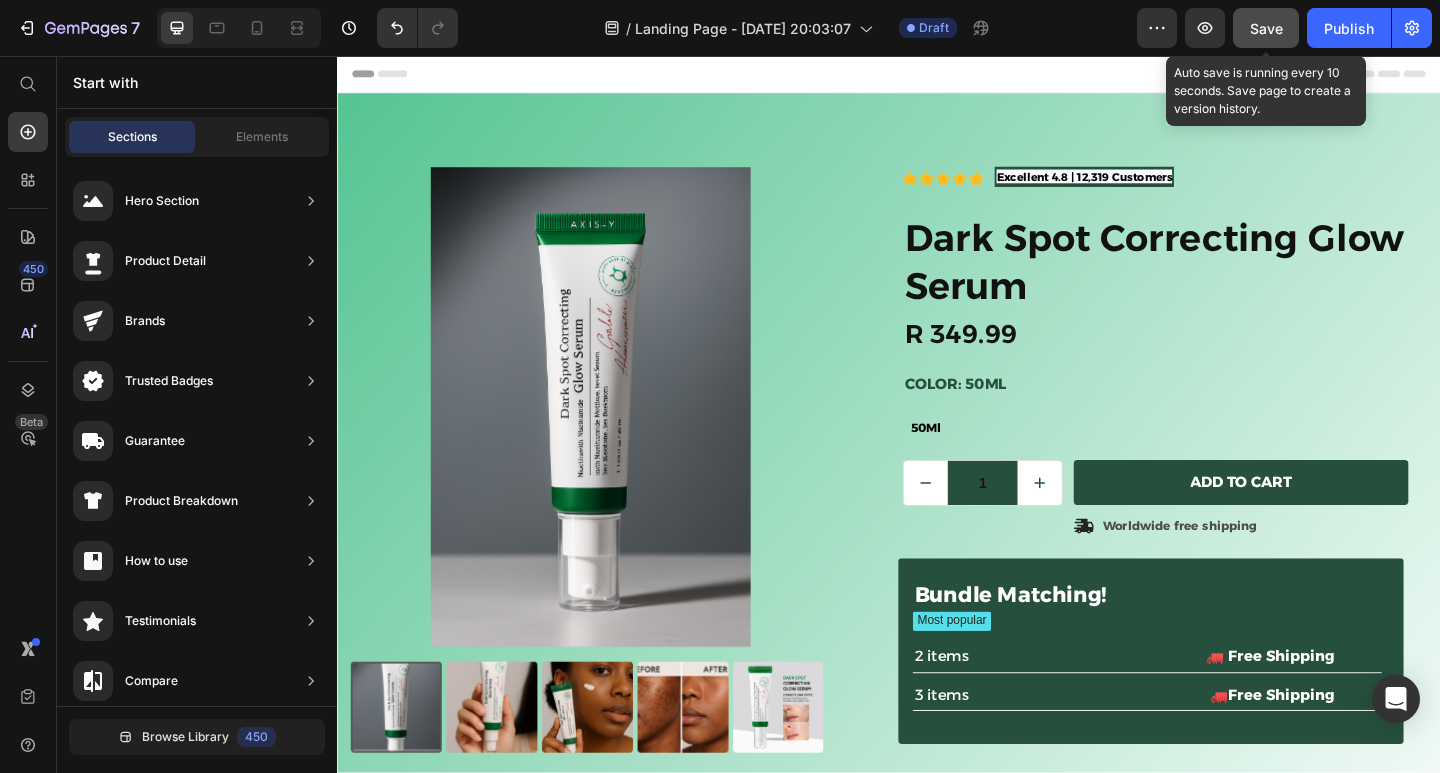 click on "Save" at bounding box center (1266, 28) 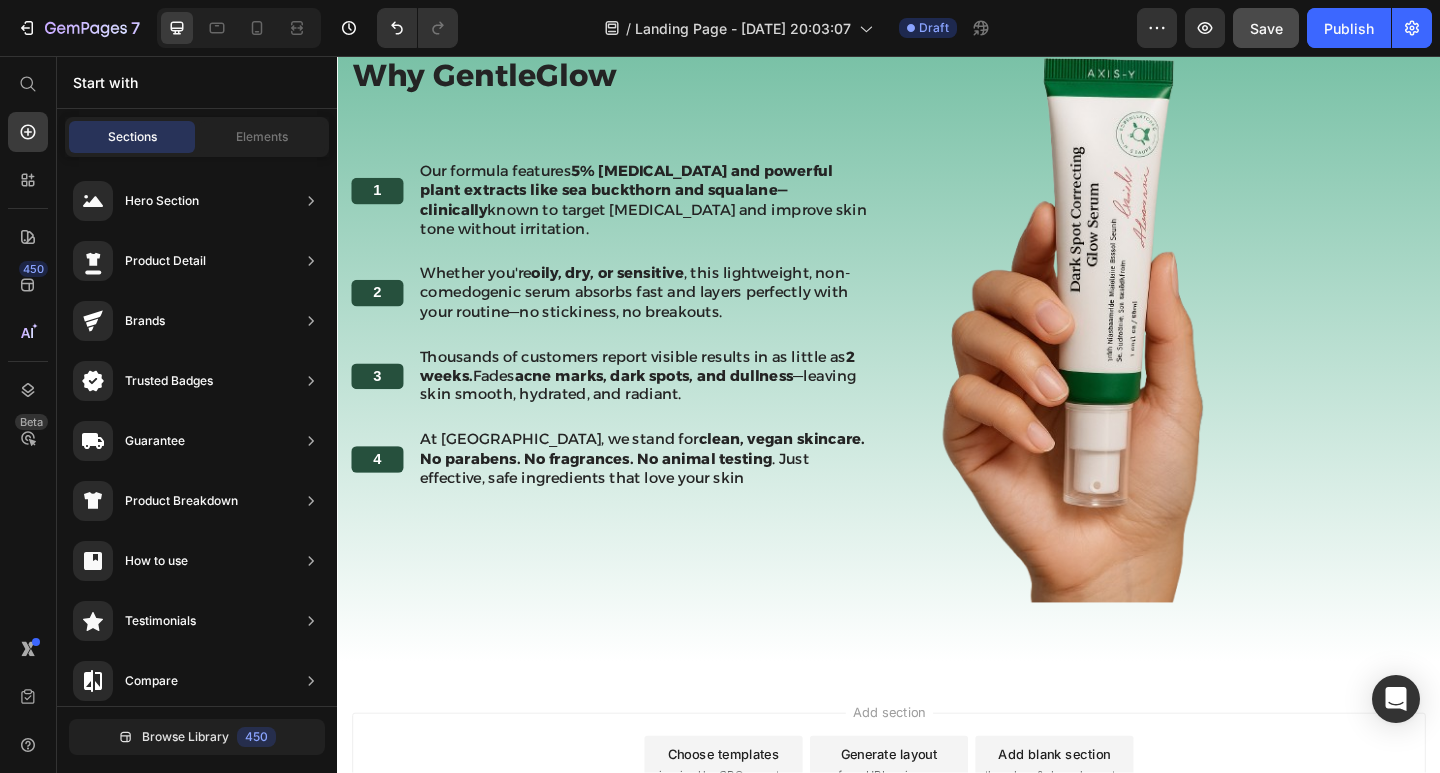 scroll, scrollTop: 1122, scrollLeft: 0, axis: vertical 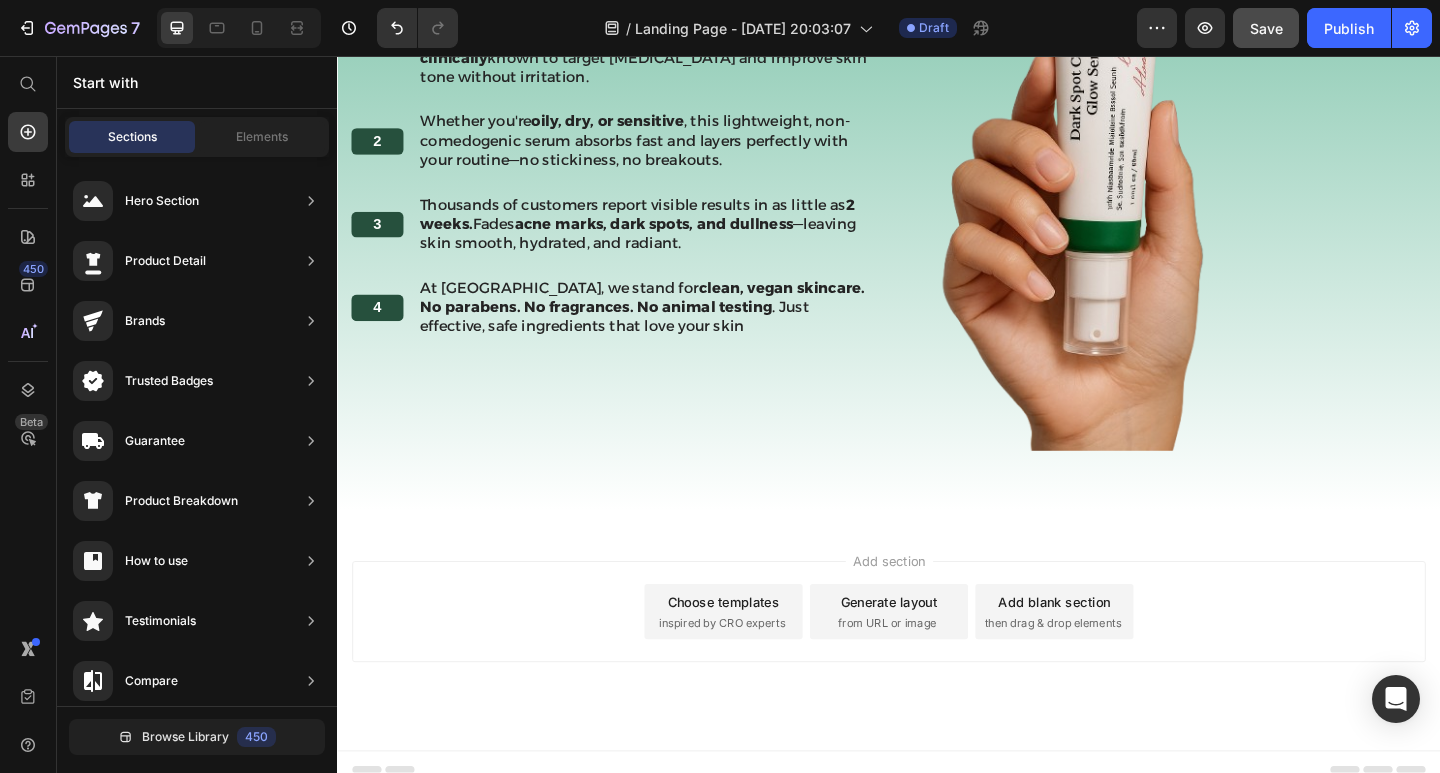 drag, startPoint x: 946, startPoint y: 428, endPoint x: 645, endPoint y: 706, distance: 409.73773 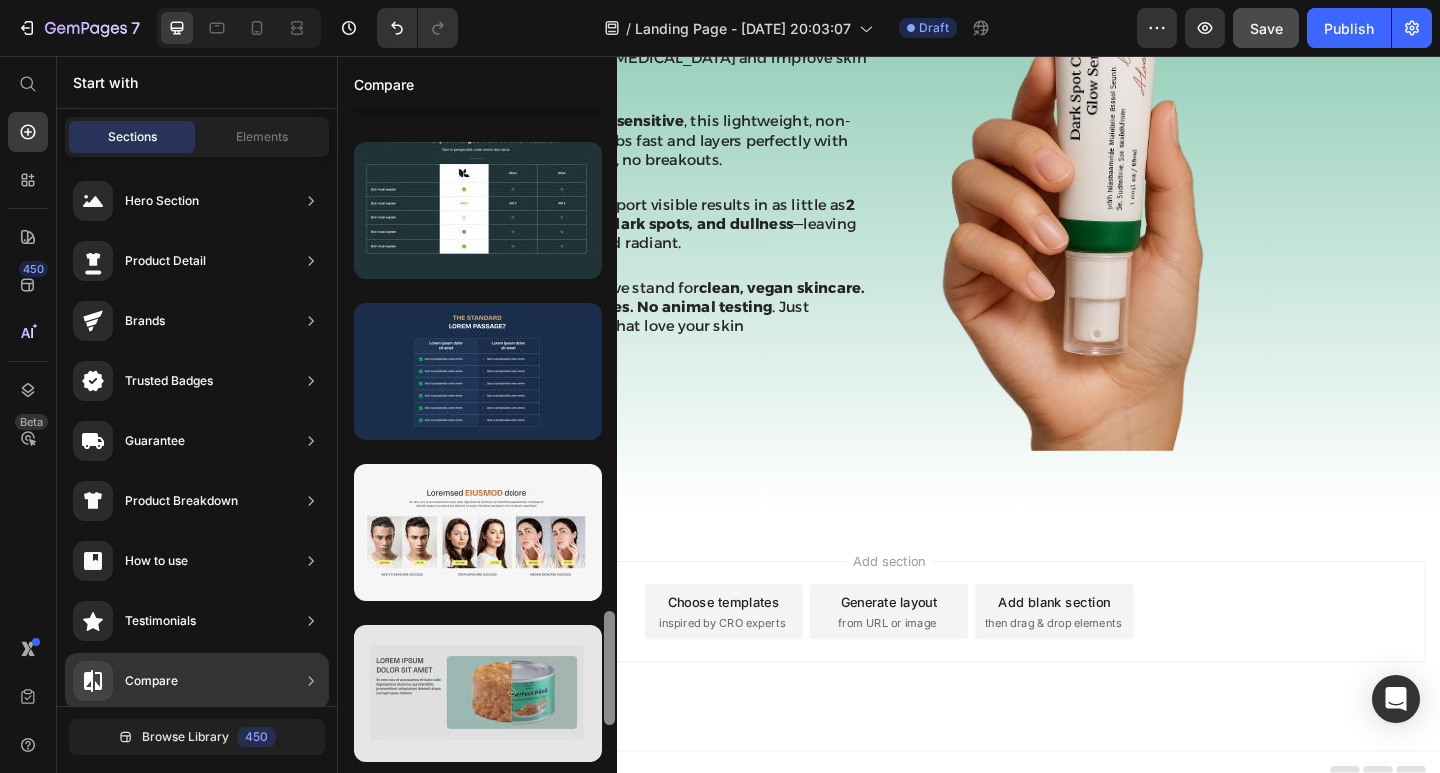scroll, scrollTop: 3003, scrollLeft: 0, axis: vertical 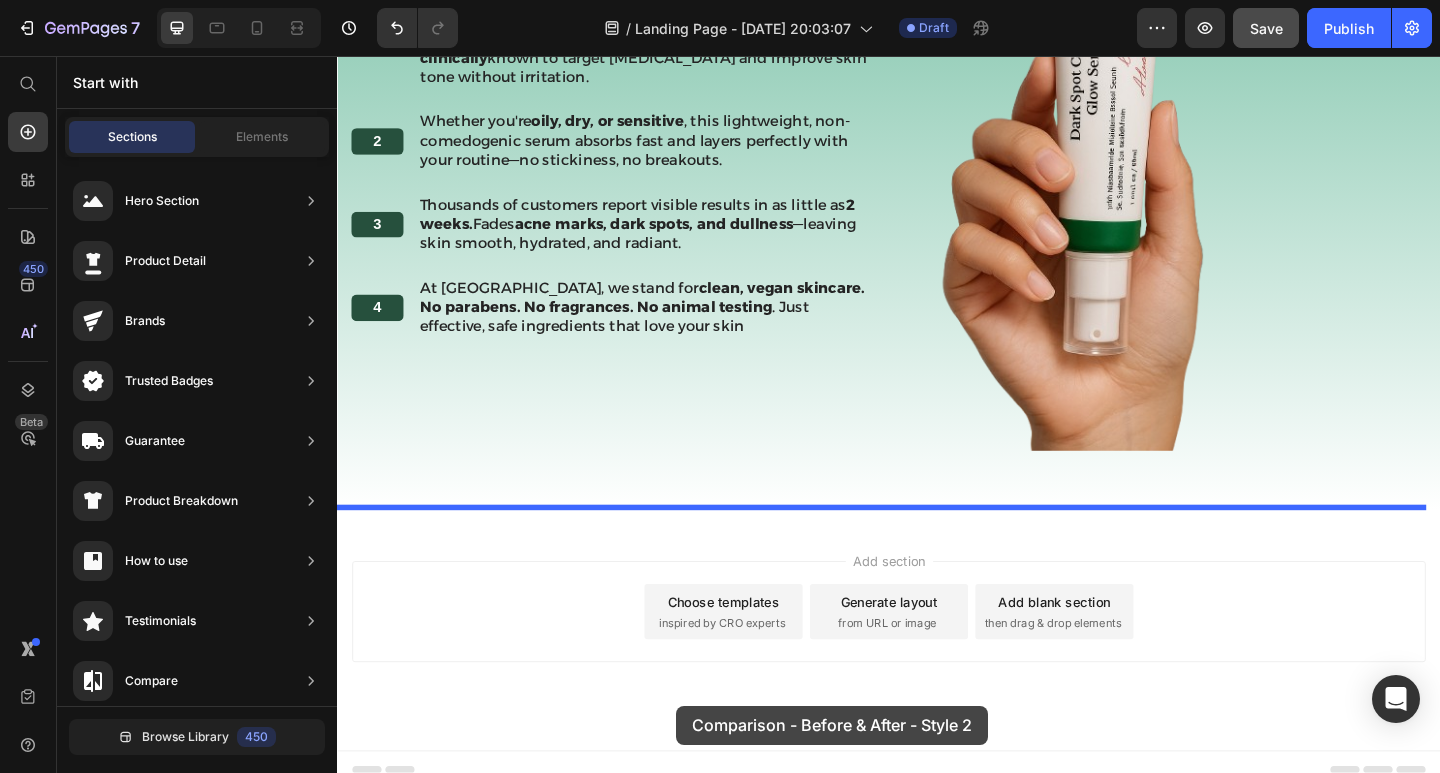 drag, startPoint x: 754, startPoint y: 784, endPoint x: 706, endPoint y: 763, distance: 52.392746 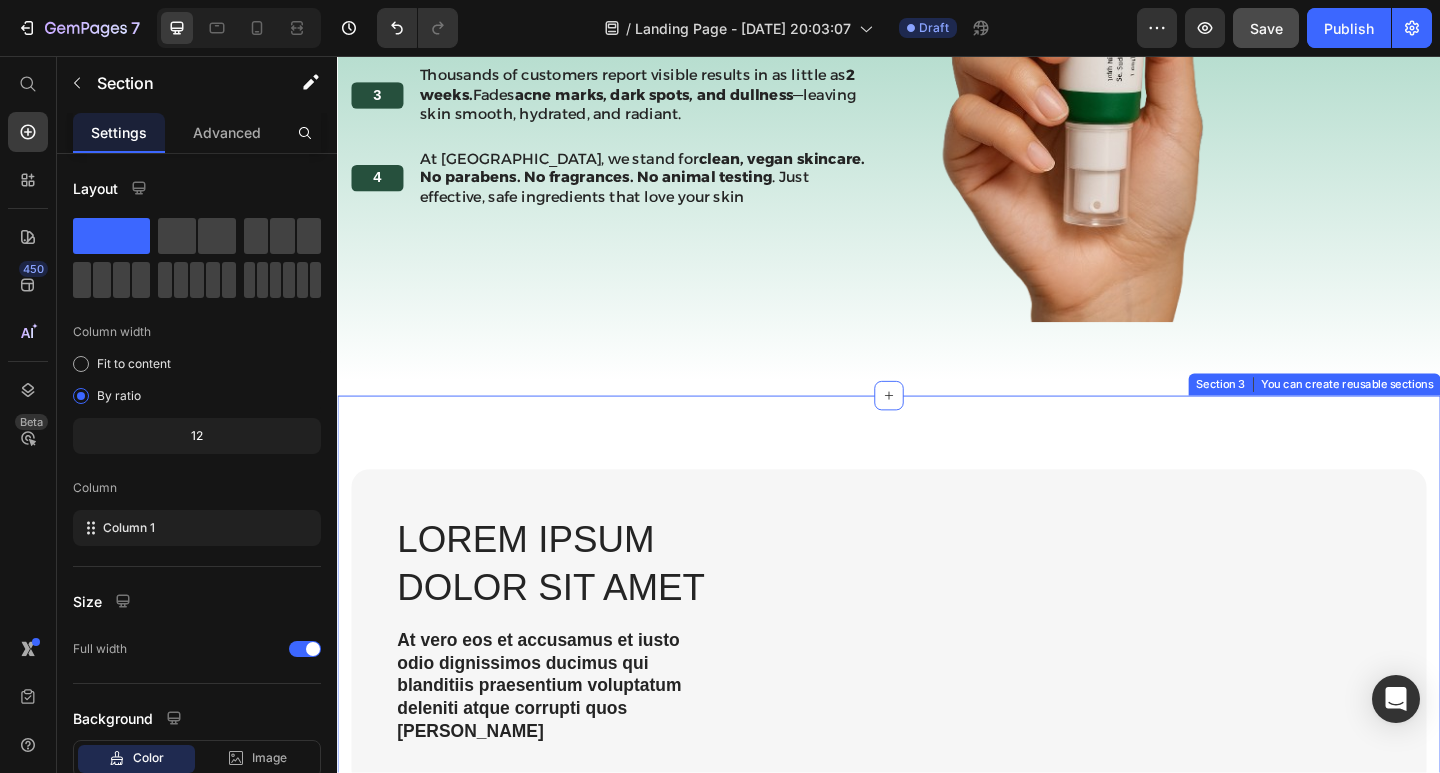 scroll, scrollTop: 1706, scrollLeft: 0, axis: vertical 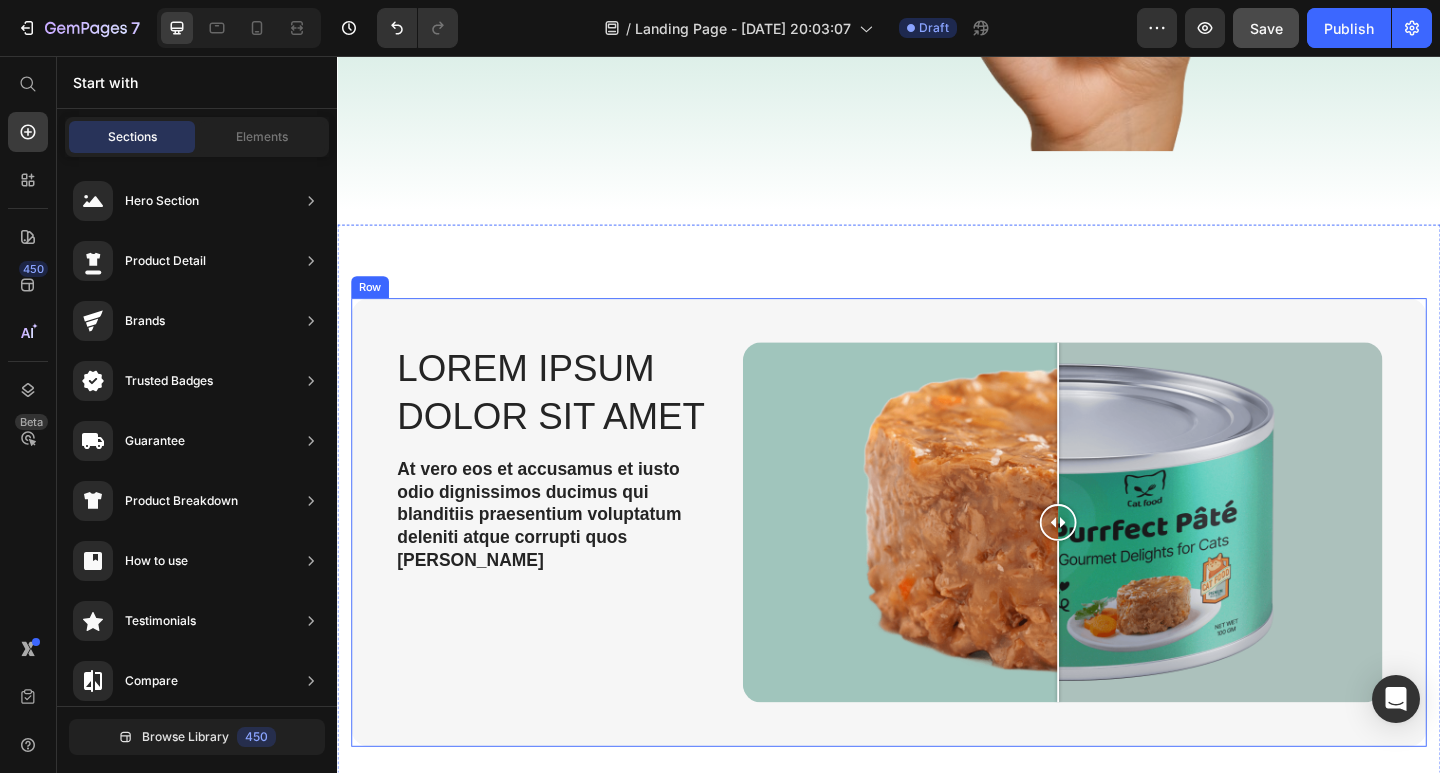click on "Lorem ipsum dolor sit amet Heading At vero eos et accusamus et iusto odio dignissimos ducimus qui blanditiis praesentium voluptatum deleniti atque corrupti quos dolores Text Block Image Comparison Row" at bounding box center [937, 564] 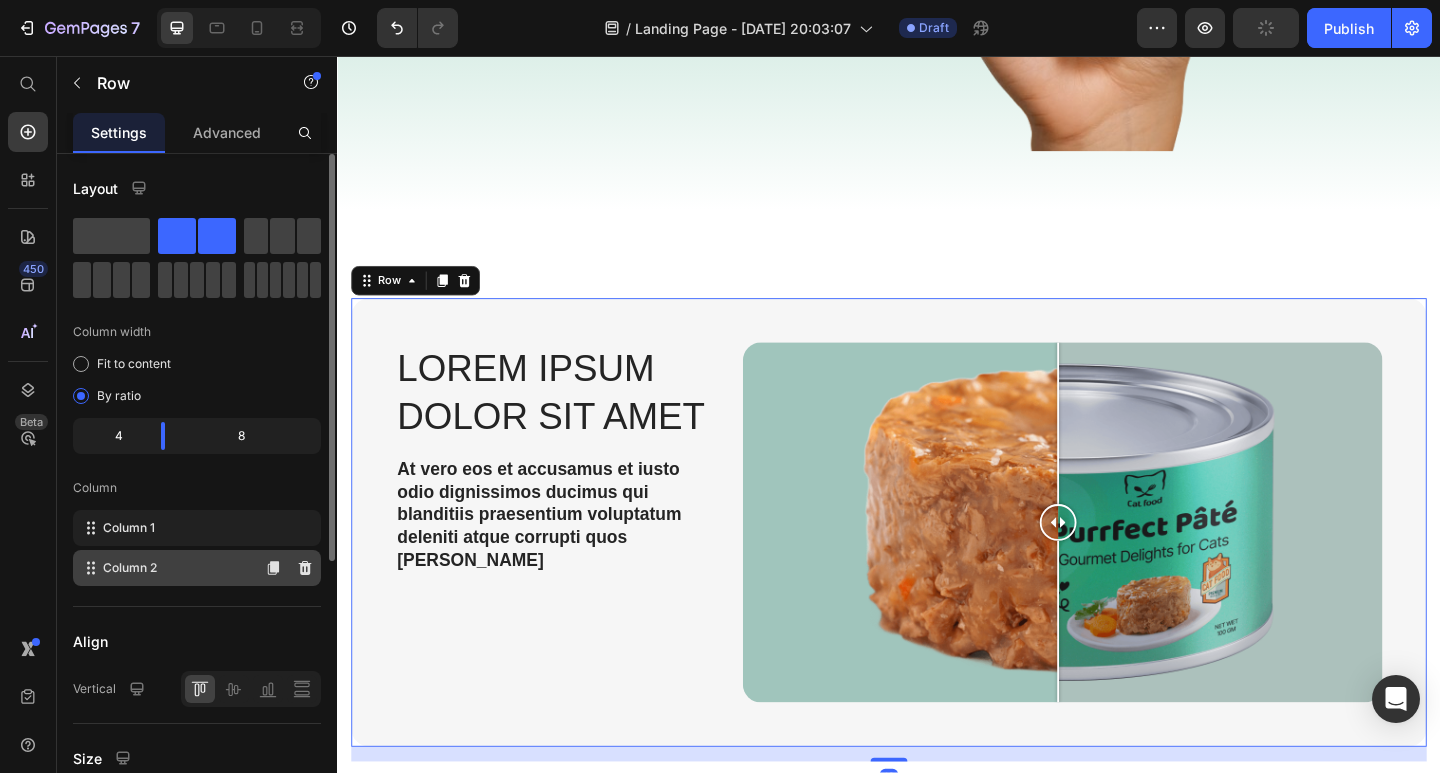 scroll, scrollTop: 445, scrollLeft: 0, axis: vertical 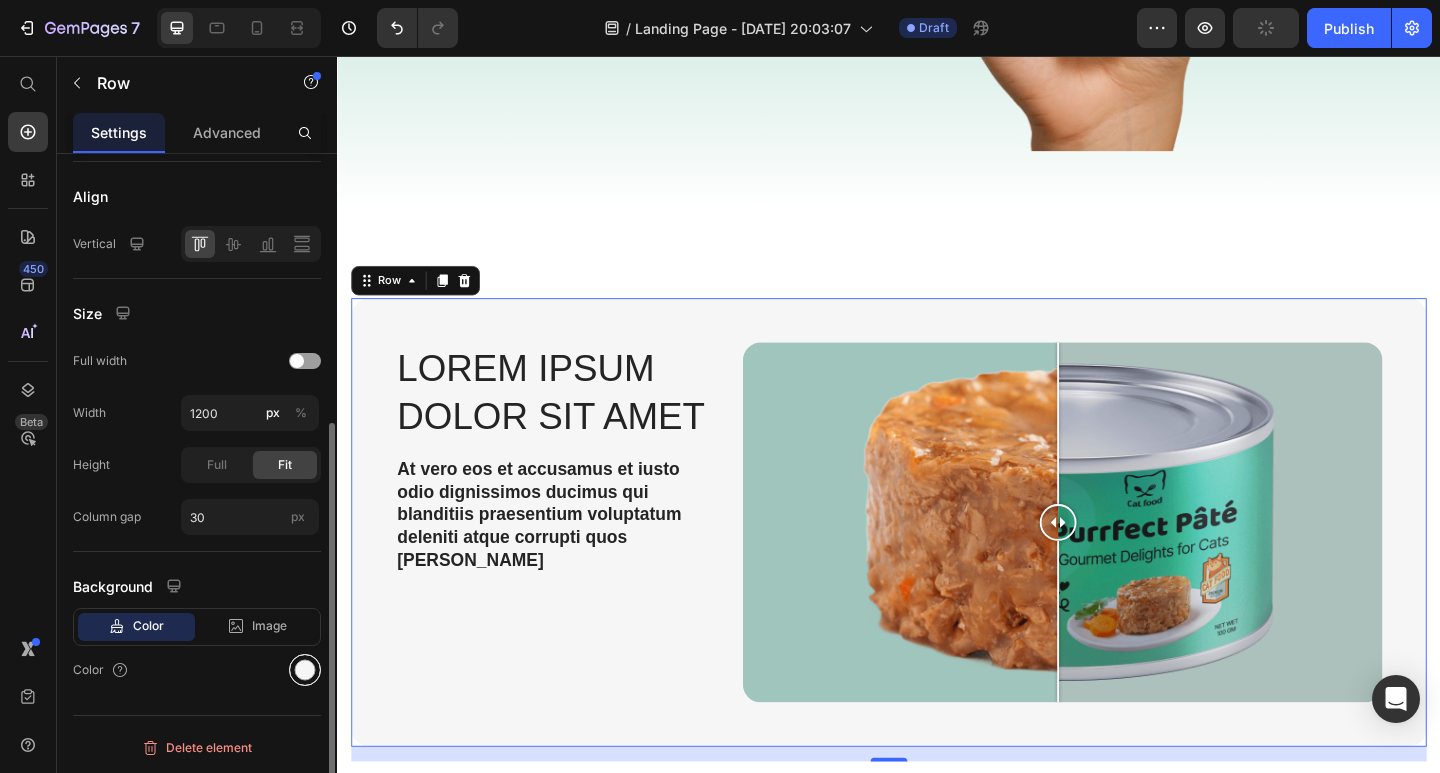 click at bounding box center (305, 670) 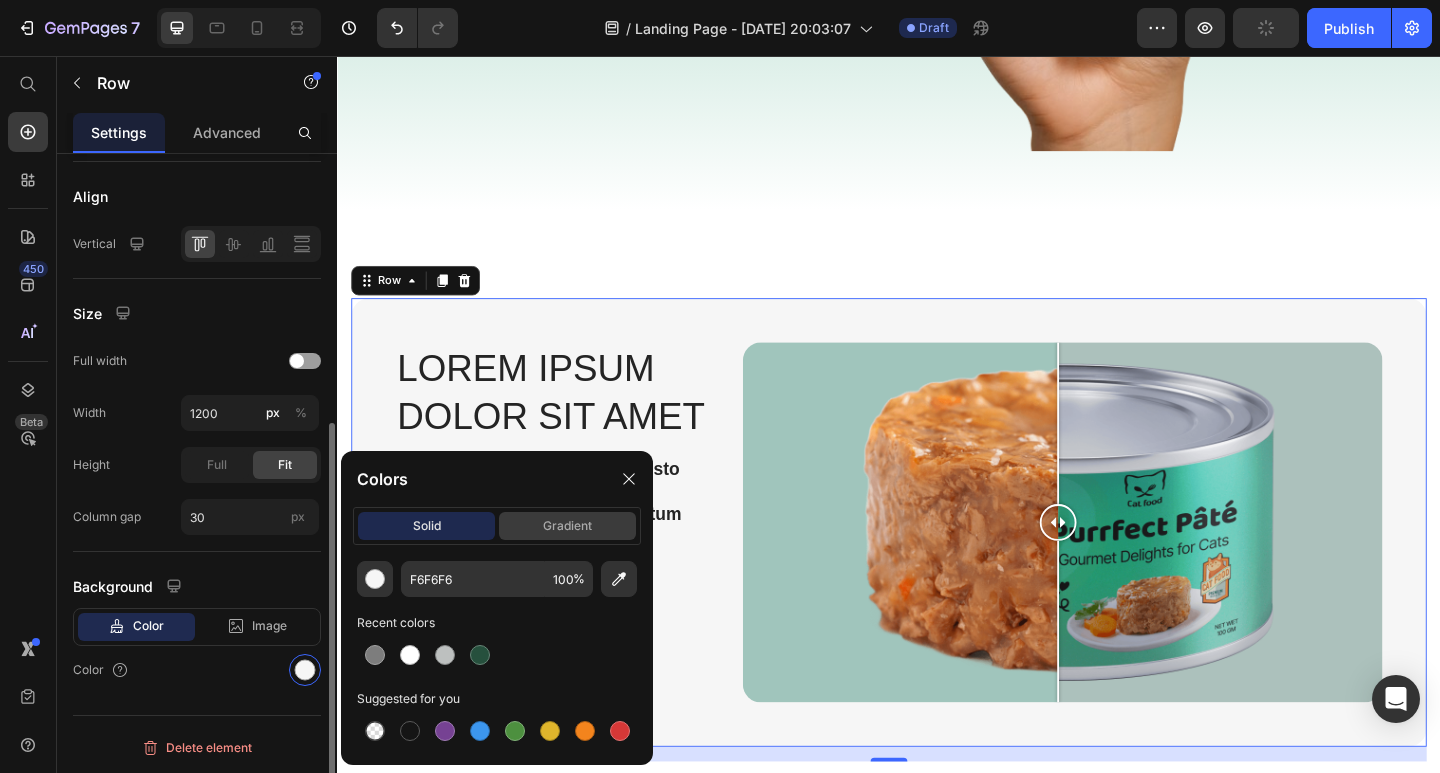 click on "gradient" 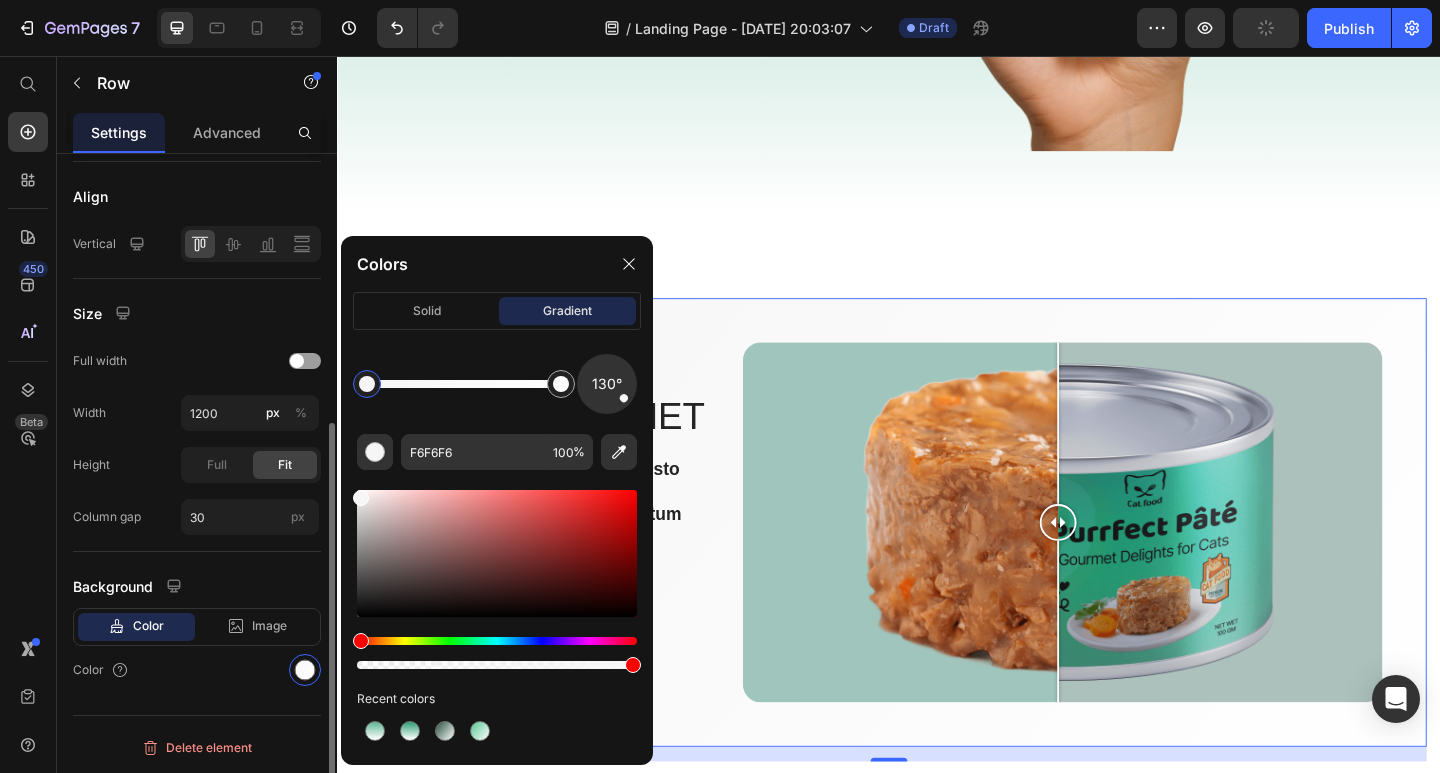 click at bounding box center [497, 641] 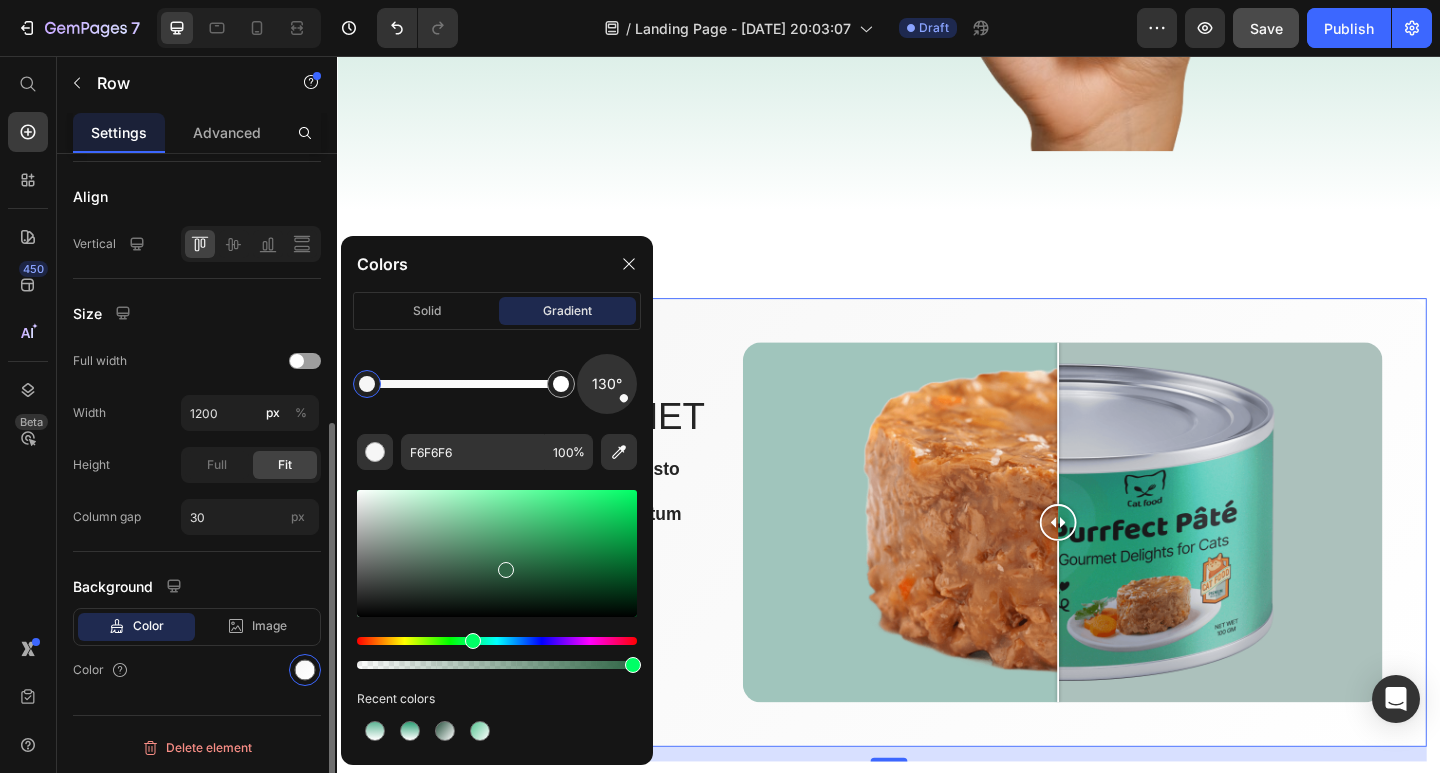 click at bounding box center (497, 553) 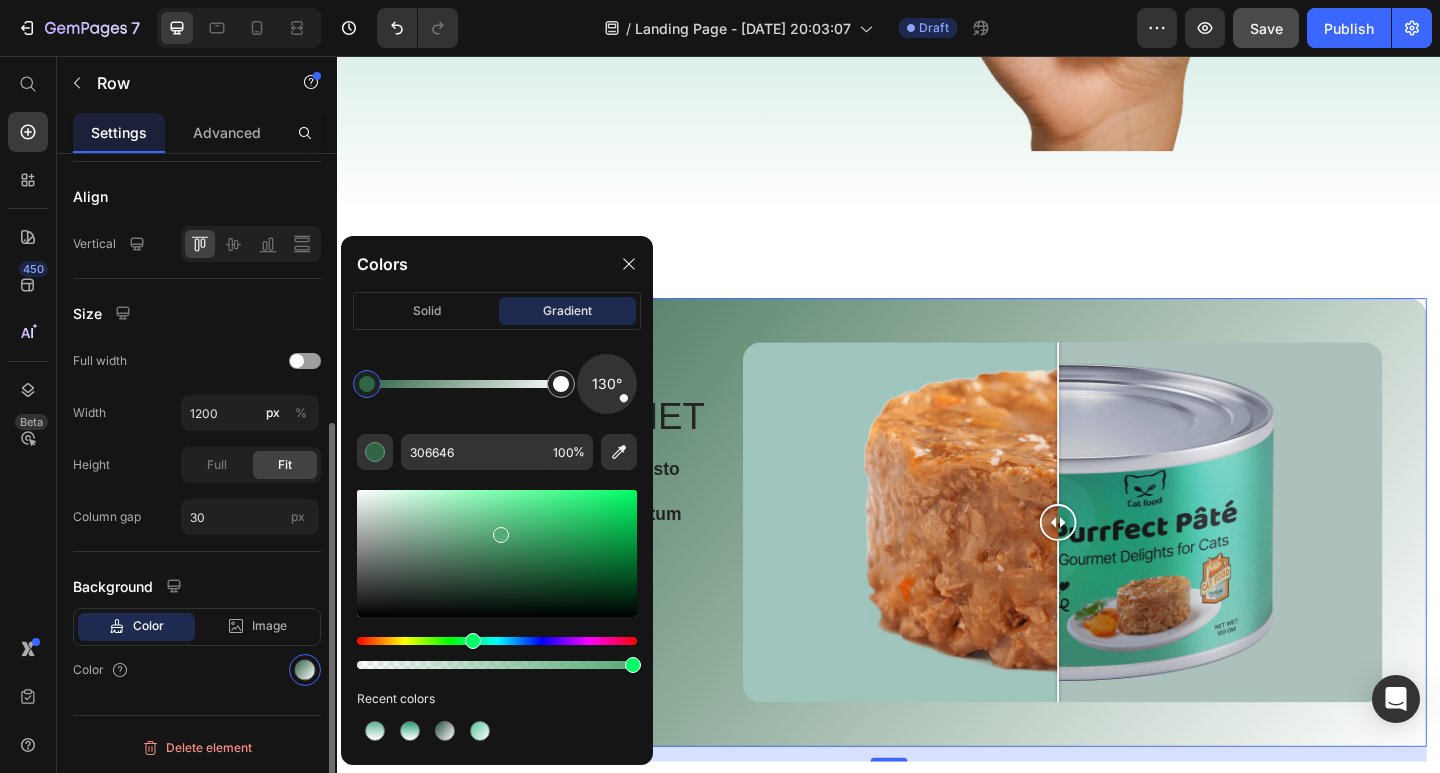 click at bounding box center (497, 553) 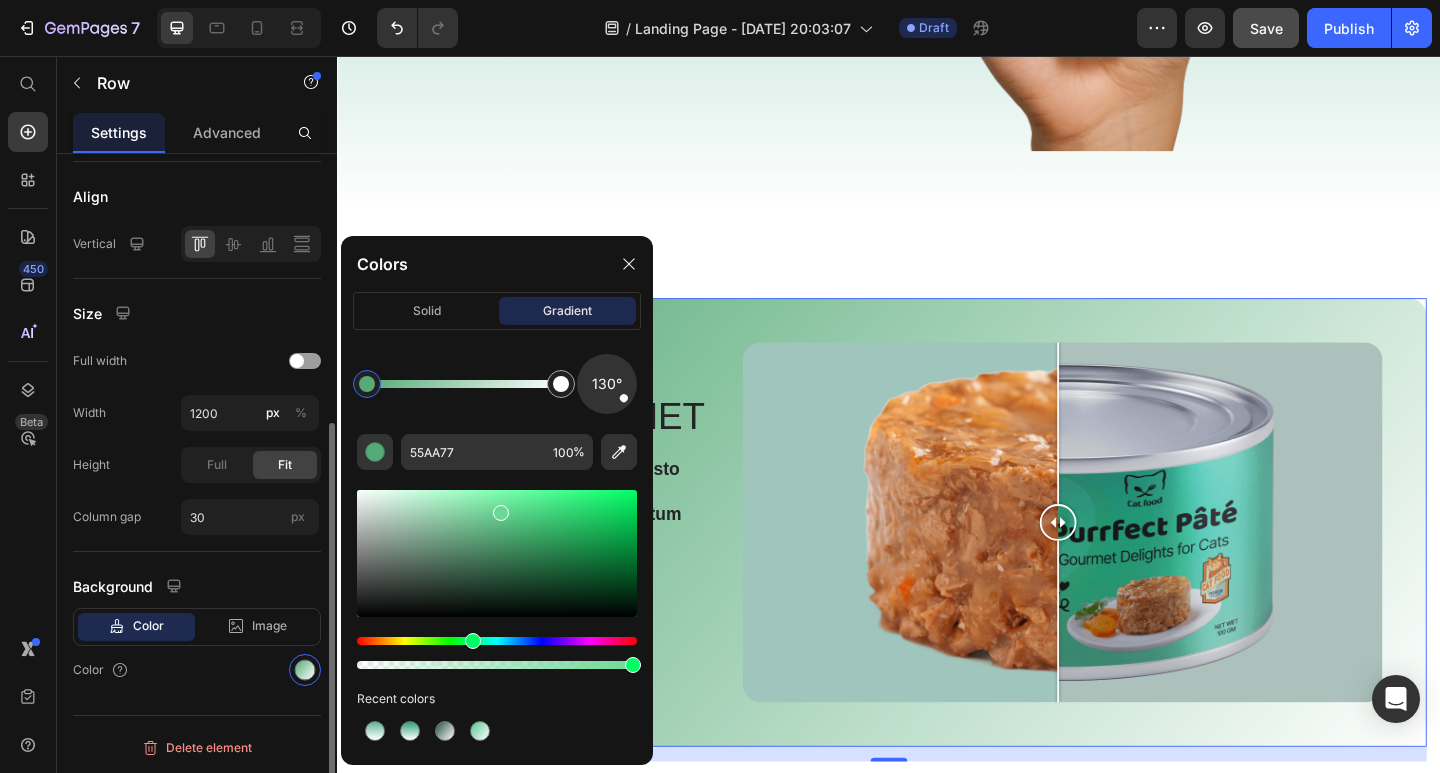click at bounding box center (497, 553) 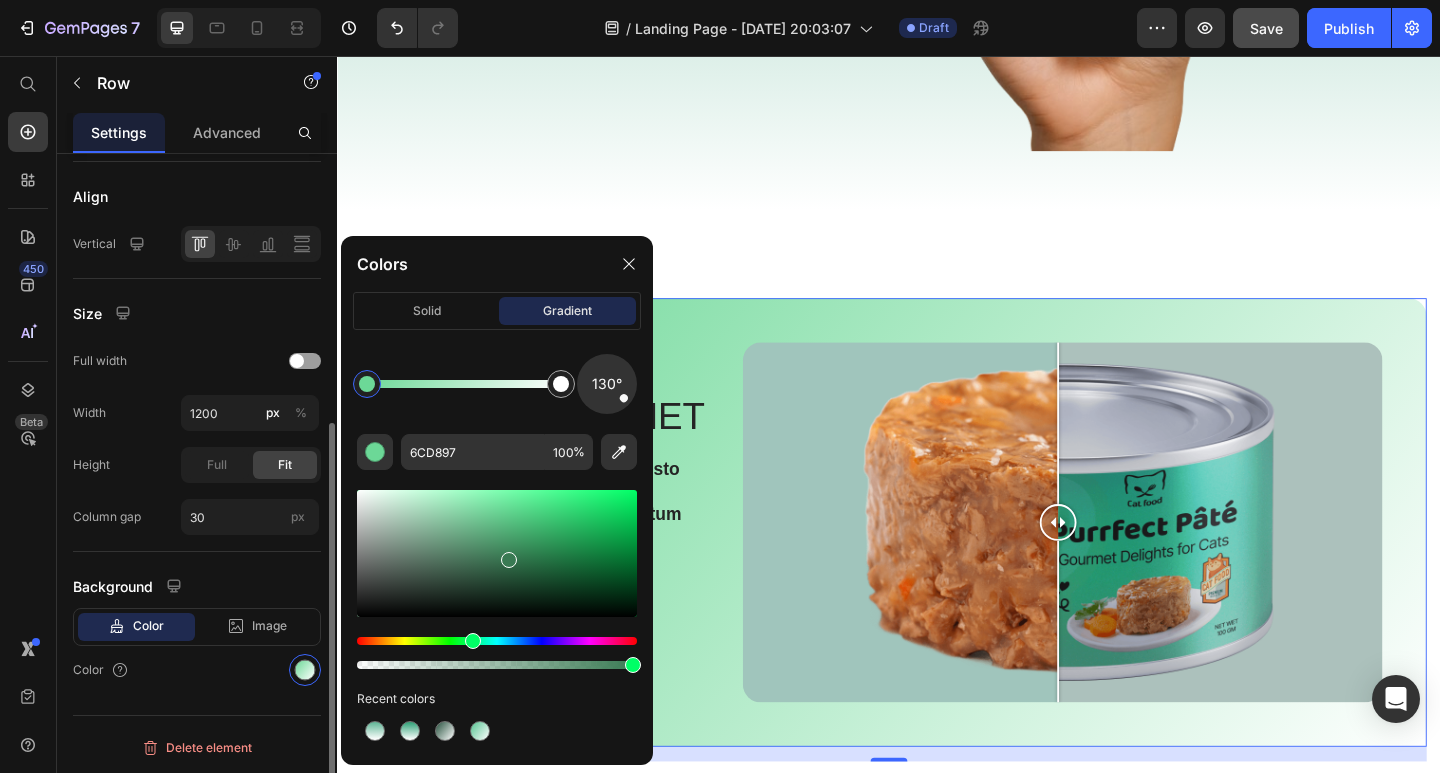 click at bounding box center (497, 553) 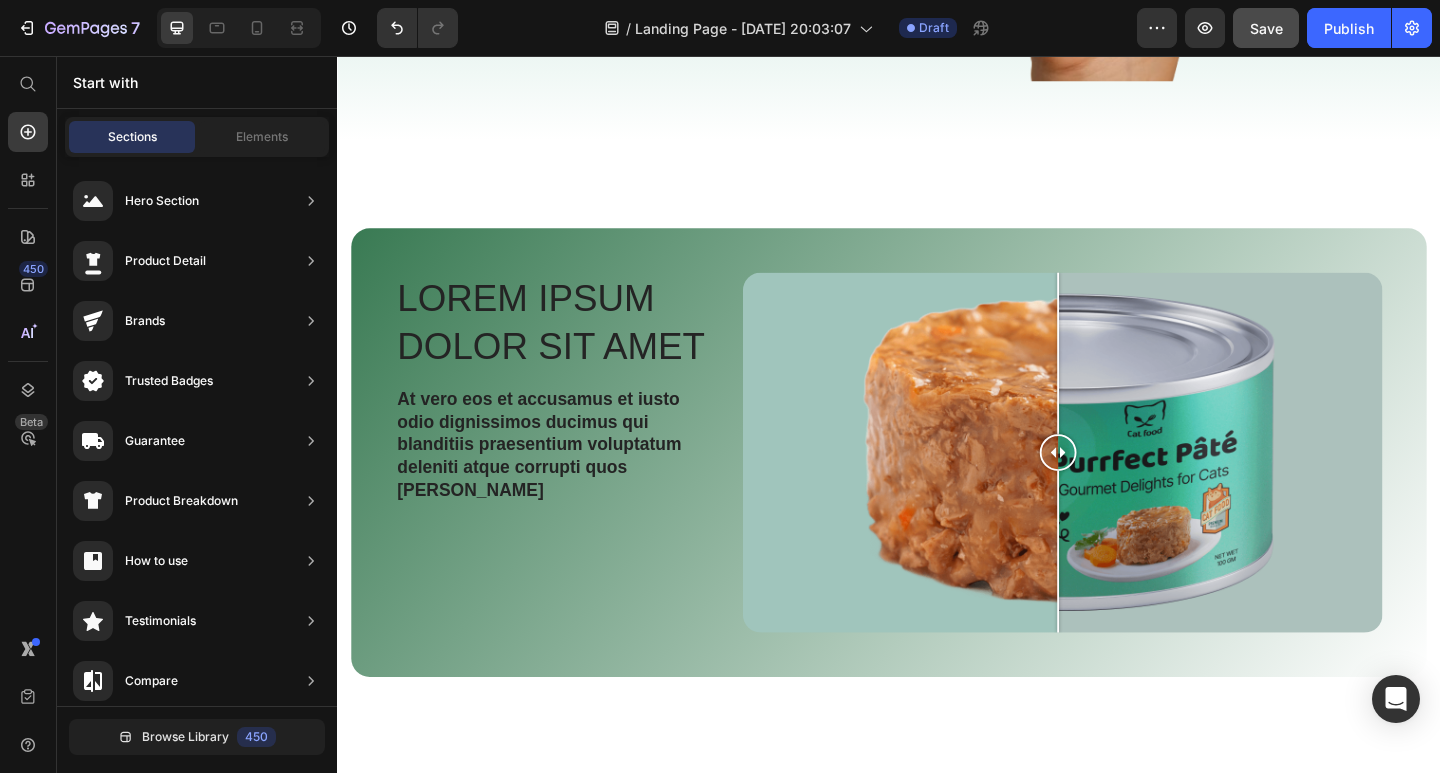 scroll, scrollTop: 1548, scrollLeft: 0, axis: vertical 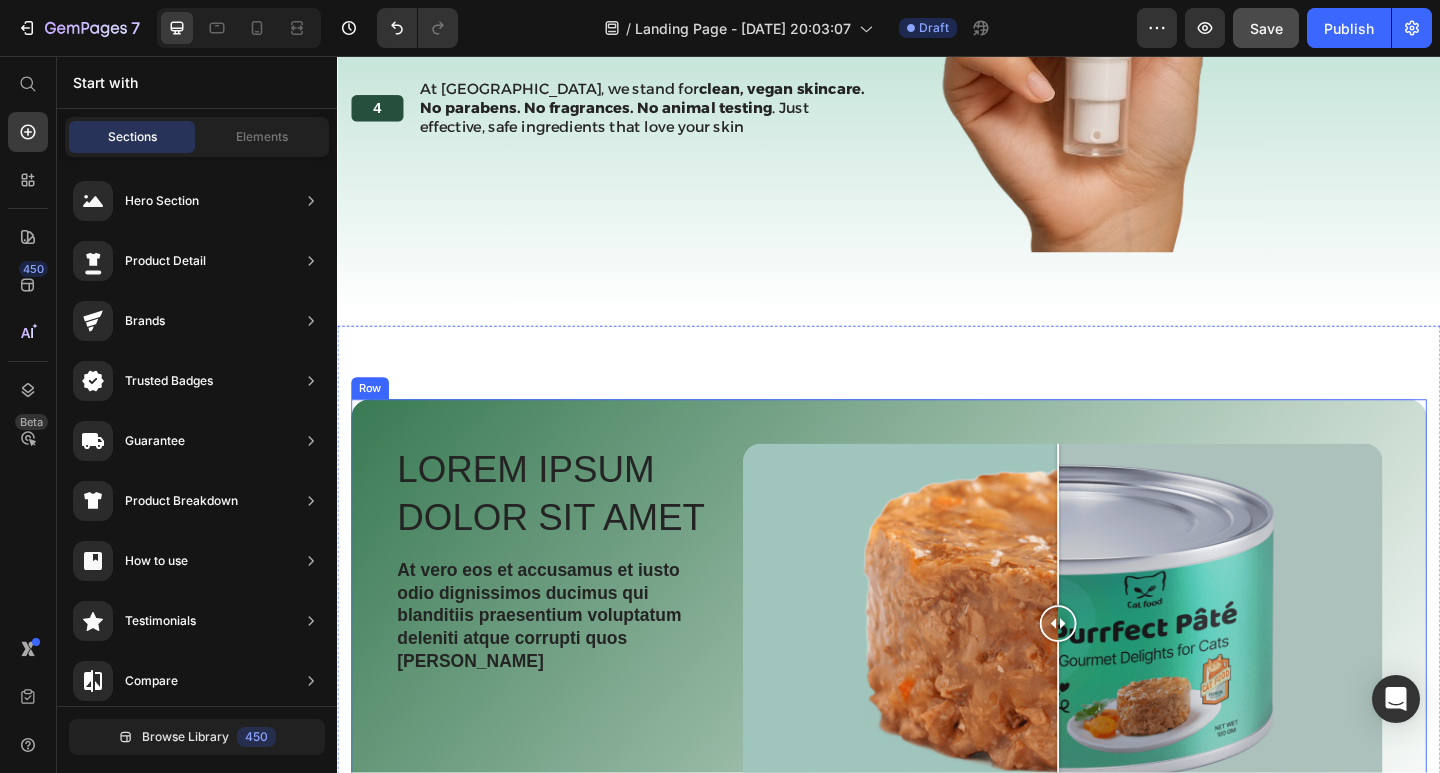 click on "Lorem ipsum dolor sit amet Heading At vero eos et accusamus et iusto odio dignissimos ducimus qui blanditiis praesentium voluptatum deleniti atque corrupti quos dolores Text Block Image Comparison Row" at bounding box center [937, 674] 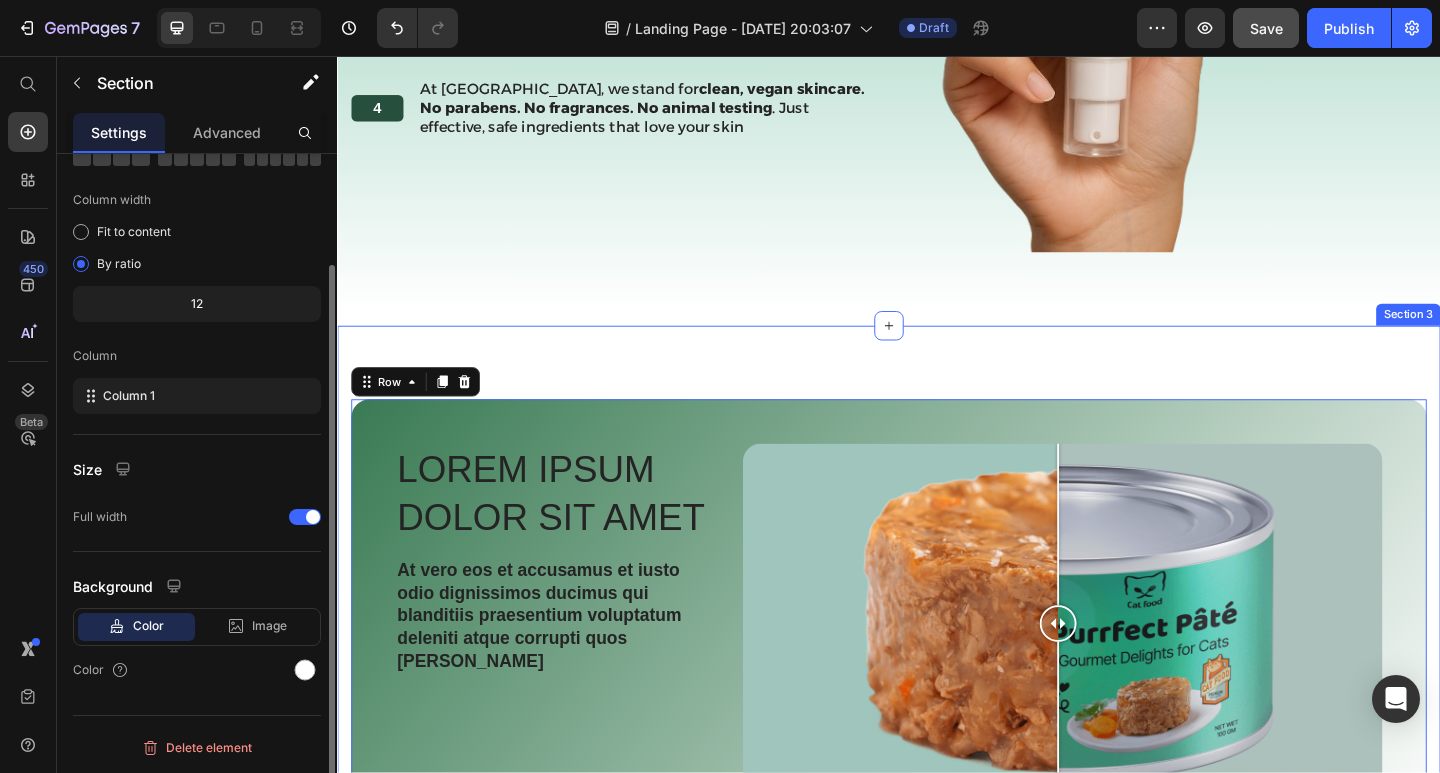 scroll, scrollTop: 0, scrollLeft: 0, axis: both 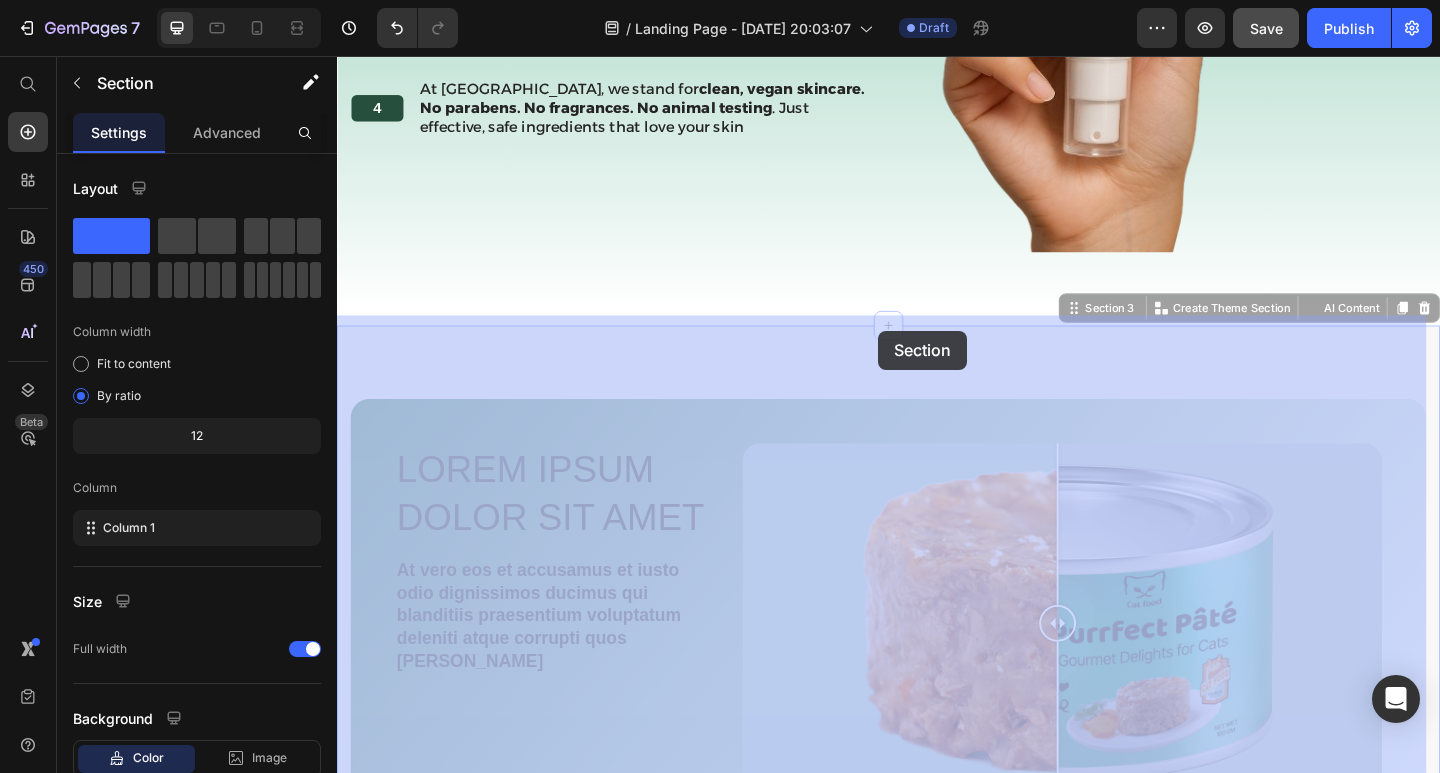 drag, startPoint x: 935, startPoint y: 413, endPoint x: 926, endPoint y: 355, distance: 58.694122 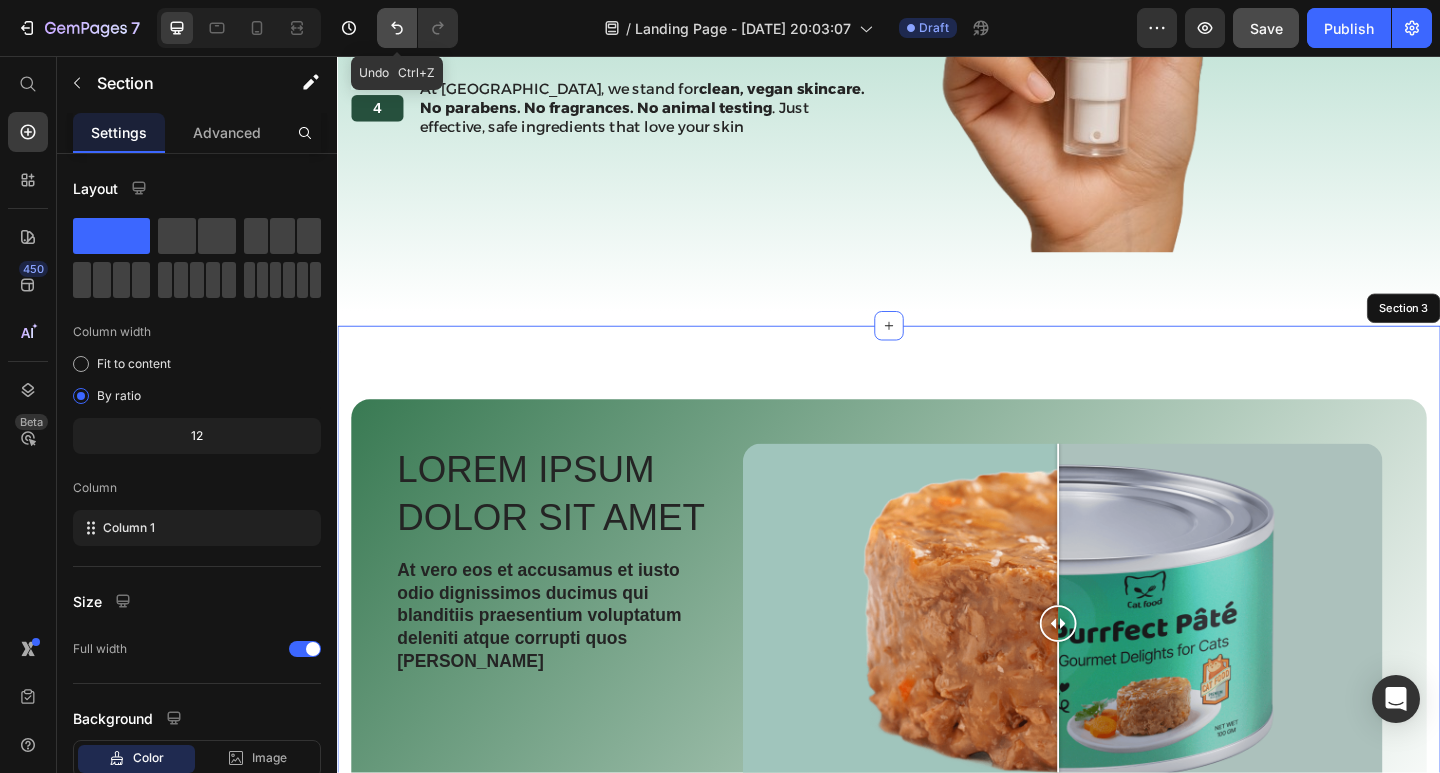 click 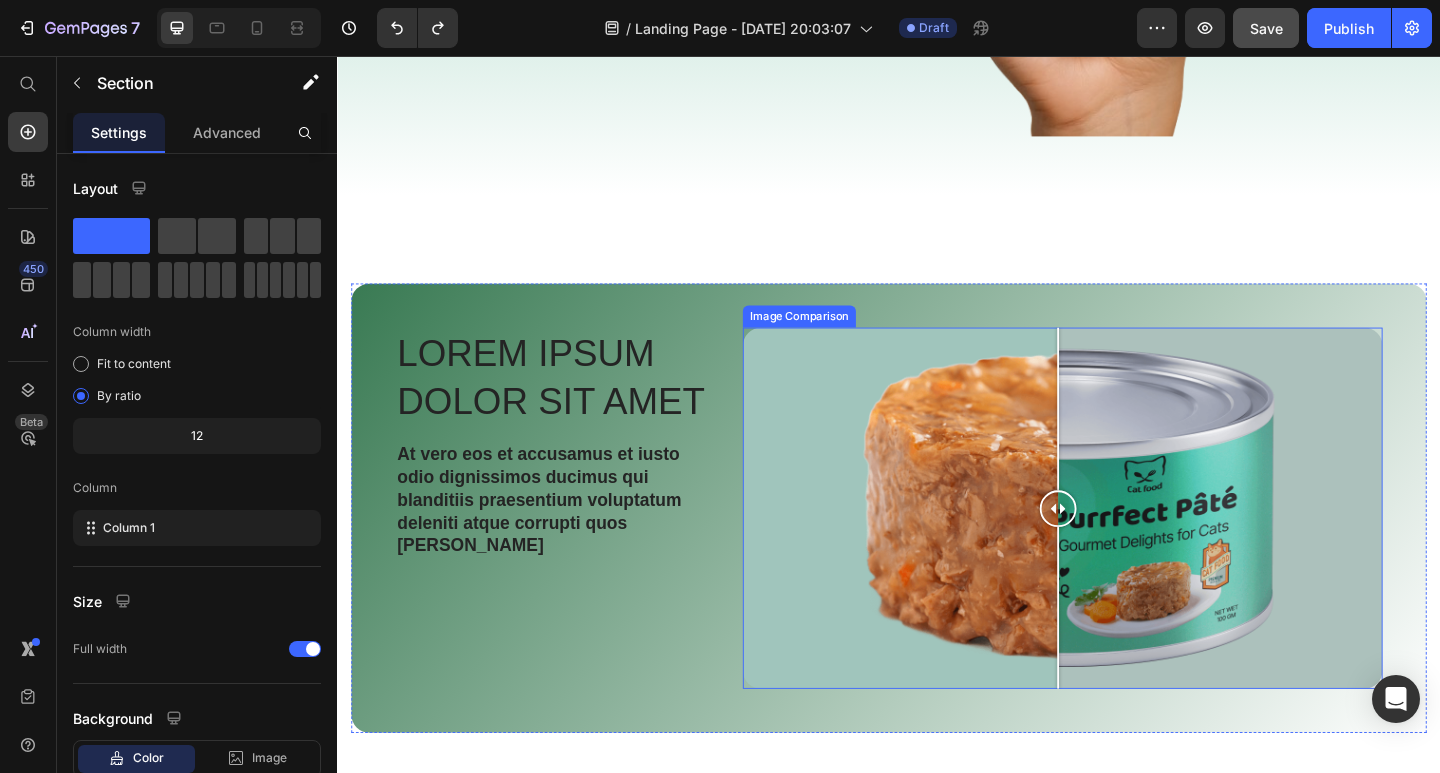 scroll, scrollTop: 1093, scrollLeft: 0, axis: vertical 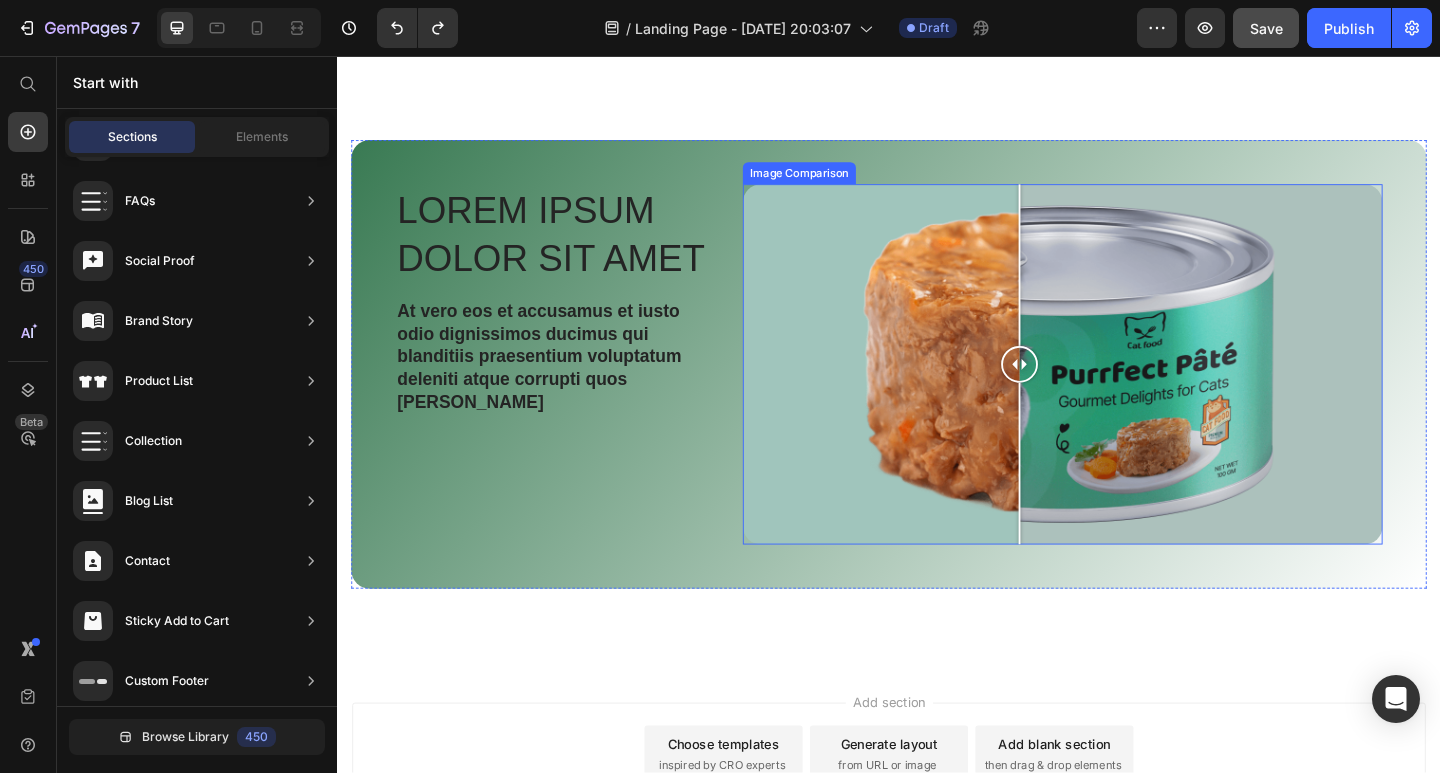 click at bounding box center [1126, 392] 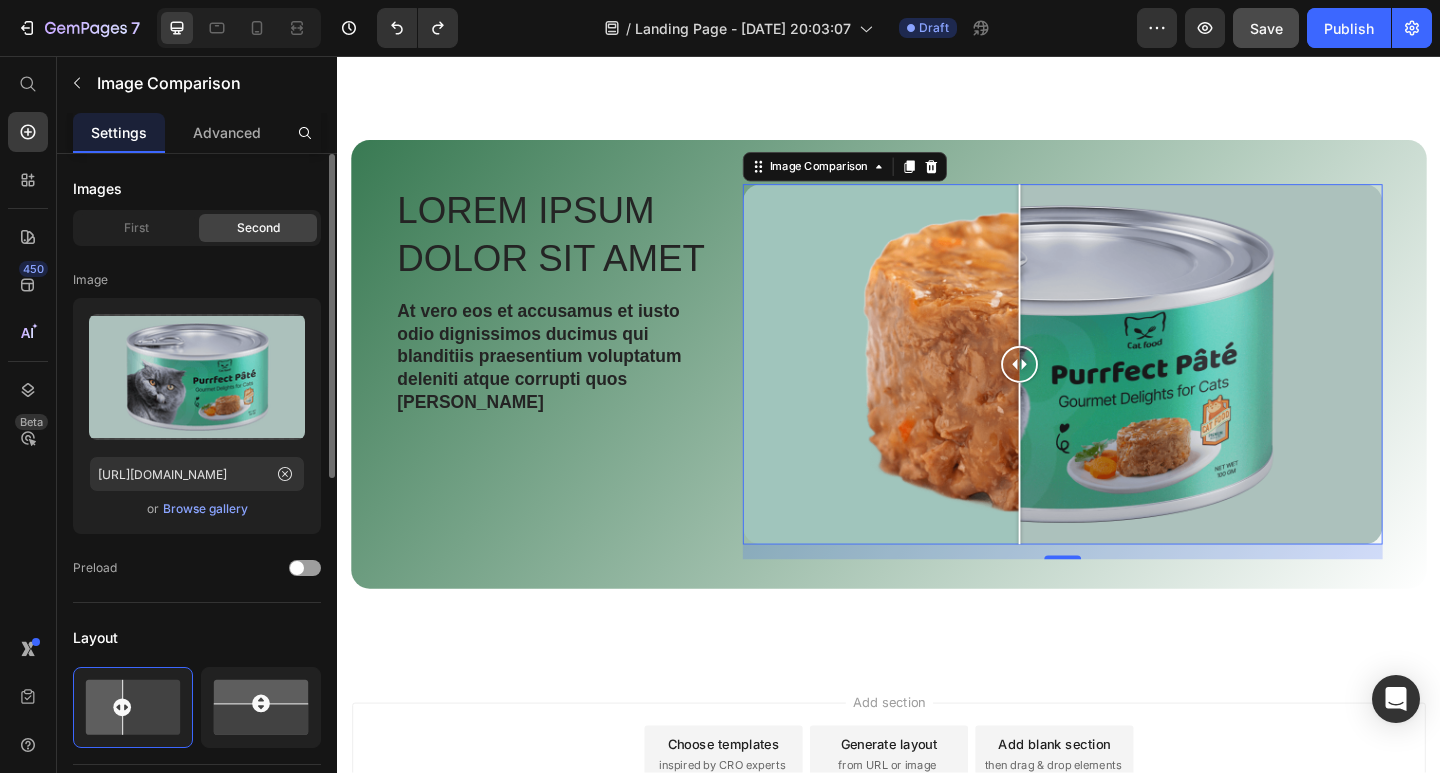 click on "Second" 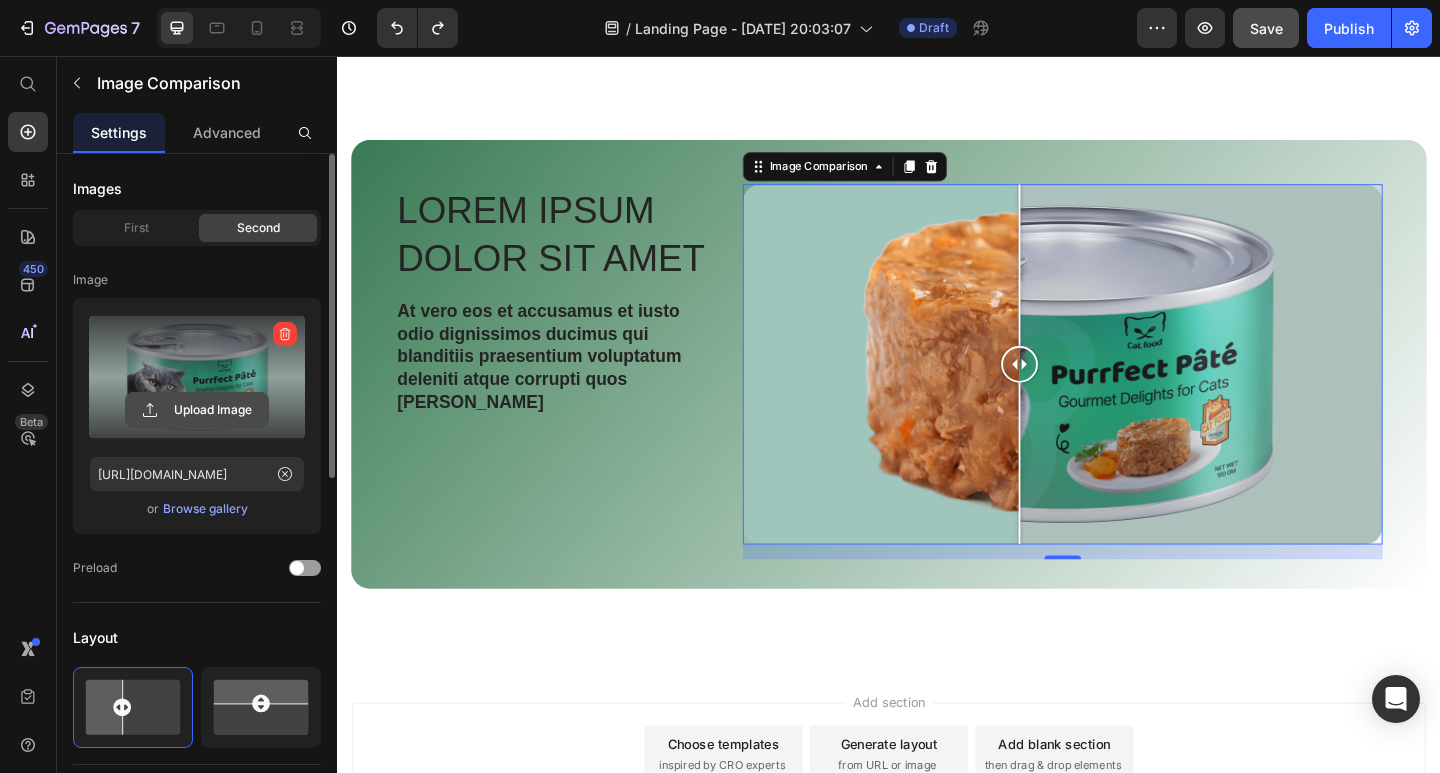 click 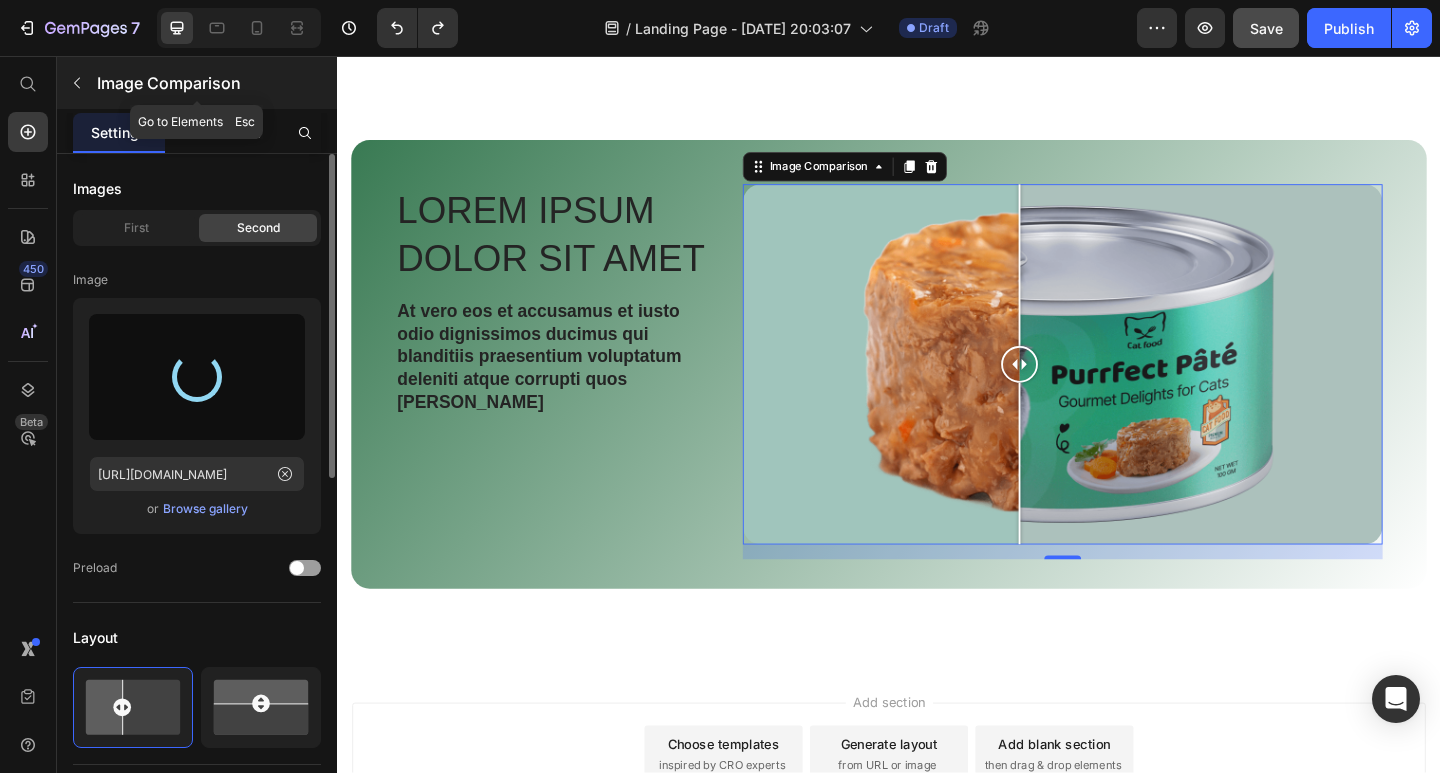 type on "https://cdn.shopify.com/s/files/1/0713/7922/2701/files/gempages_574854701862880100-3cc66520-784d-47ed-b171-5e7c3d632905.png" 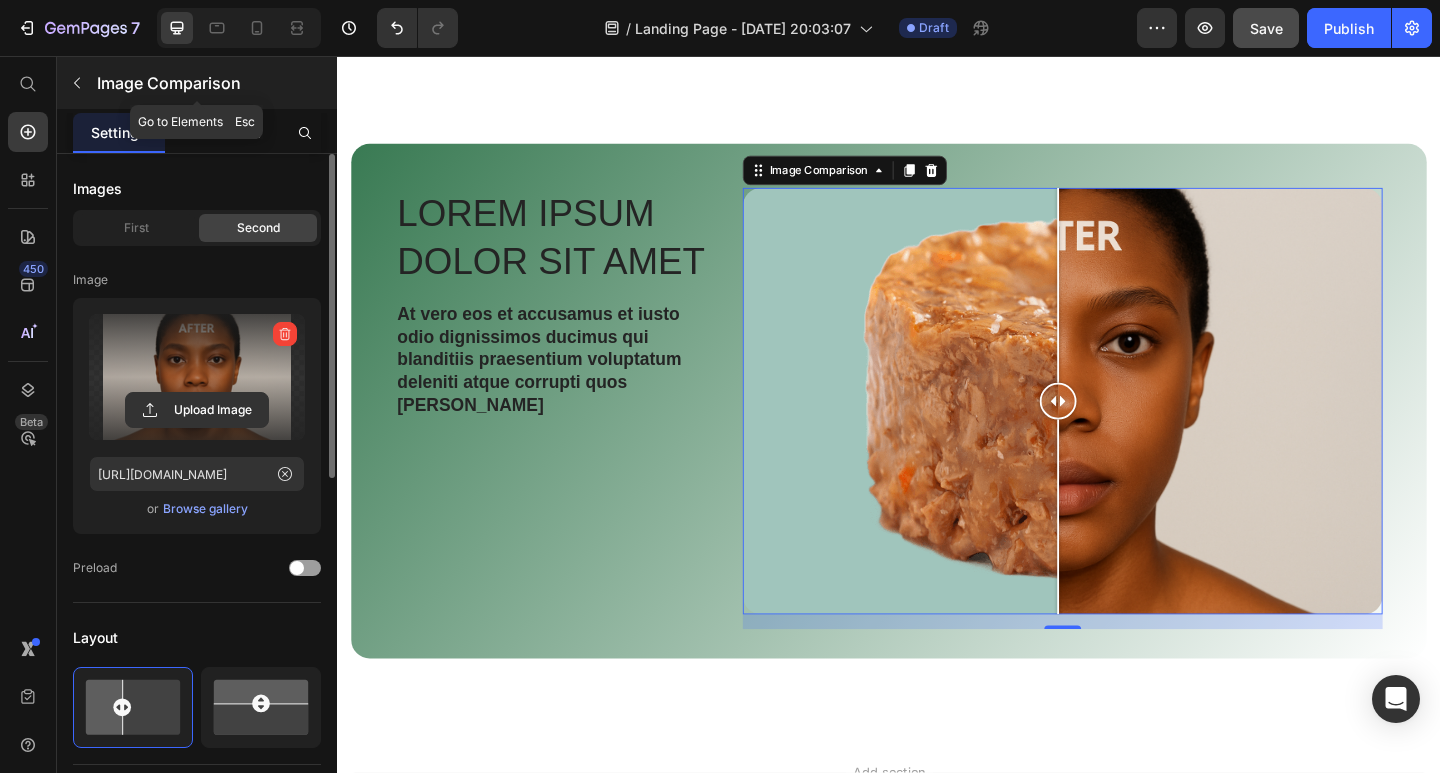 scroll, scrollTop: 1775, scrollLeft: 0, axis: vertical 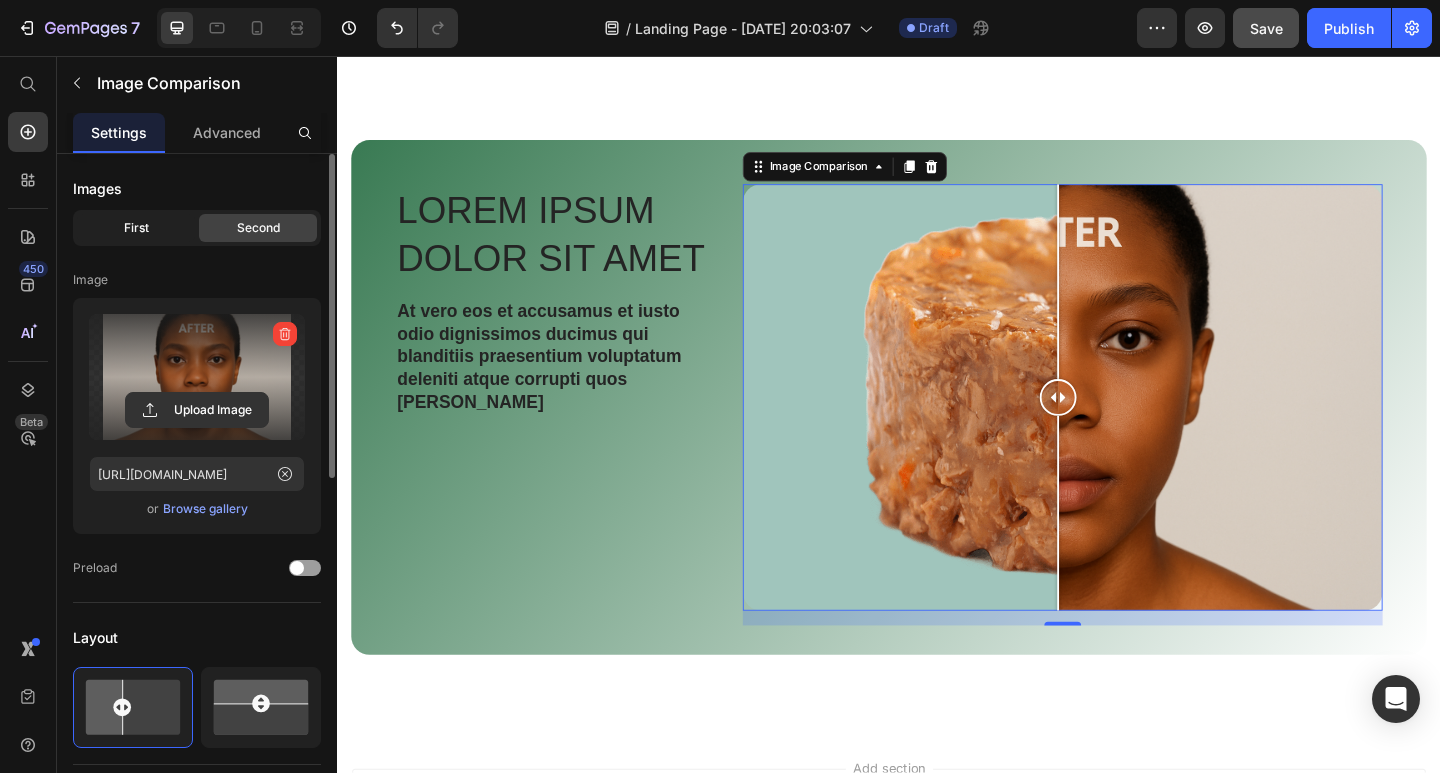 click on "First" 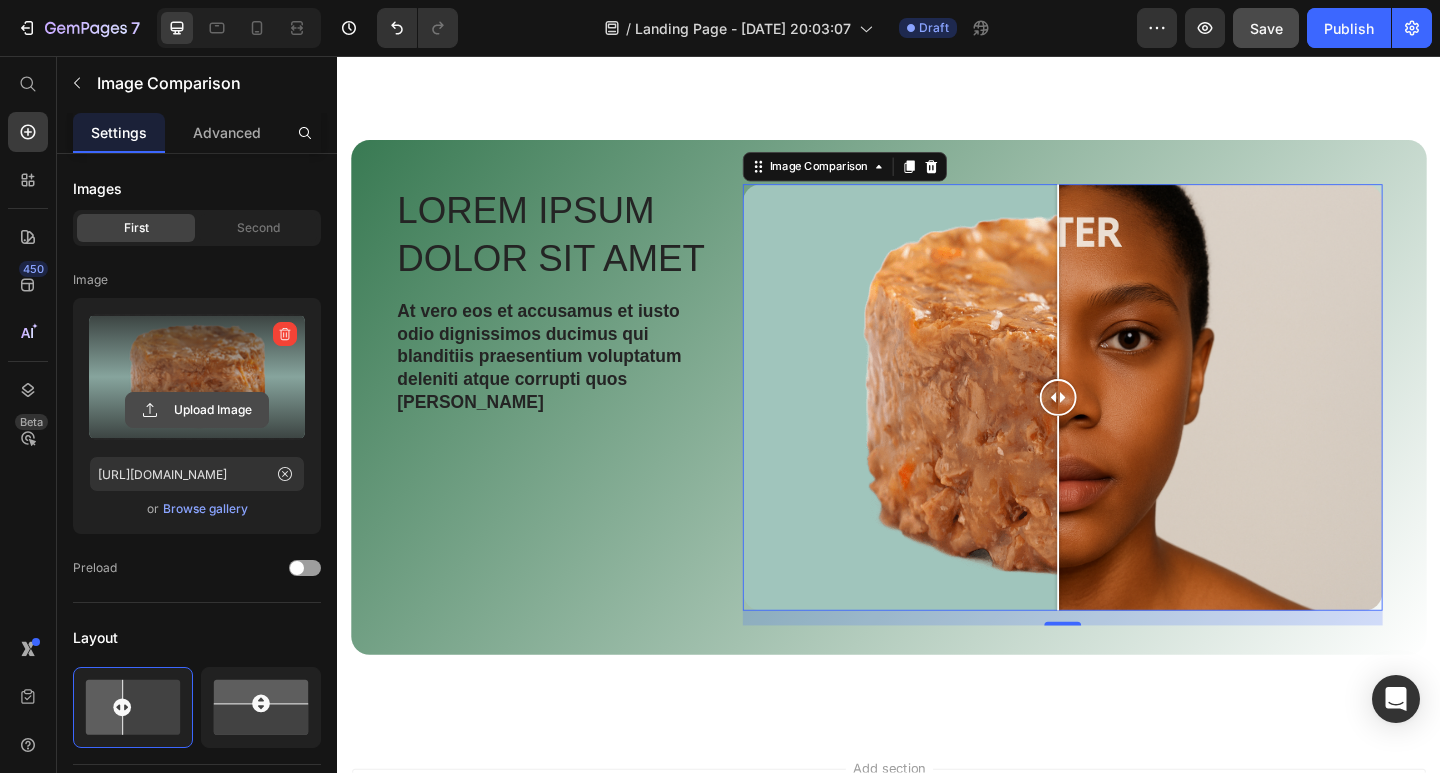 click 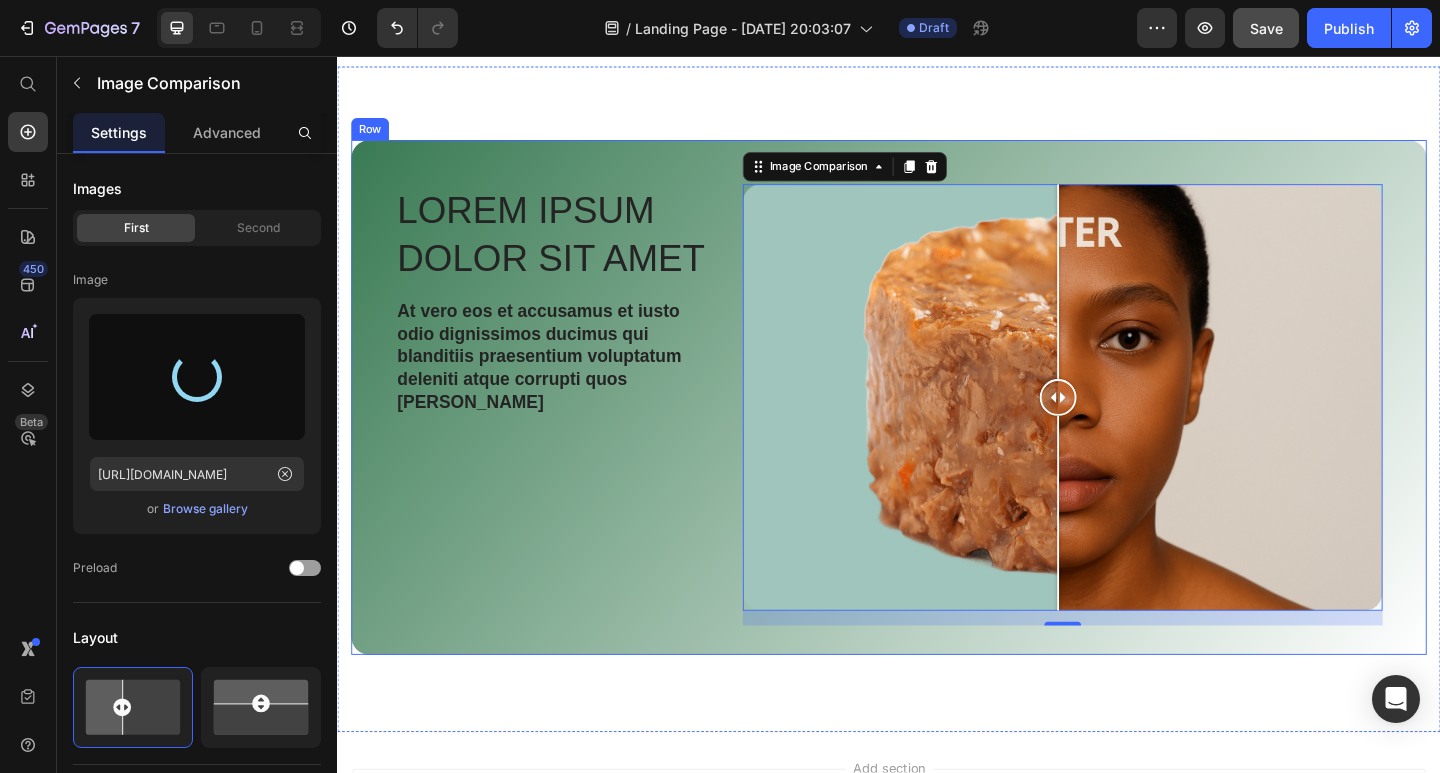 type on "https://cdn.shopify.com/s/files/1/0713/7922/2701/files/gempages_574854701862880100-b641e48b-47e0-49f1-a7e8-576dd6d25f7f.png" 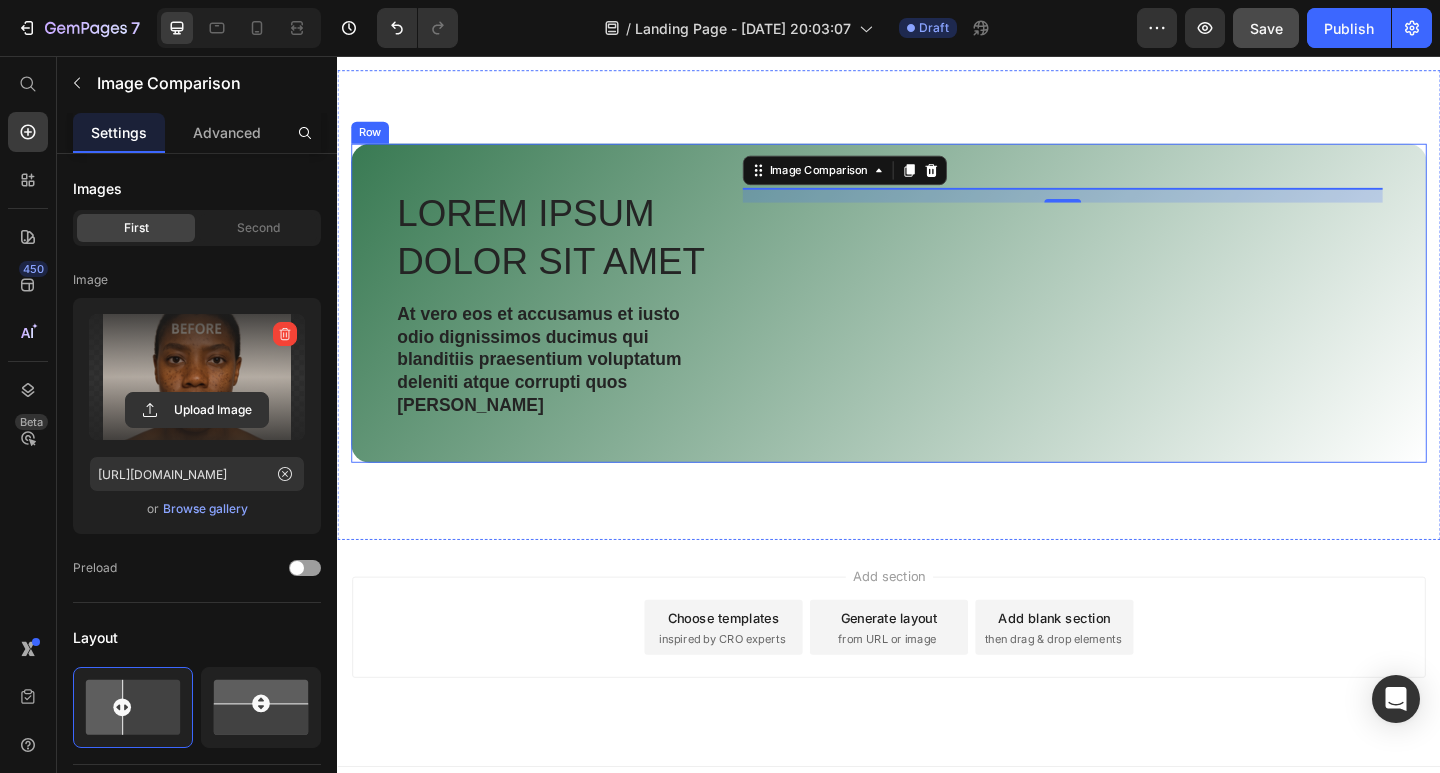 scroll, scrollTop: 1775, scrollLeft: 0, axis: vertical 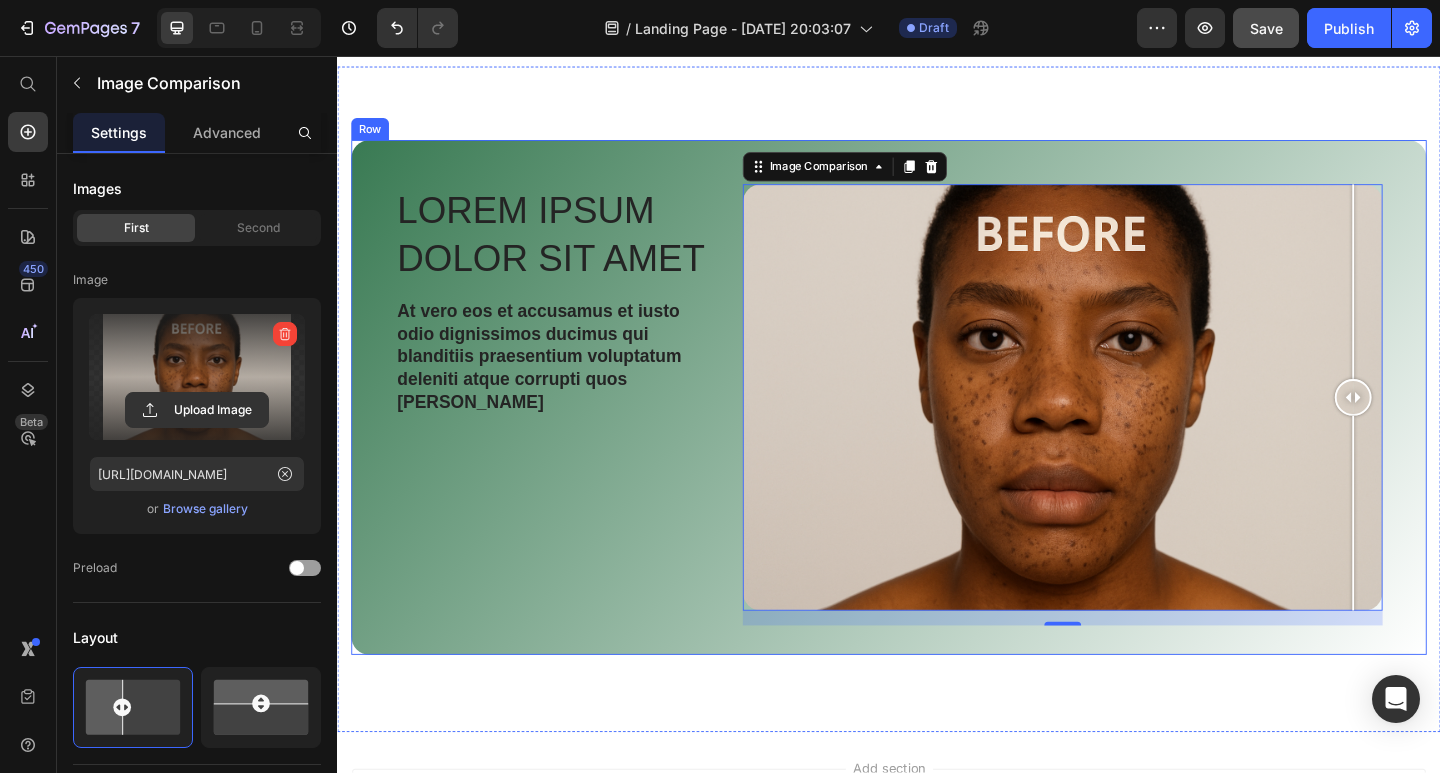 drag, startPoint x: 1114, startPoint y: 412, endPoint x: 1467, endPoint y: 417, distance: 353.0354 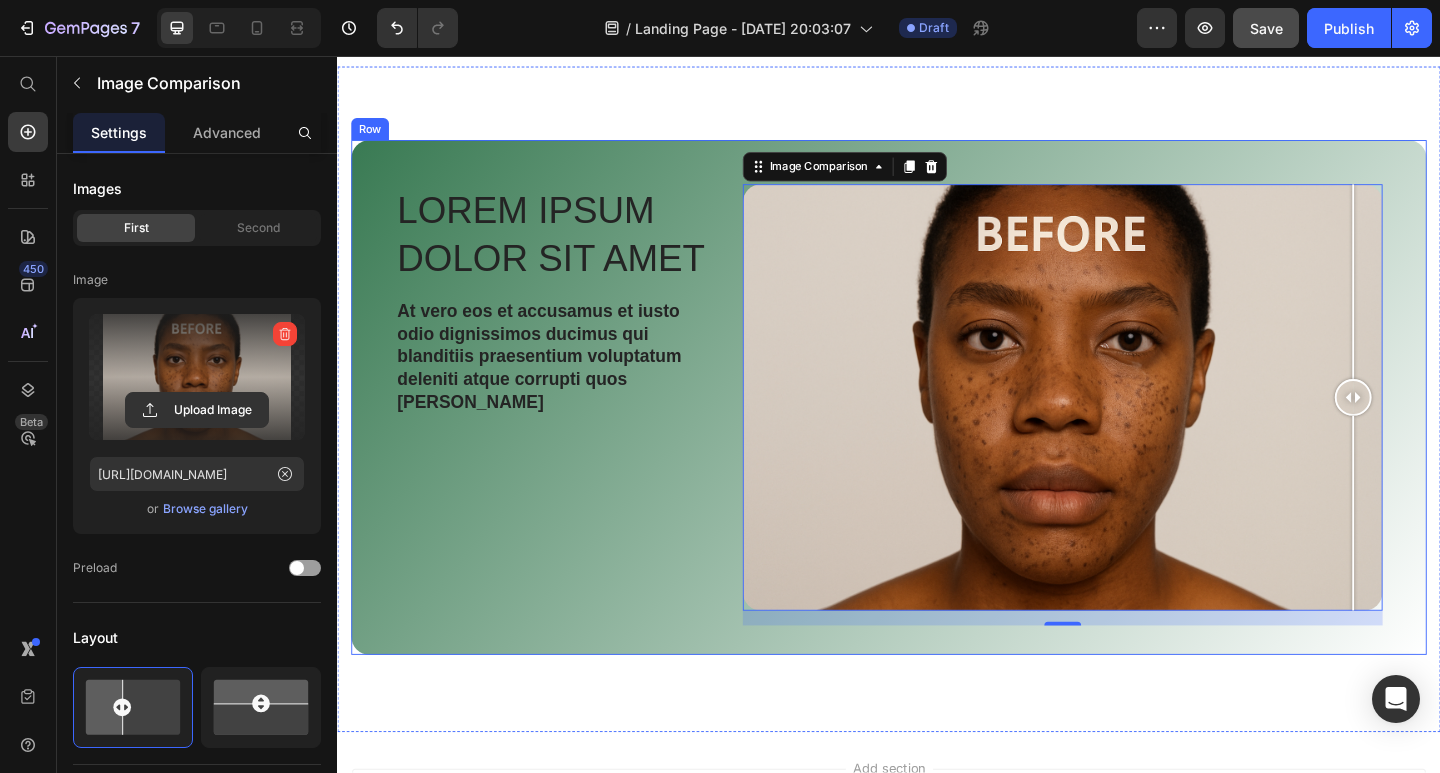 click on "Lorem ipsum dolor sit amet Heading At vero eos et accusamus et iusto odio dignissimos ducimus qui blanditiis praesentium voluptatum deleniti atque corrupti quos dolores Text Block Image Comparison   16 Row" at bounding box center [937, 428] 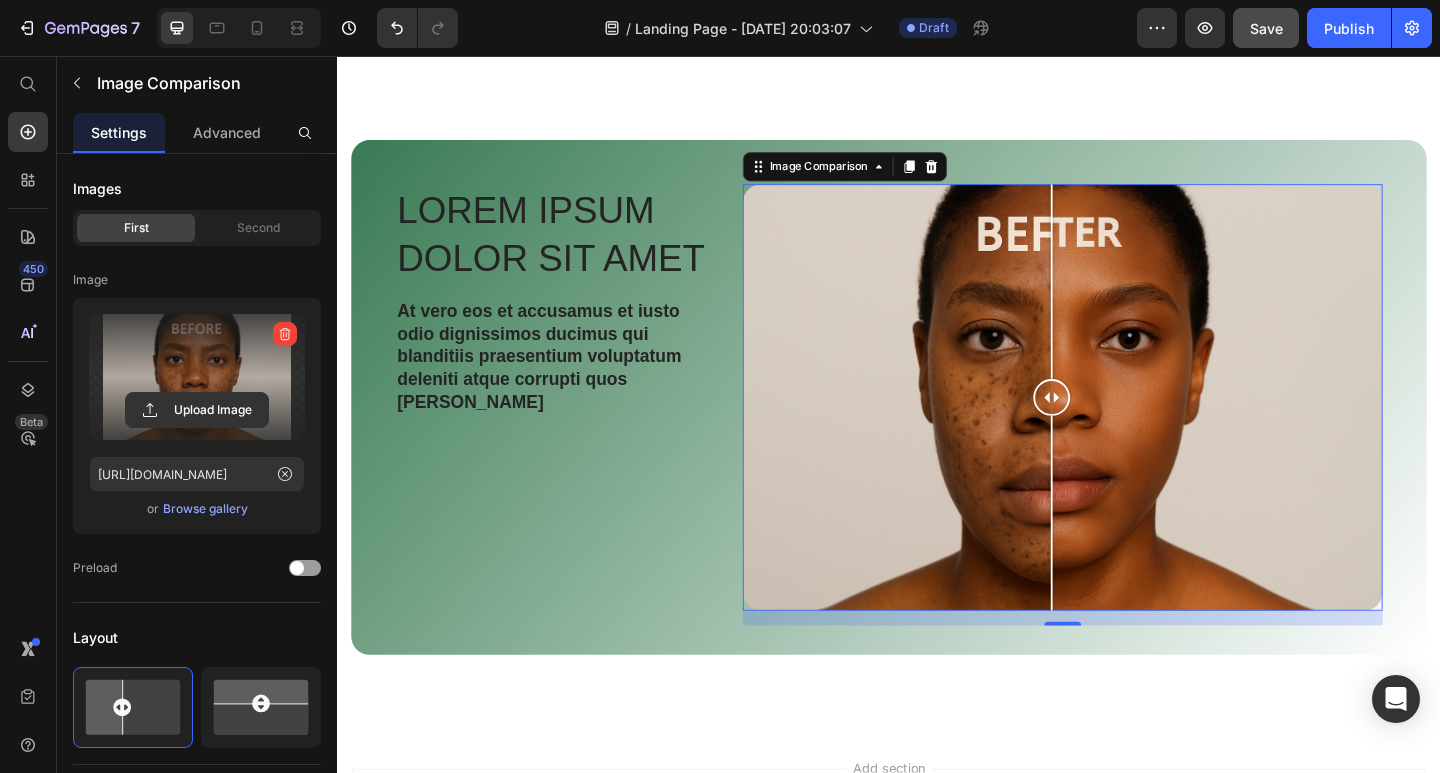 drag, startPoint x: 1423, startPoint y: 418, endPoint x: 1109, endPoint y: 441, distance: 314.84122 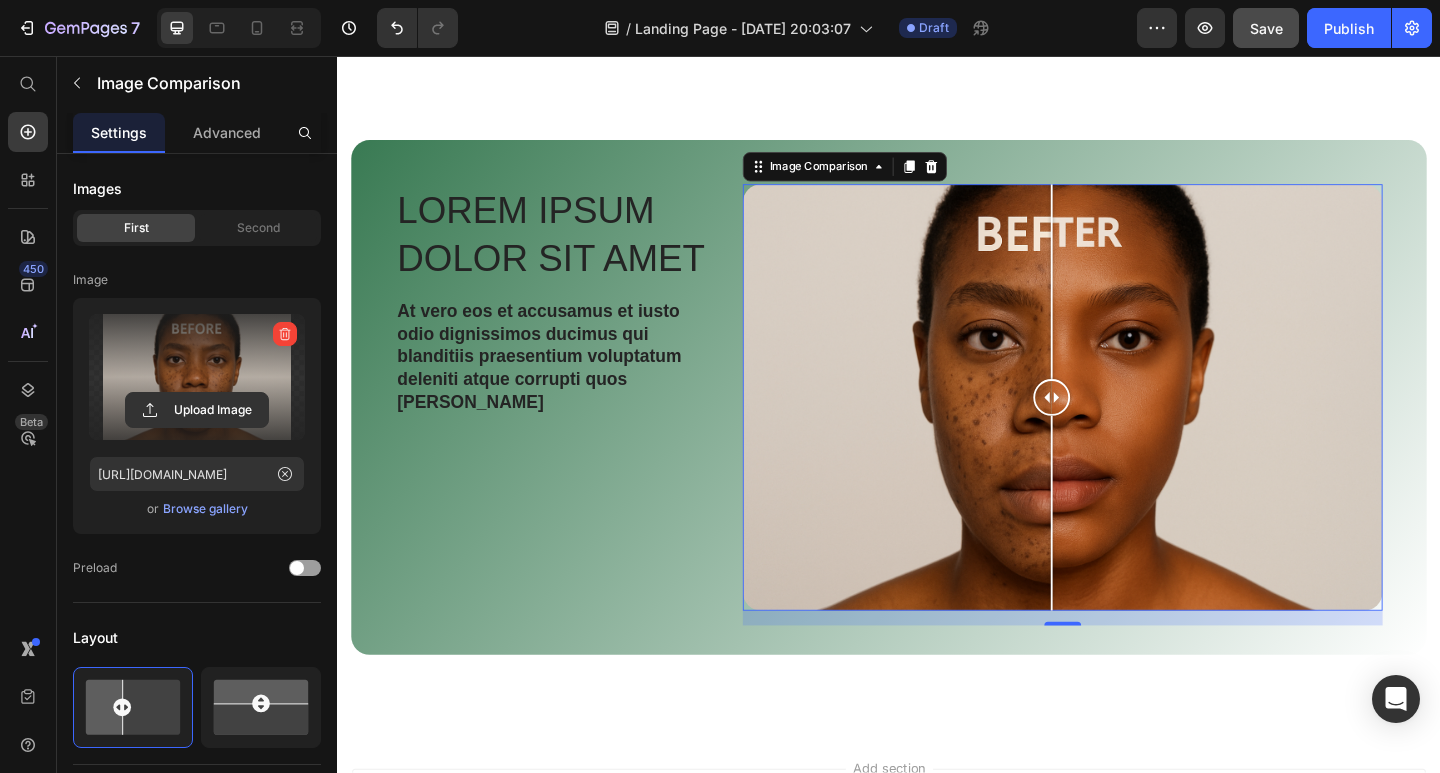 click at bounding box center (1114, 428) 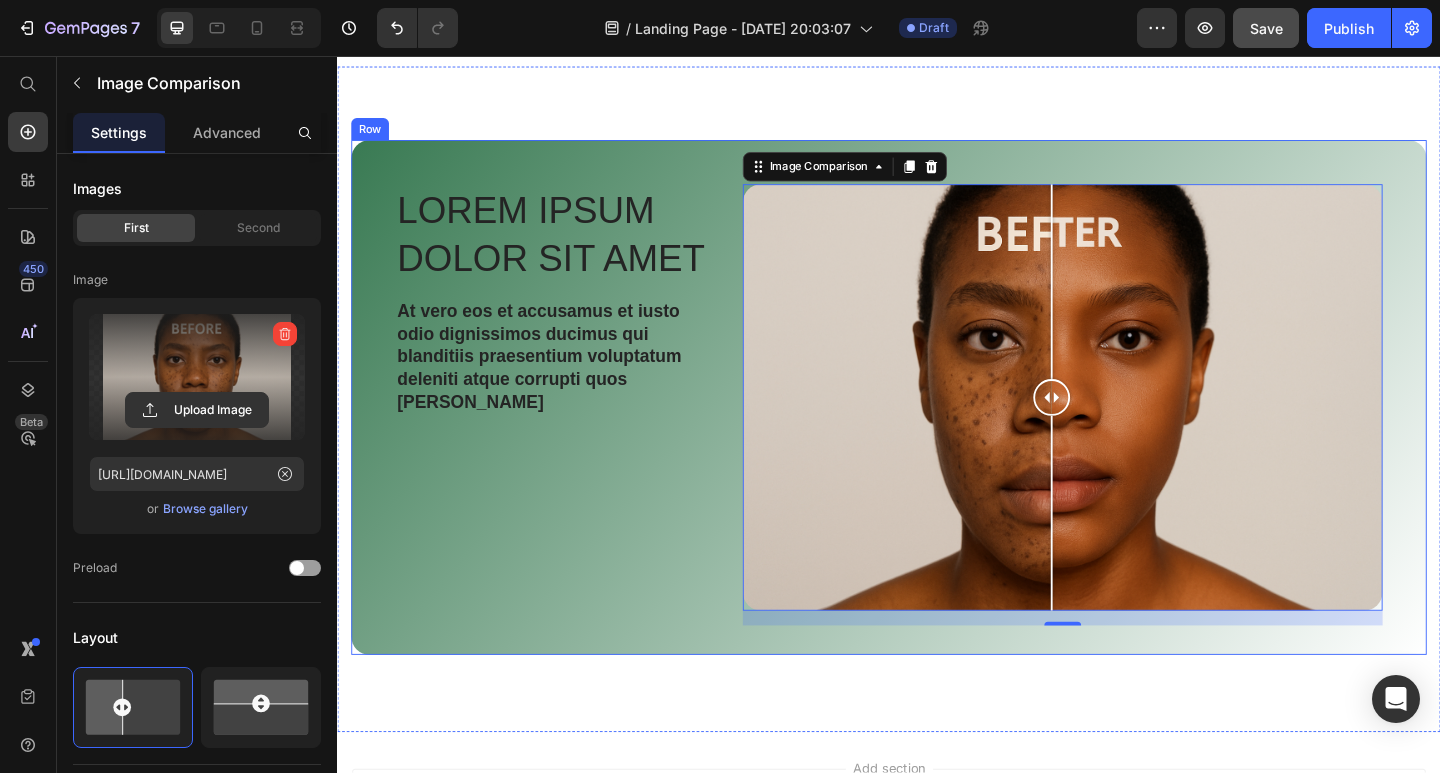 click on "Lorem ipsum dolor sit amet Heading At vero eos et accusamus et iusto odio dignissimos ducimus qui blanditiis praesentium voluptatum deleniti atque corrupti quos dolores Text Block Image Comparison   16 Row" at bounding box center [937, 428] 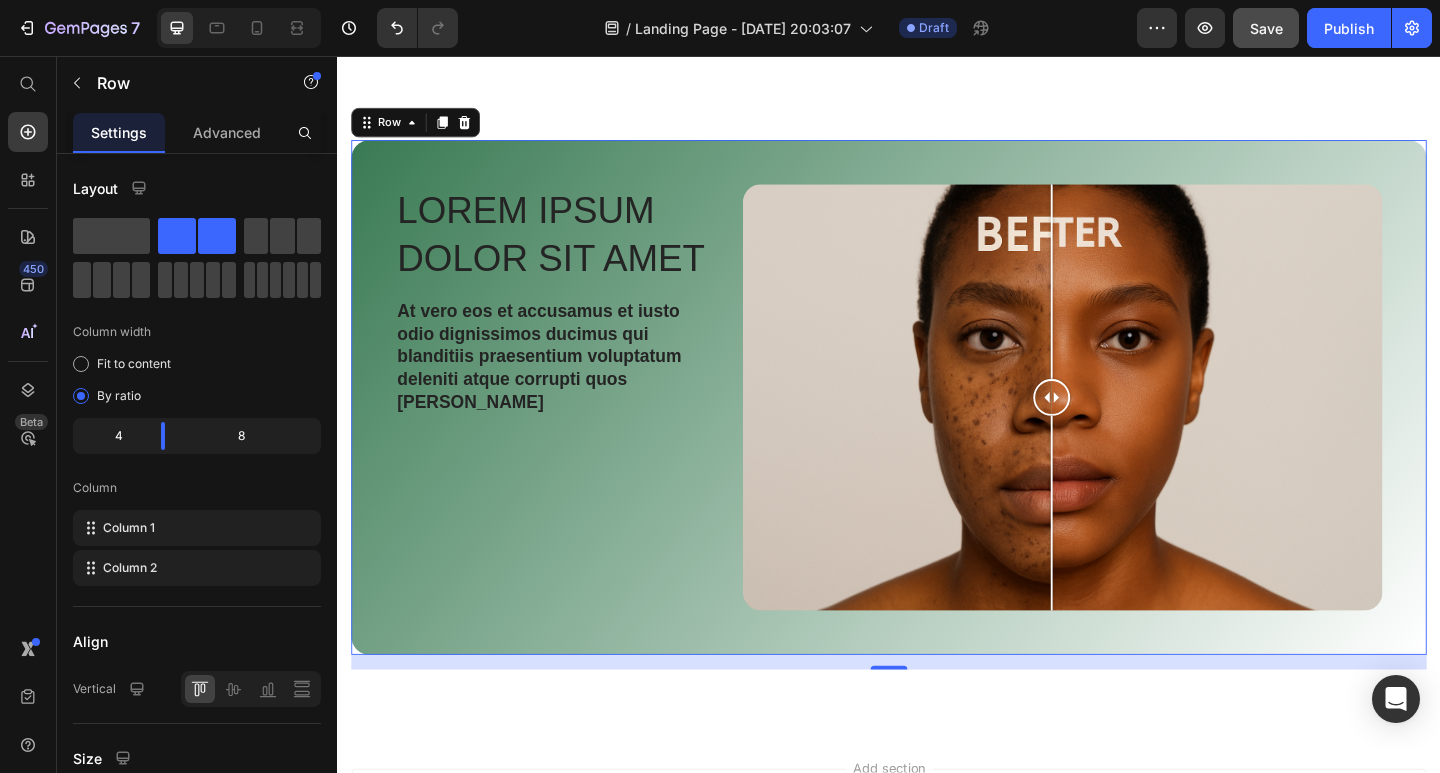 click on "Lorem ipsum dolor sit amet Heading At vero eos et accusamus et iusto odio dignissimos ducimus qui blanditiis praesentium voluptatum deleniti atque corrupti quos dolores Text Block Image Comparison Row   16" at bounding box center [937, 428] 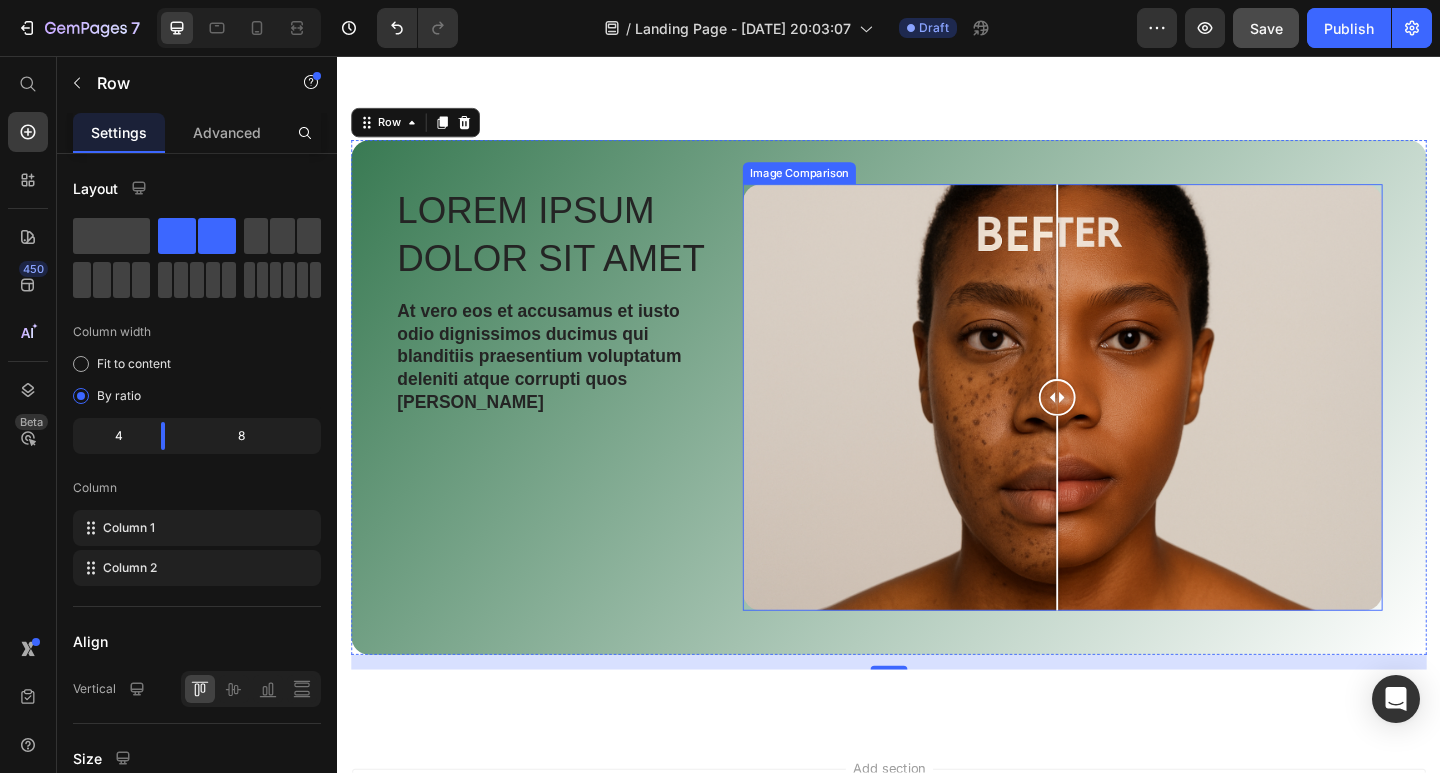 drag, startPoint x: 1107, startPoint y: 421, endPoint x: 1355, endPoint y: 490, distance: 257.4199 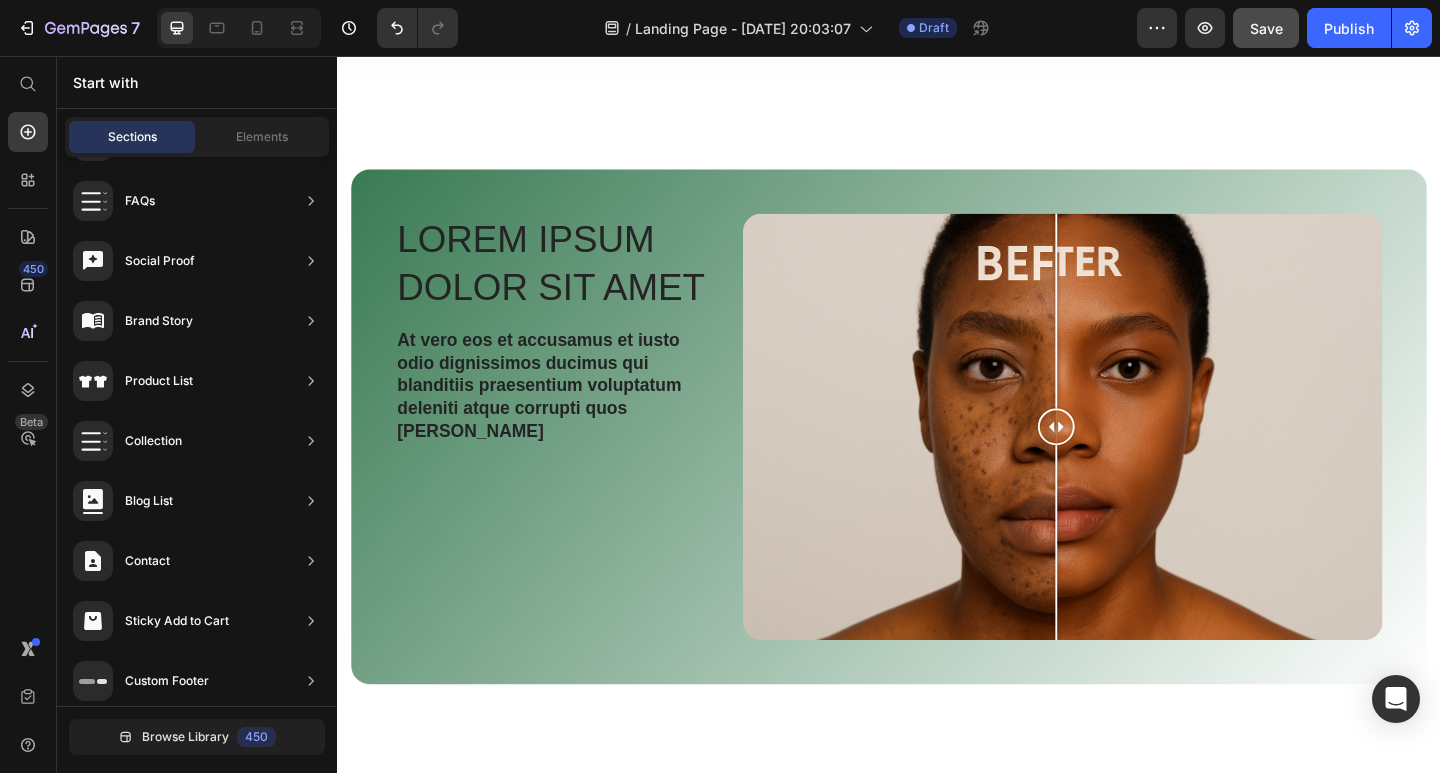 scroll, scrollTop: 1739, scrollLeft: 0, axis: vertical 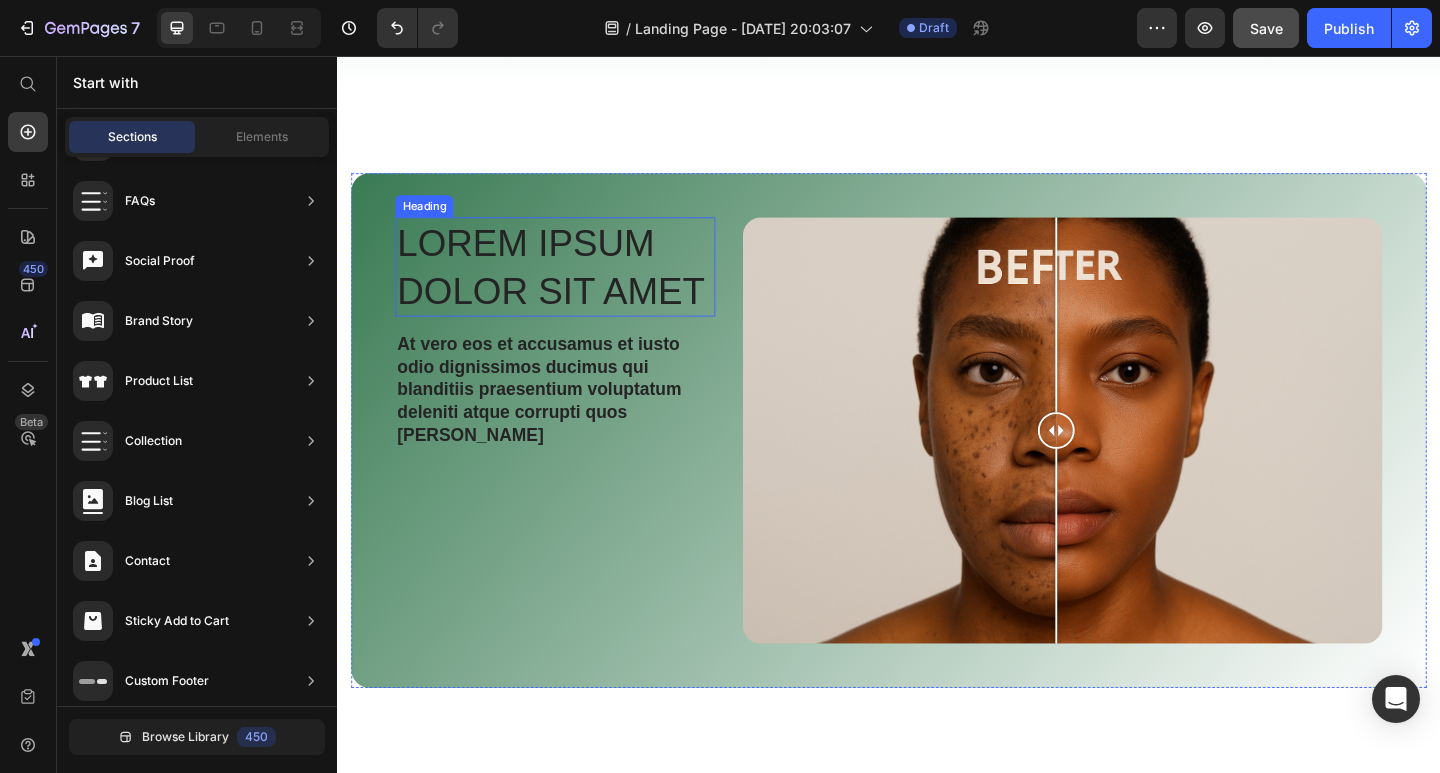 click on "Lorem ipsum dolor sit amet" at bounding box center (574, 286) 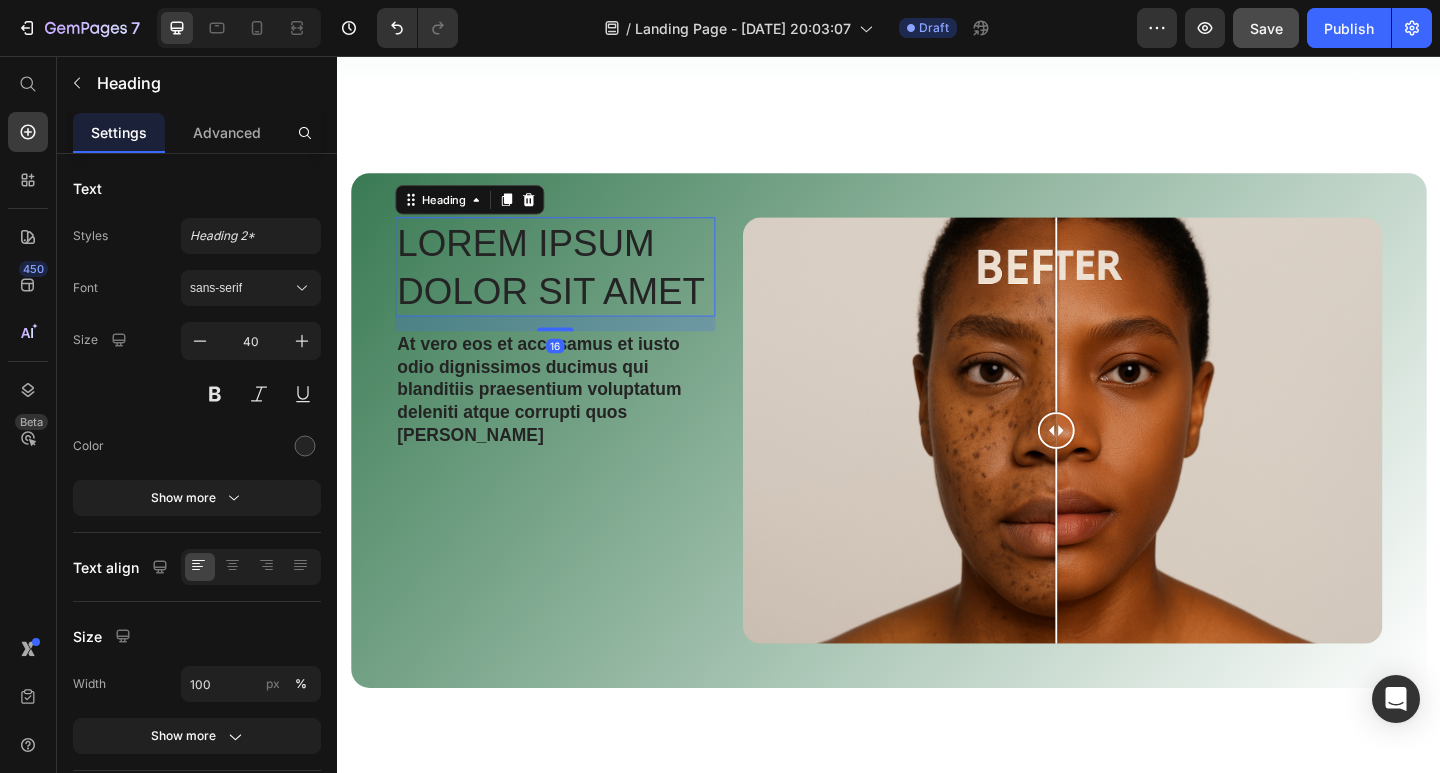 click on "Lorem ipsum dolor sit amet" at bounding box center (574, 286) 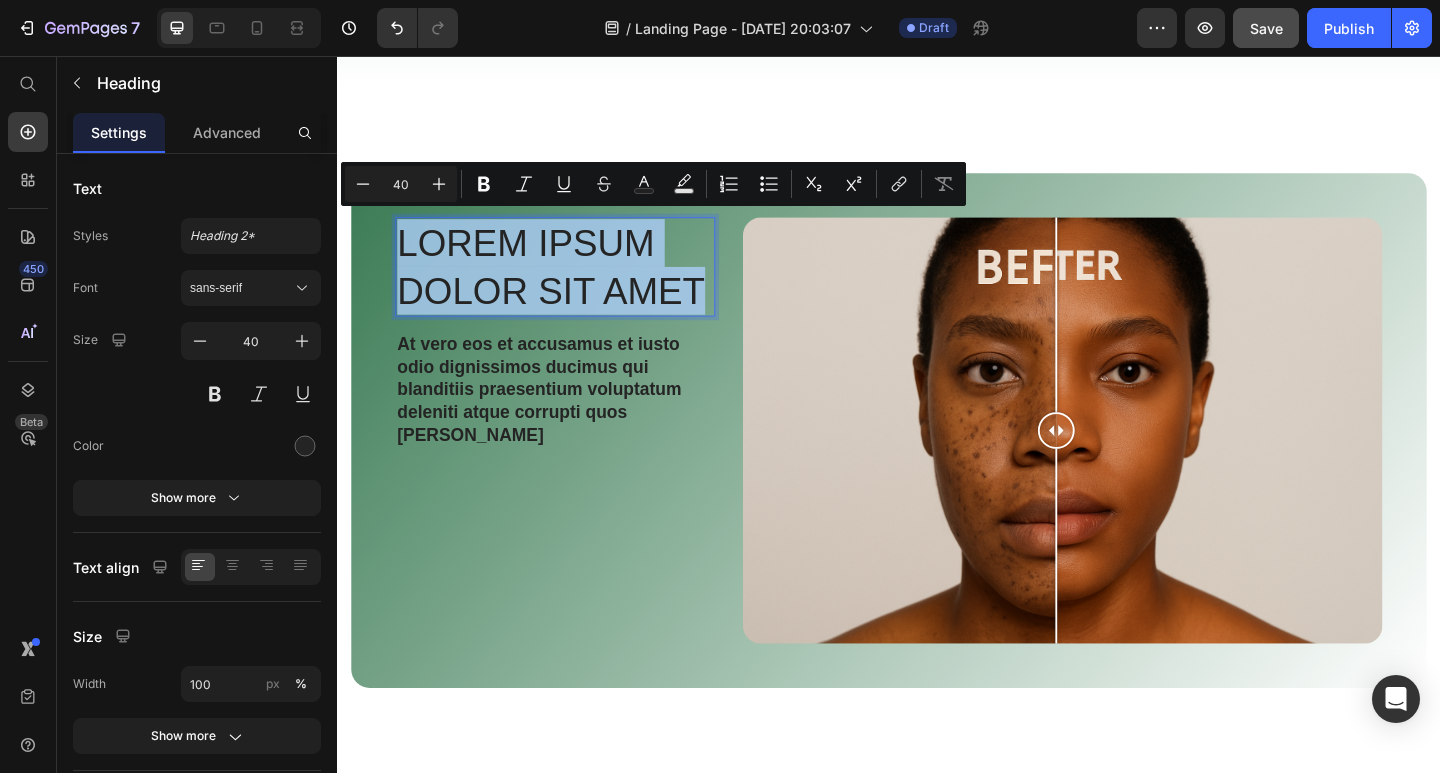 drag, startPoint x: 729, startPoint y: 305, endPoint x: 406, endPoint y: 260, distance: 326.1196 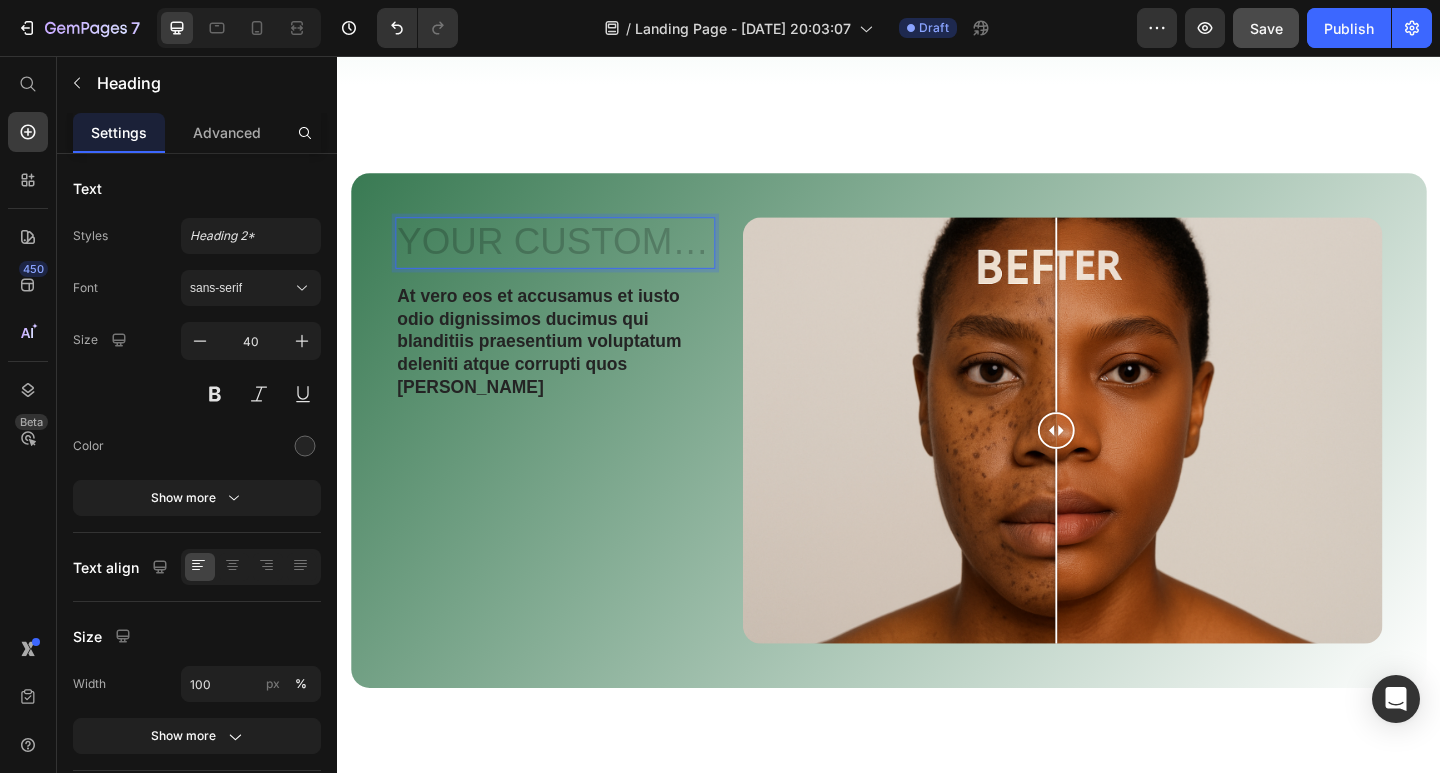 click at bounding box center (574, 260) 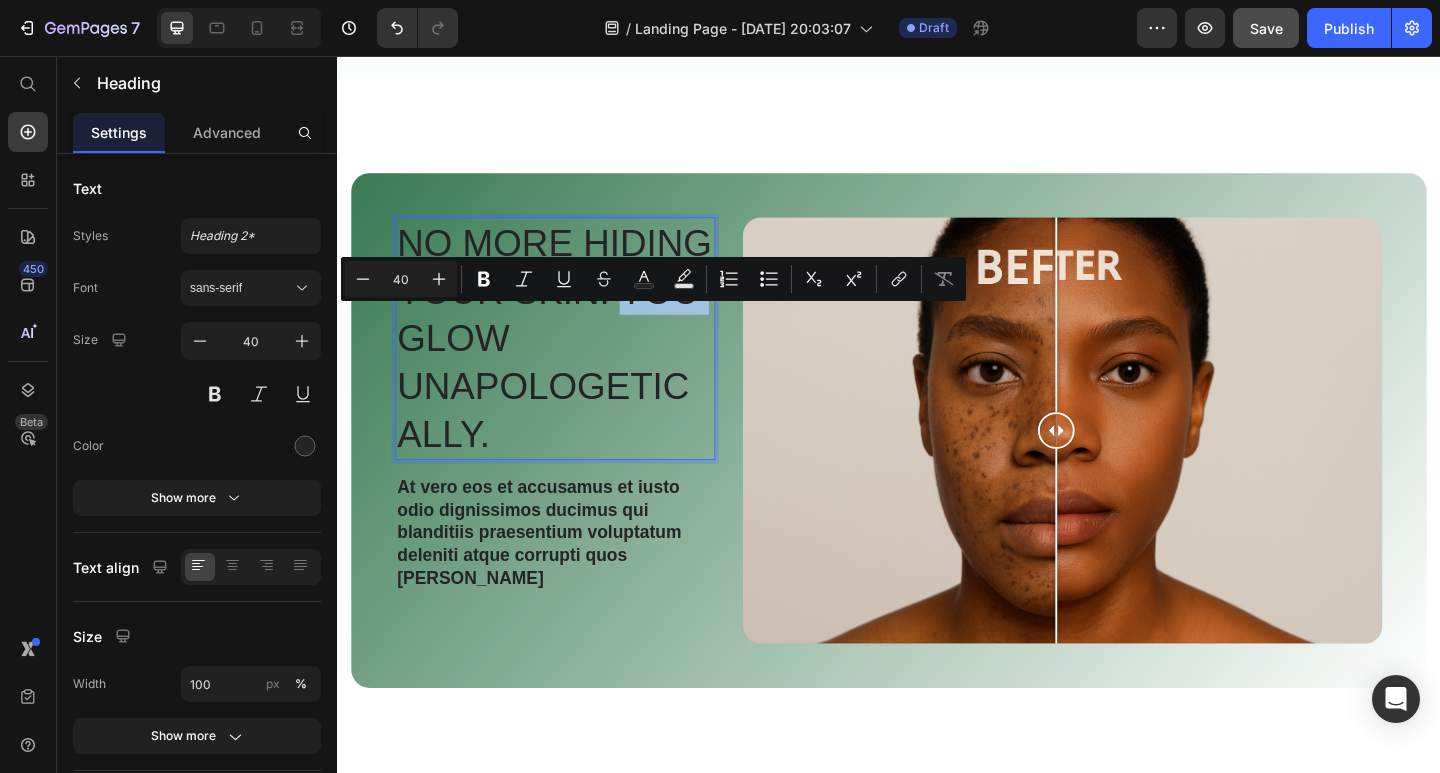 drag, startPoint x: 610, startPoint y: 350, endPoint x: 527, endPoint y: 346, distance: 83.09633 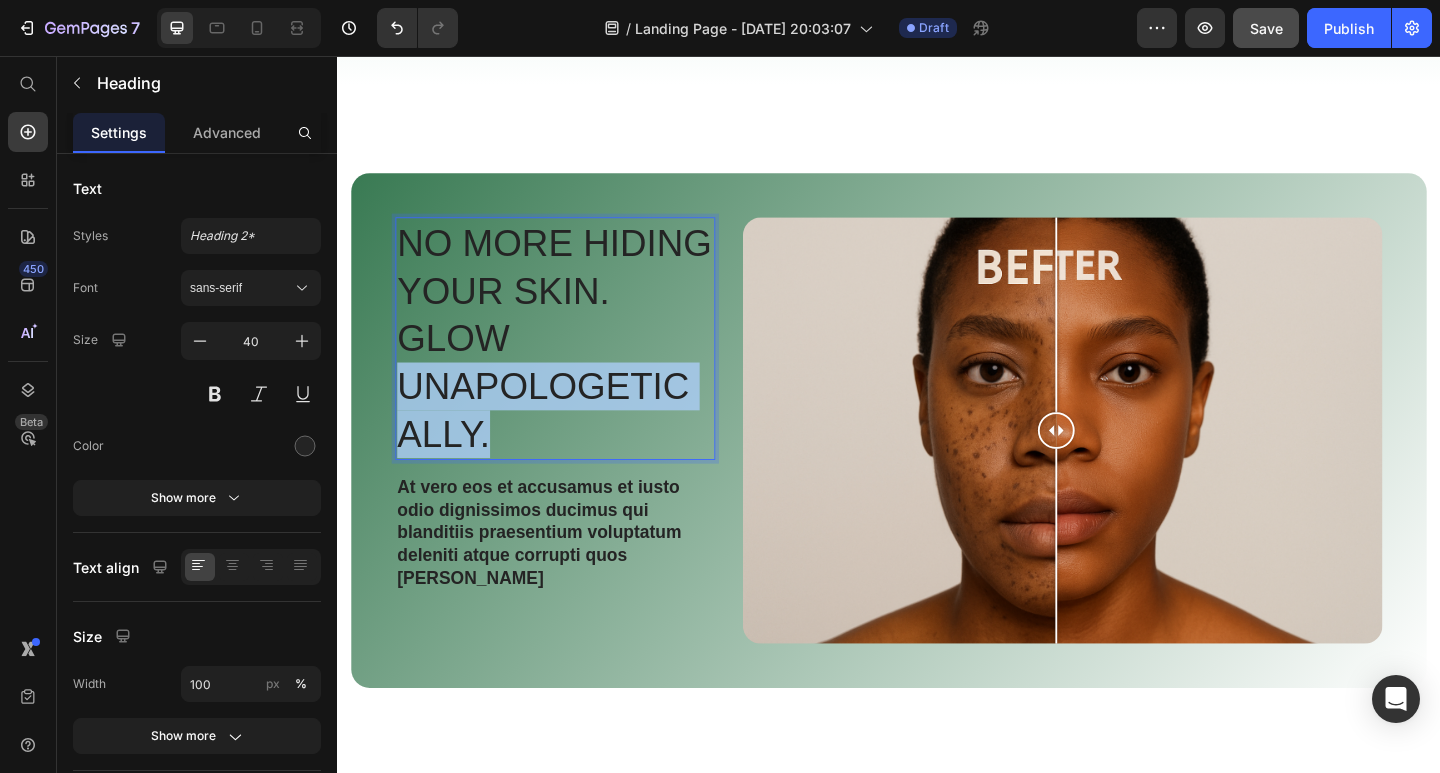 drag, startPoint x: 486, startPoint y: 460, endPoint x: 413, endPoint y: 416, distance: 85.23497 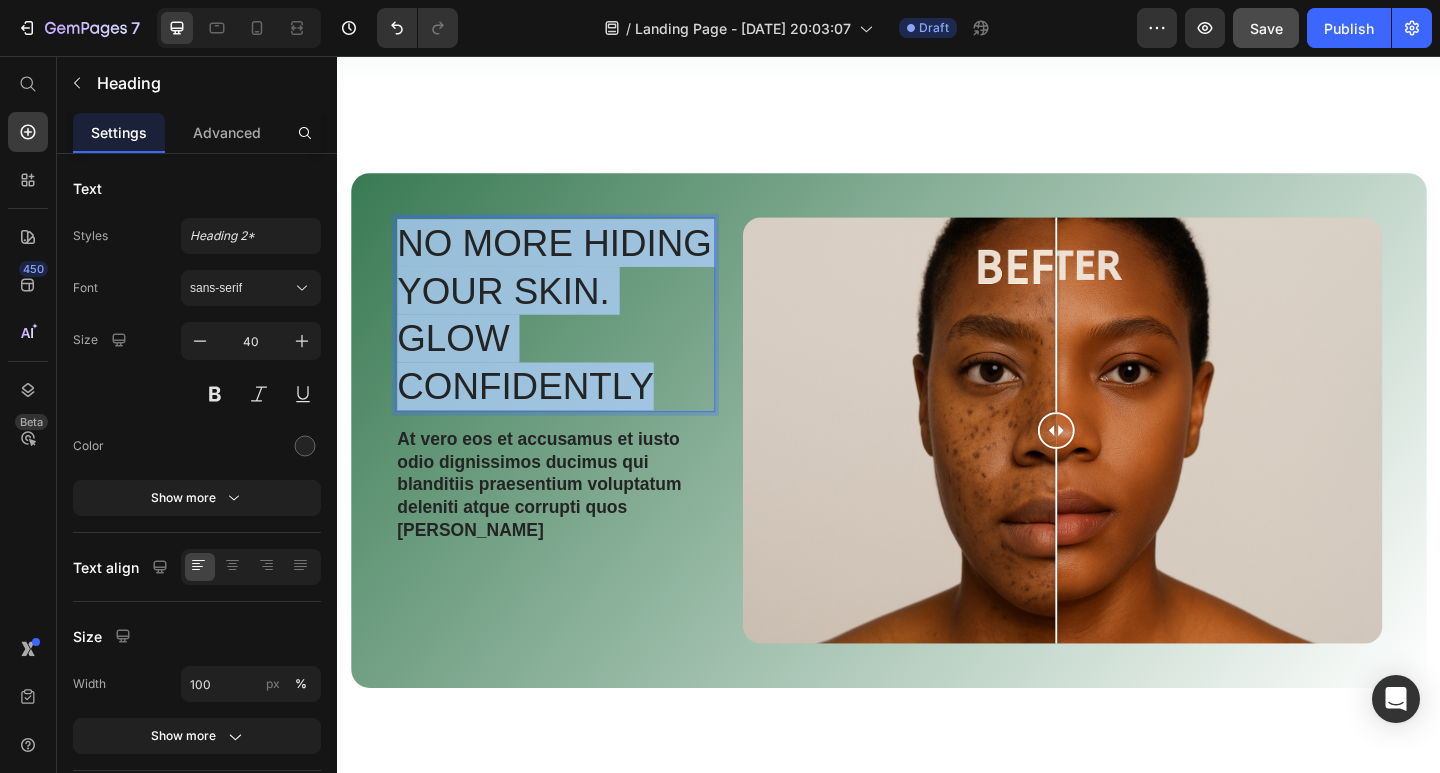 drag, startPoint x: 684, startPoint y: 404, endPoint x: 413, endPoint y: 253, distance: 310.22894 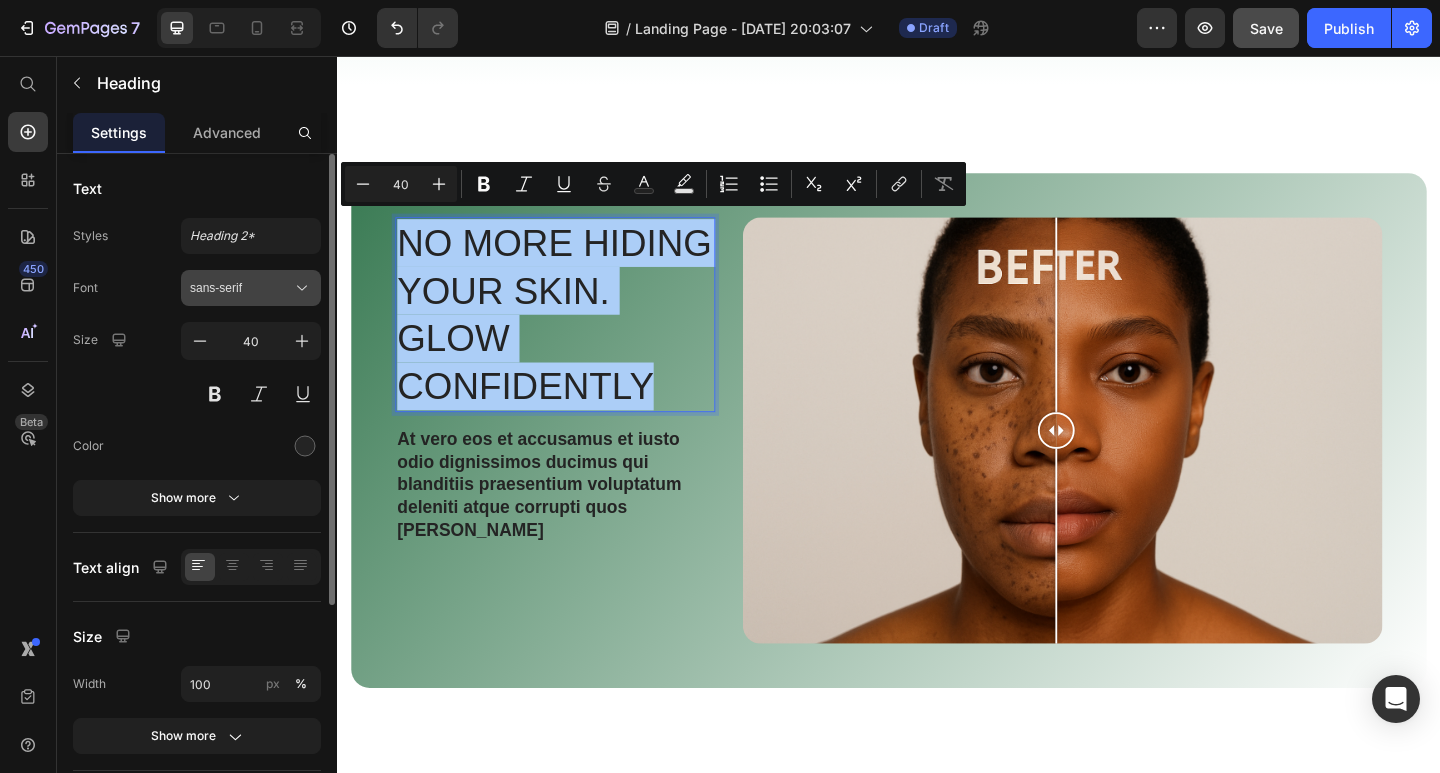 click on "sans-serif" at bounding box center [241, 288] 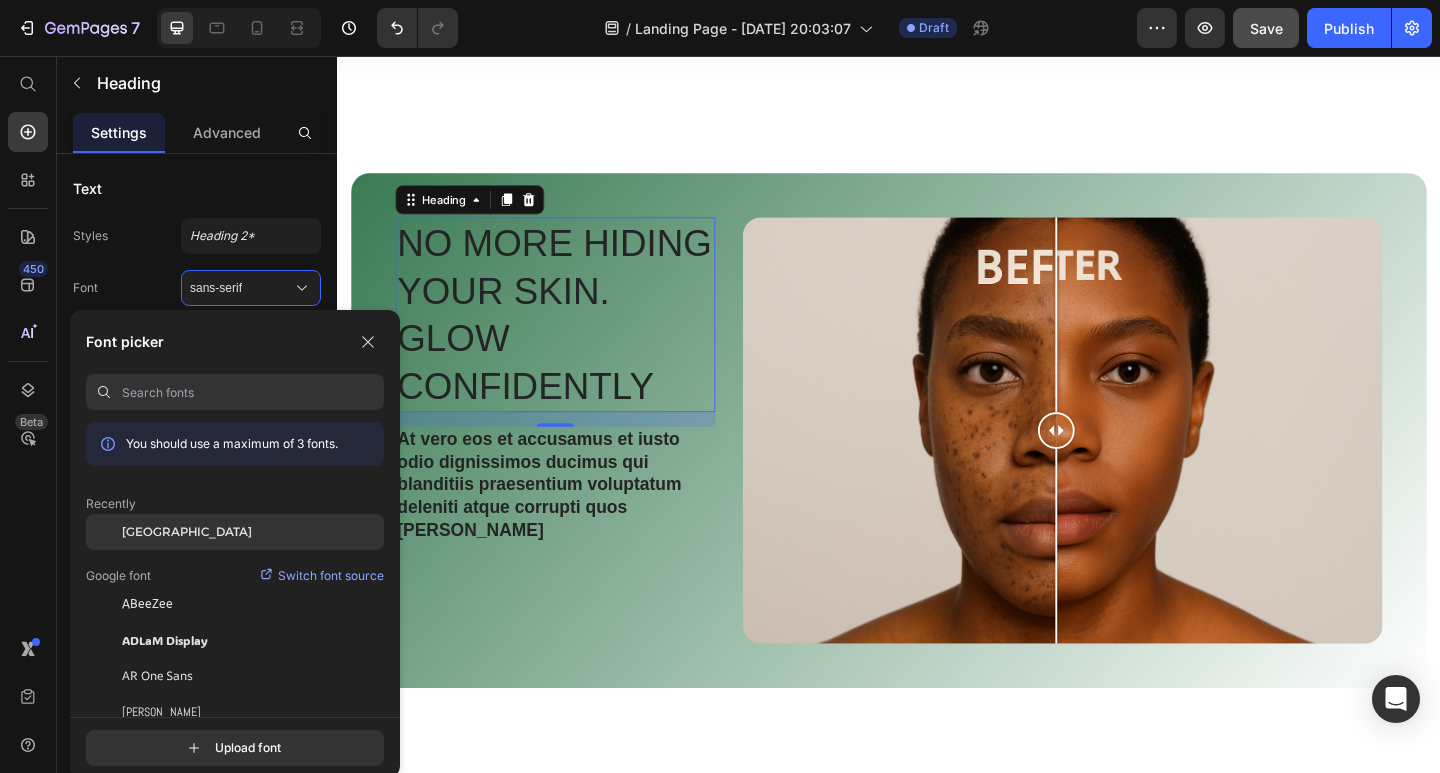 click on "[GEOGRAPHIC_DATA]" 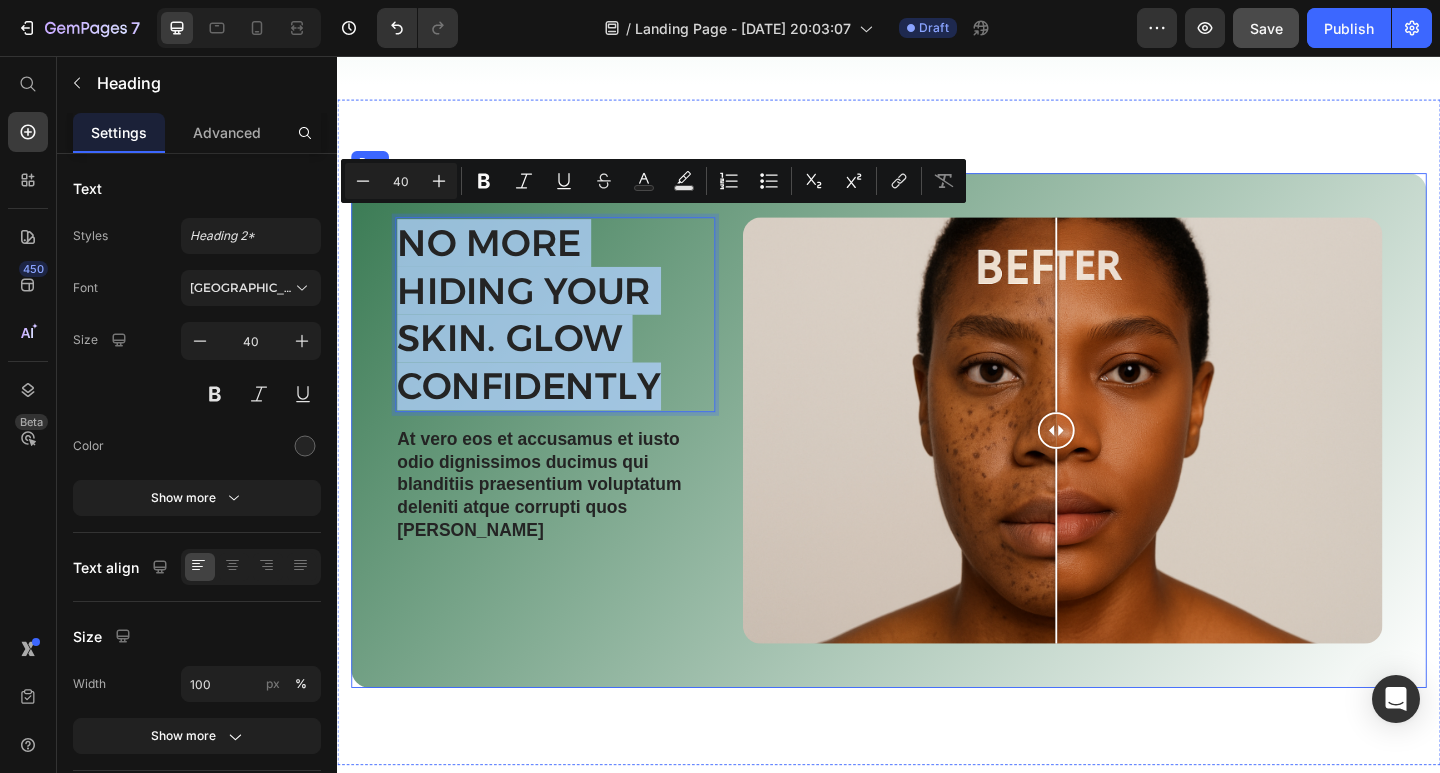 drag, startPoint x: 696, startPoint y: 398, endPoint x: 382, endPoint y: 263, distance: 341.79086 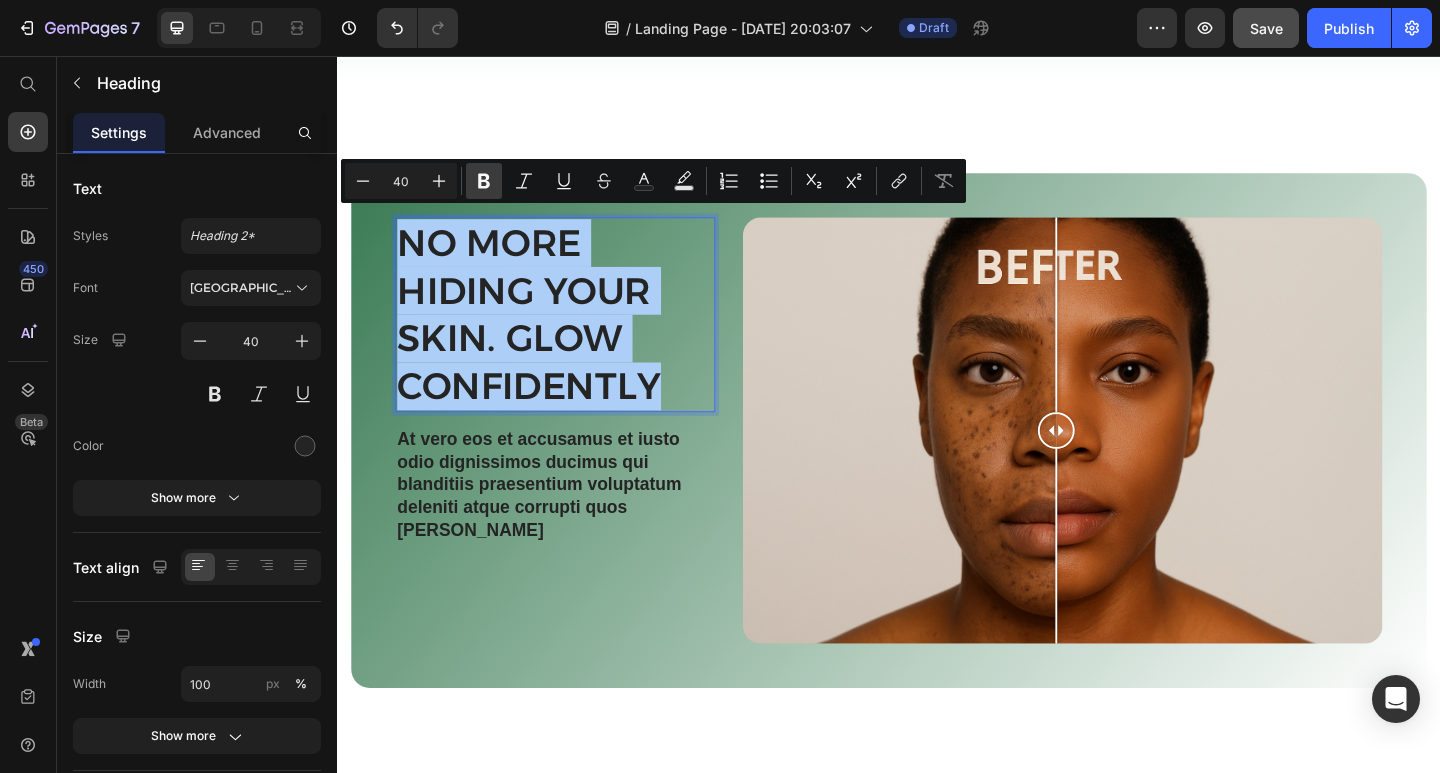 click 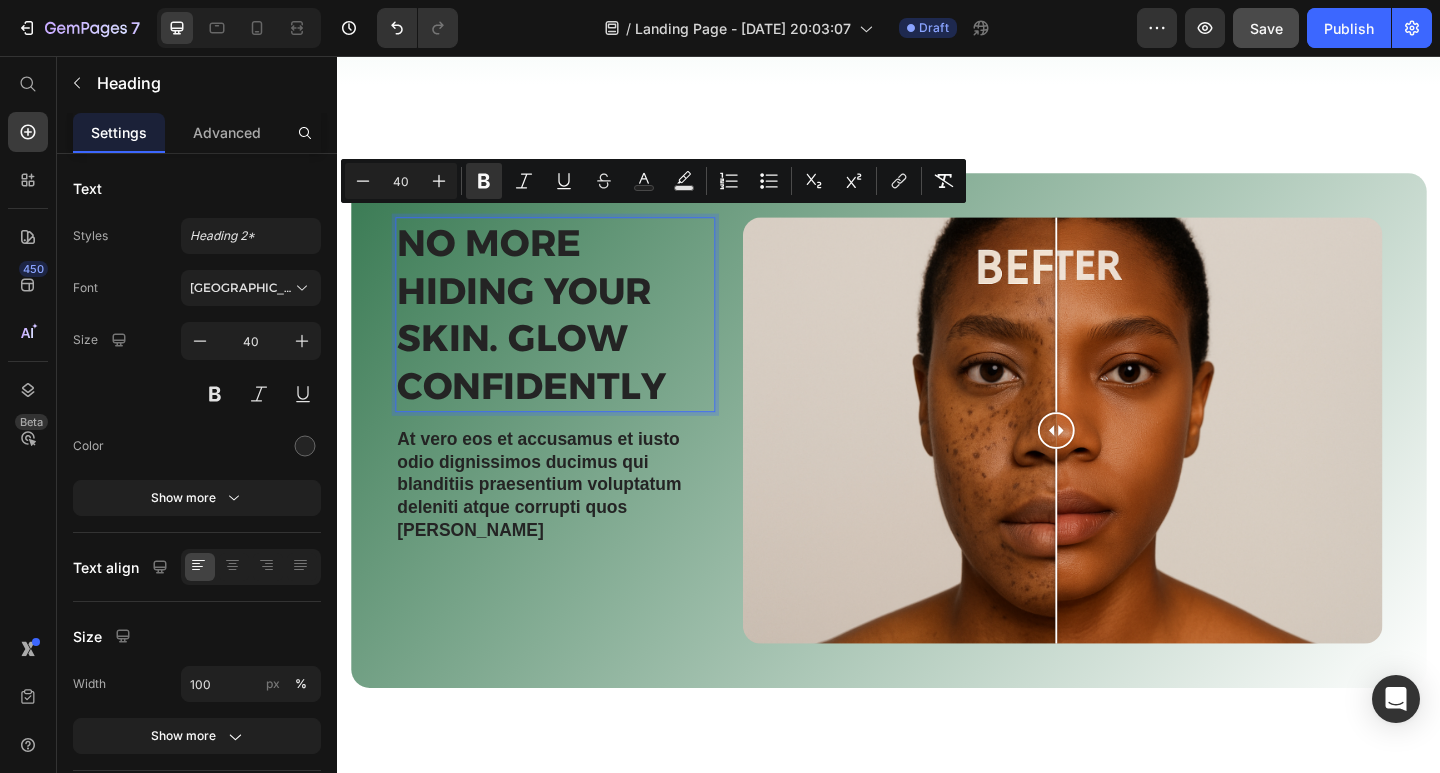 click on "No more hiding your skin. glow cONFIDENTLY" at bounding box center (574, 338) 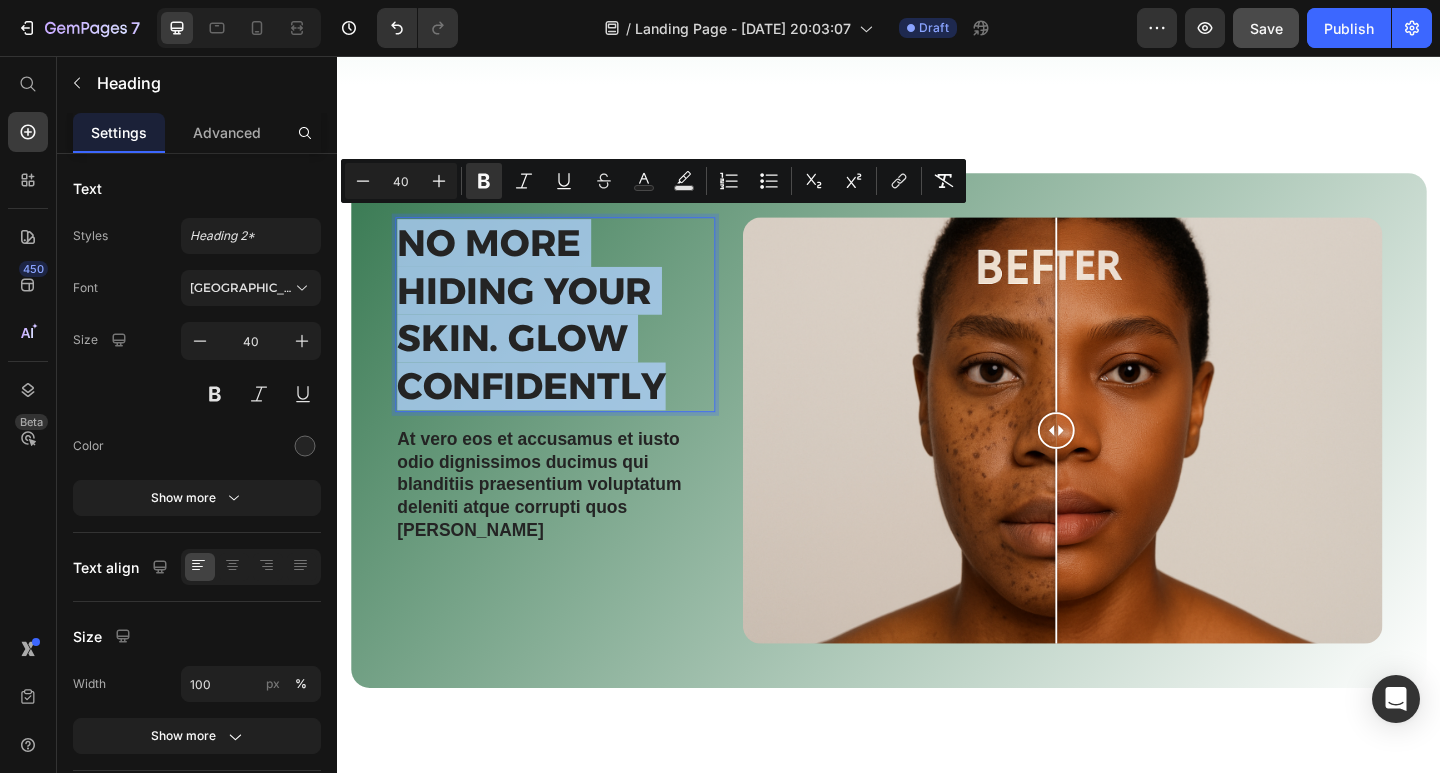 drag, startPoint x: 690, startPoint y: 406, endPoint x: 409, endPoint y: 225, distance: 334.2484 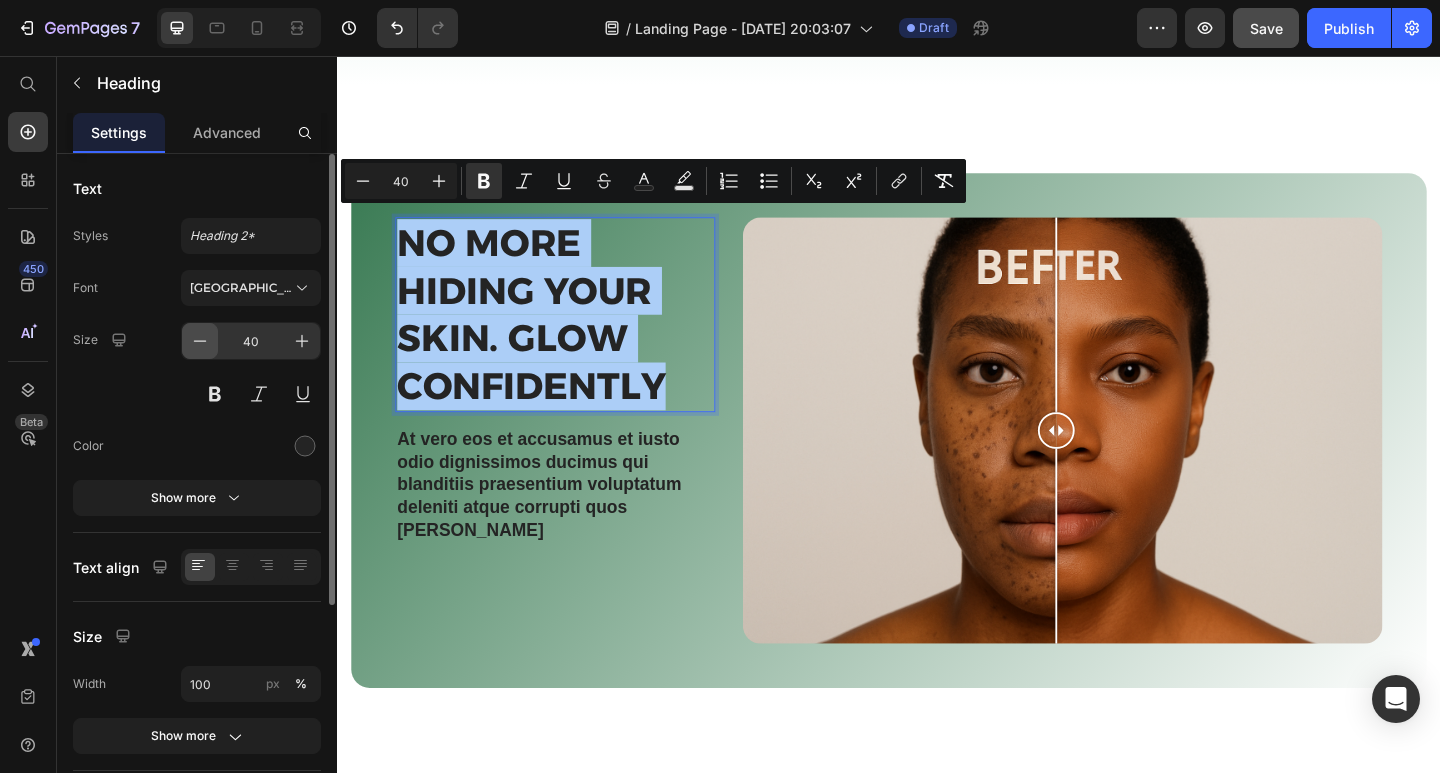 click 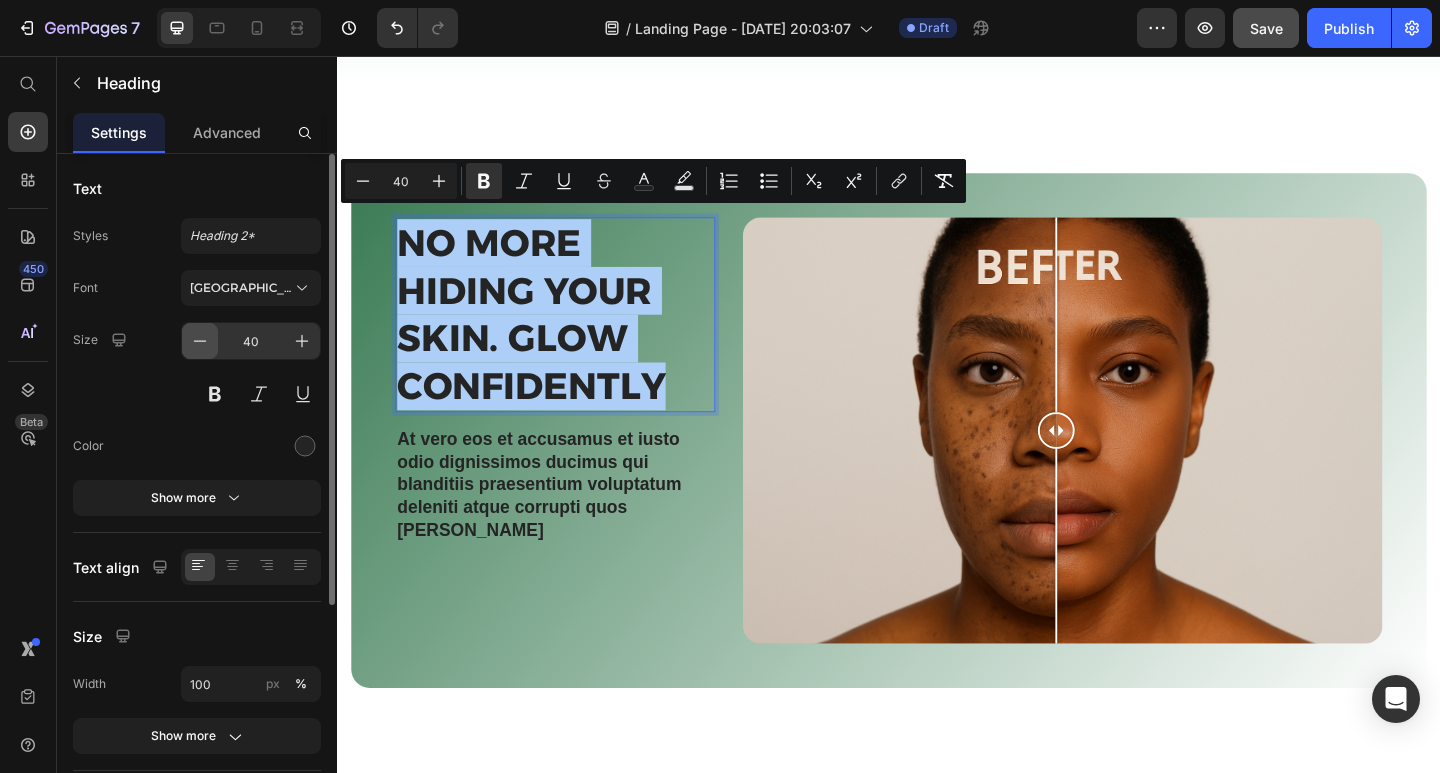 click 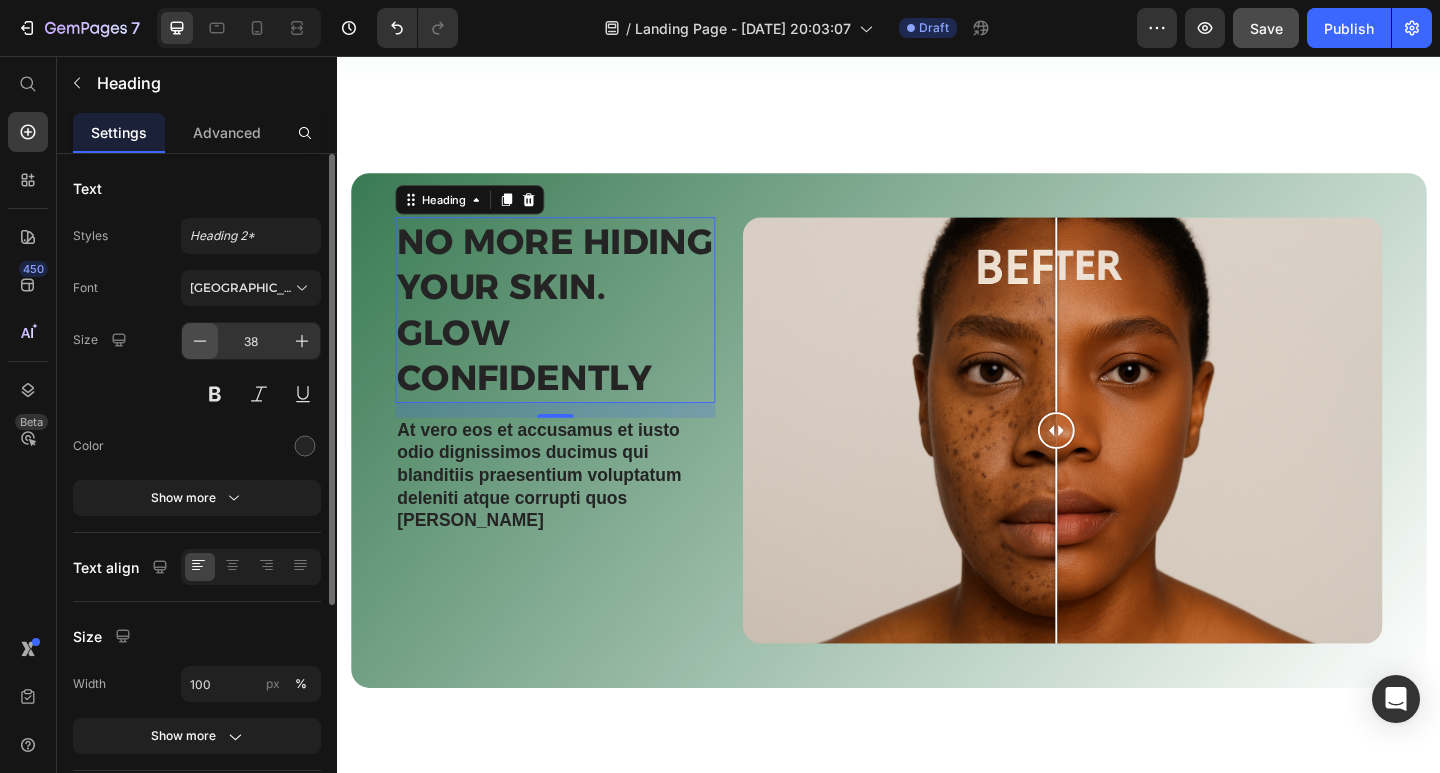 click 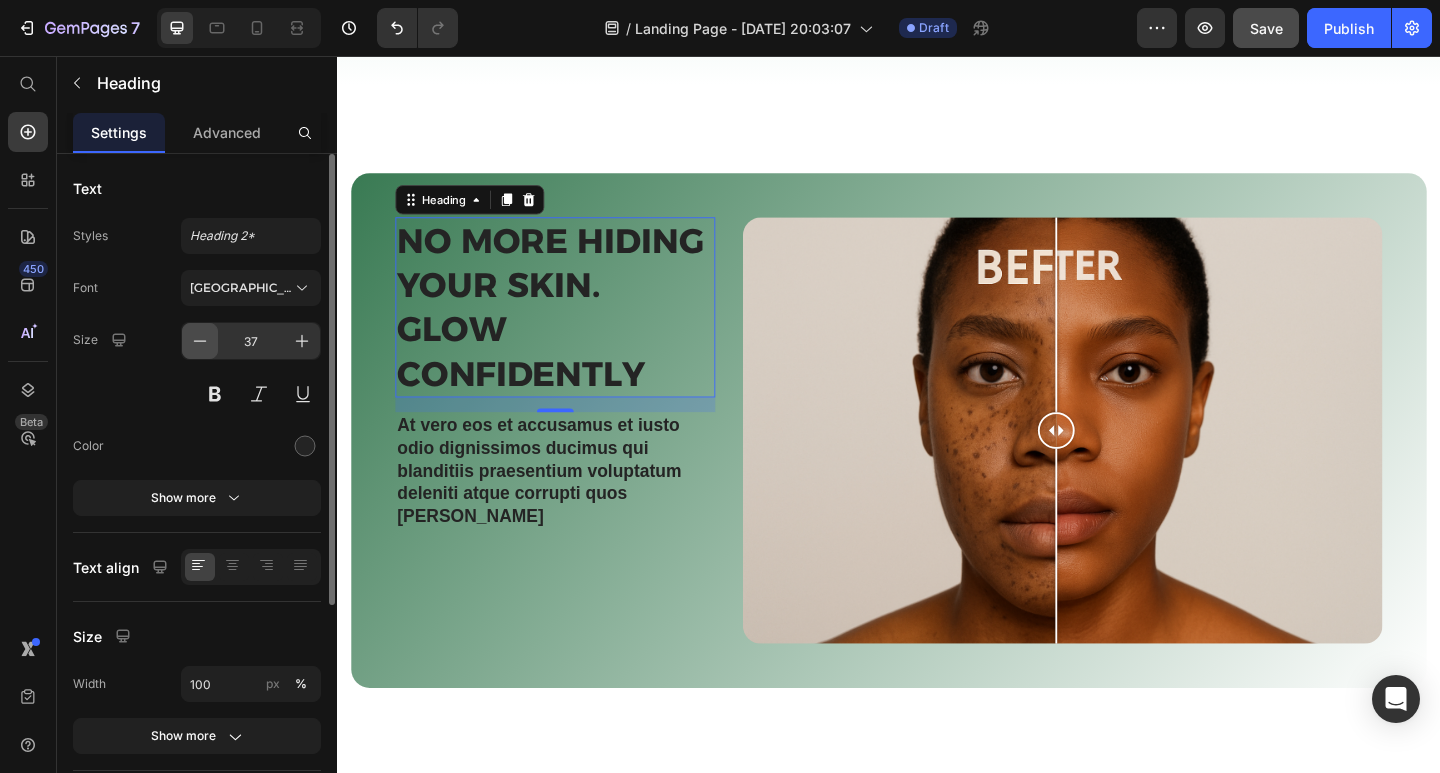 click 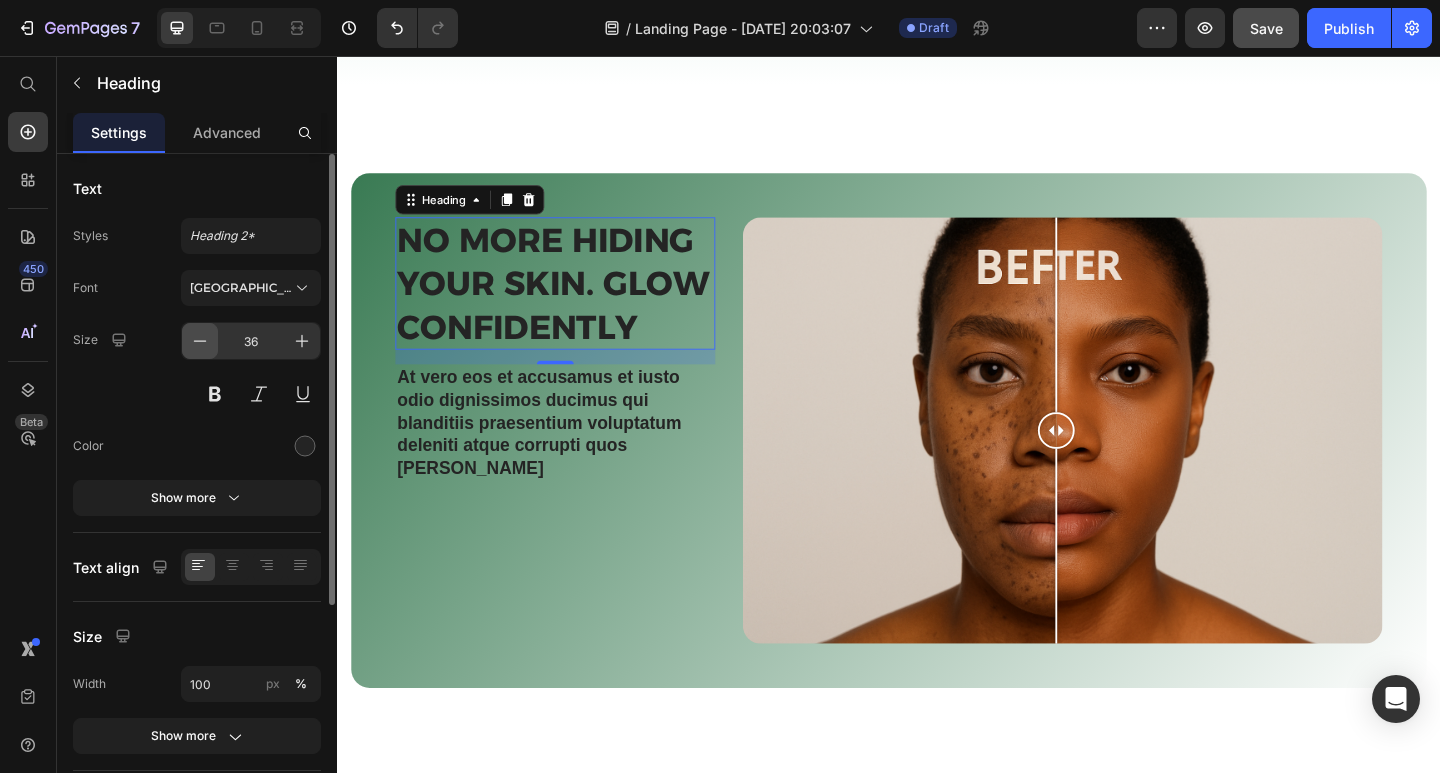 click 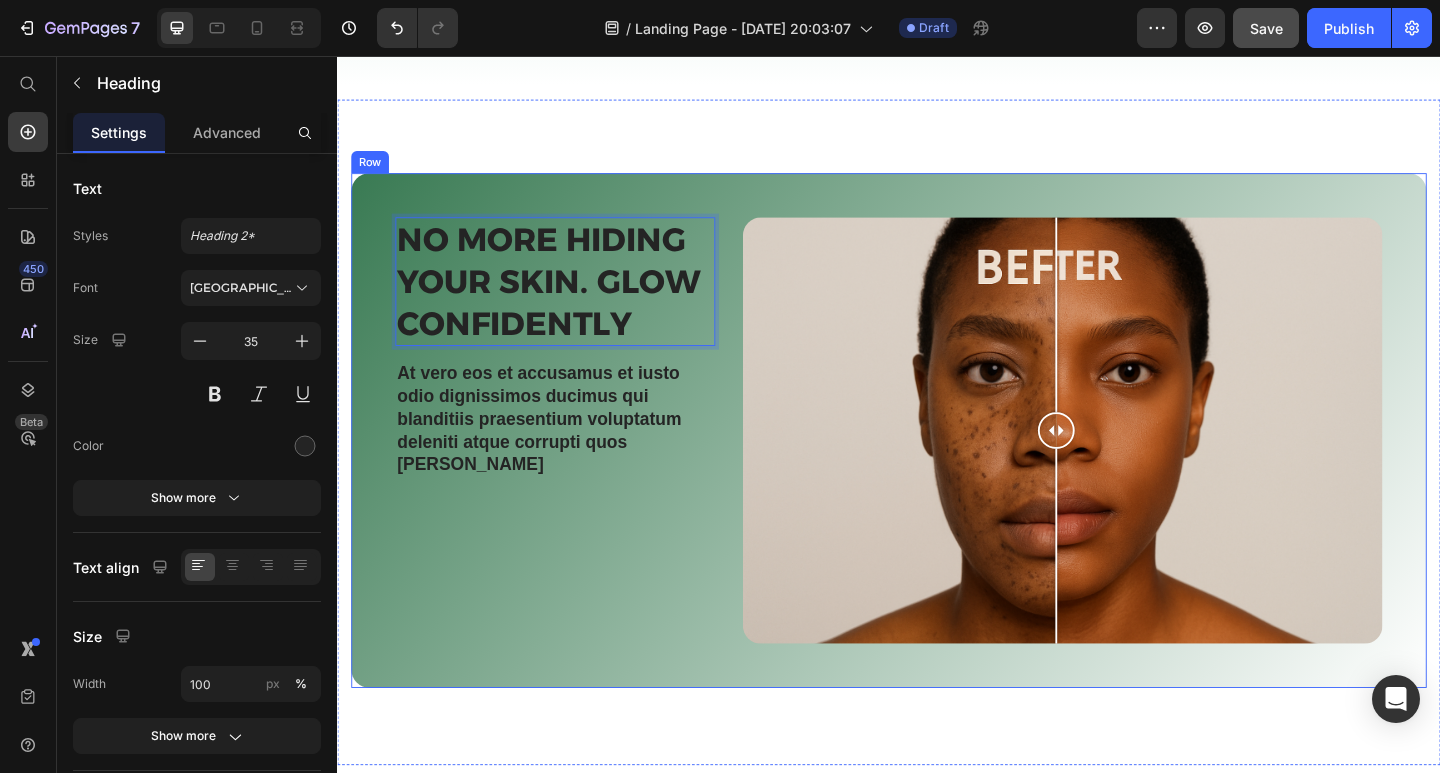 click on "No more hiding your skin. glow cONFIDENTLY Heading   16 At vero eos et accusamus et iusto odio dignissimos ducimus qui blanditiis praesentium voluptatum deleniti atque corrupti quos dolores Text Block Image Comparison Row" at bounding box center [937, 464] 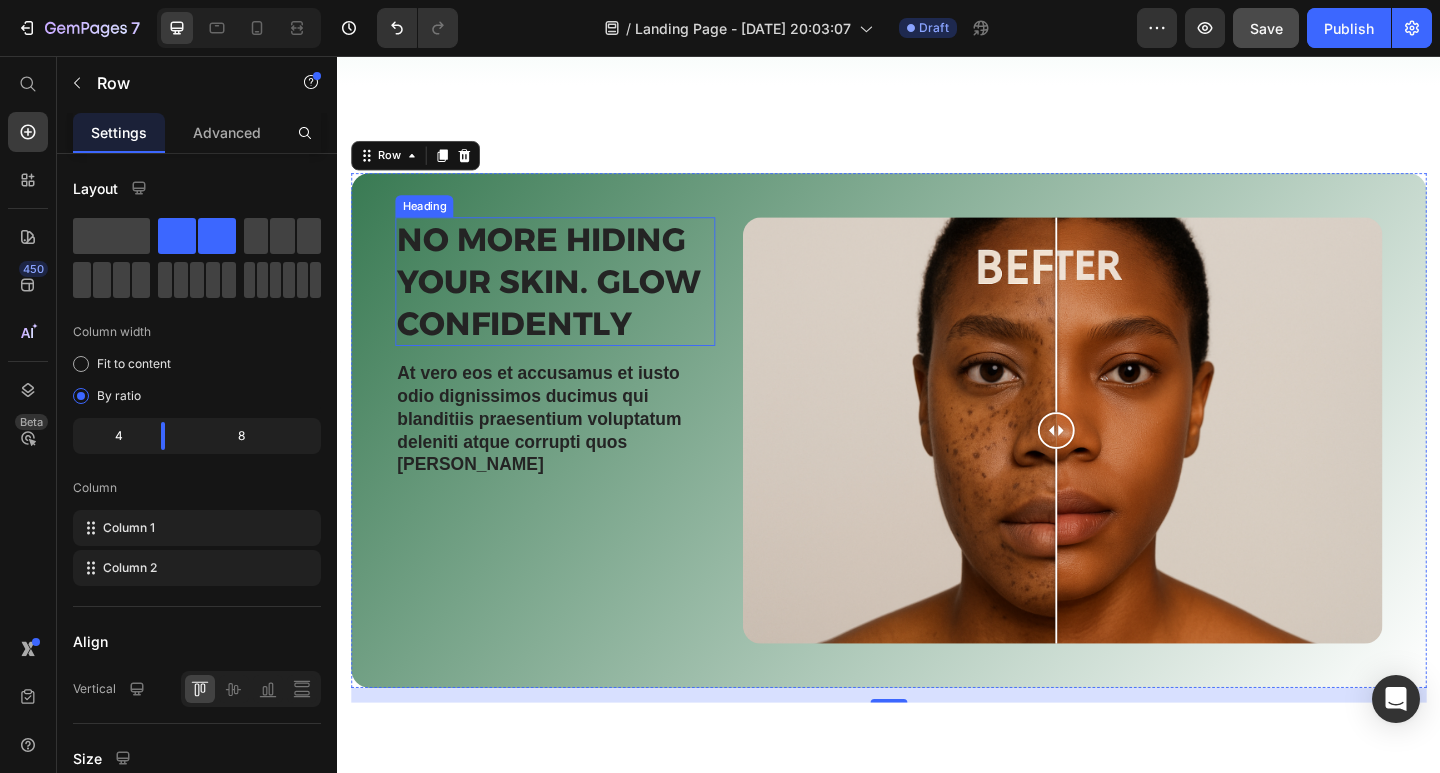 click on "⁠⁠⁠⁠⁠⁠⁠ No more hiding your skin. glow cONFIDENTLY" at bounding box center [574, 302] 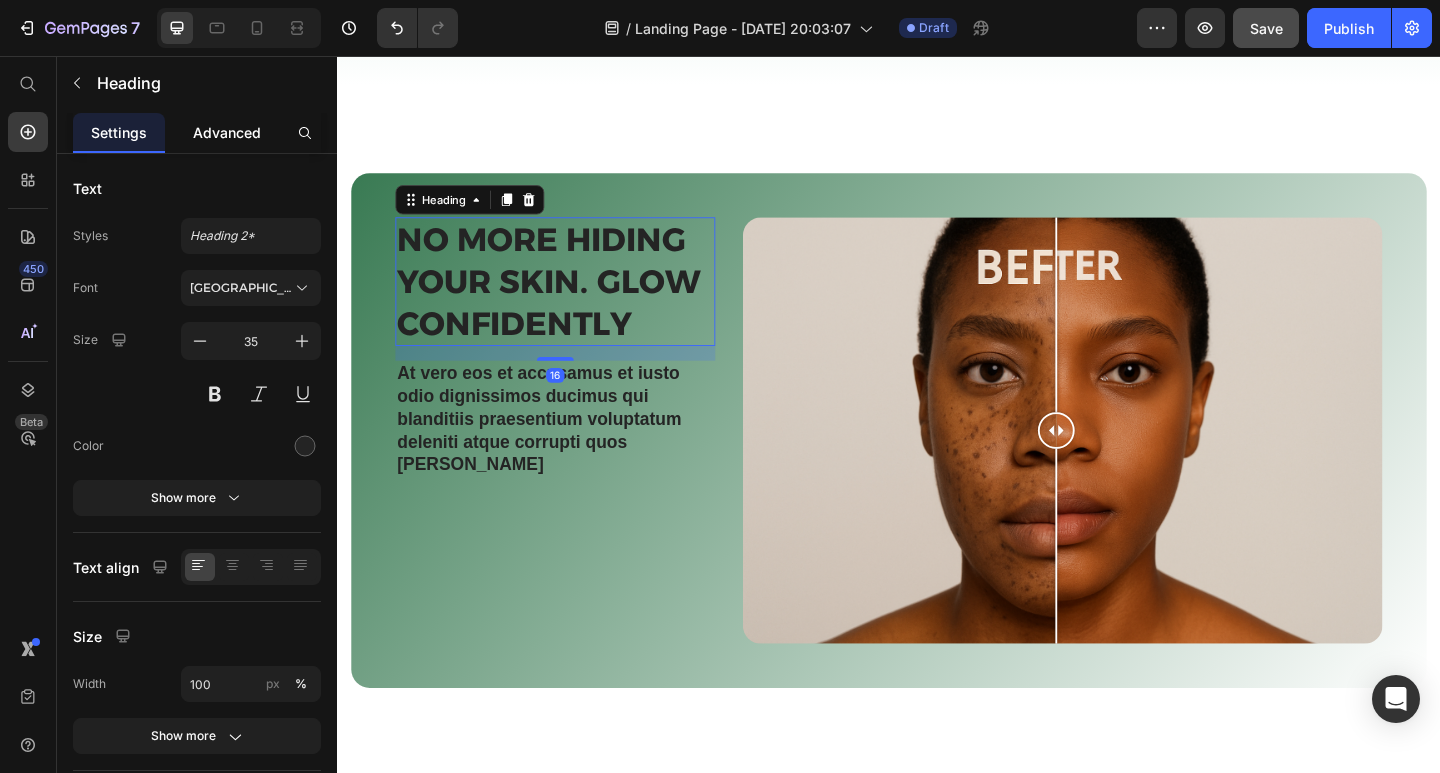 click on "Advanced" at bounding box center [227, 132] 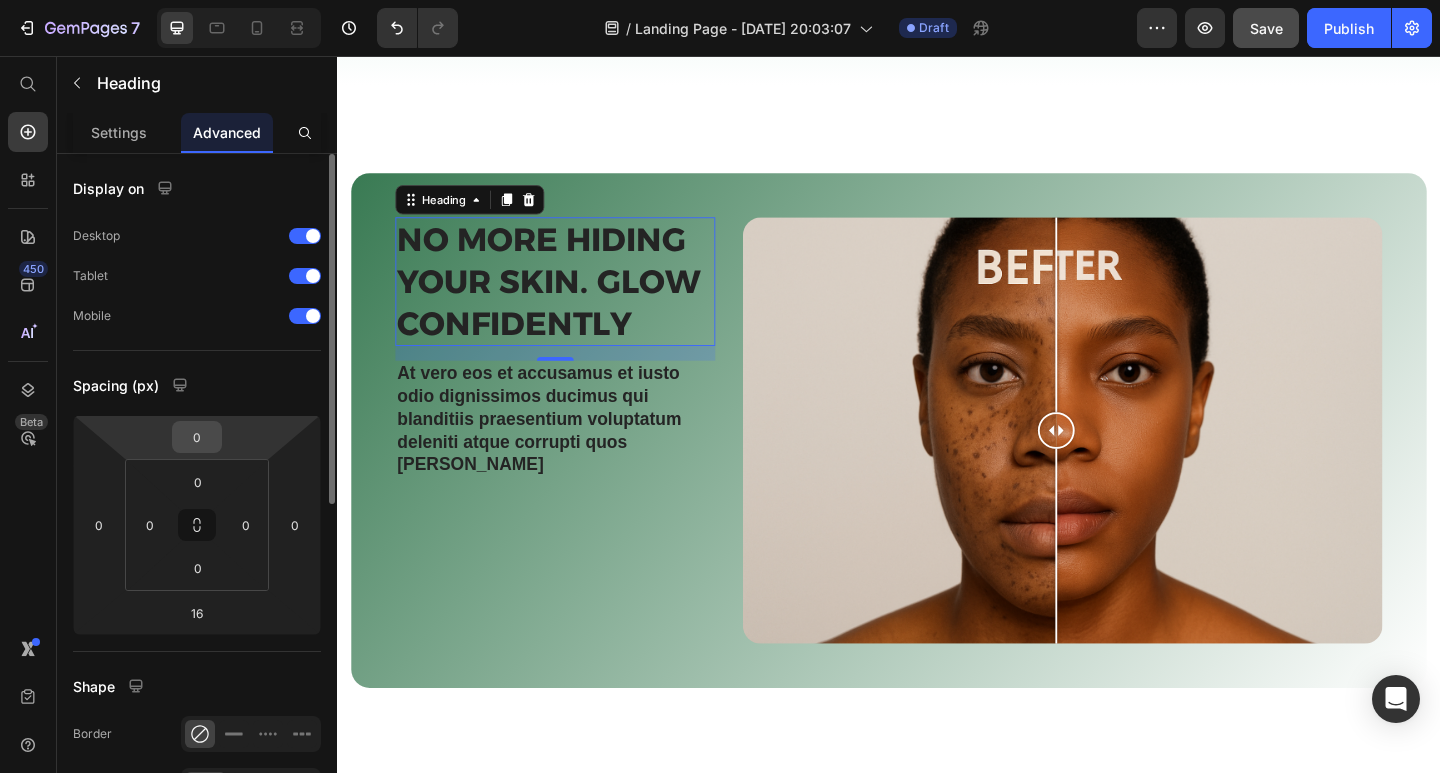 click on "0" at bounding box center [197, 437] 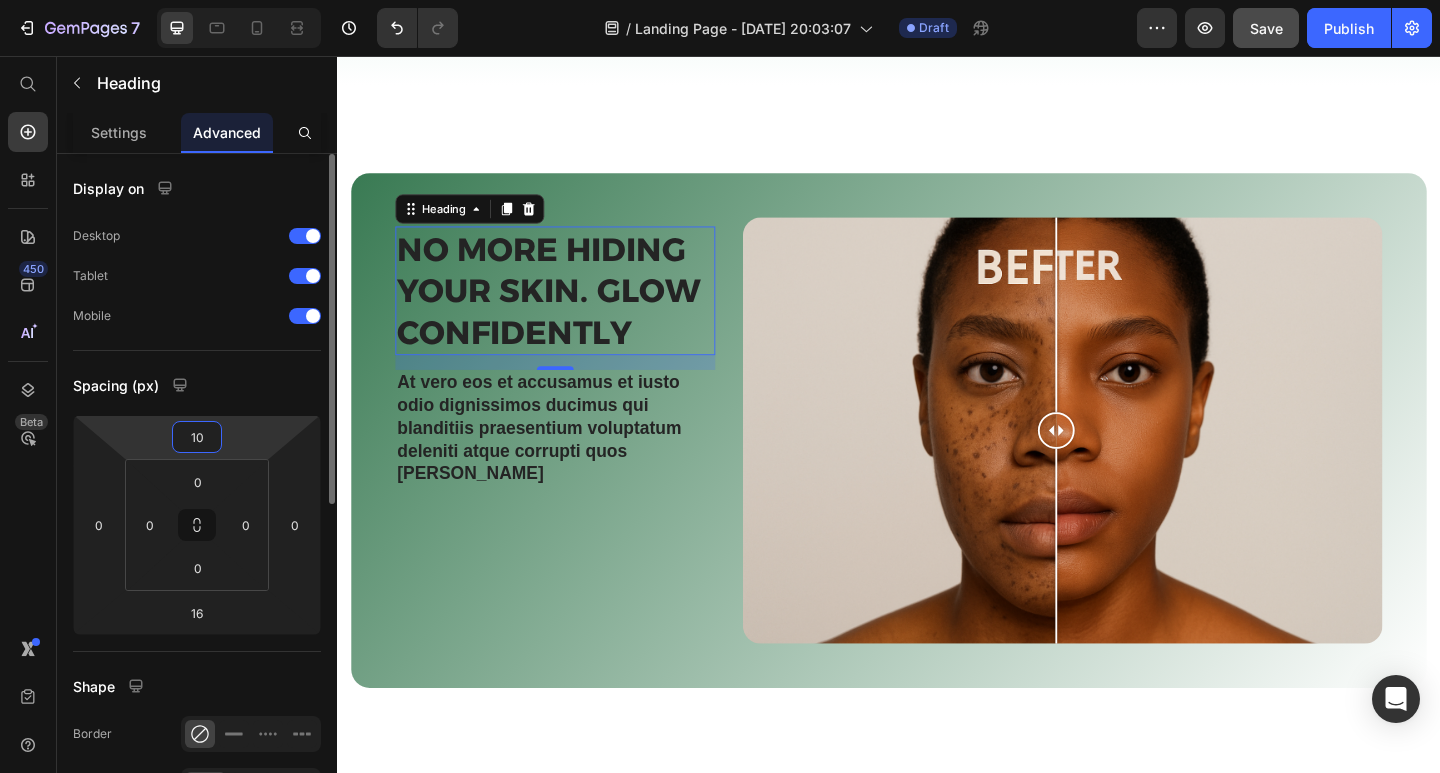 type on "100" 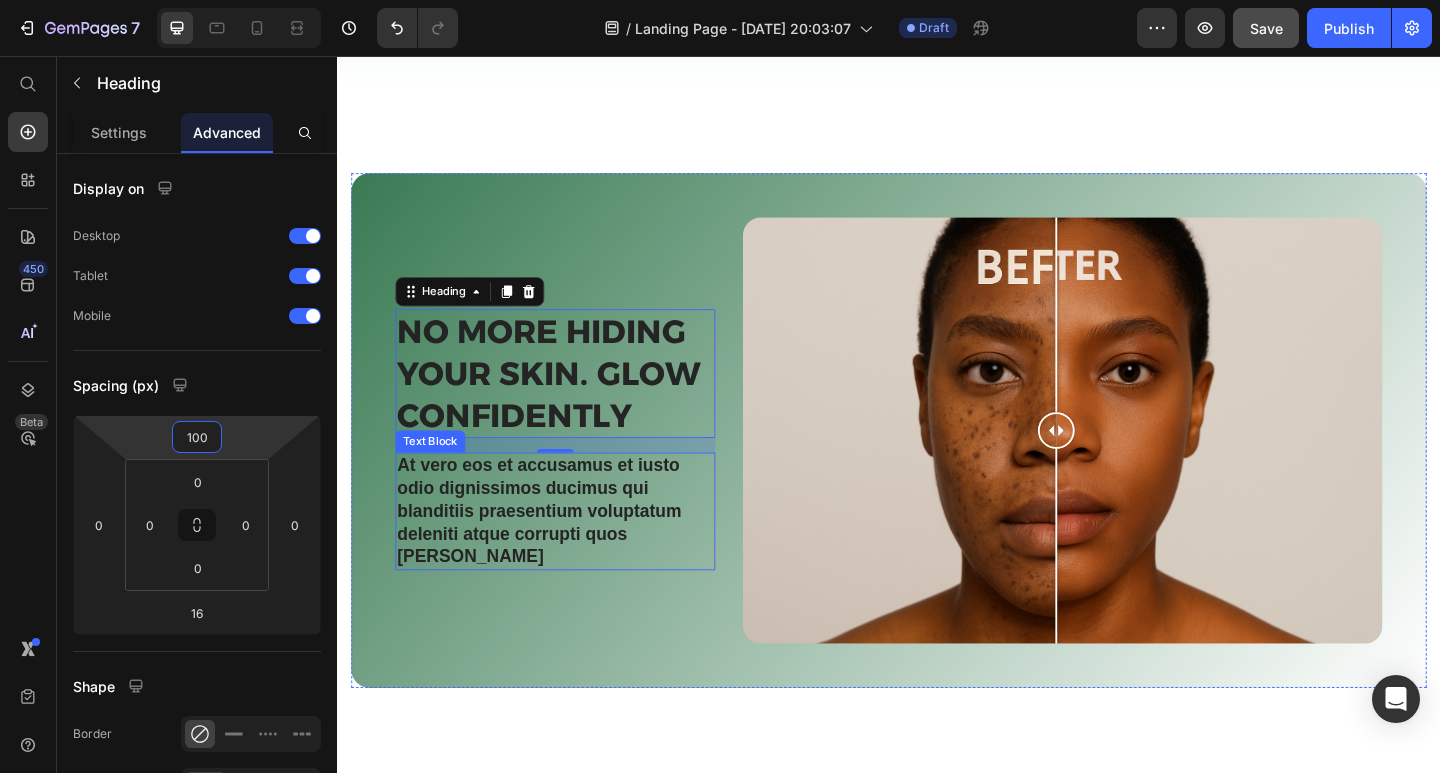 click on "At vero eos et accusamus et iusto odio dignissimos ducimus qui blanditiis praesentium voluptatum deleniti atque corrupti quos dolores" at bounding box center [574, 552] 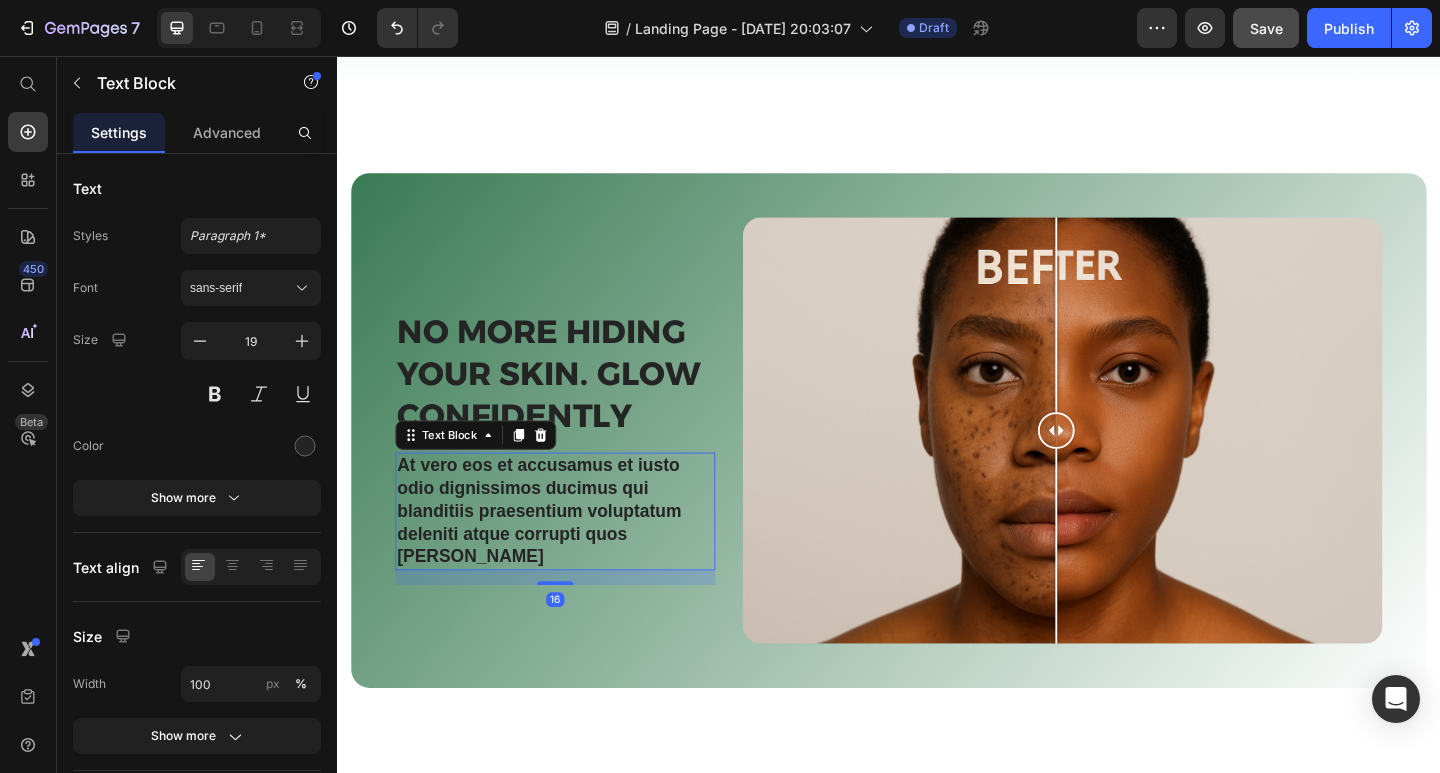 click on "At vero eos et accusamus et iusto odio dignissimos ducimus qui blanditiis praesentium voluptatum deleniti atque corrupti quos dolores" at bounding box center [574, 552] 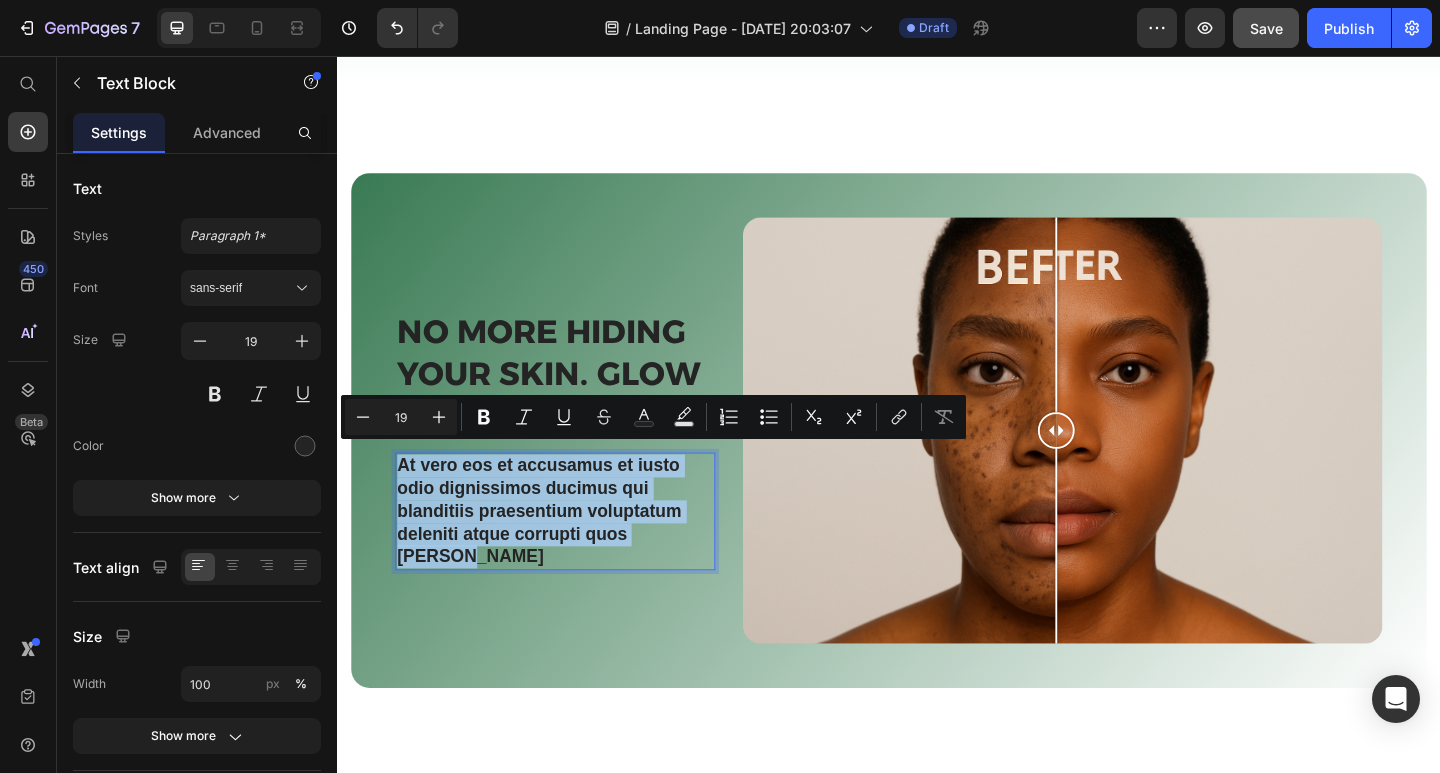 drag, startPoint x: 728, startPoint y: 562, endPoint x: 404, endPoint y: 488, distance: 332.3432 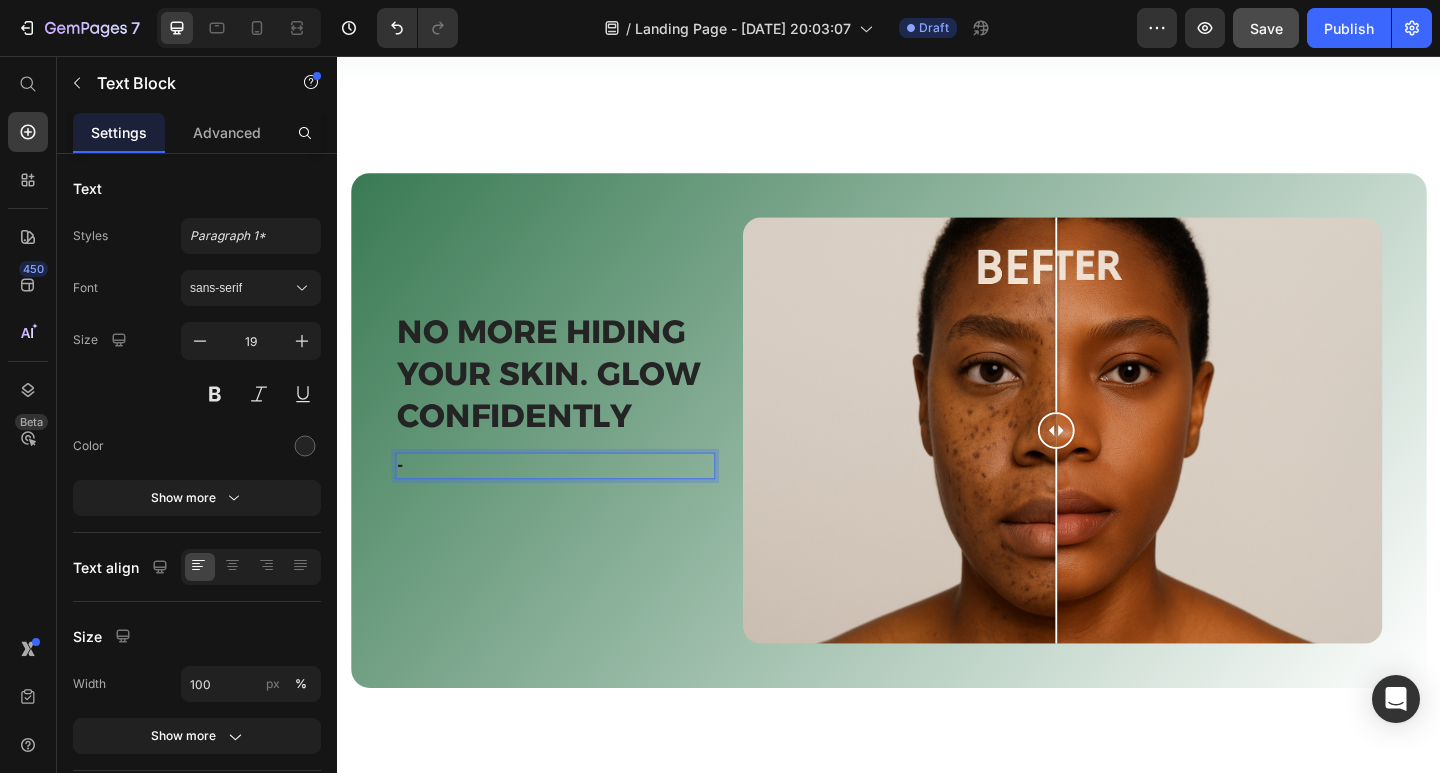 click on "-" at bounding box center (574, 502) 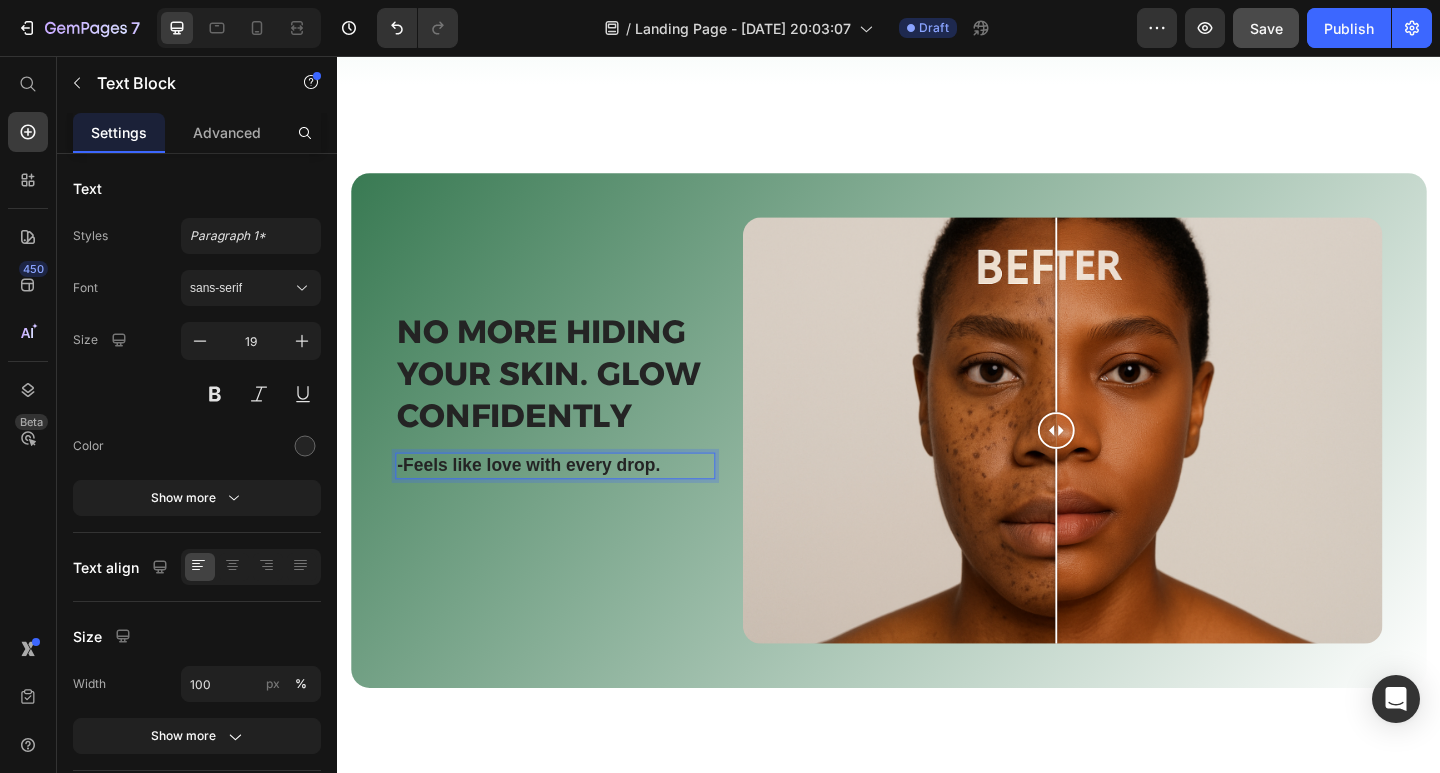 click on "-Feels like love with every drop." at bounding box center [574, 502] 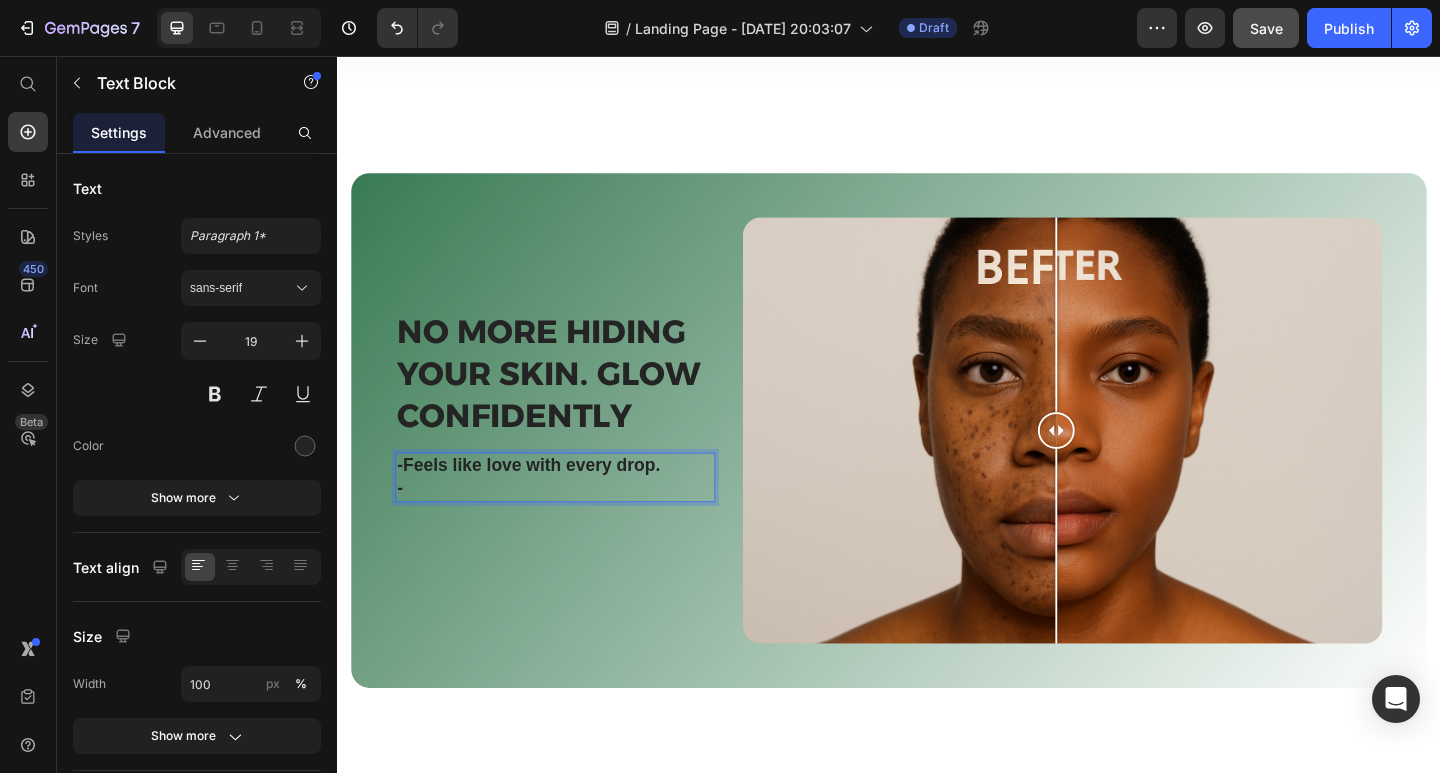 click on "-" at bounding box center (574, 527) 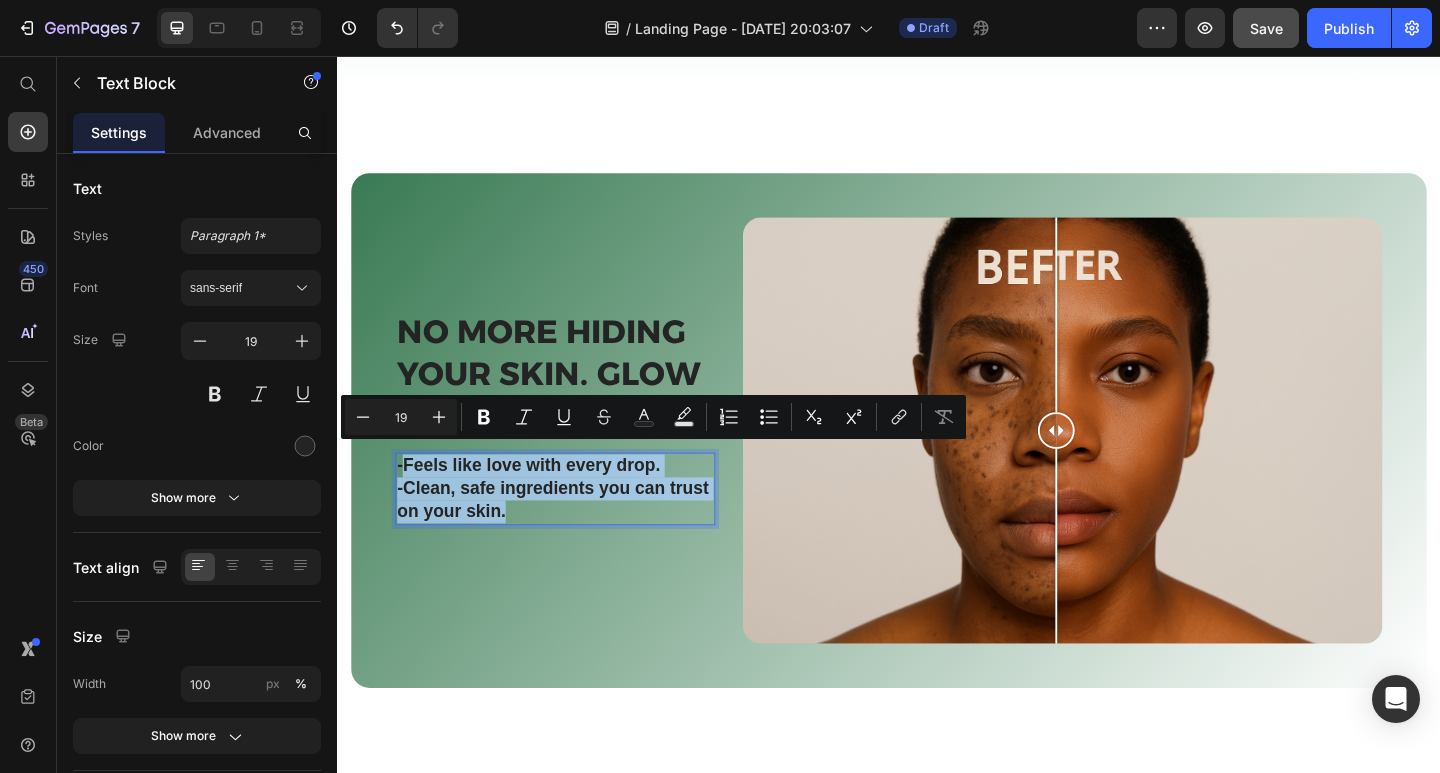 drag, startPoint x: 507, startPoint y: 543, endPoint x: 410, endPoint y: 484, distance: 113.534134 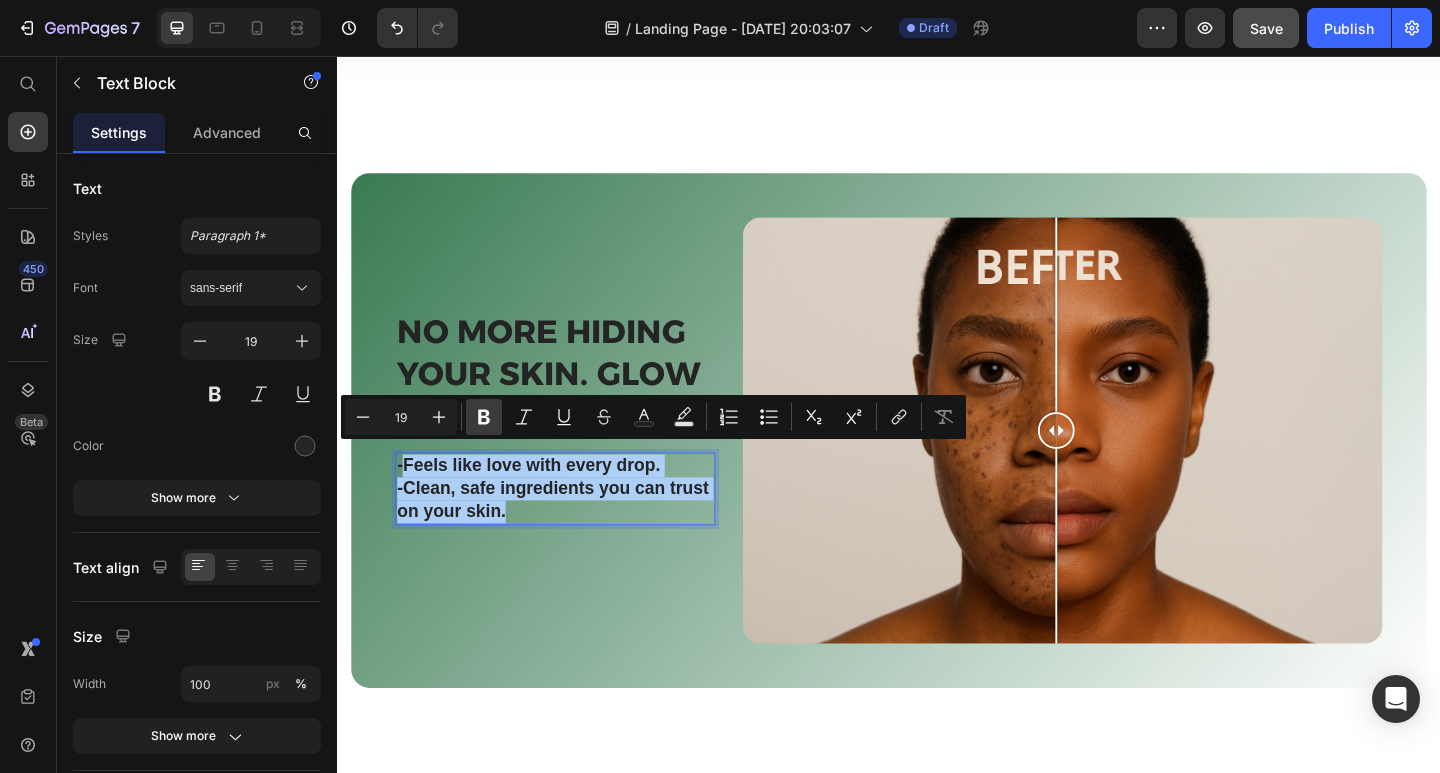 click 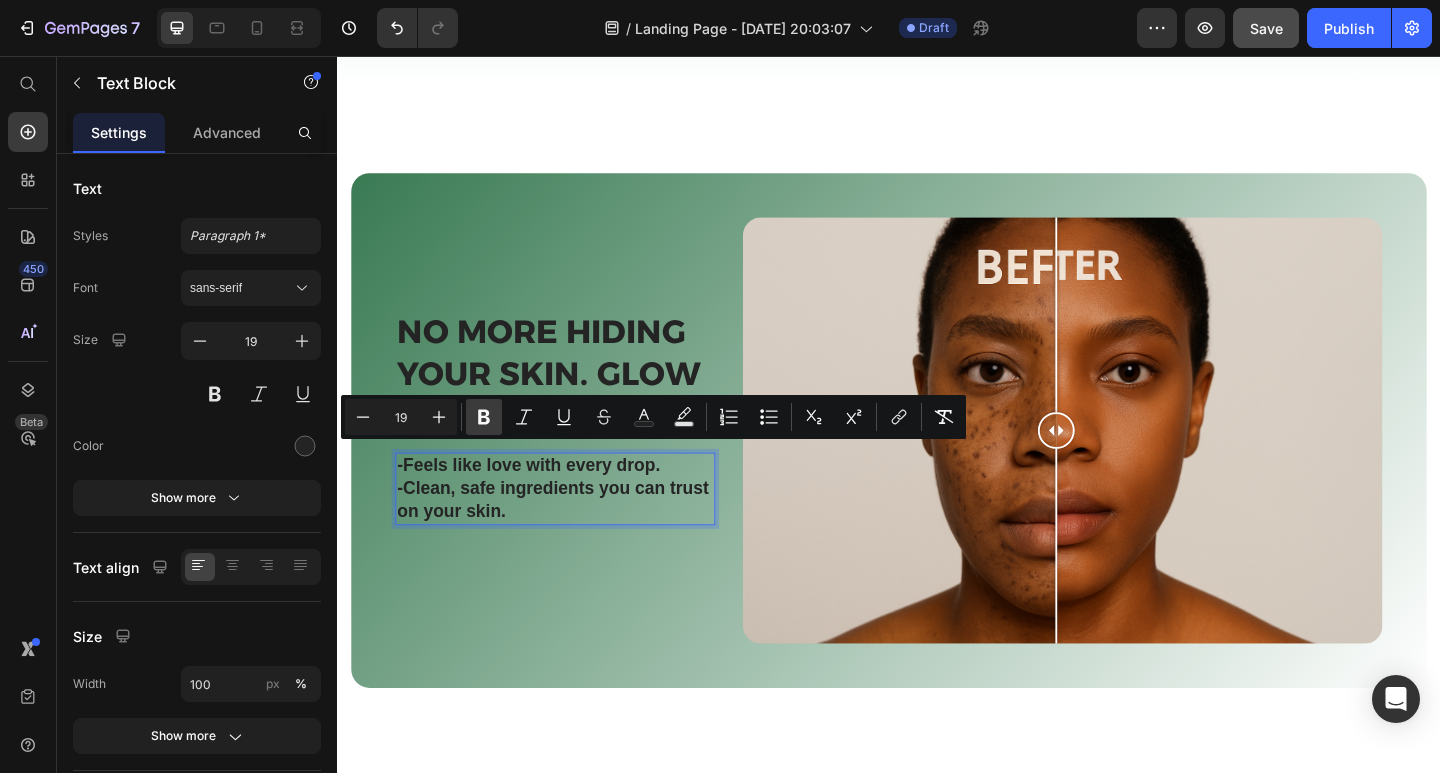 click 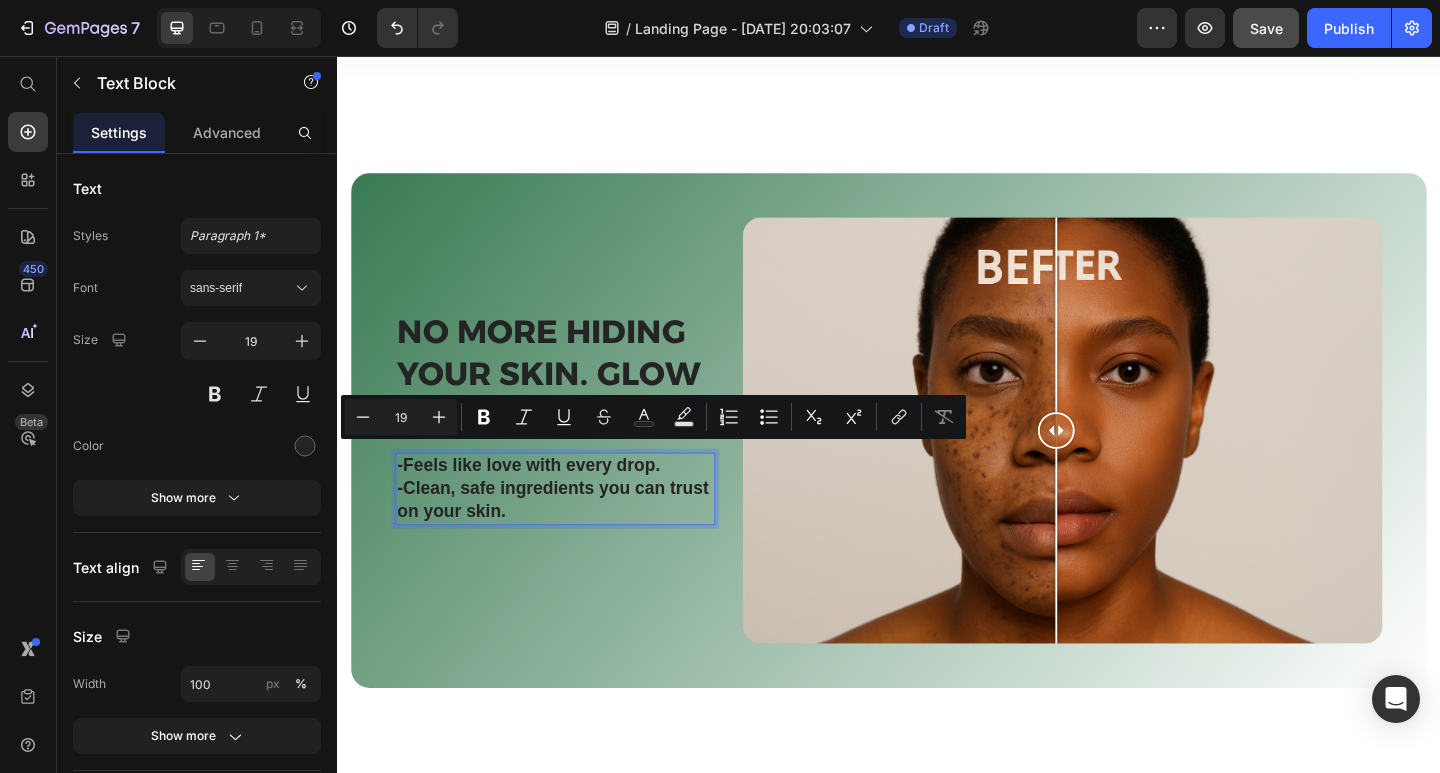 click on "-Clean, safe ingredients you can trust on your skin." at bounding box center [574, 539] 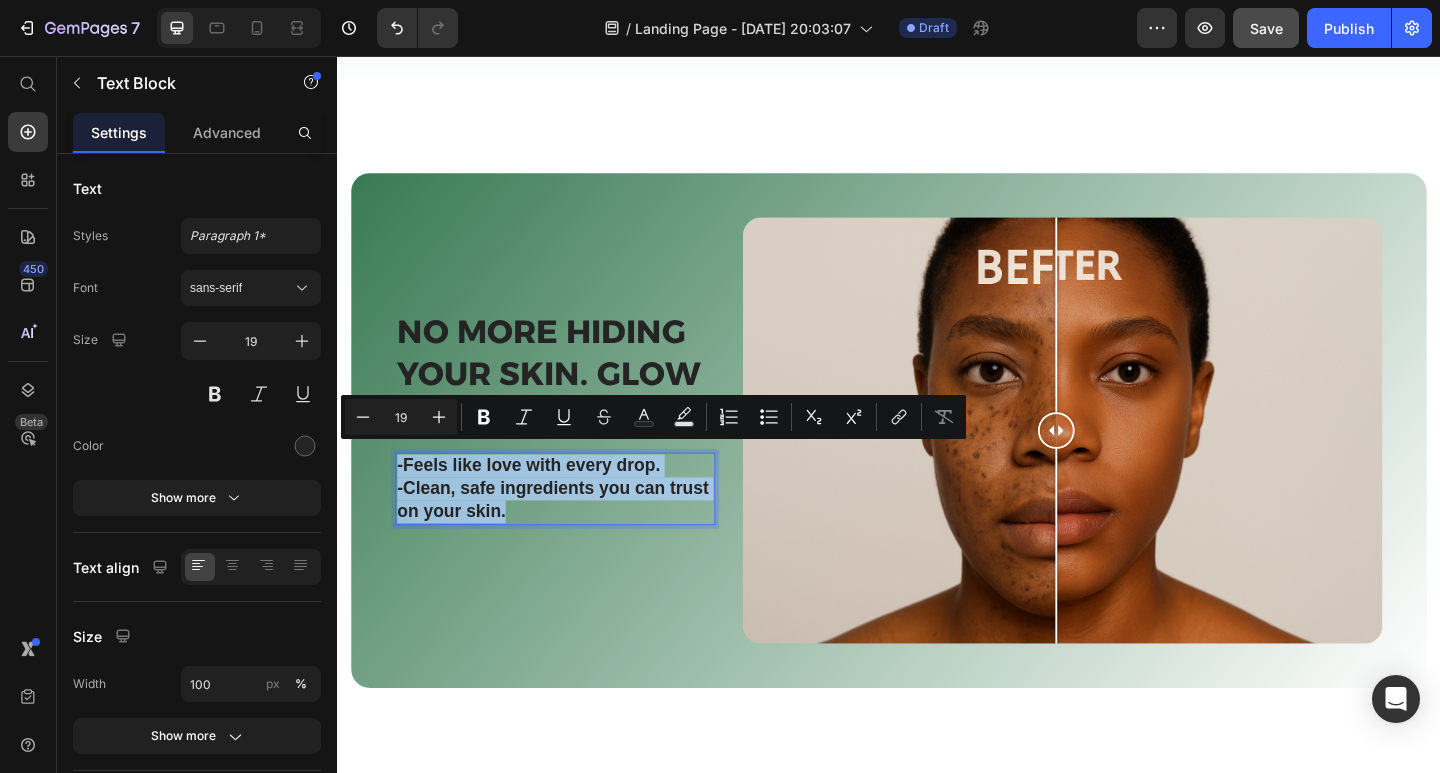 drag, startPoint x: 539, startPoint y: 541, endPoint x: 401, endPoint y: 484, distance: 149.30841 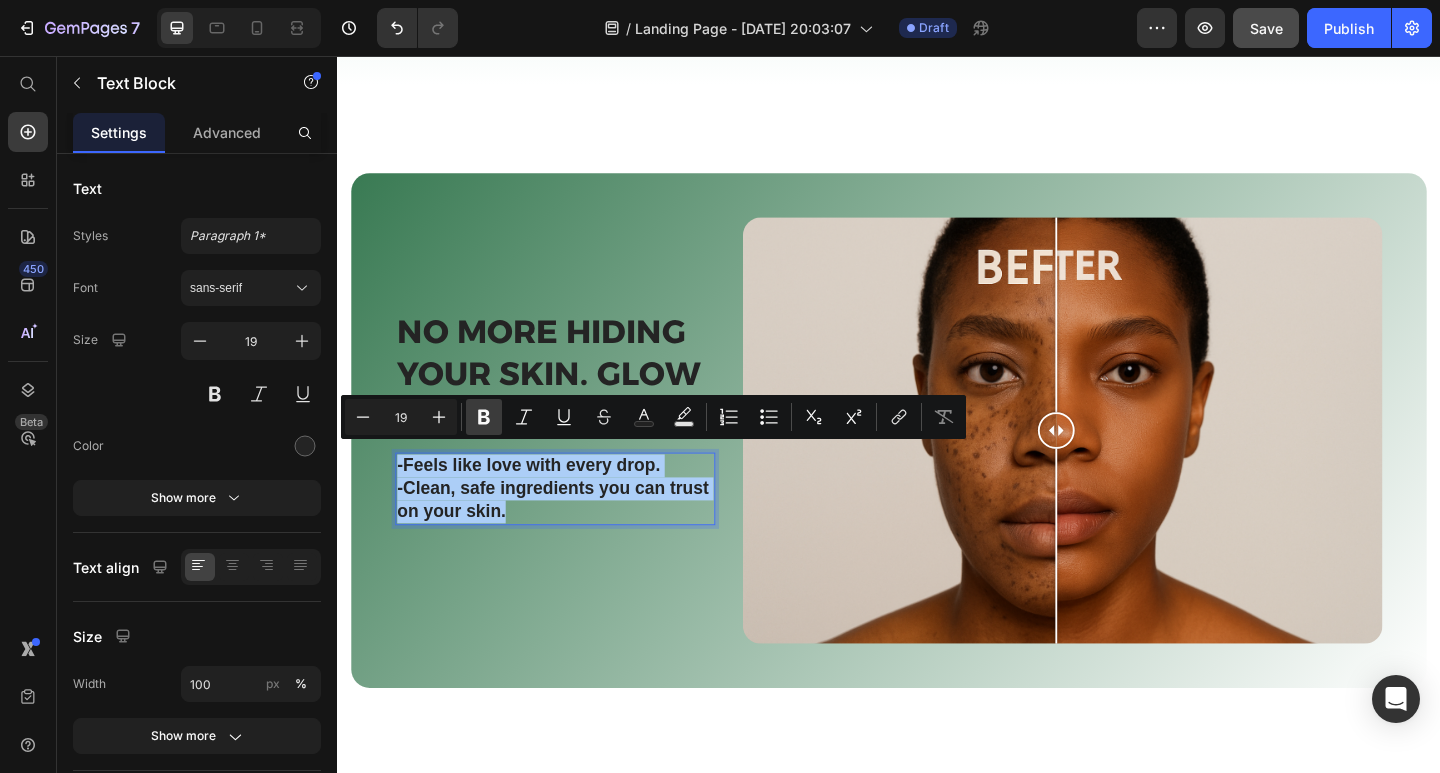 click 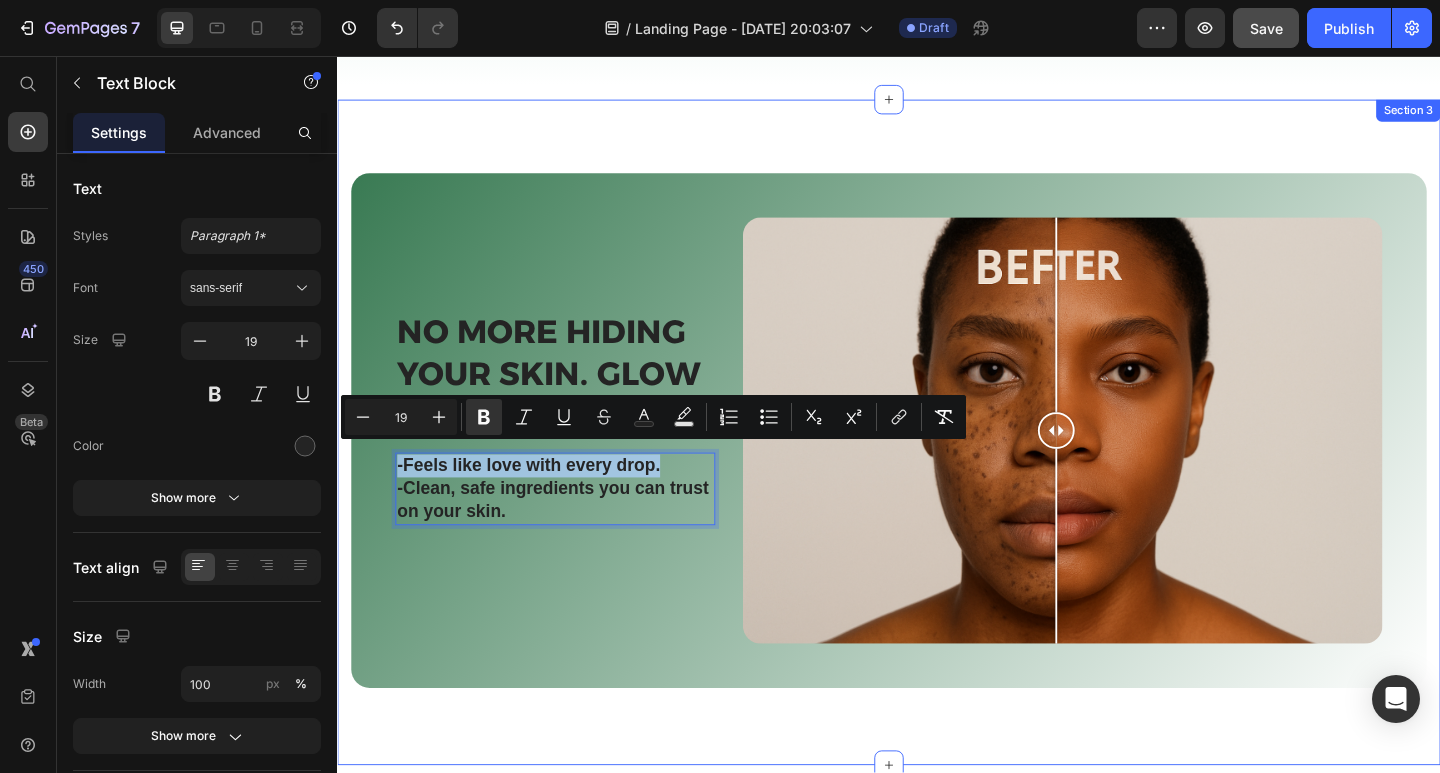 click on "⁠⁠⁠⁠⁠⁠⁠ No more hiding your skin. glow cONFIDENTLY Heading -Feels like love with every drop. -Clean, safe ingredients you can trust on your skin. Text Block   16 Image Comparison Row Section 3" at bounding box center [937, 466] 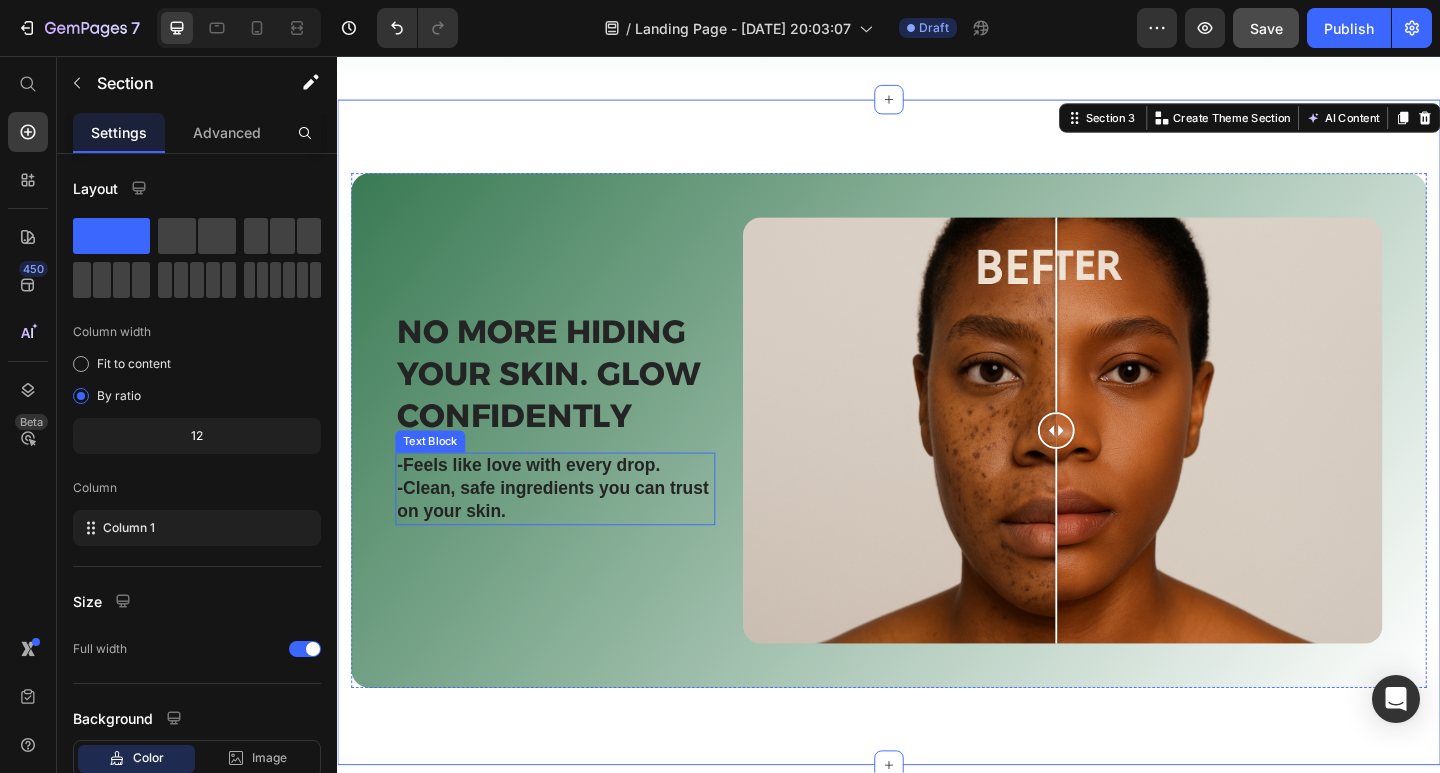 click on "-Clean, safe ingredients you can trust on your skin." at bounding box center (574, 539) 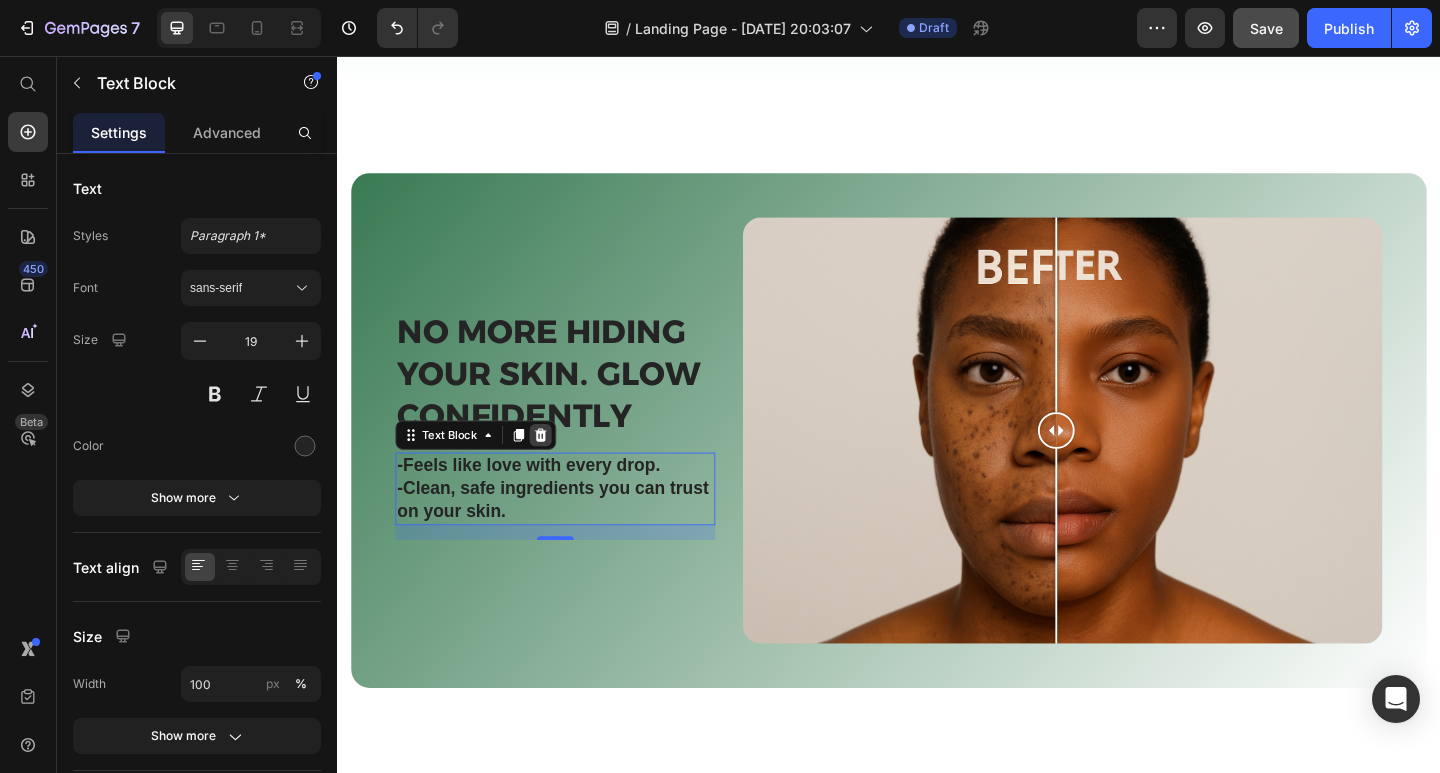 click 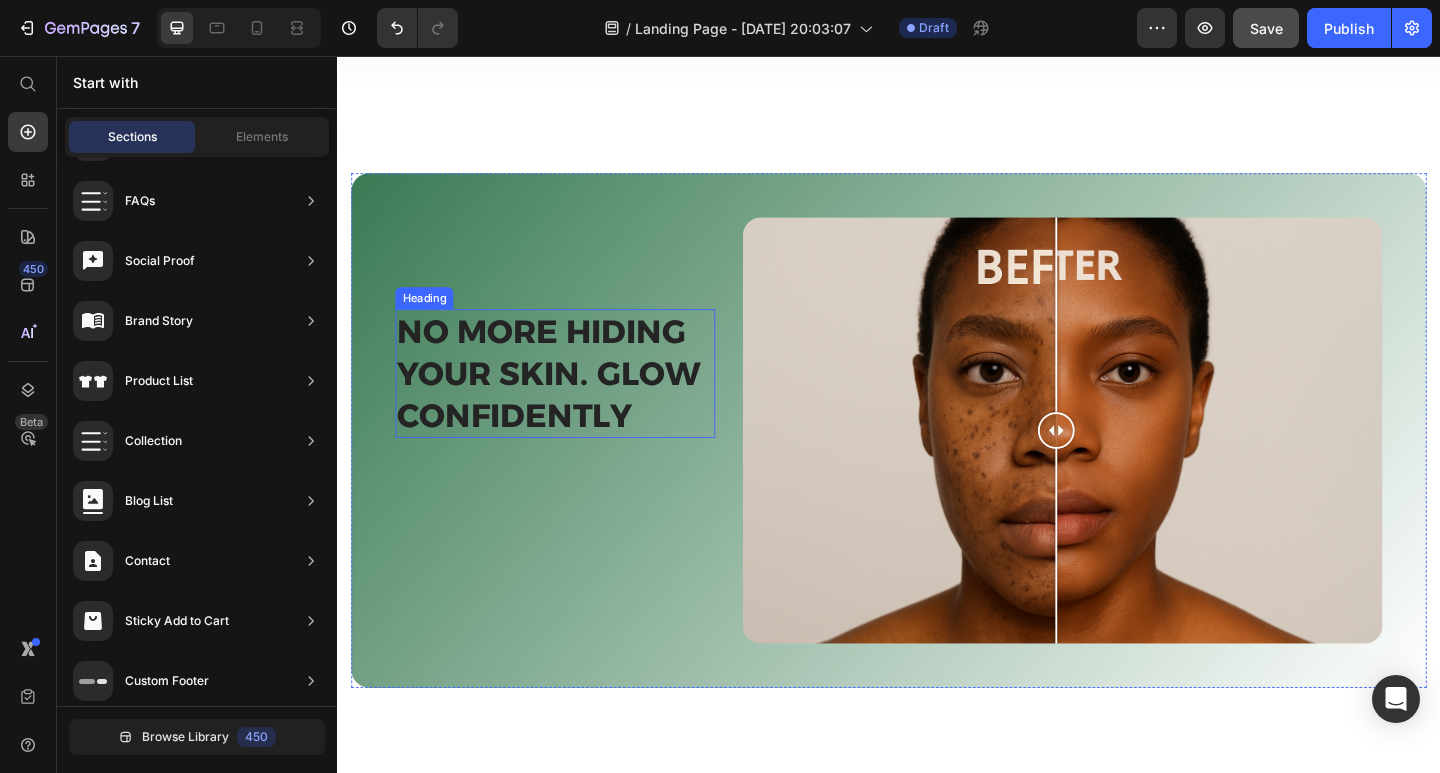 click on "⁠⁠⁠⁠⁠⁠⁠ No more hiding your skin. glow cONFIDENTLY" at bounding box center [574, 402] 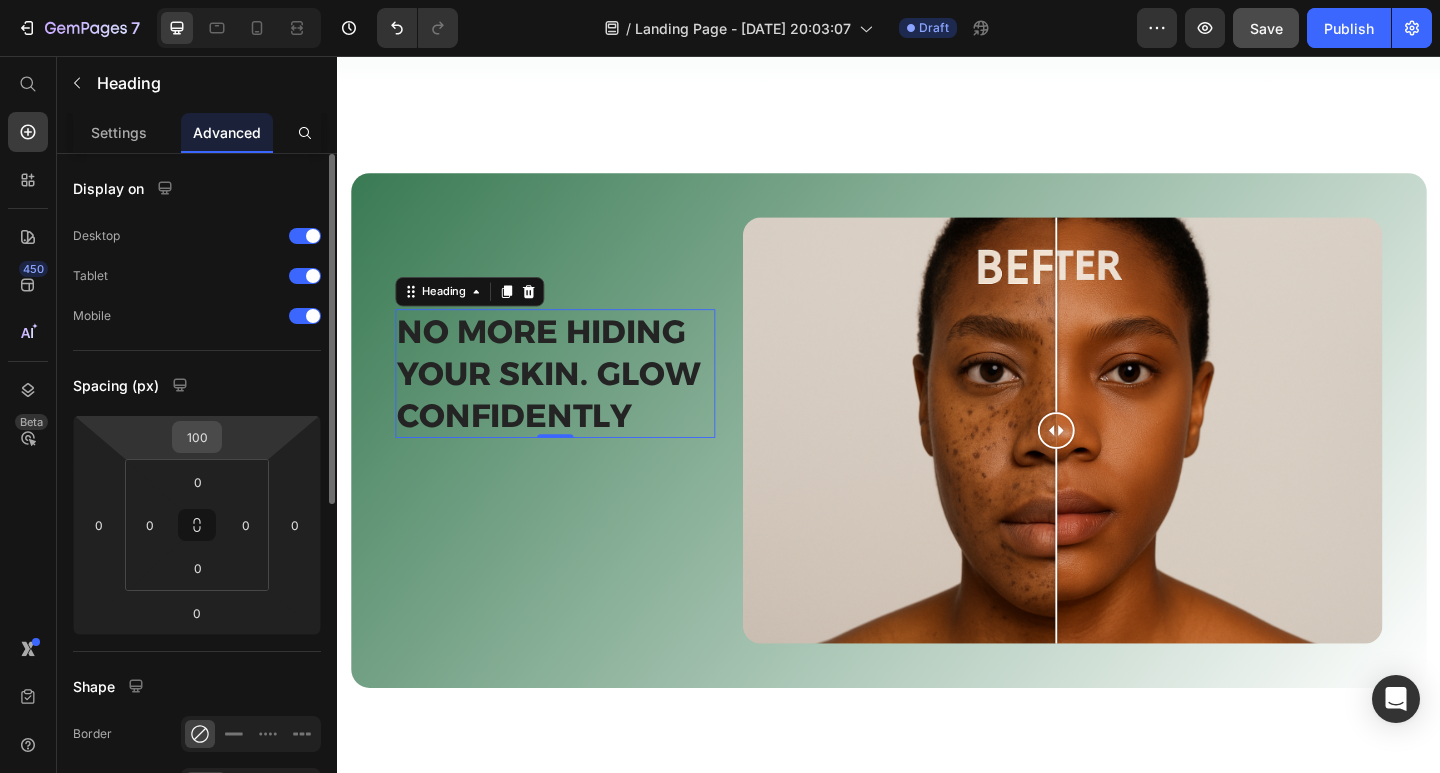 click on "100" at bounding box center (197, 437) 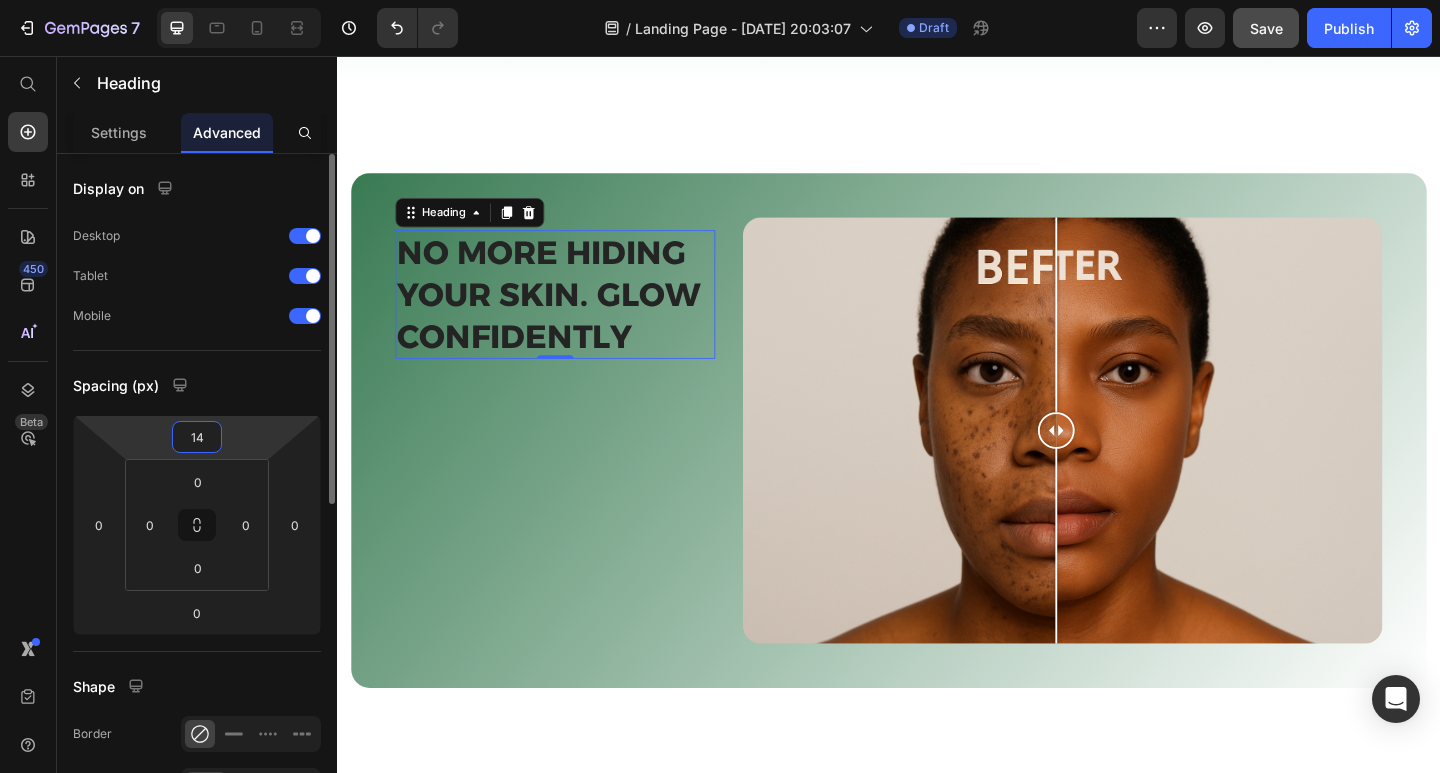 type on "140" 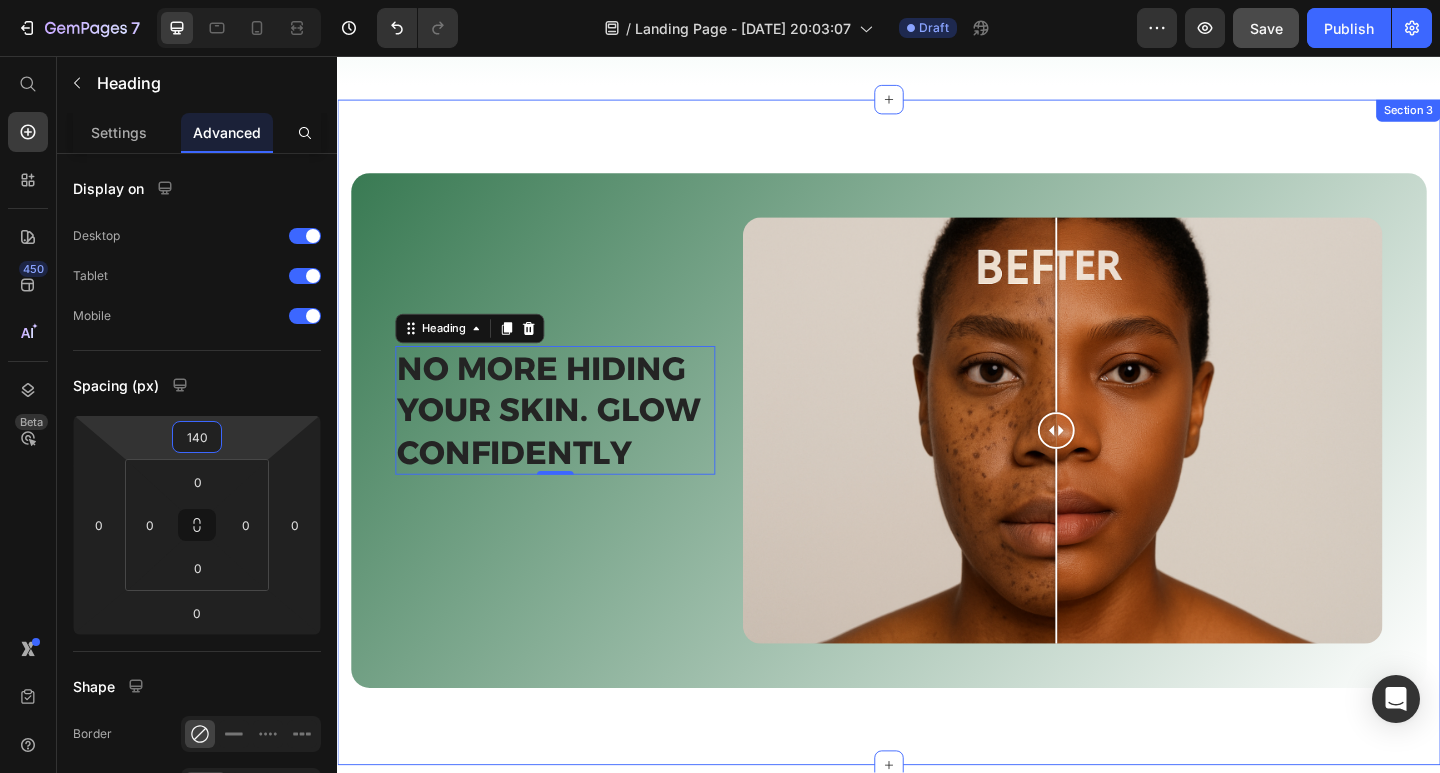 click on "⁠⁠⁠⁠⁠⁠⁠ No more hiding your skin. glow cONFIDENTLY Heading   0 Image Comparison Row Section 3" at bounding box center [937, 466] 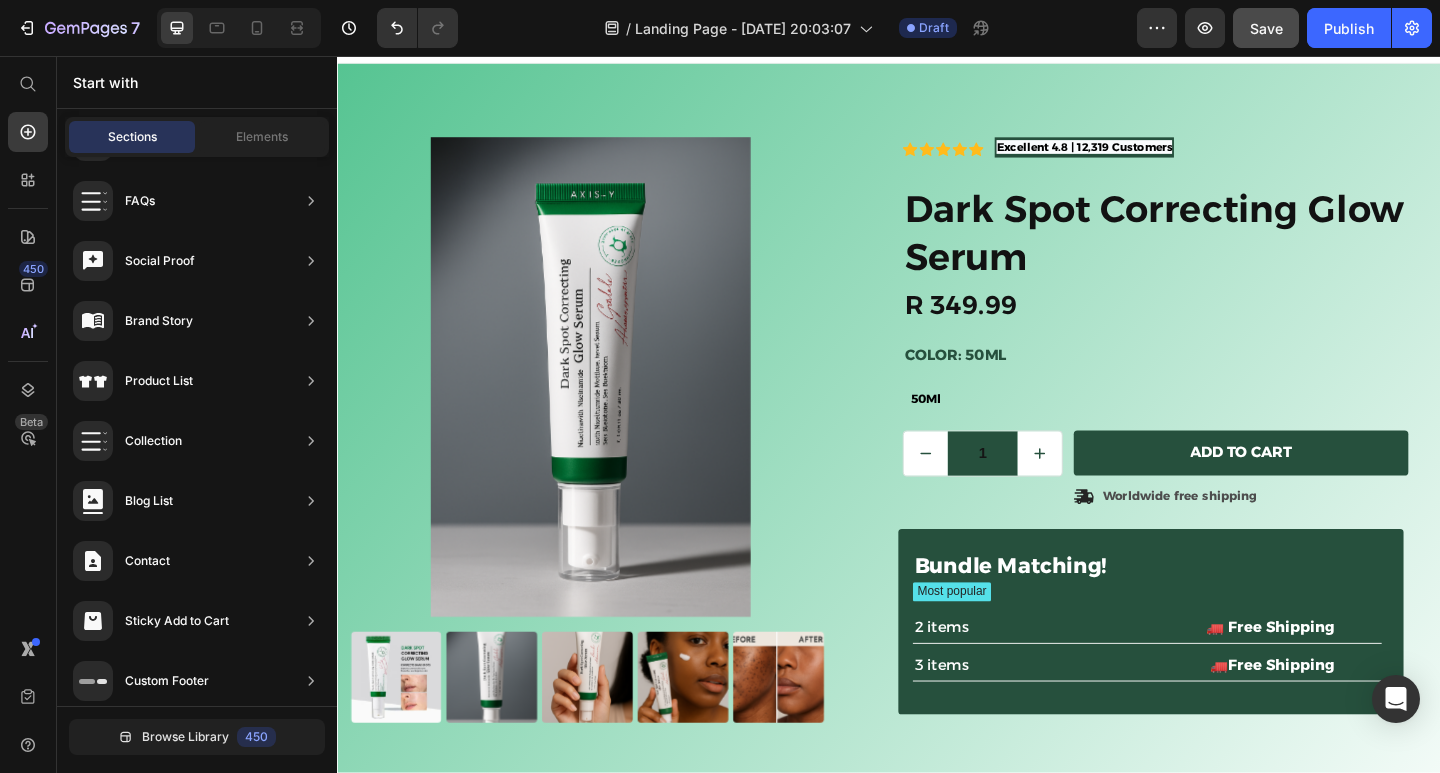 scroll, scrollTop: 16, scrollLeft: 0, axis: vertical 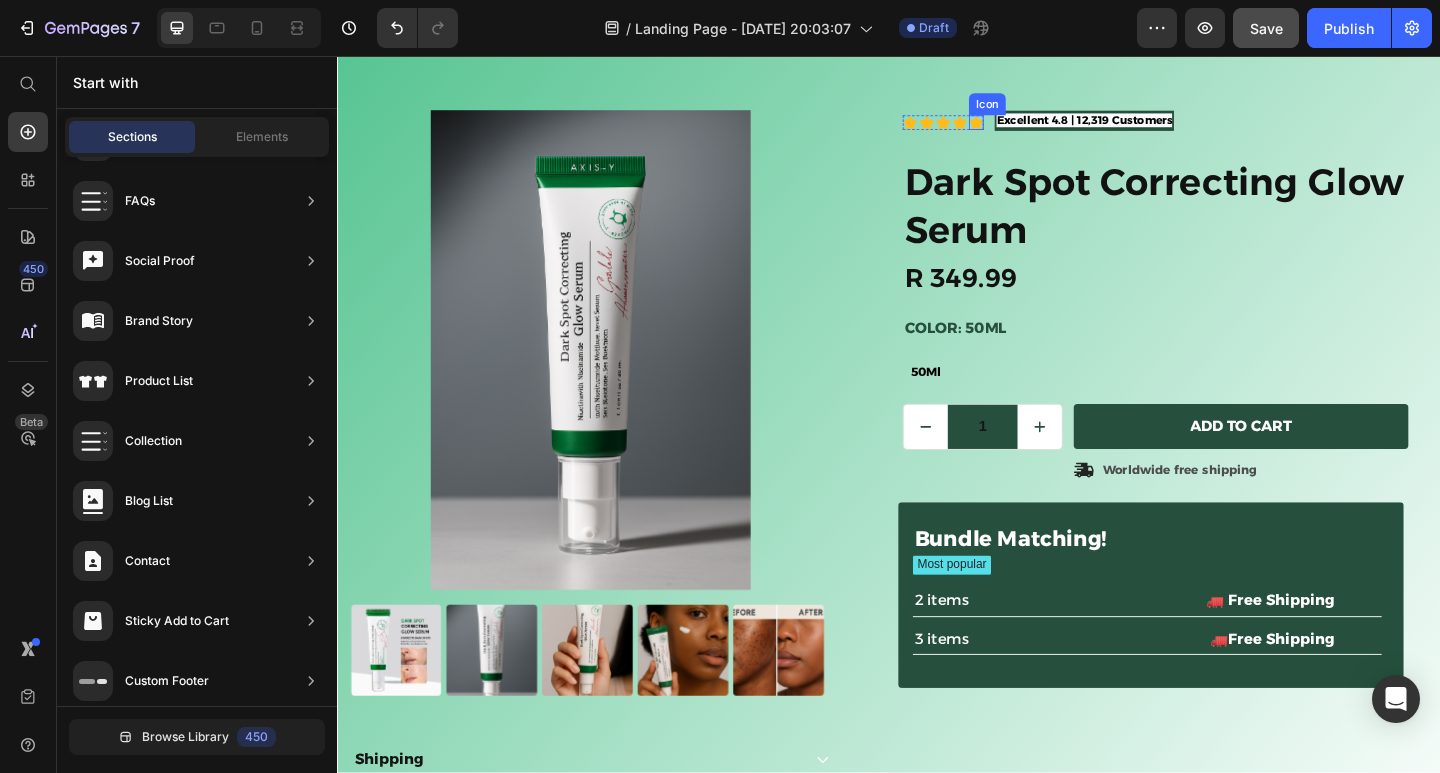click 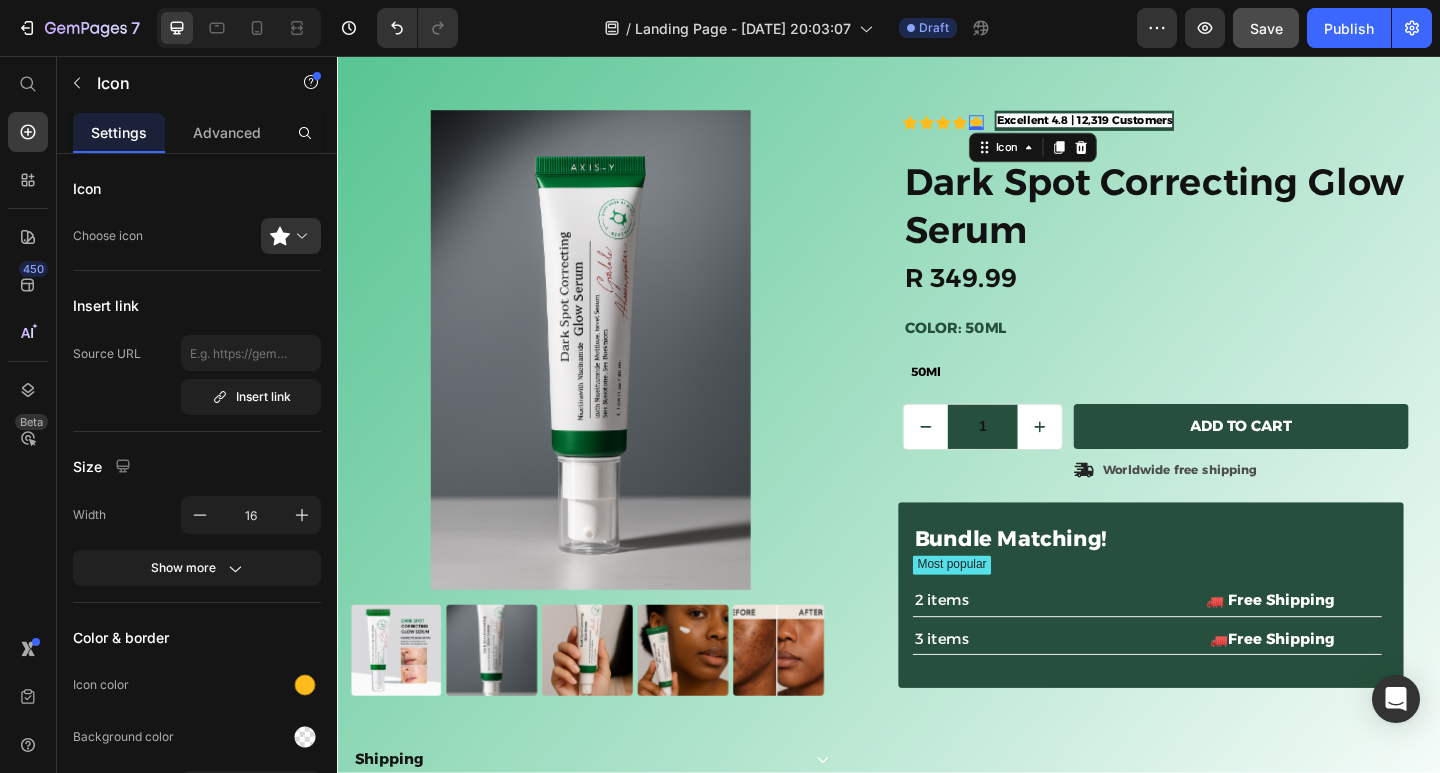 click 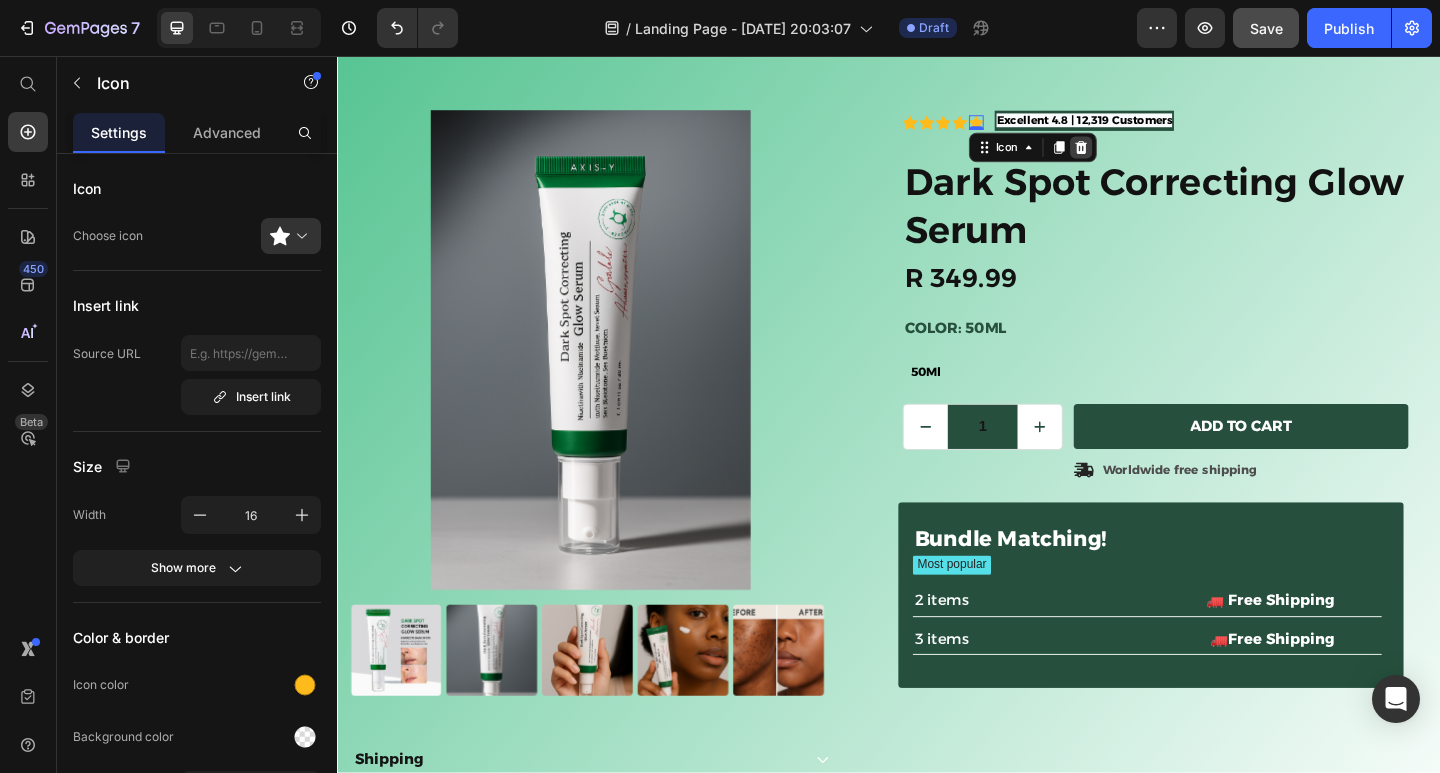 click 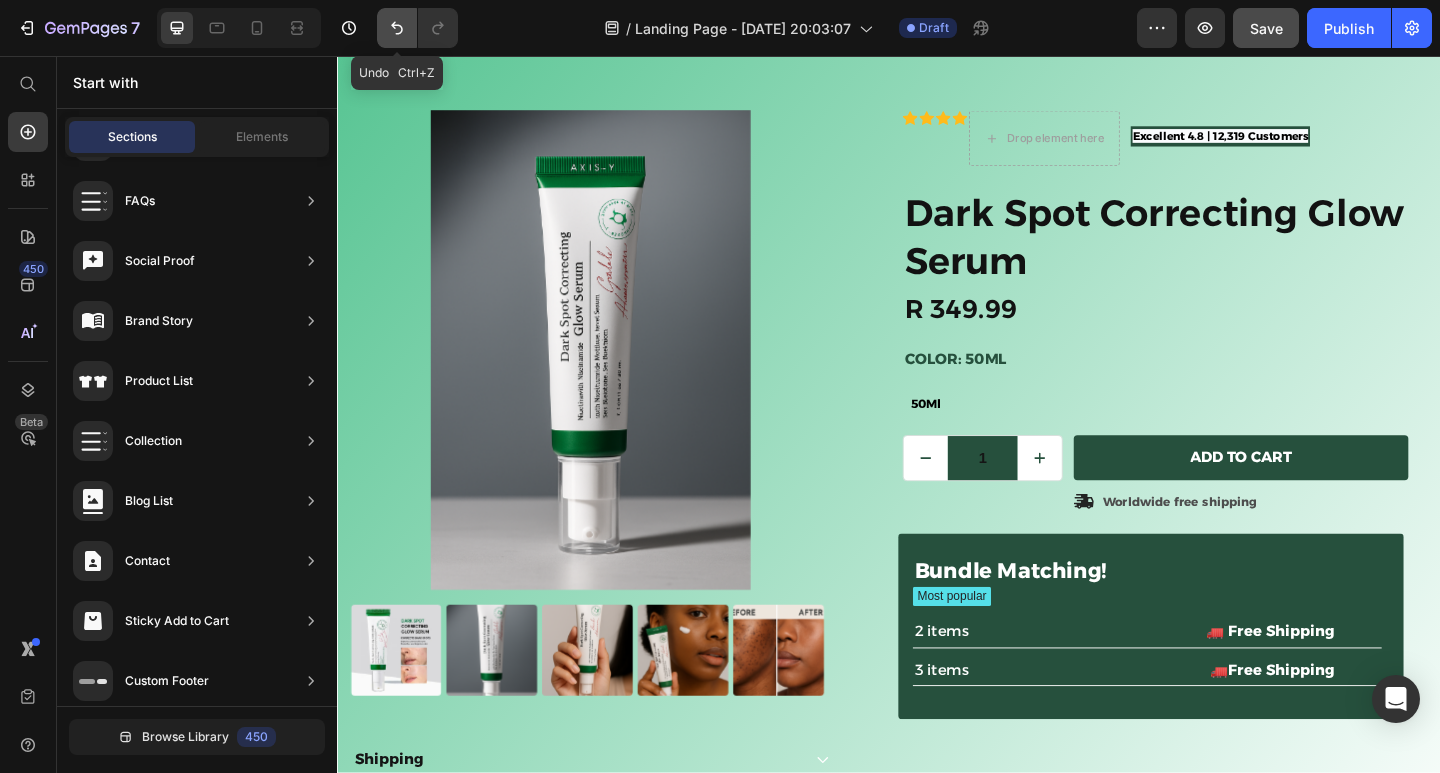 click 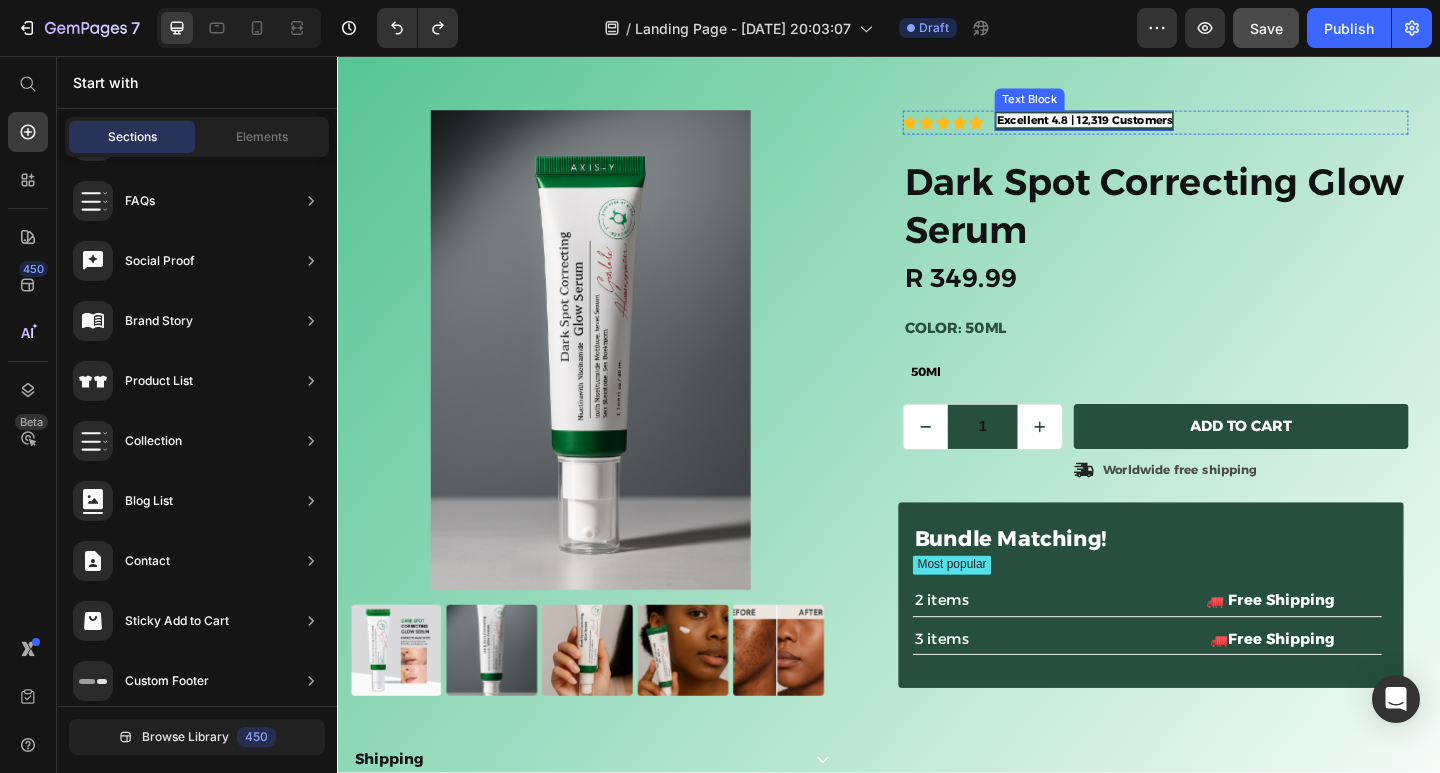 click on "Excellent 4.8 | 12,319 Customers" at bounding box center (1149, 126) 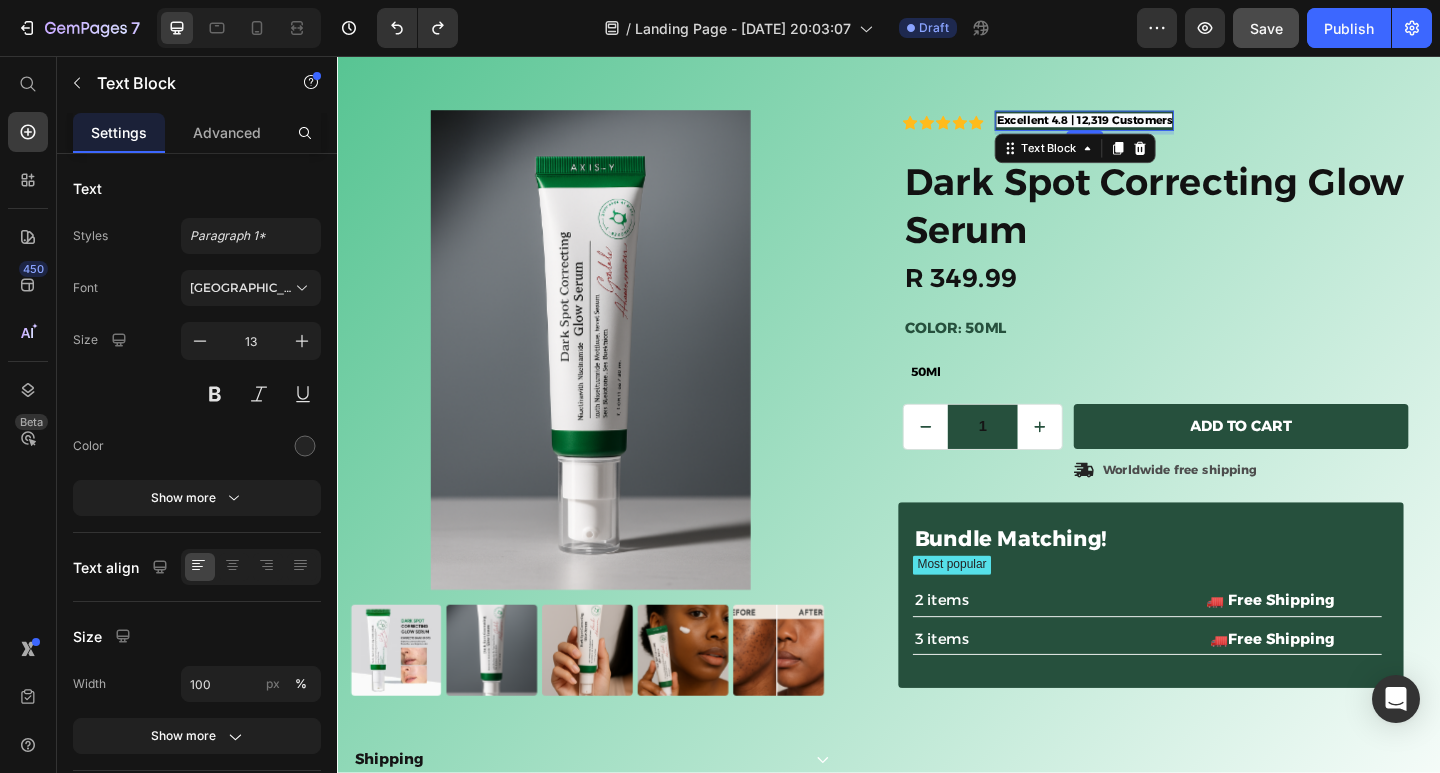 click on "Excellent 4.8 | 12,319 Customers" at bounding box center (1149, 126) 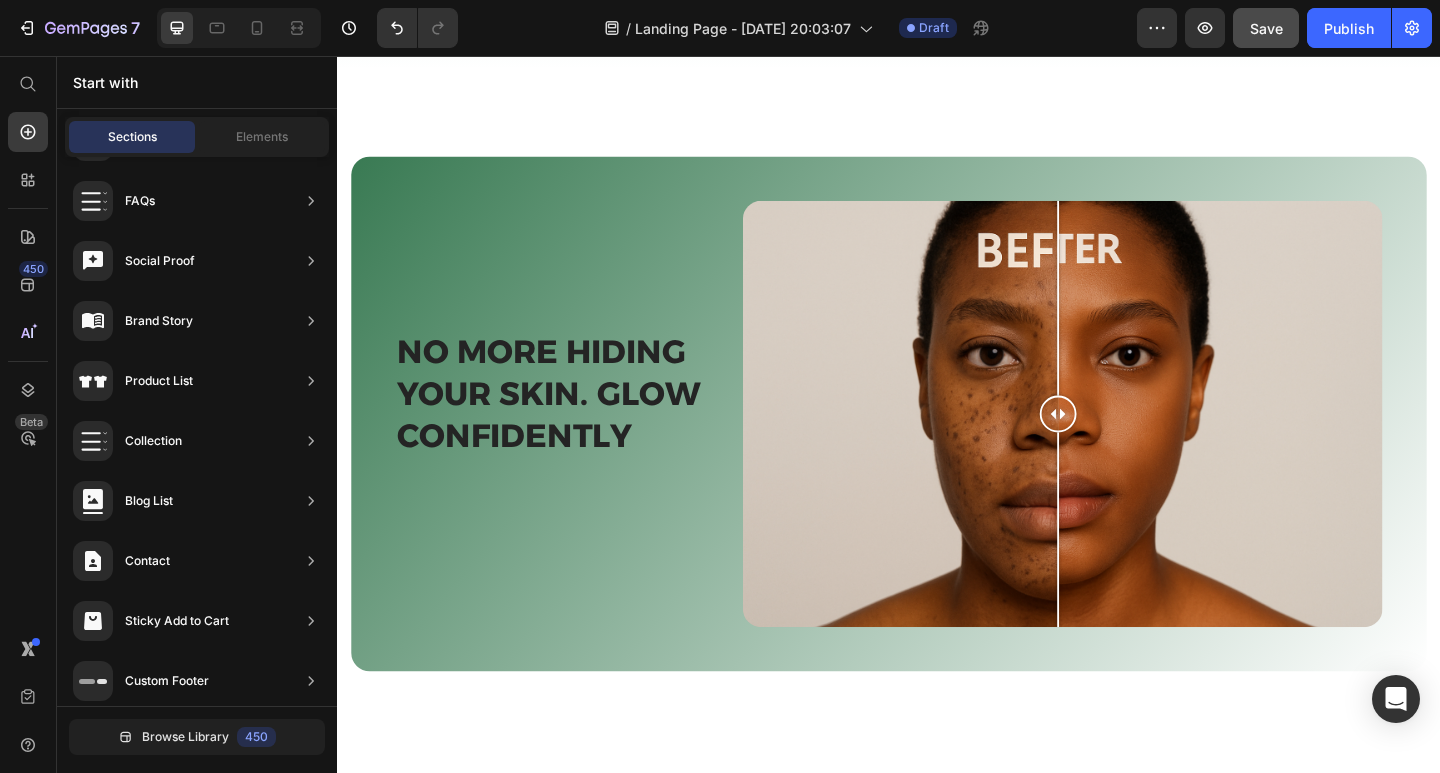 scroll, scrollTop: 1761, scrollLeft: 0, axis: vertical 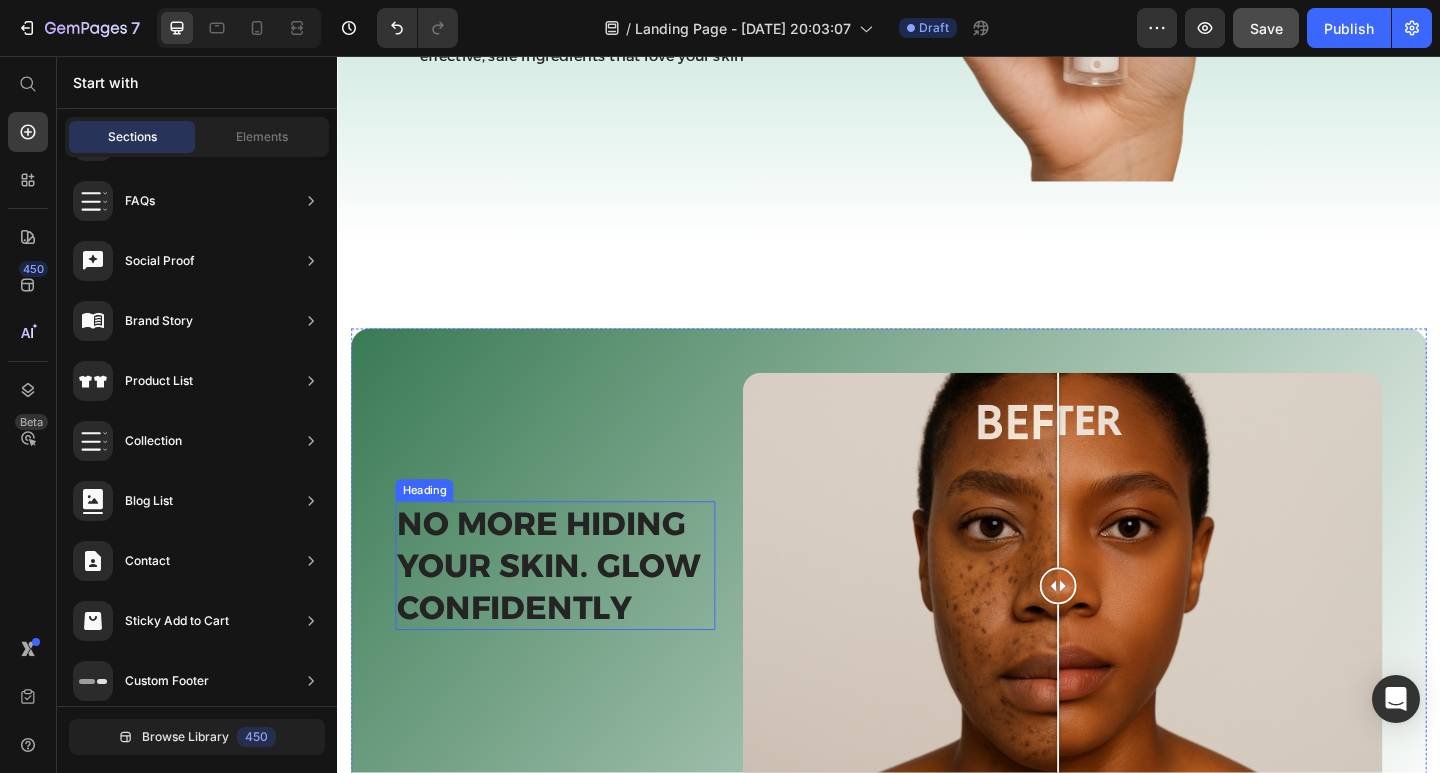click on "No more hiding your skin. glow cONFIDENTLY" at bounding box center (574, 611) 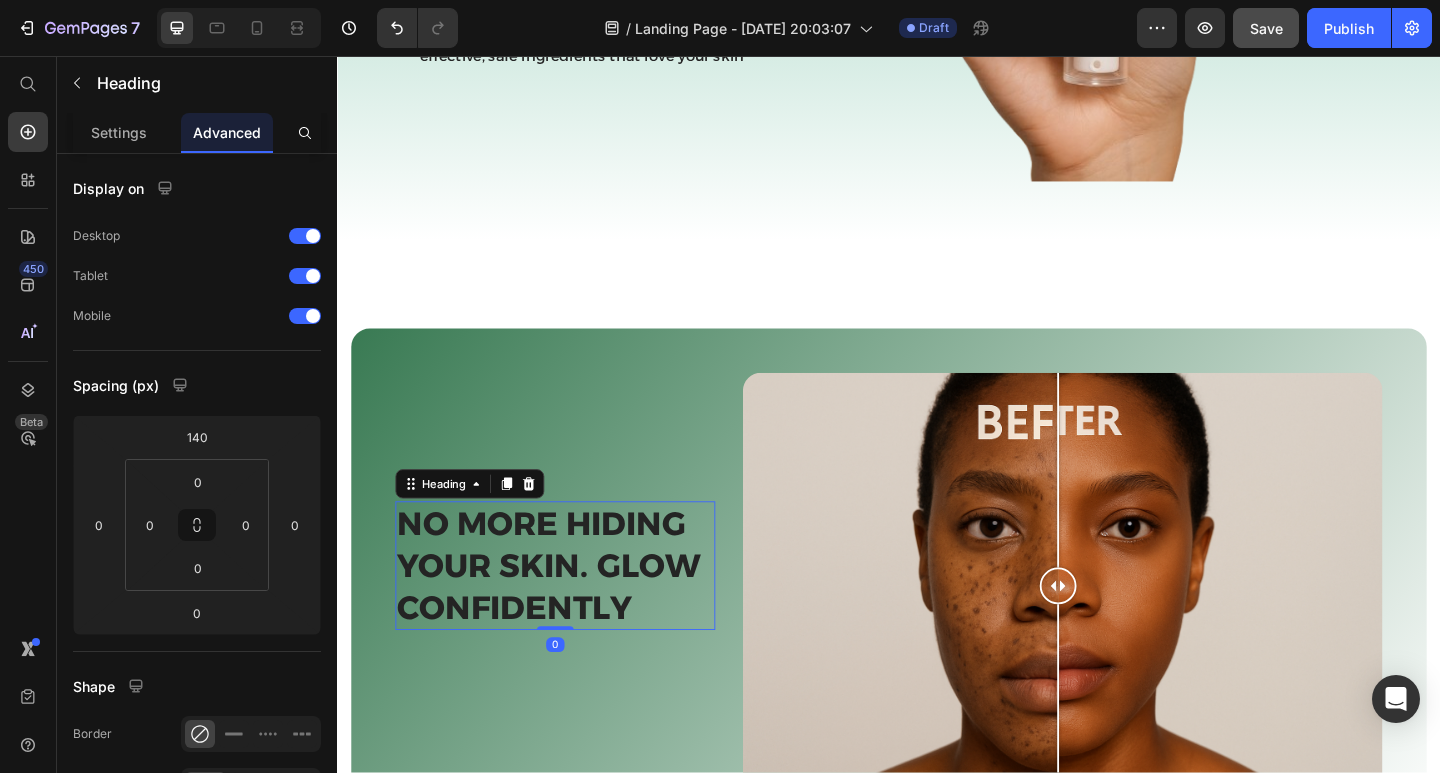 click on "No more hiding your skin. glow cONFIDENTLY" at bounding box center (574, 611) 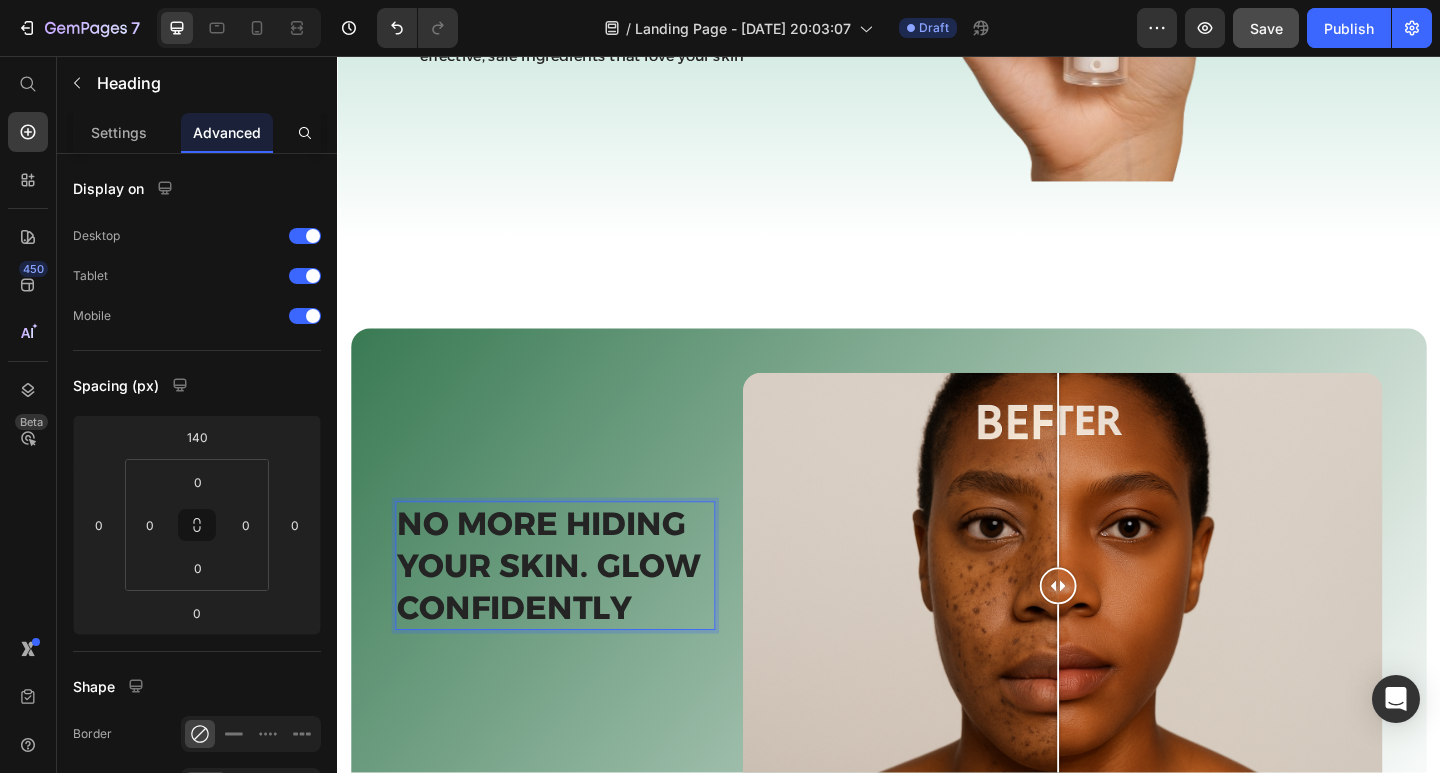 click on "No more hiding your skin. glow cONFIDENTLY" at bounding box center [574, 611] 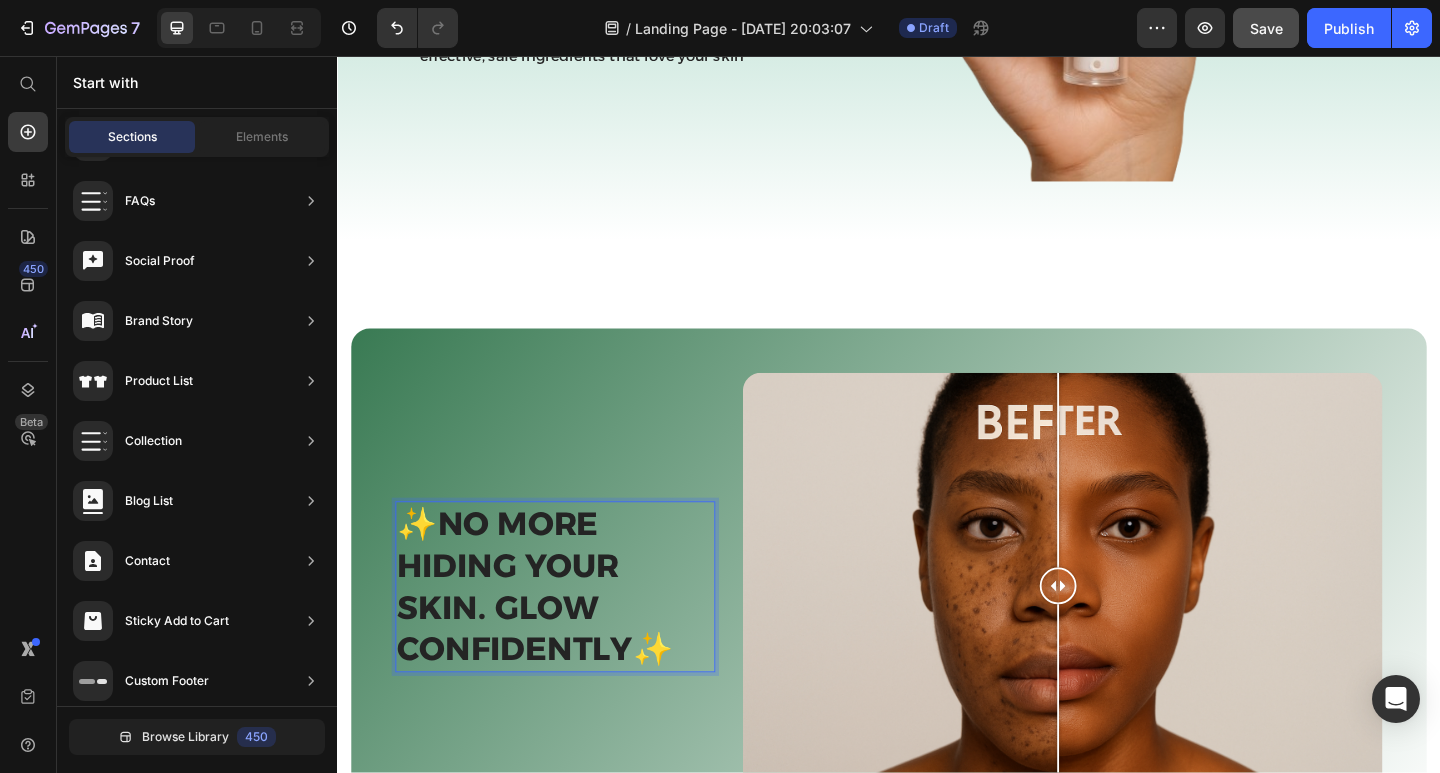 scroll, scrollTop: 1566, scrollLeft: 0, axis: vertical 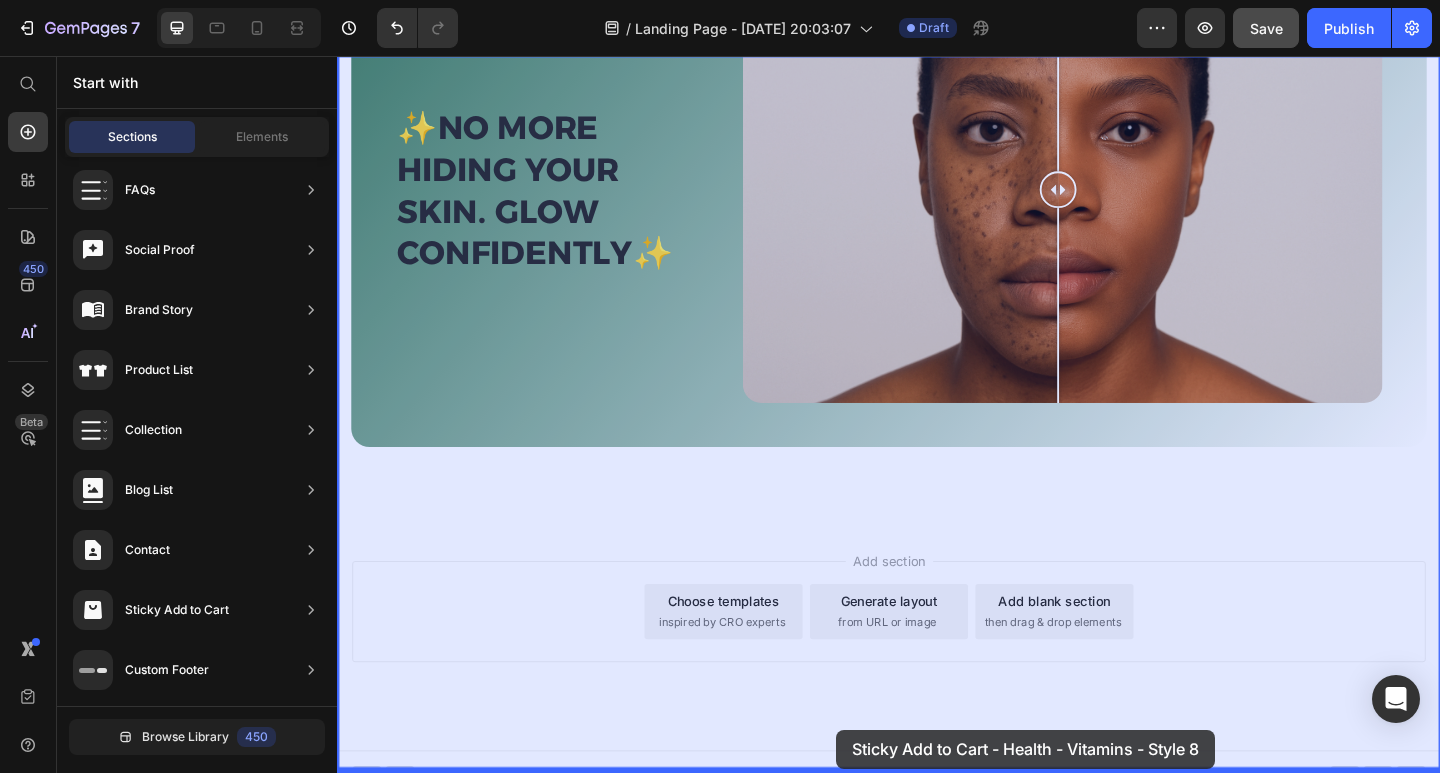 drag, startPoint x: 723, startPoint y: 251, endPoint x: 880, endPoint y: 789, distance: 560.44 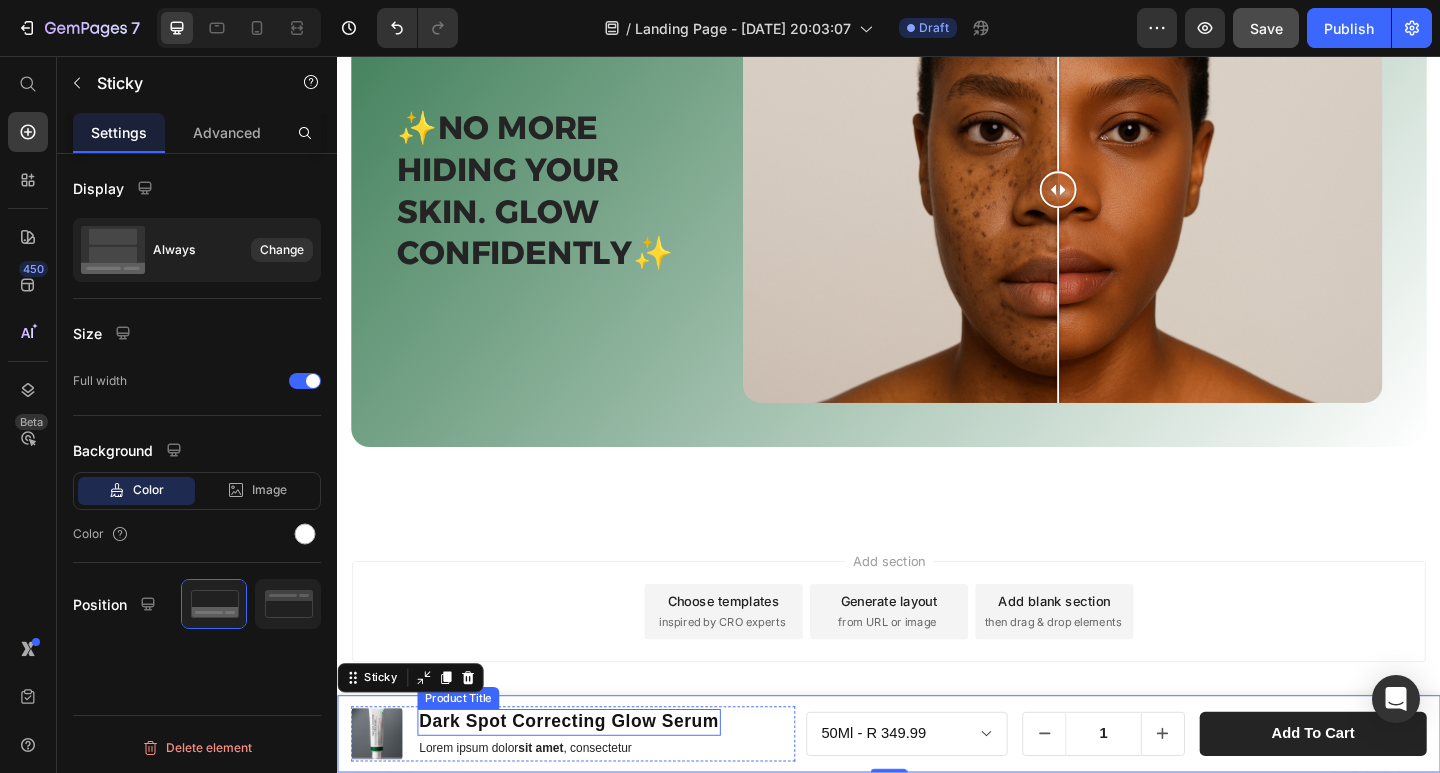 click on "Dark Spot Correcting Glow Serum" at bounding box center [589, 781] 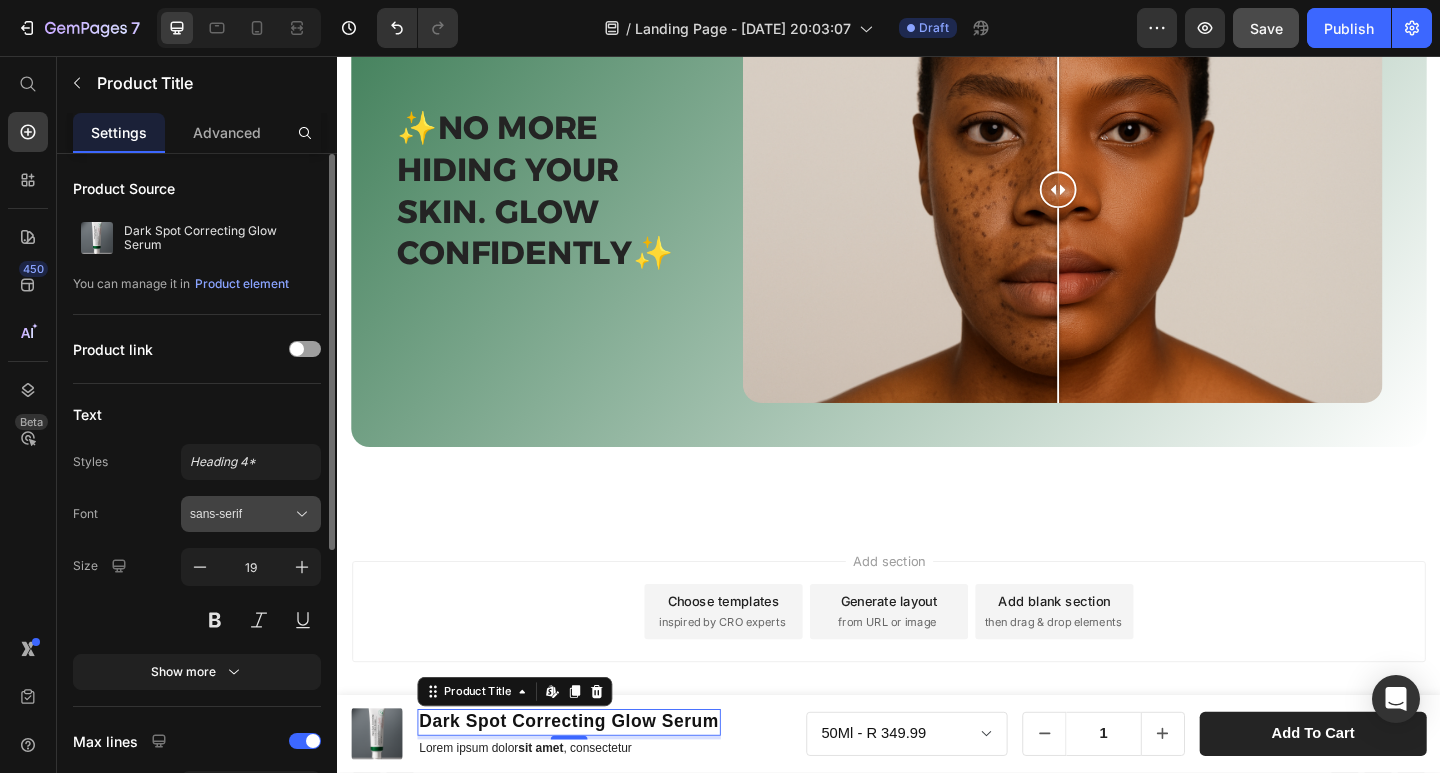 click on "sans-serif" at bounding box center [241, 514] 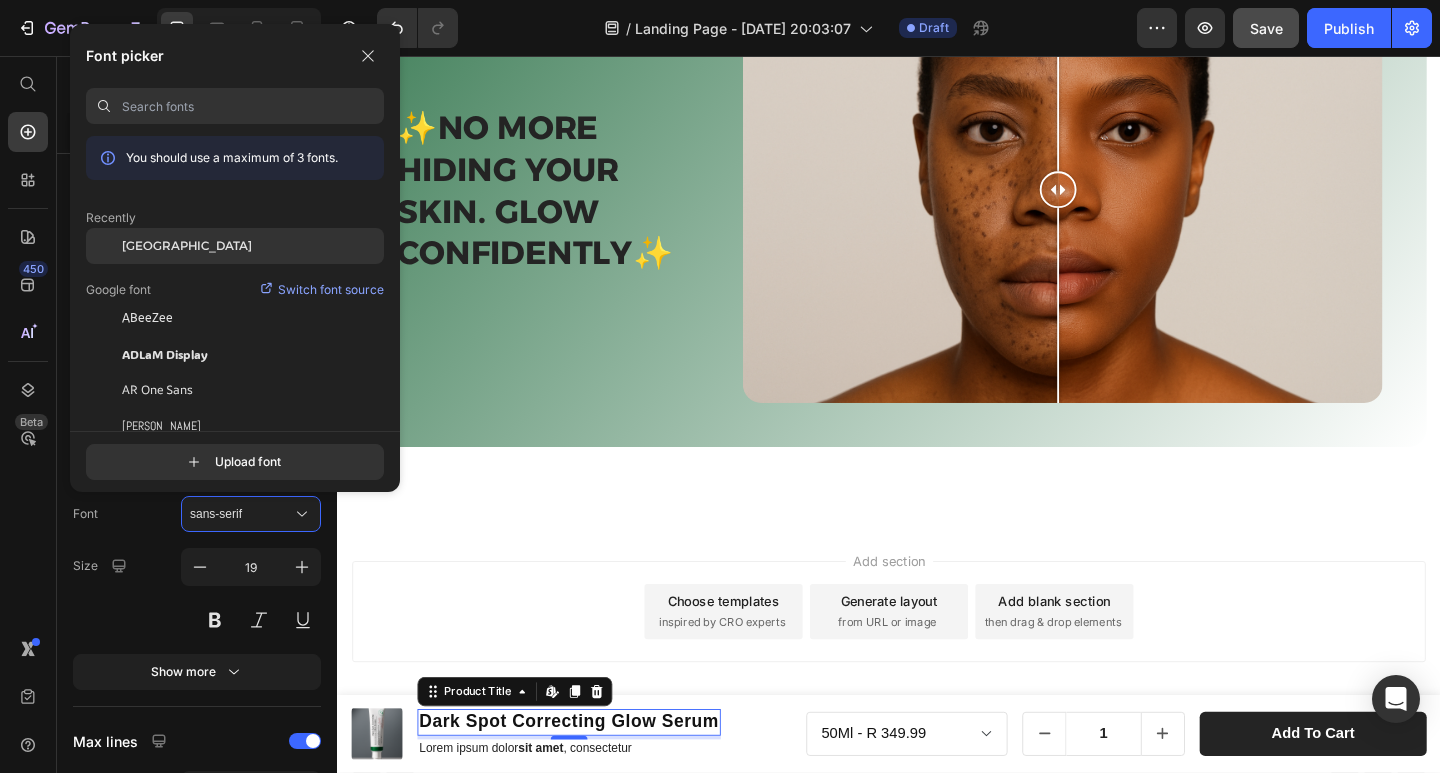 click on "[GEOGRAPHIC_DATA]" 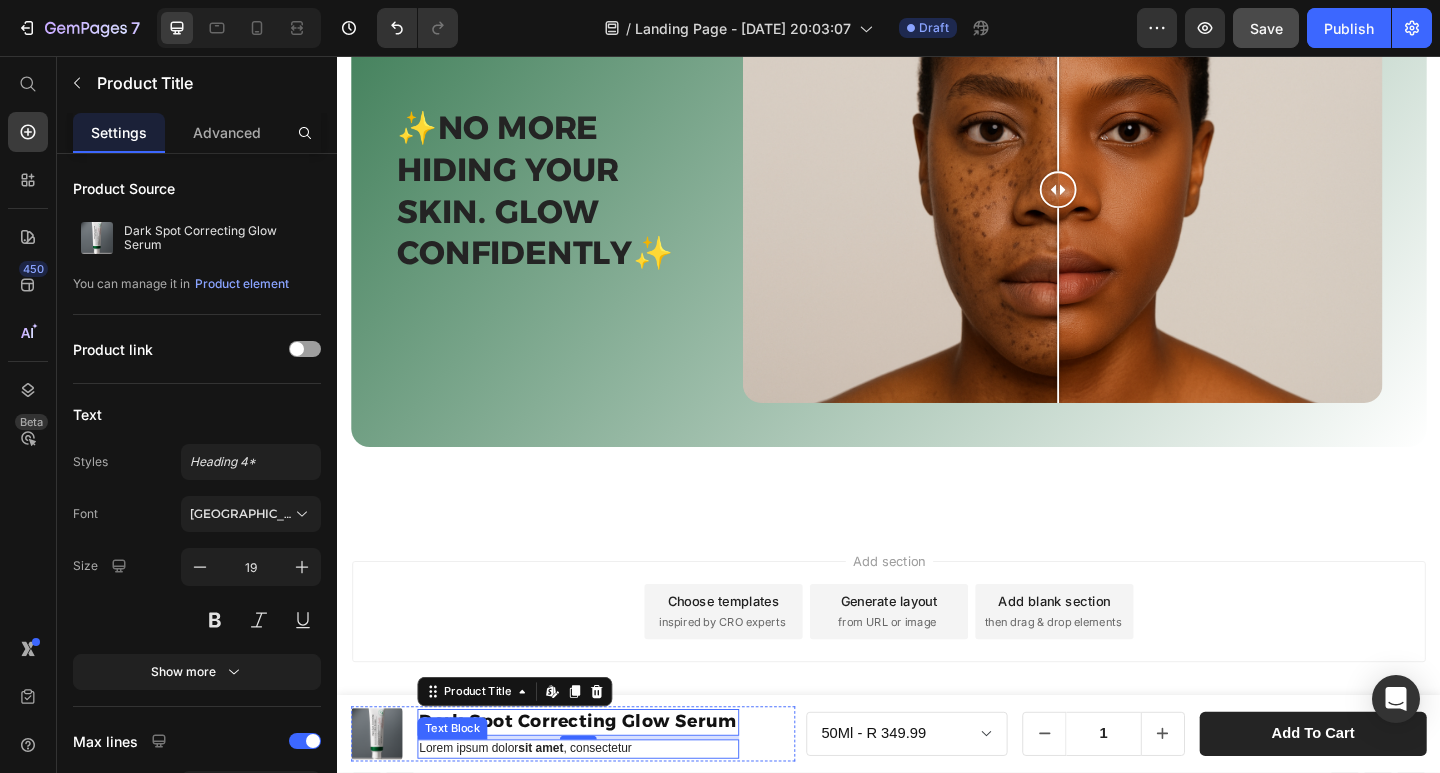 click on "Lorem ipsum dolor  sit amet , consectetur" at bounding box center (599, 810) 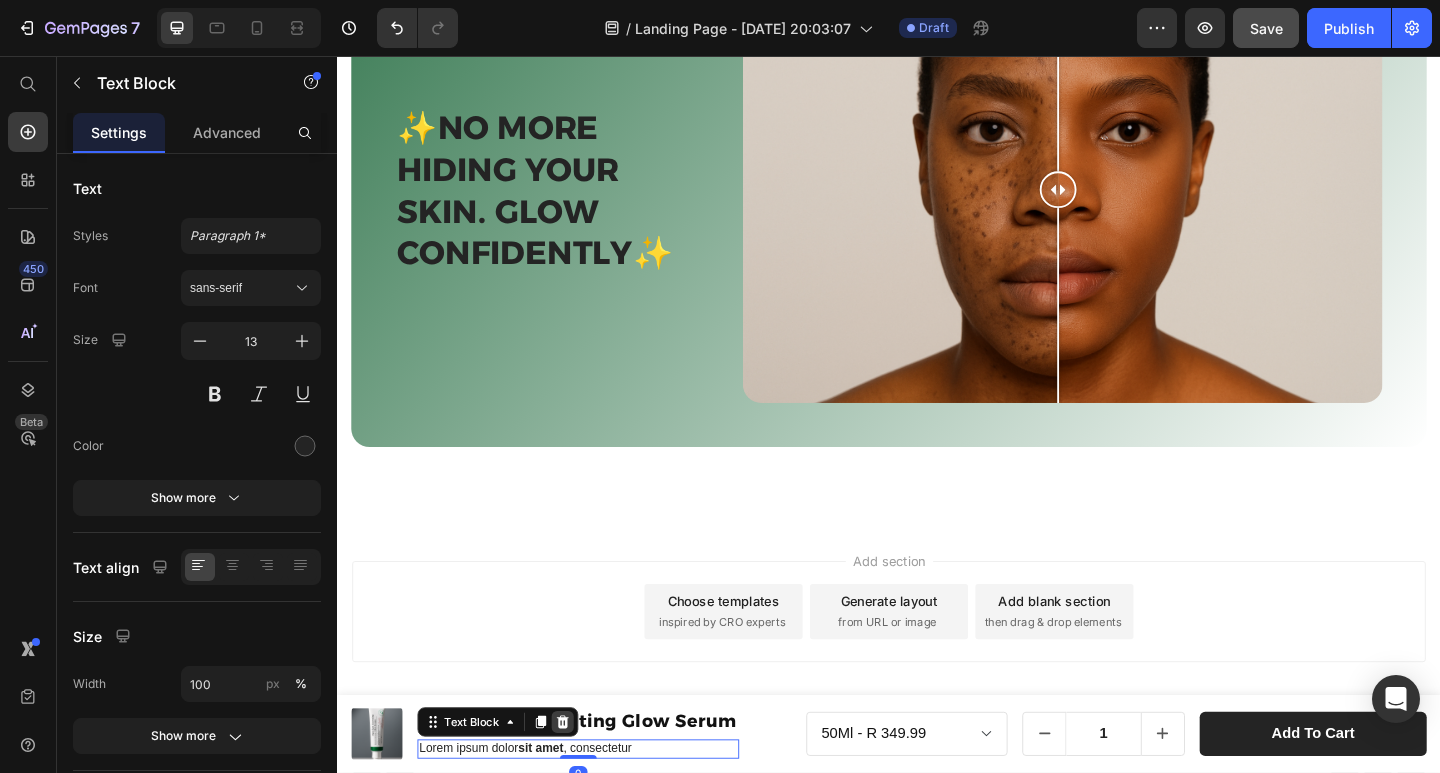 click 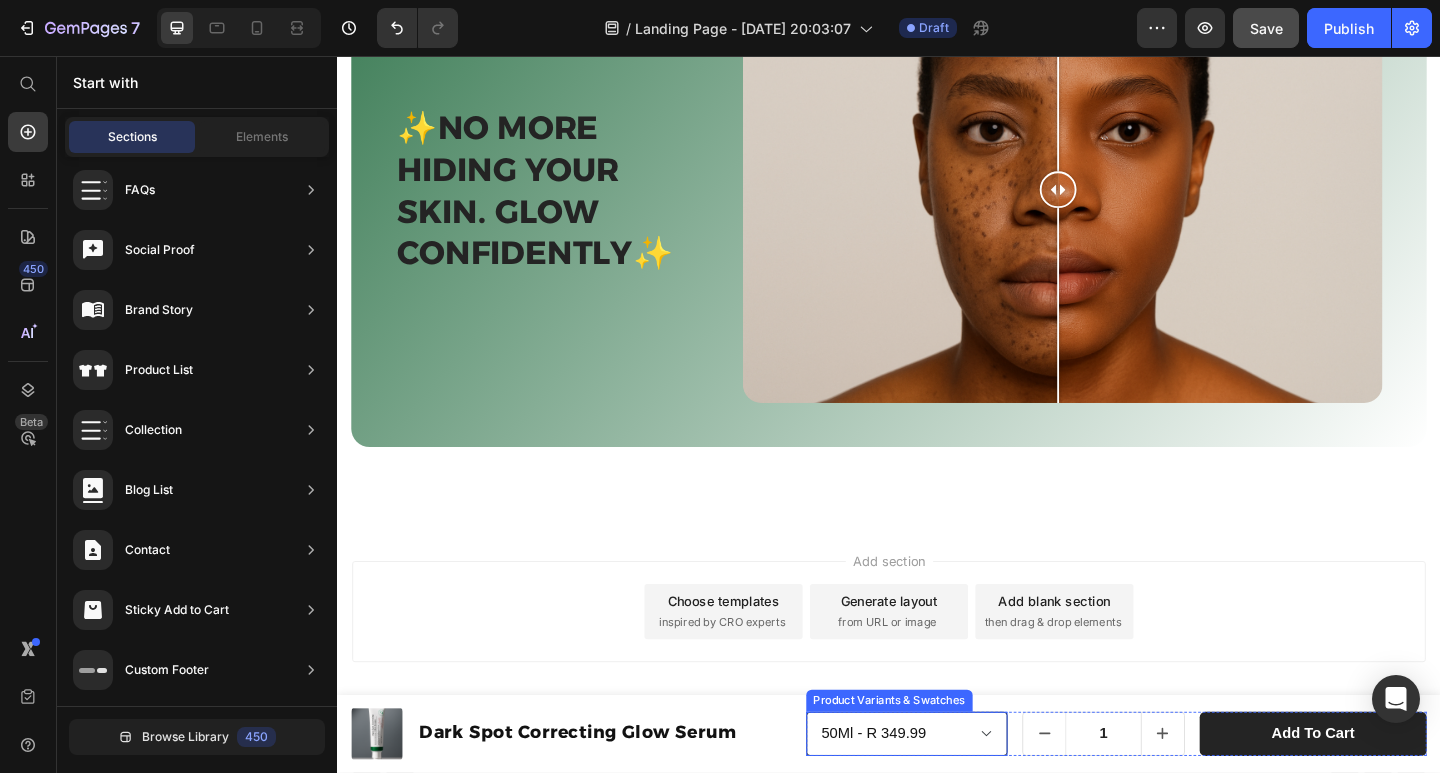 click on "50Ml - R 349.99" at bounding box center (957, 794) 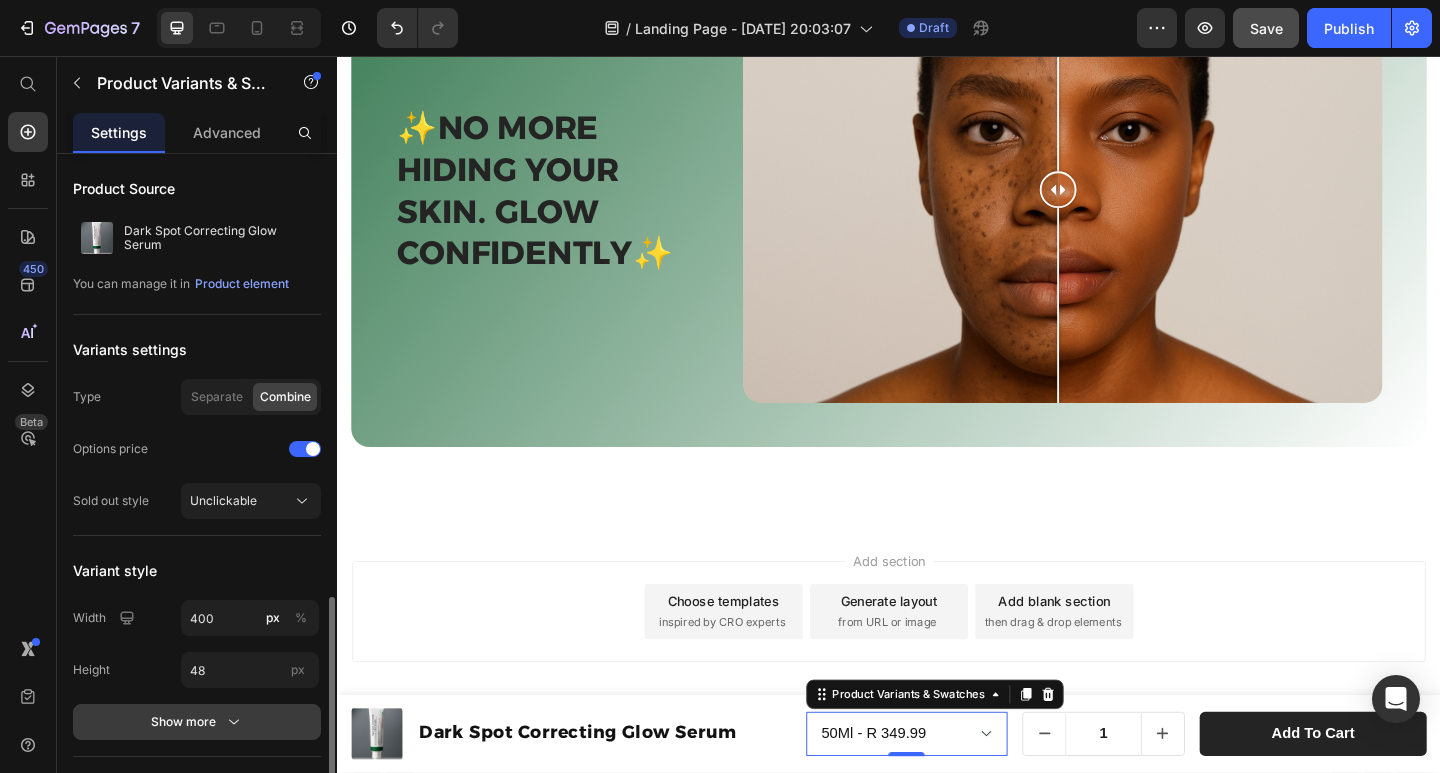 scroll, scrollTop: 300, scrollLeft: 0, axis: vertical 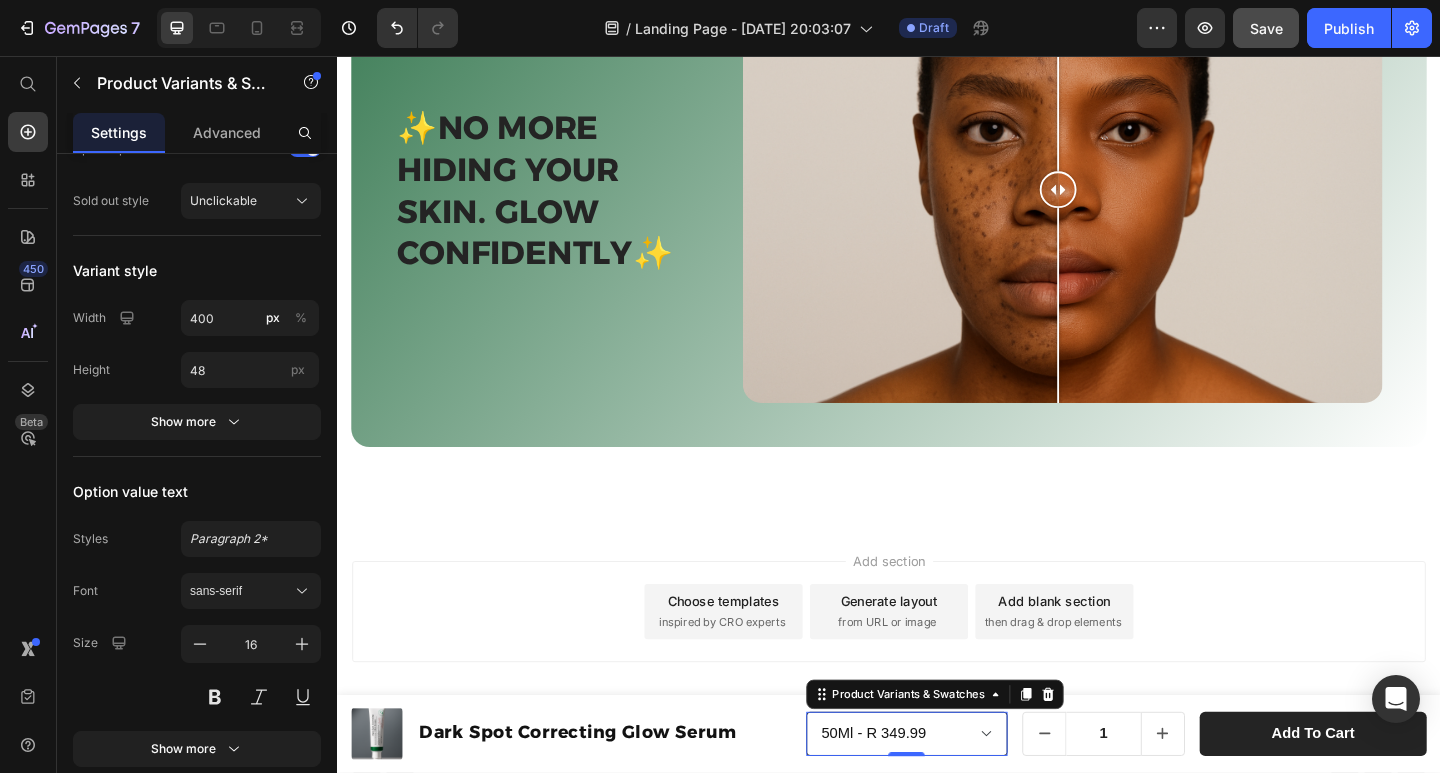 click on "50Ml - R 349.99" at bounding box center [957, 794] 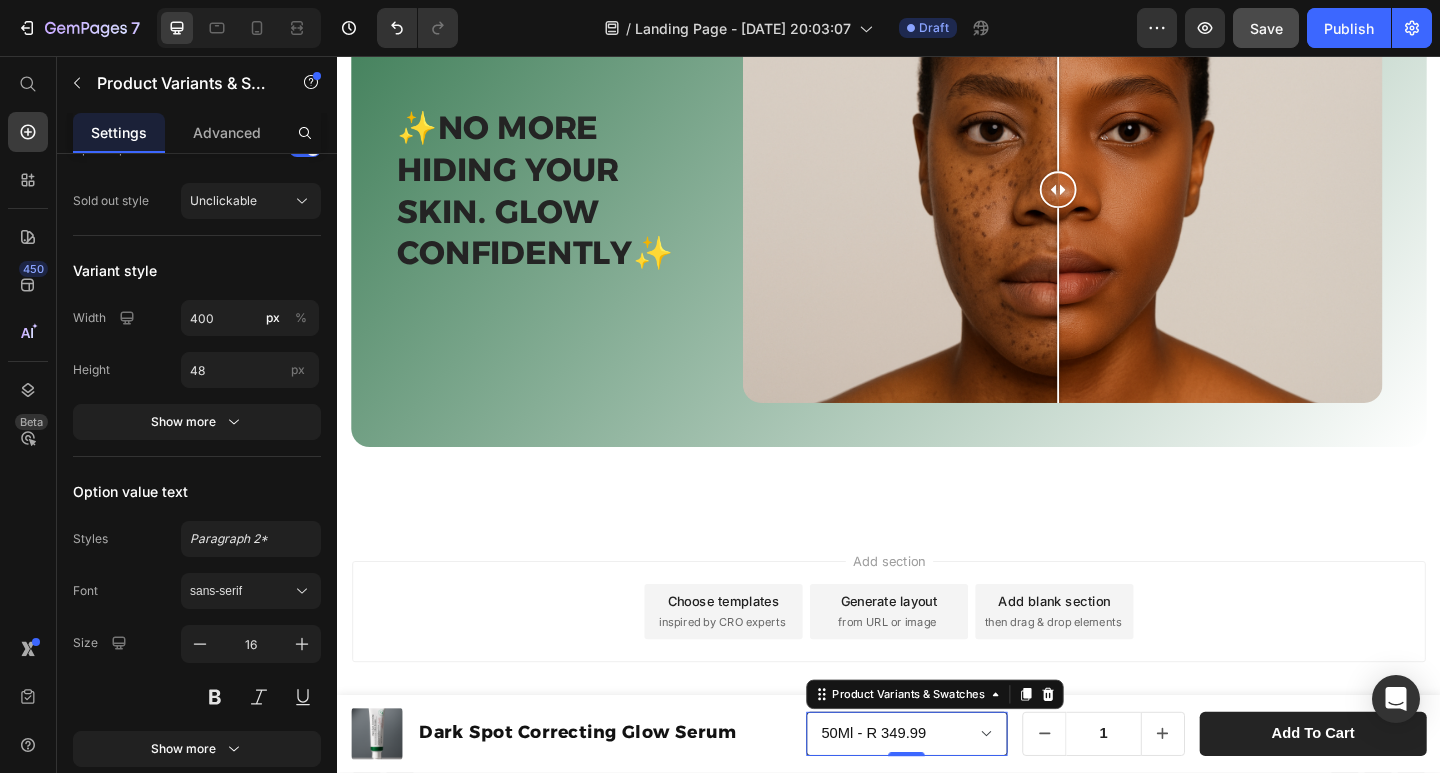 click on "50Ml - R 349.99" at bounding box center (957, 794) 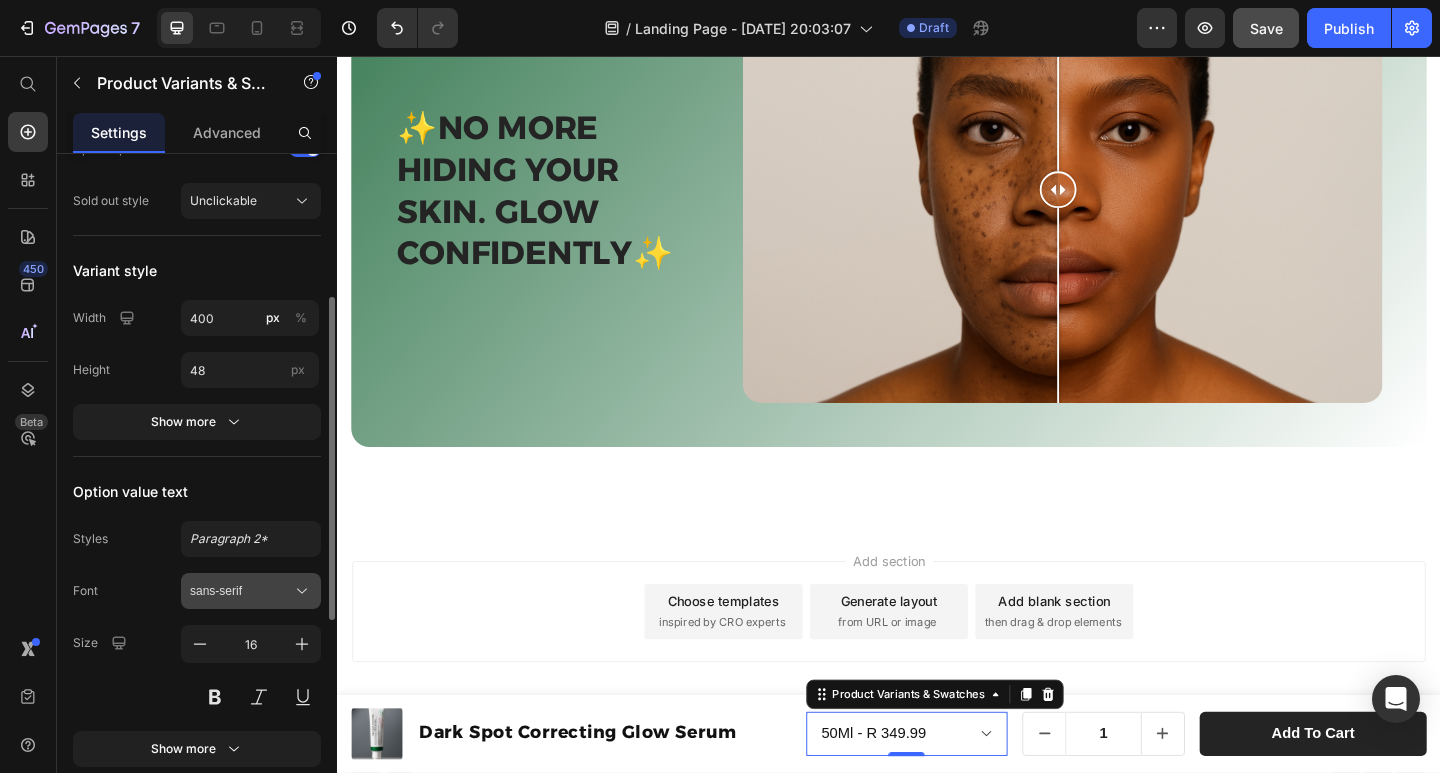 click on "sans-serif" at bounding box center [241, 591] 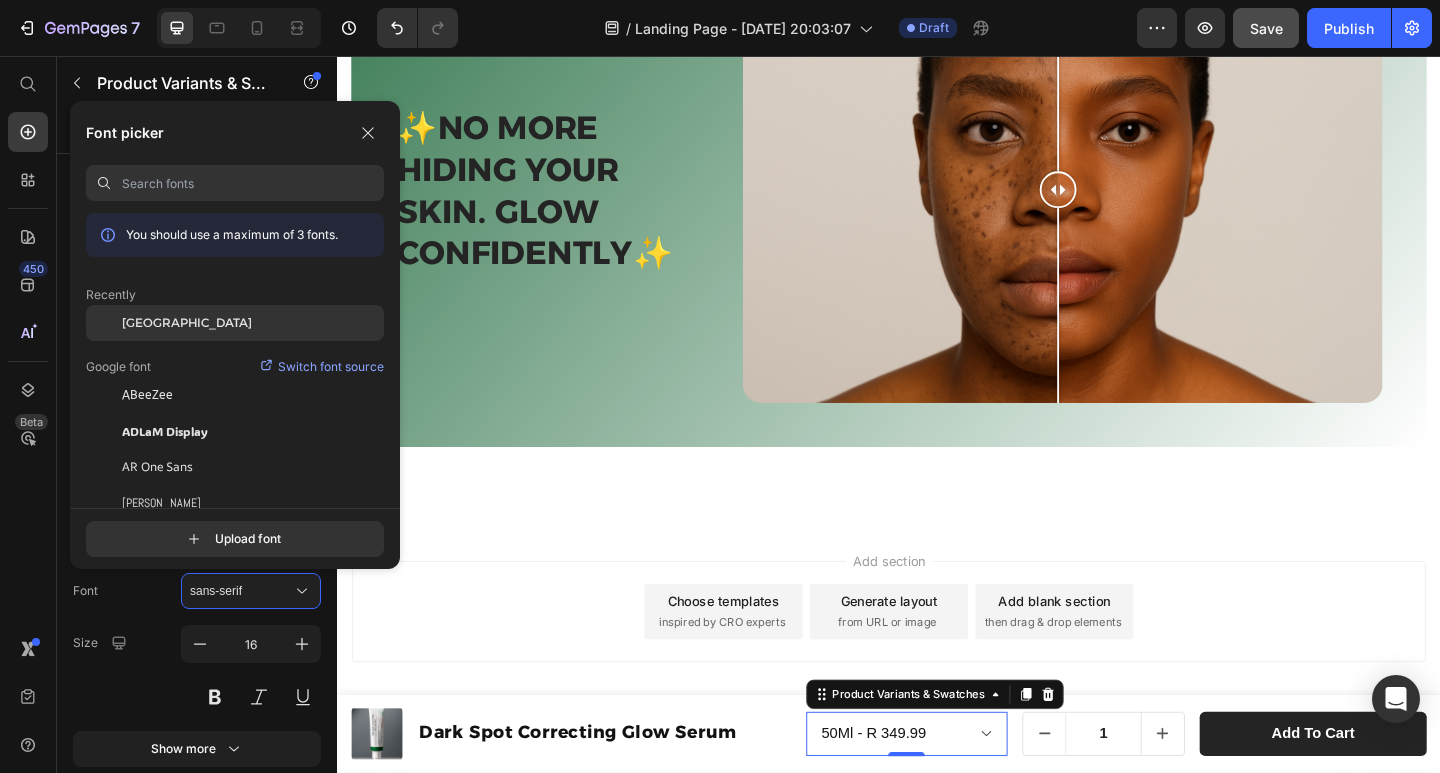 click on "[GEOGRAPHIC_DATA]" at bounding box center [187, 323] 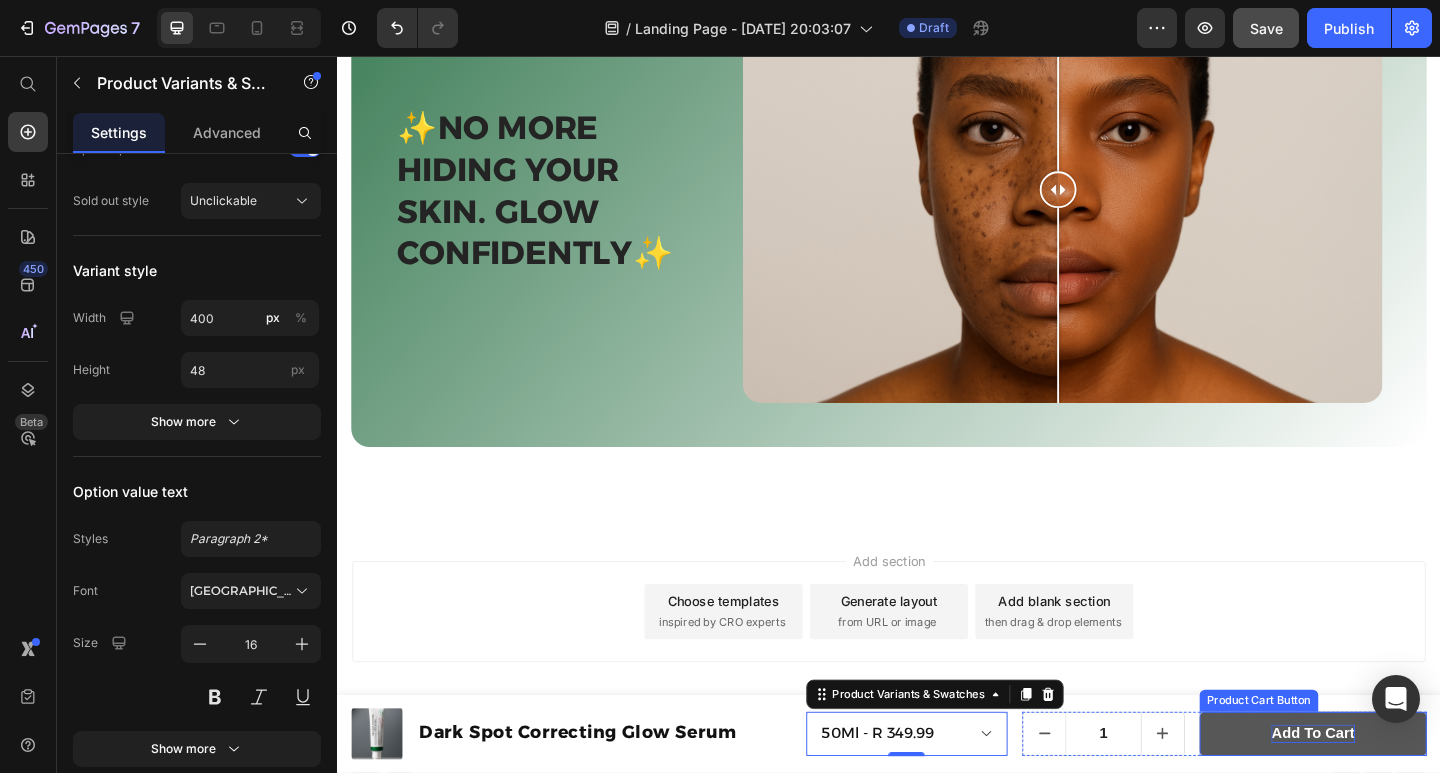 click on "add to cart" at bounding box center [1398, 794] 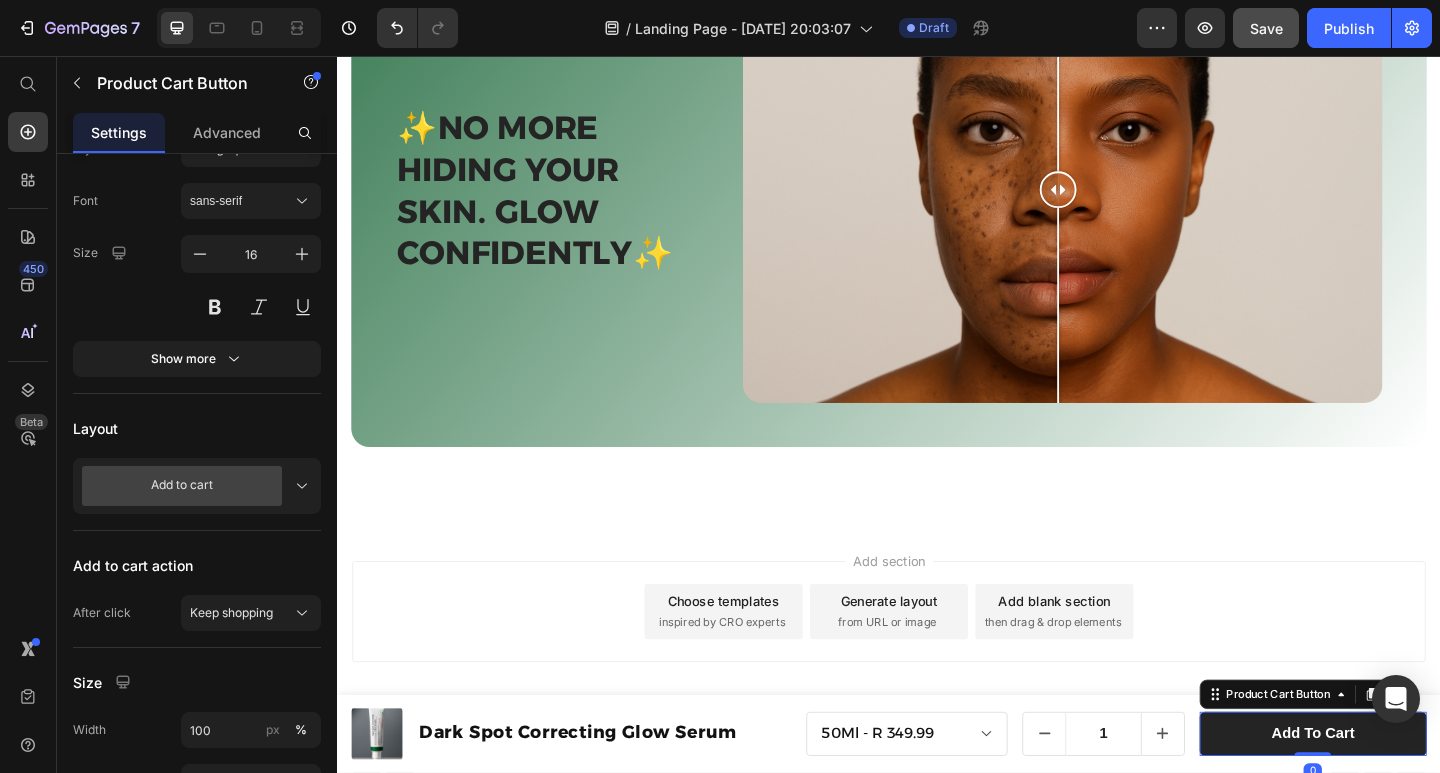 scroll, scrollTop: 0, scrollLeft: 0, axis: both 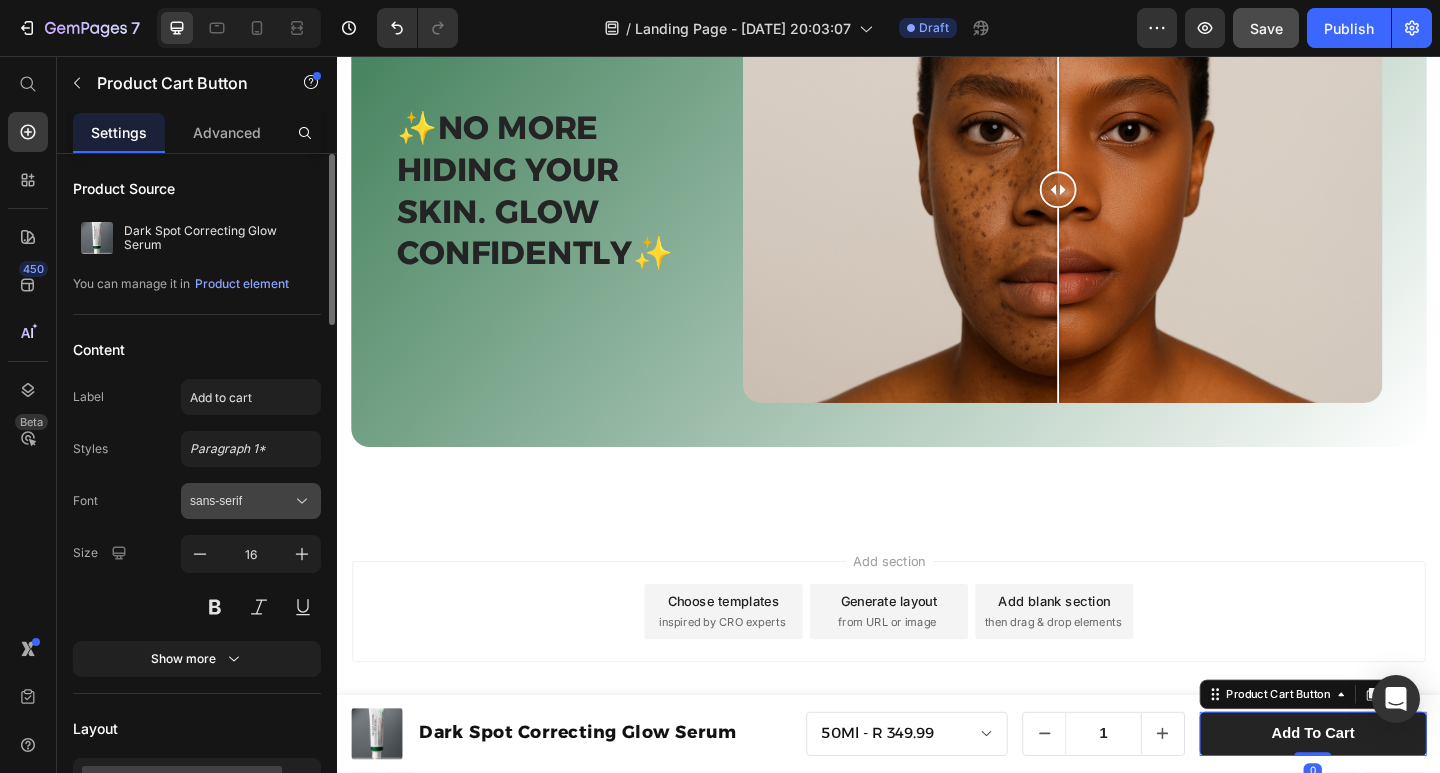 click on "sans-serif" at bounding box center [251, 501] 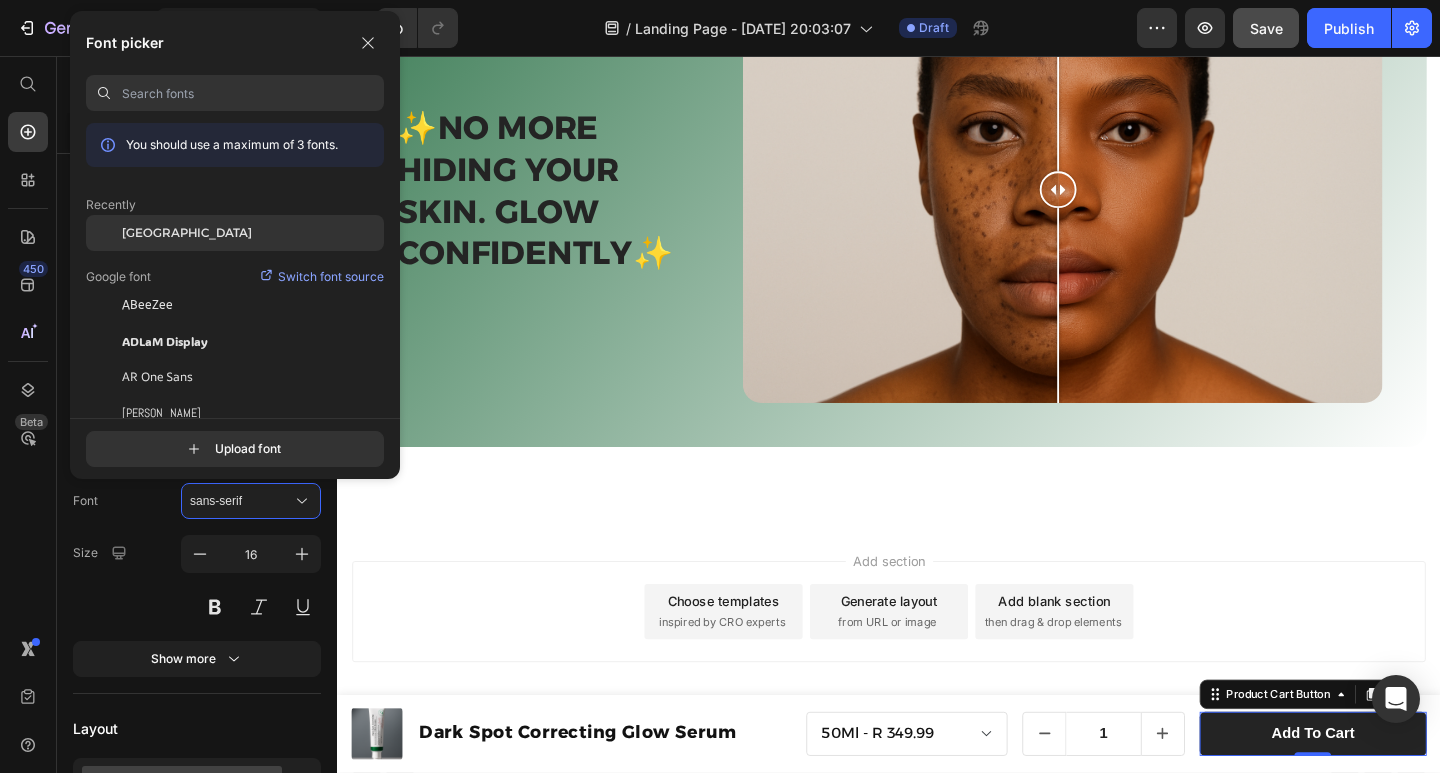 click on "[GEOGRAPHIC_DATA]" 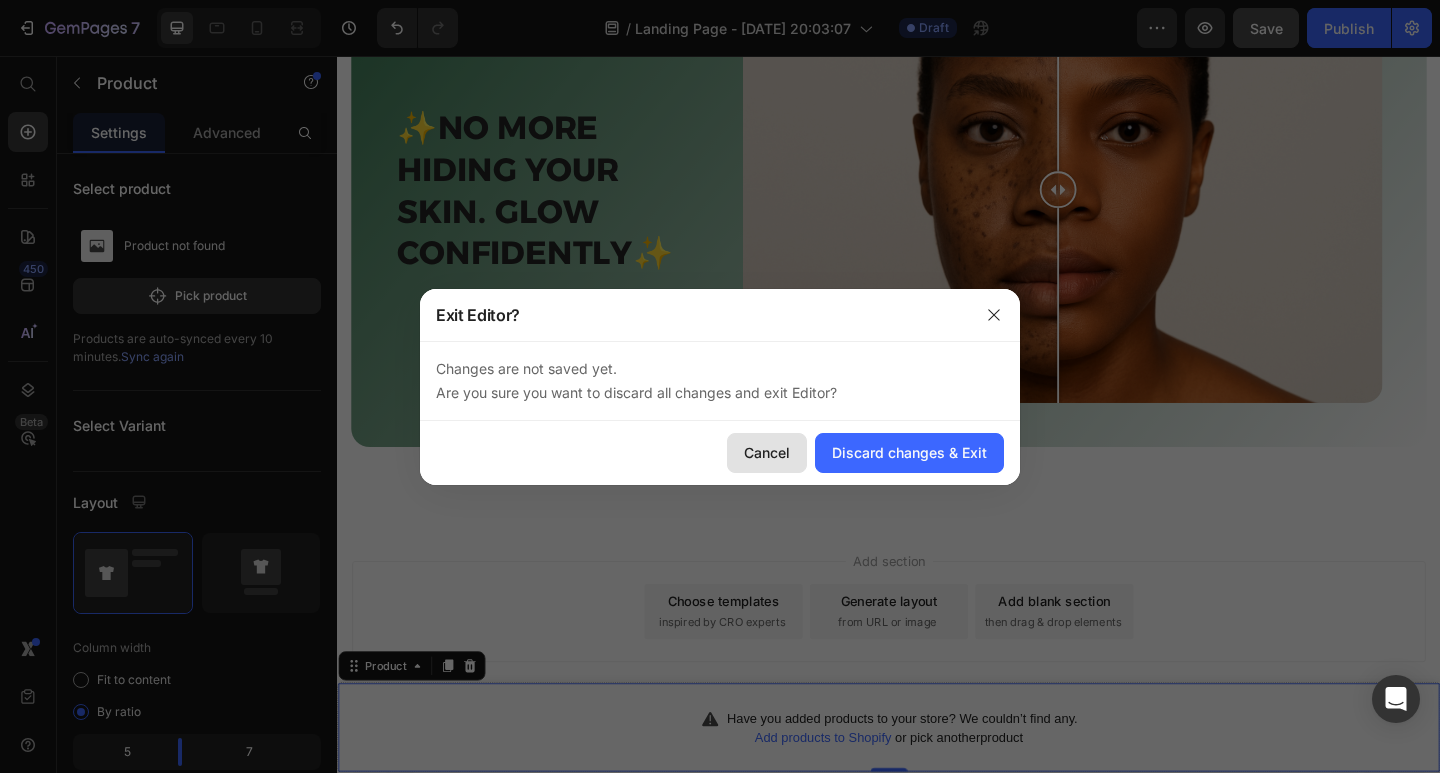 click on "Cancel" at bounding box center (767, 452) 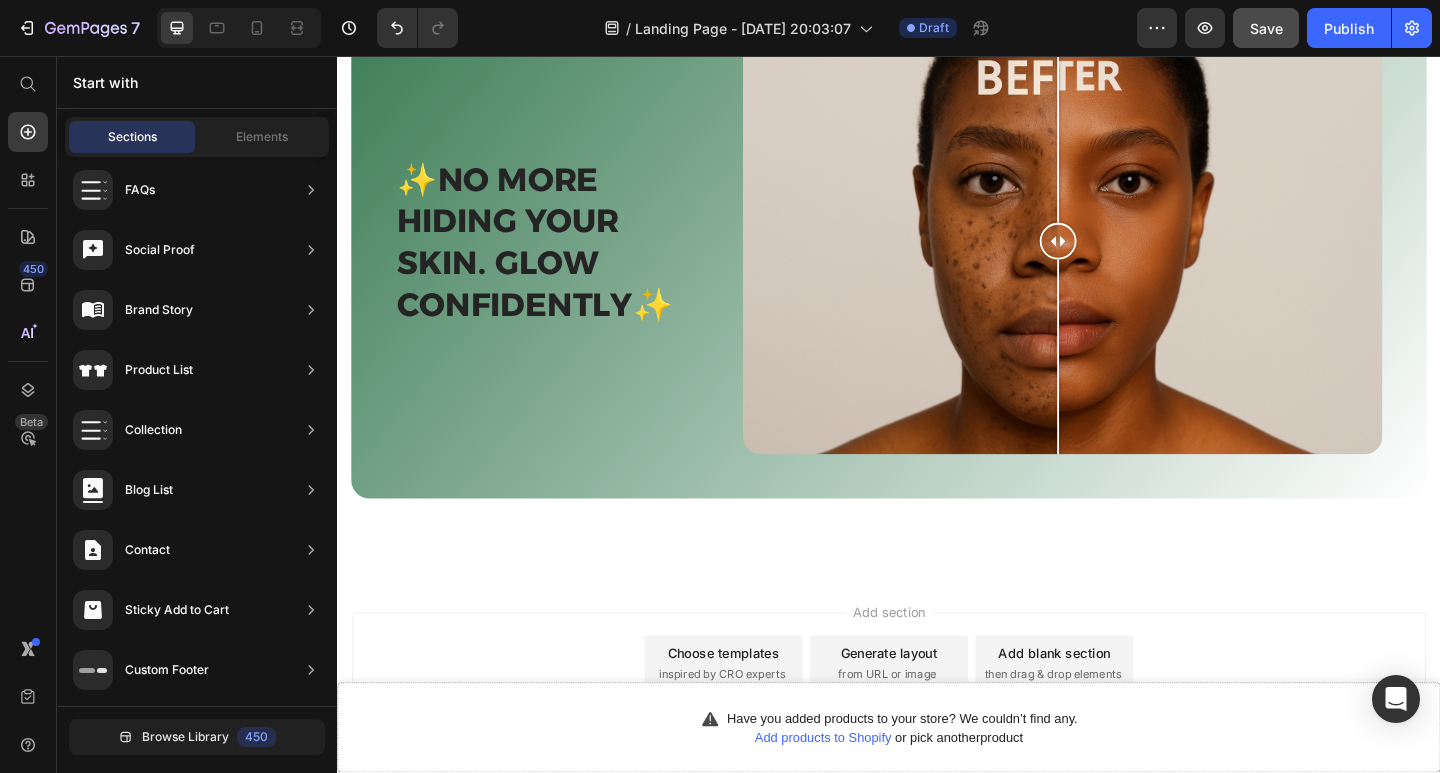 scroll, scrollTop: 2001, scrollLeft: 0, axis: vertical 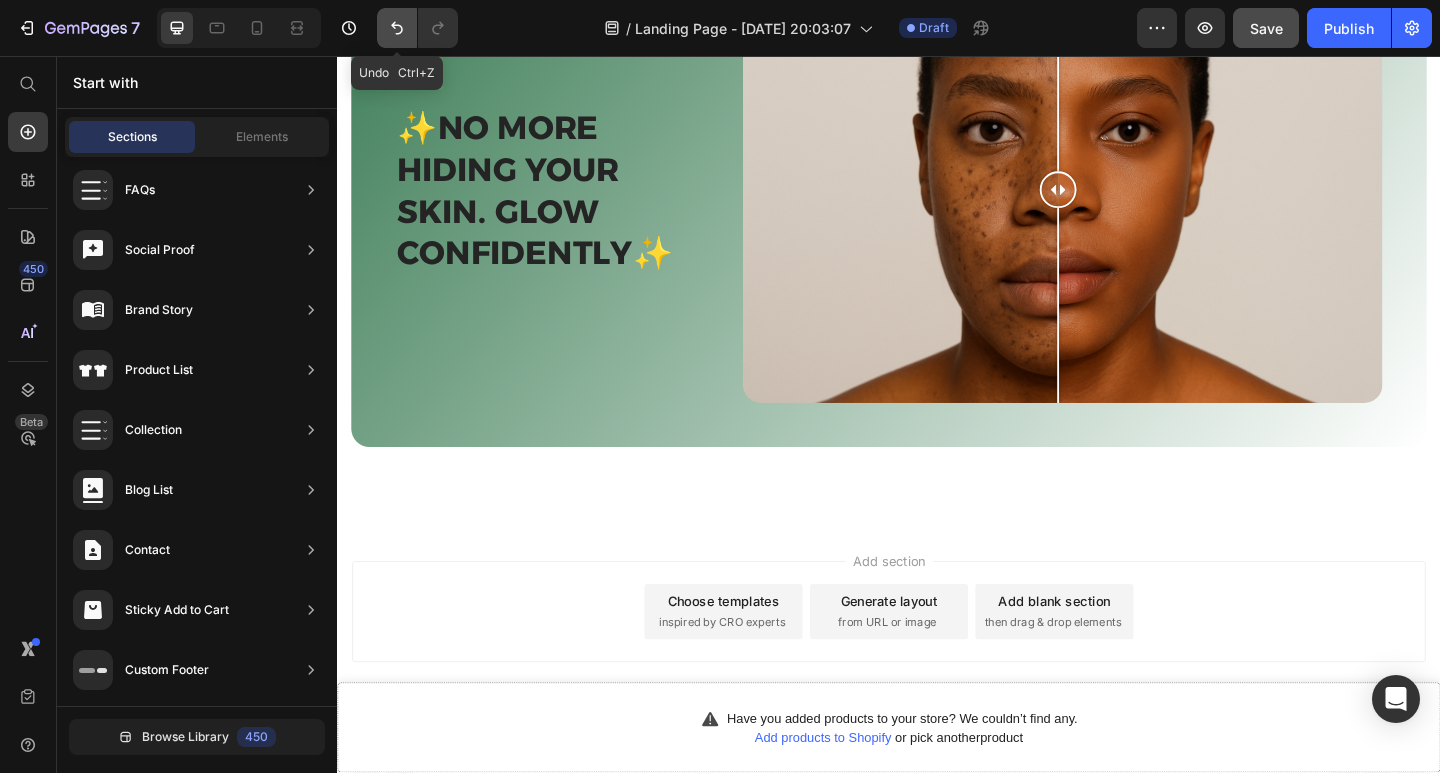 click 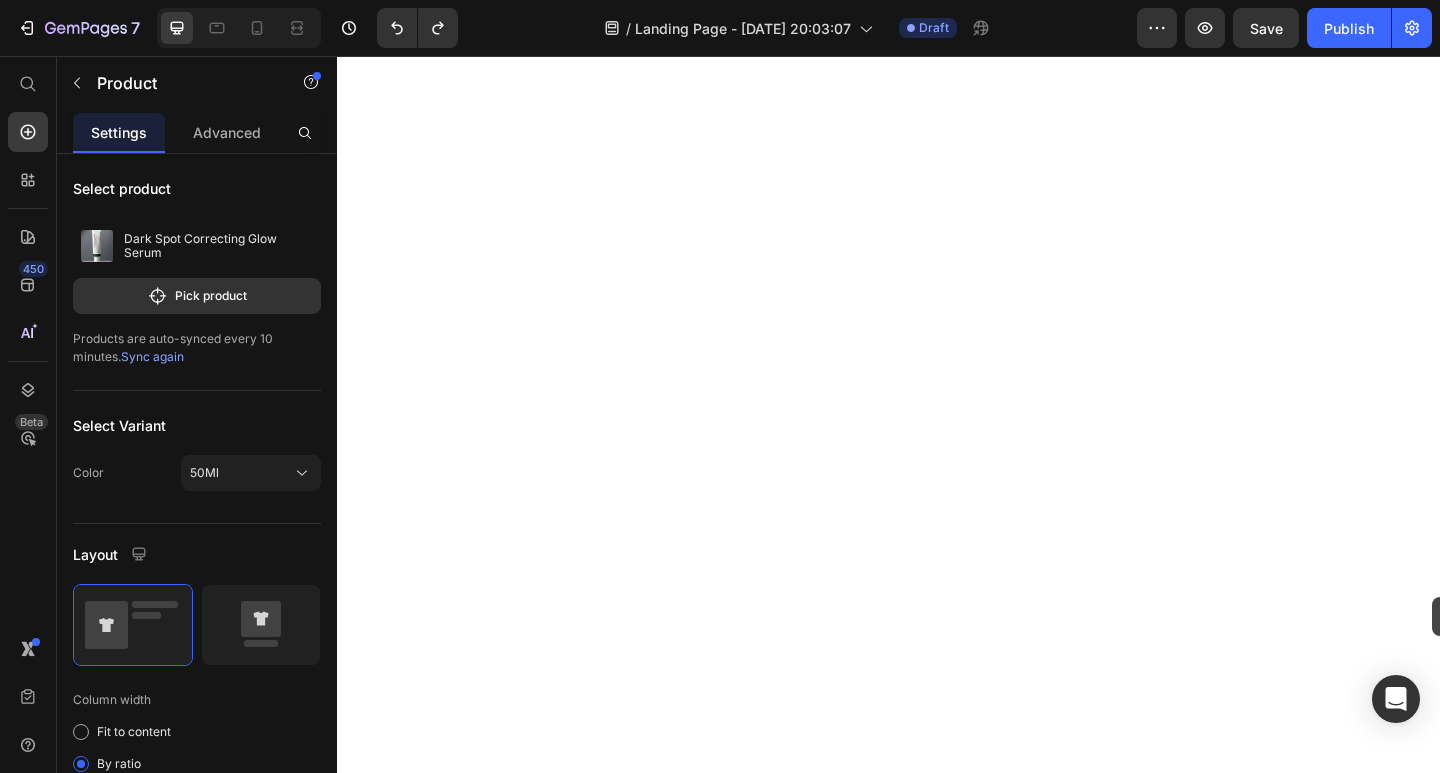 scroll, scrollTop: 0, scrollLeft: 0, axis: both 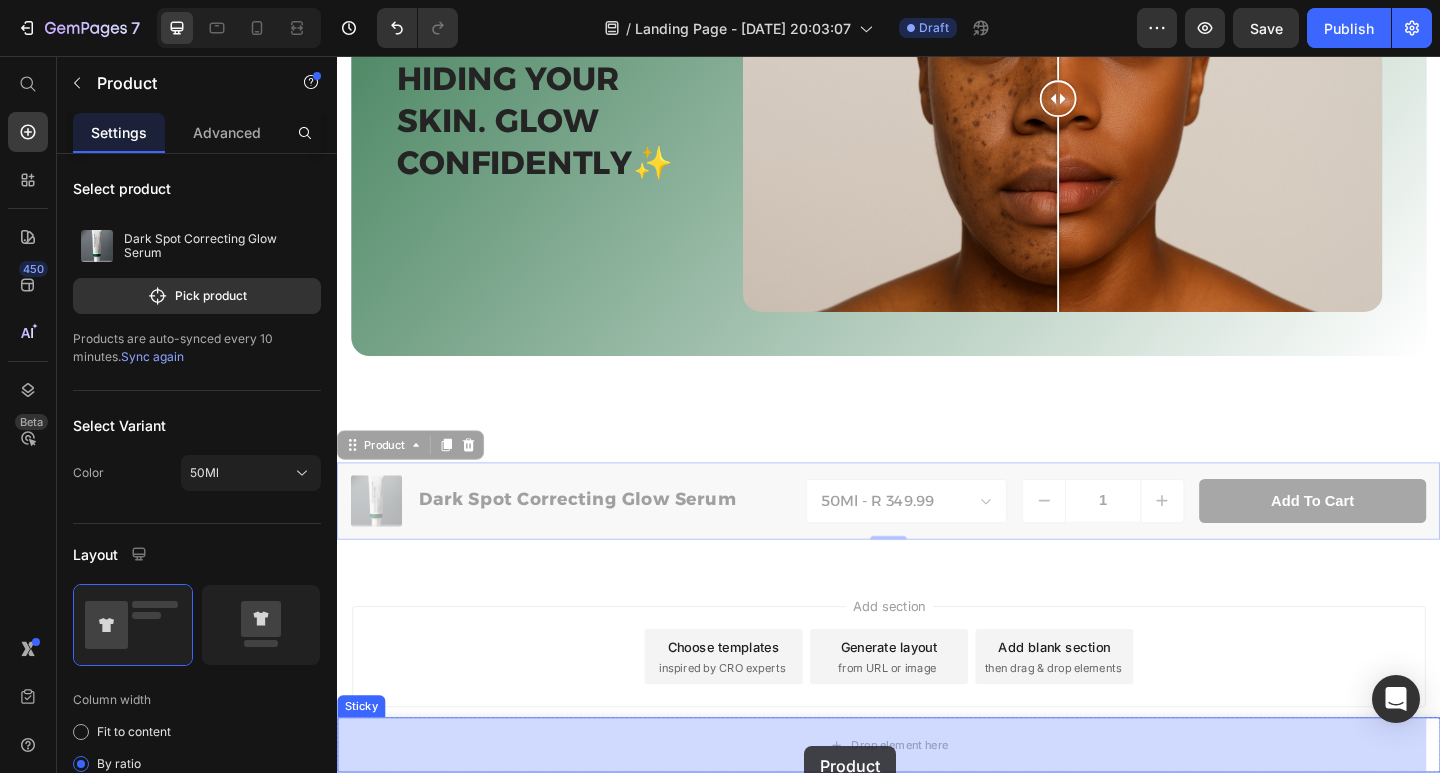 drag, startPoint x: 830, startPoint y: 643, endPoint x: 842, endPoint y: 777, distance: 134.53624 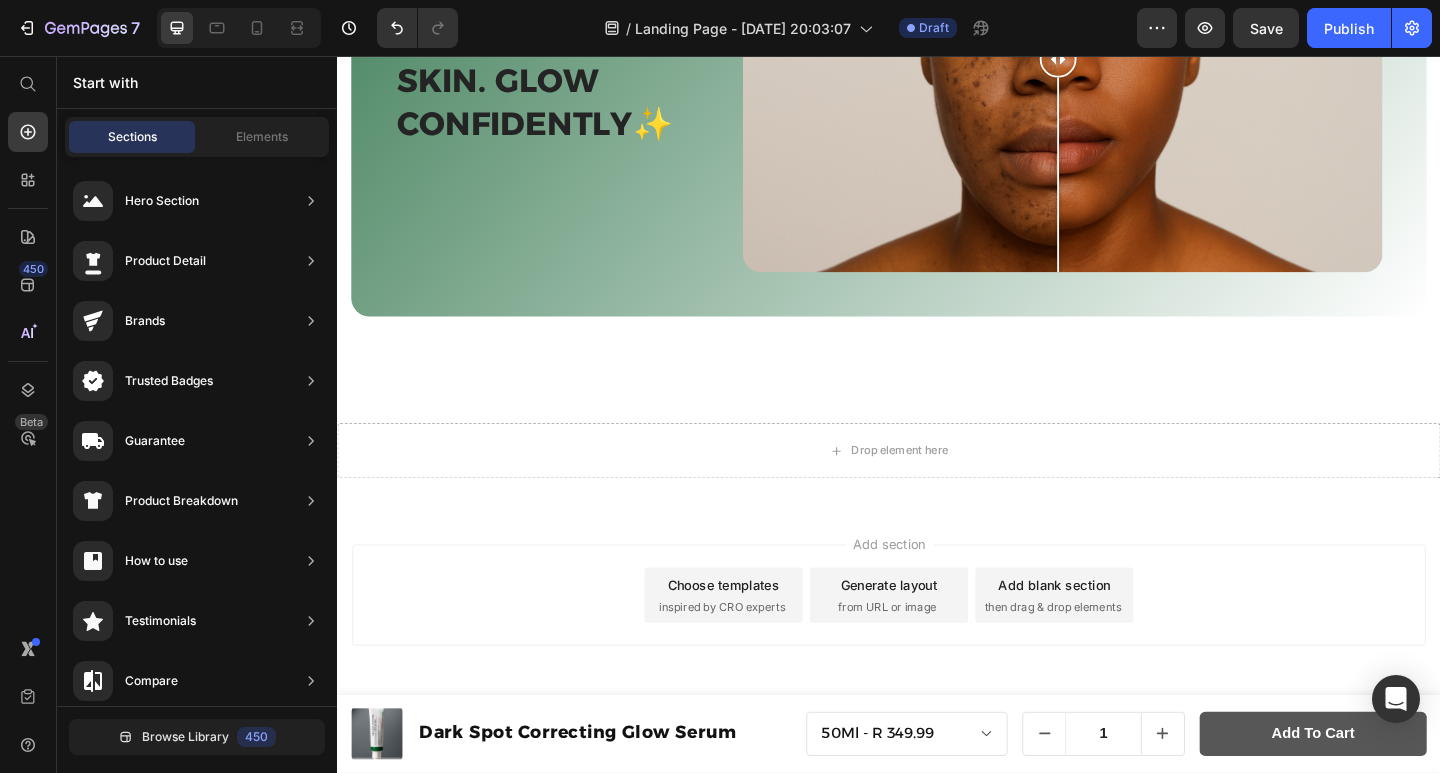 scroll, scrollTop: 2125, scrollLeft: 0, axis: vertical 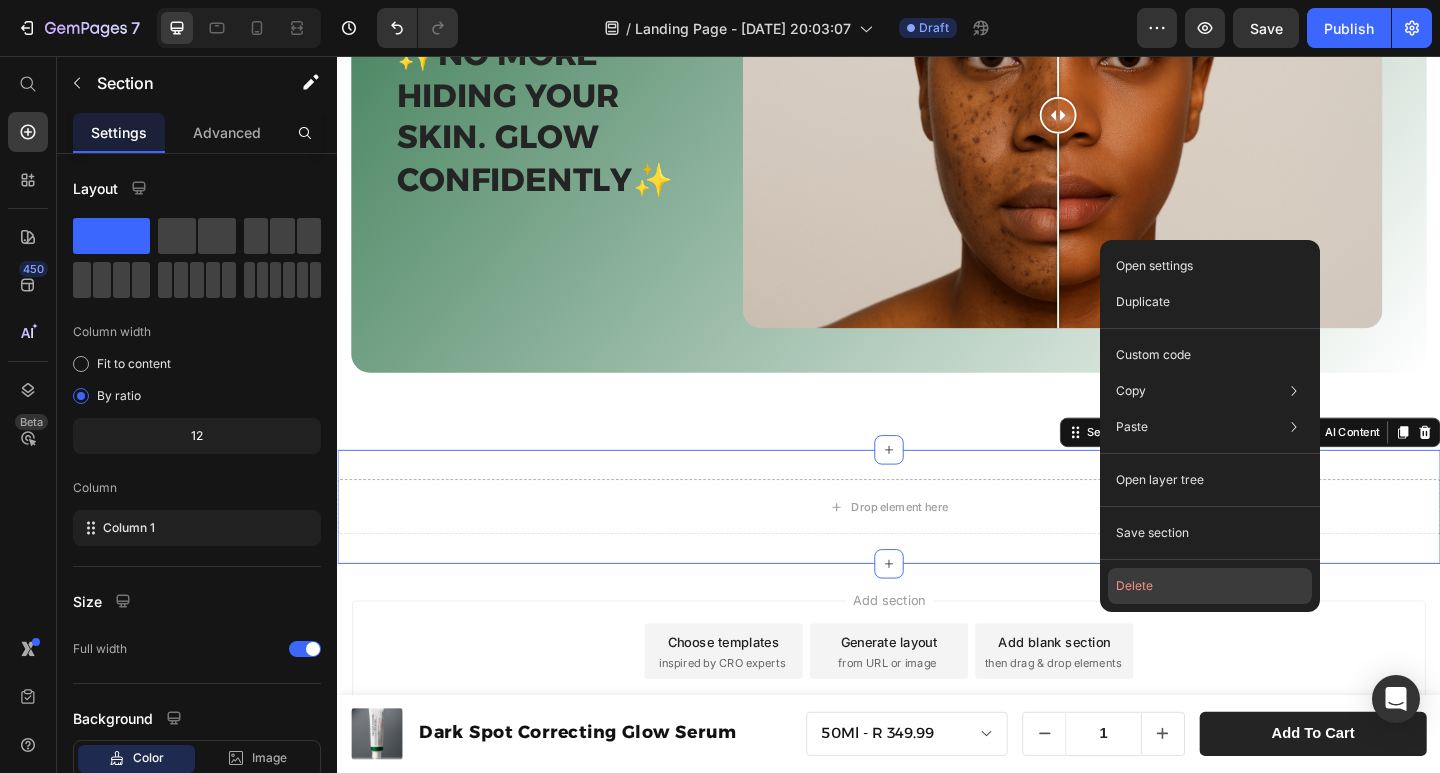 click on "Delete" 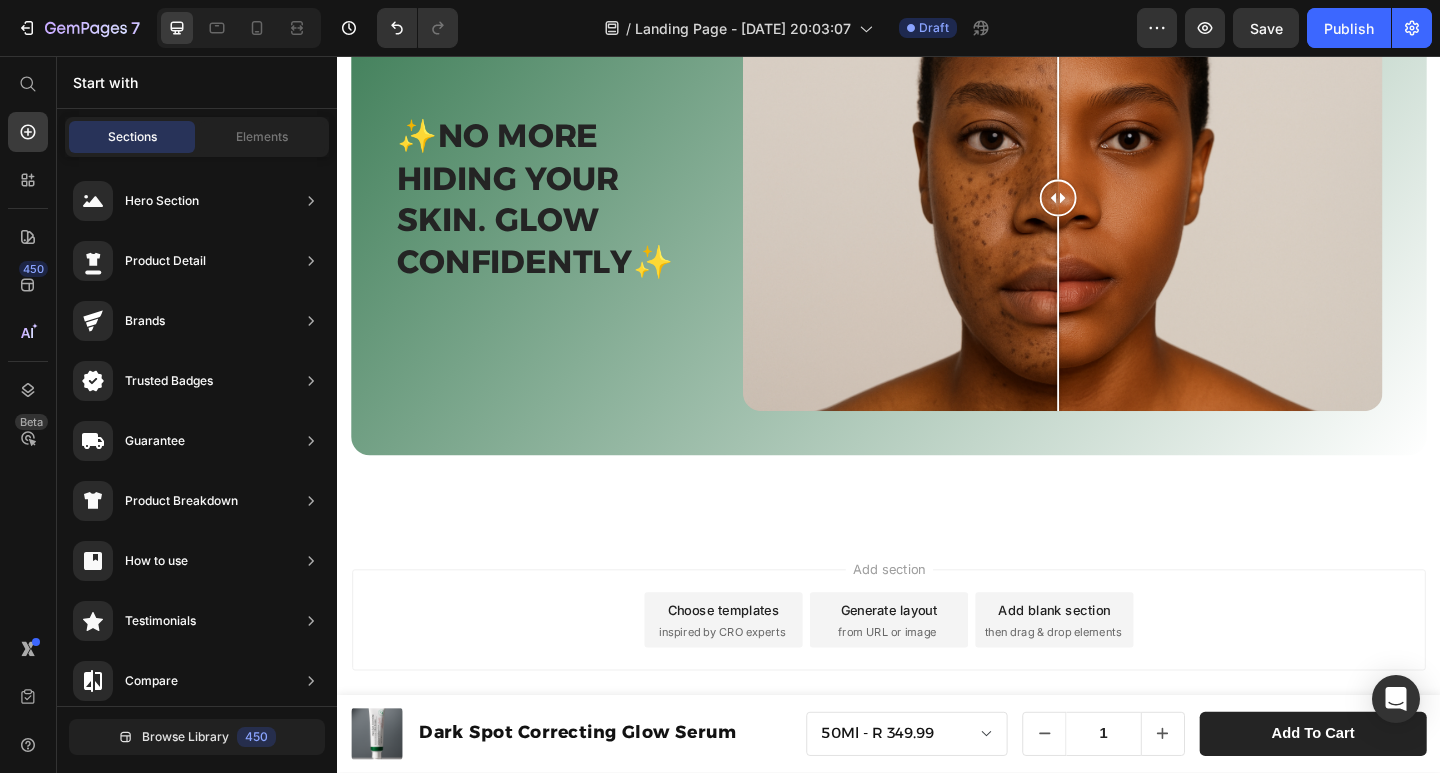scroll, scrollTop: 2001, scrollLeft: 0, axis: vertical 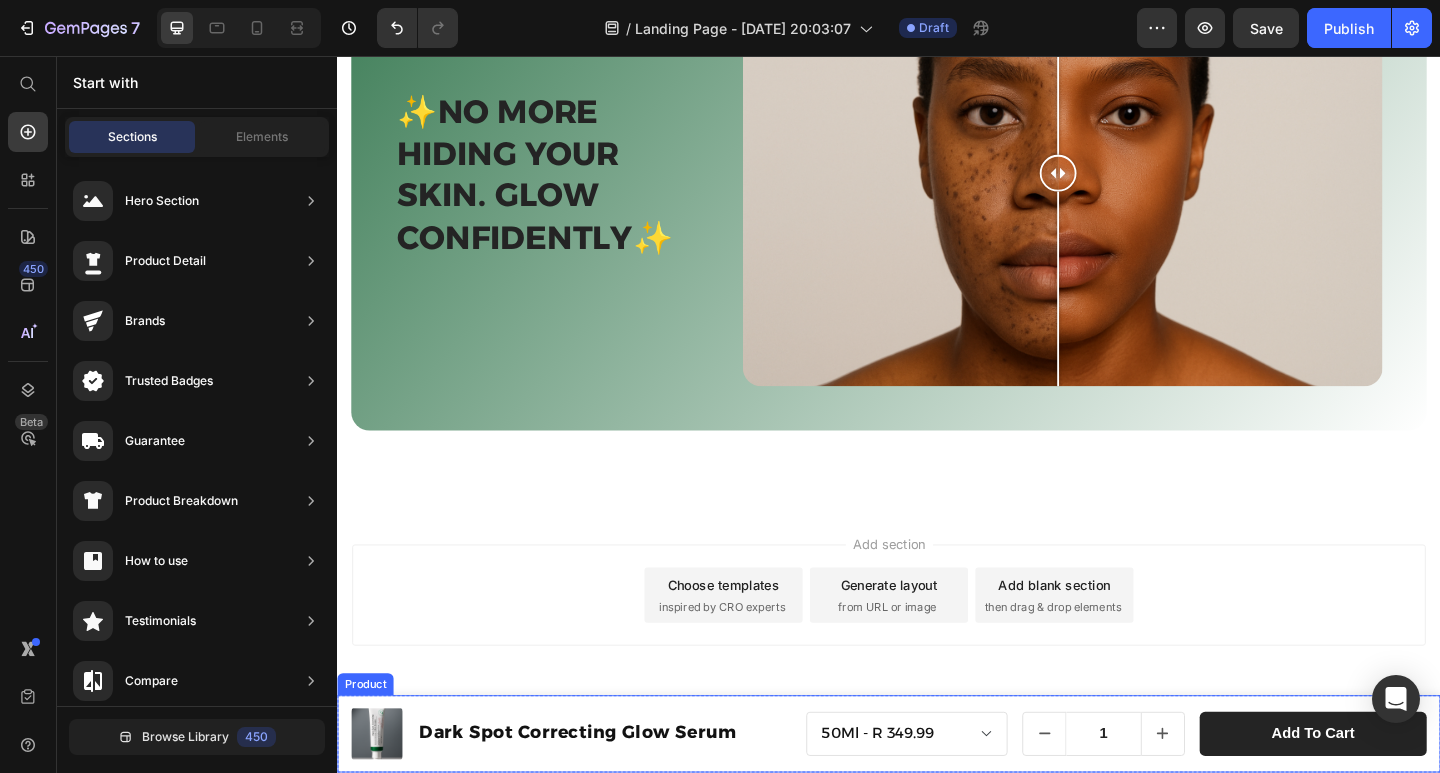 click on "Product Images Dark Spot Correcting Glow Serum Product Title Row 50Ml - R 349.99  Product Variants & Swatches 1 Product Quantity add to cart Product Cart Button Row Row Product" at bounding box center [937, 794] 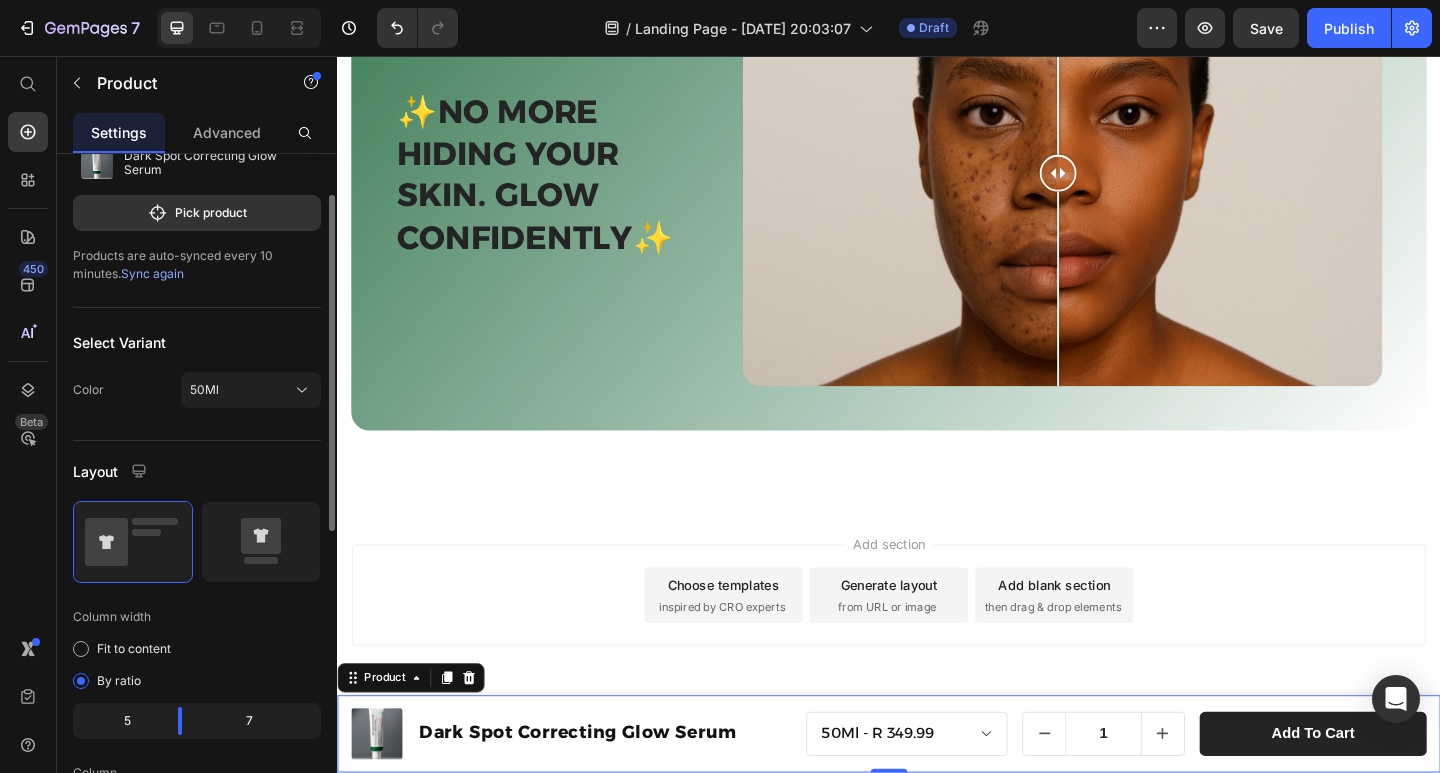 scroll, scrollTop: 0, scrollLeft: 0, axis: both 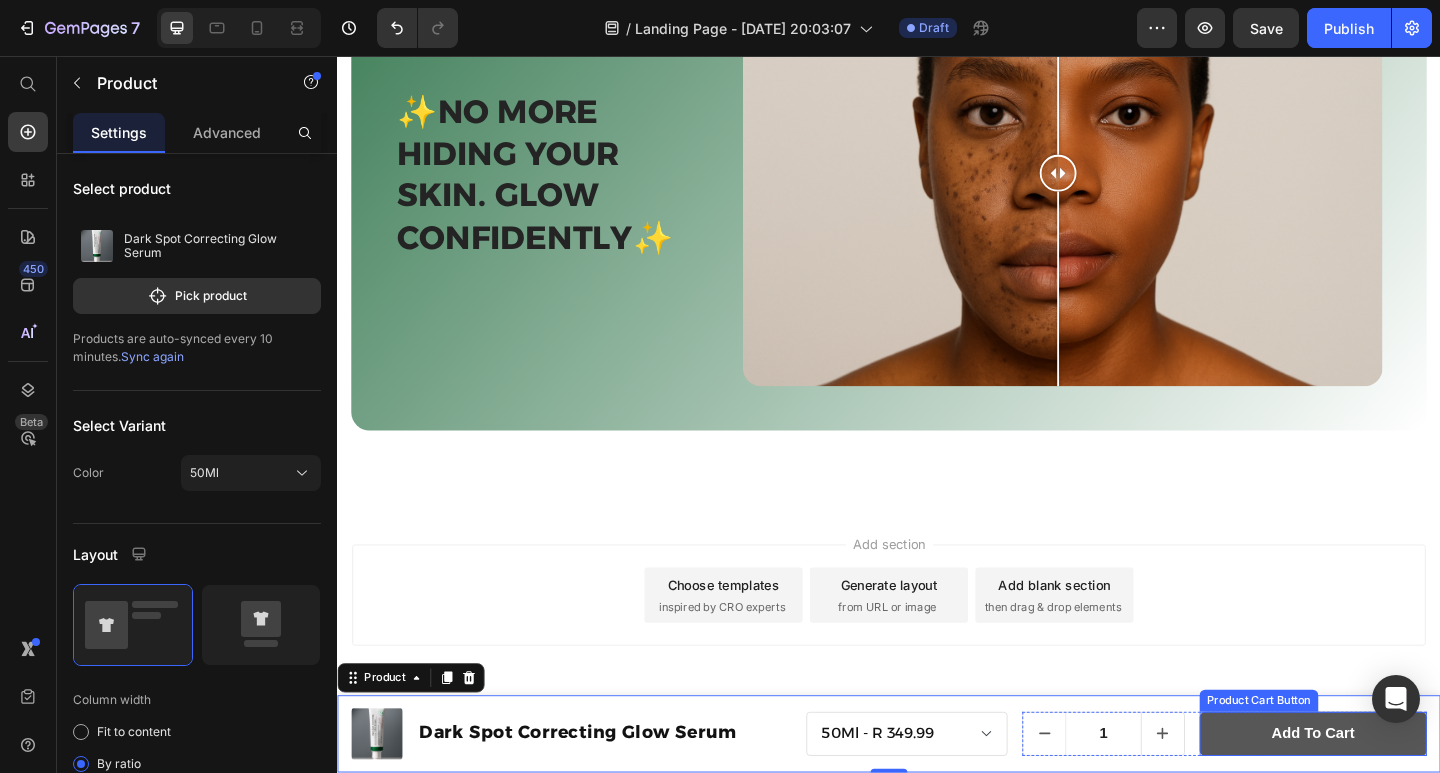 click on "add to cart" at bounding box center [1398, 794] 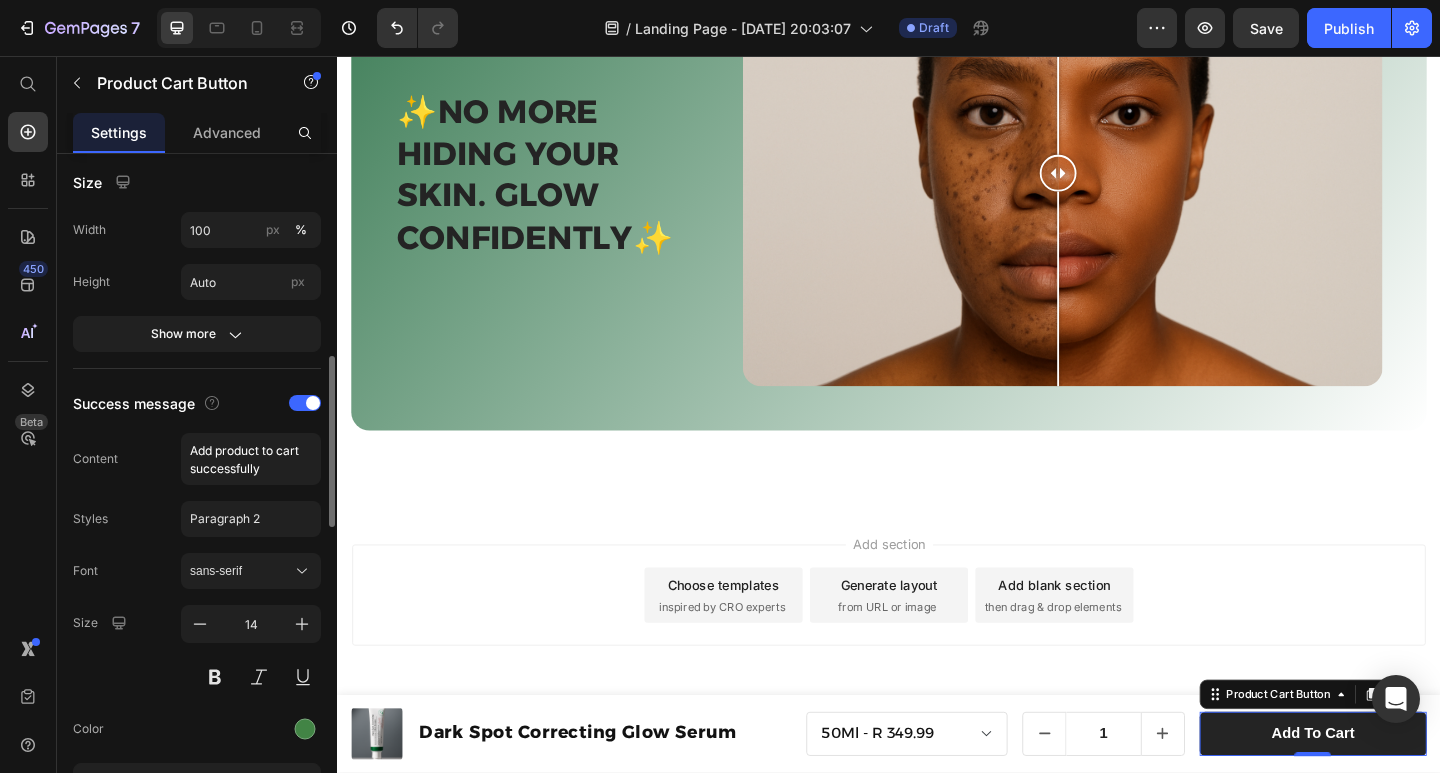 scroll, scrollTop: 1000, scrollLeft: 0, axis: vertical 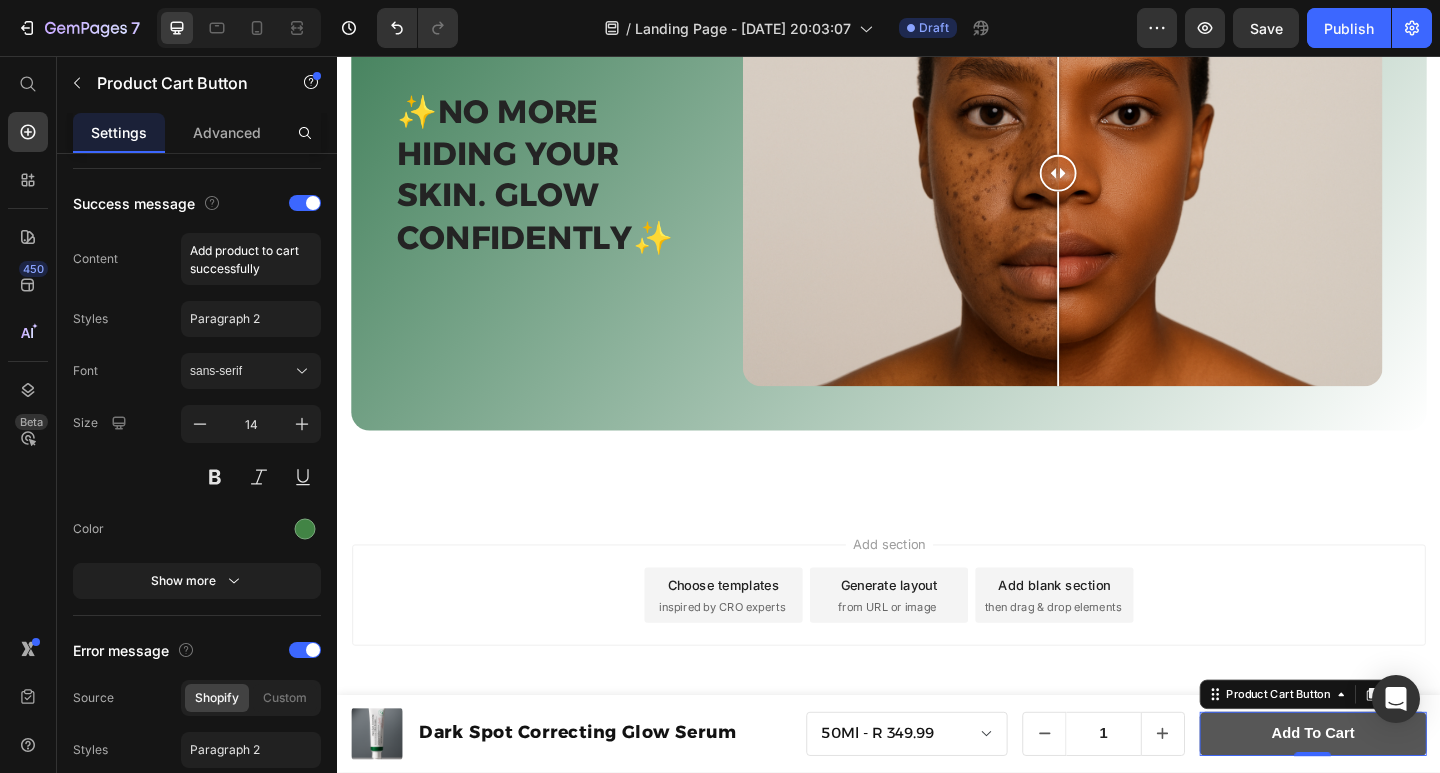 click on "add to cart" at bounding box center (1398, 794) 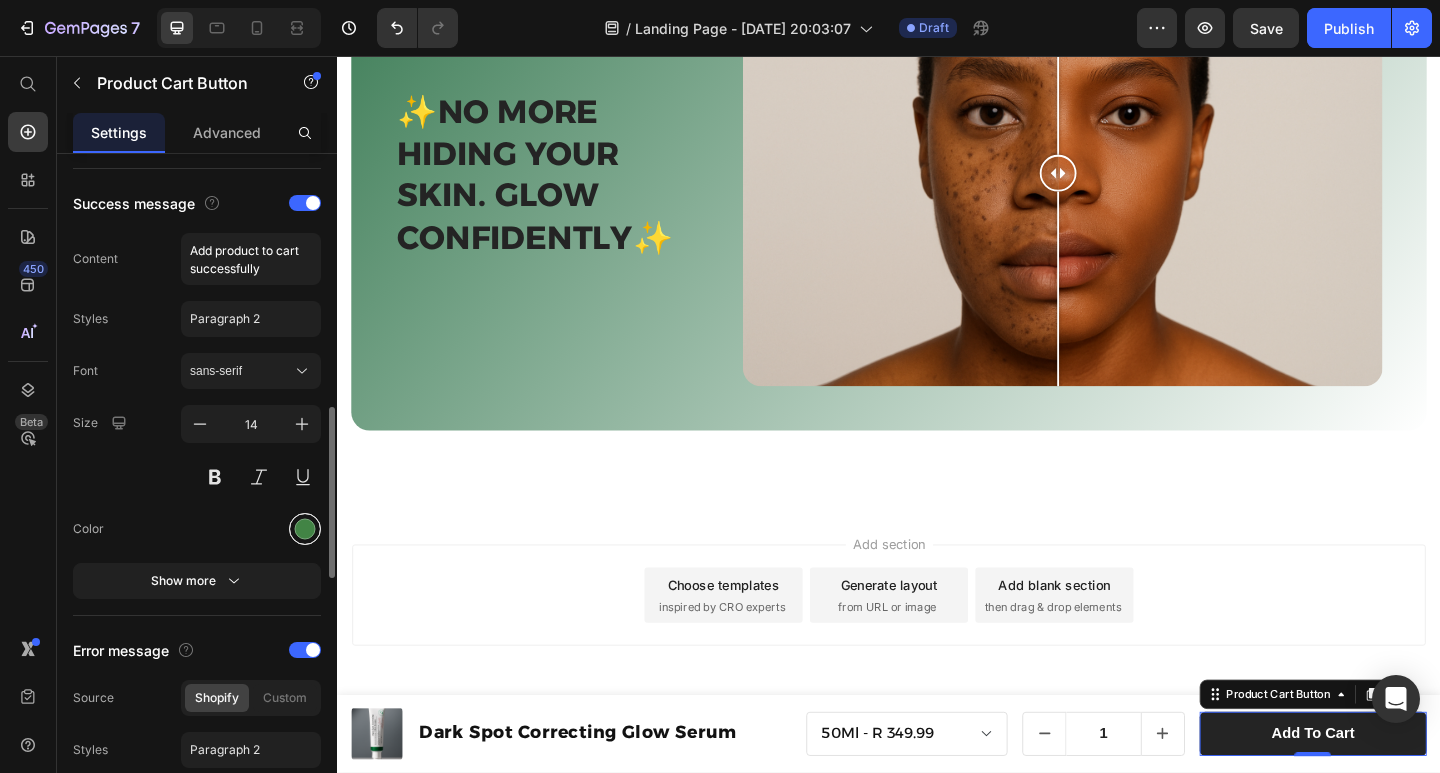 click at bounding box center (305, 529) 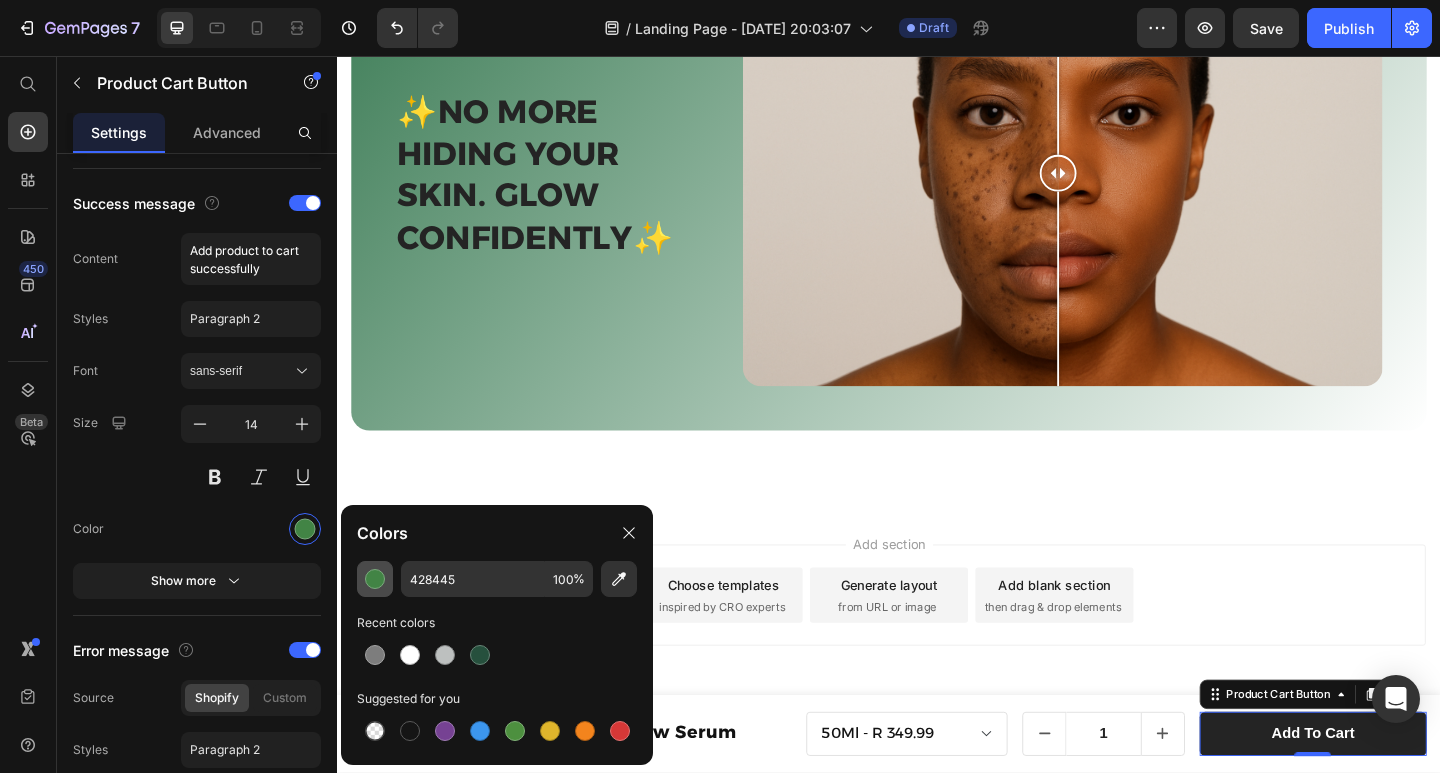 click at bounding box center [375, 579] 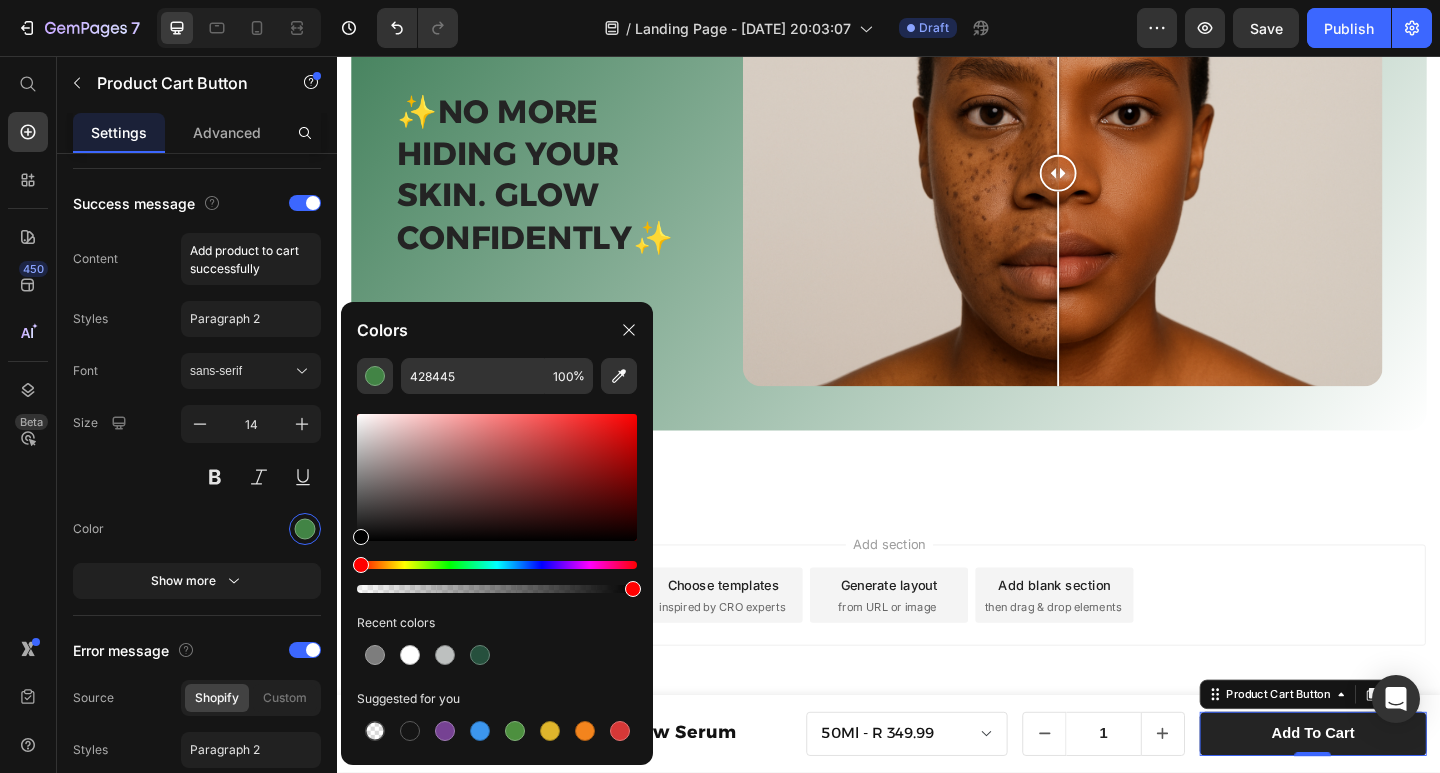 click at bounding box center [497, 655] 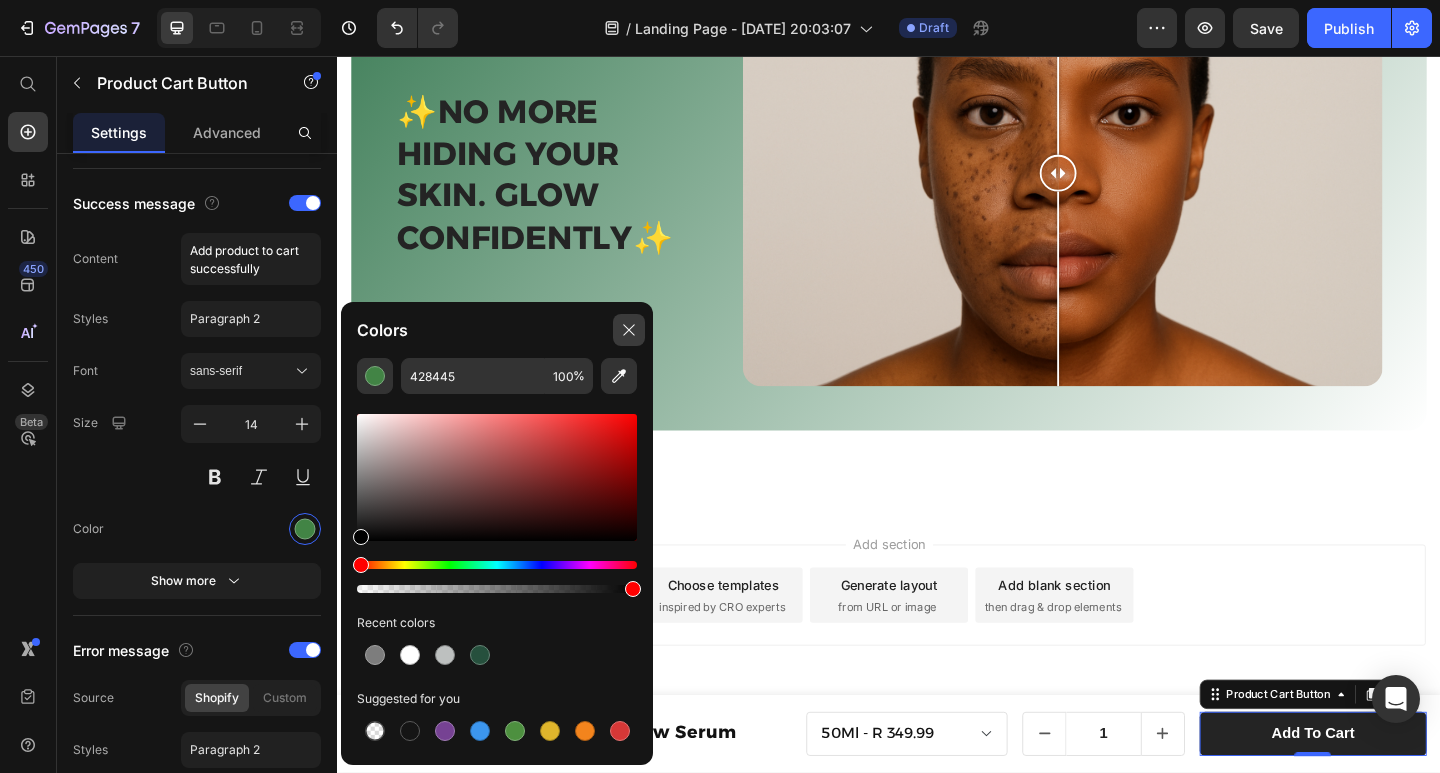 click at bounding box center [629, 330] 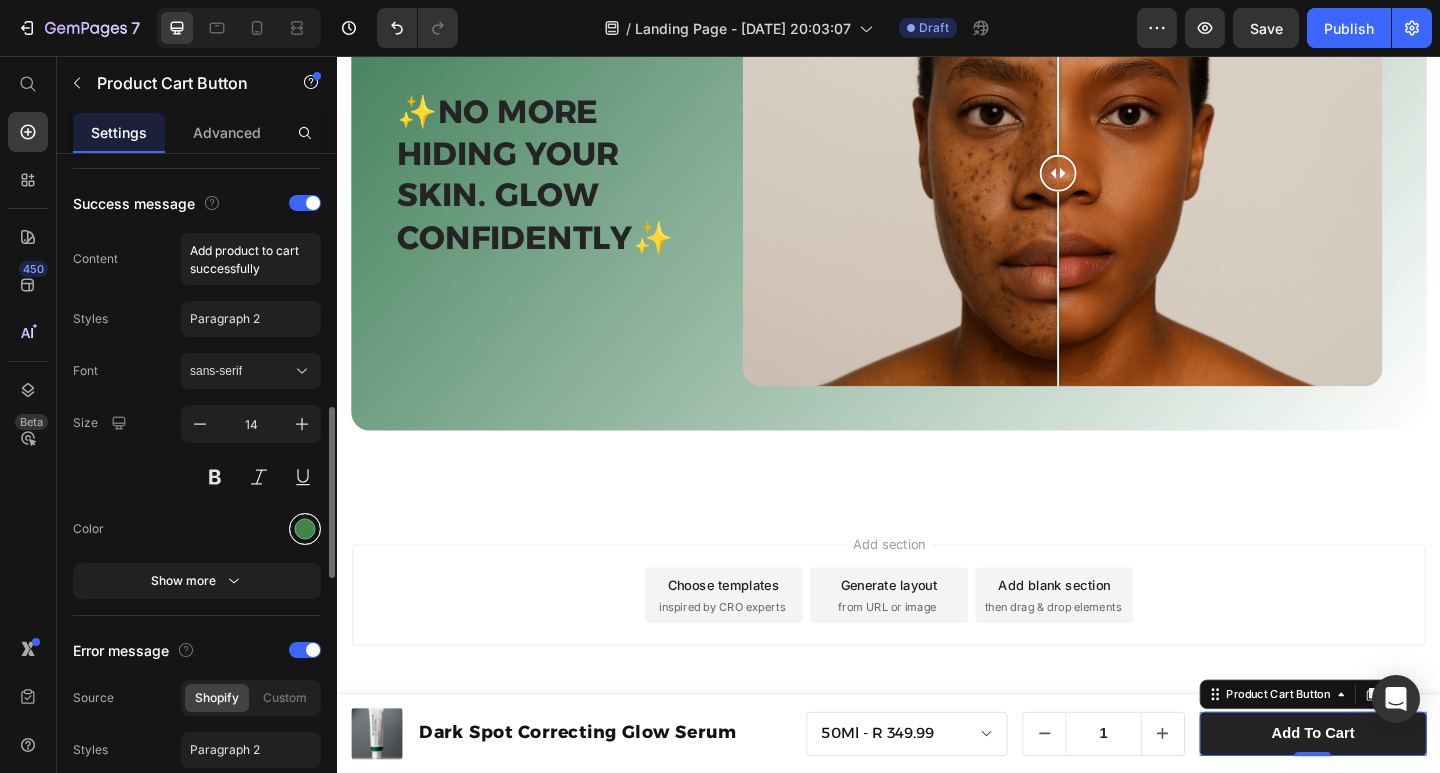 click at bounding box center (305, 529) 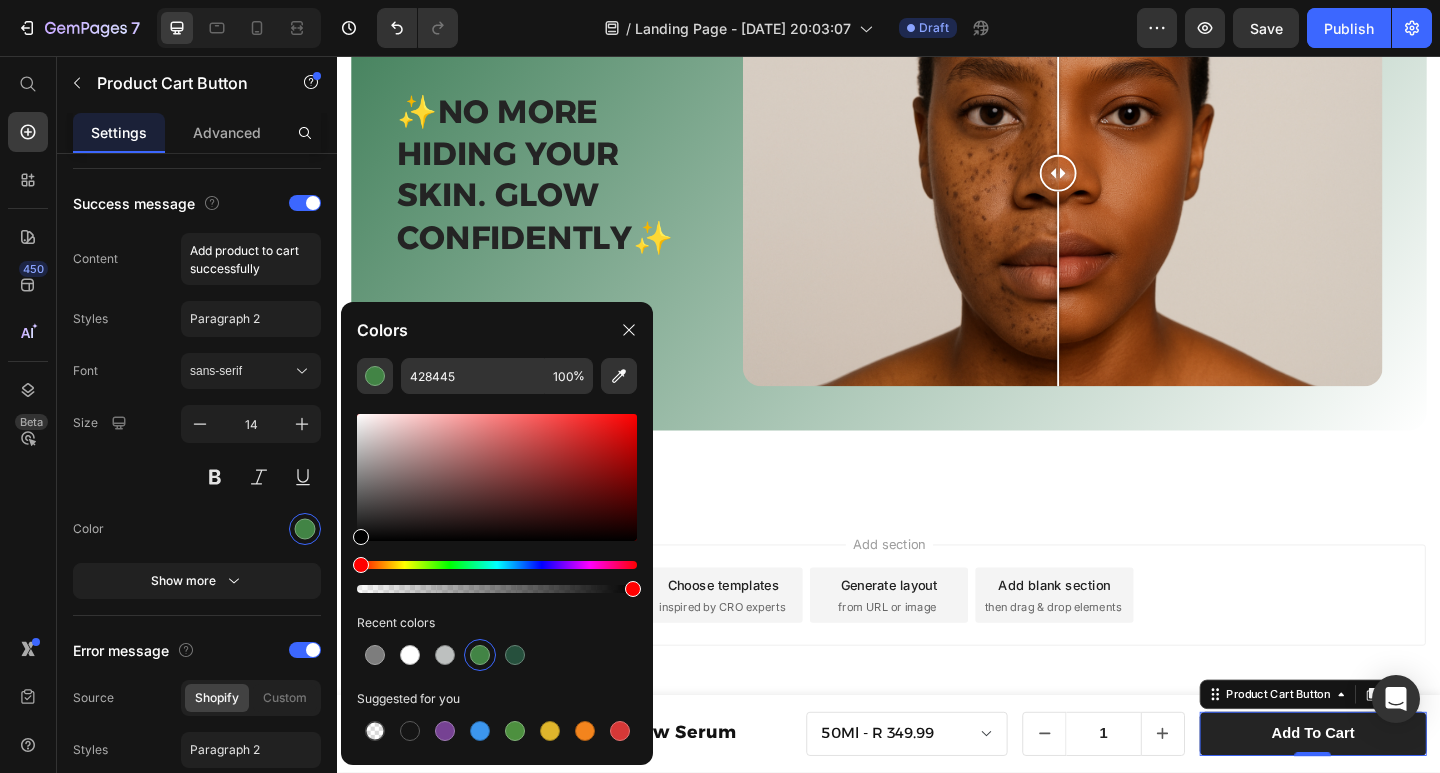 click at bounding box center (480, 655) 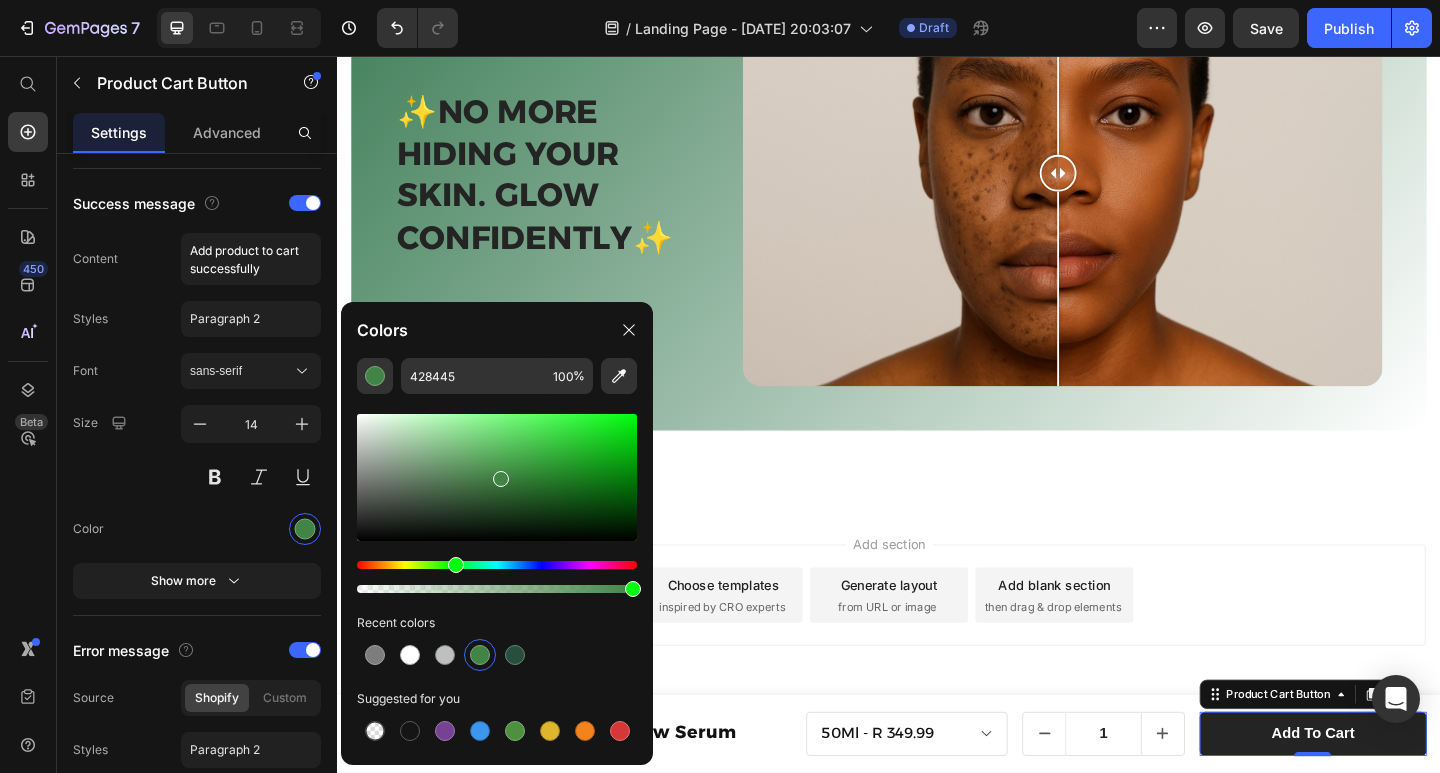 click at bounding box center (480, 655) 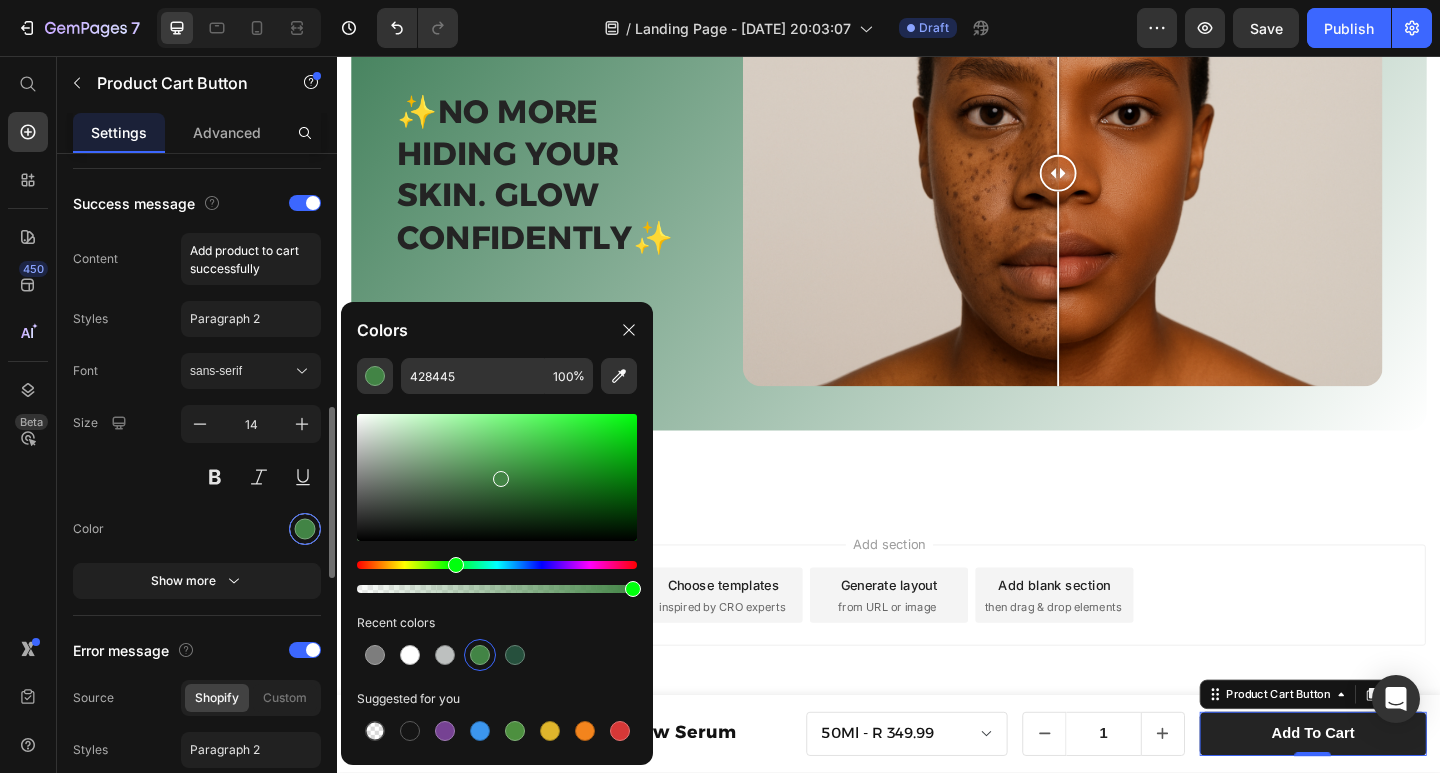 click at bounding box center [305, 529] 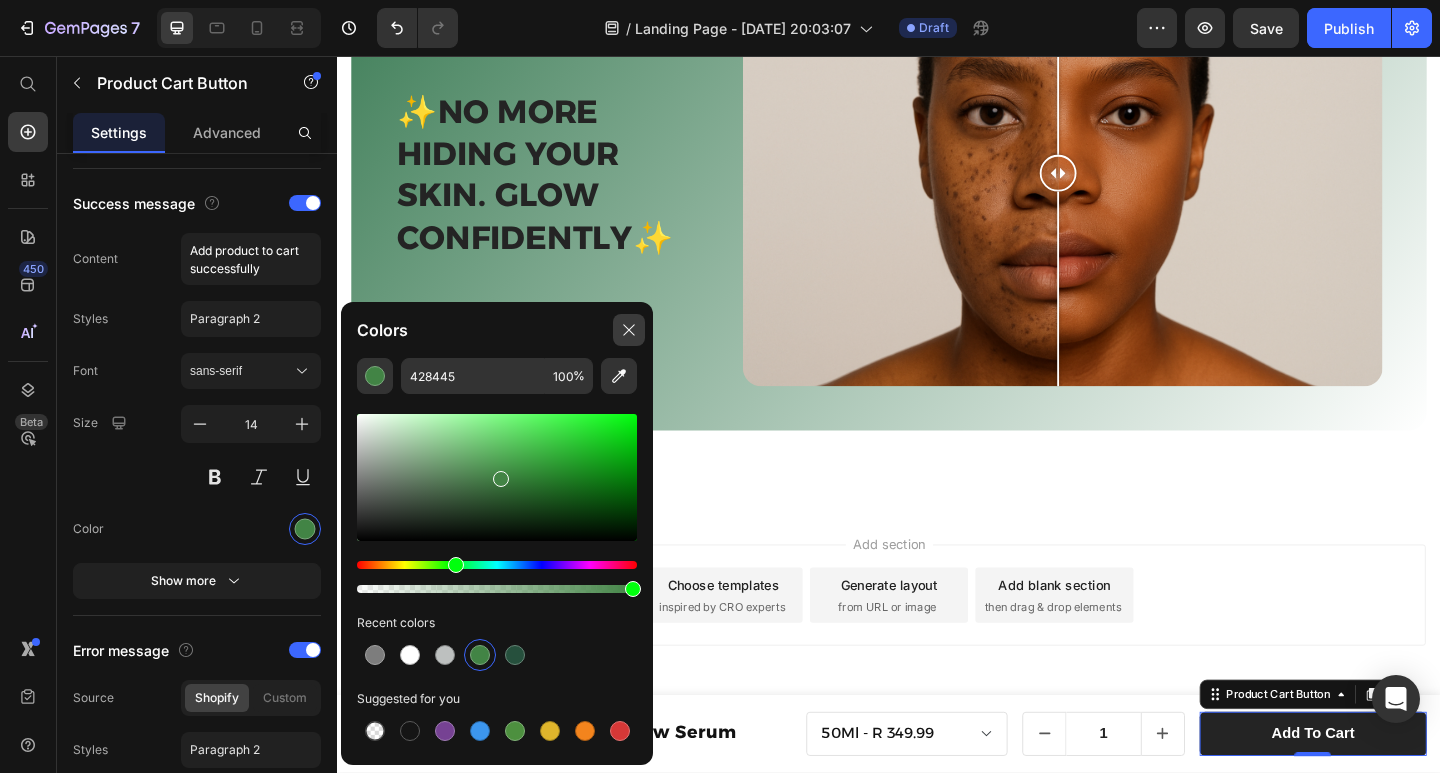 click at bounding box center (629, 330) 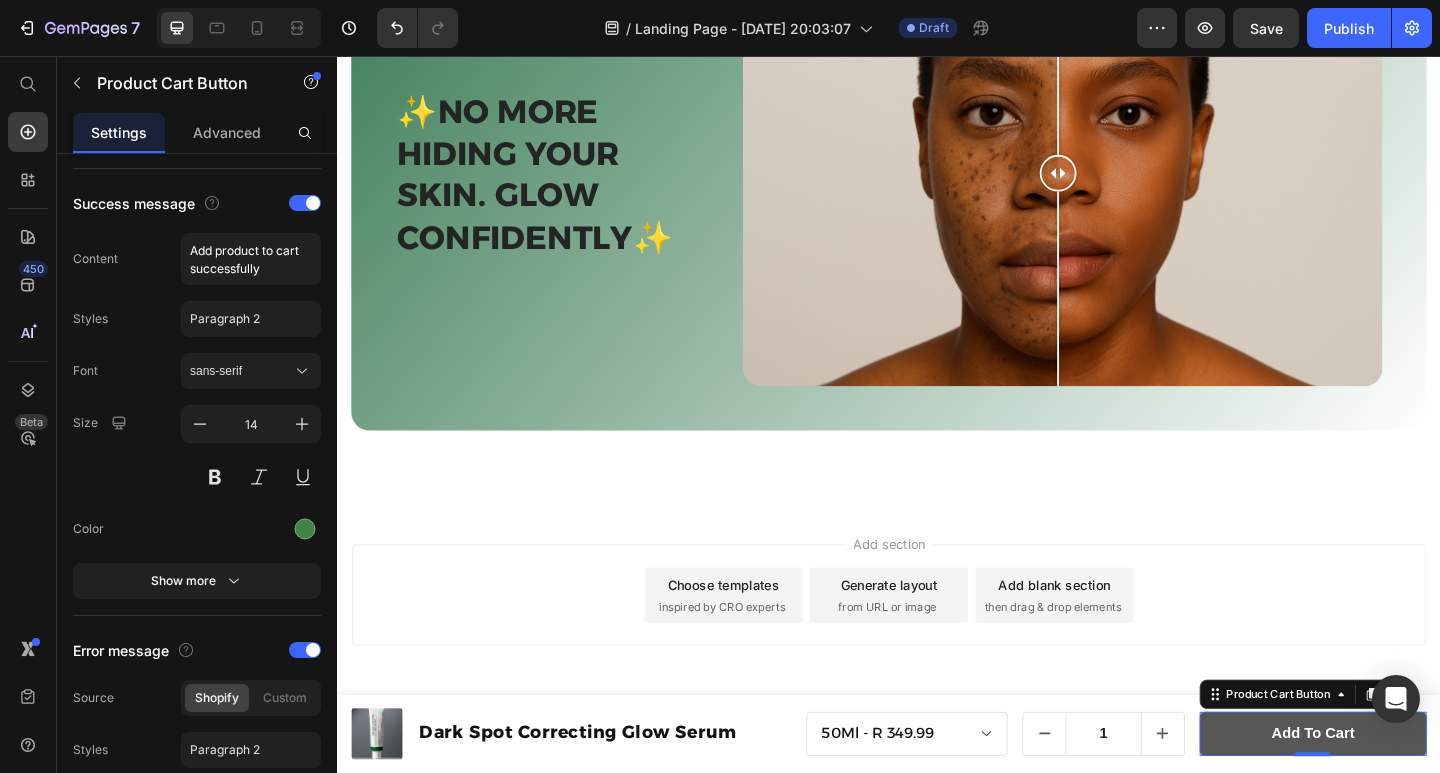 click on "add to cart" at bounding box center (1398, 794) 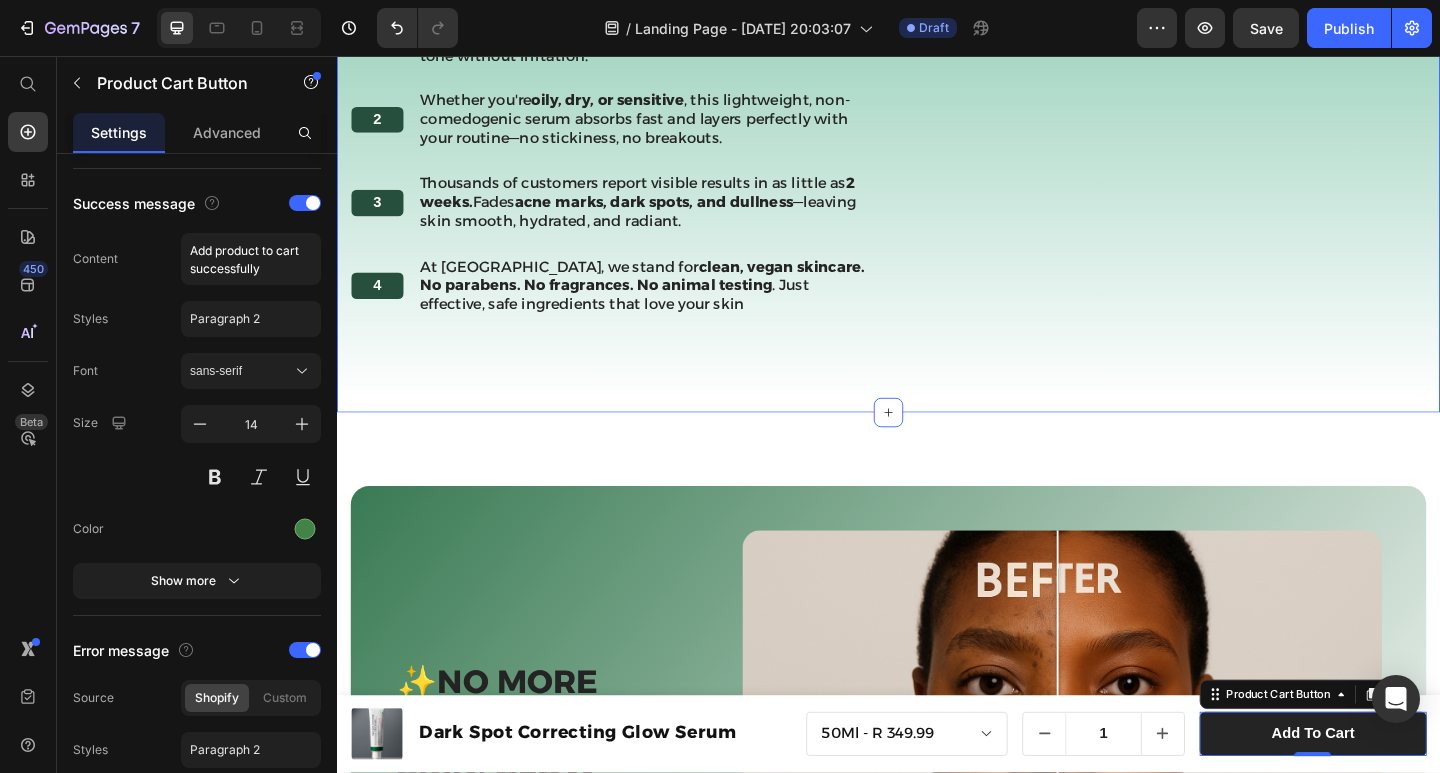 scroll, scrollTop: 1800, scrollLeft: 0, axis: vertical 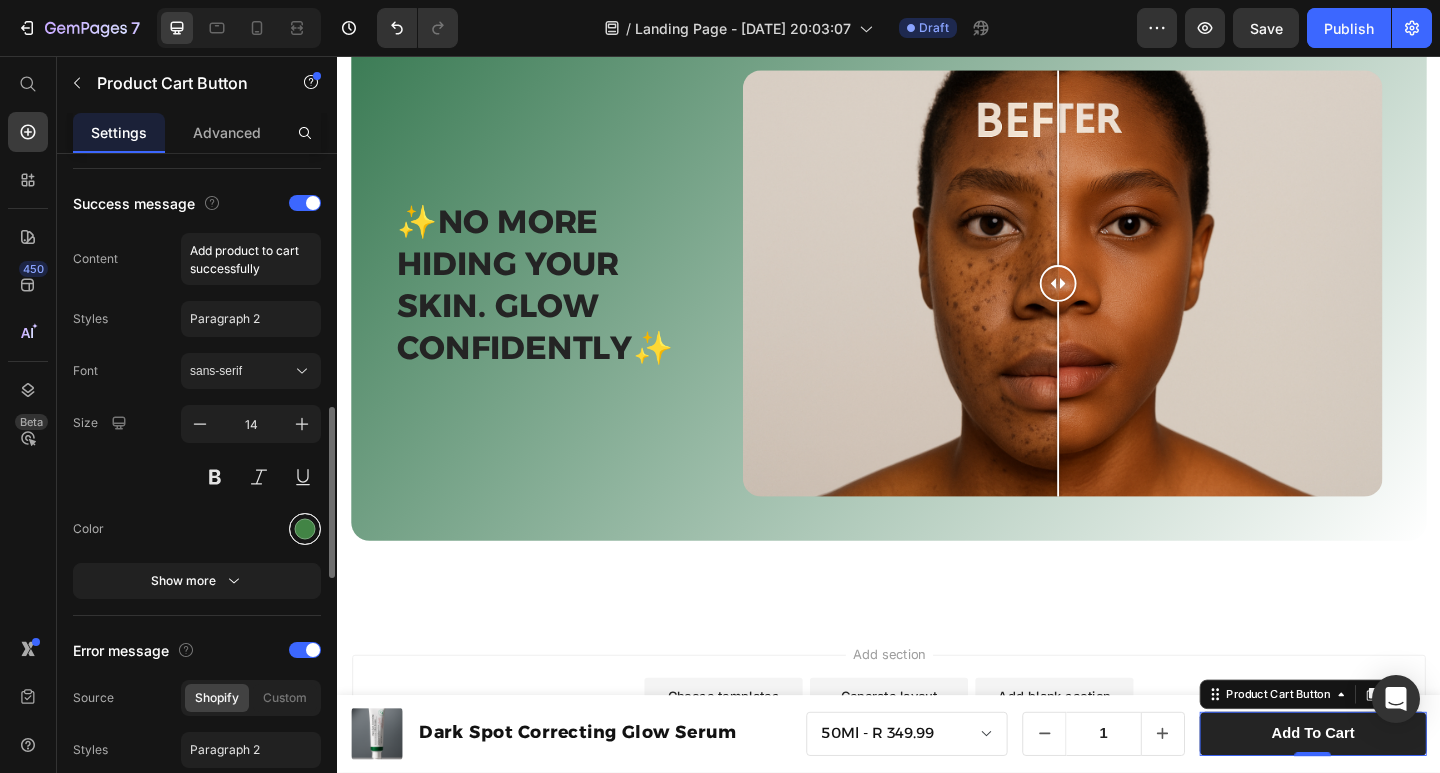 click at bounding box center (305, 529) 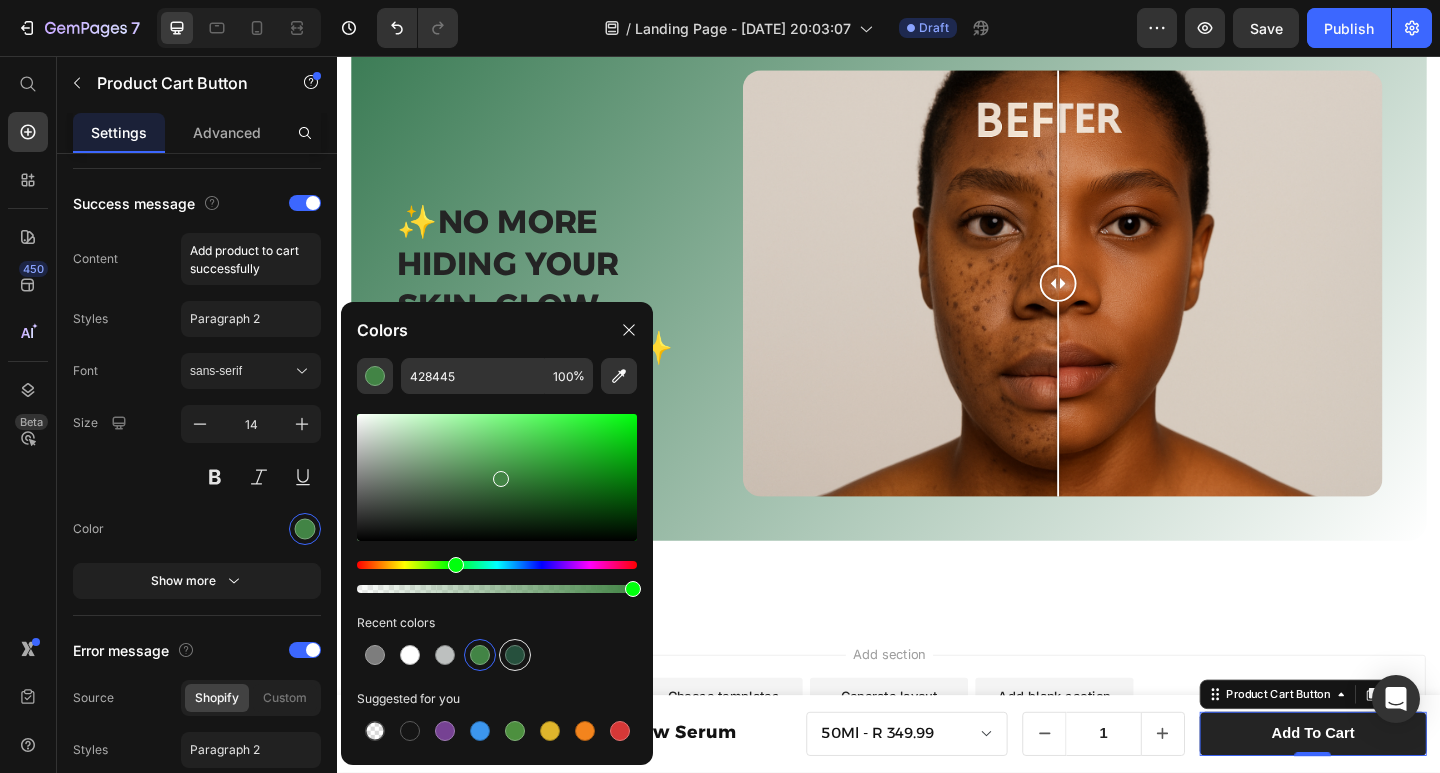 click at bounding box center (515, 655) 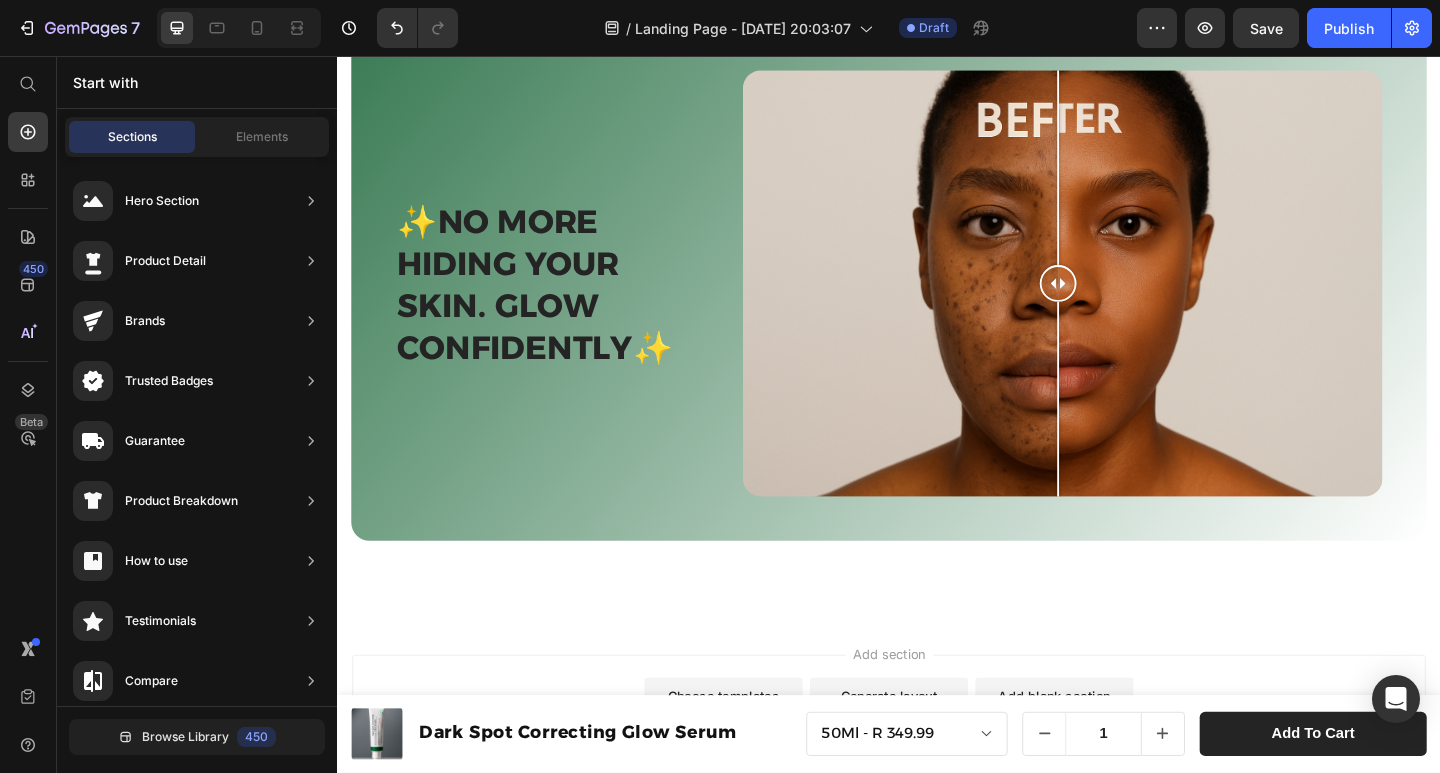 scroll, scrollTop: 1804, scrollLeft: 0, axis: vertical 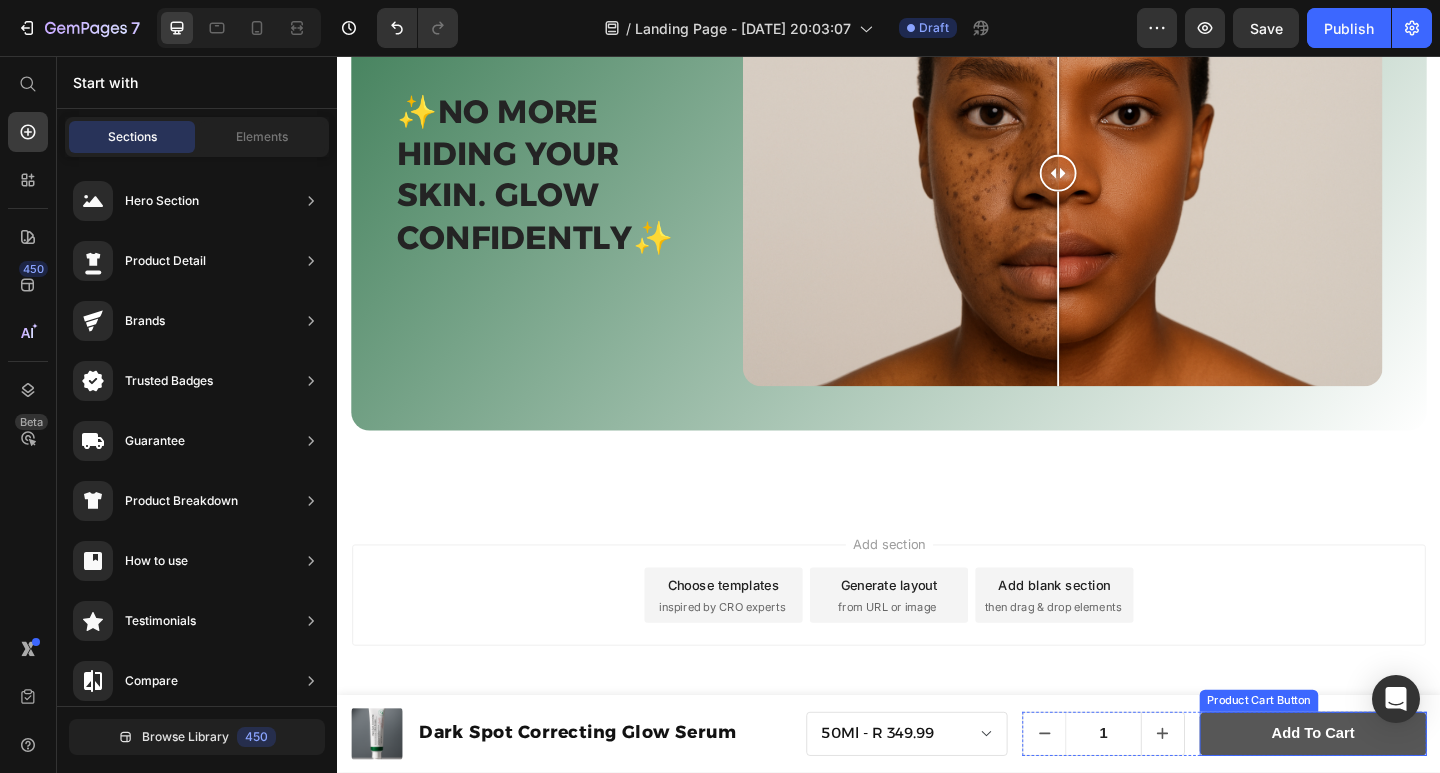 click on "add to cart" at bounding box center (1398, 794) 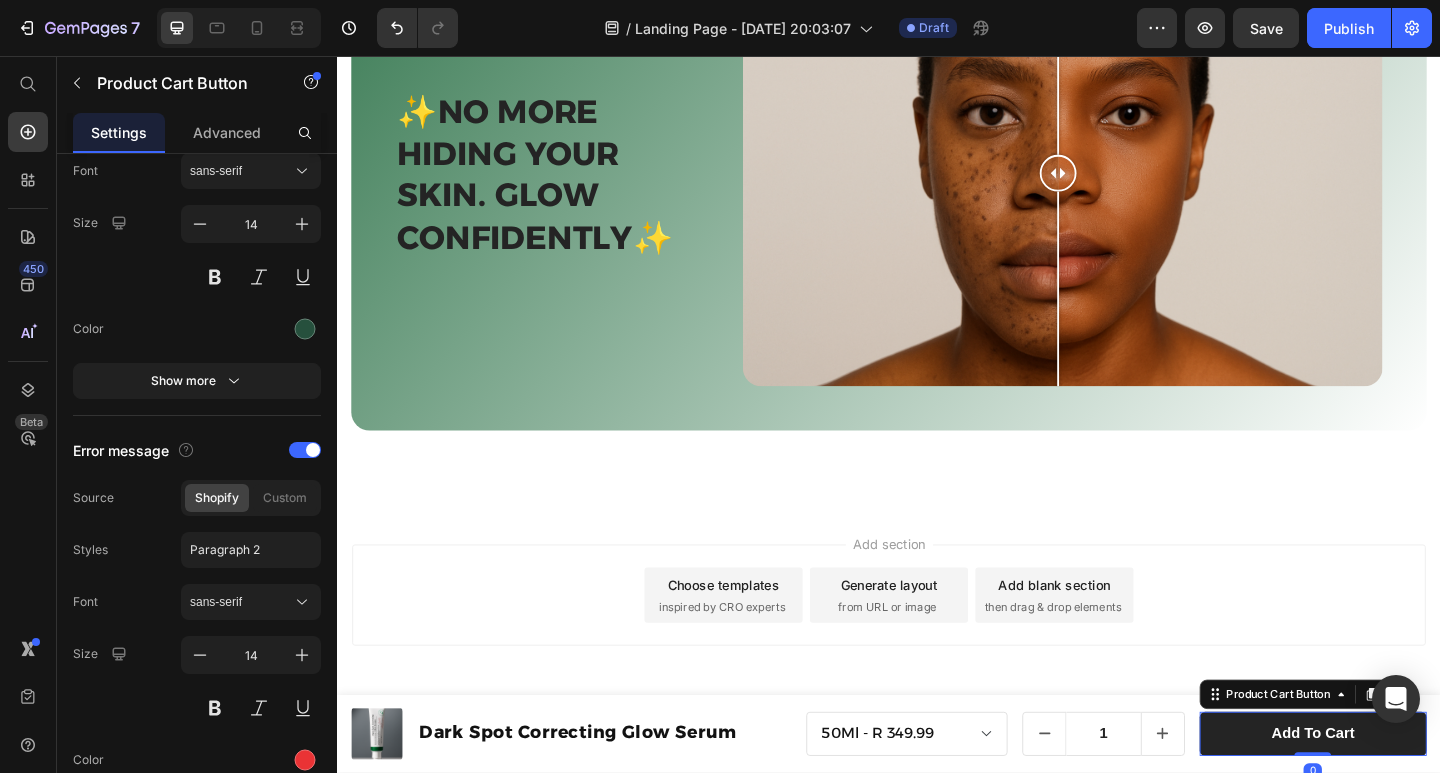 scroll, scrollTop: 1600, scrollLeft: 0, axis: vertical 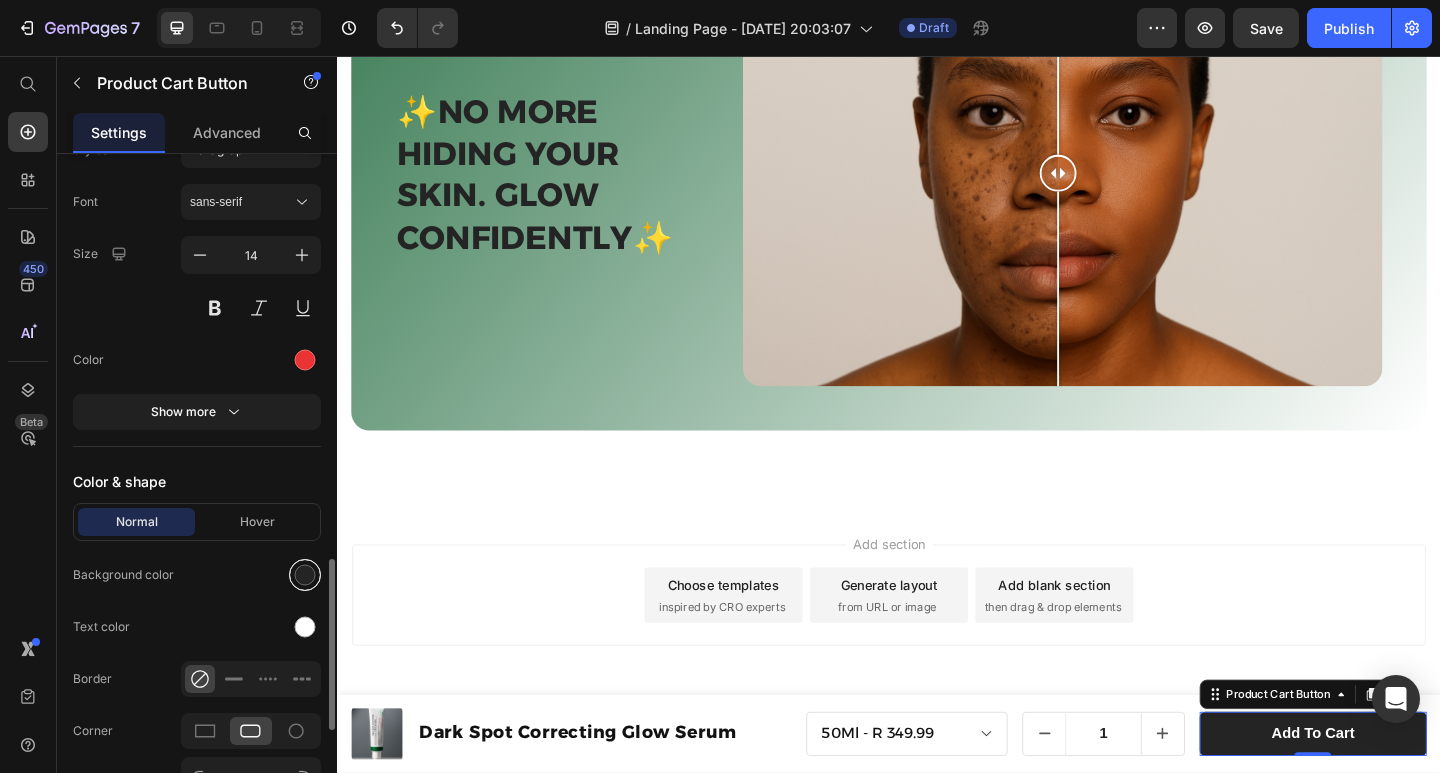 click at bounding box center (305, 575) 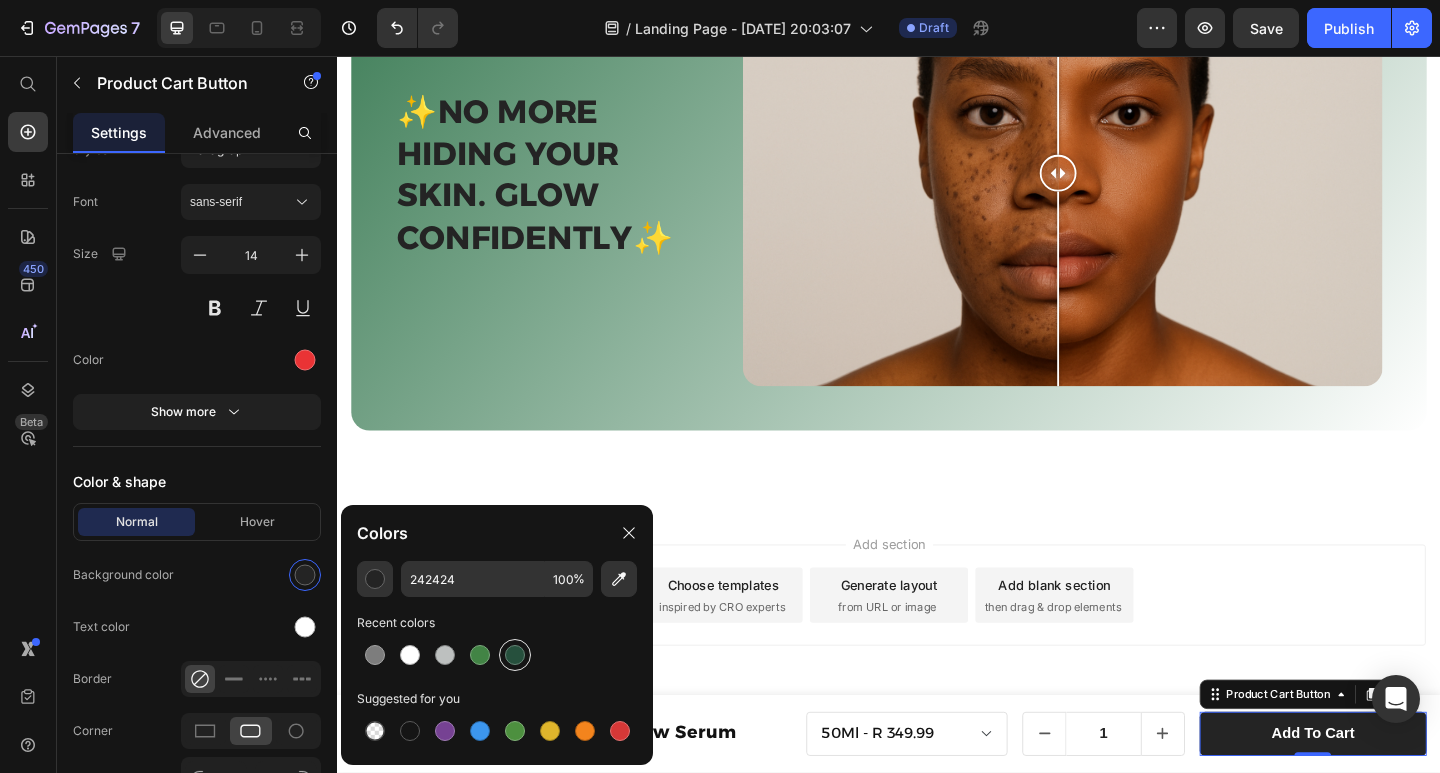 click at bounding box center [515, 655] 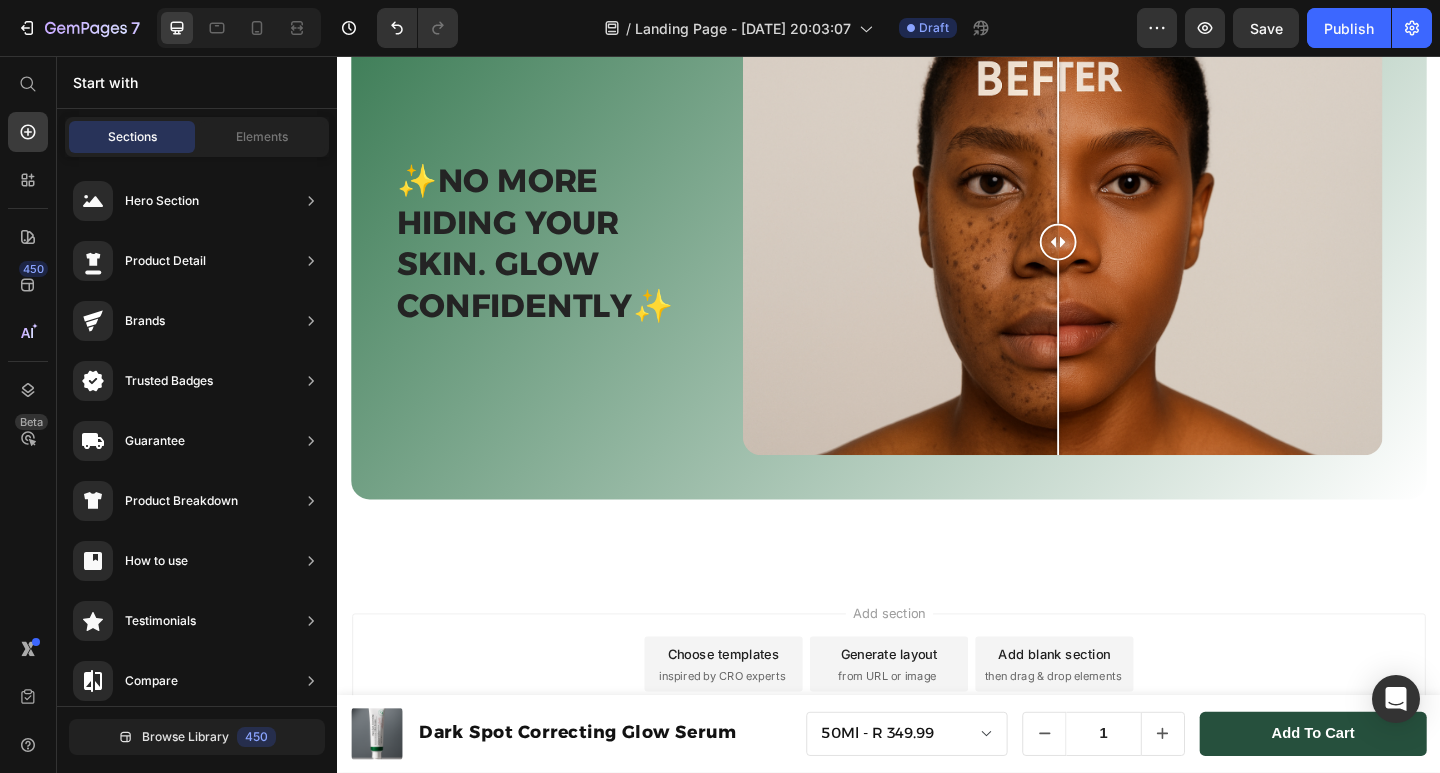 scroll, scrollTop: 2001, scrollLeft: 0, axis: vertical 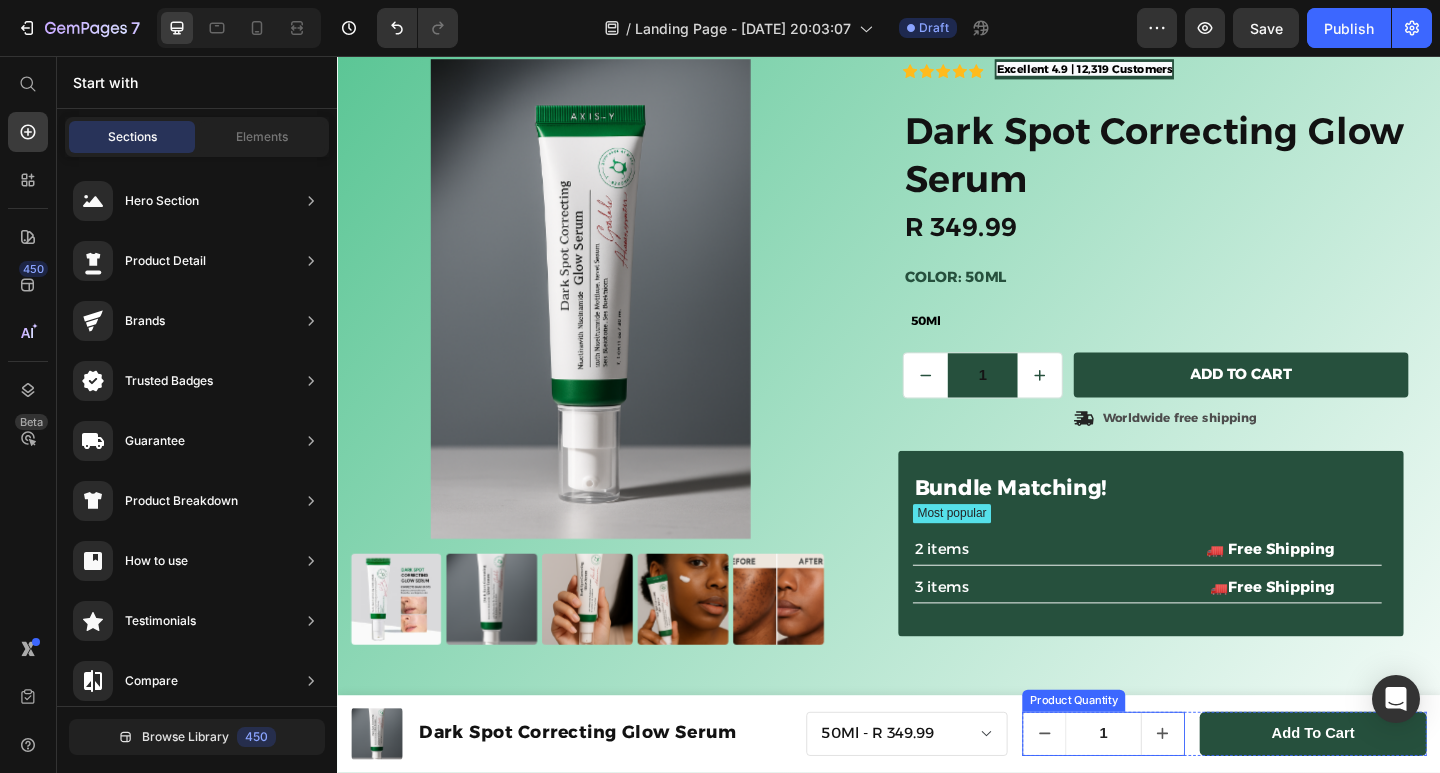 click on "1" at bounding box center [1170, 794] 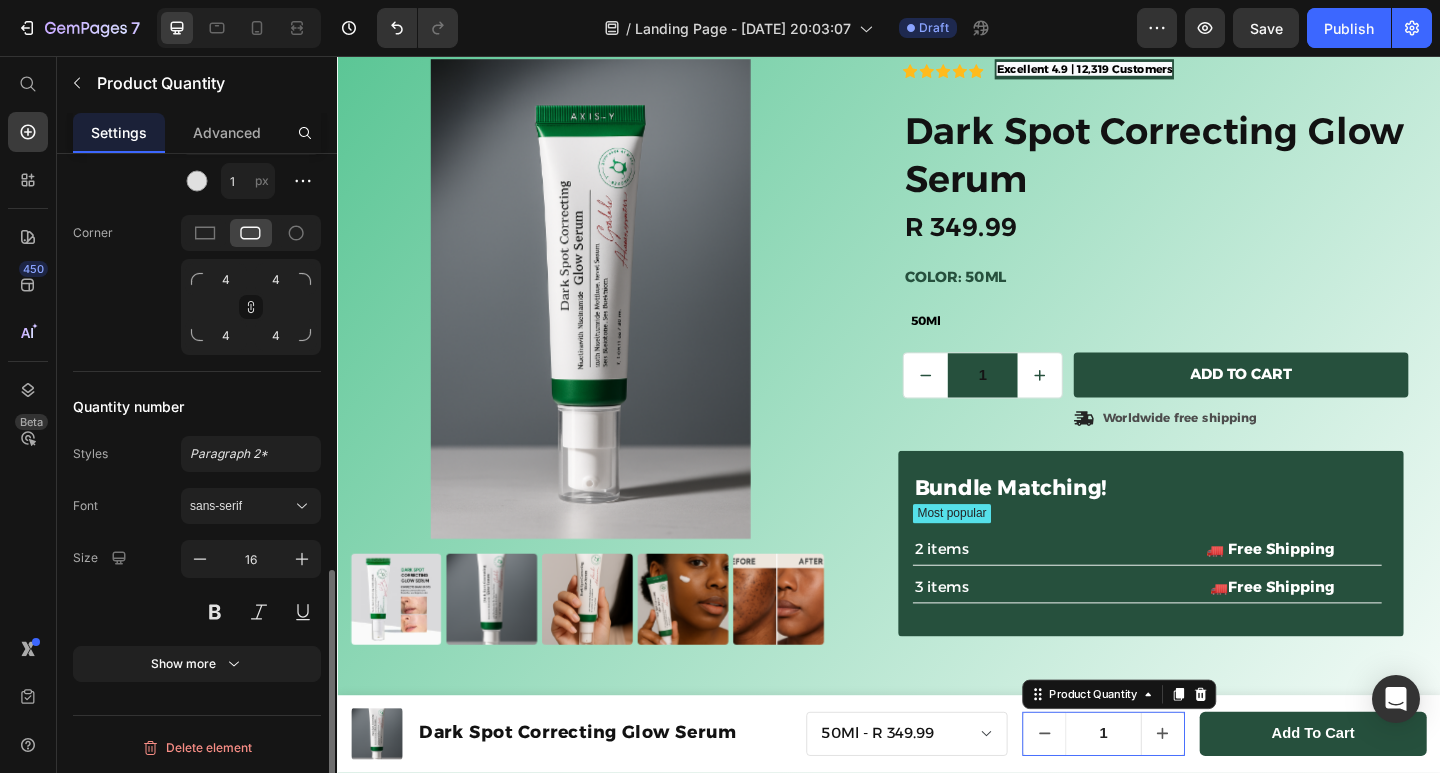scroll, scrollTop: 0, scrollLeft: 0, axis: both 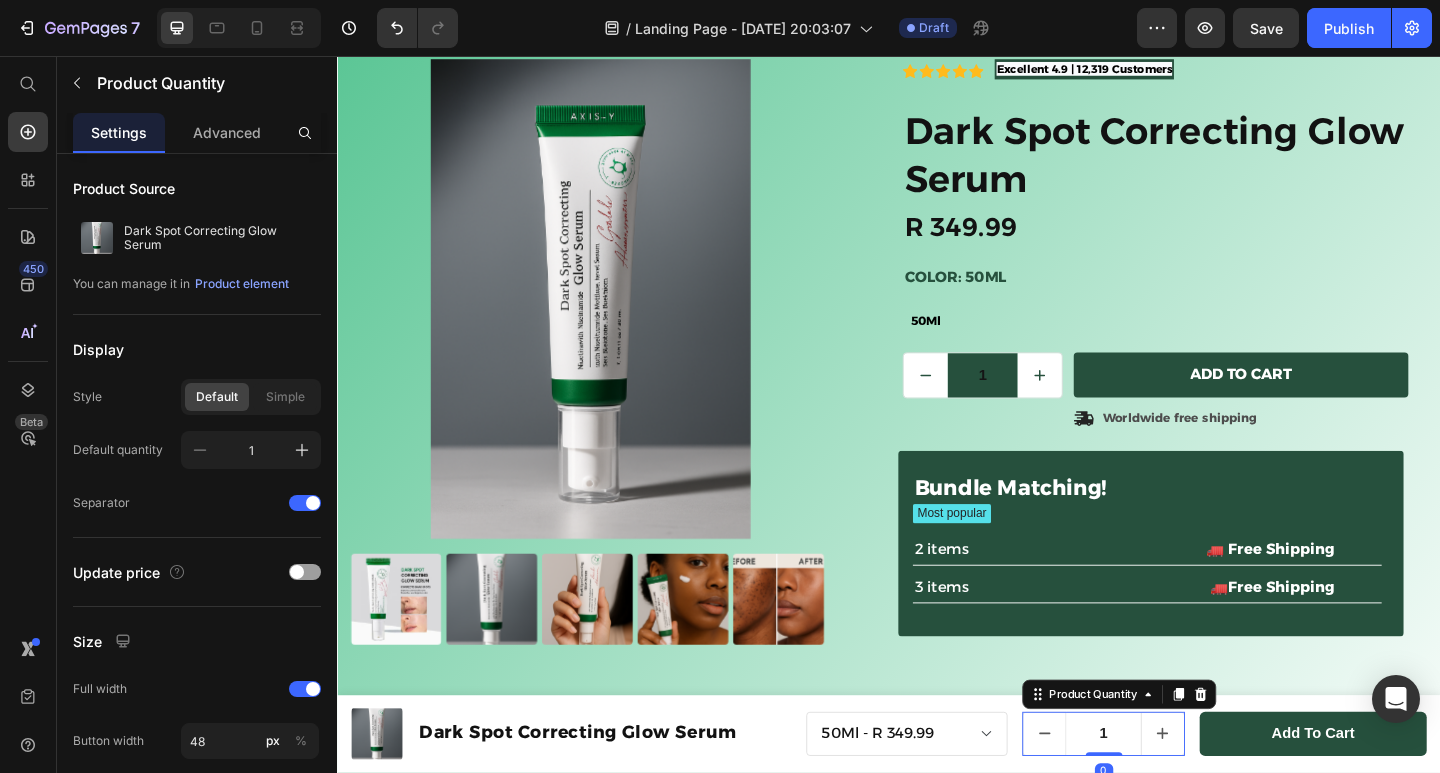 click on "1" at bounding box center [1170, 794] 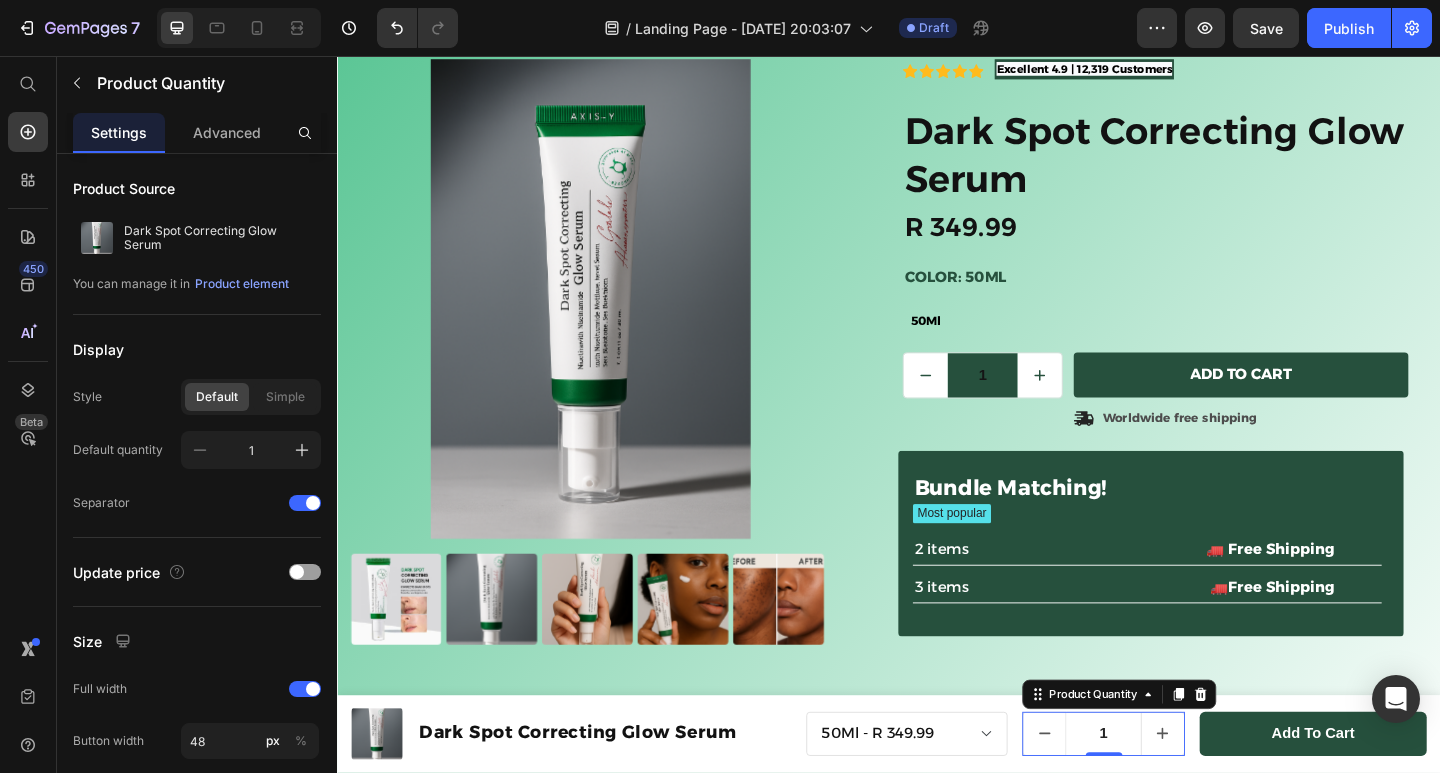 click on "1" at bounding box center (1170, 794) 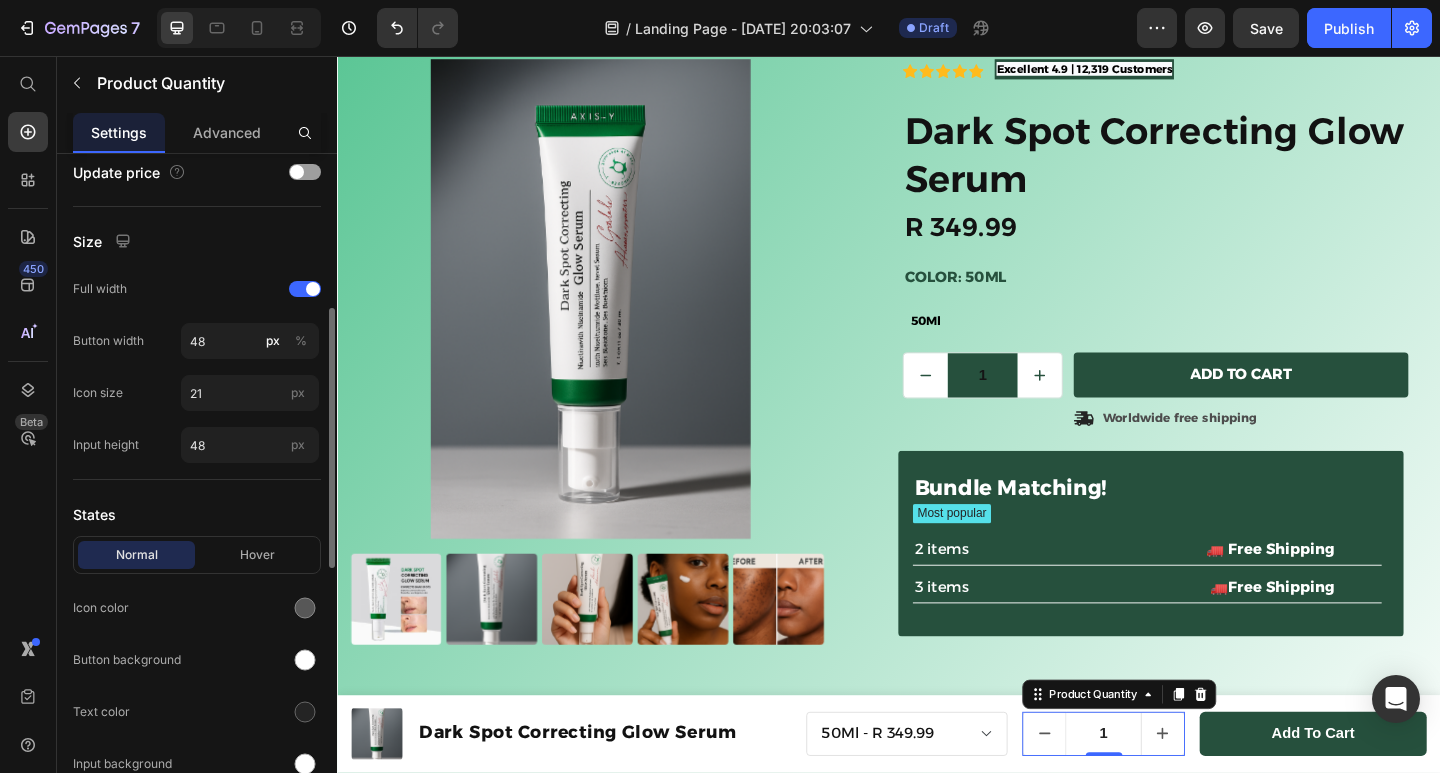 scroll, scrollTop: 500, scrollLeft: 0, axis: vertical 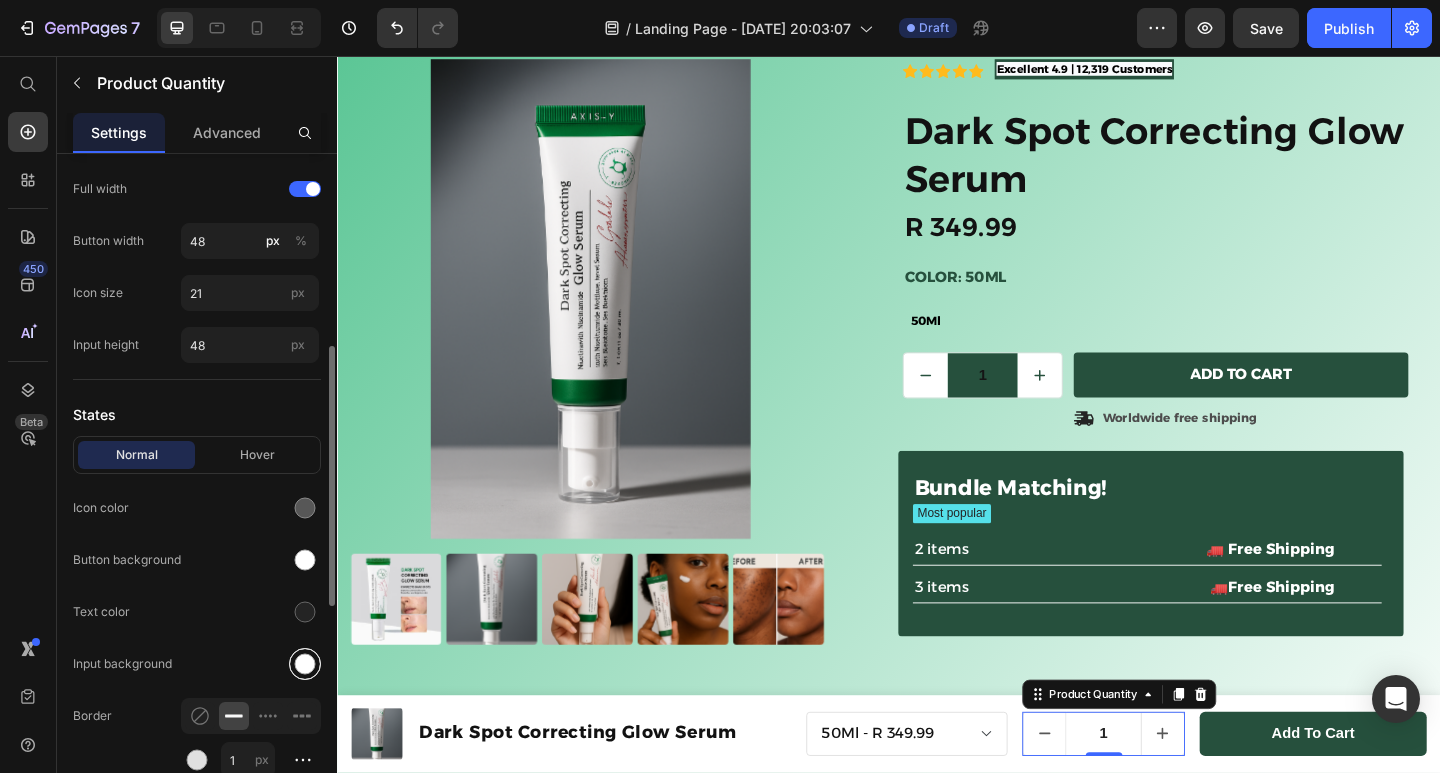 click at bounding box center [305, 664] 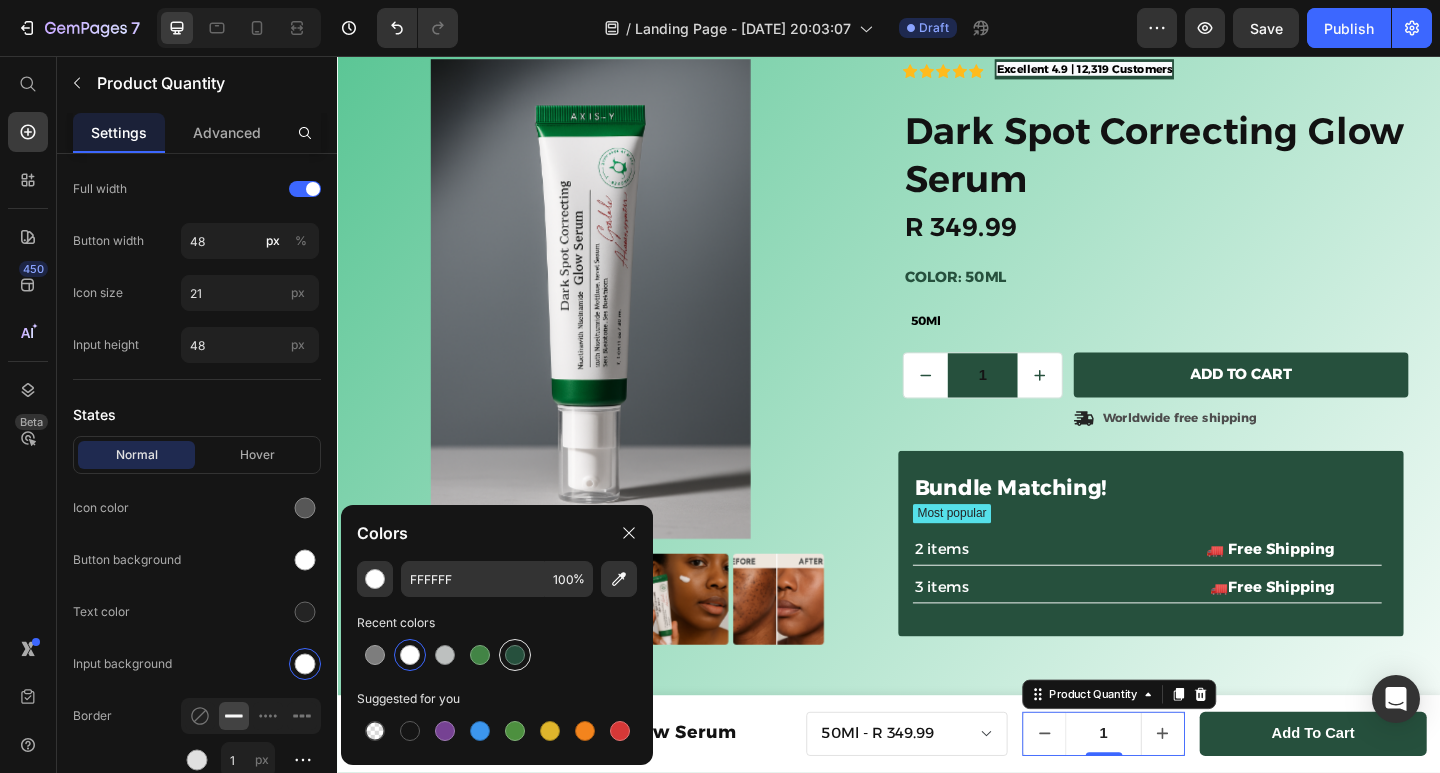 click at bounding box center (515, 655) 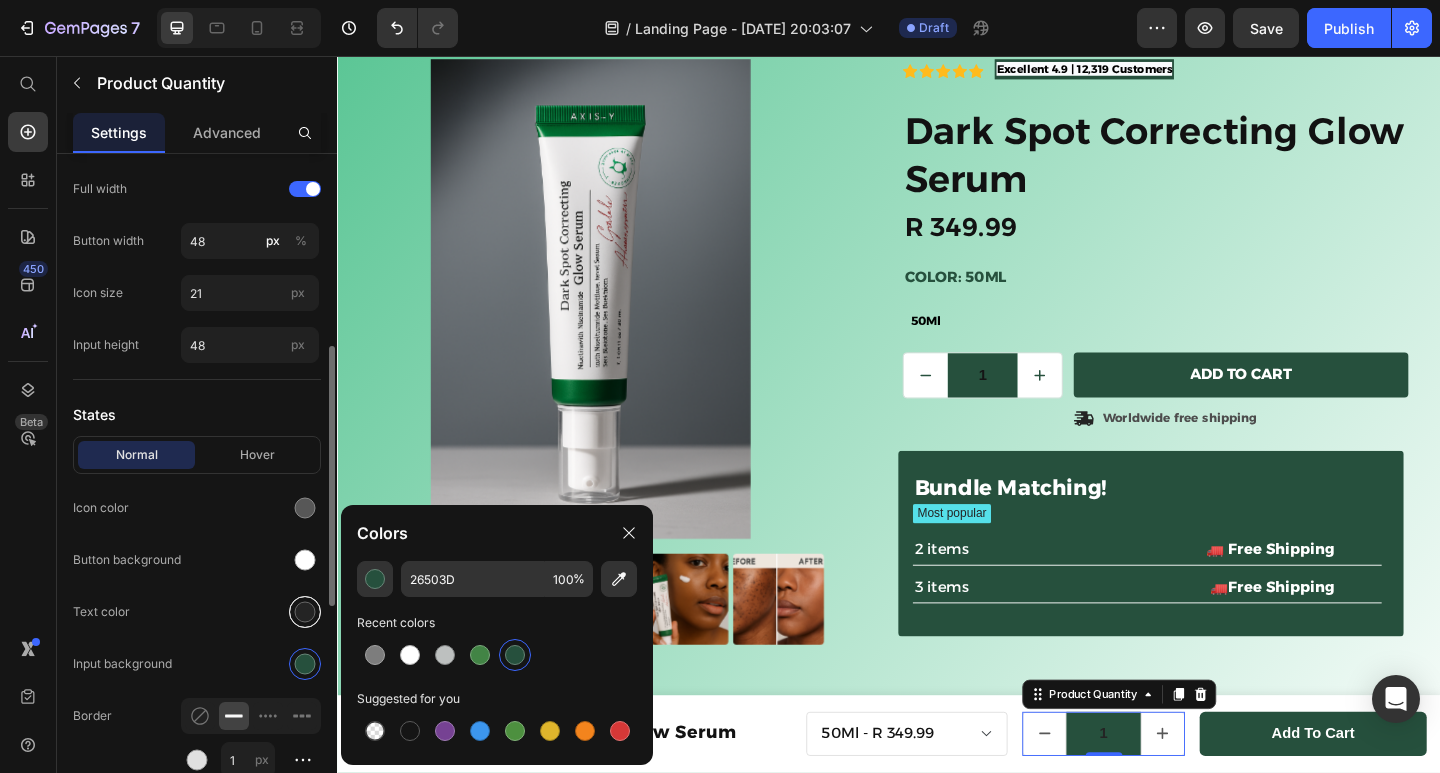 click at bounding box center [305, 612] 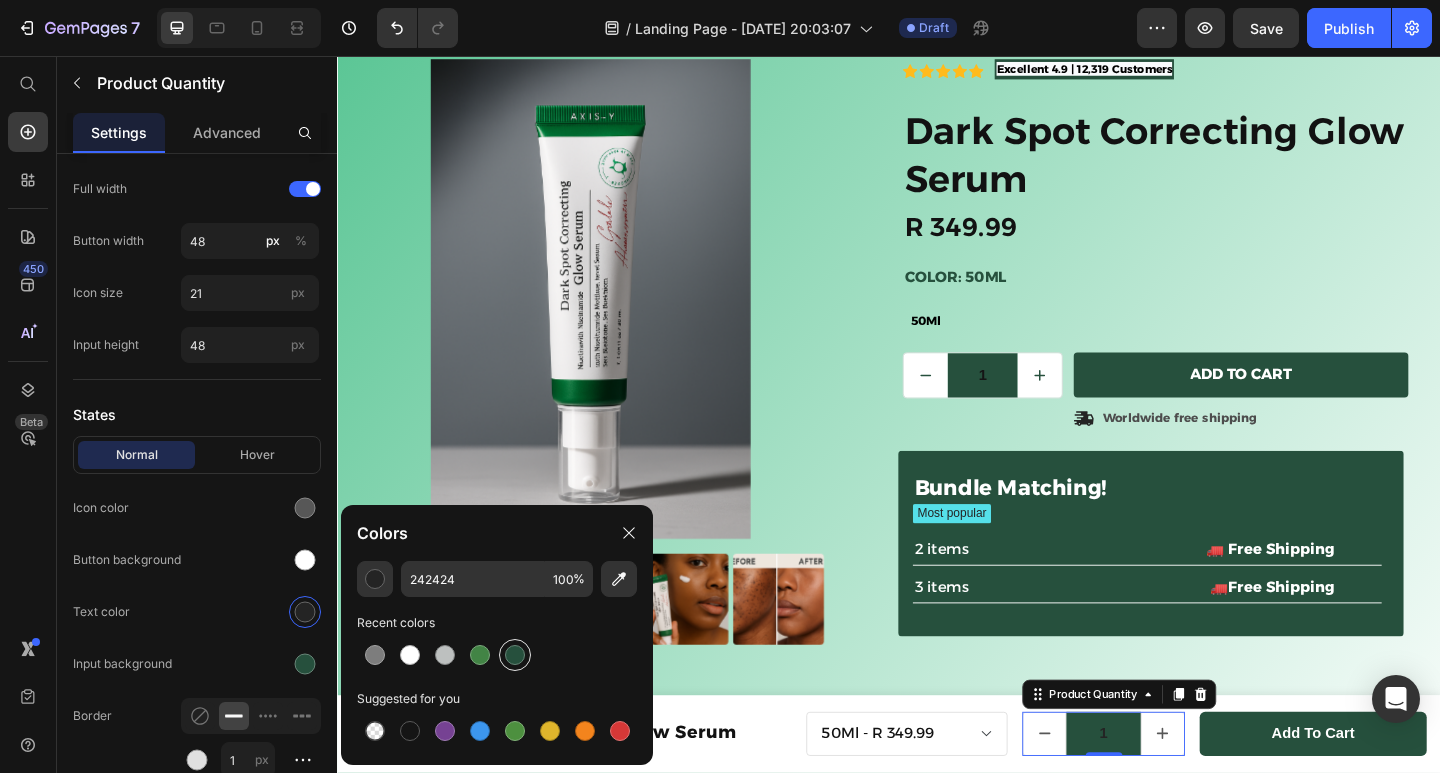 click at bounding box center (515, 655) 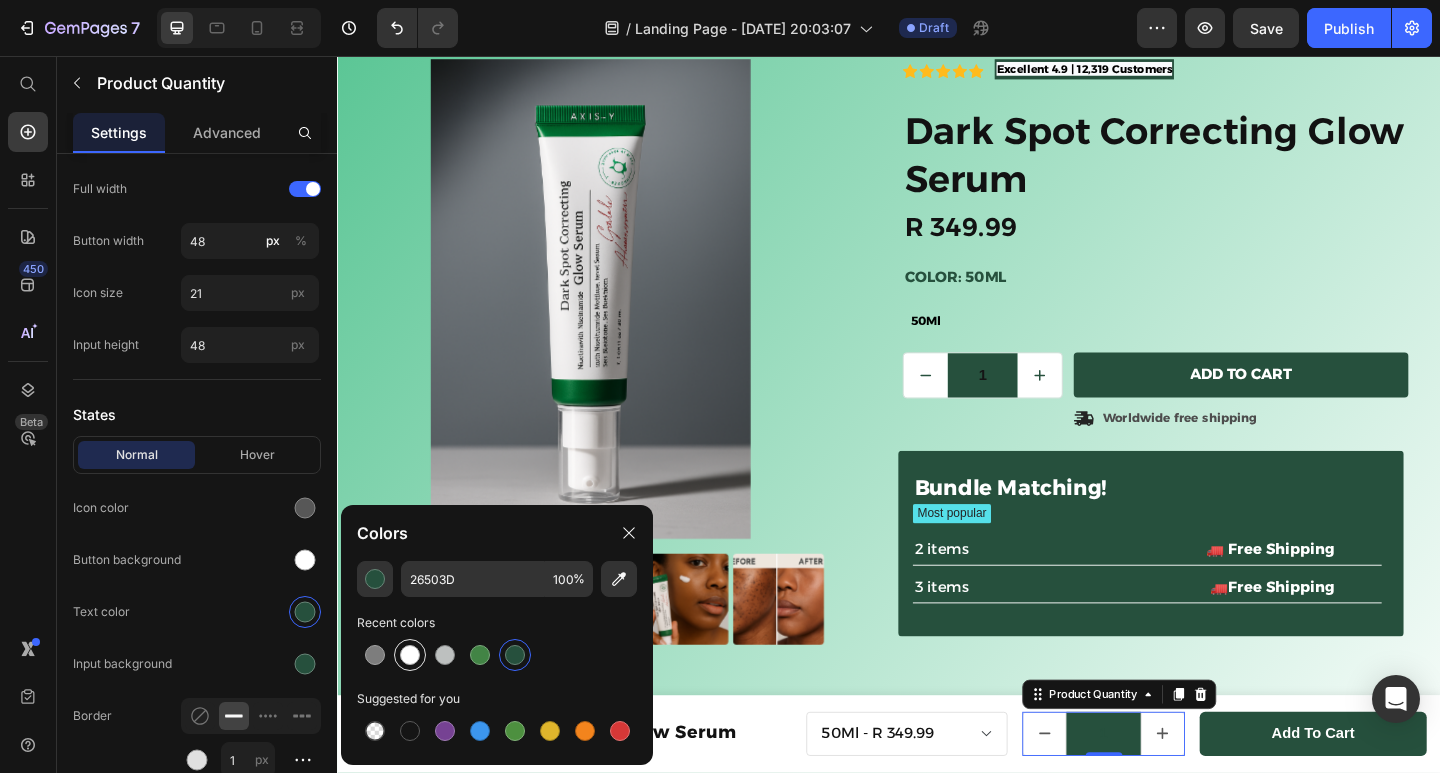 click at bounding box center [410, 655] 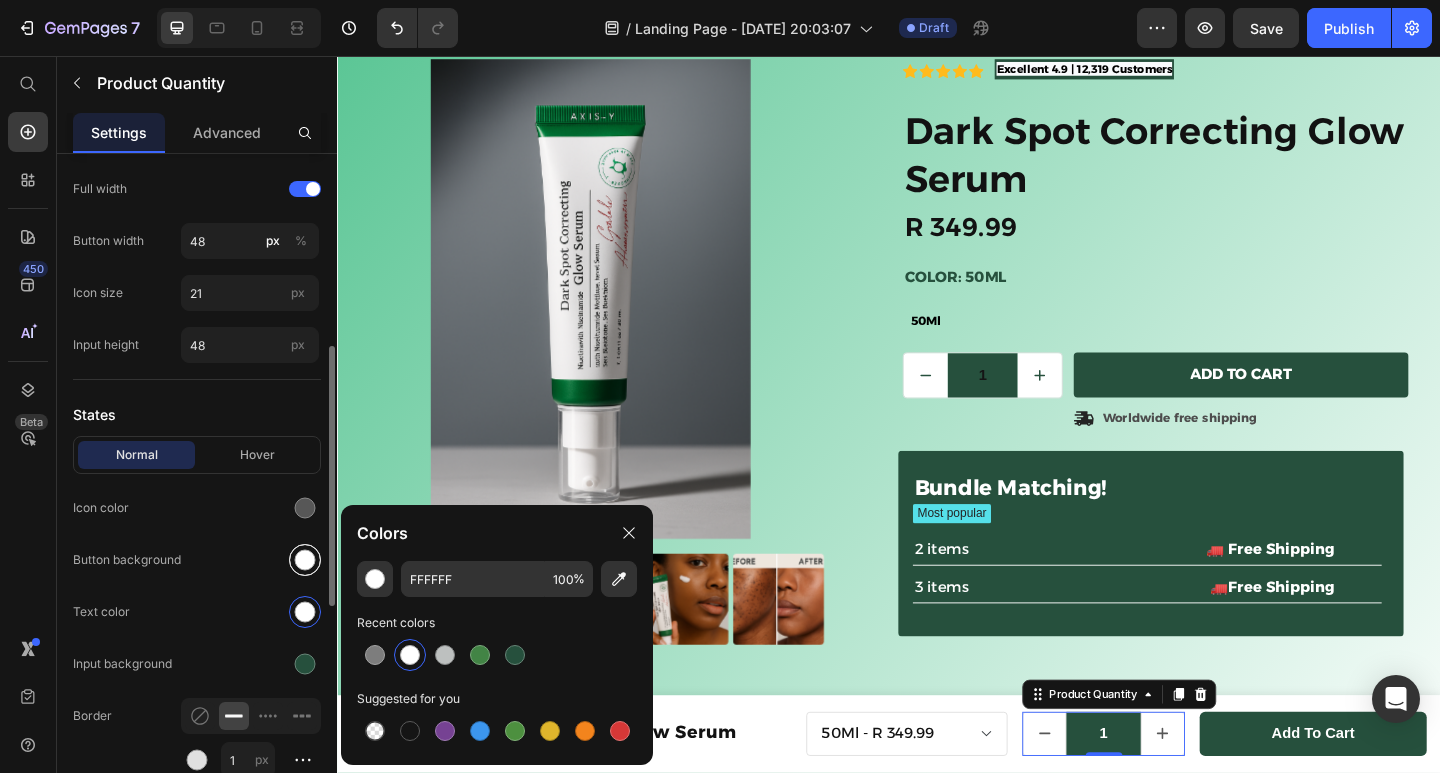 click at bounding box center (305, 560) 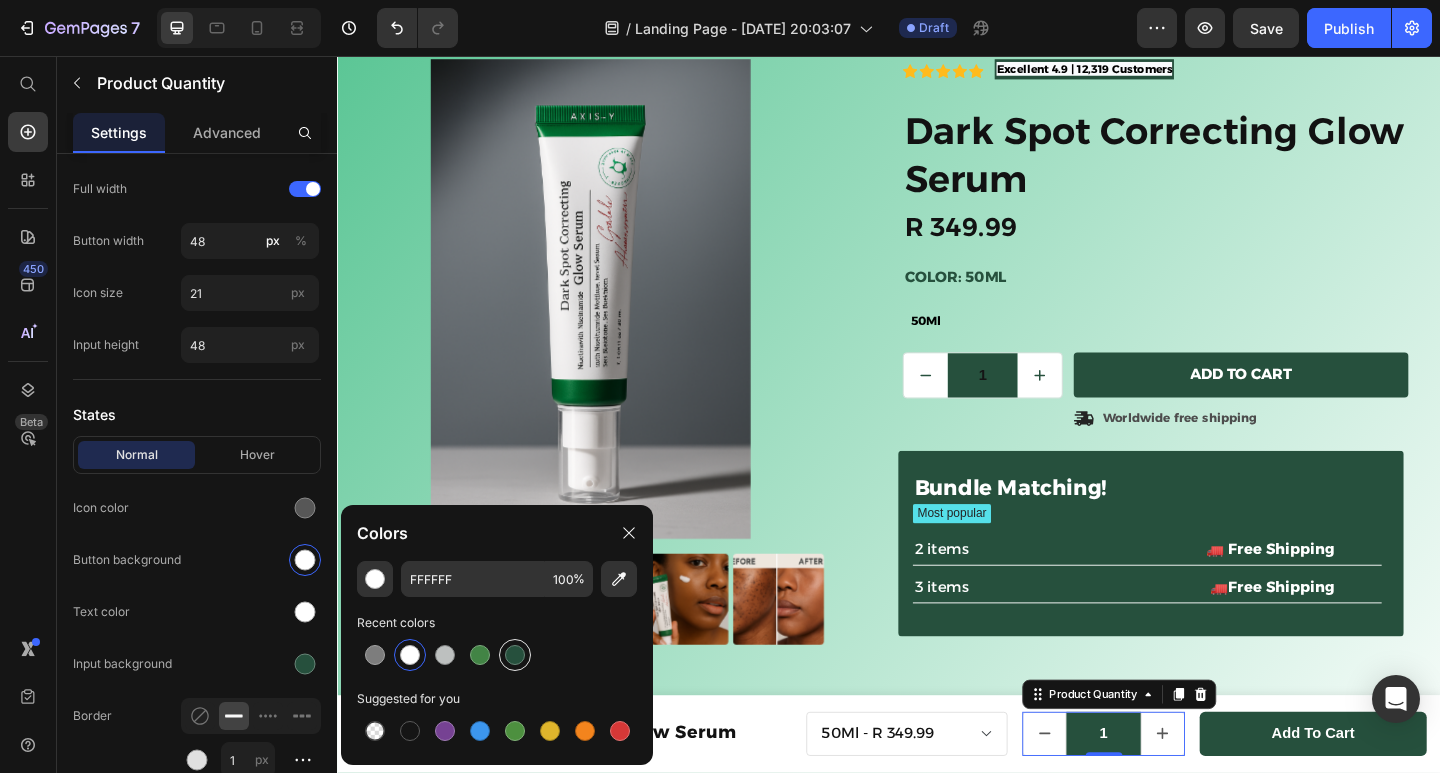 click at bounding box center [515, 655] 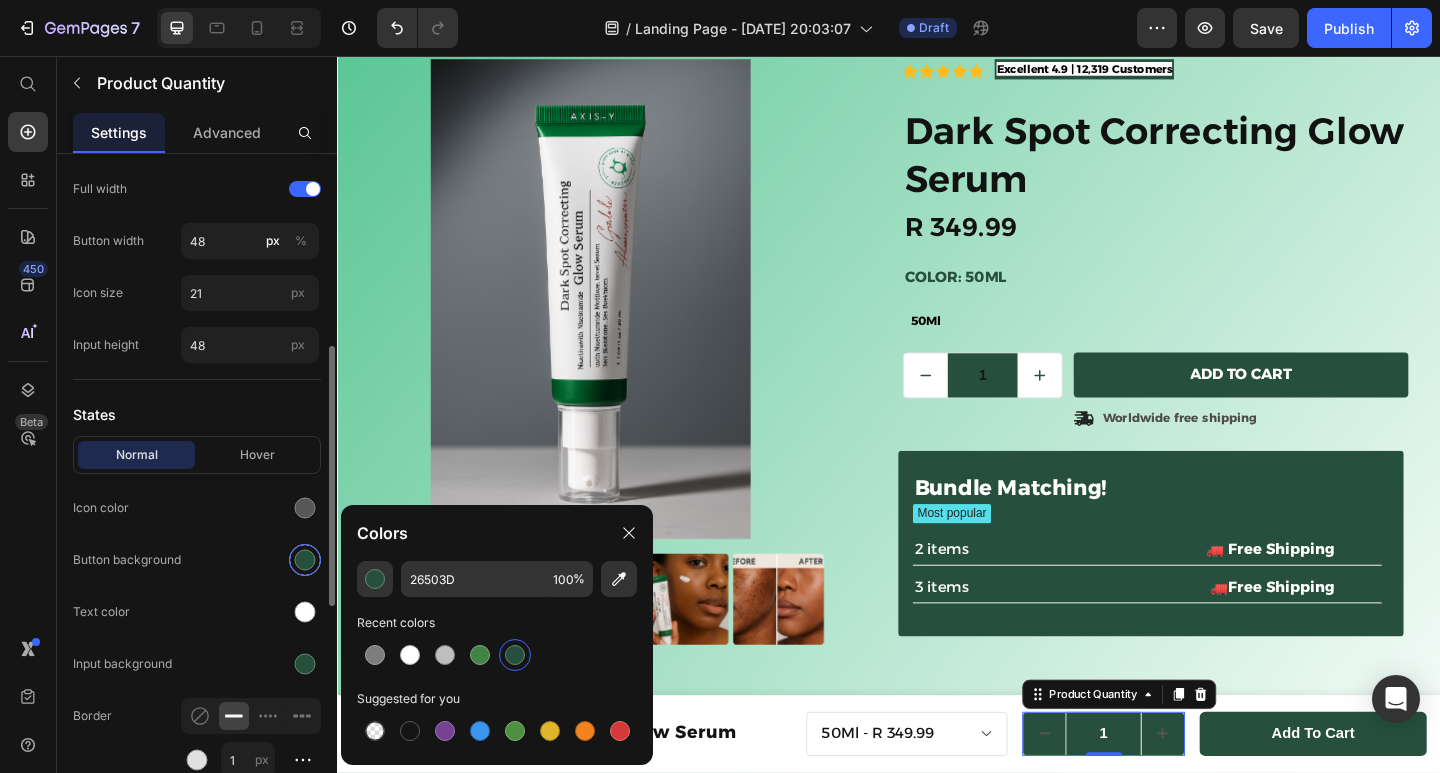 click at bounding box center (305, 560) 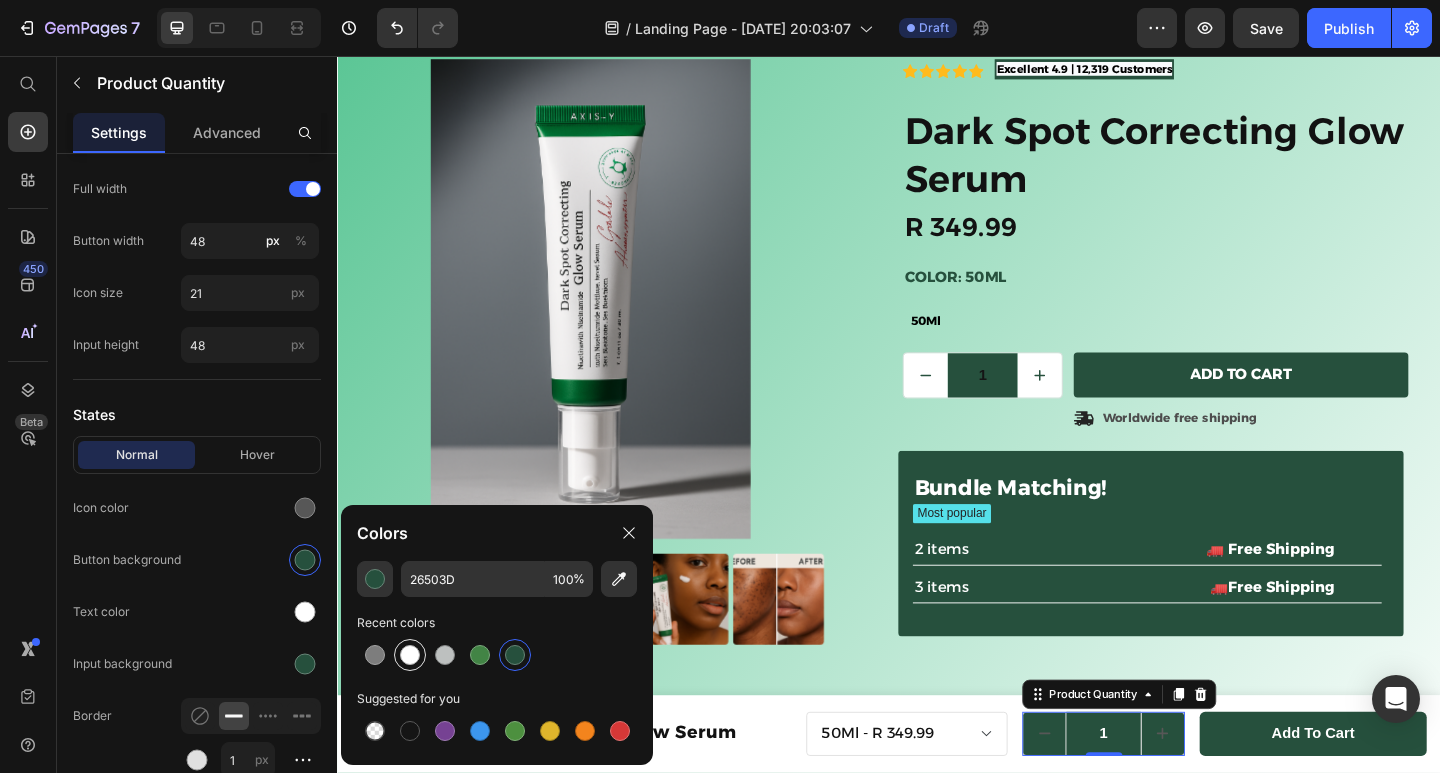 click at bounding box center (410, 655) 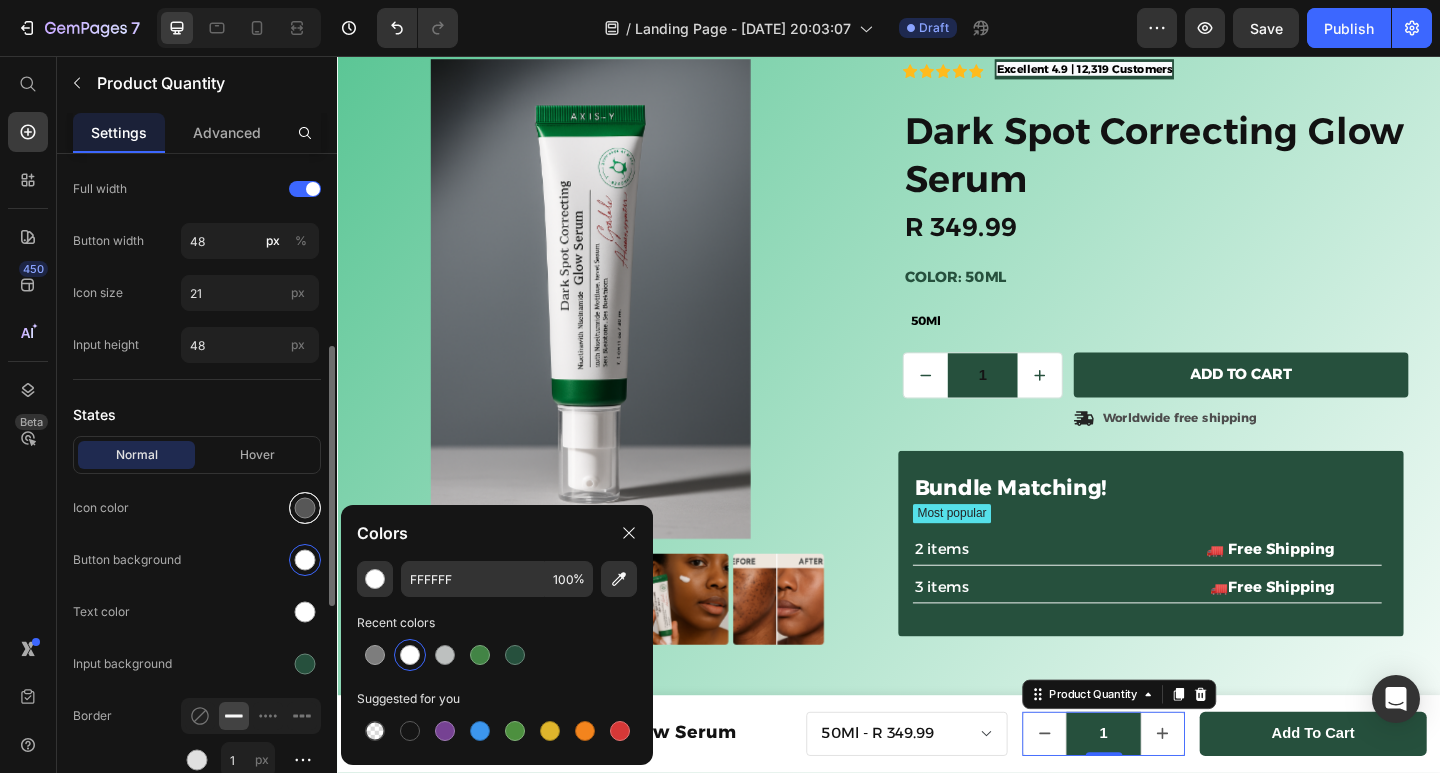 click at bounding box center [305, 508] 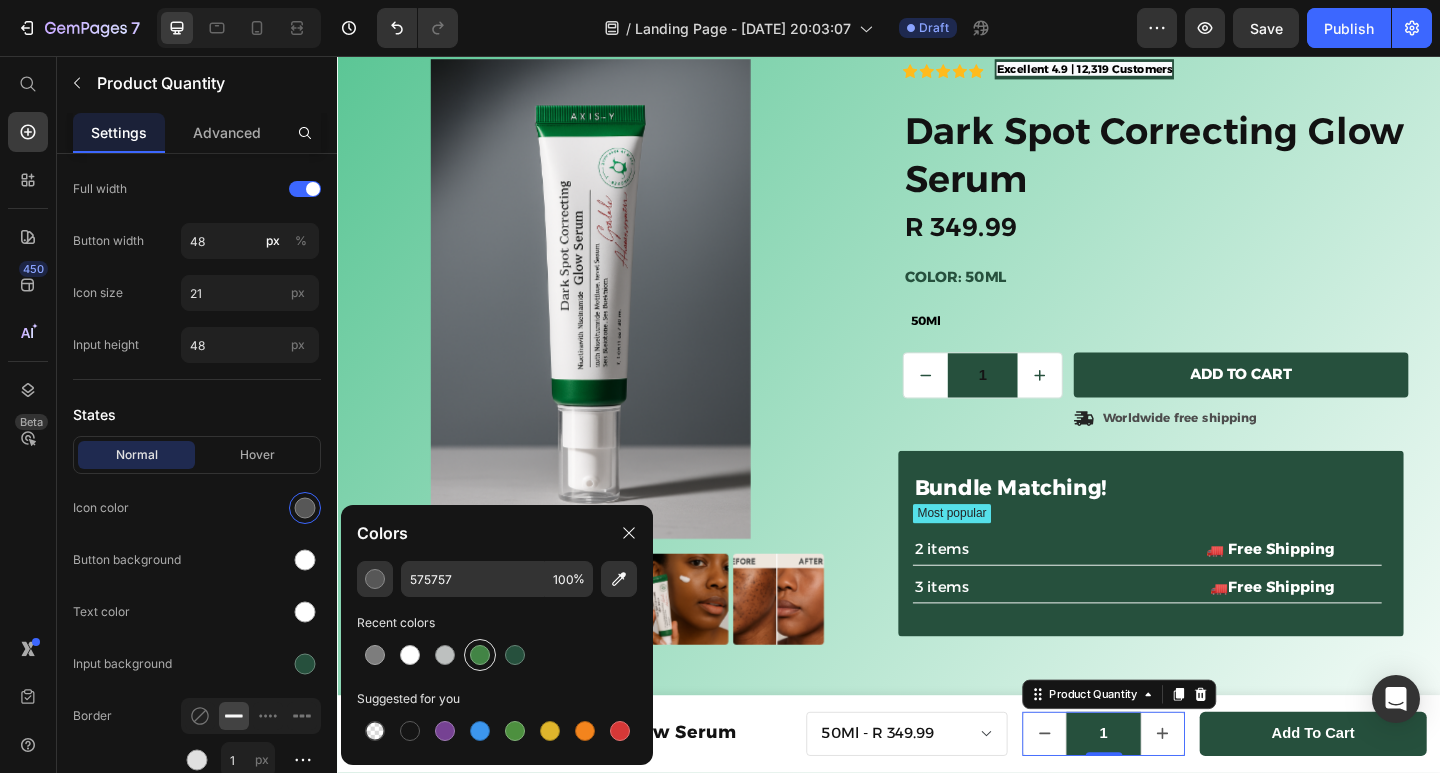click at bounding box center [480, 655] 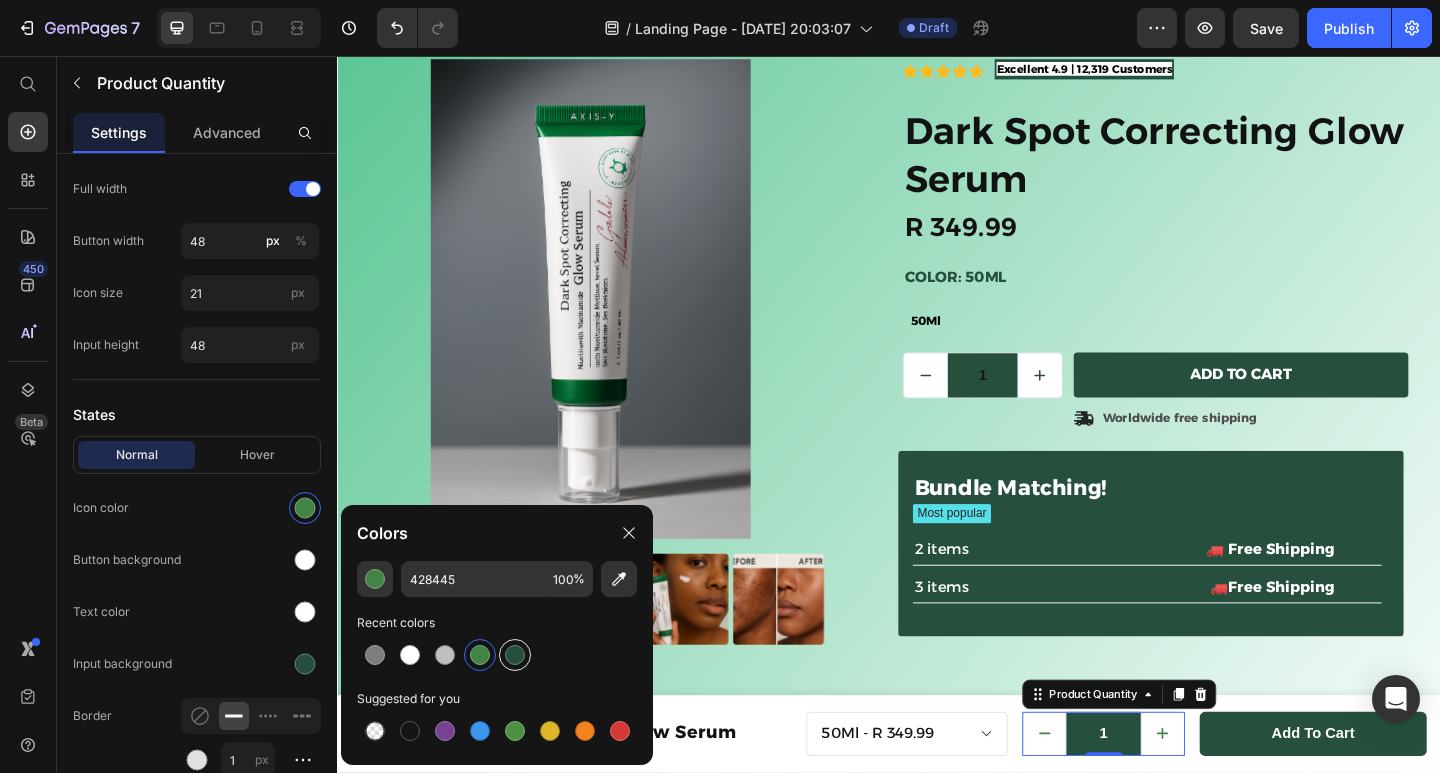 click at bounding box center (515, 655) 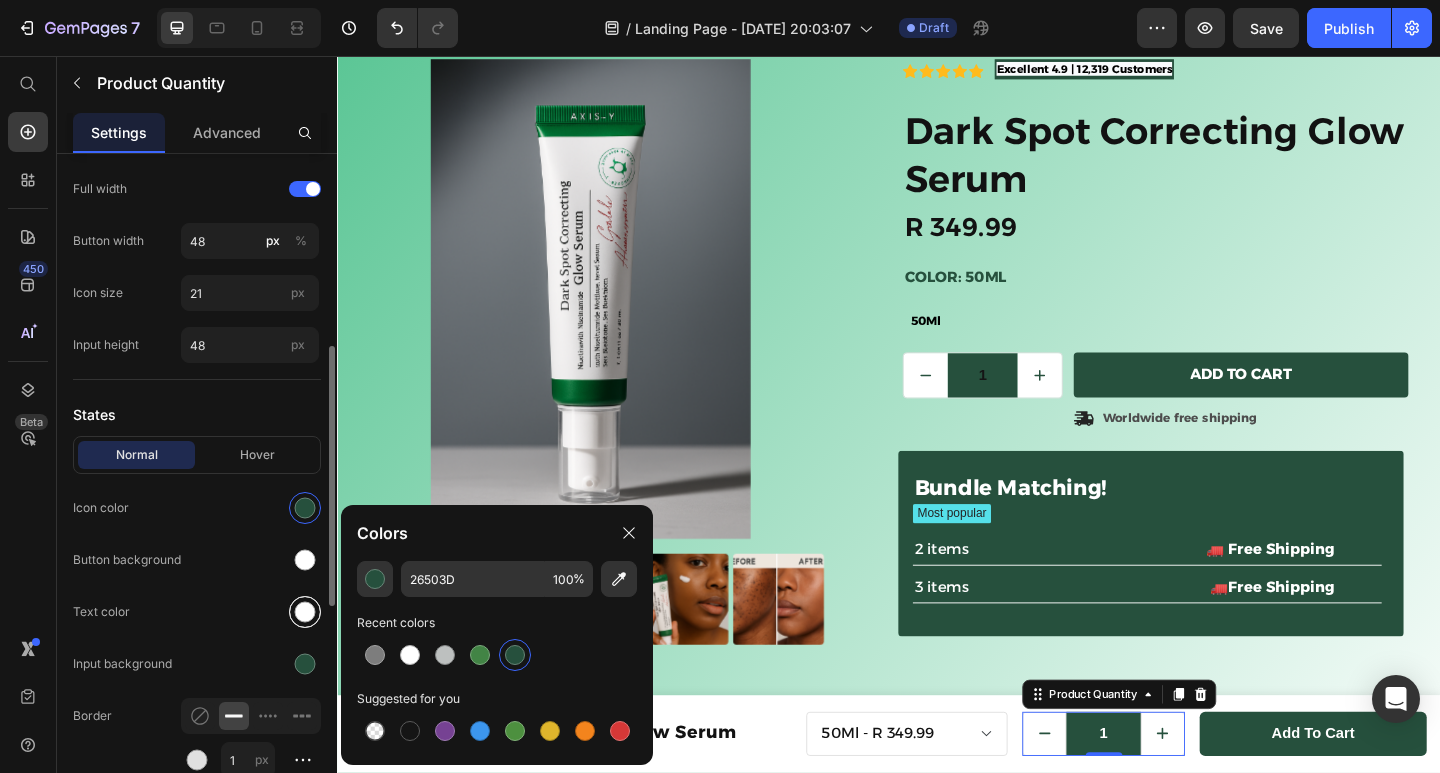 click at bounding box center (305, 612) 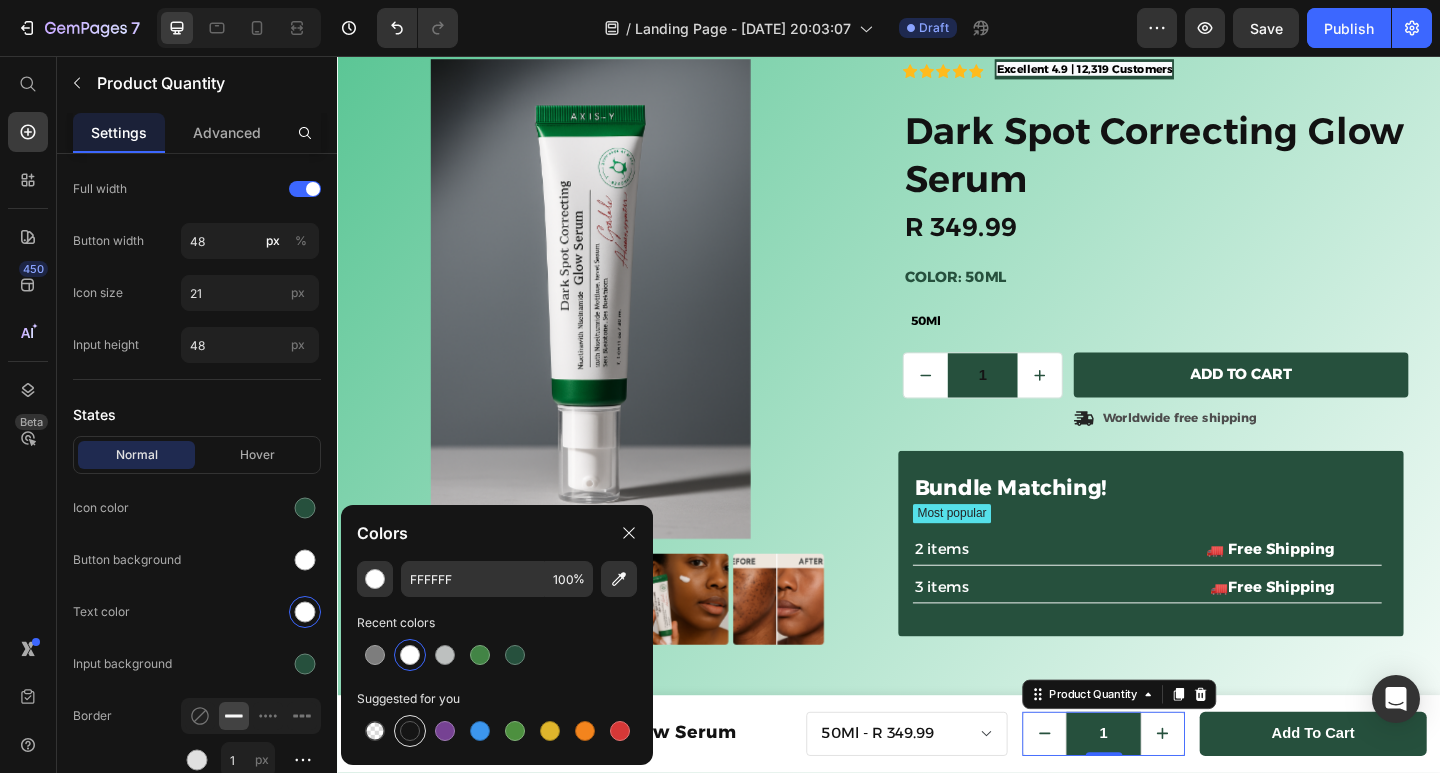 click at bounding box center [410, 731] 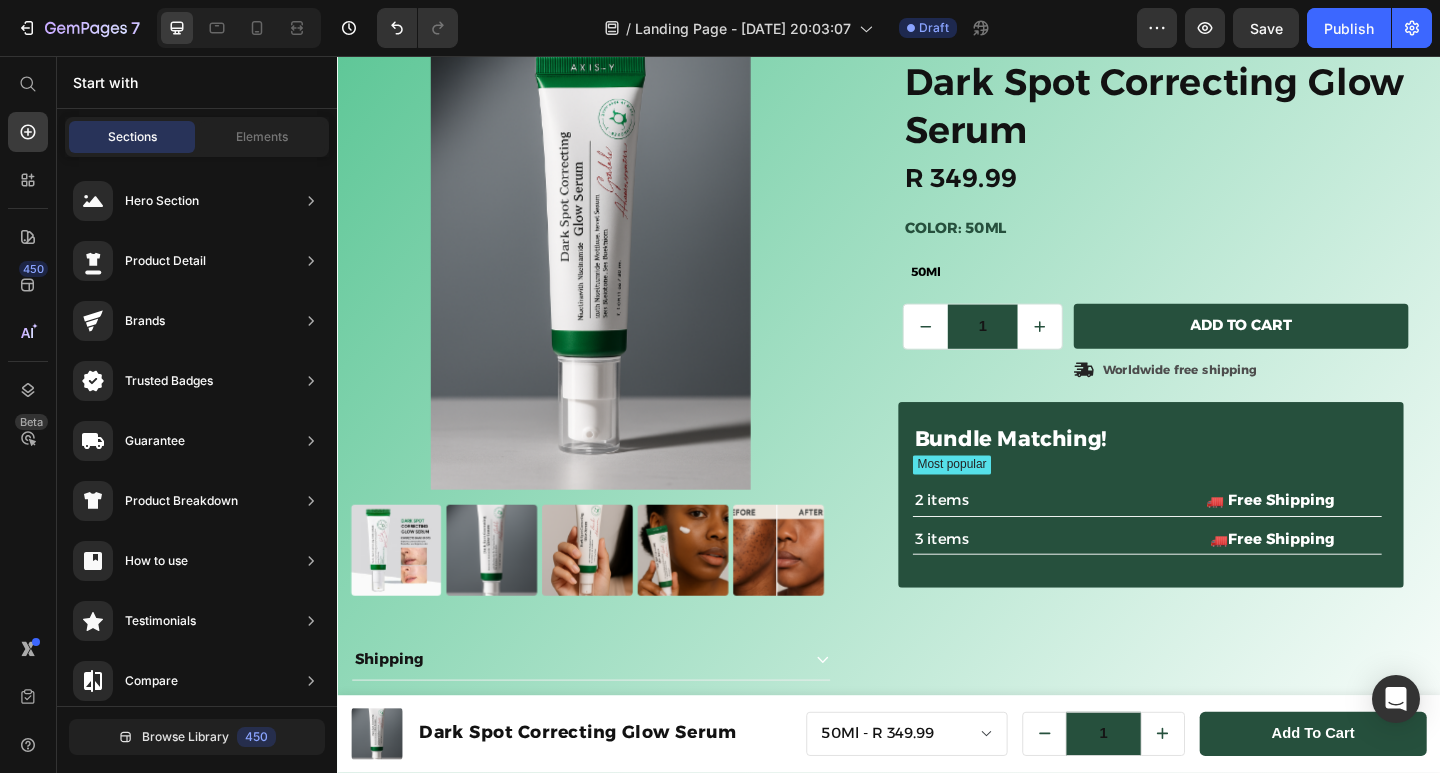 scroll, scrollTop: 174, scrollLeft: 0, axis: vertical 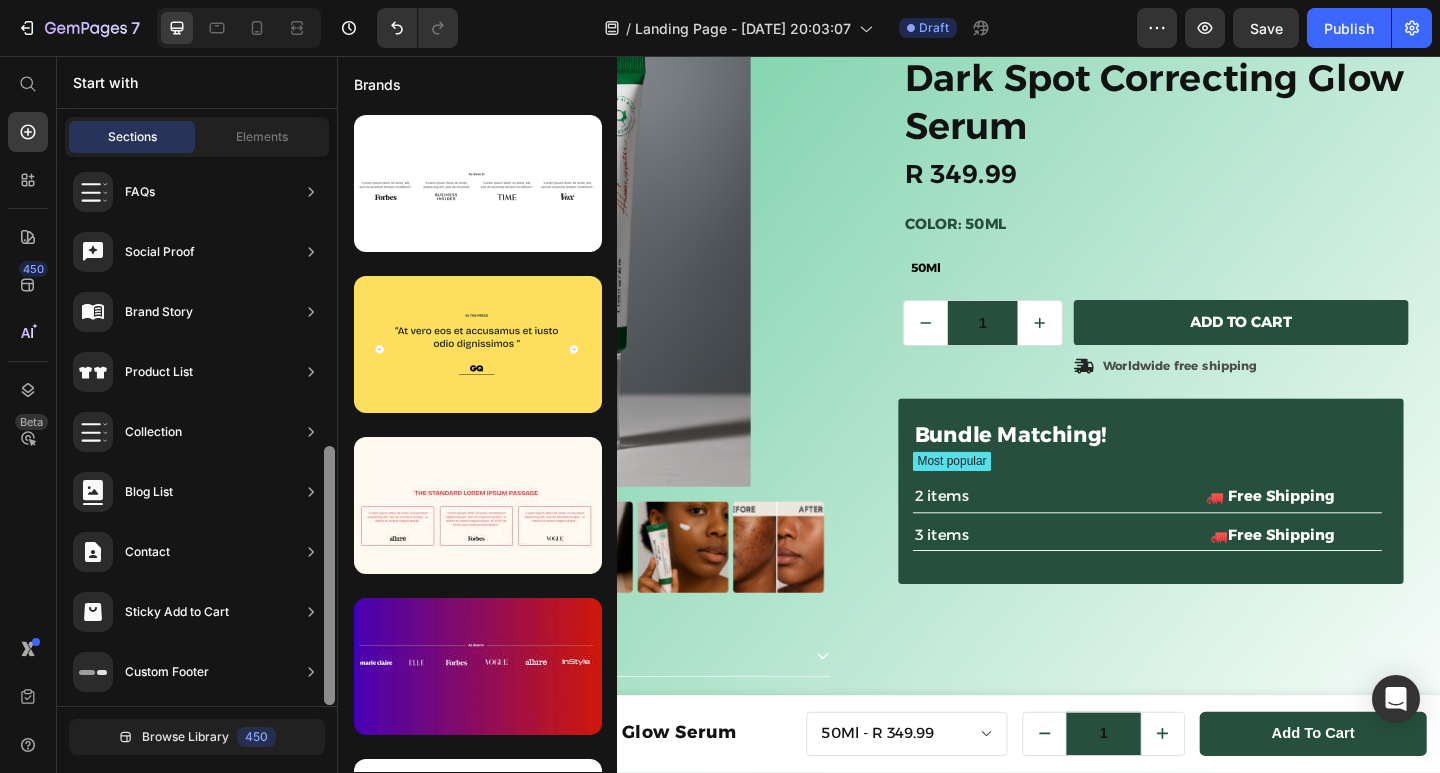 click at bounding box center (329, 575) 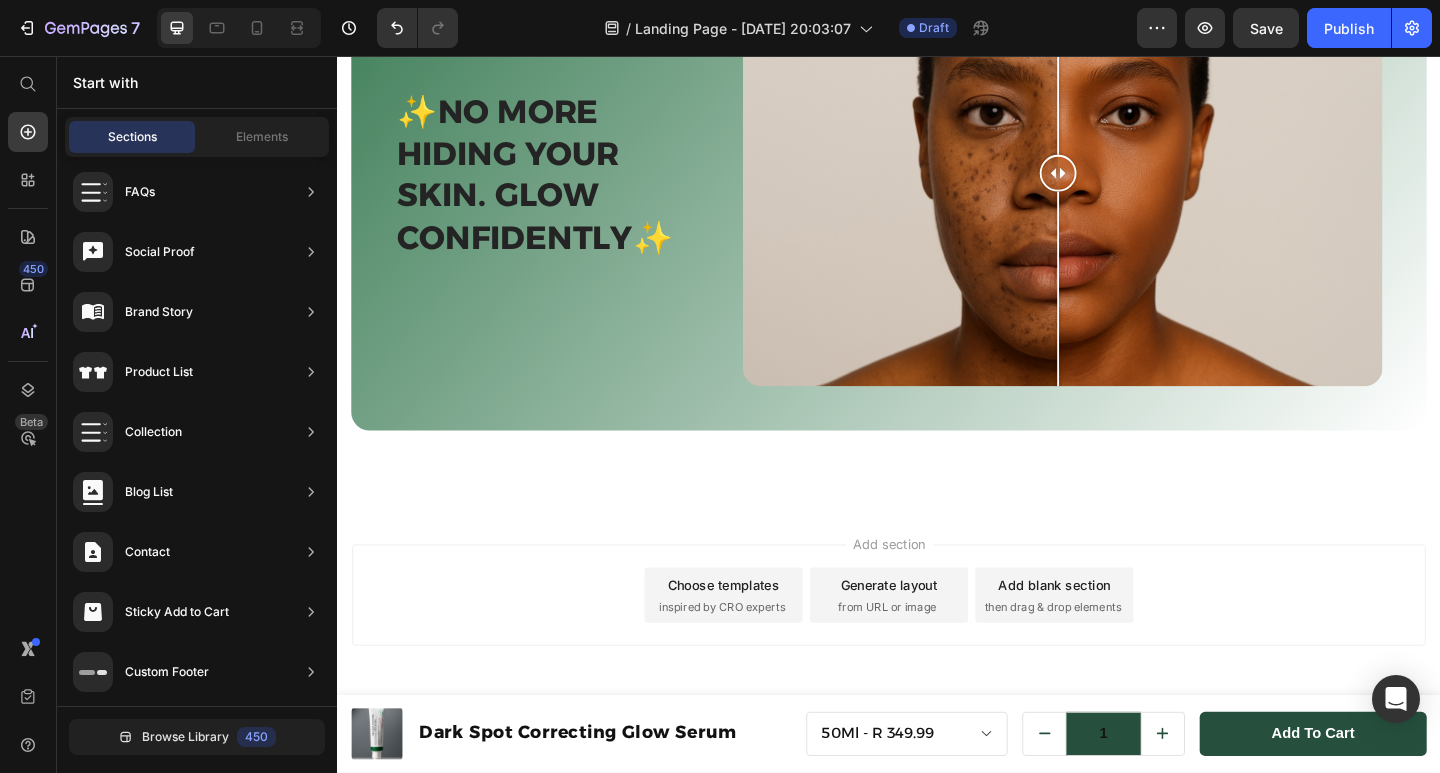 scroll, scrollTop: 1626, scrollLeft: 0, axis: vertical 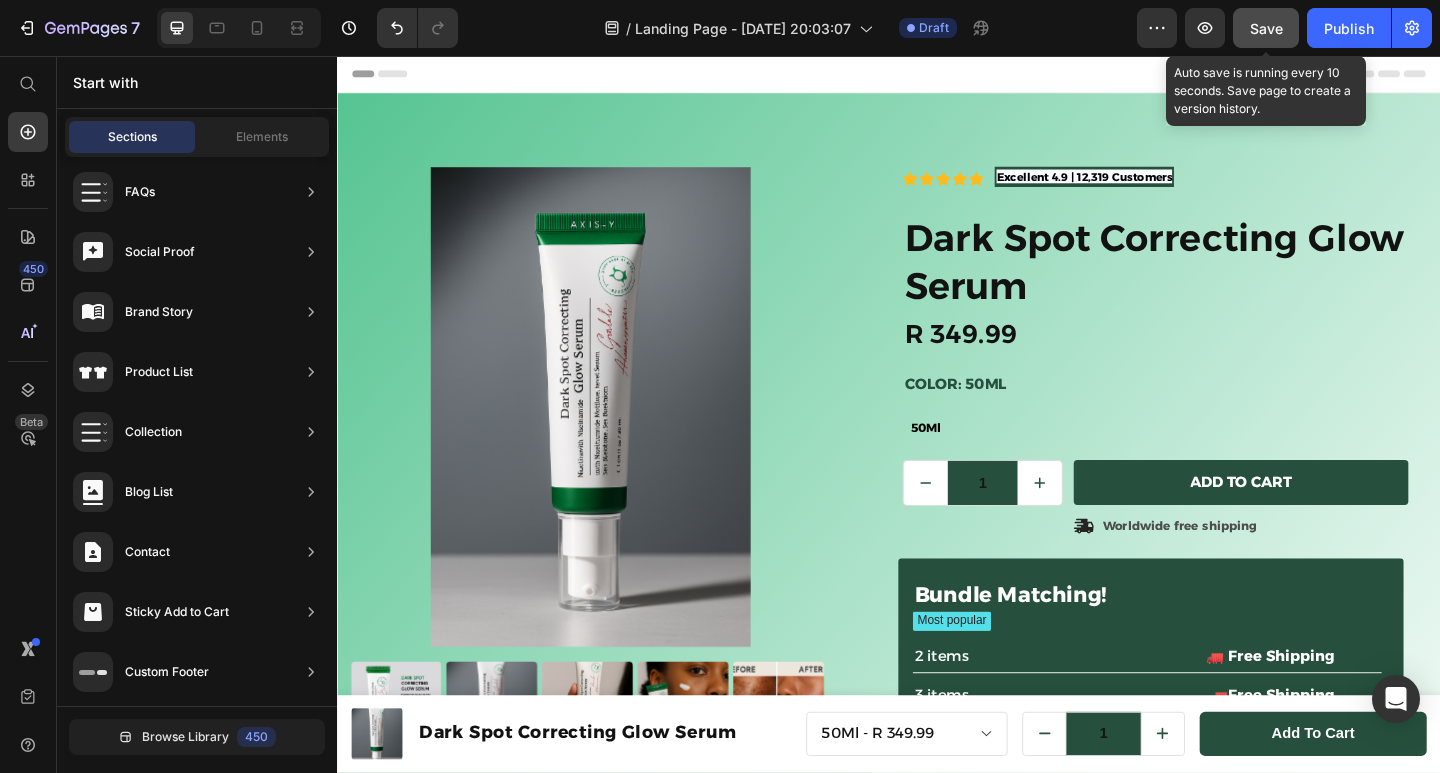 click on "Save" at bounding box center (1266, 28) 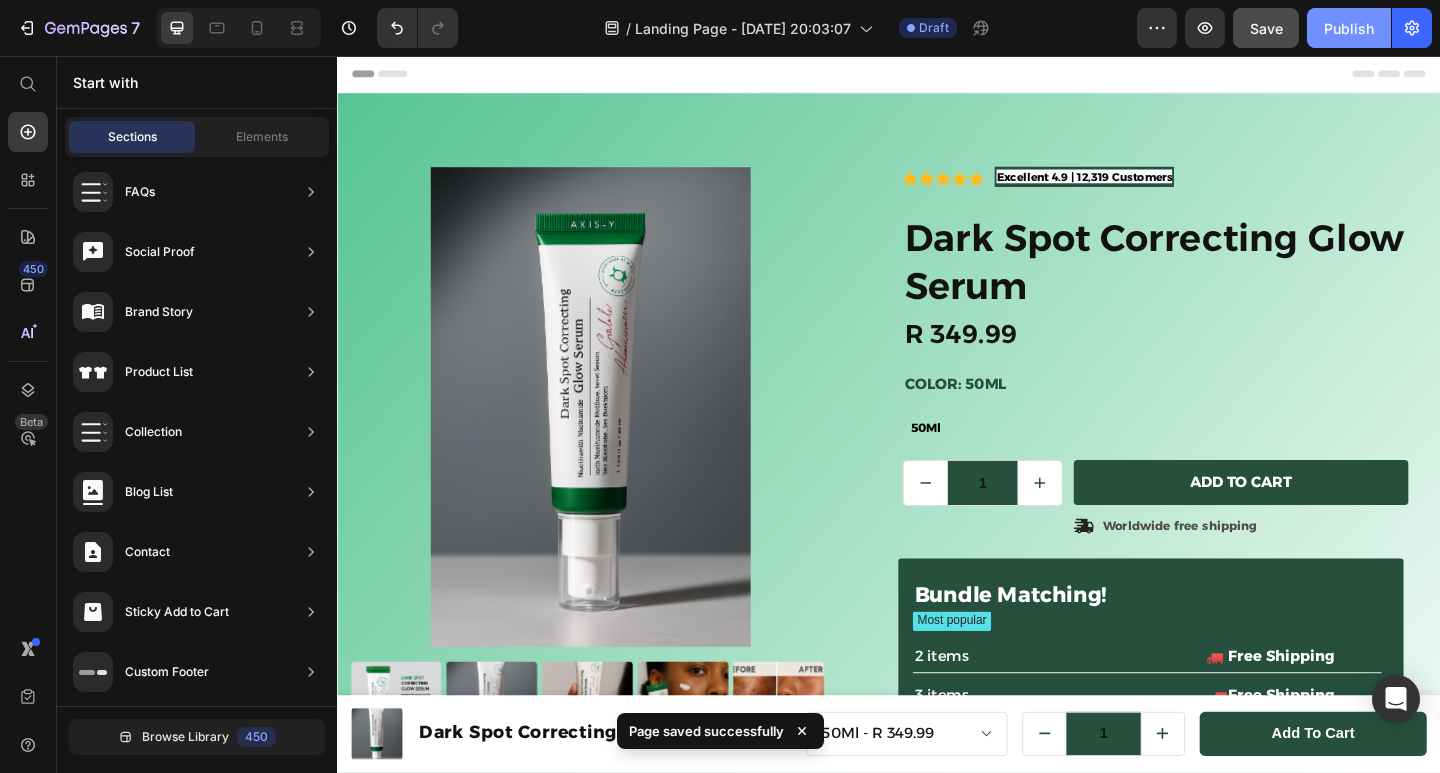 click on "Publish" at bounding box center (1349, 28) 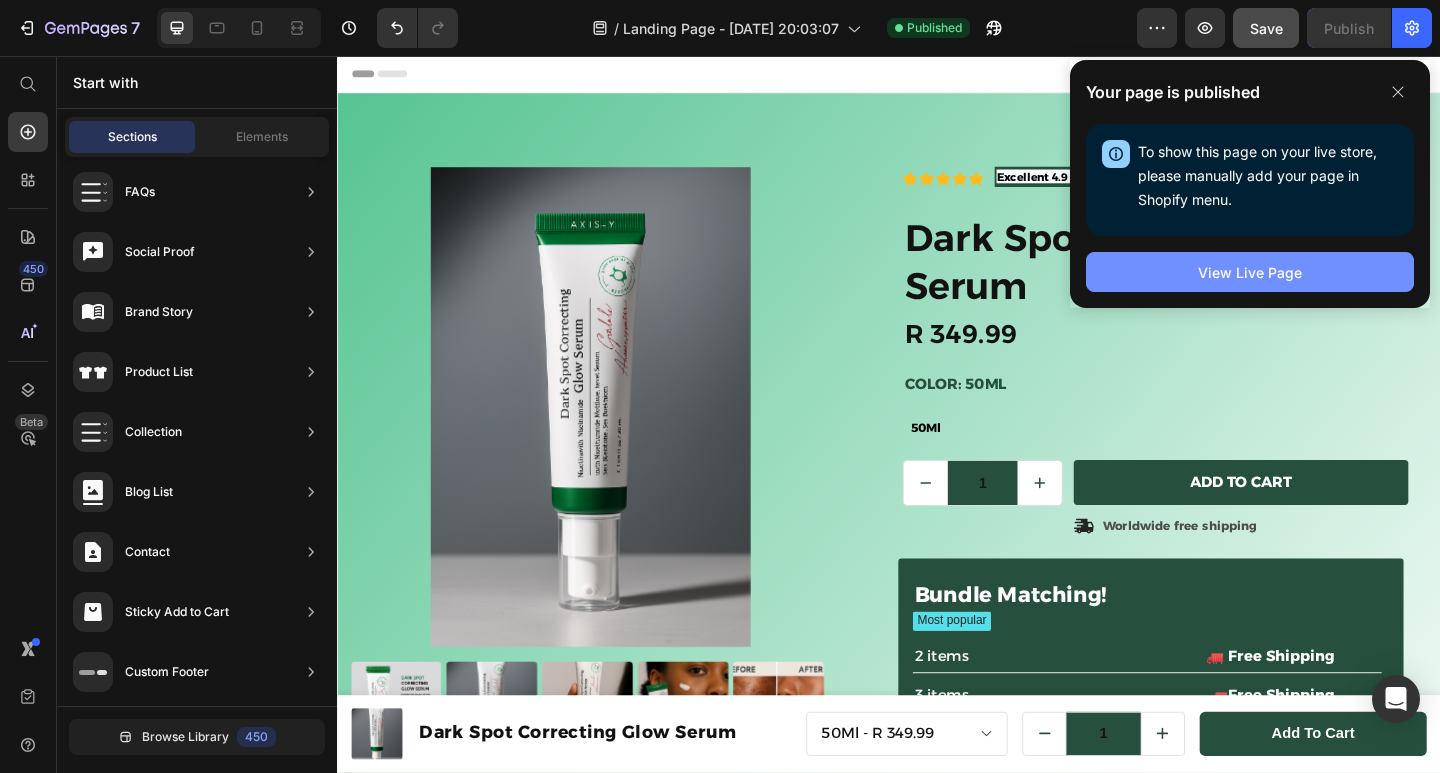 click on "View Live Page" at bounding box center (1250, 272) 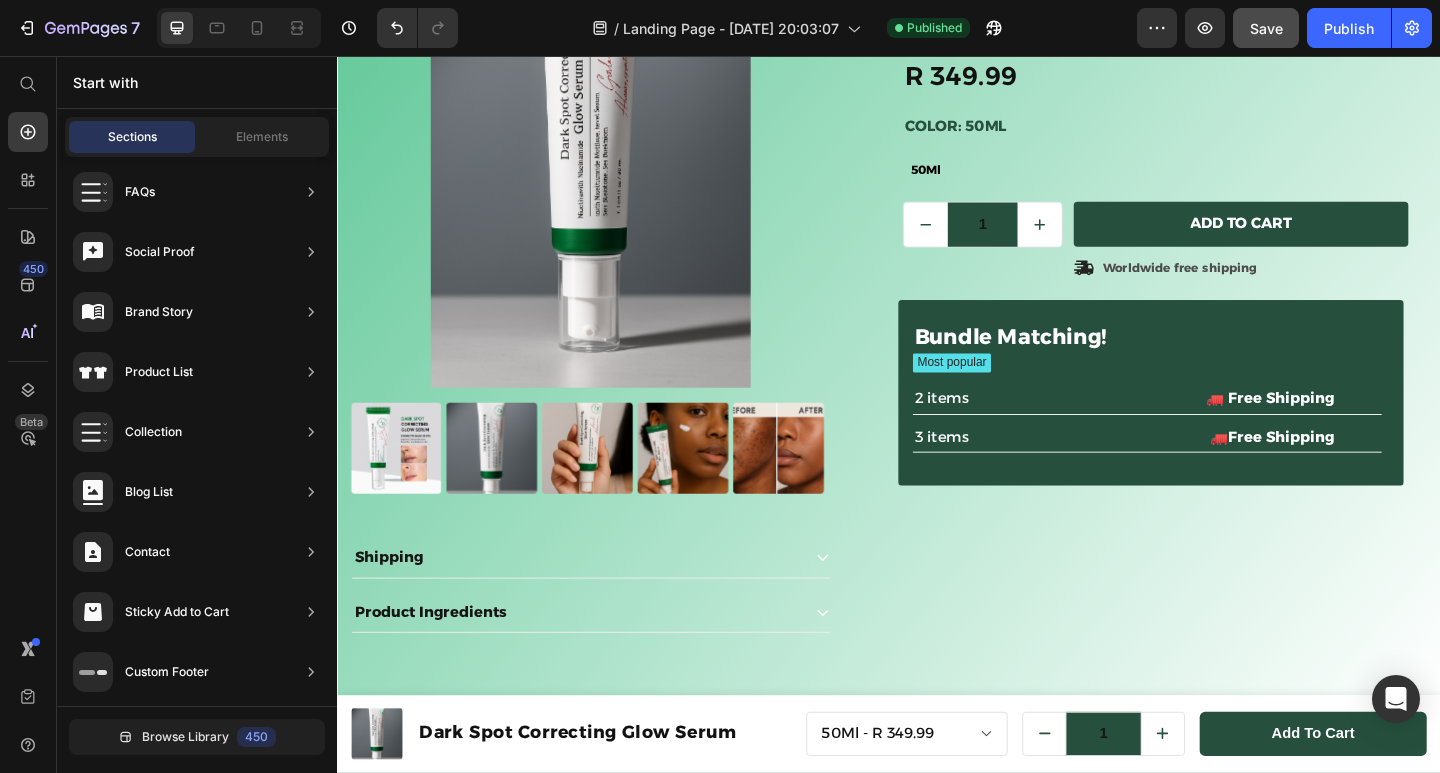 scroll, scrollTop: 0, scrollLeft: 0, axis: both 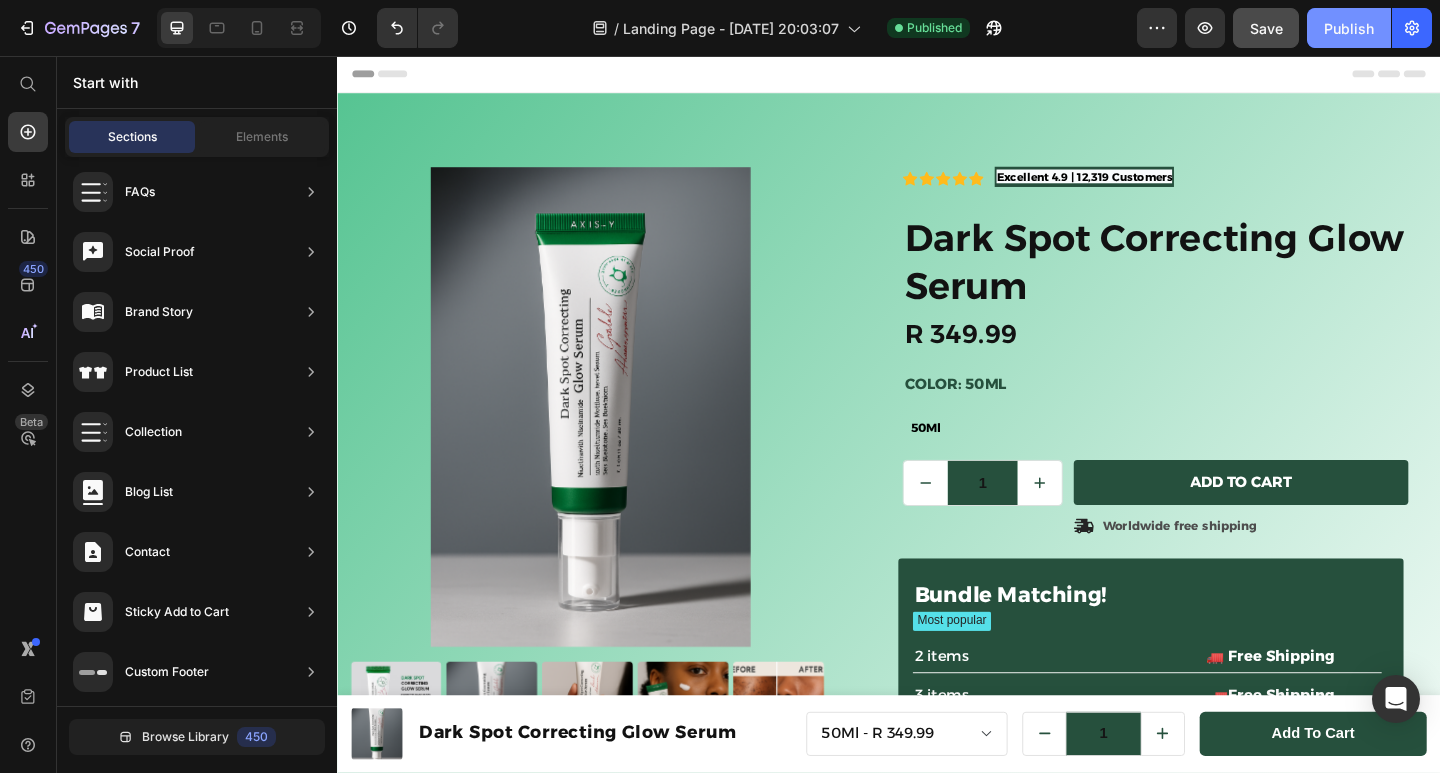 click on "Publish" at bounding box center [1349, 28] 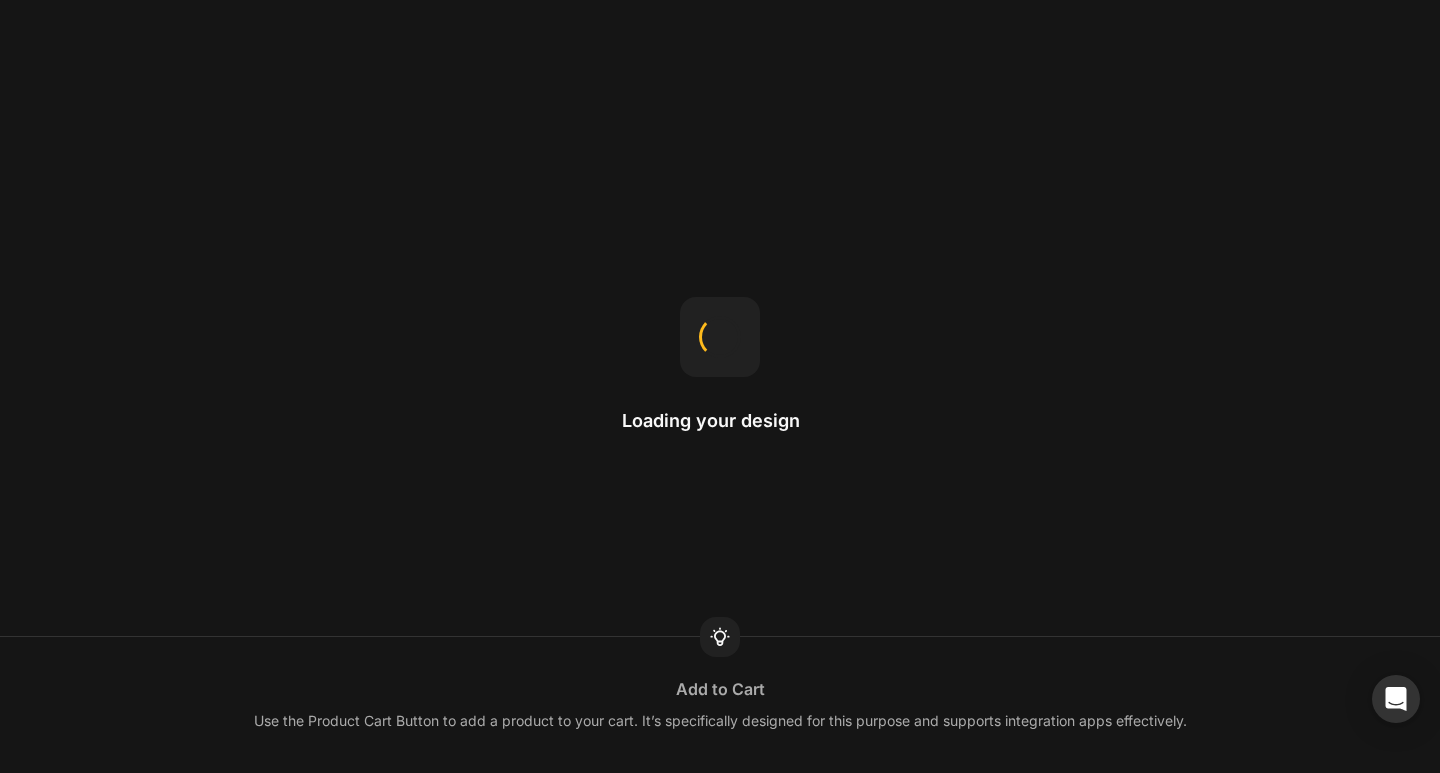 scroll, scrollTop: 0, scrollLeft: 0, axis: both 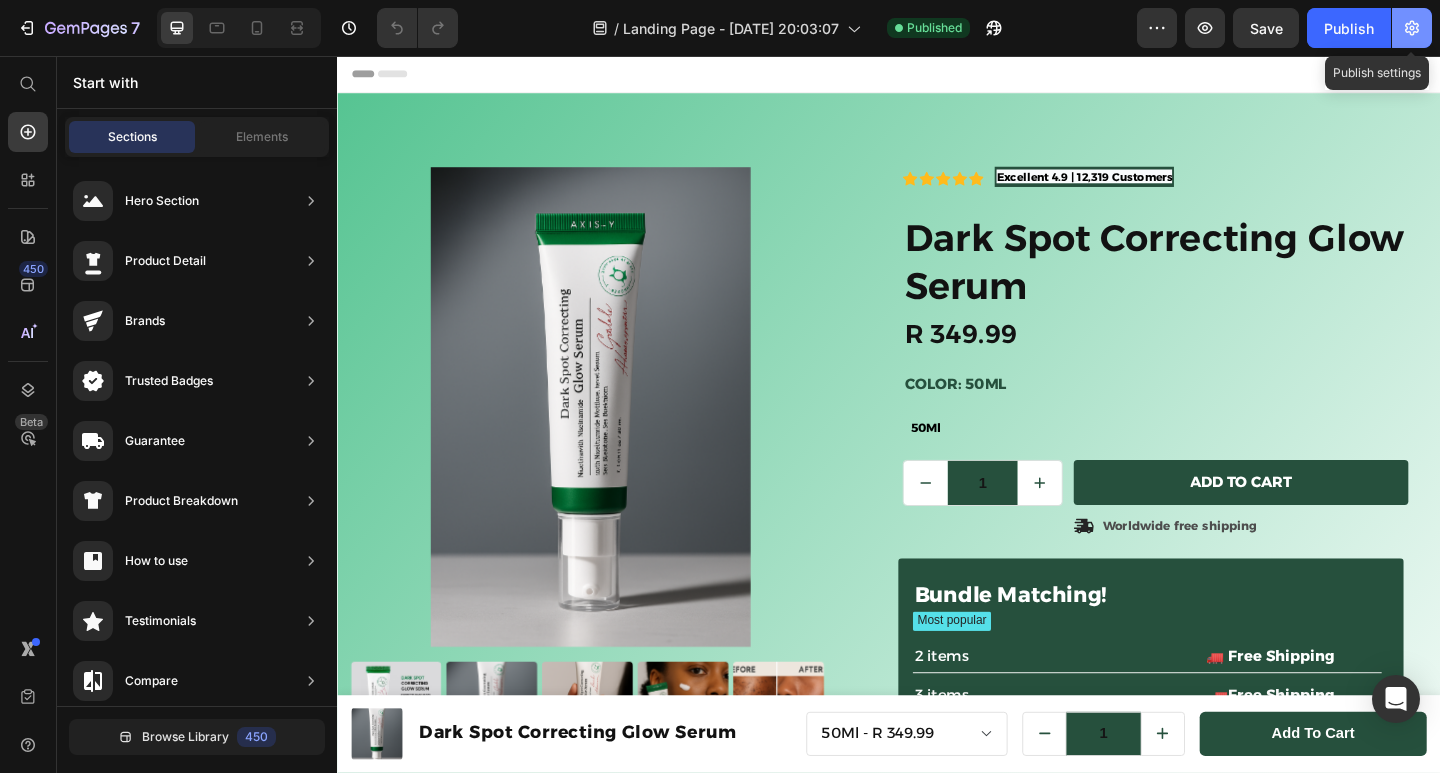 click 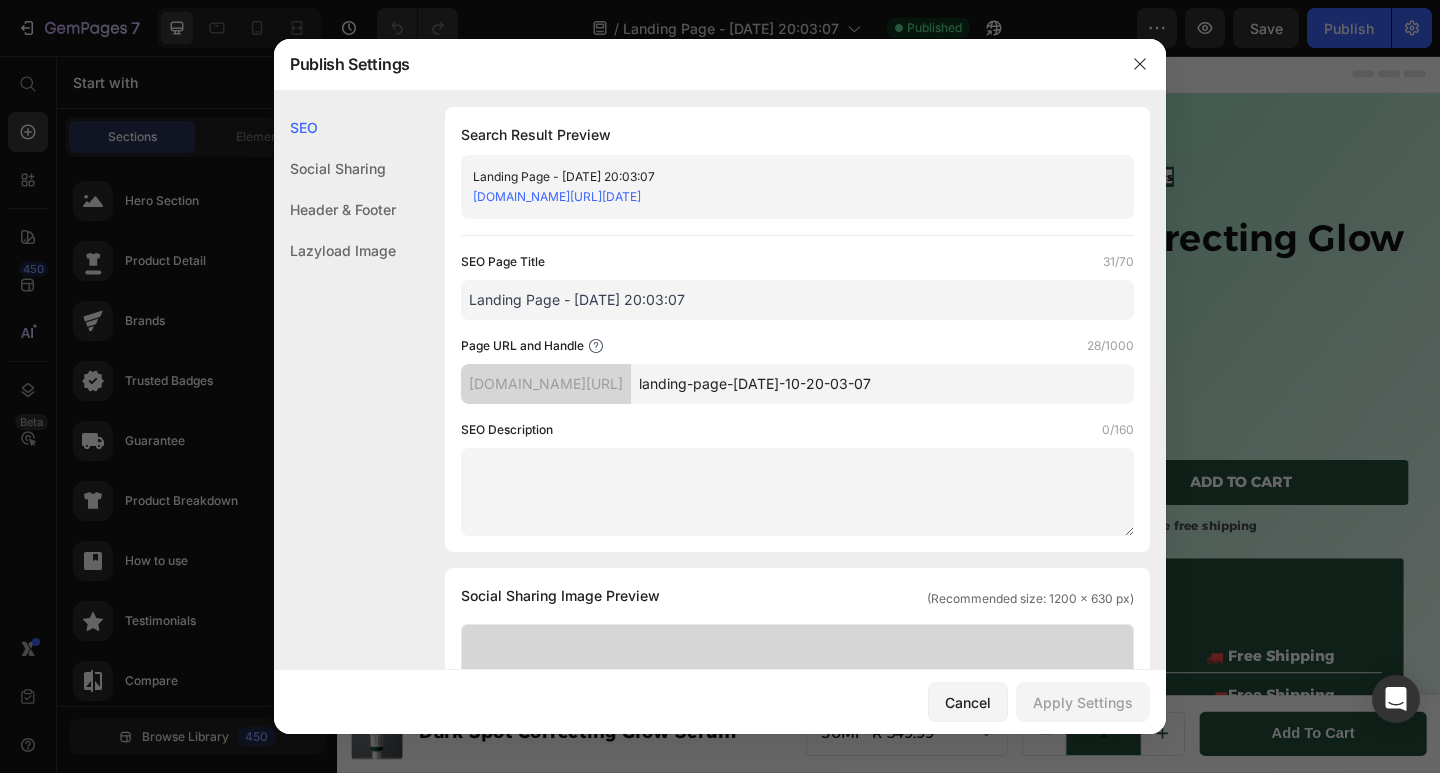 click on "Landing Page - [DATE] 20:03:07" at bounding box center [797, 300] 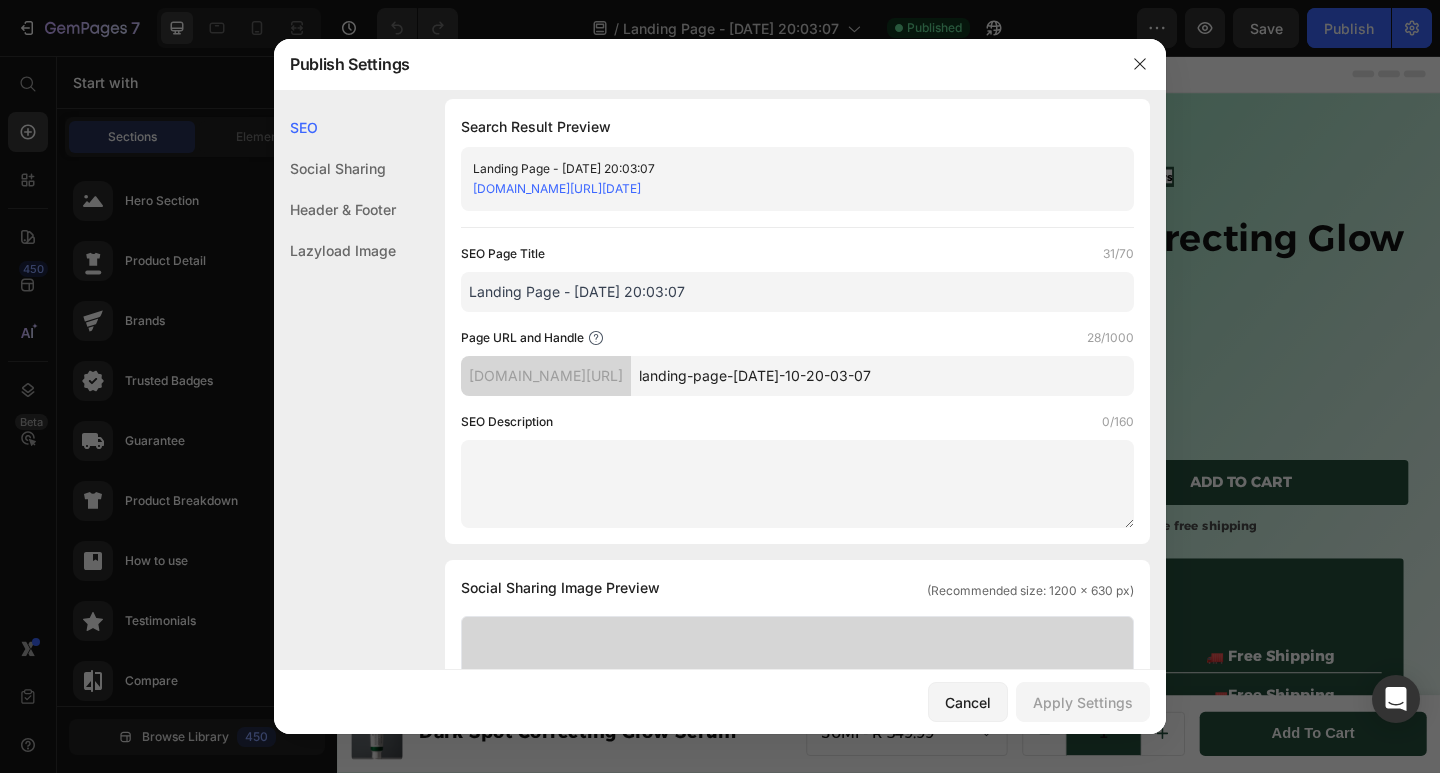 scroll, scrollTop: 0, scrollLeft: 0, axis: both 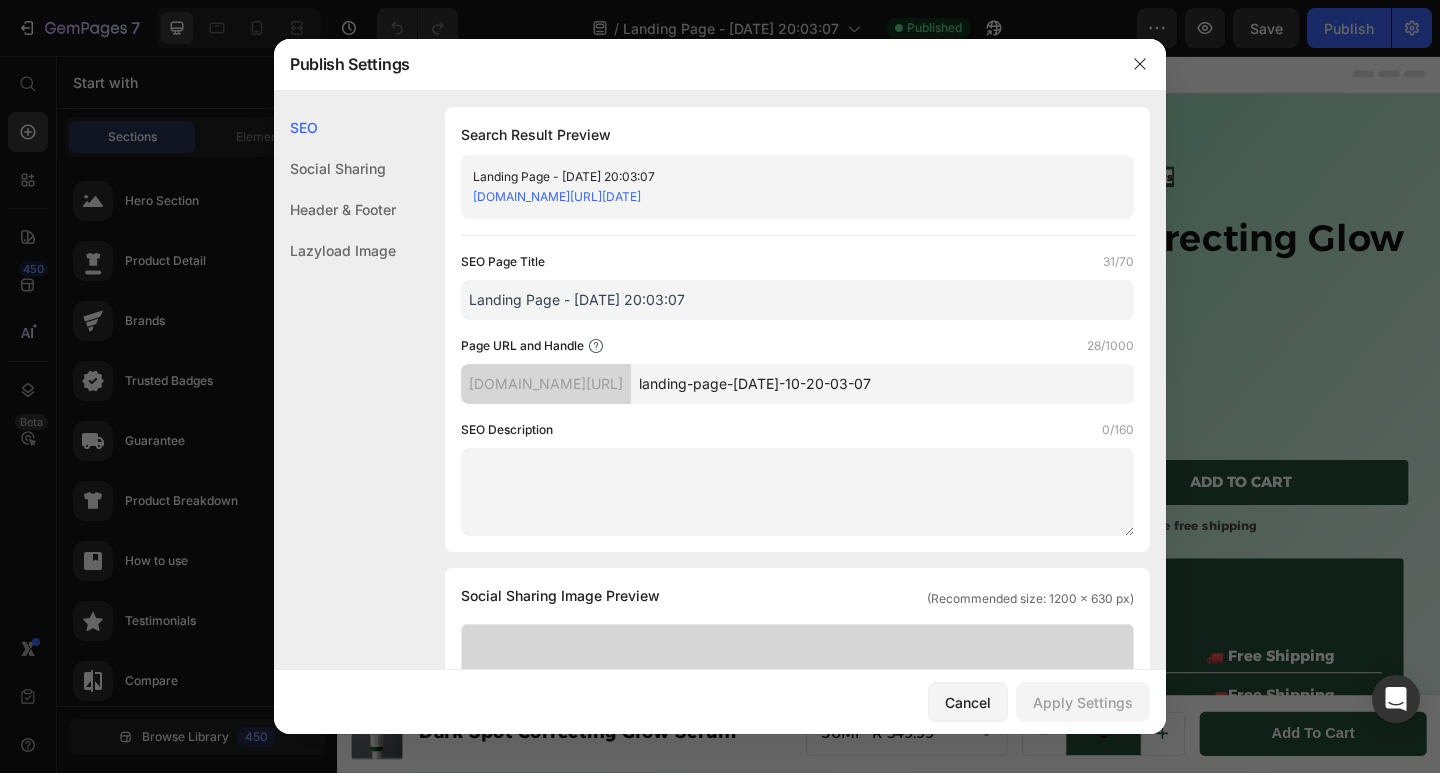click on "Landing Page - [DATE] 20:03:07" at bounding box center (781, 177) 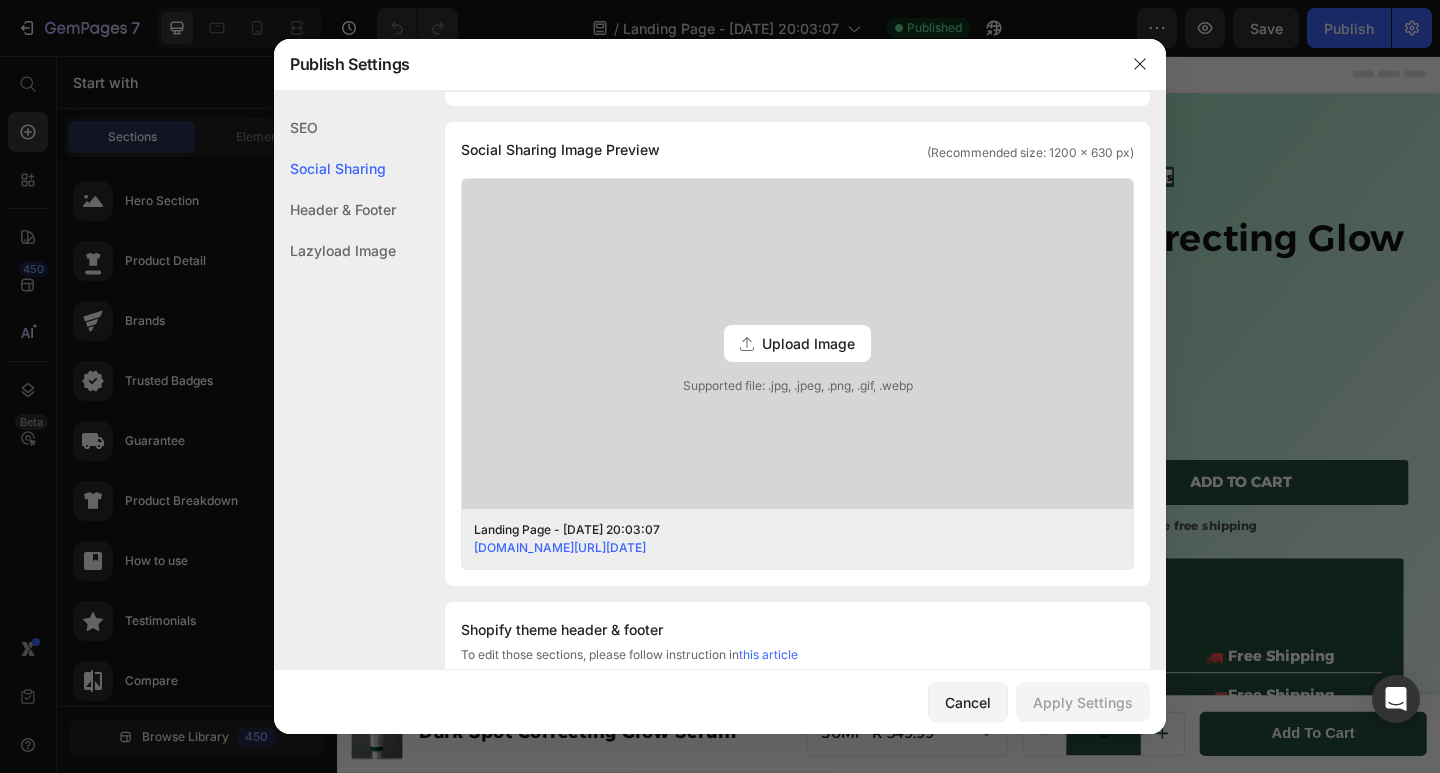 scroll, scrollTop: 457, scrollLeft: 0, axis: vertical 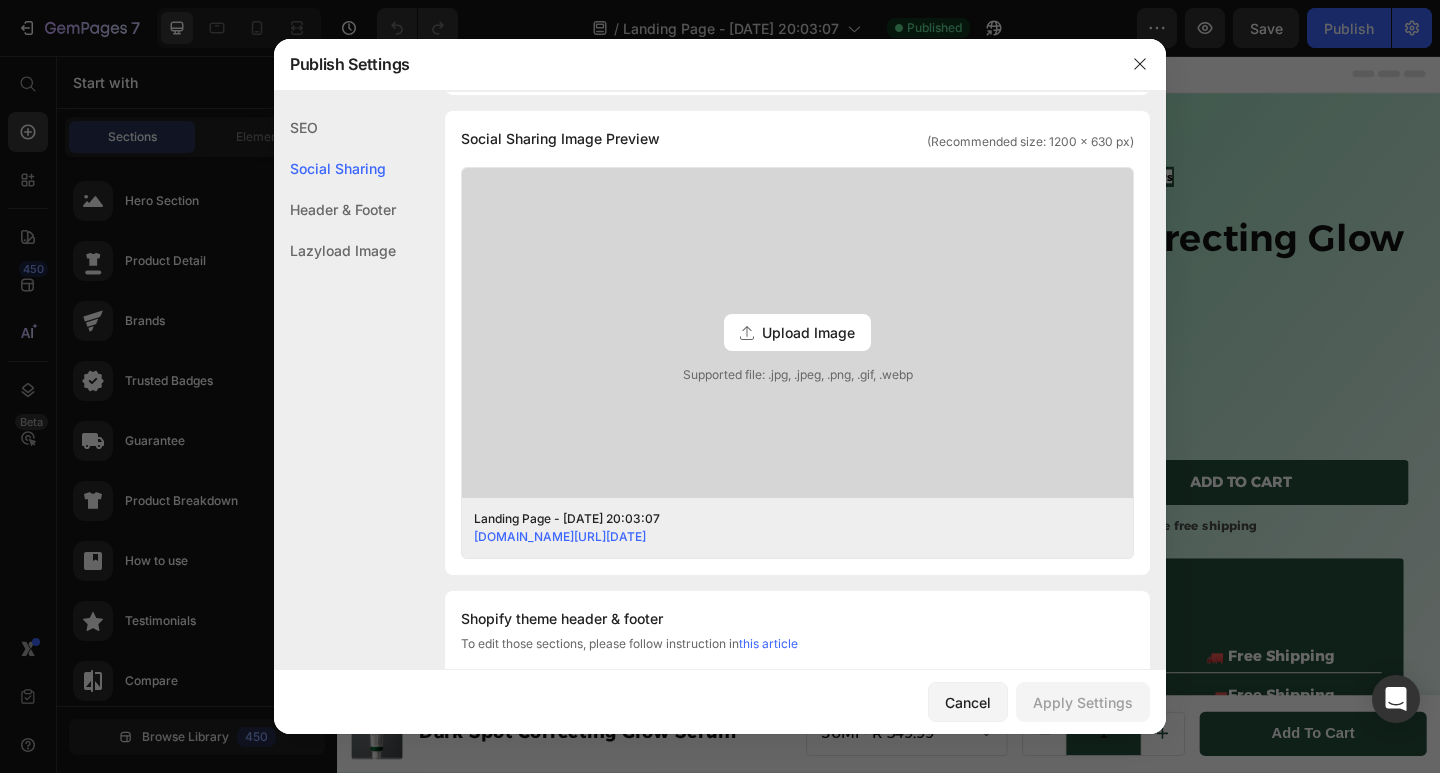 click on "Header & Footer" 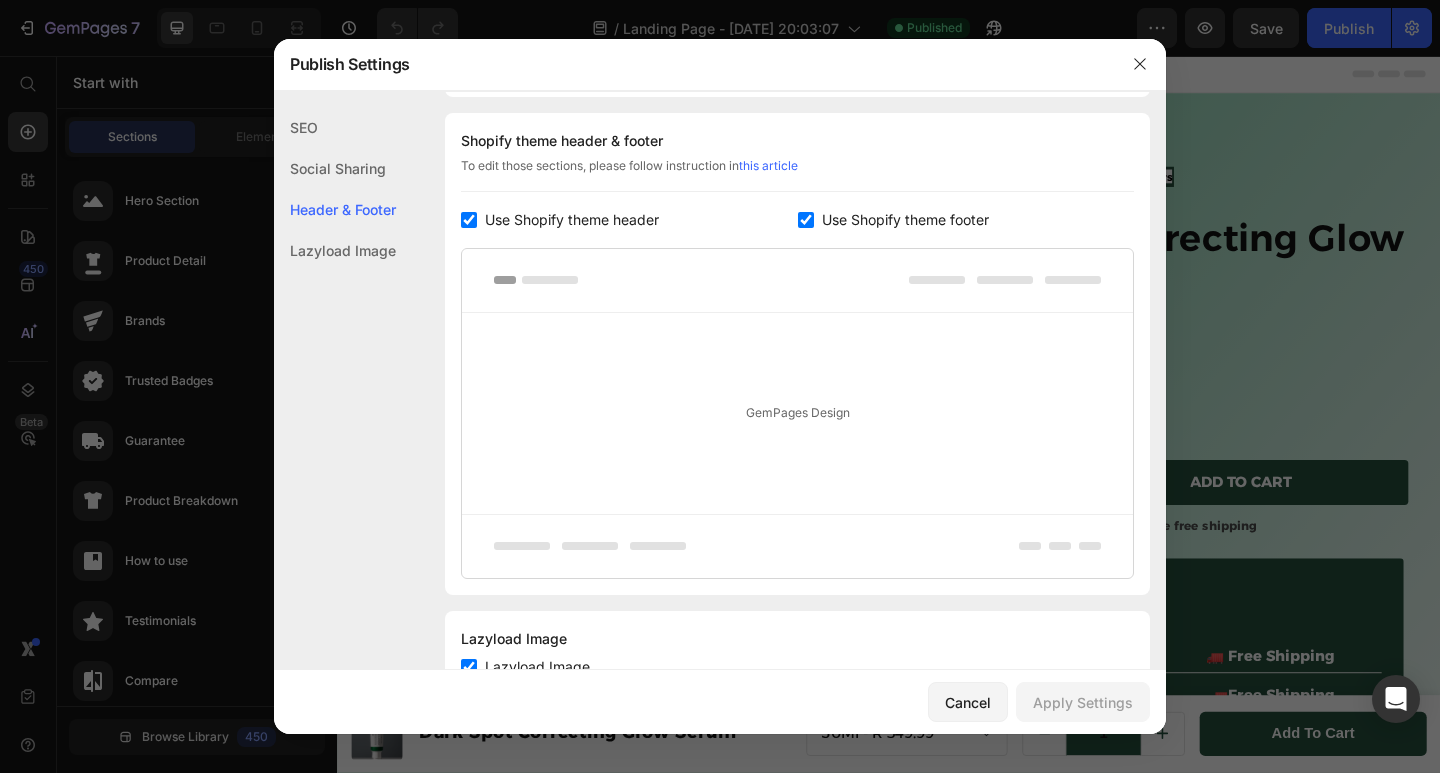 scroll, scrollTop: 937, scrollLeft: 0, axis: vertical 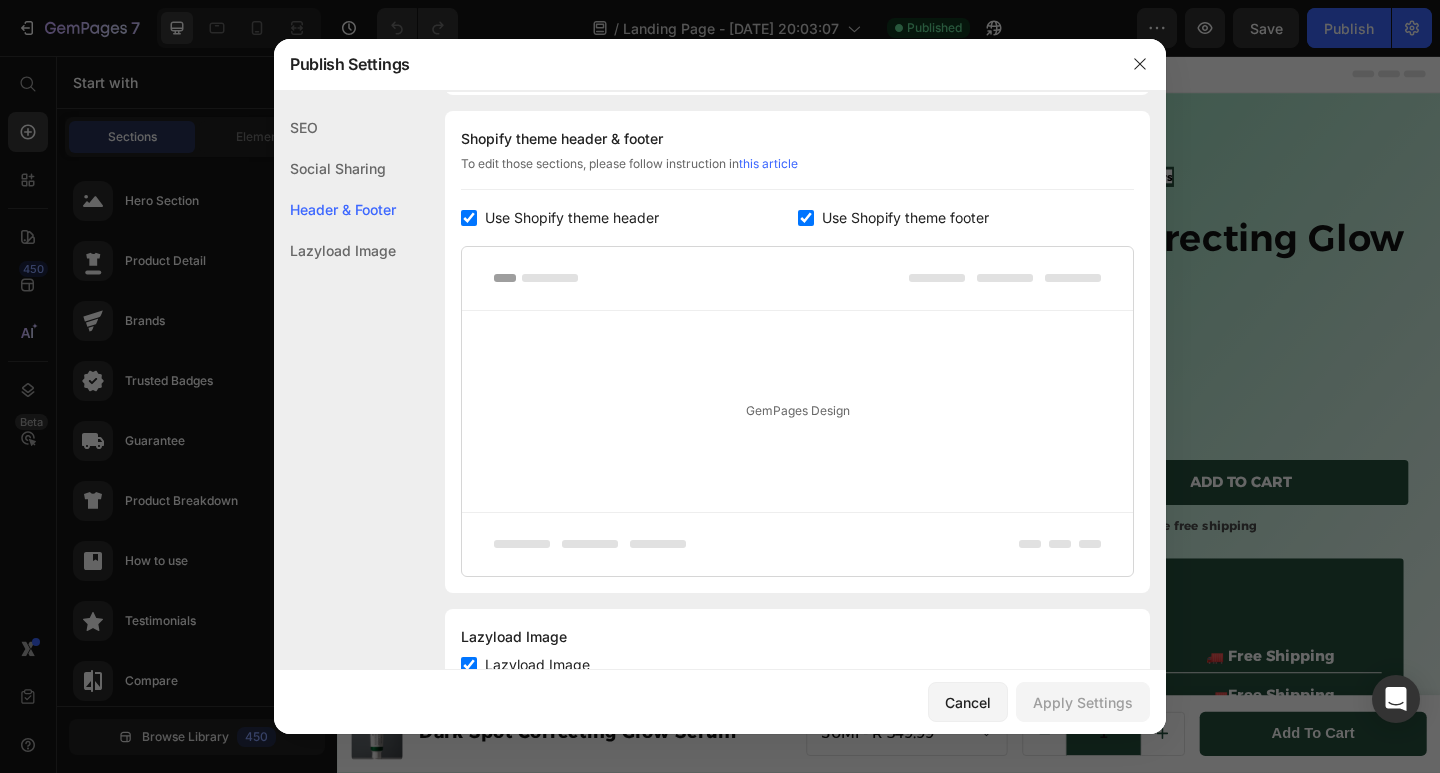 click on "Lazyload Image" 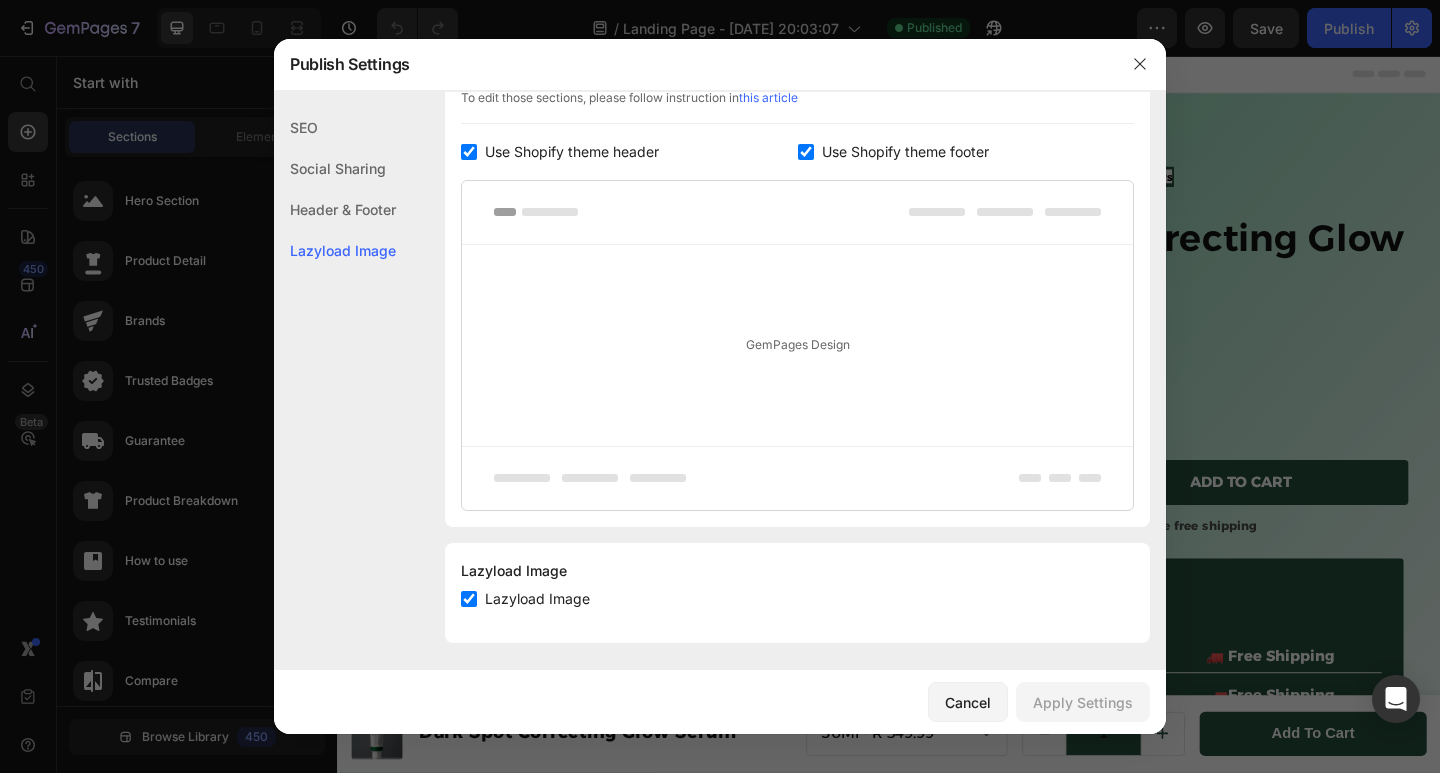 scroll, scrollTop: 1007, scrollLeft: 0, axis: vertical 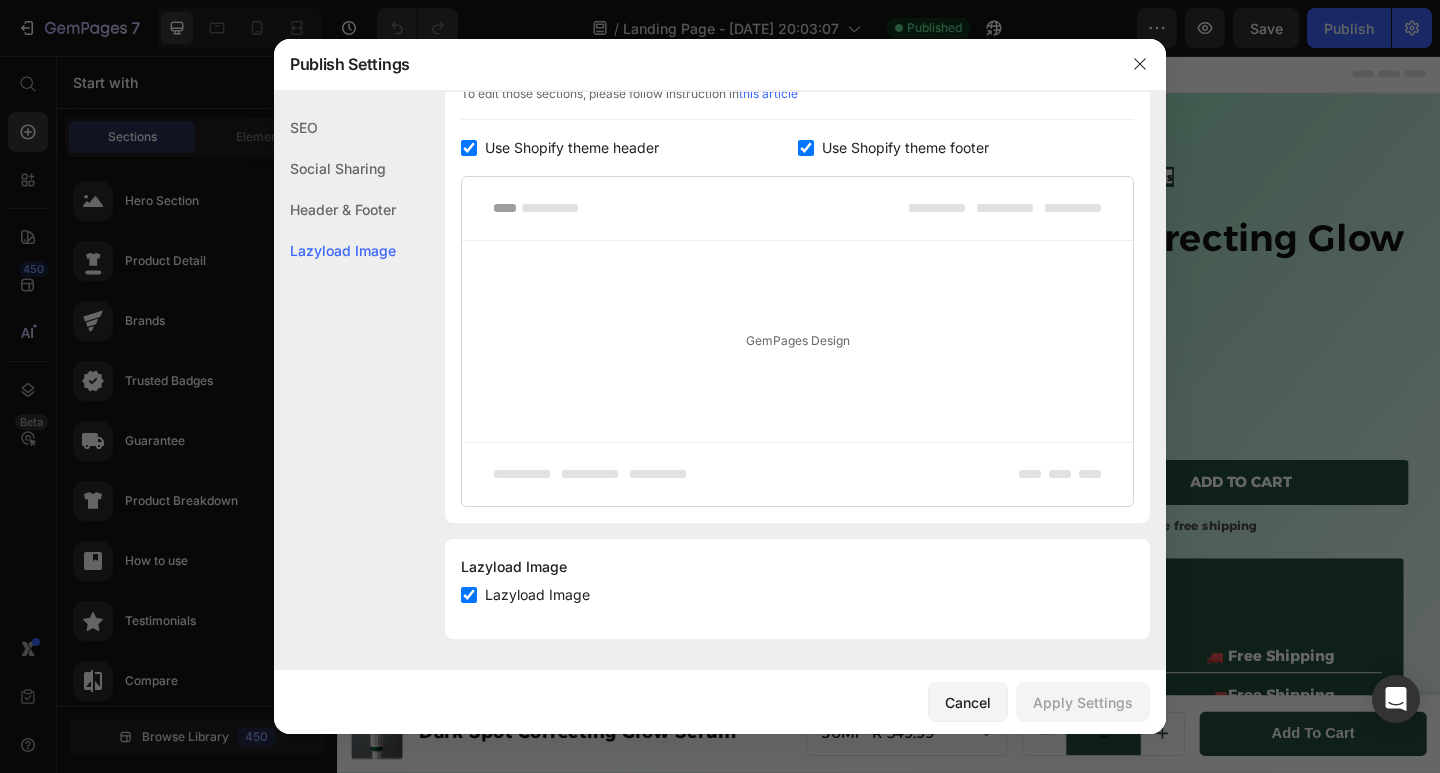 click on "Header & Footer" 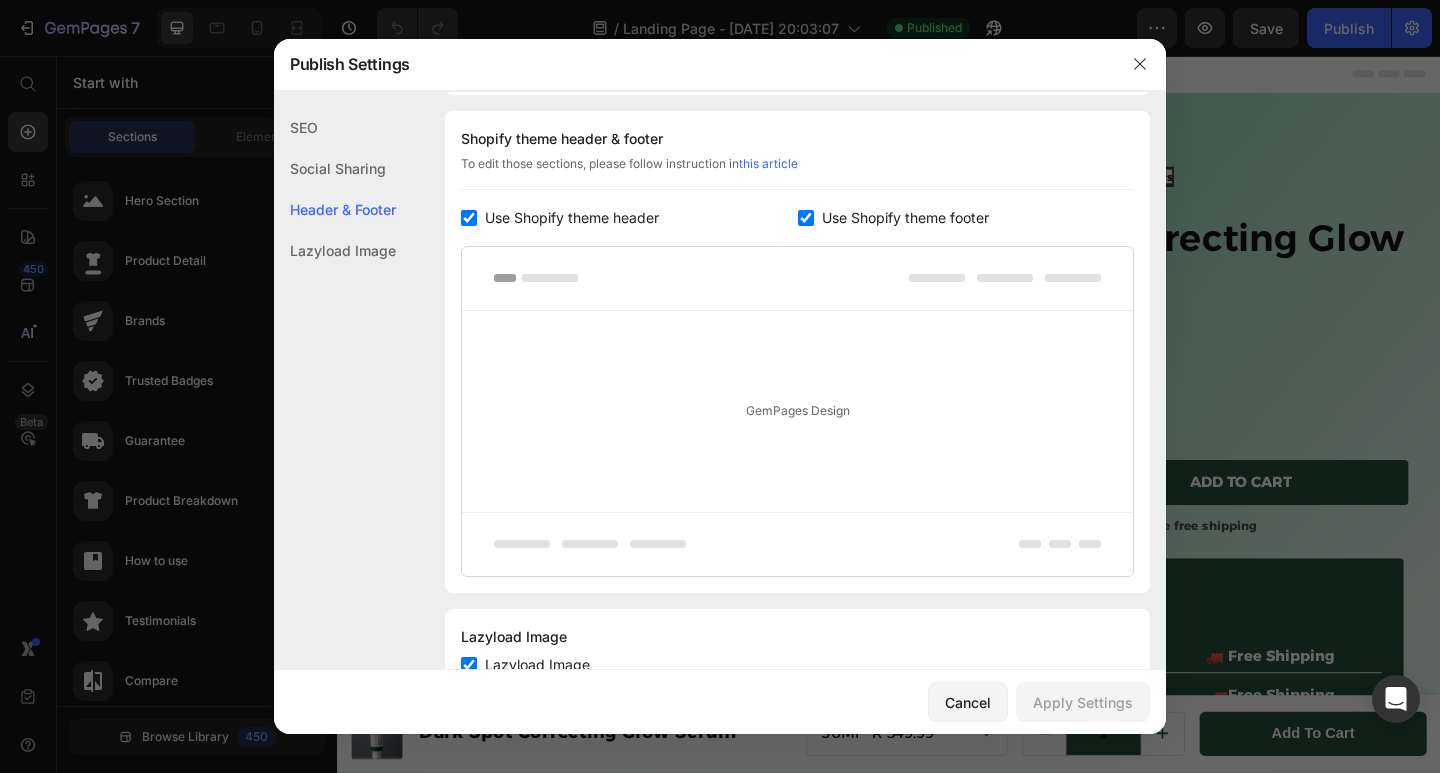click on "Social Sharing" 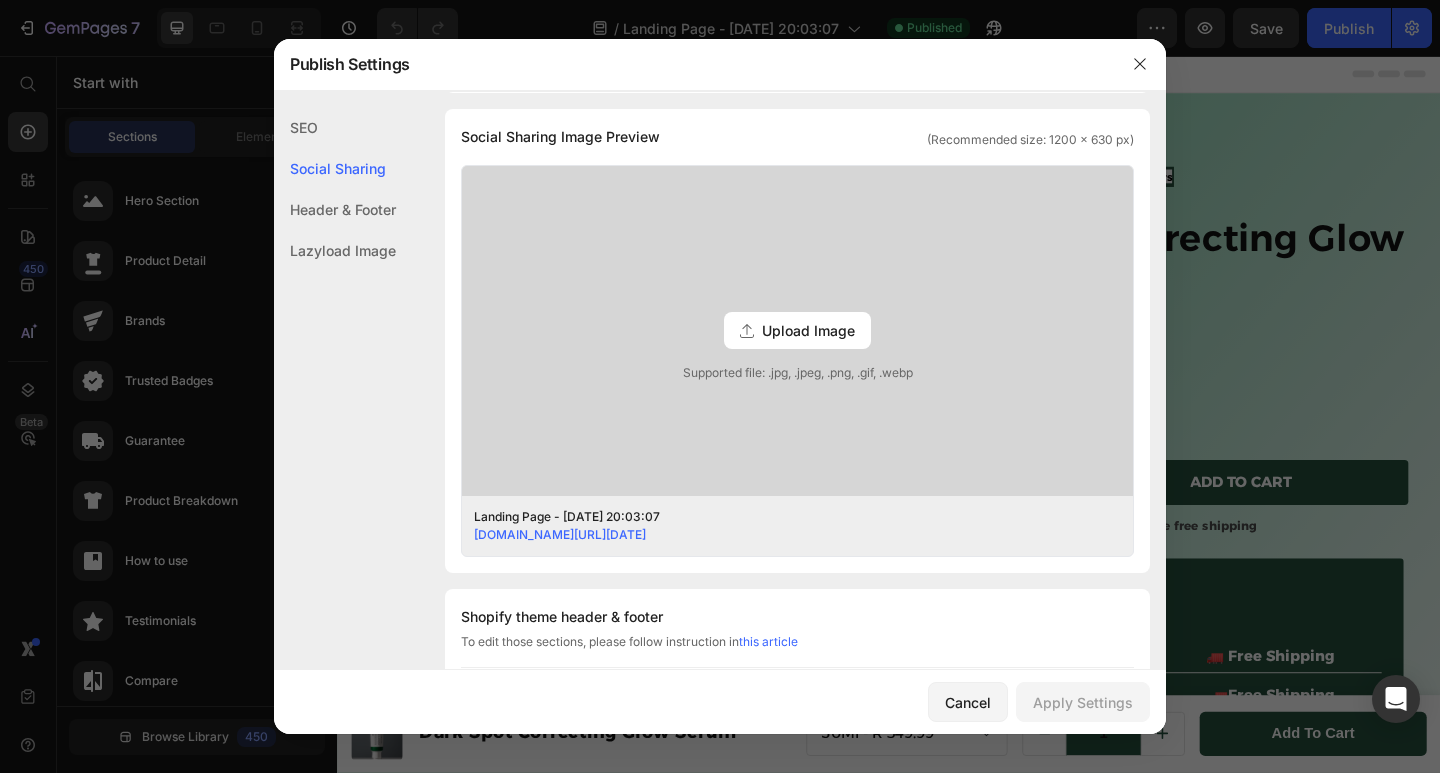 scroll, scrollTop: 457, scrollLeft: 0, axis: vertical 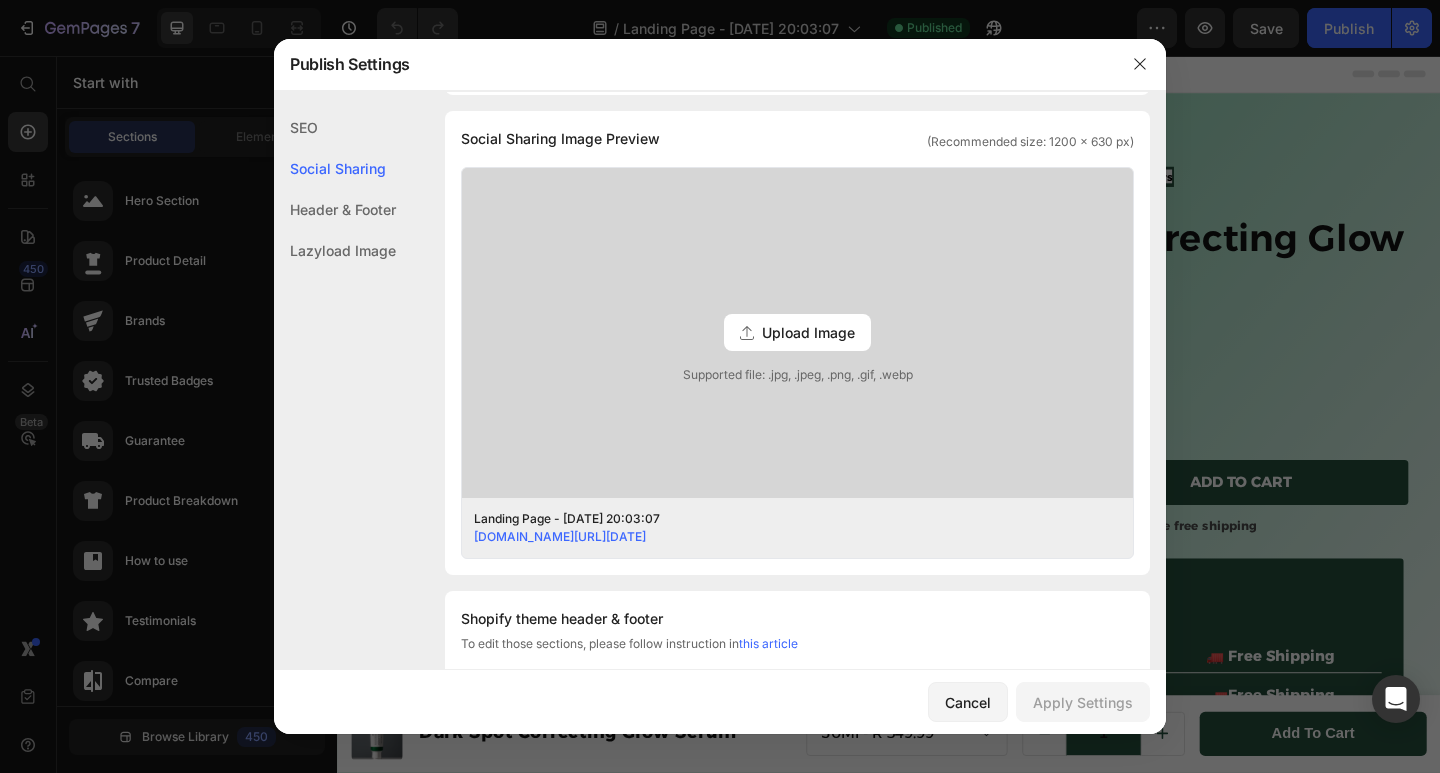click on "SEO" 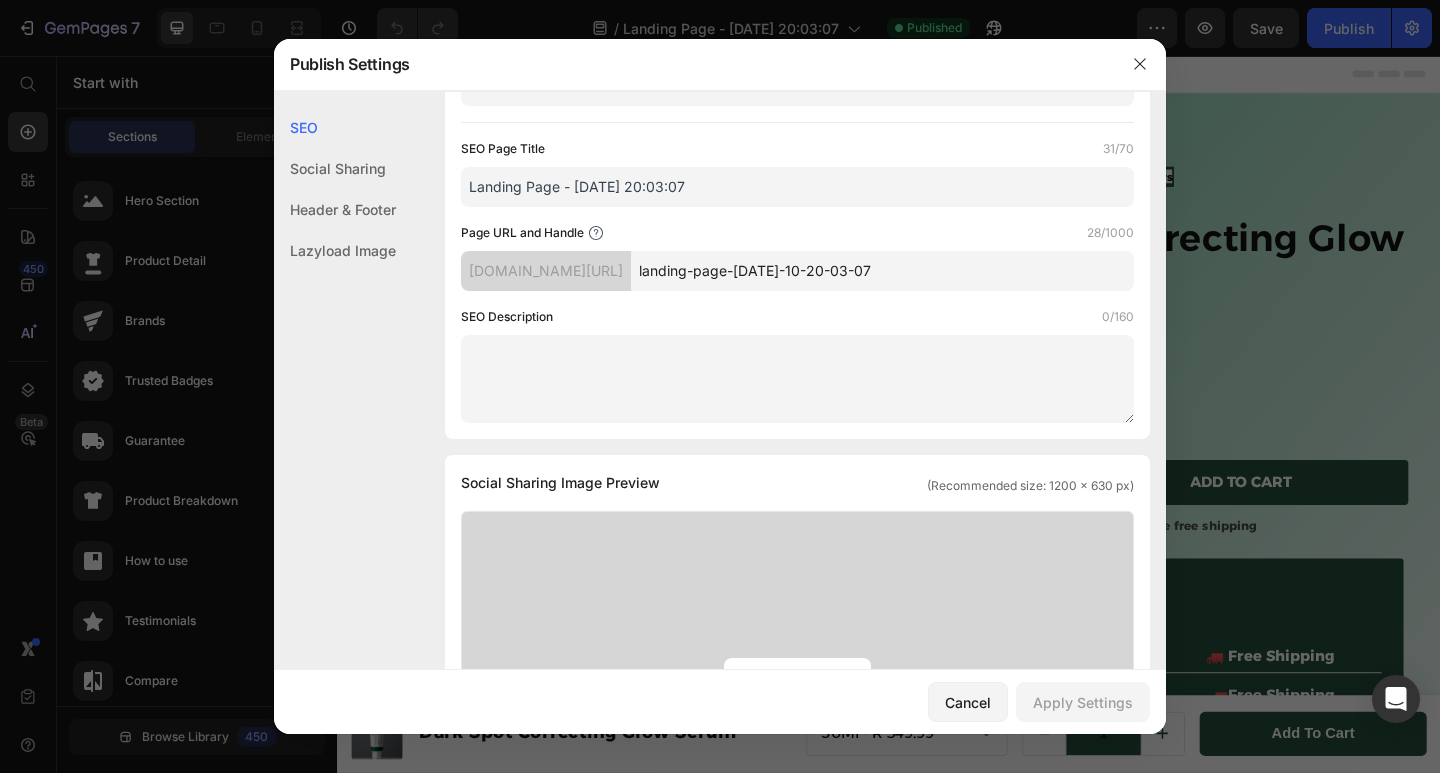 scroll, scrollTop: 0, scrollLeft: 0, axis: both 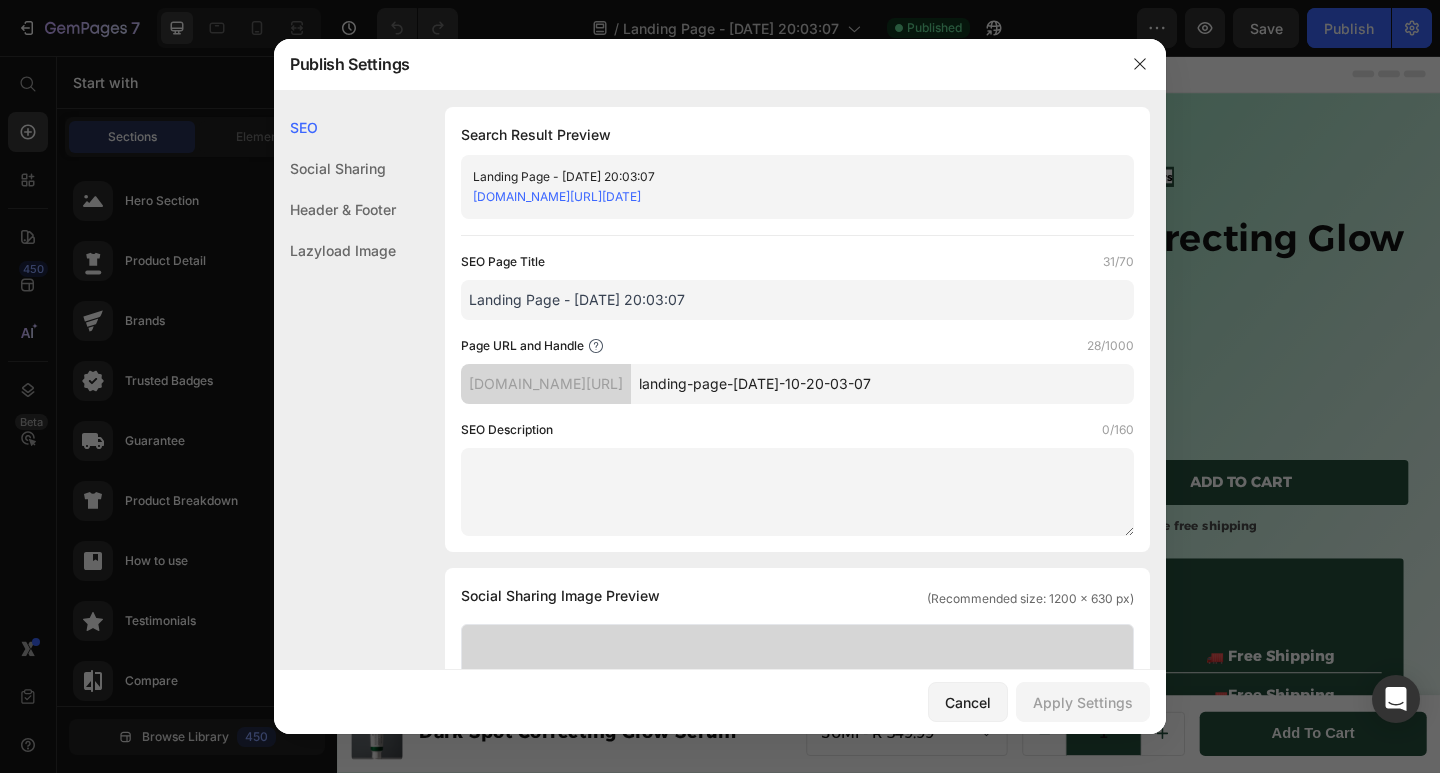 click on "Landing Page - [DATE] 20:03:07" at bounding box center [781, 177] 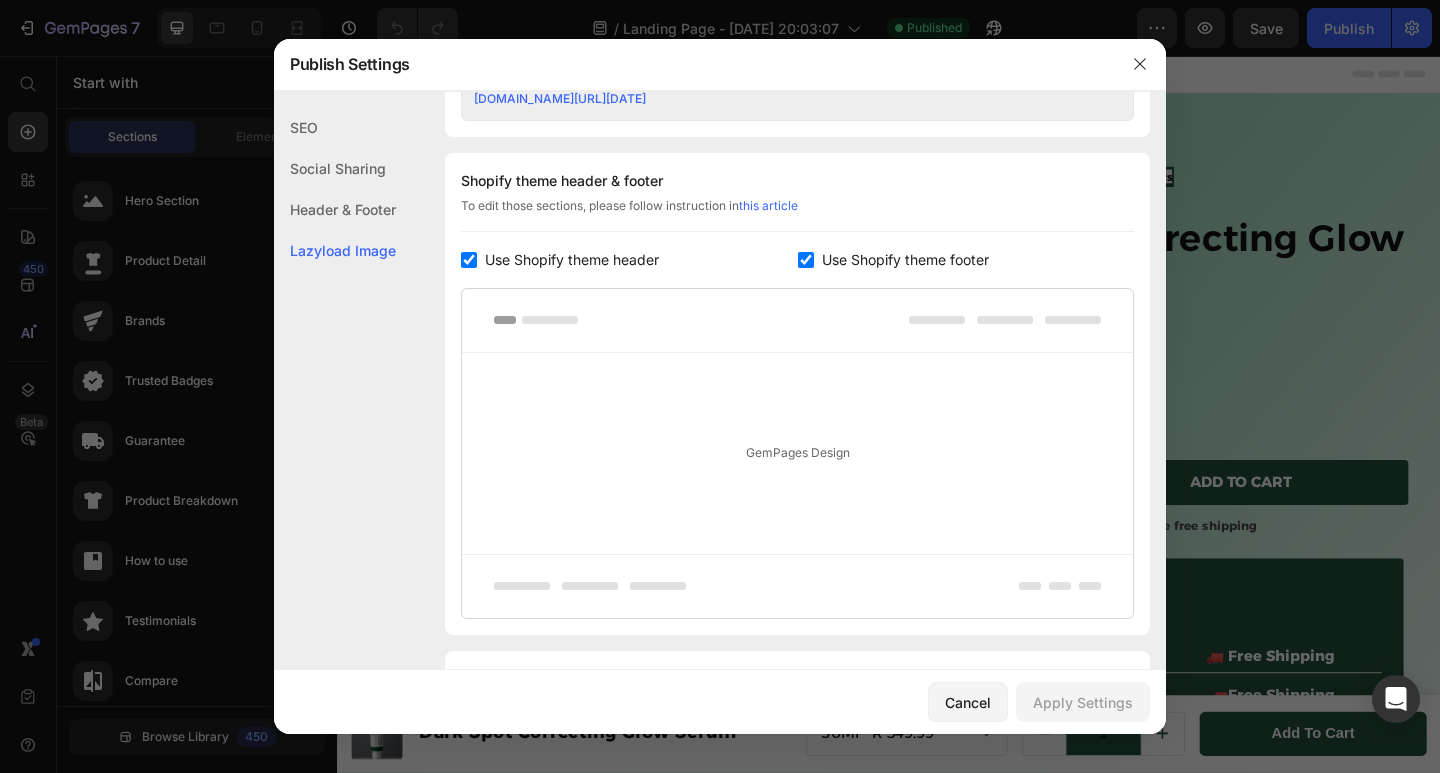 scroll, scrollTop: 808, scrollLeft: 0, axis: vertical 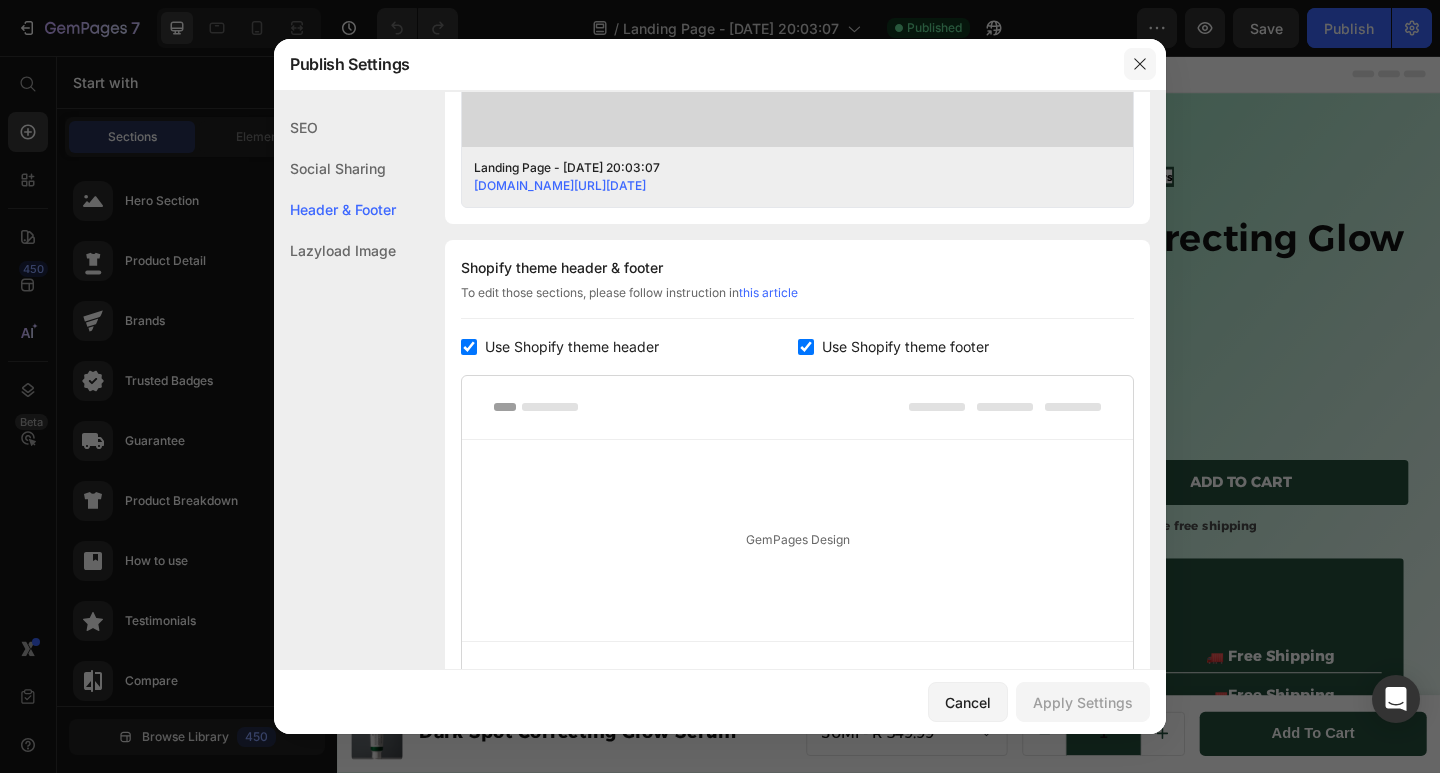 click 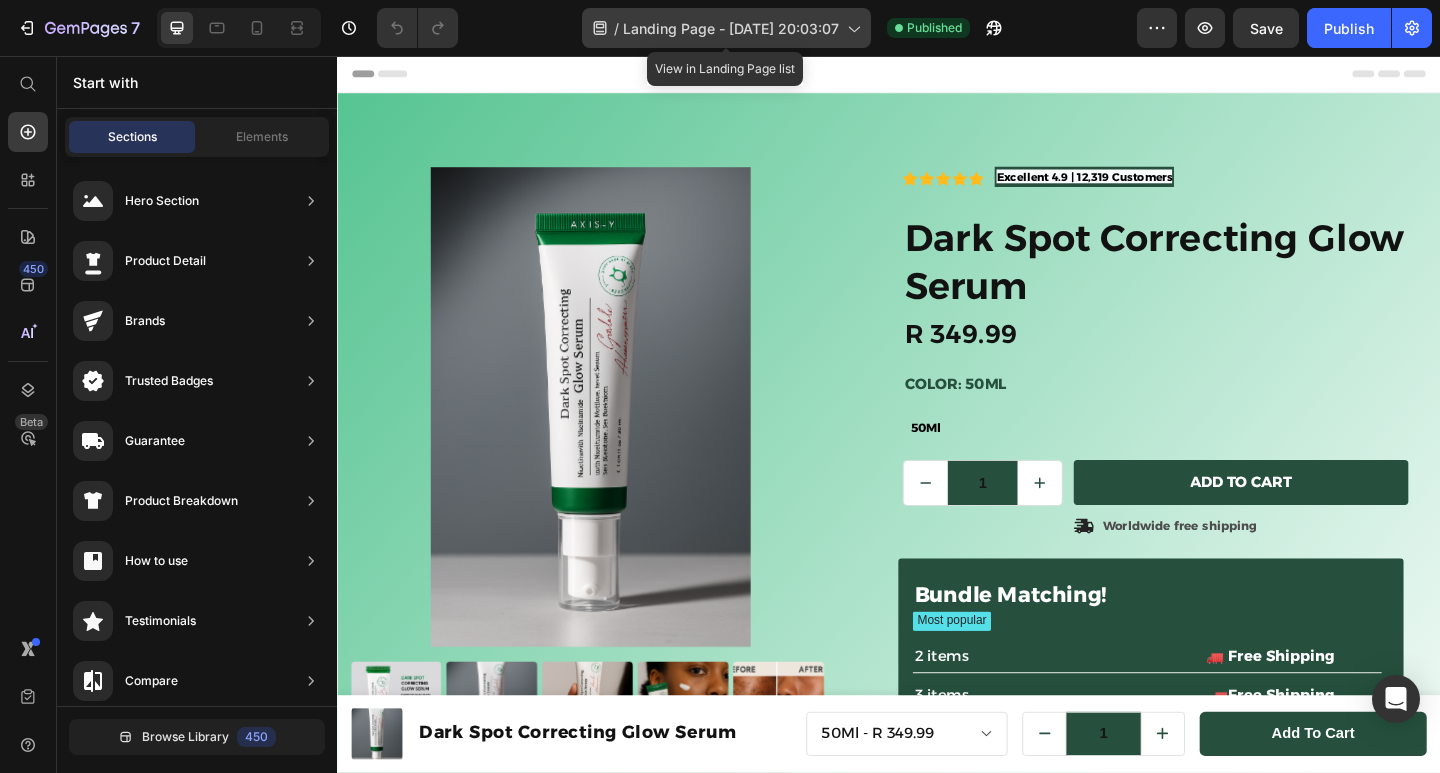 click 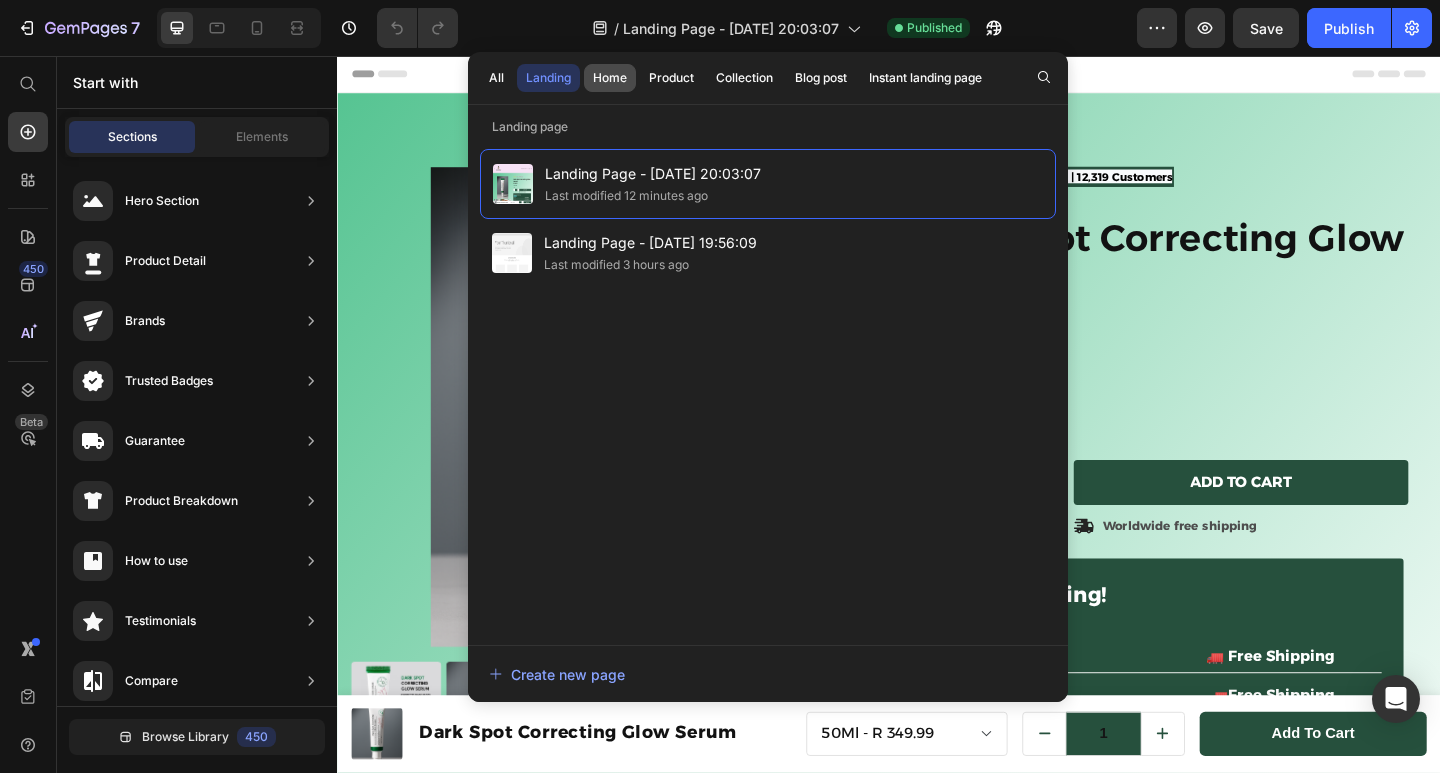 click on "Home" at bounding box center [610, 78] 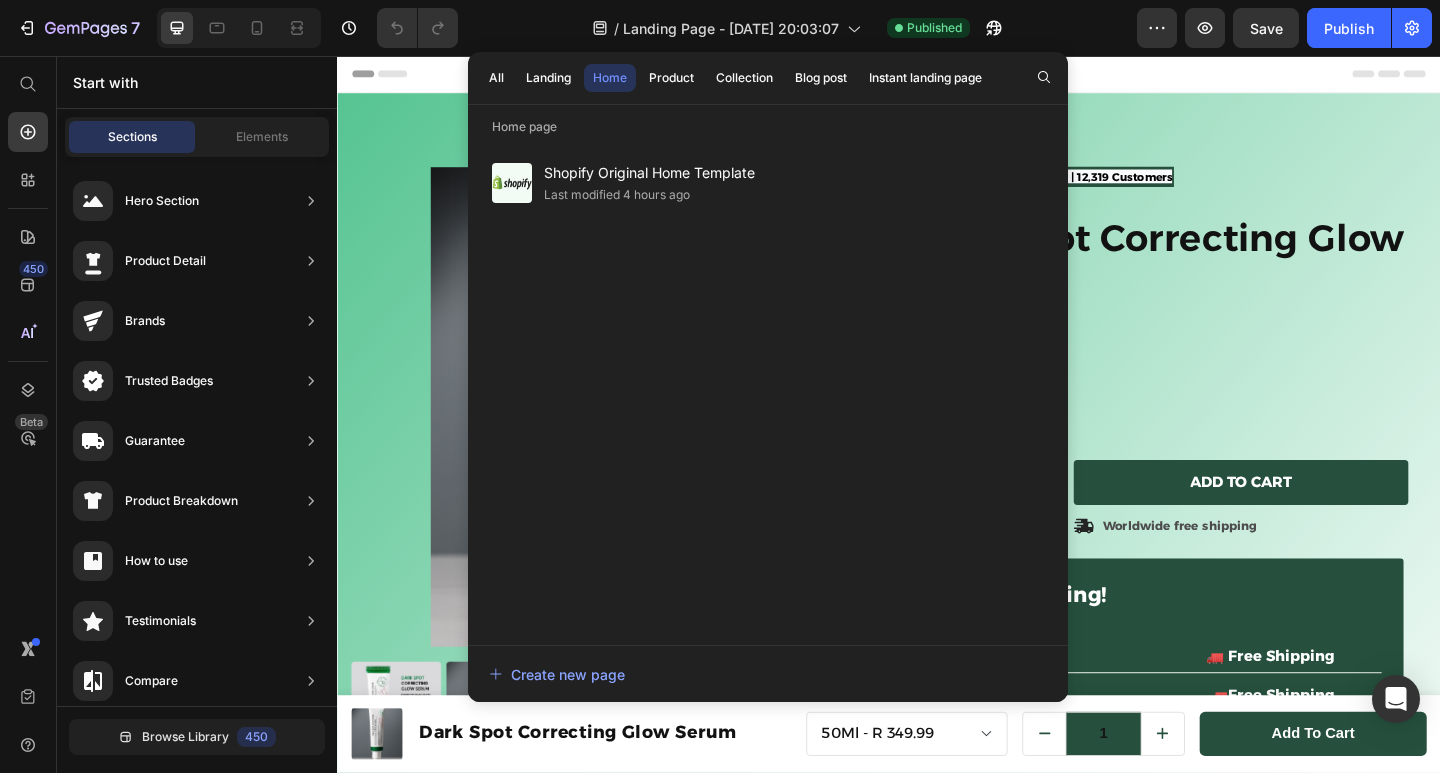 click on "Home" 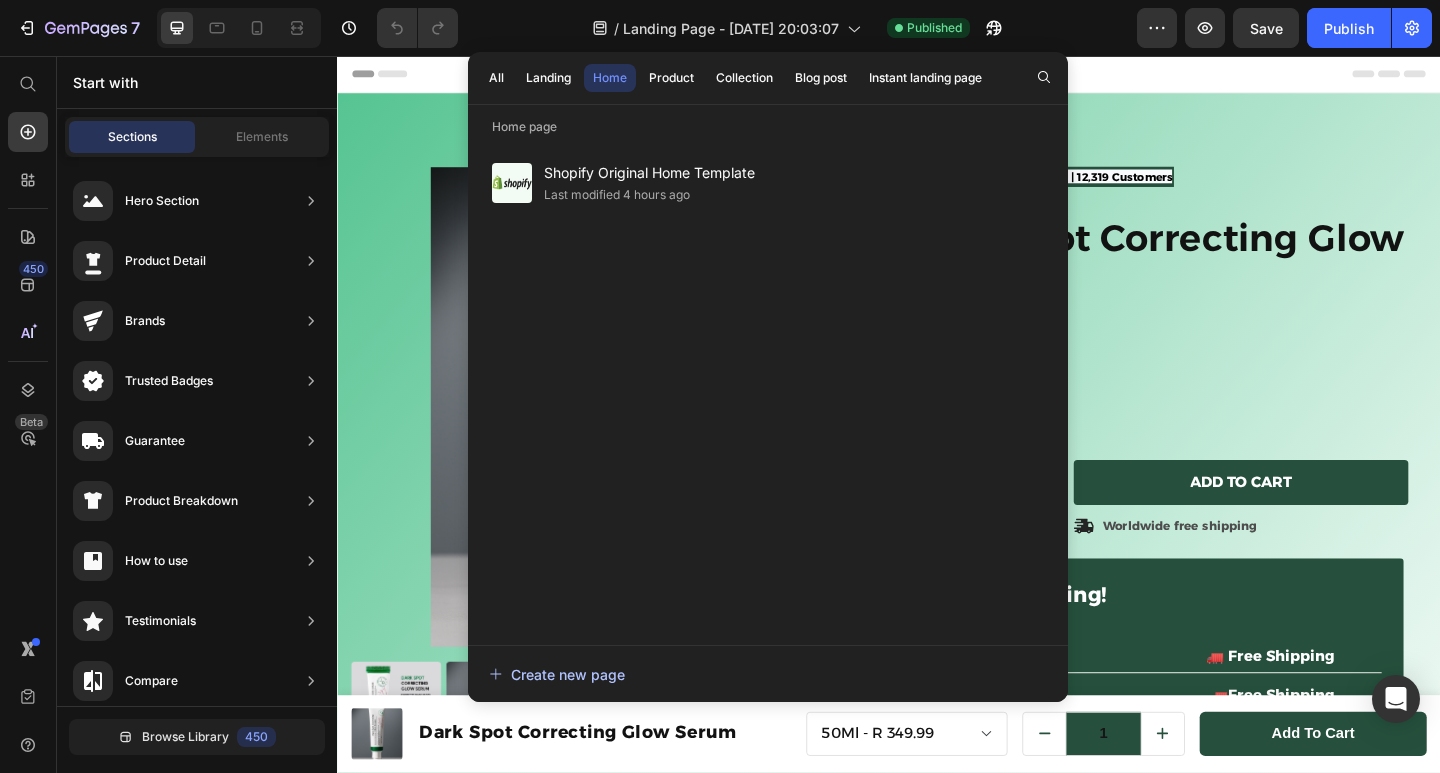 click on "Create new page" at bounding box center (557, 674) 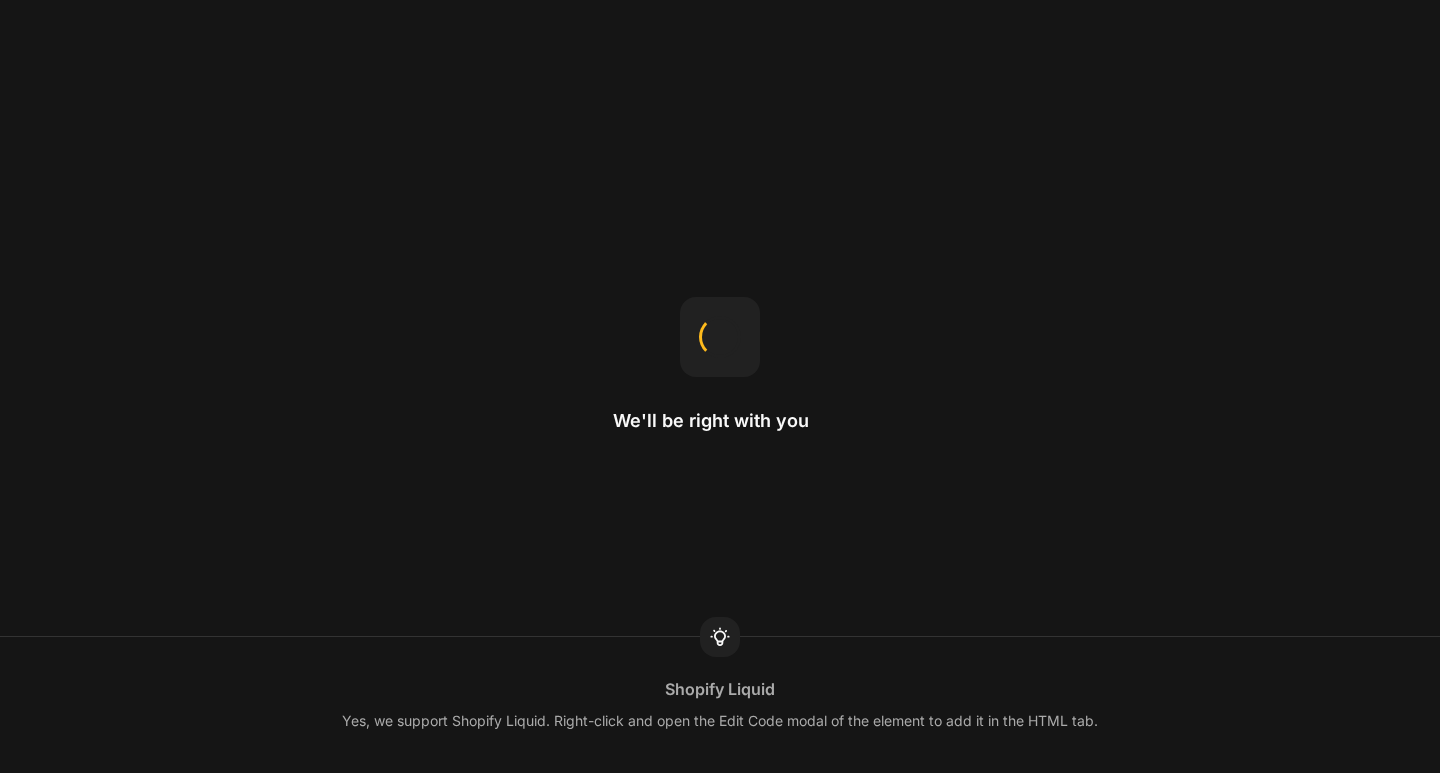 scroll, scrollTop: 0, scrollLeft: 0, axis: both 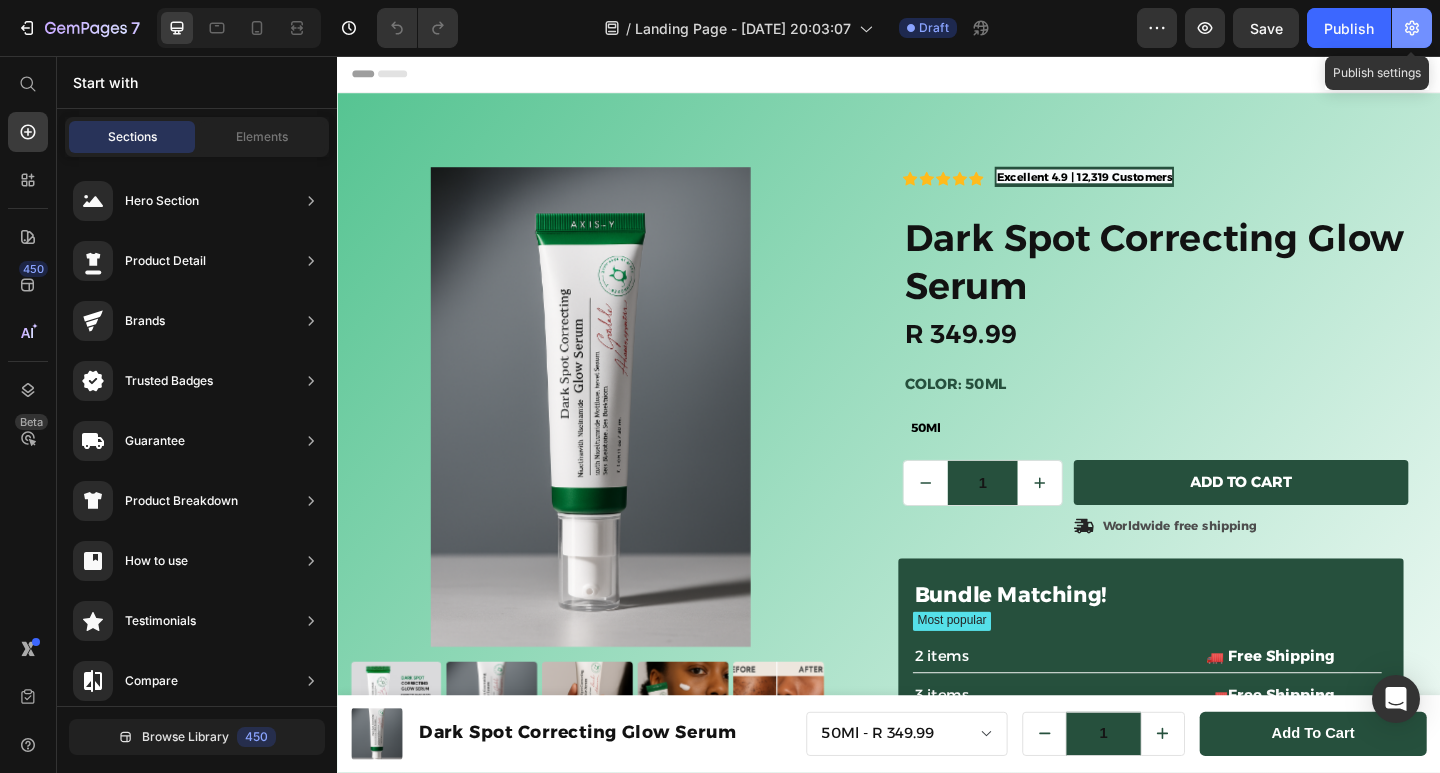click 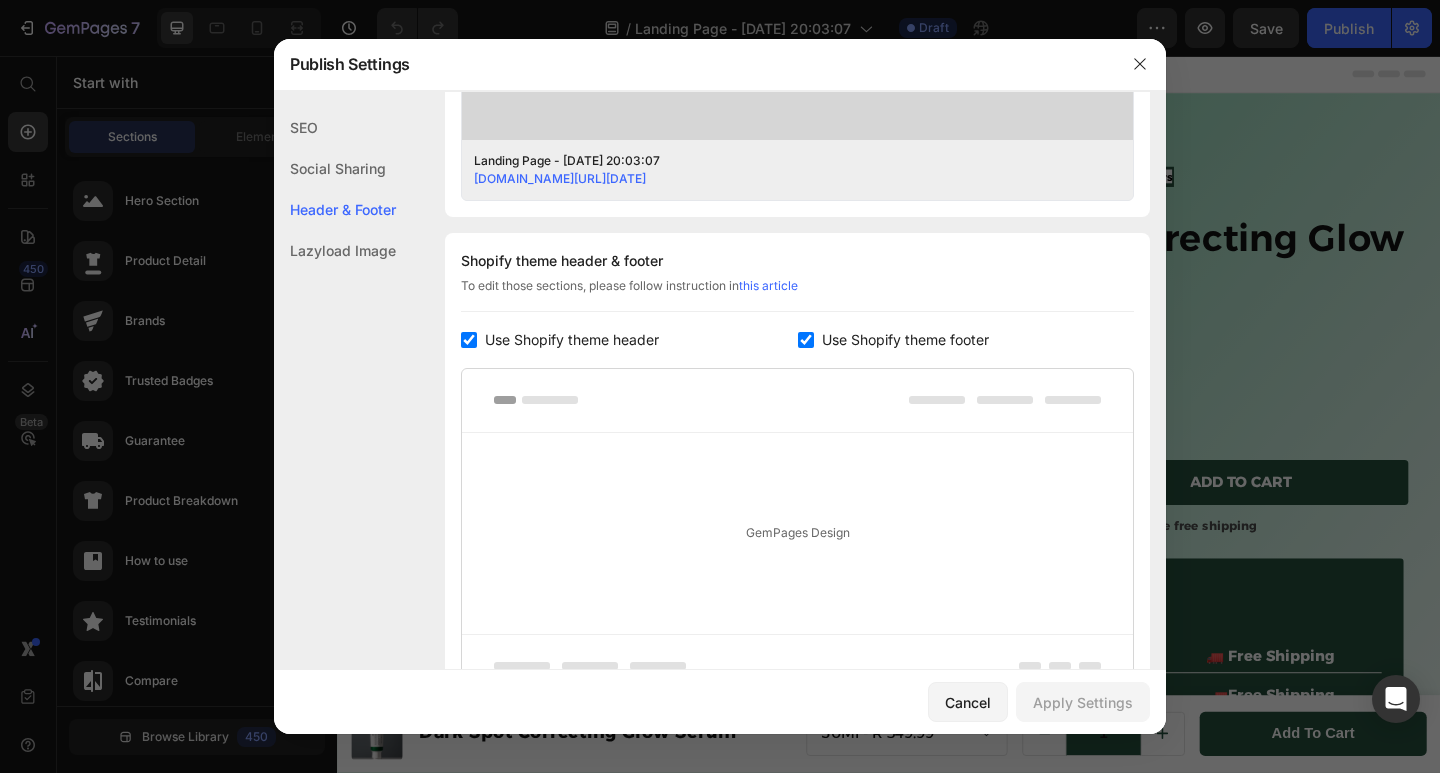 scroll, scrollTop: 900, scrollLeft: 0, axis: vertical 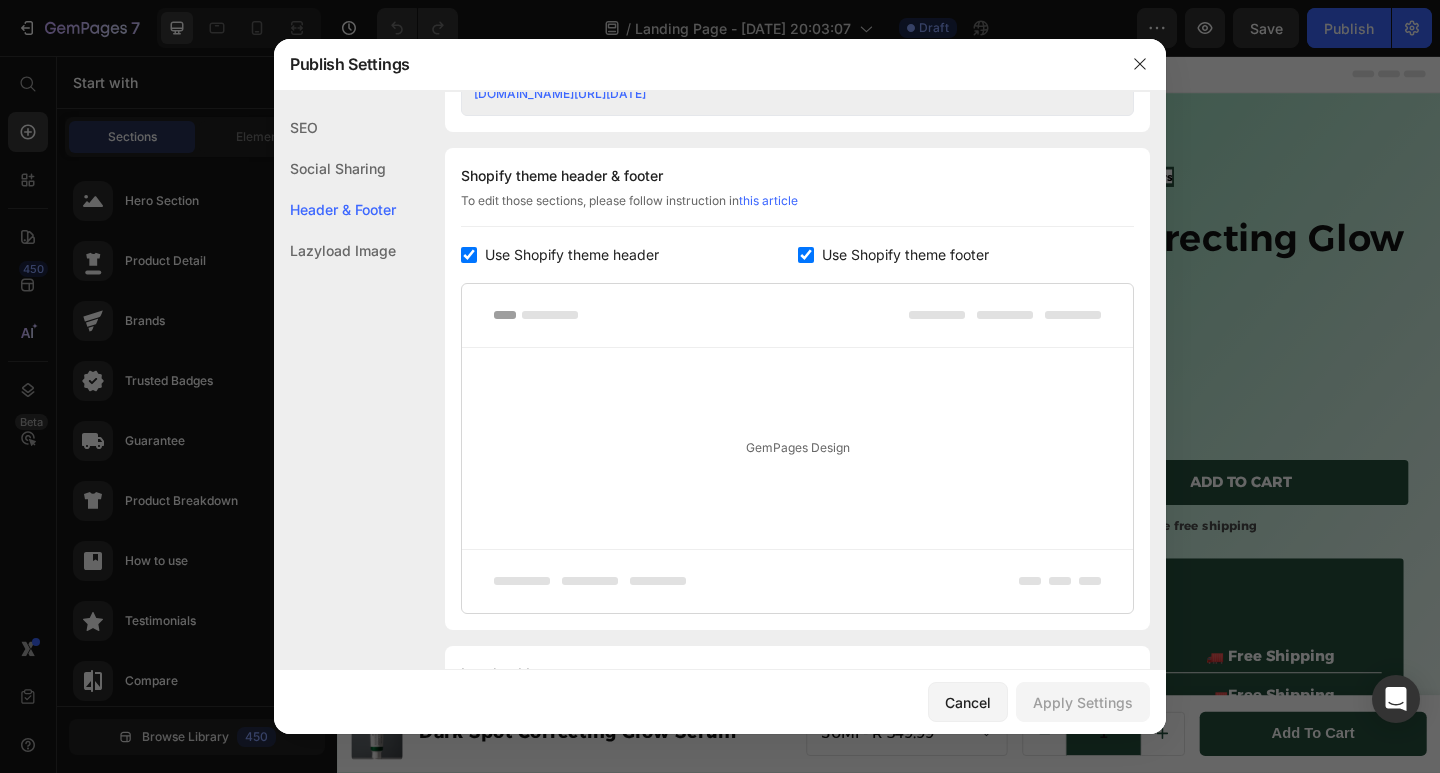 click on "Use Shopify theme header" at bounding box center (572, 255) 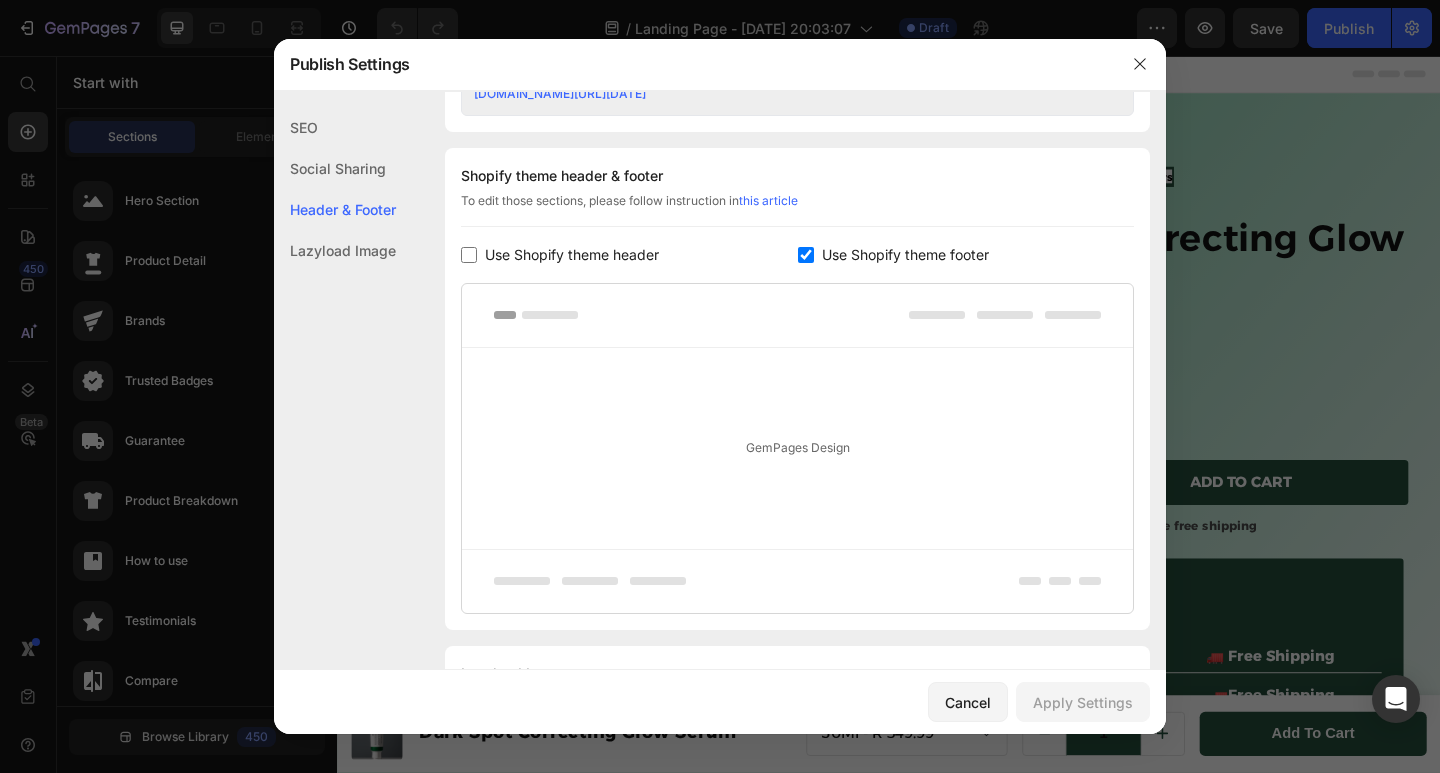 checkbox on "false" 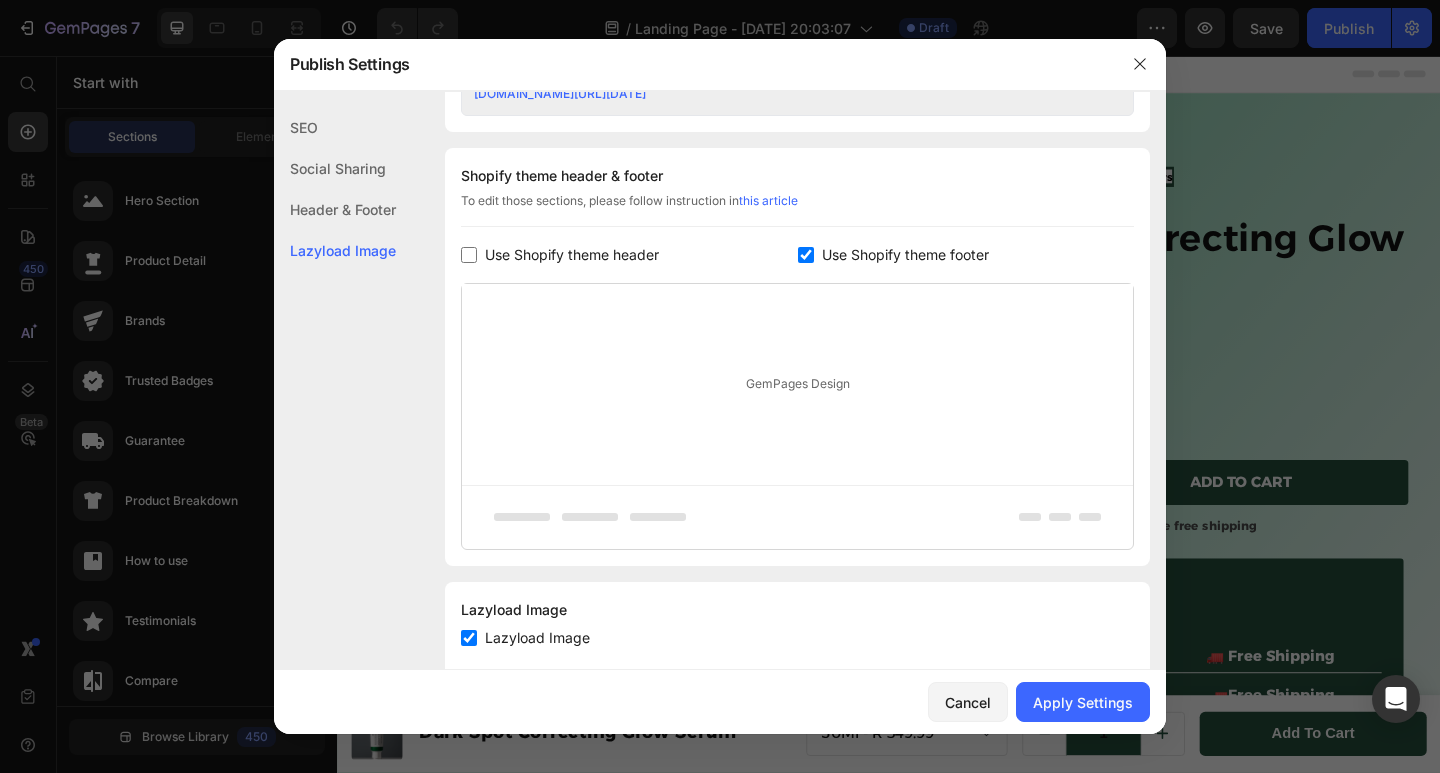 click at bounding box center [806, 255] 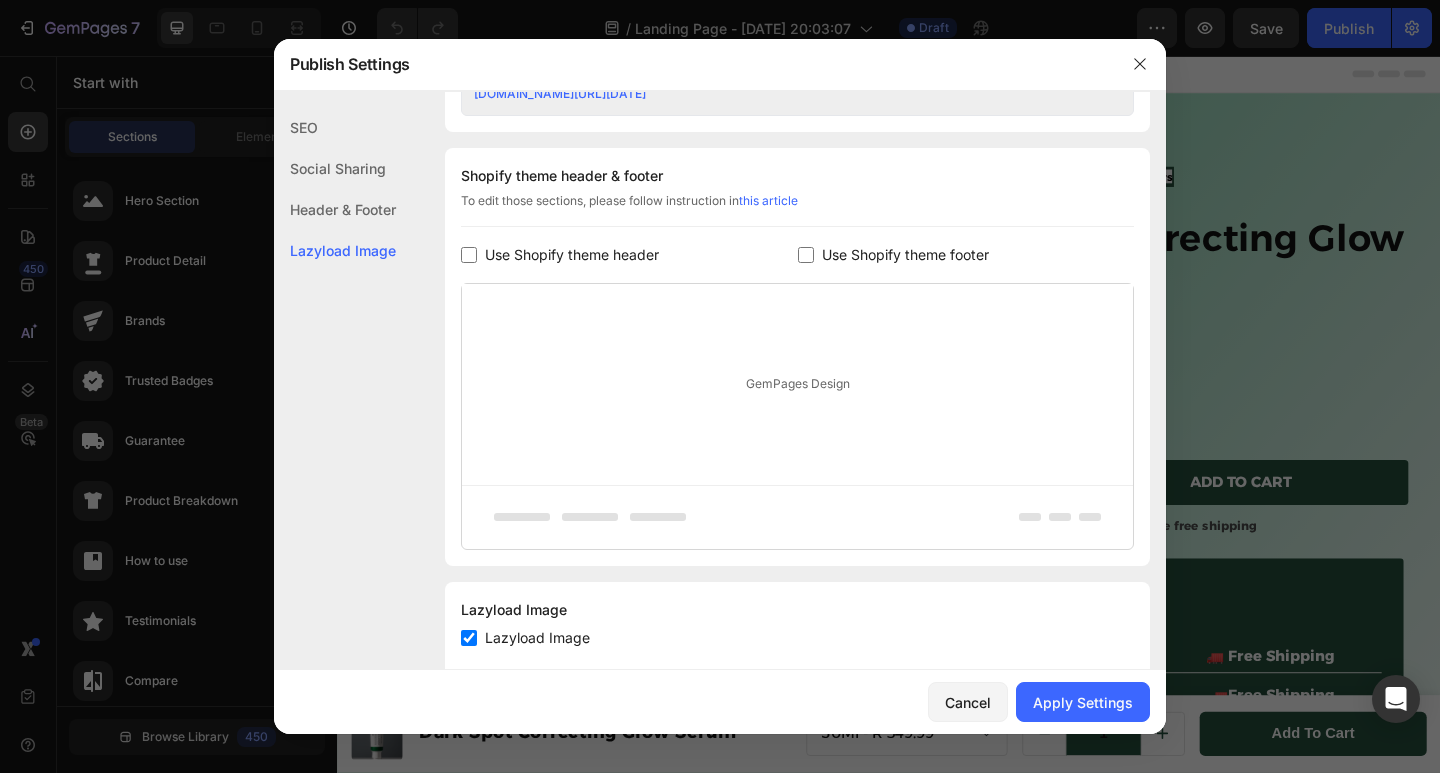 checkbox on "false" 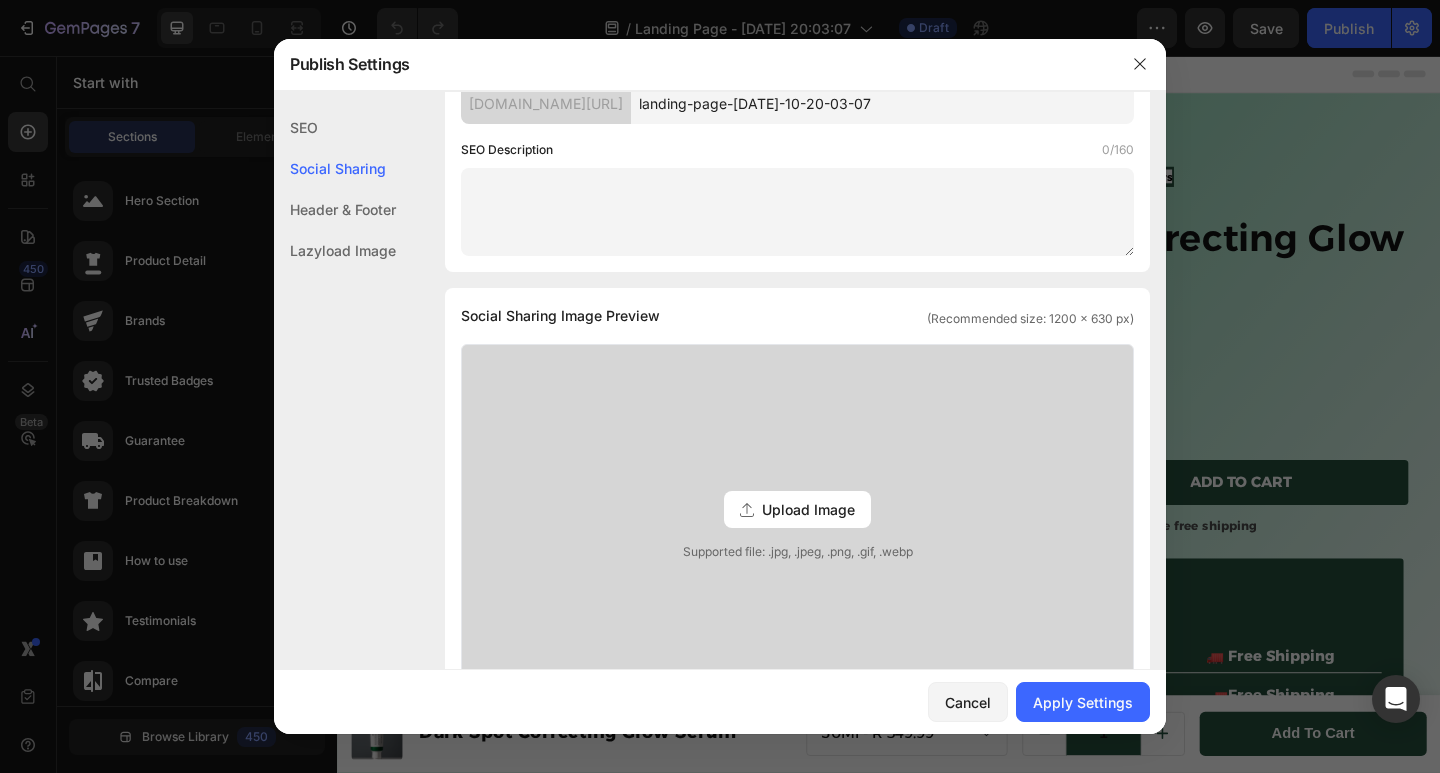 scroll, scrollTop: 0, scrollLeft: 0, axis: both 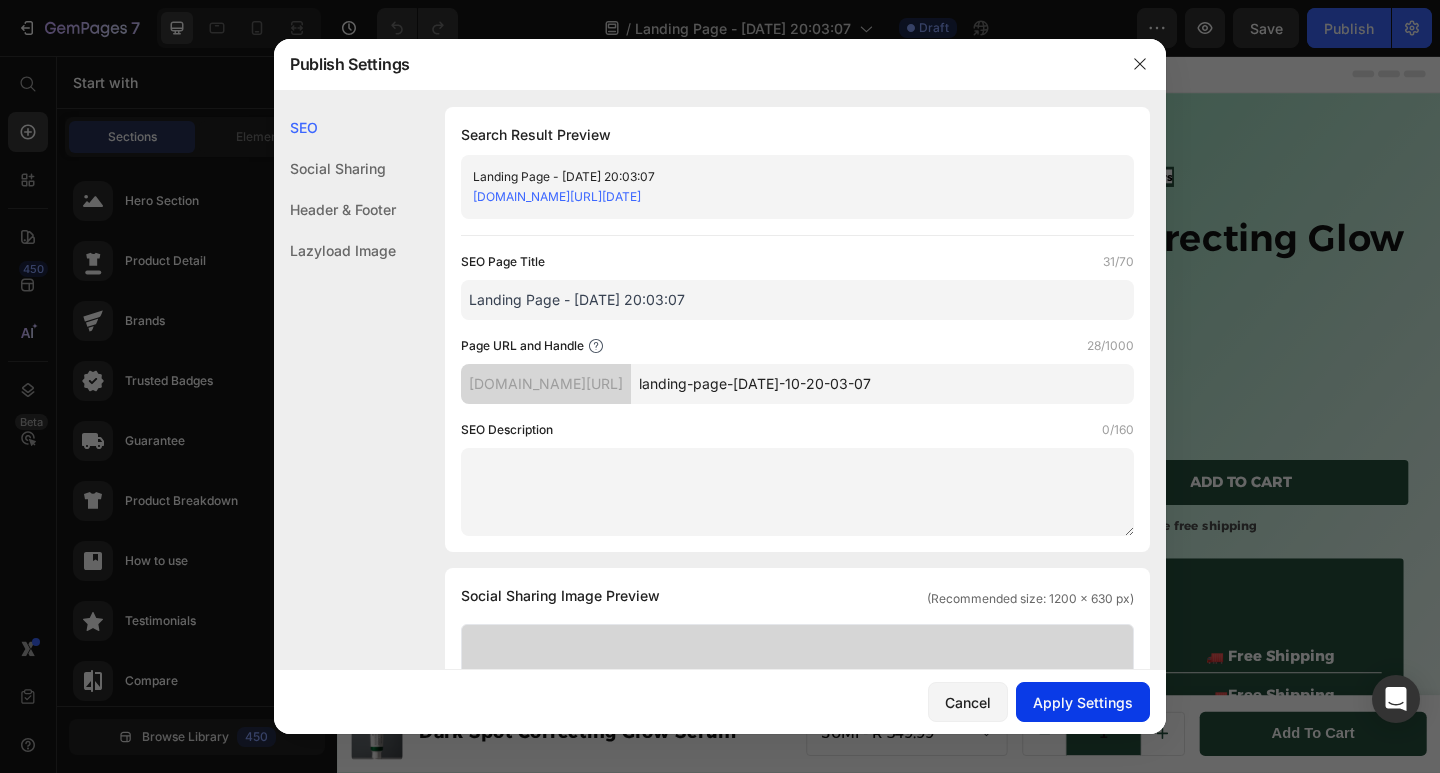 click on "Apply Settings" at bounding box center (1083, 702) 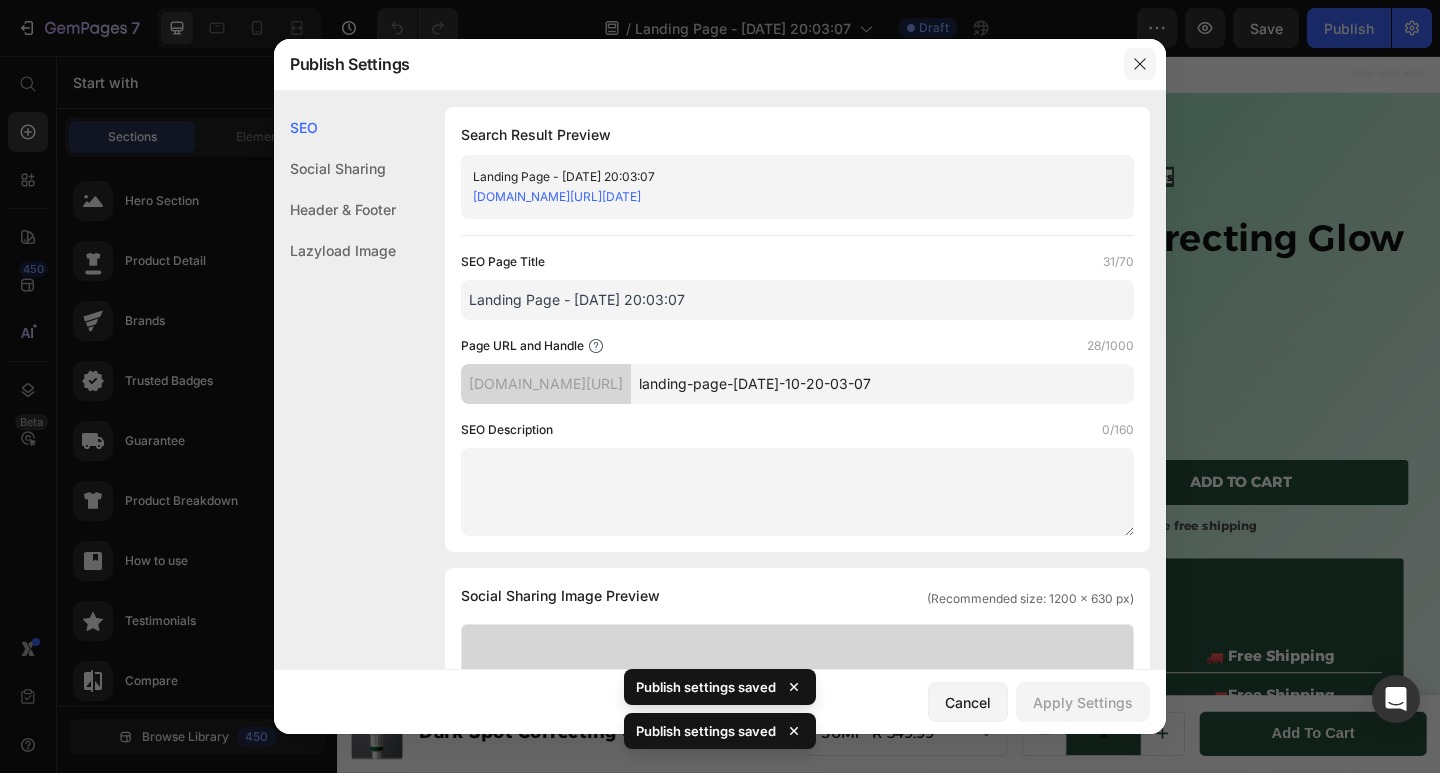 click 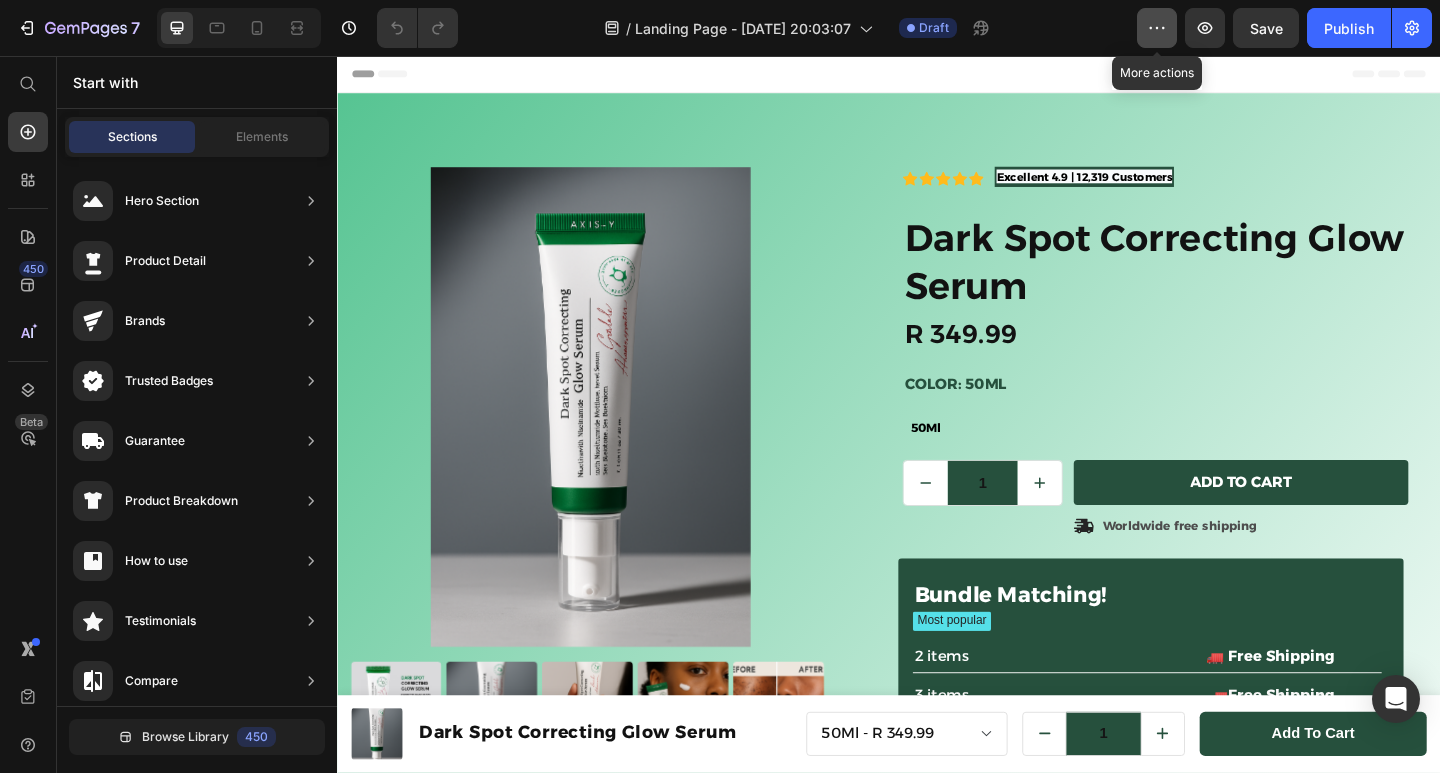 click 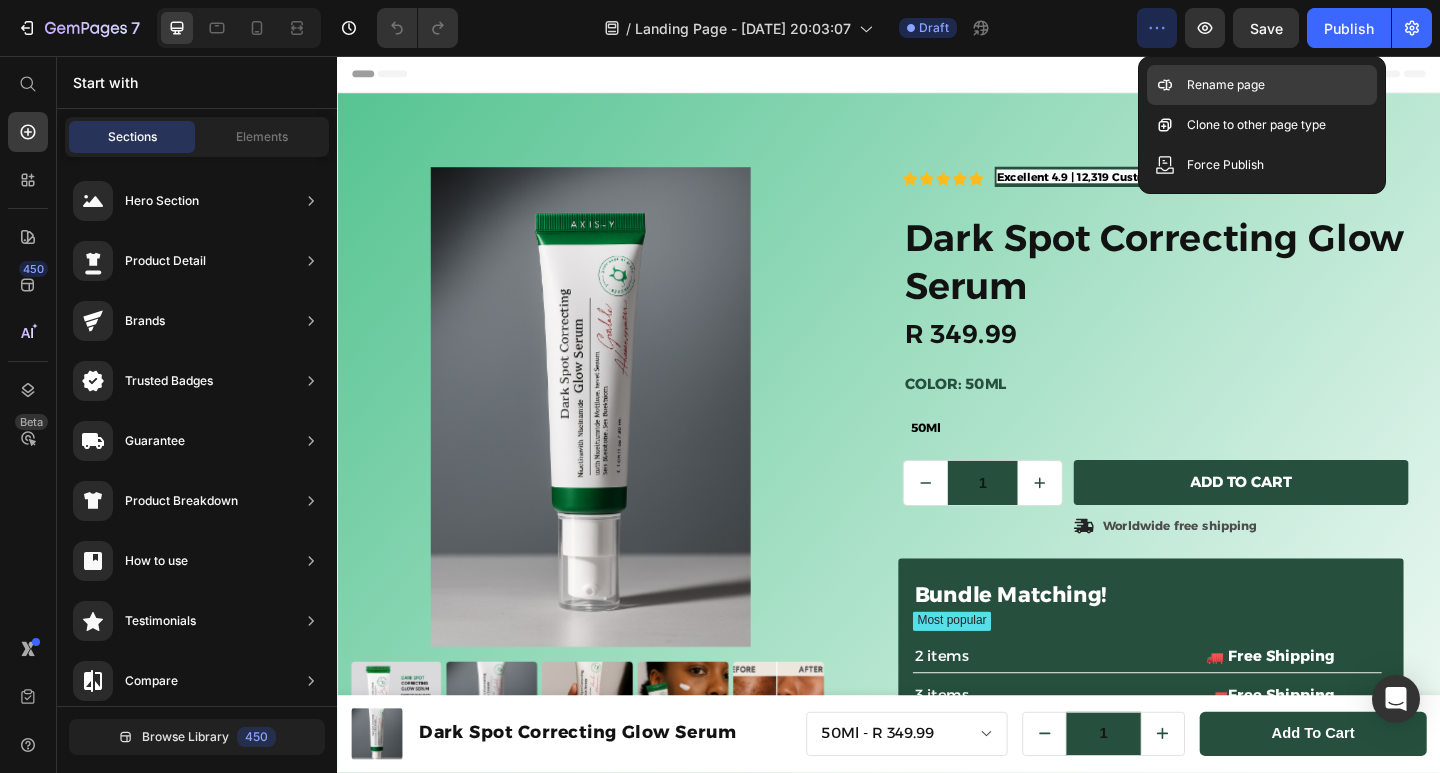 click on "Rename page" at bounding box center (1226, 85) 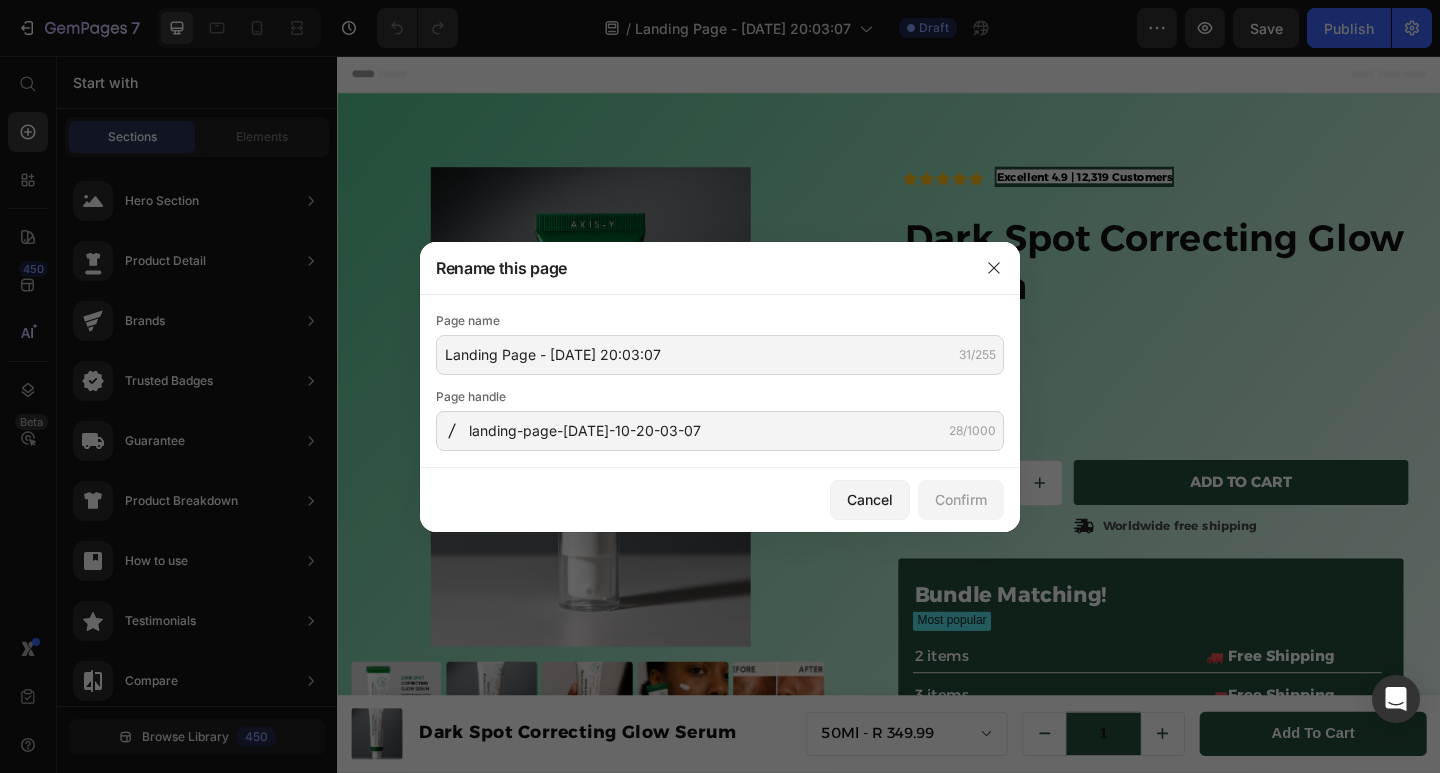 click at bounding box center [720, 386] 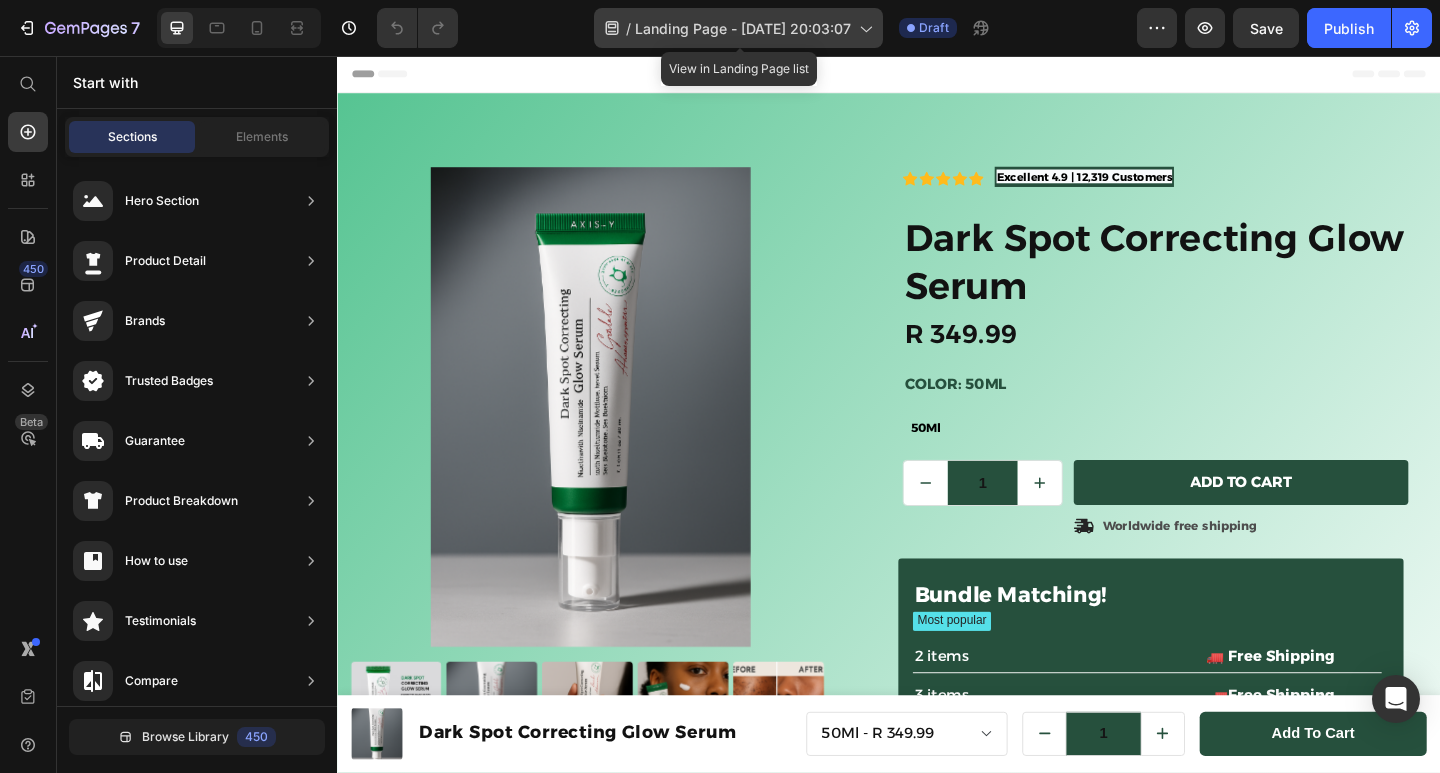 click on "/  Landing Page - [DATE] 20:03:07" 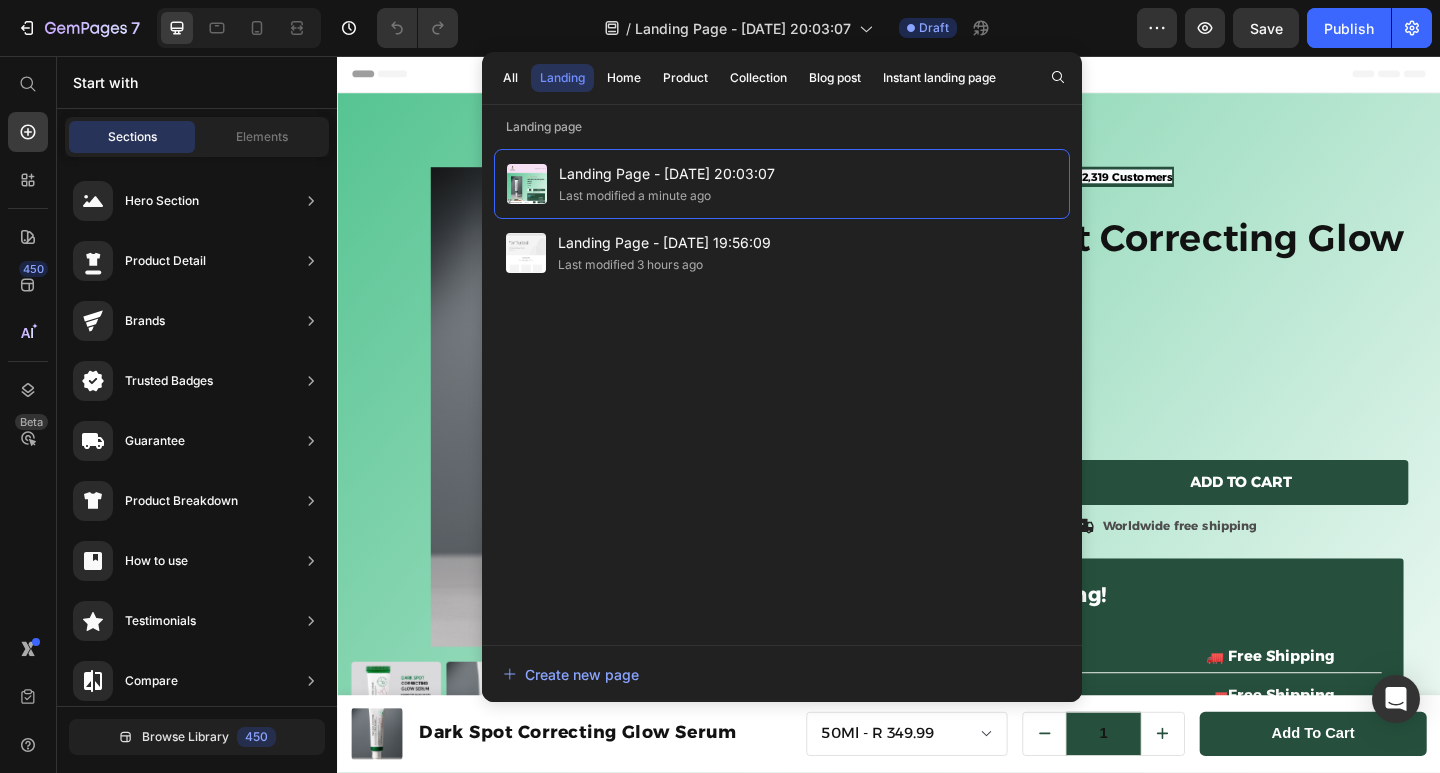 drag, startPoint x: 657, startPoint y: 182, endPoint x: 548, endPoint y: 118, distance: 126.40016 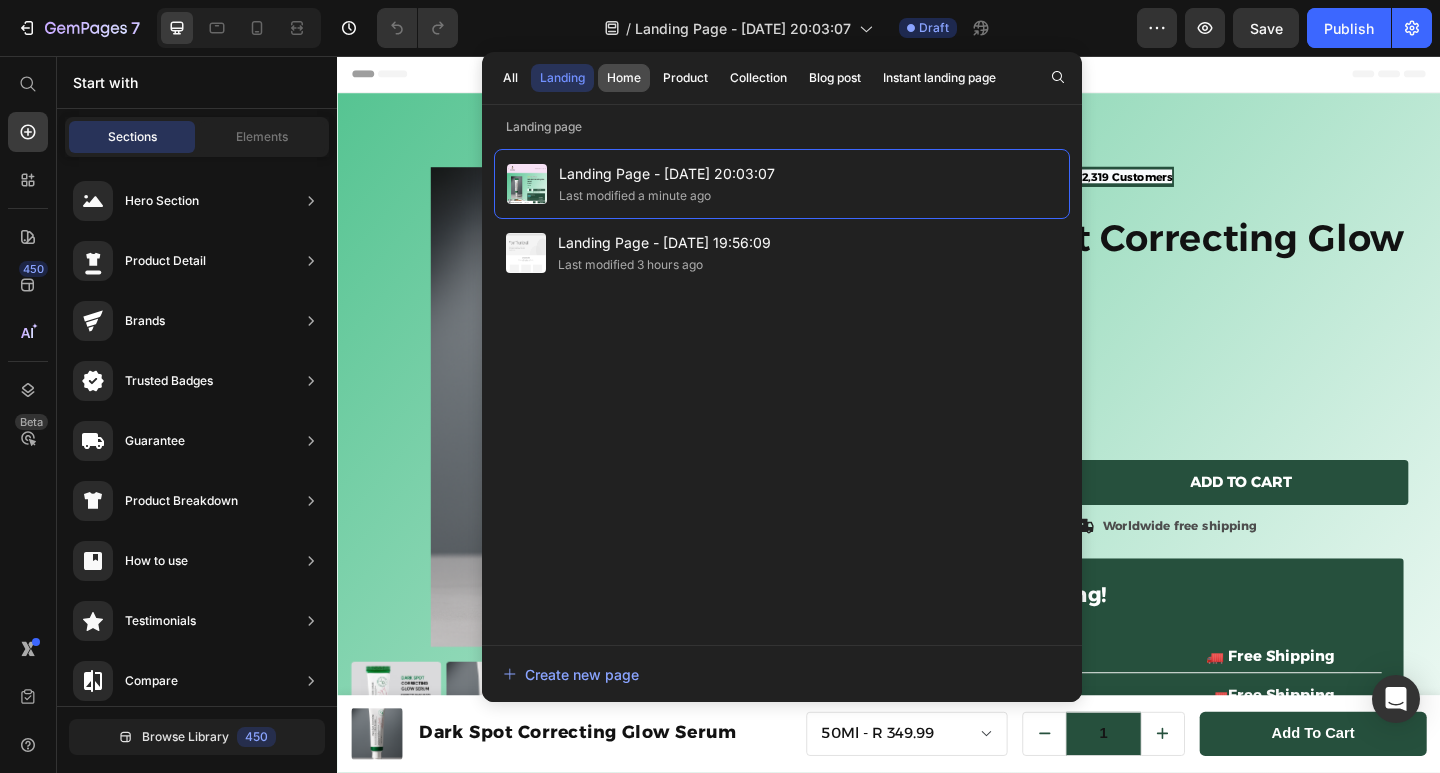 click on "Home" at bounding box center [624, 78] 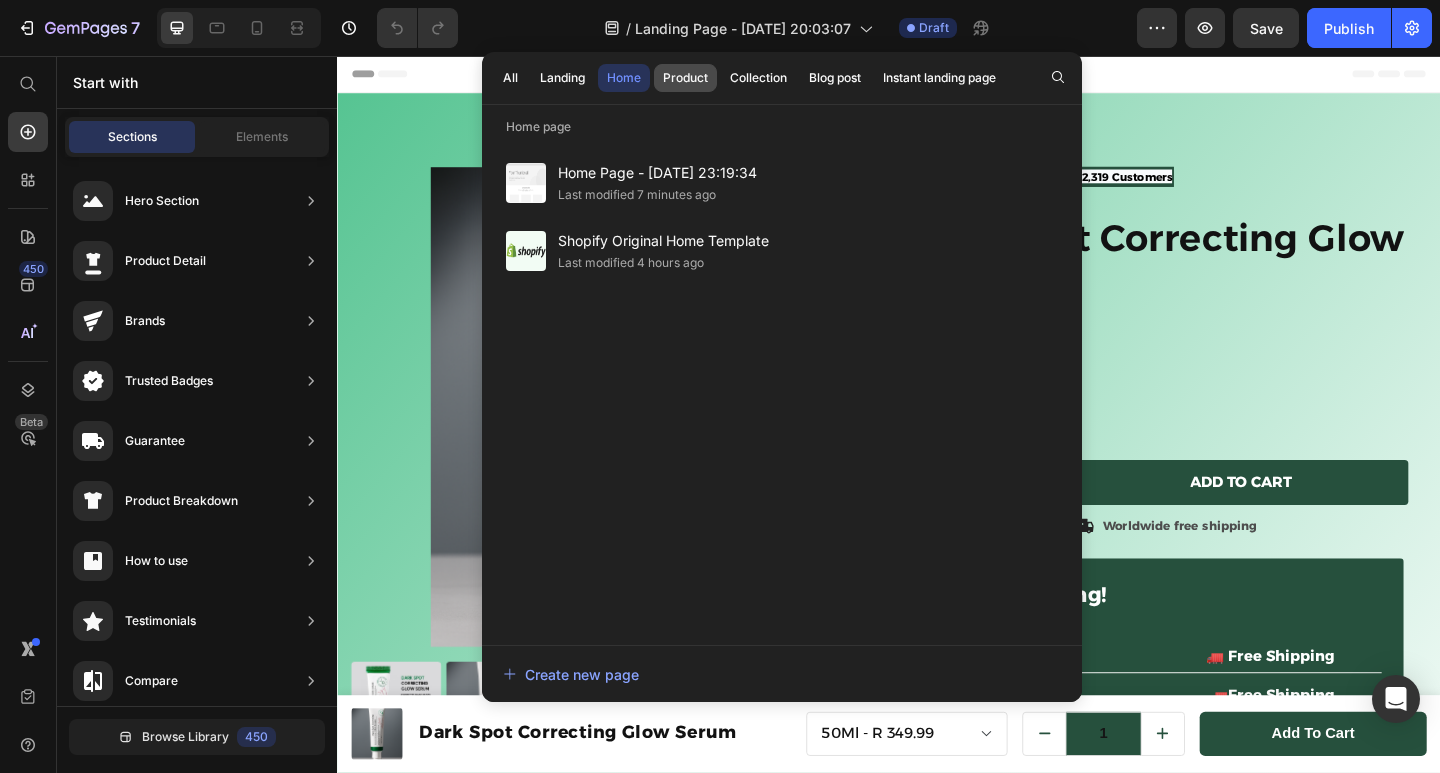 click on "Product" at bounding box center (685, 78) 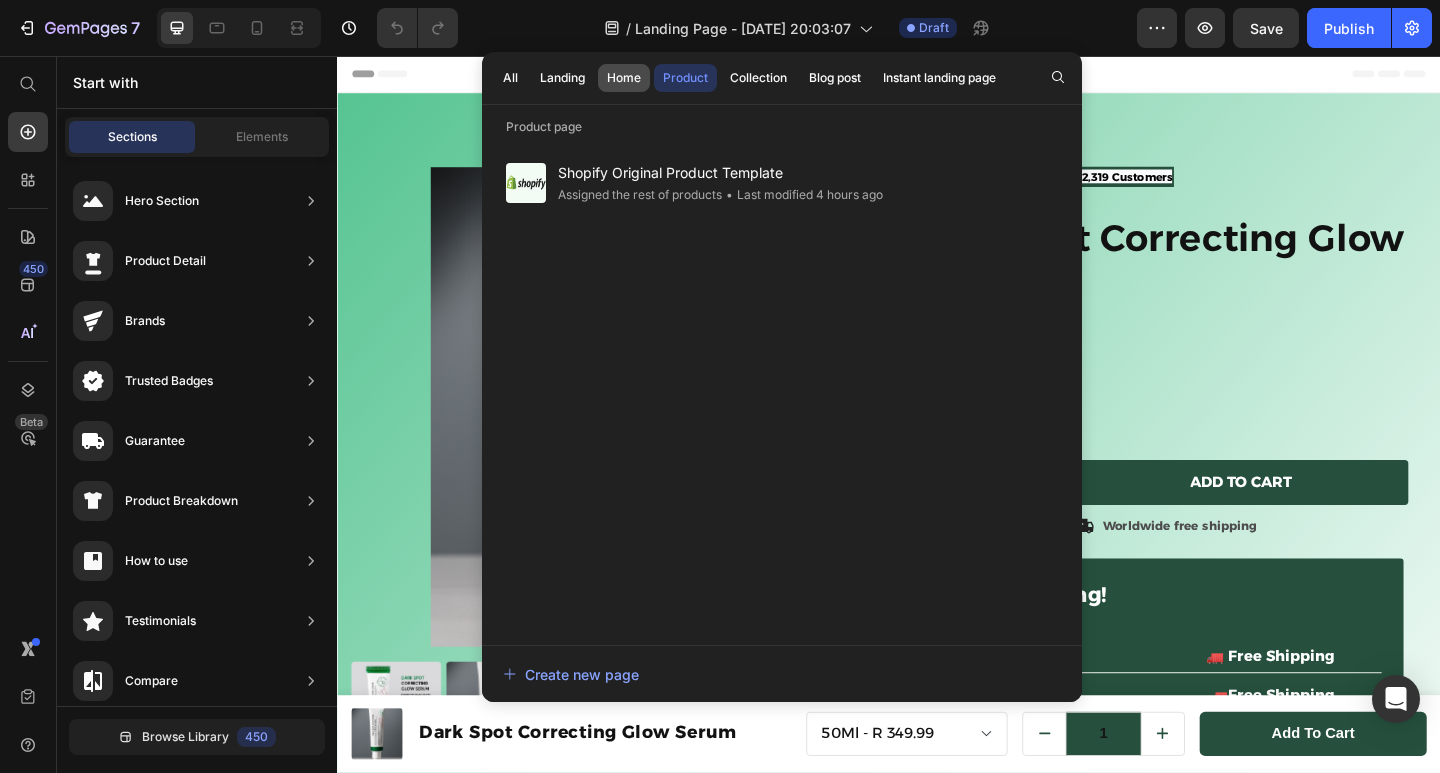 click on "Home" at bounding box center (624, 78) 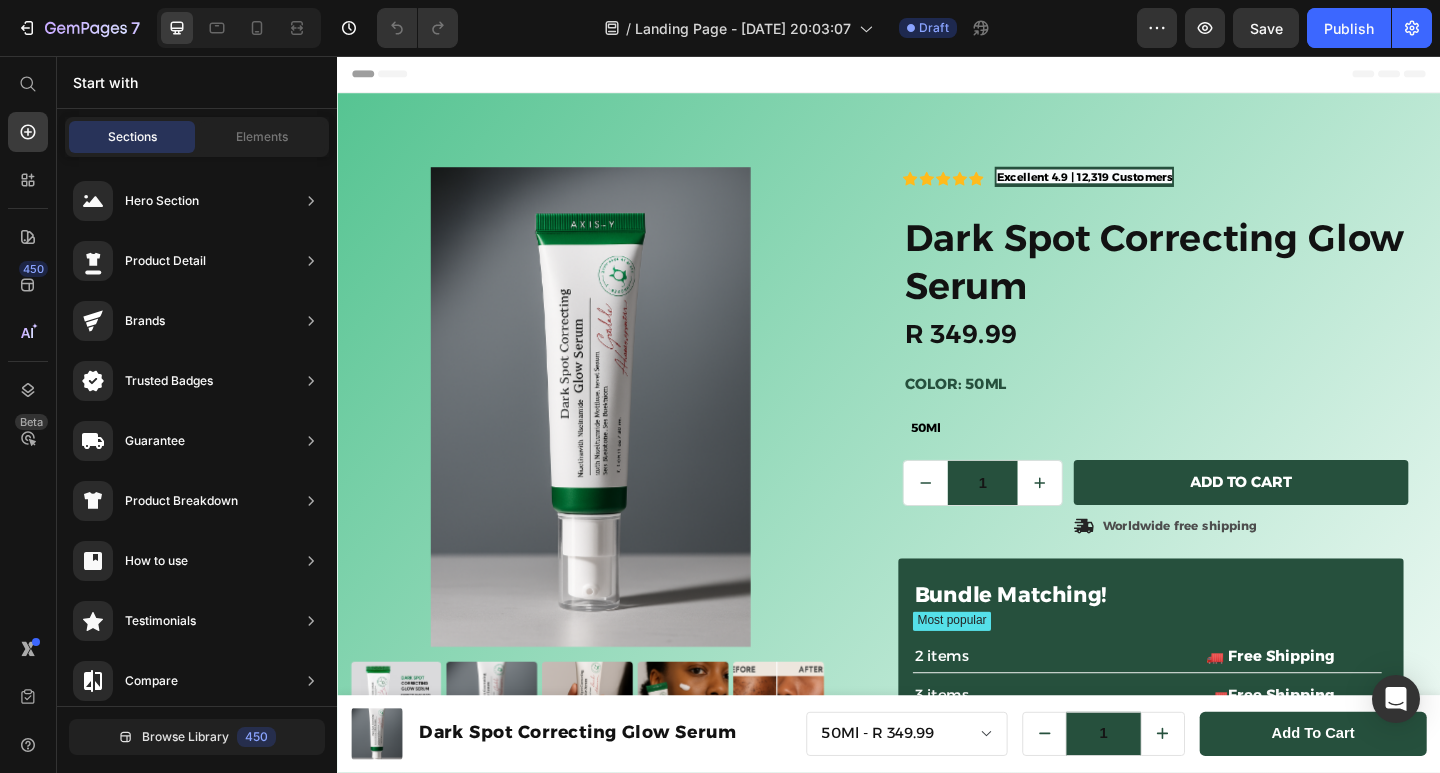 click on "7   /  Landing Page - [DATE] 20:03:07 Draft Preview  Save   Publish" 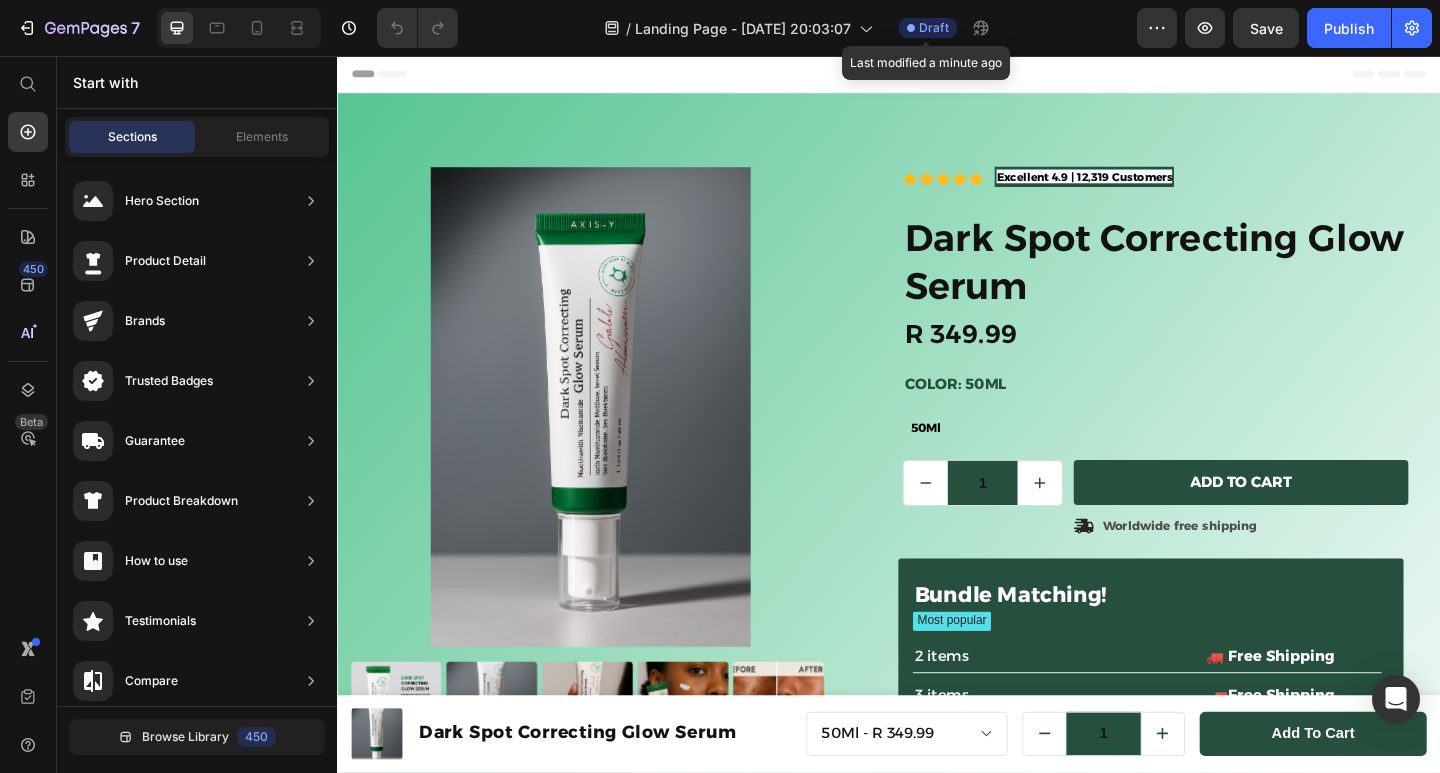 click on "Draft" at bounding box center (934, 28) 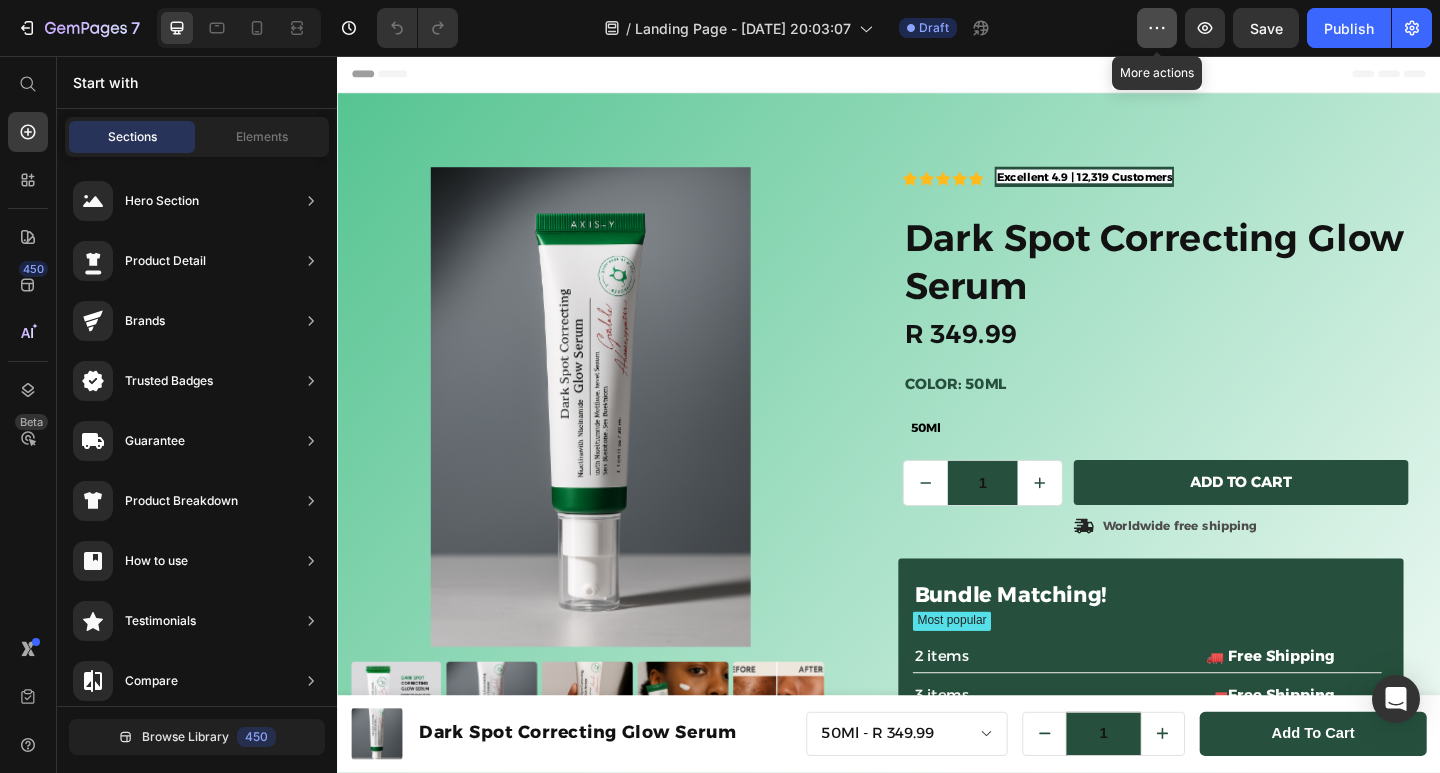click 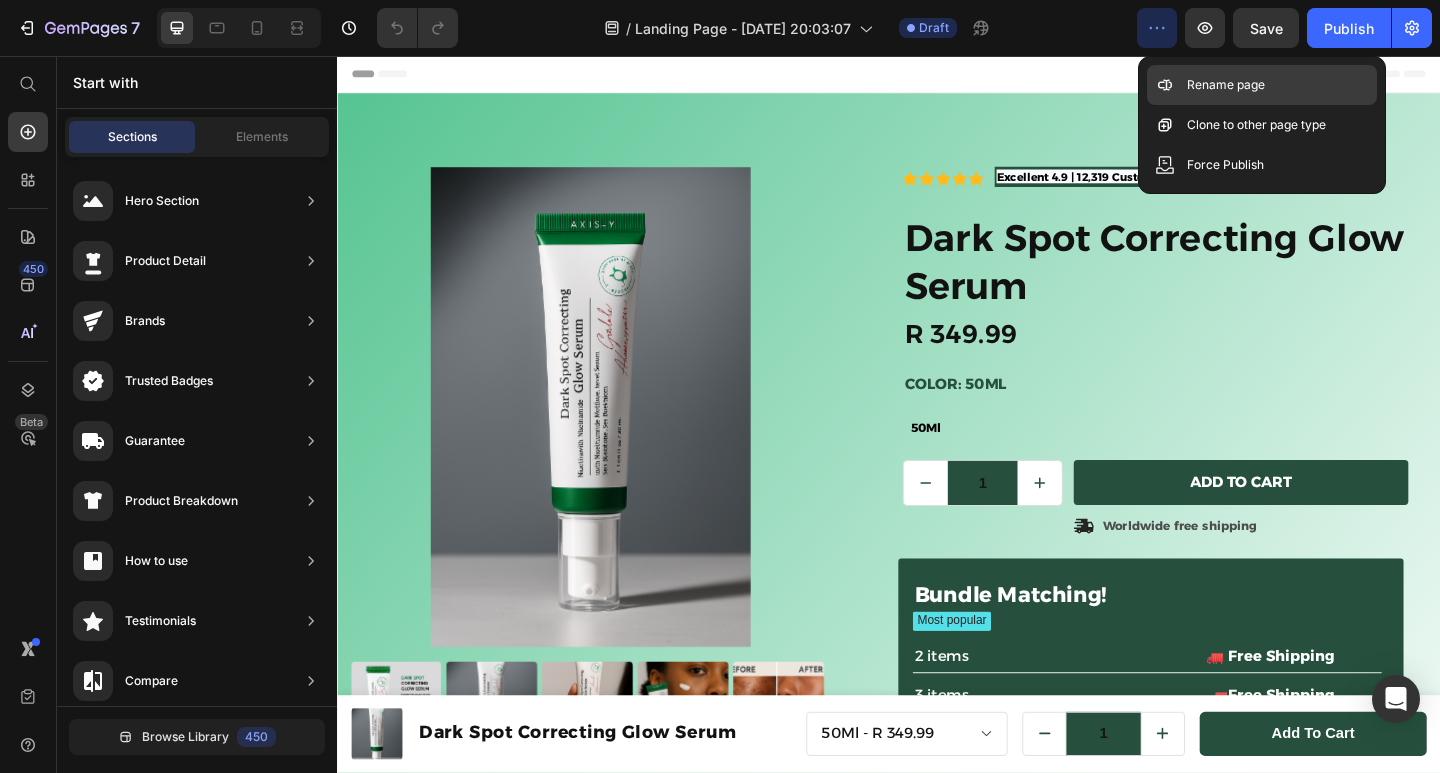 click 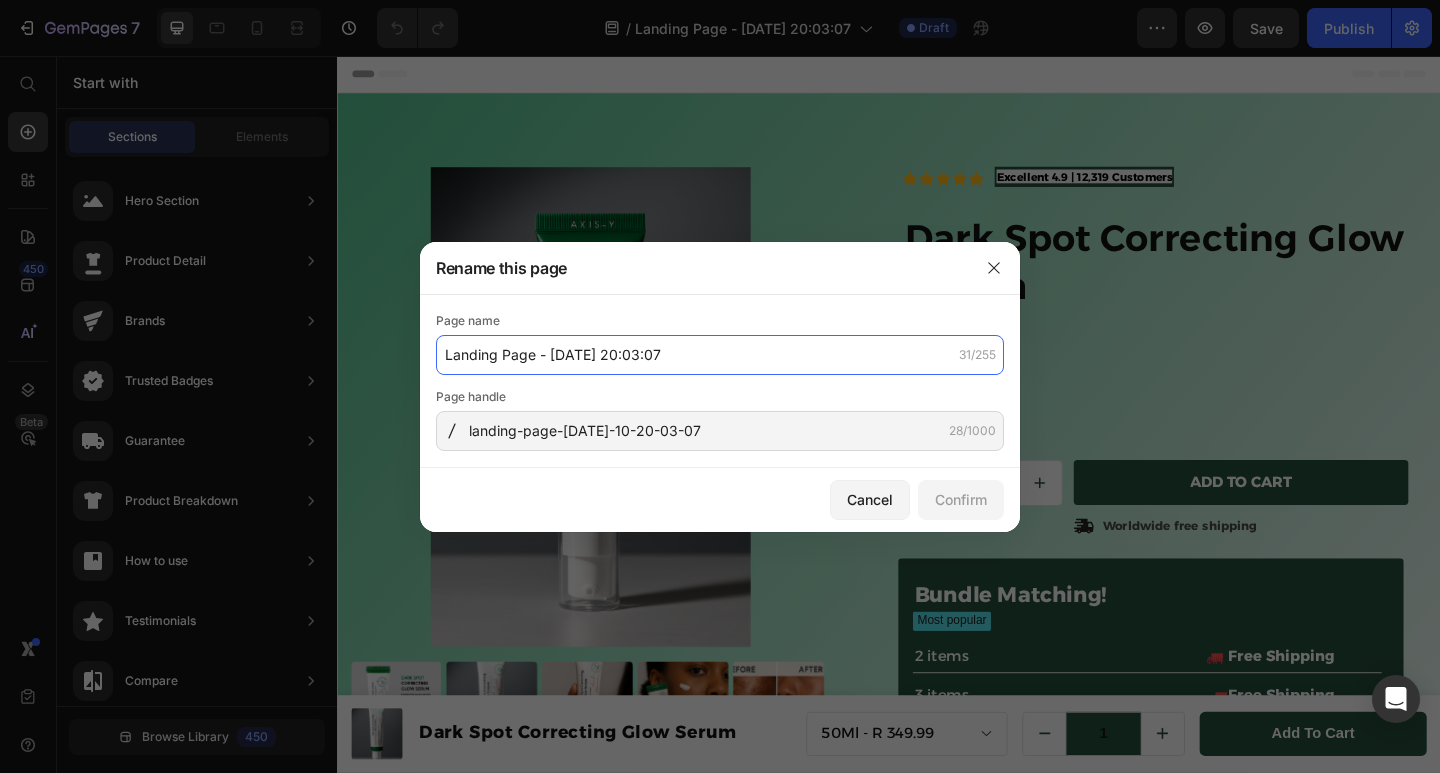 click on "Landing Page - [DATE] 20:03:07" 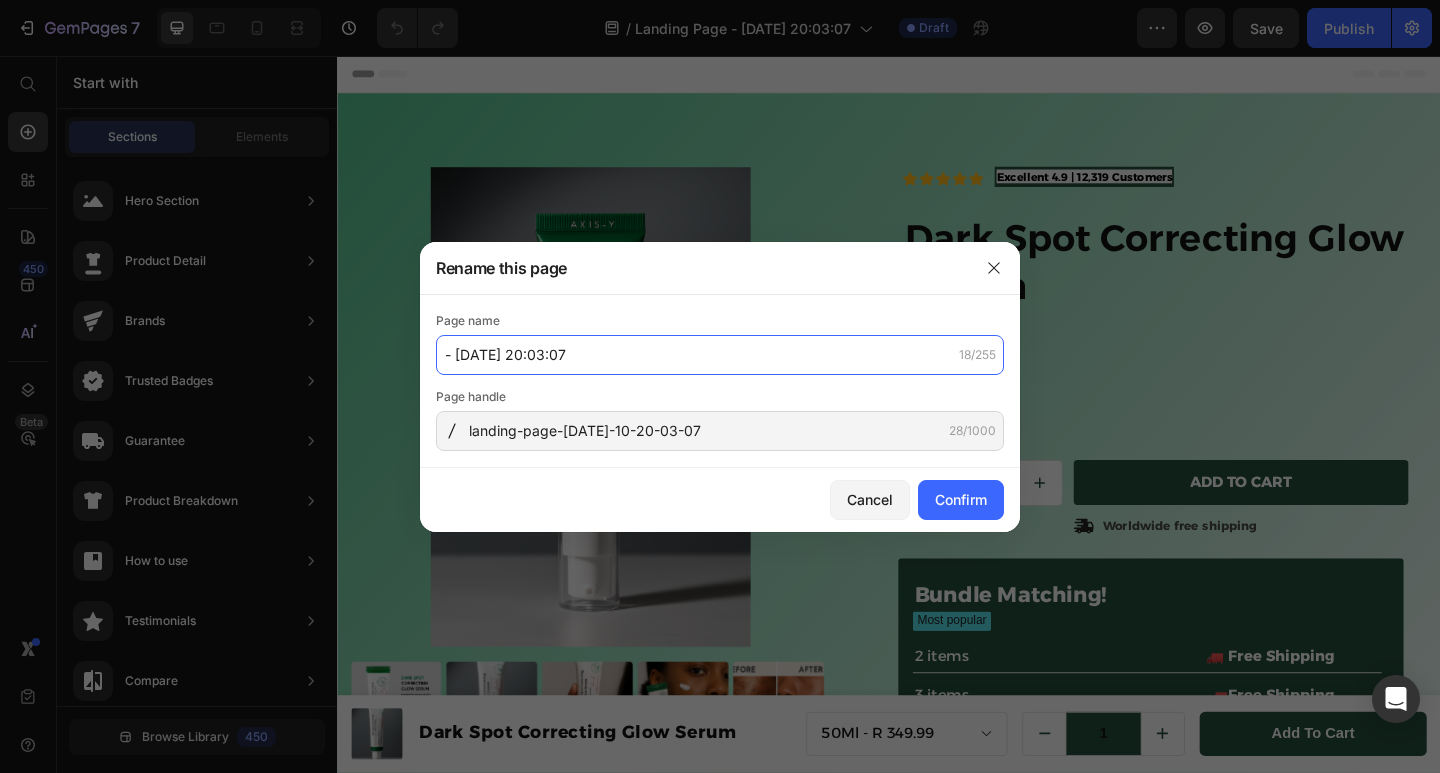click on "- Jul 10, 20:03:07" 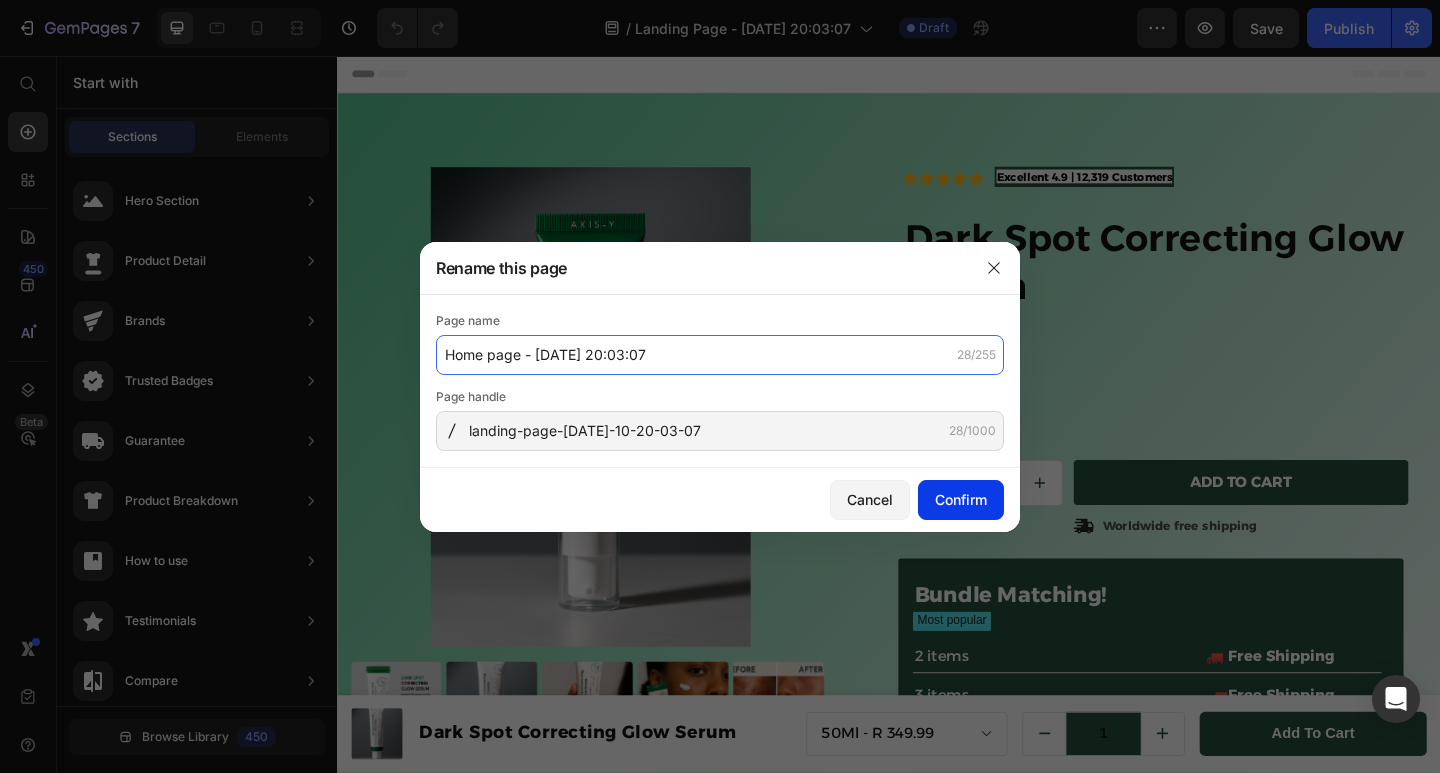 type on "Home page - Jul 10, 20:03:07" 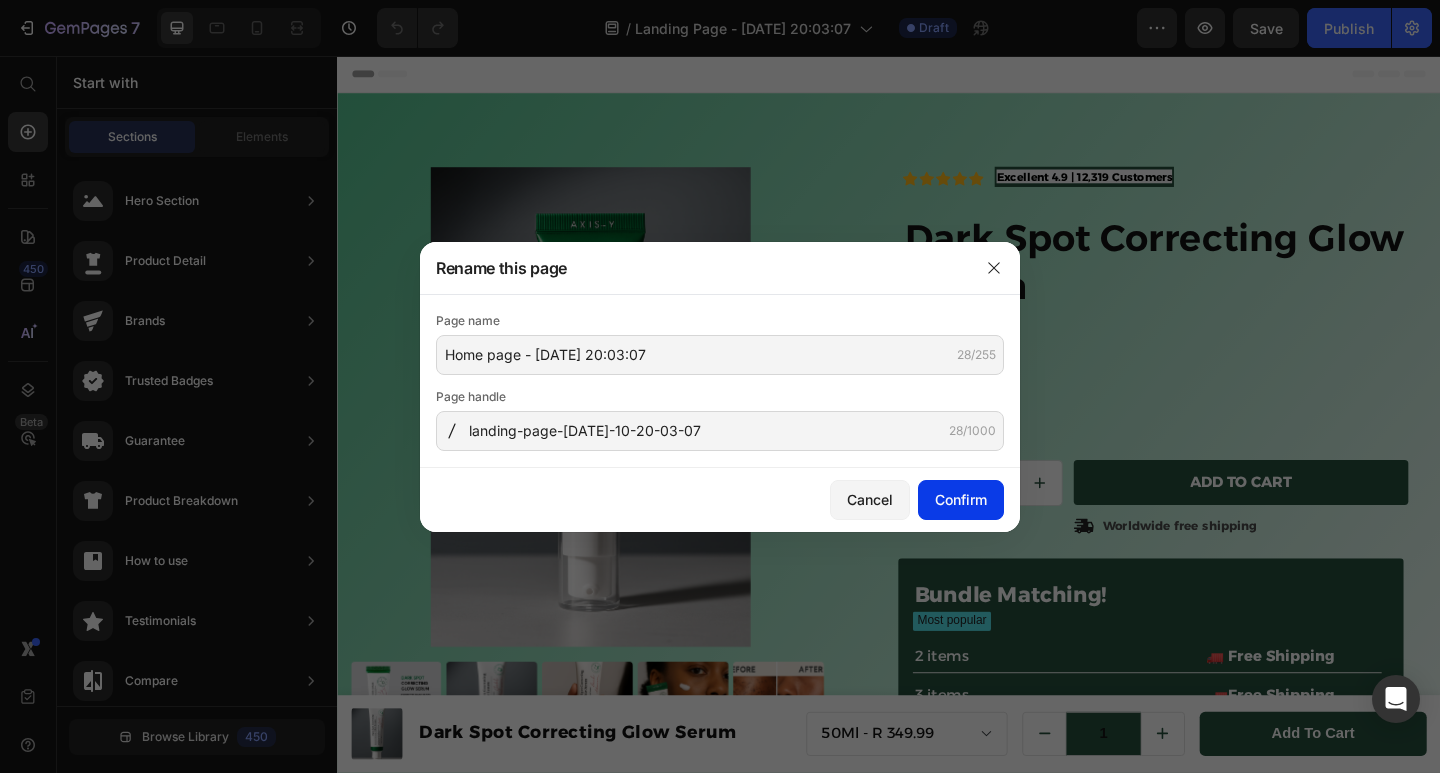 click on "Confirm" at bounding box center (961, 499) 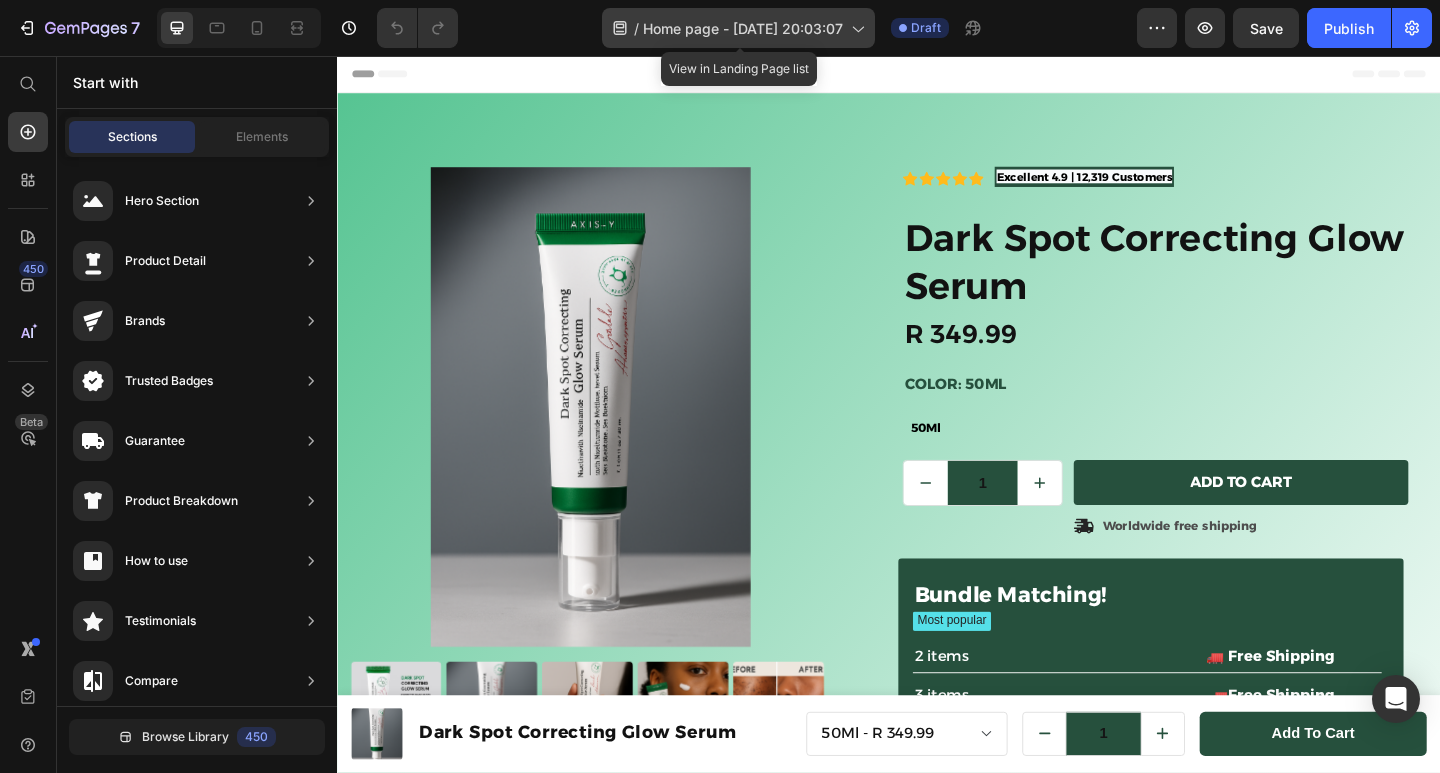 click 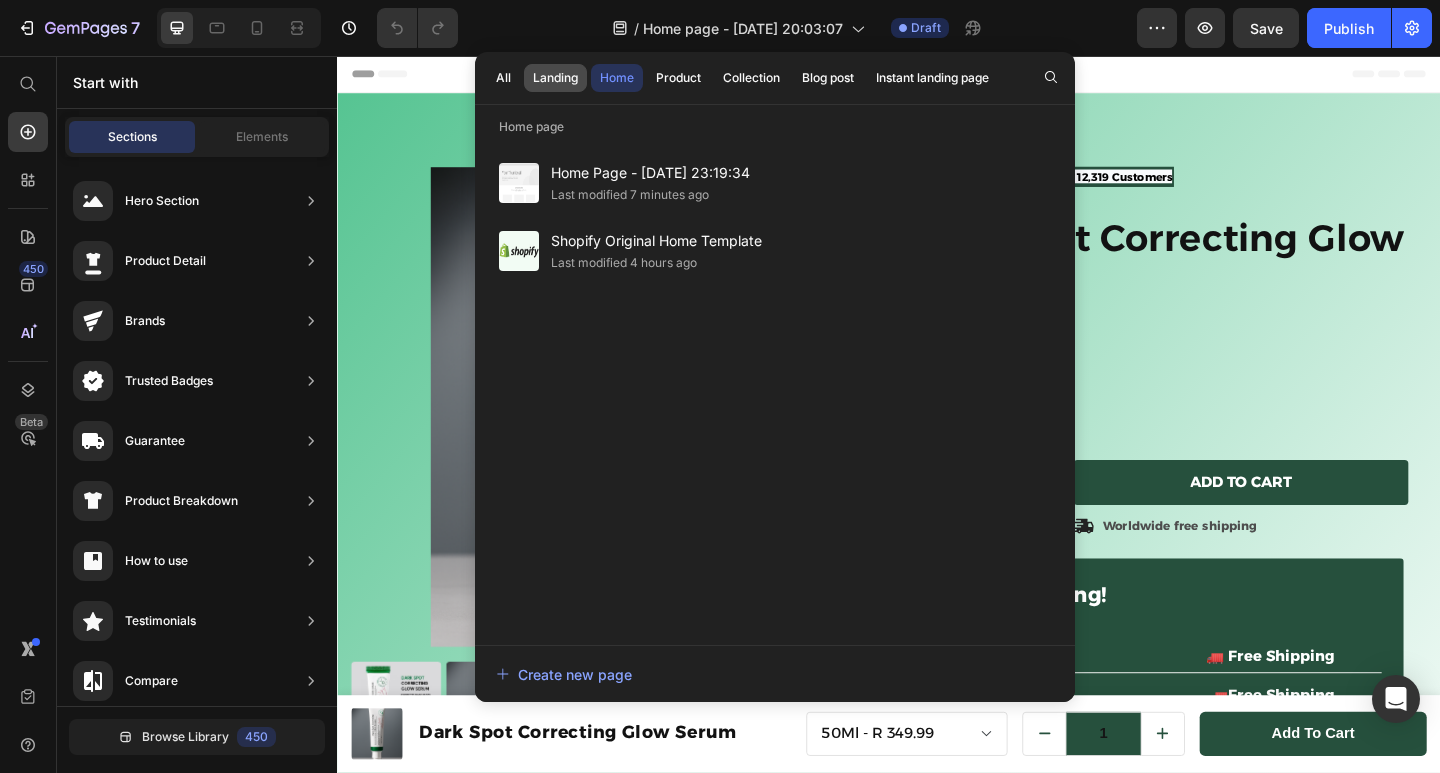 click on "Landing" at bounding box center [555, 78] 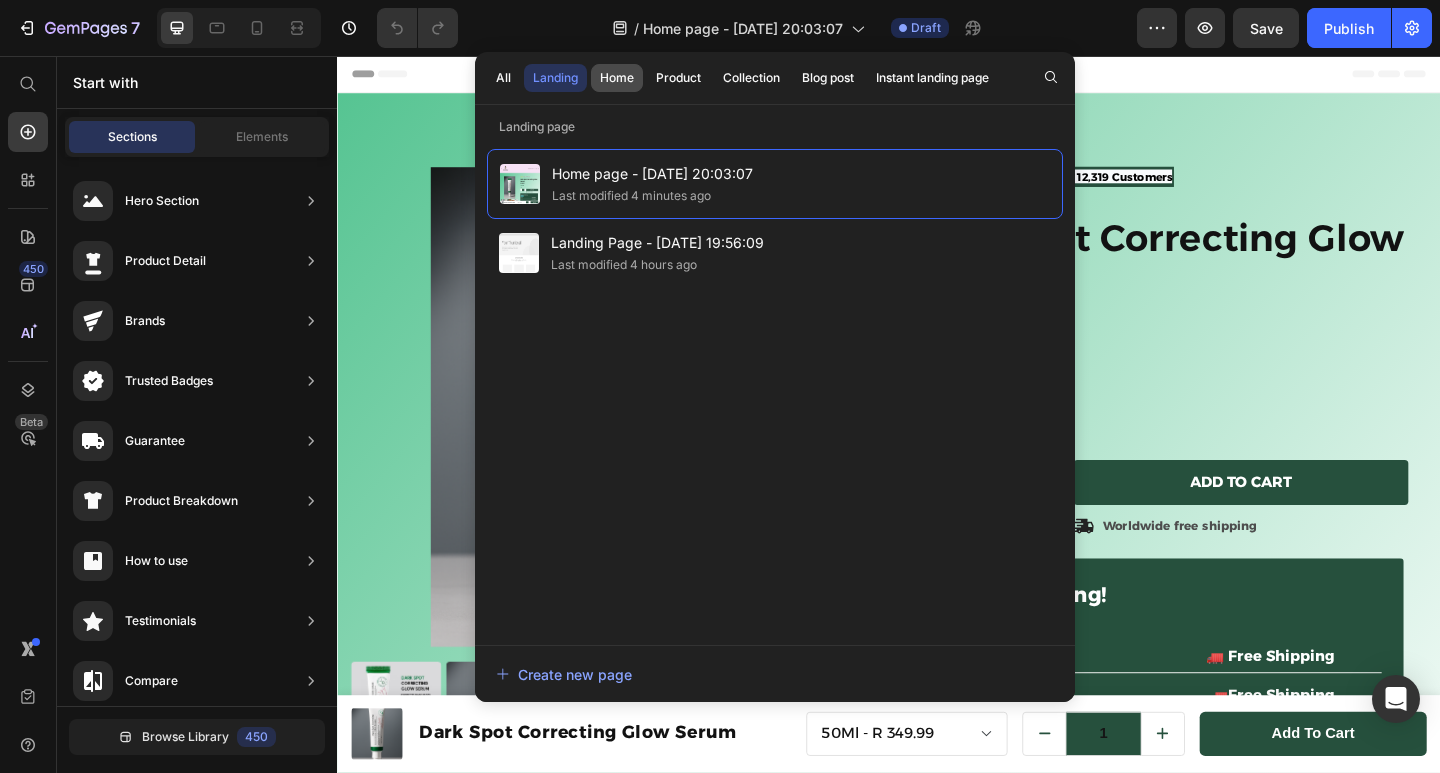 click on "Home" at bounding box center [617, 78] 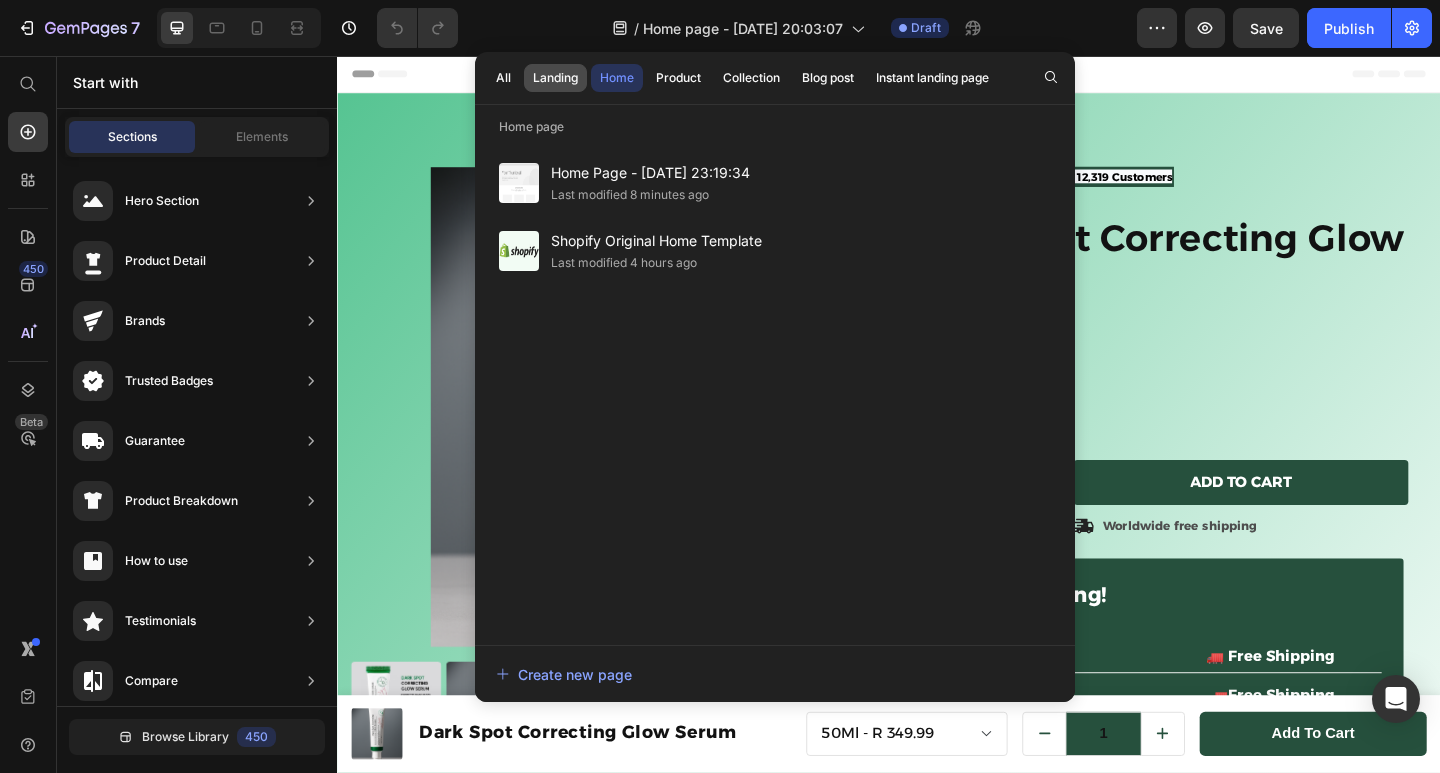 click on "Landing" at bounding box center (555, 78) 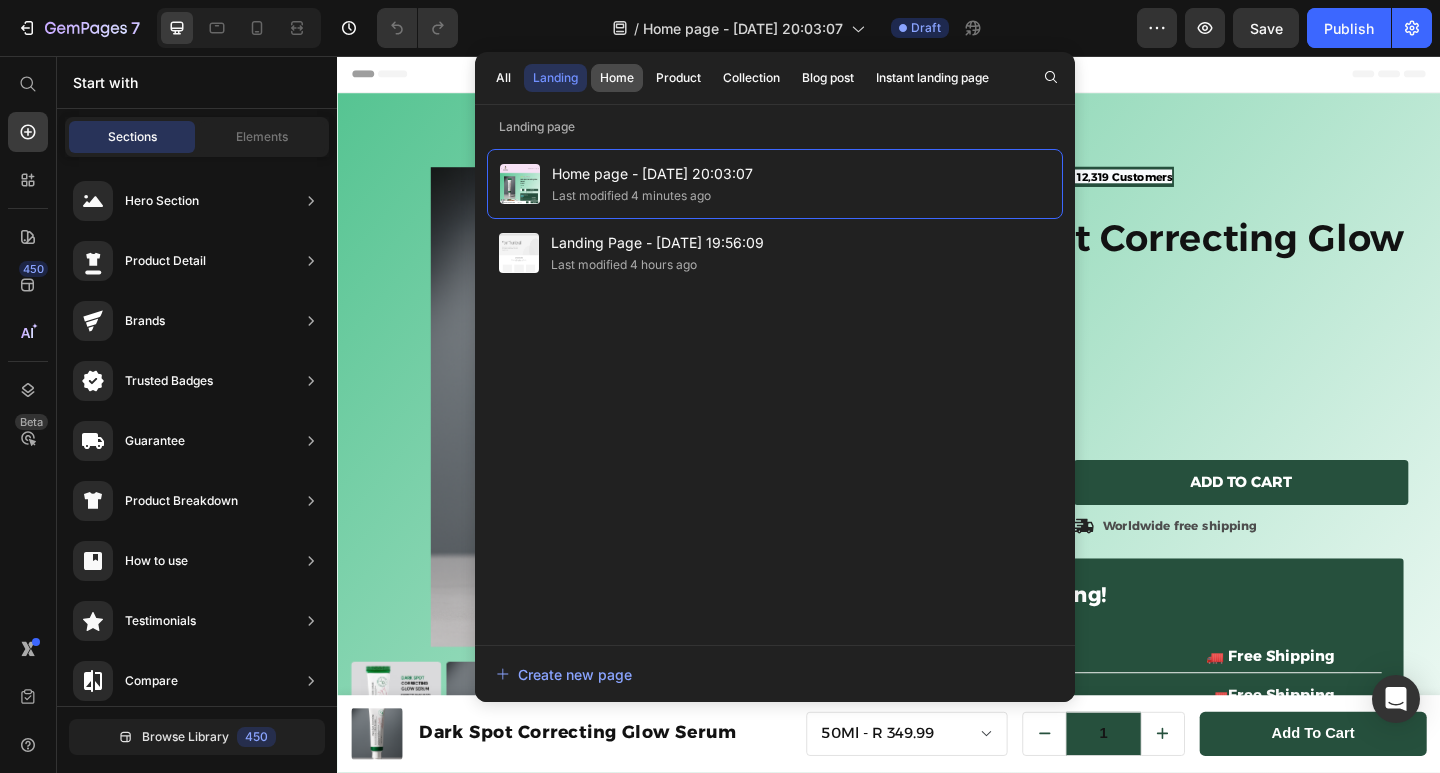 click on "Home" at bounding box center [617, 78] 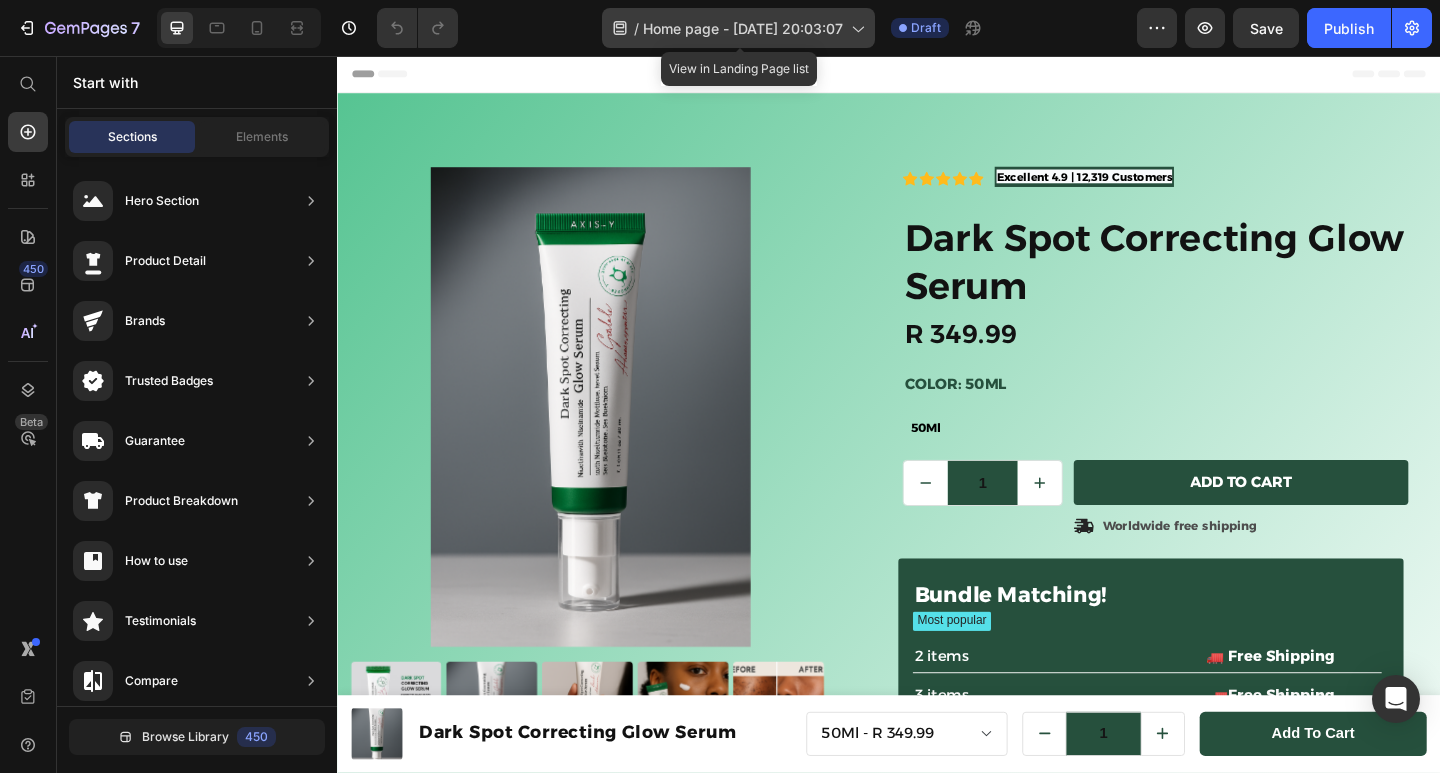 click 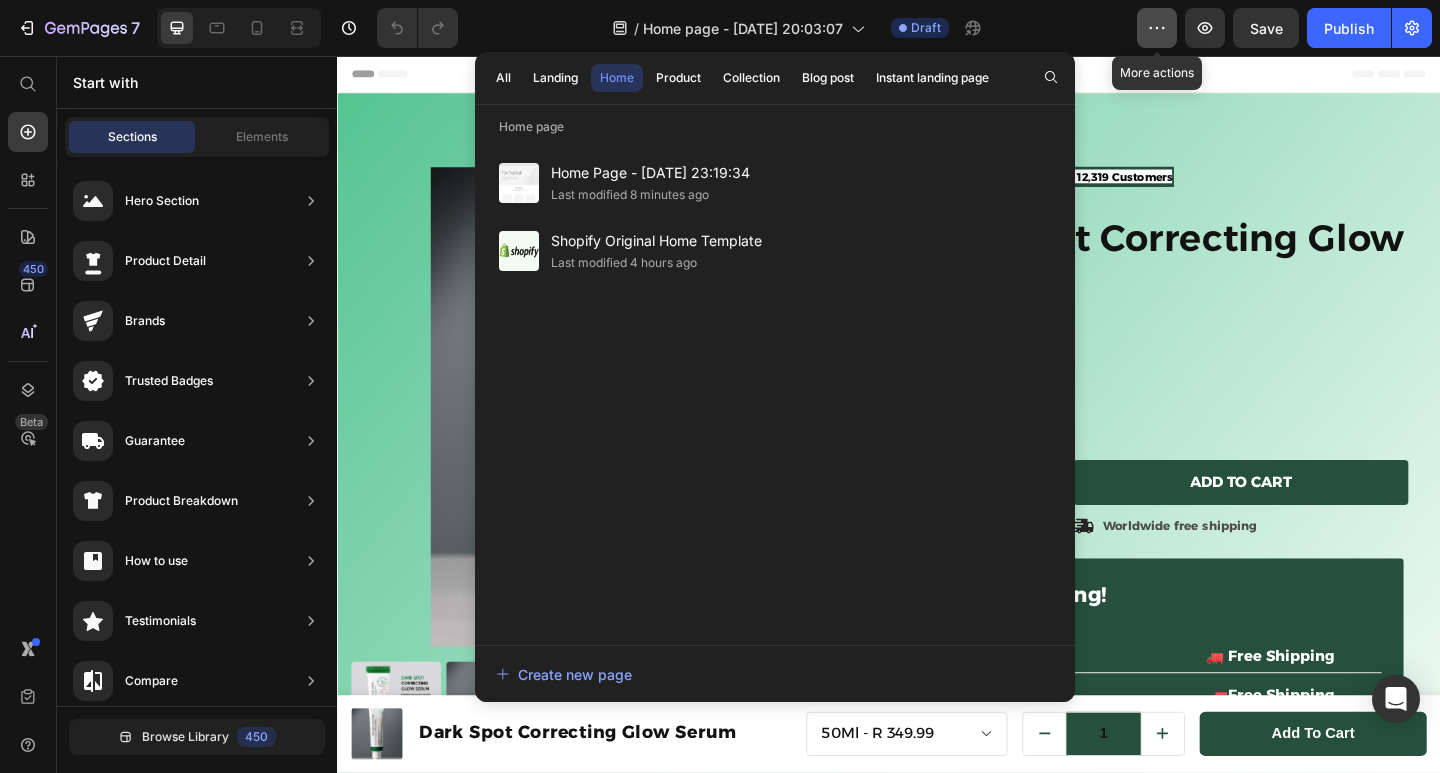 click 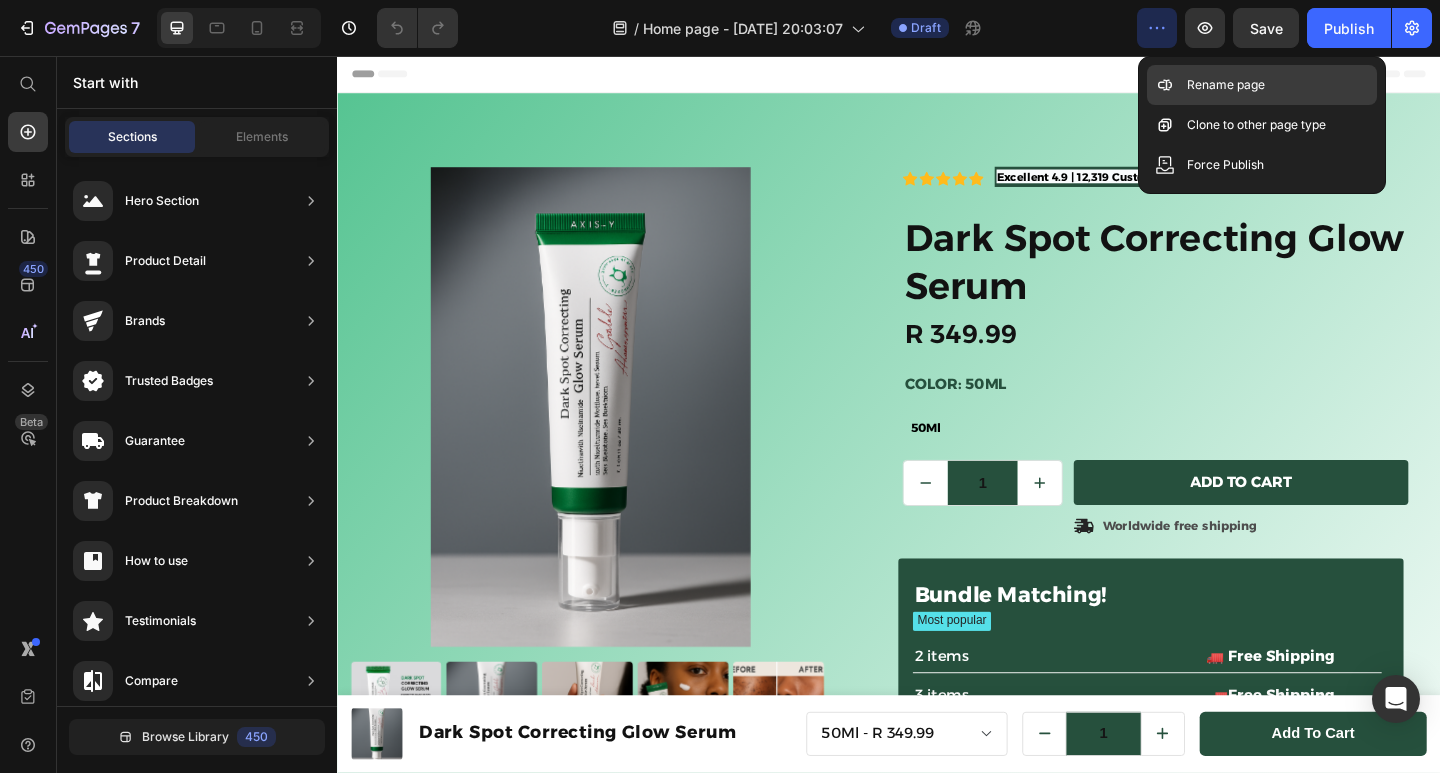 click 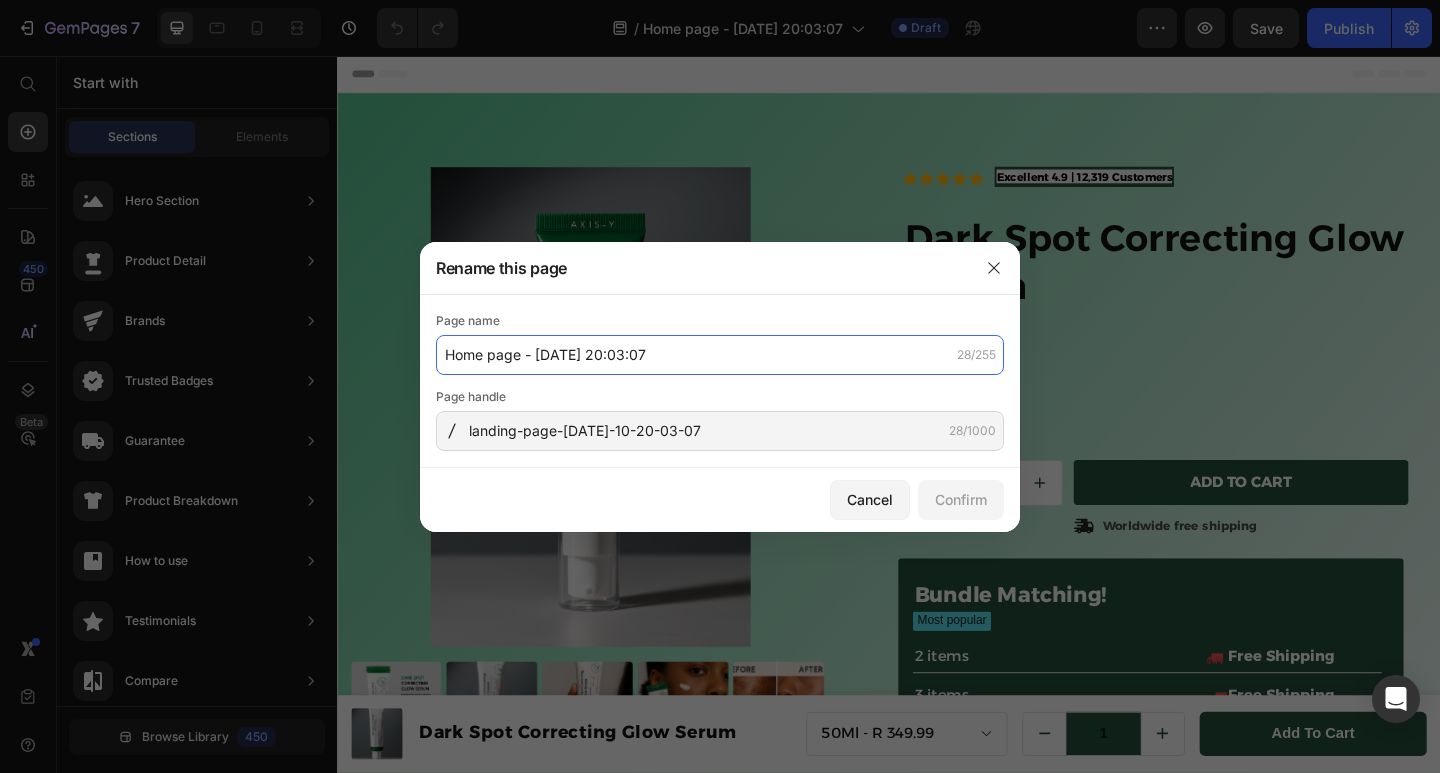 click on "Home page - Jul 10, 20:03:07" 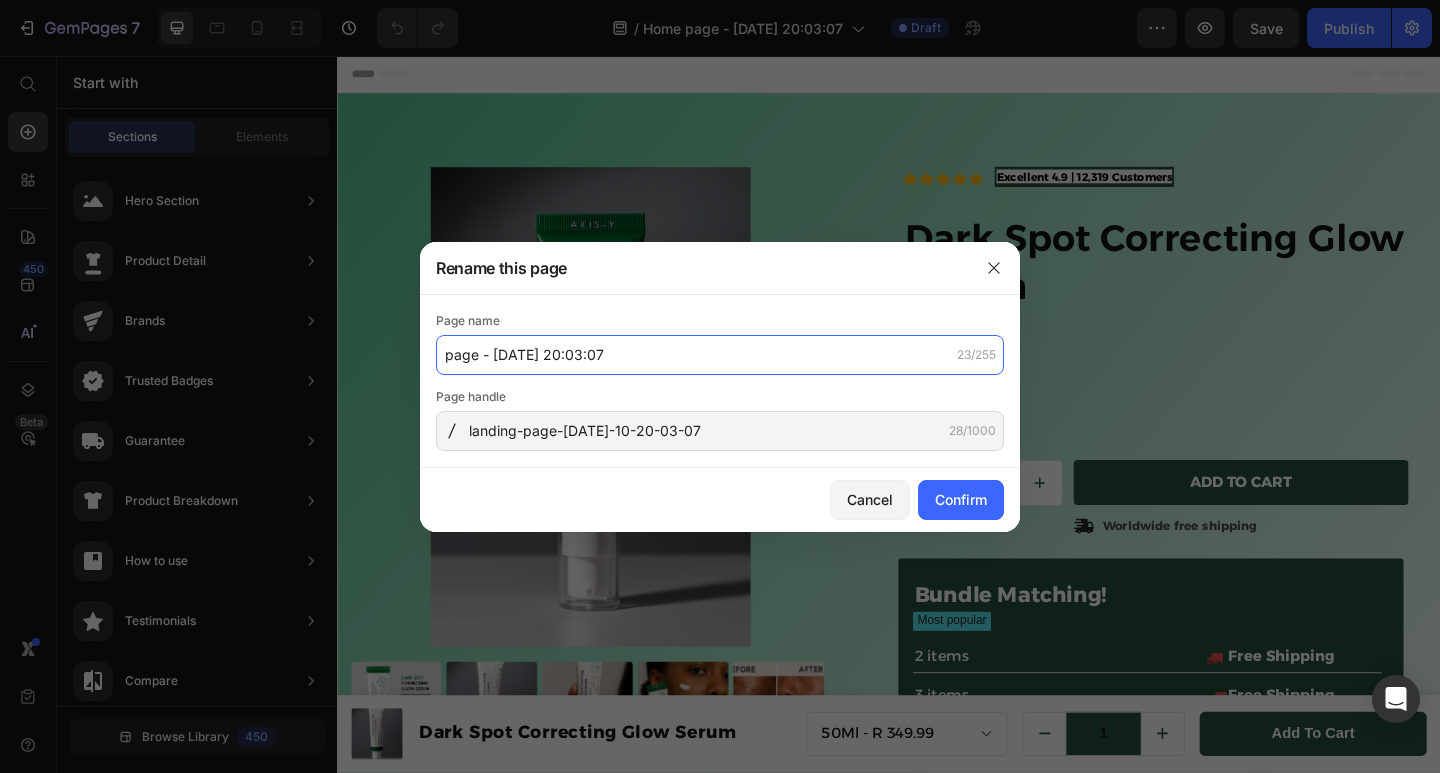 click on "page - Jul 10, 20:03:07" 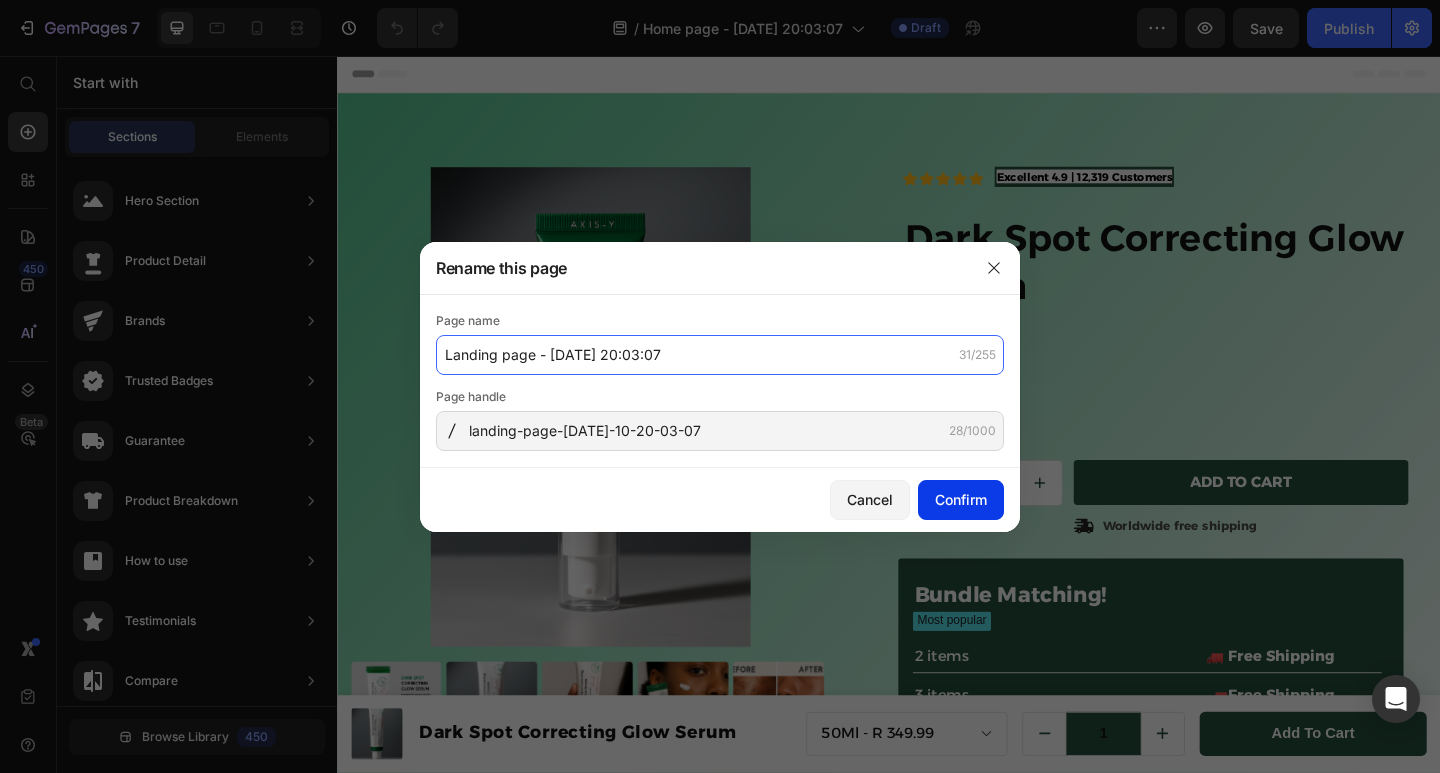 type on "Landing page - [DATE] 20:03:07" 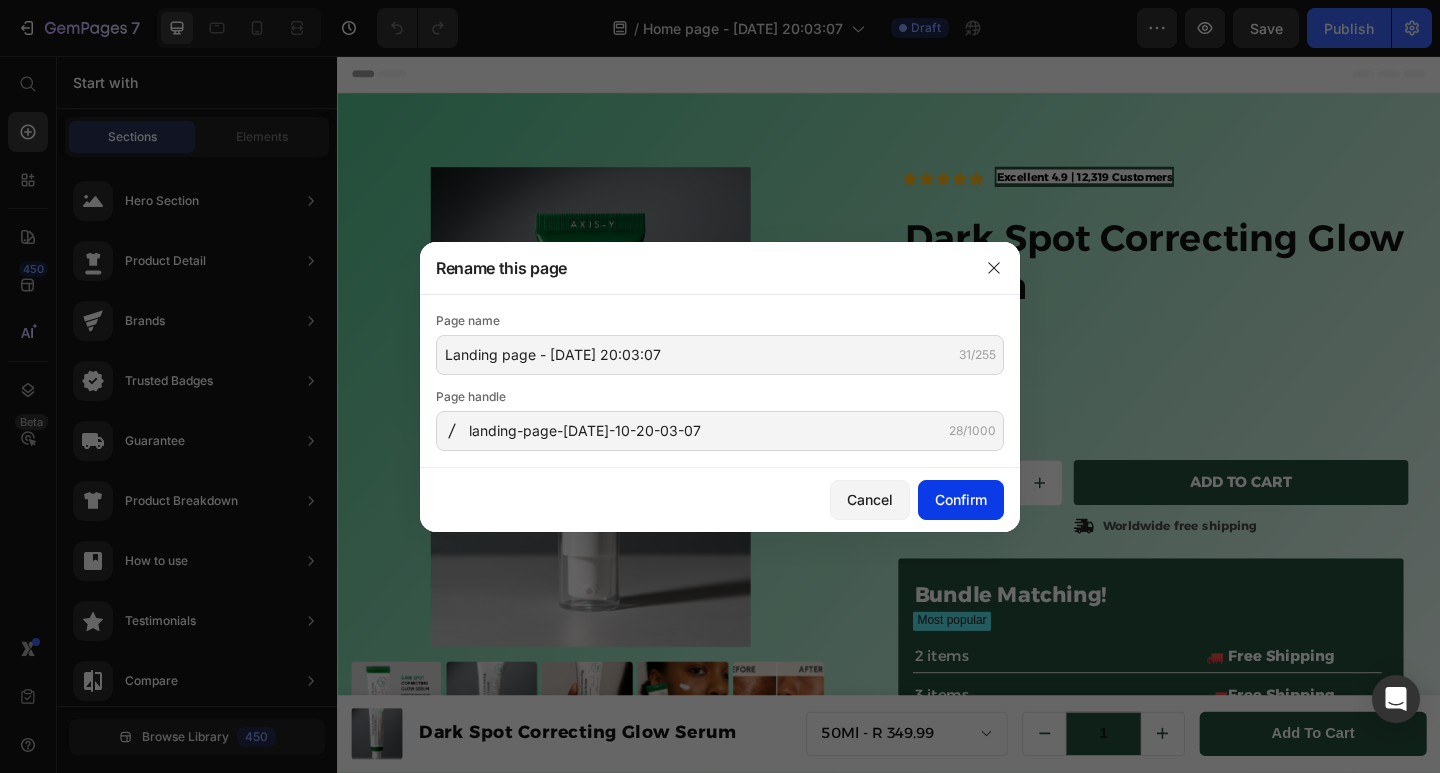 click on "Confirm" at bounding box center [961, 499] 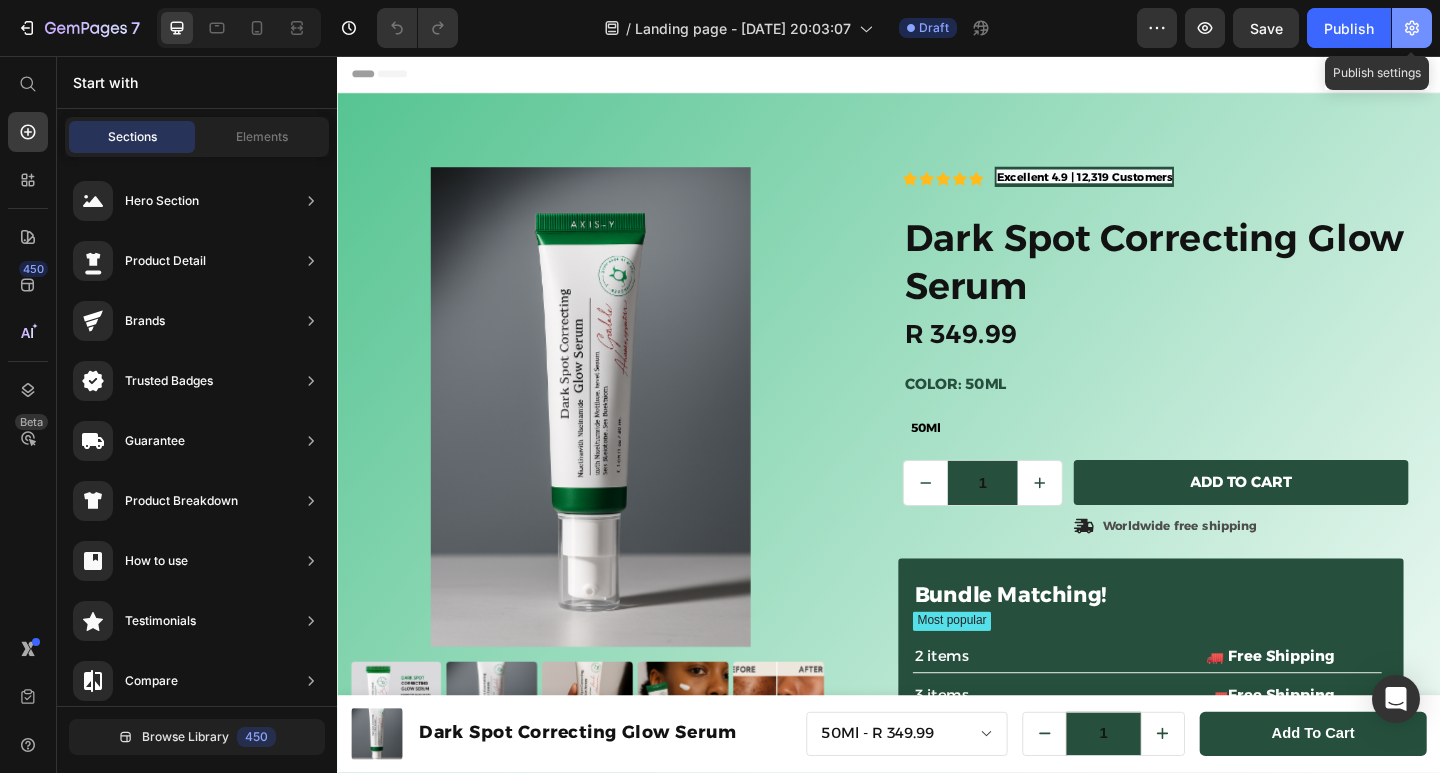 click 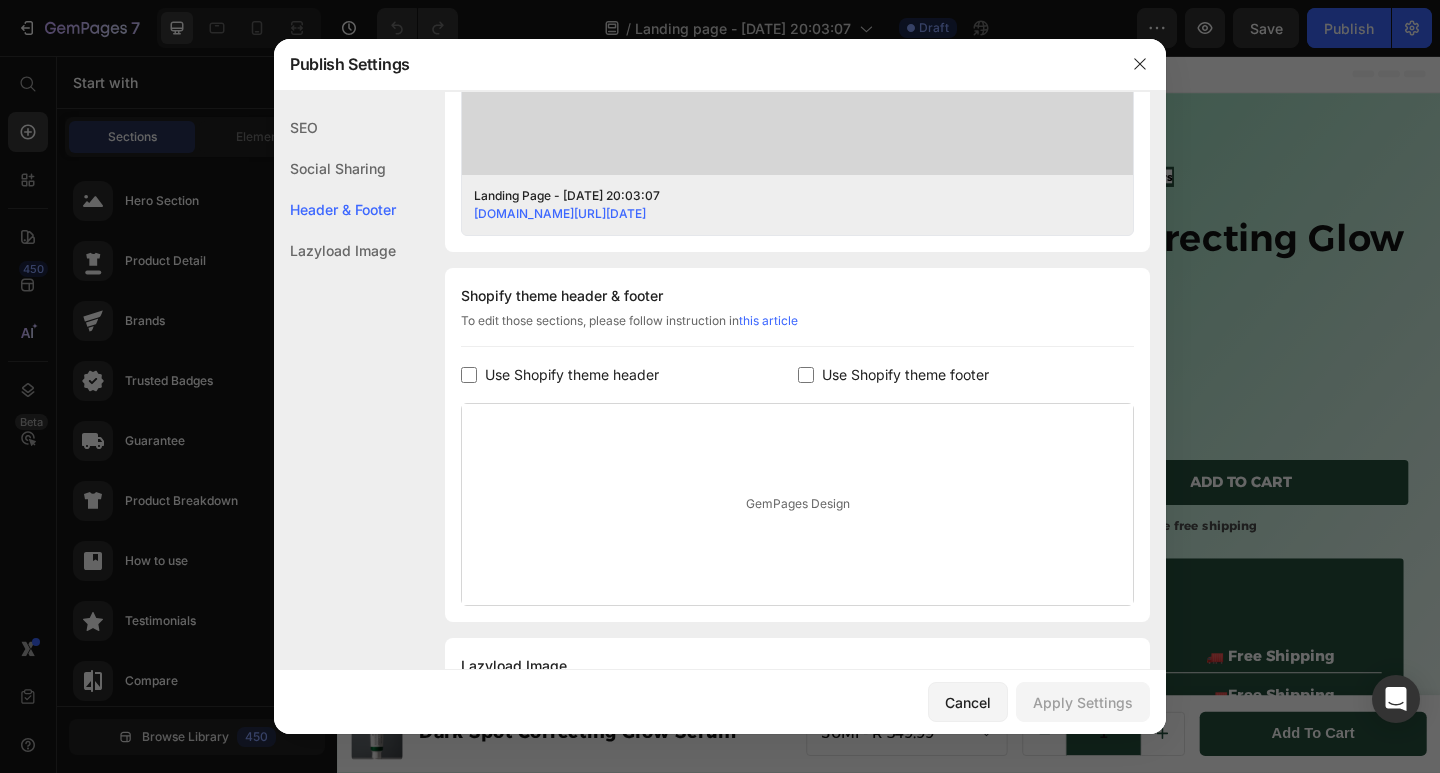 scroll, scrollTop: 775, scrollLeft: 0, axis: vertical 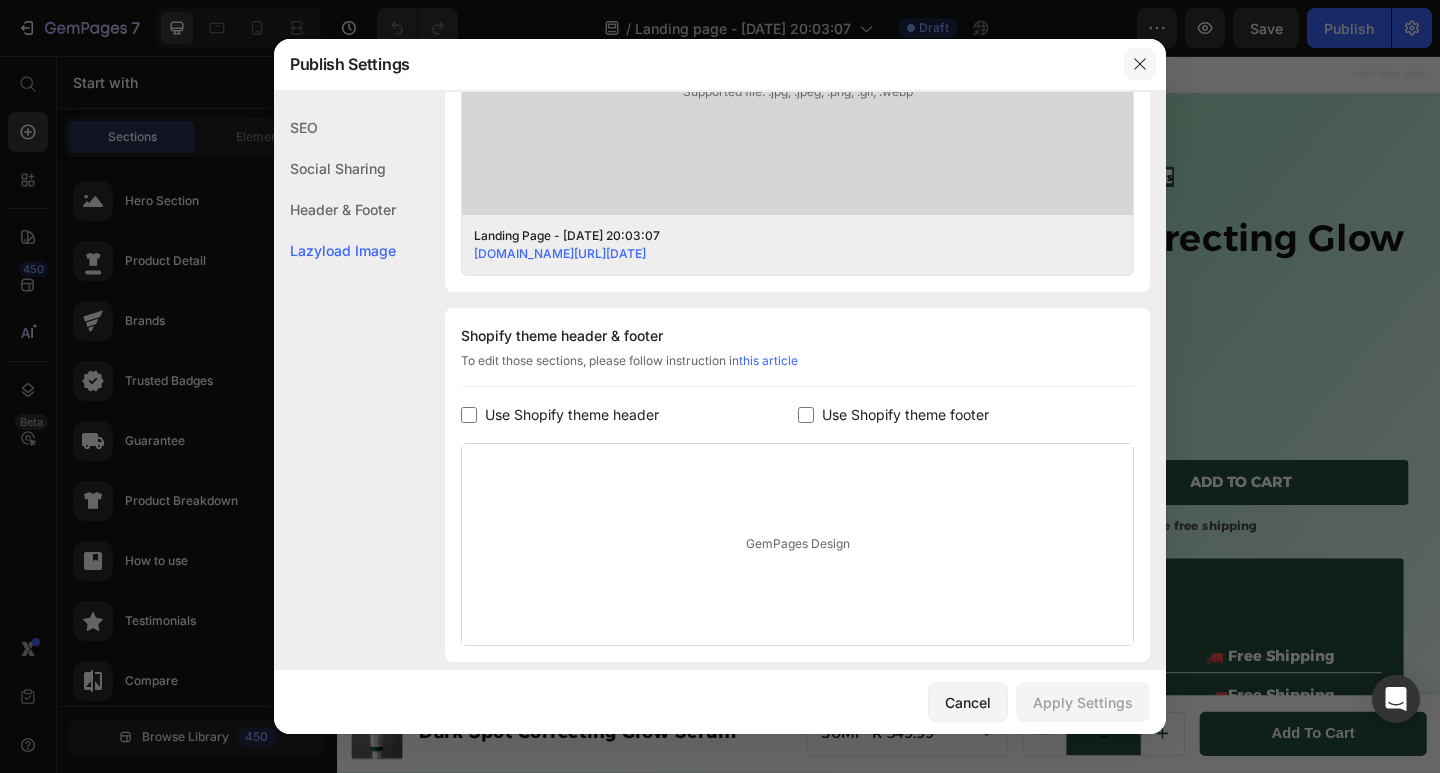 click 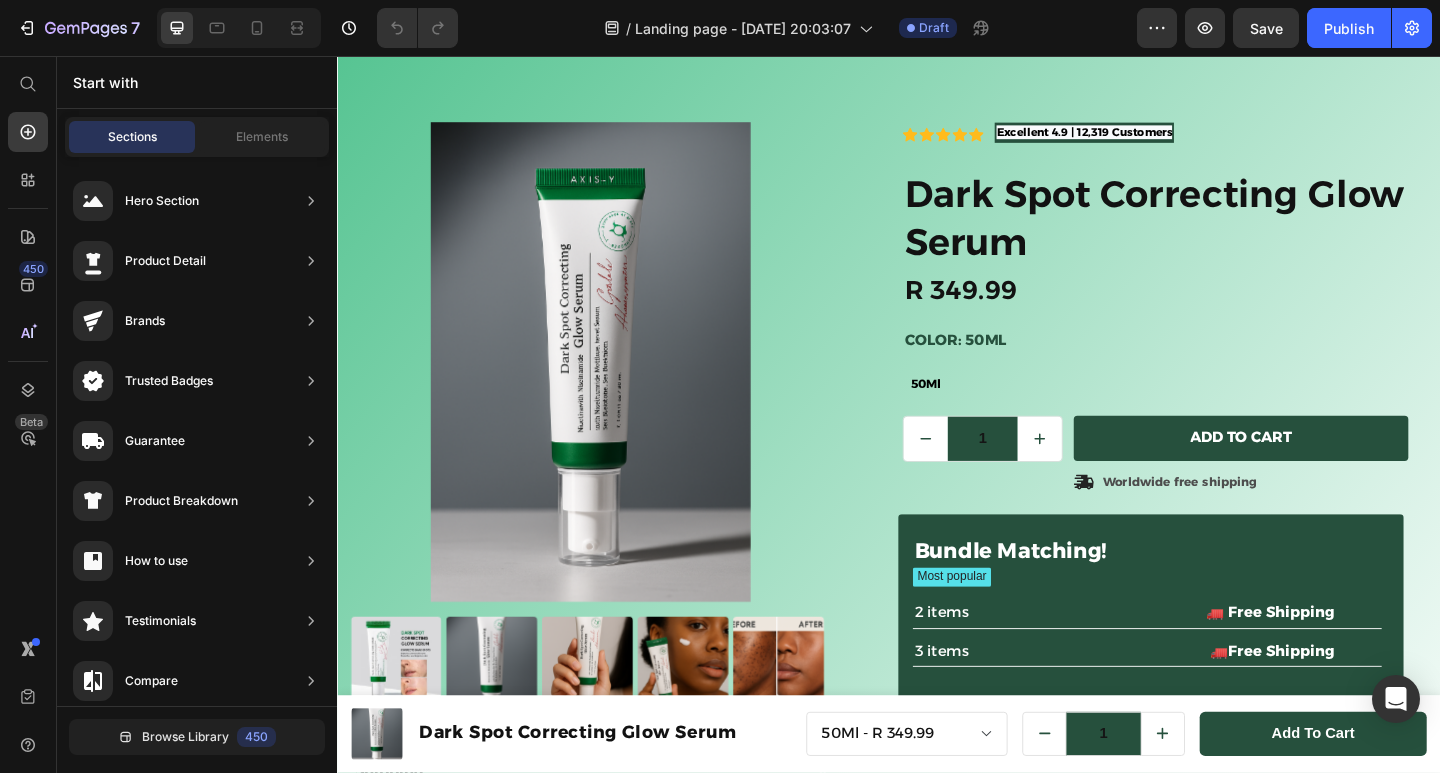 scroll, scrollTop: 0, scrollLeft: 0, axis: both 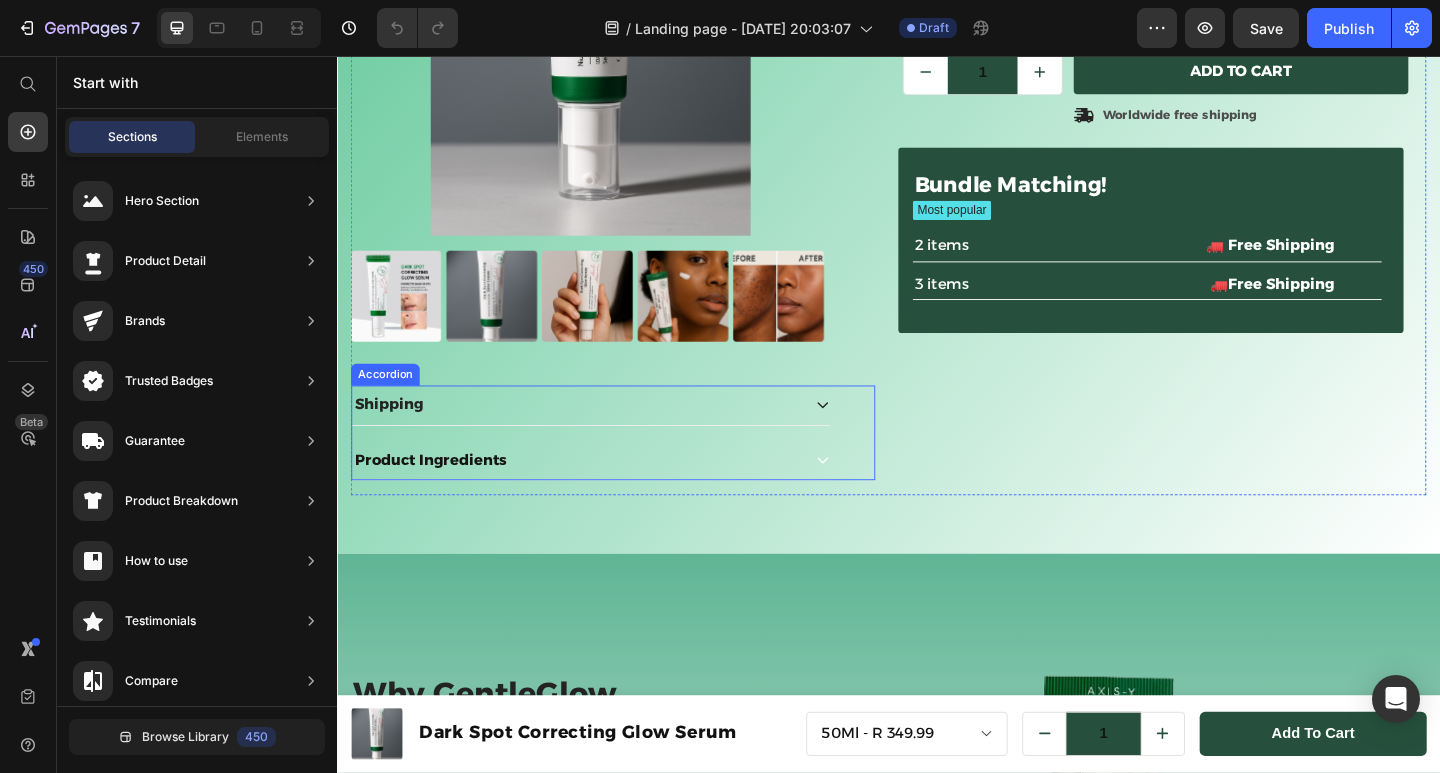 click 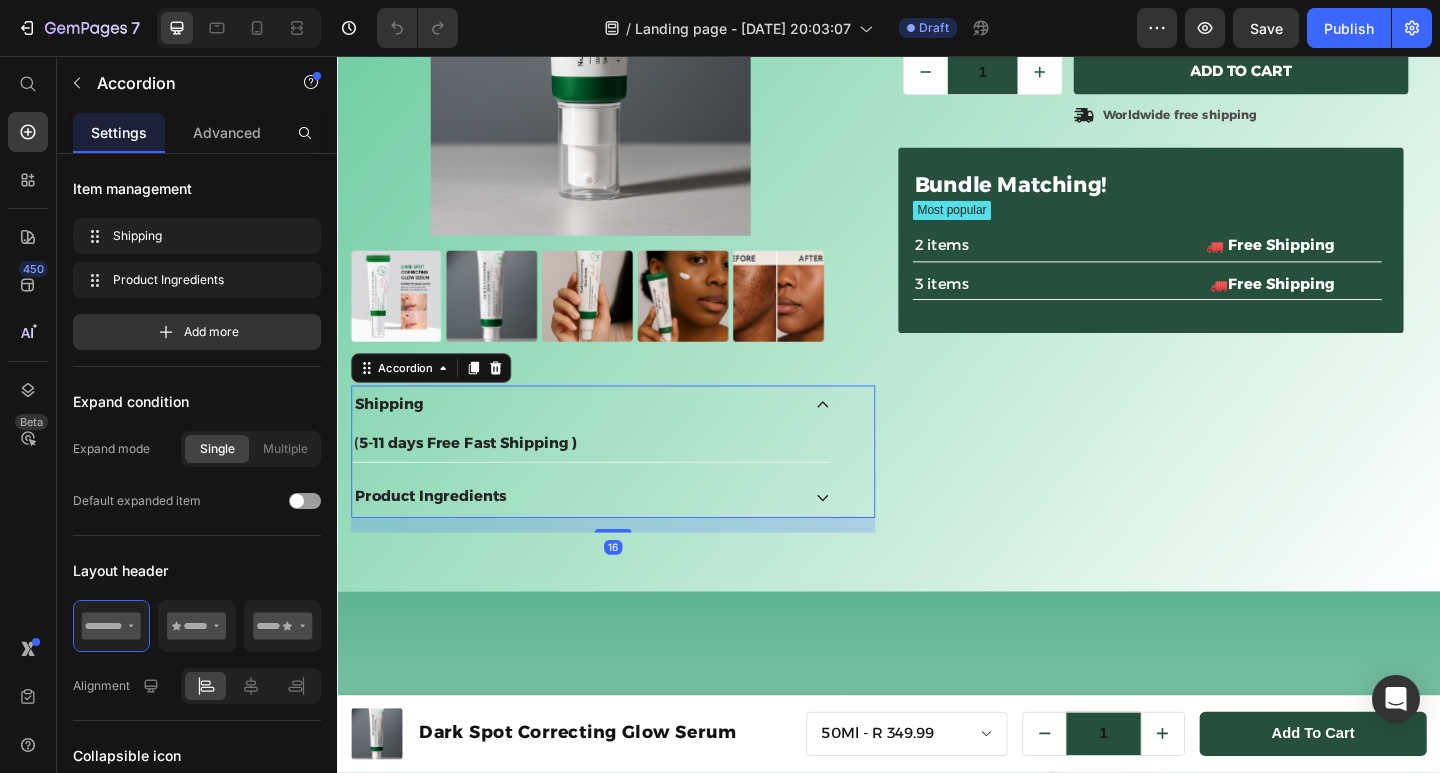 click 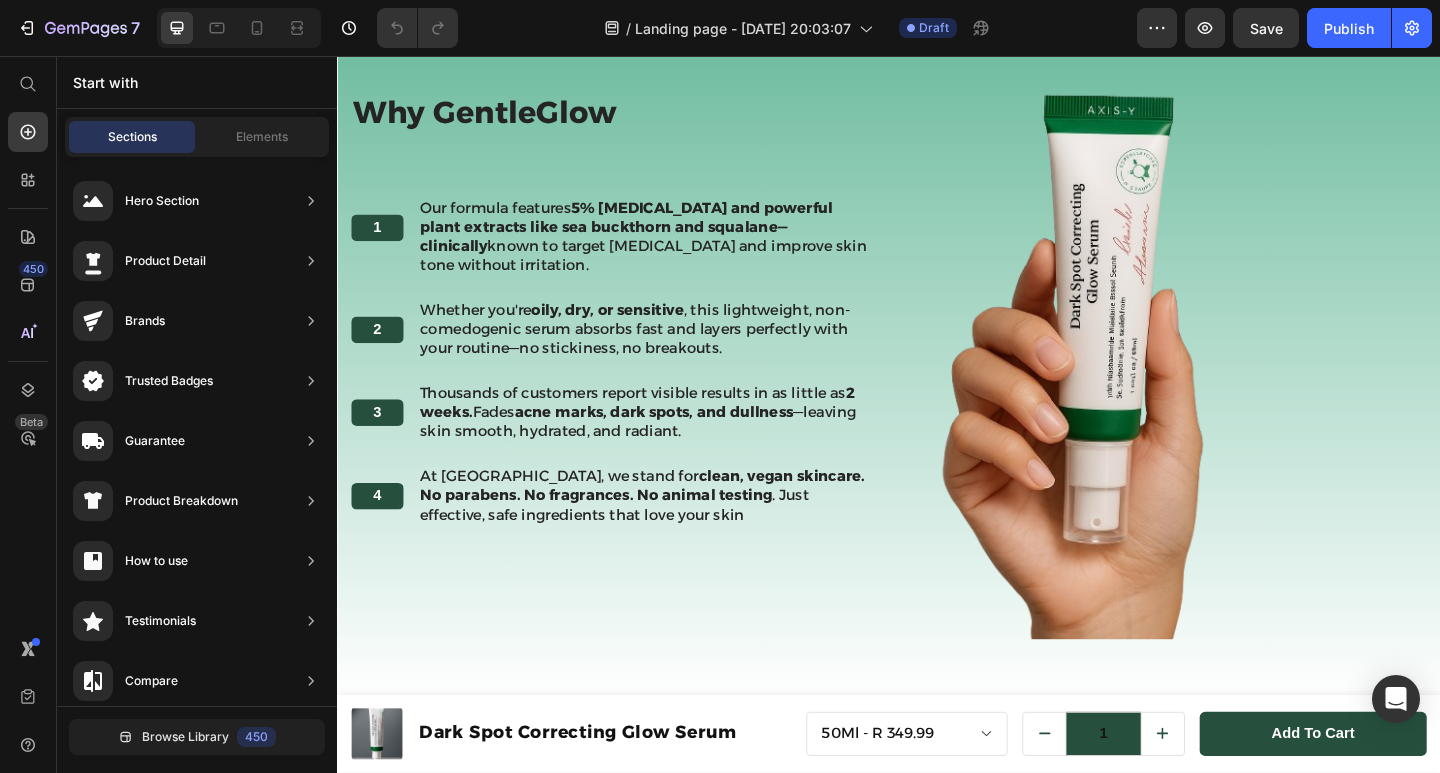 scroll, scrollTop: 1124, scrollLeft: 0, axis: vertical 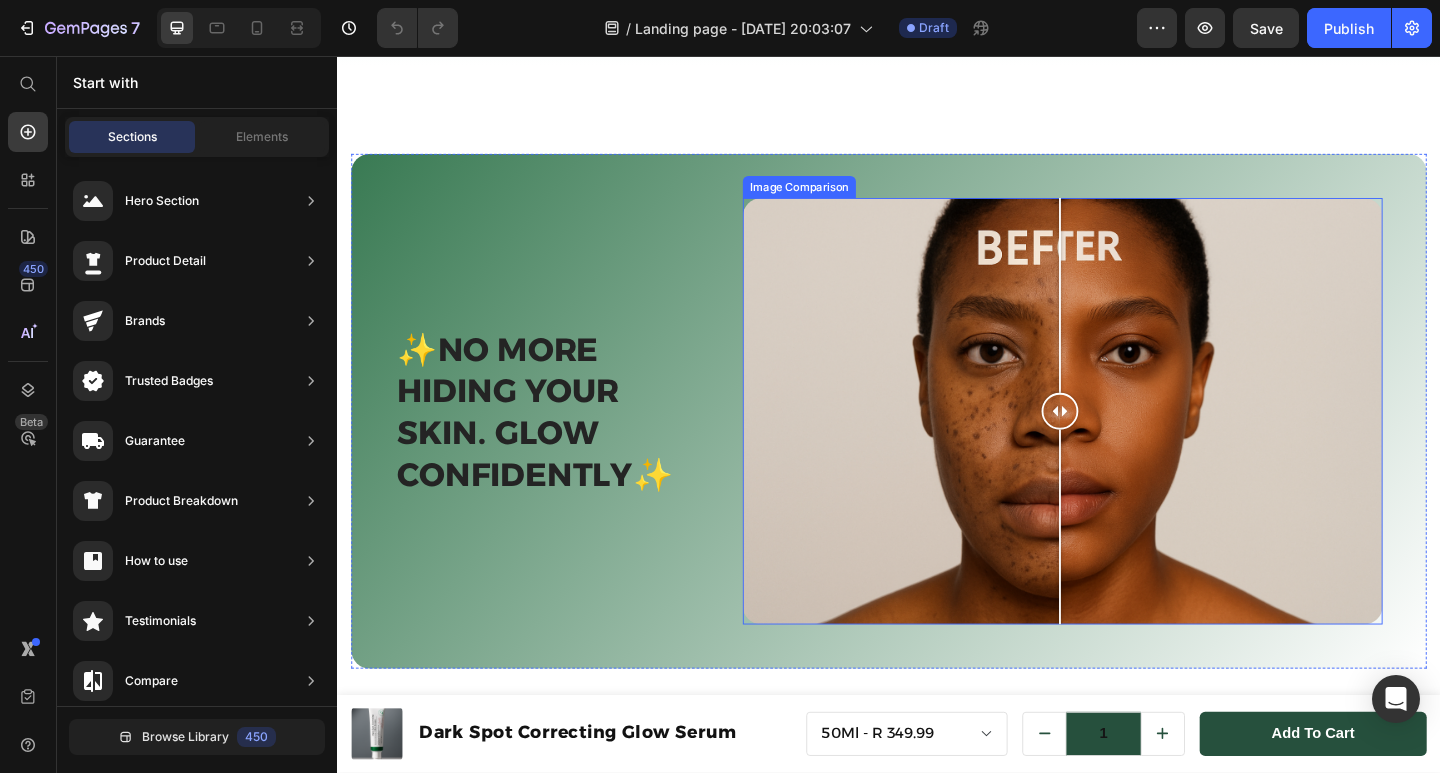 drag, startPoint x: 1121, startPoint y: 429, endPoint x: 1118, endPoint y: 454, distance: 25.179358 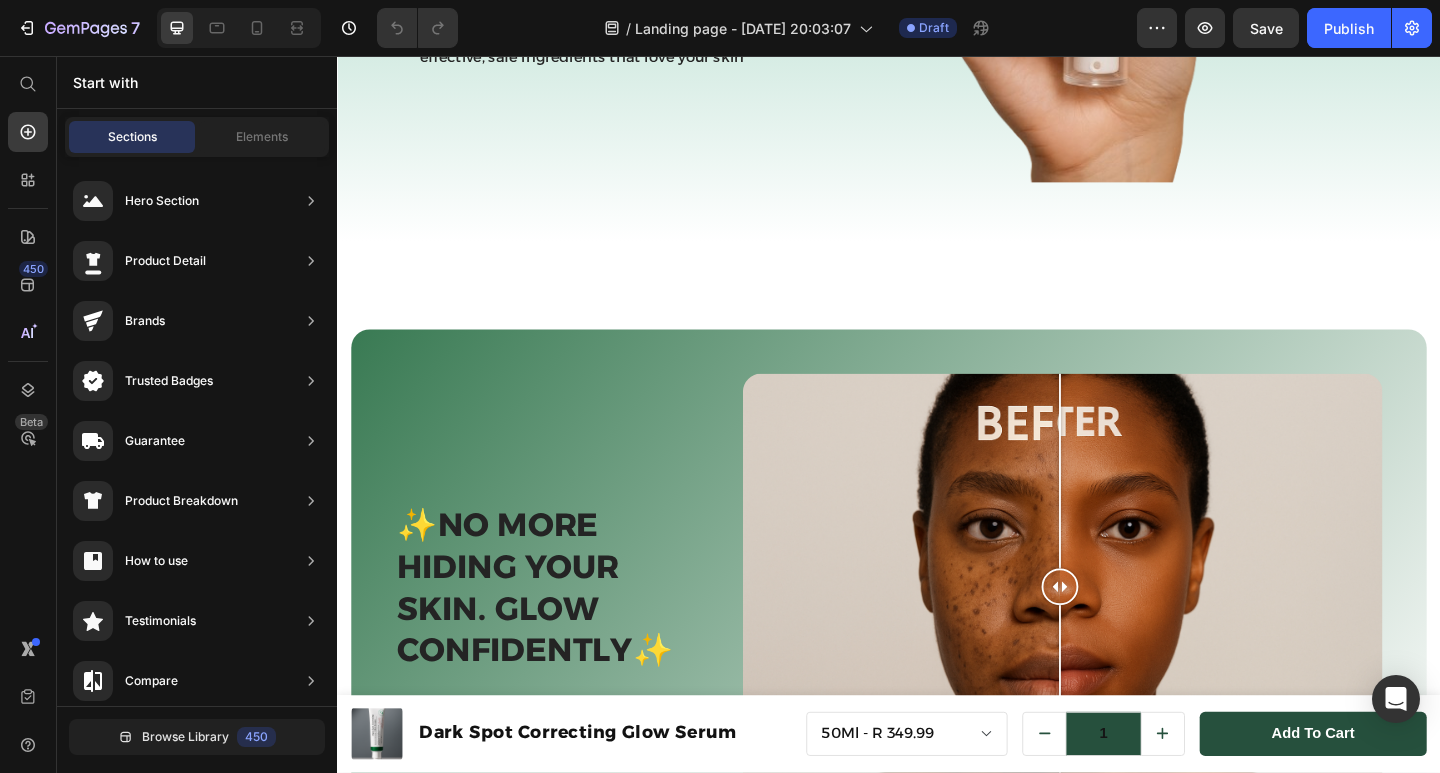 scroll, scrollTop: 1566, scrollLeft: 0, axis: vertical 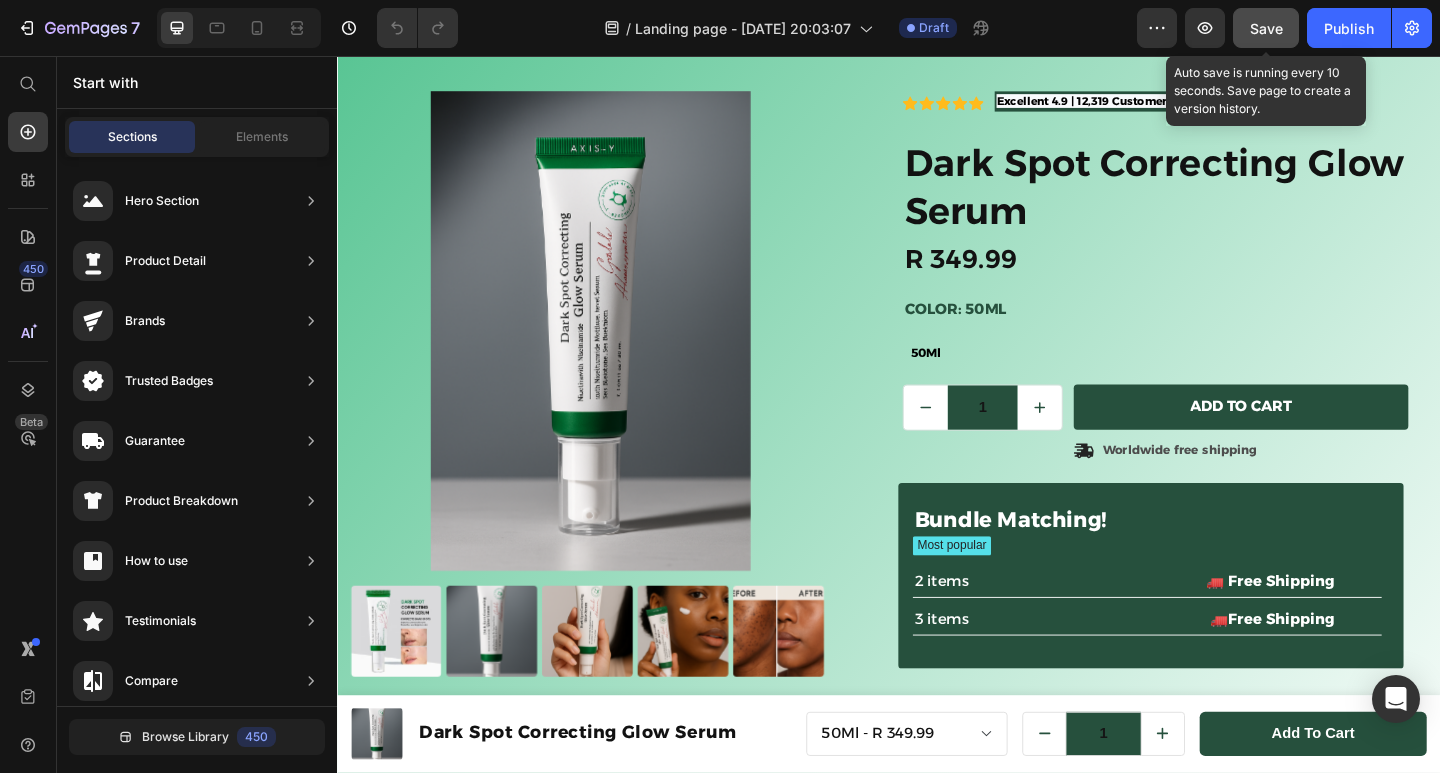 click on "Save" at bounding box center (1266, 28) 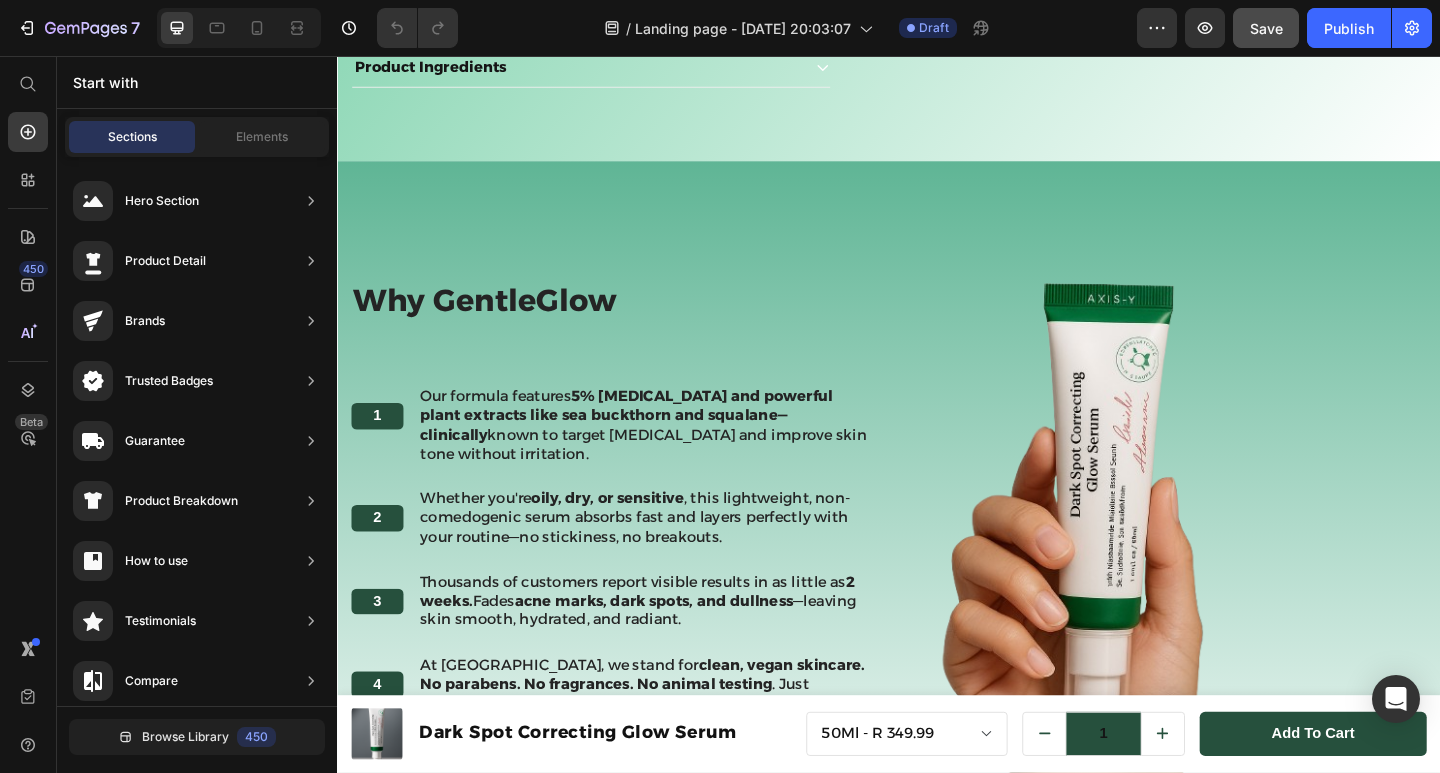 scroll, scrollTop: 818, scrollLeft: 0, axis: vertical 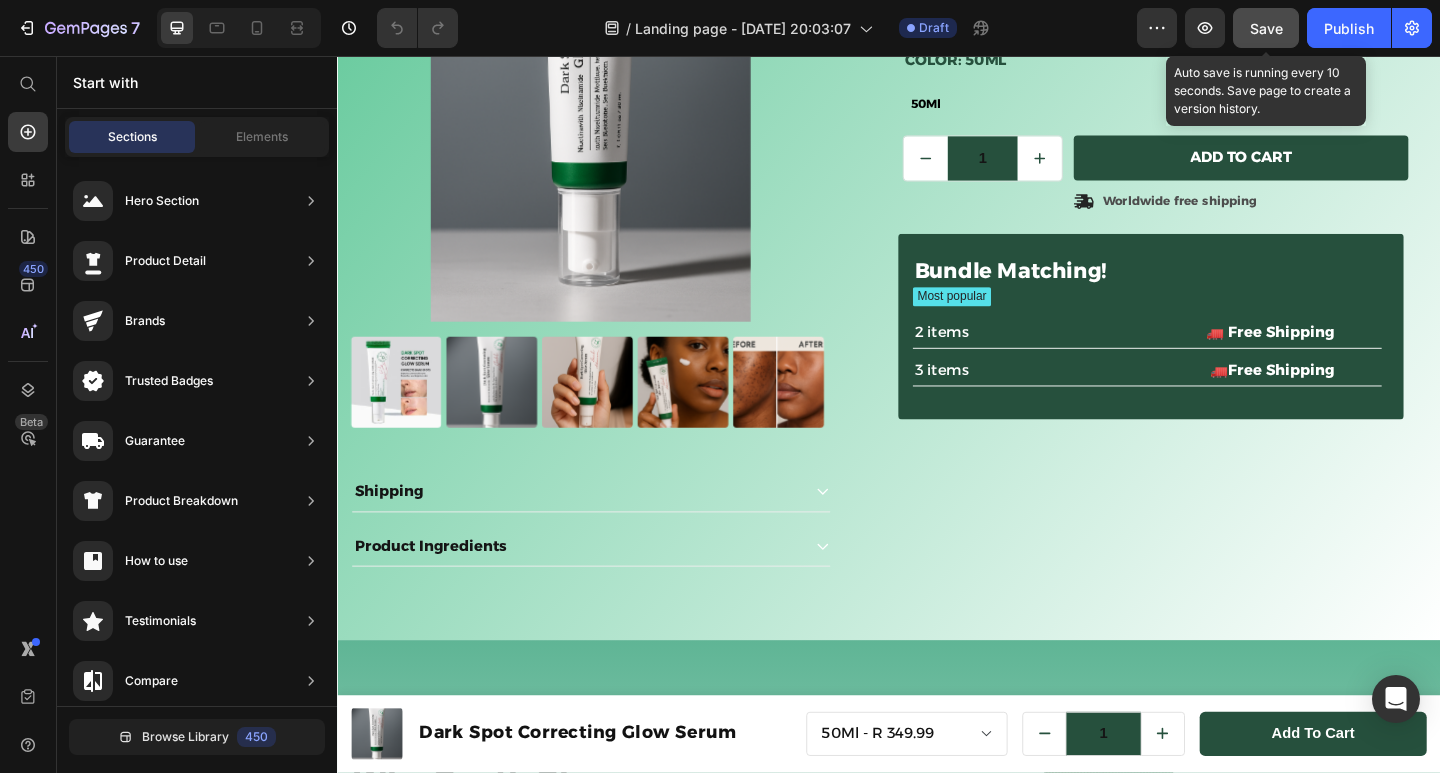 click on "Save" at bounding box center (1266, 28) 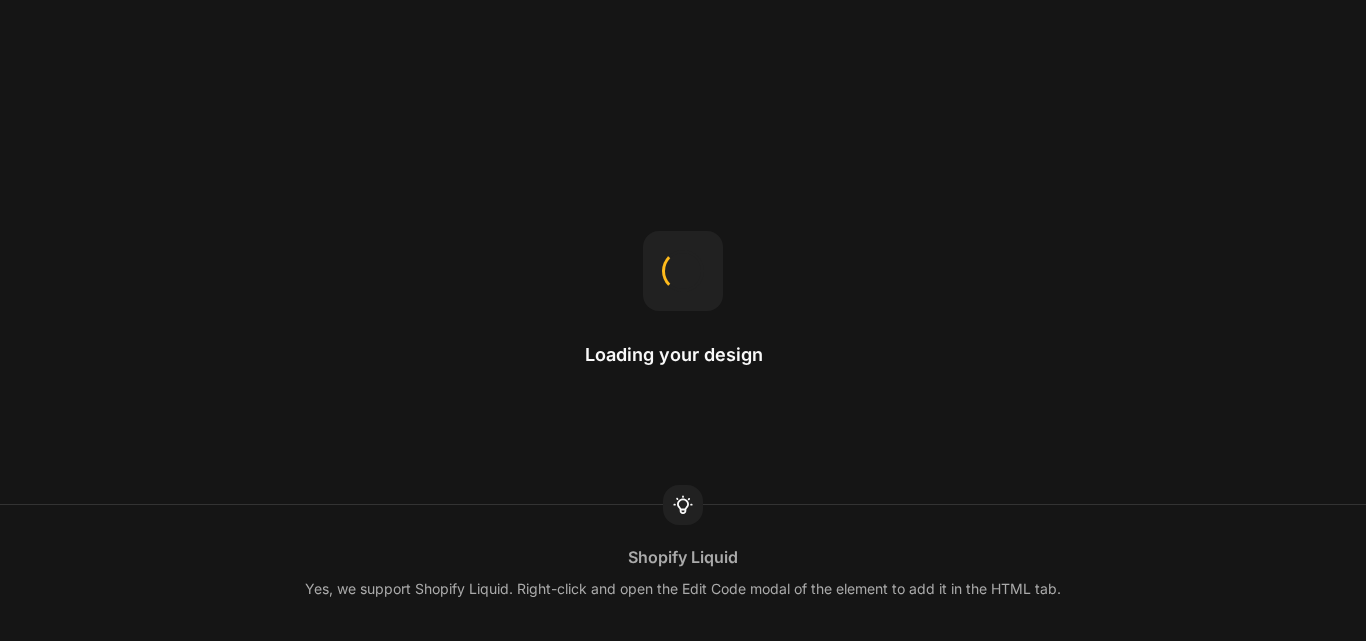 scroll, scrollTop: 0, scrollLeft: 0, axis: both 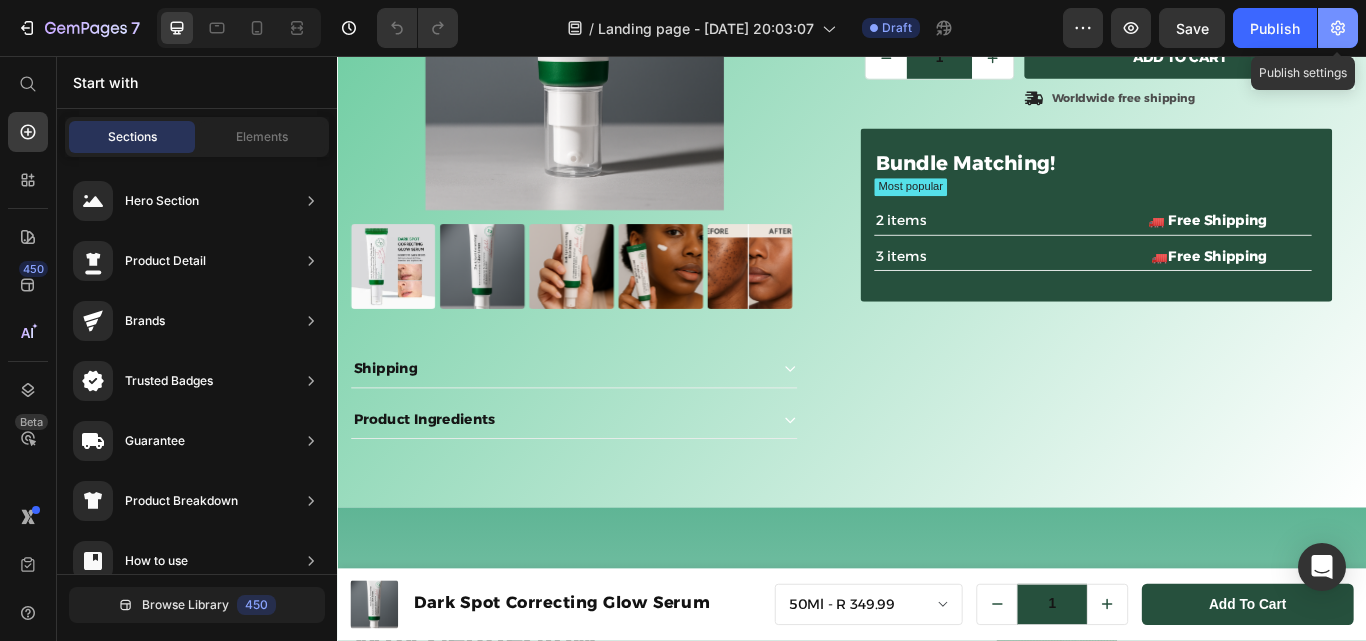 click 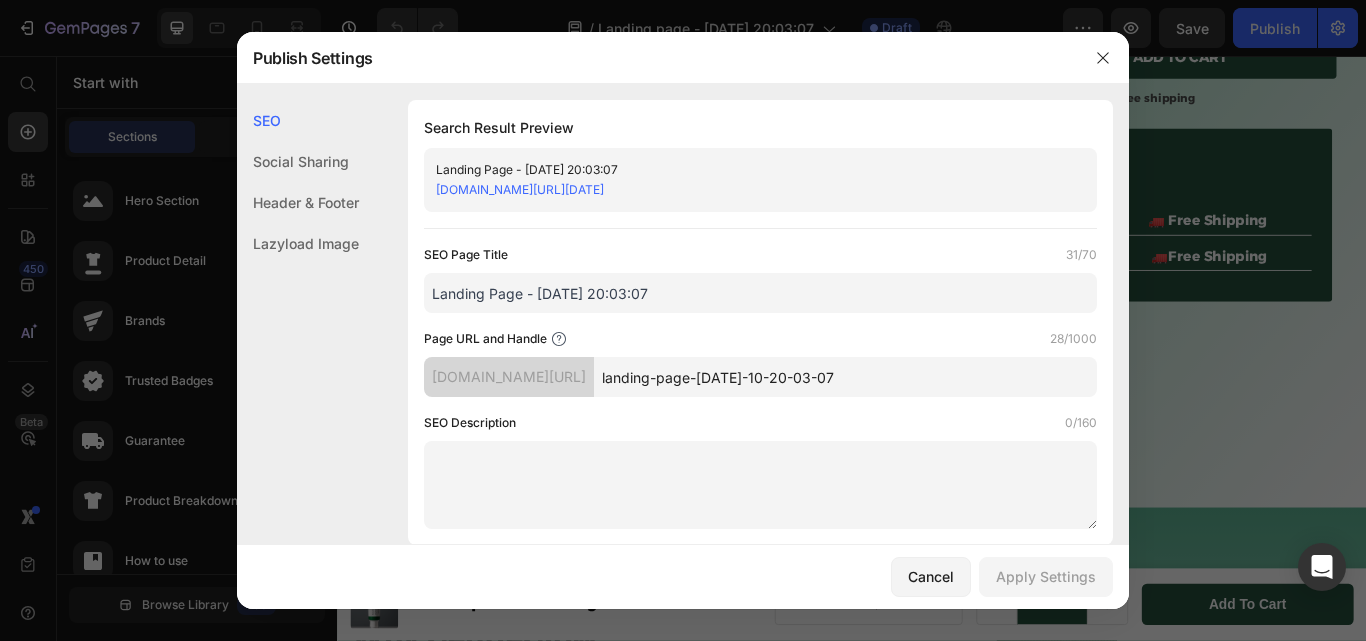 click on "Social Sharing" 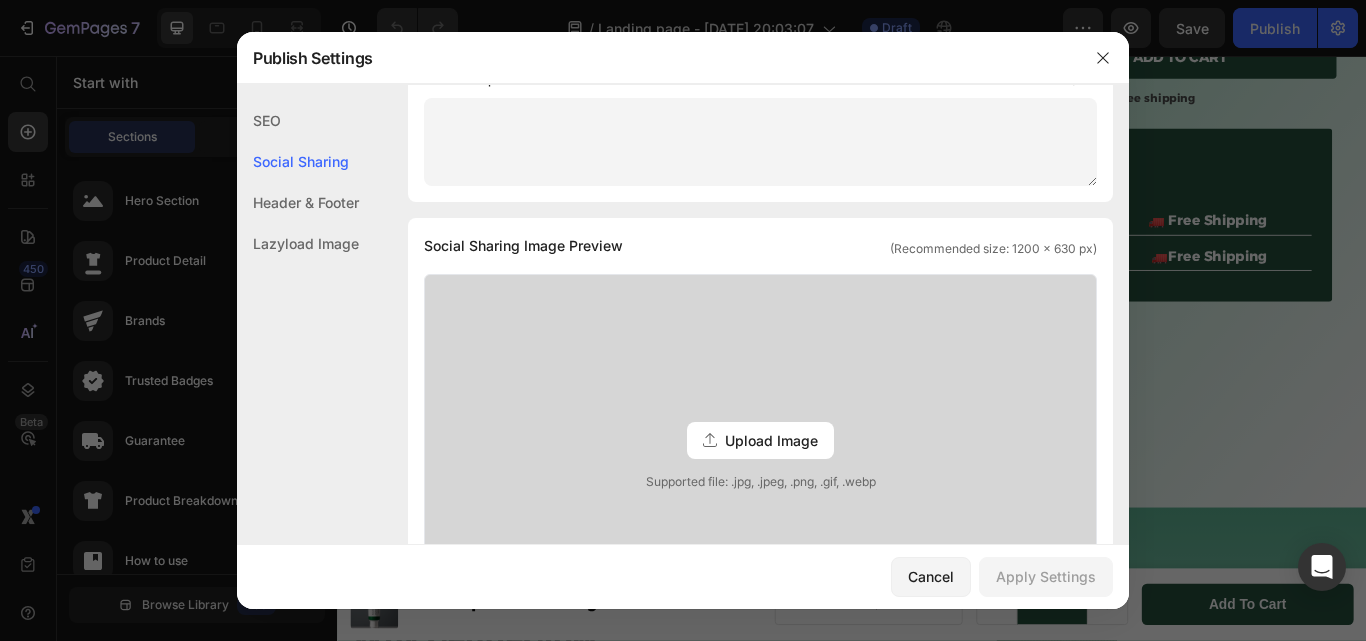 scroll, scrollTop: 457, scrollLeft: 0, axis: vertical 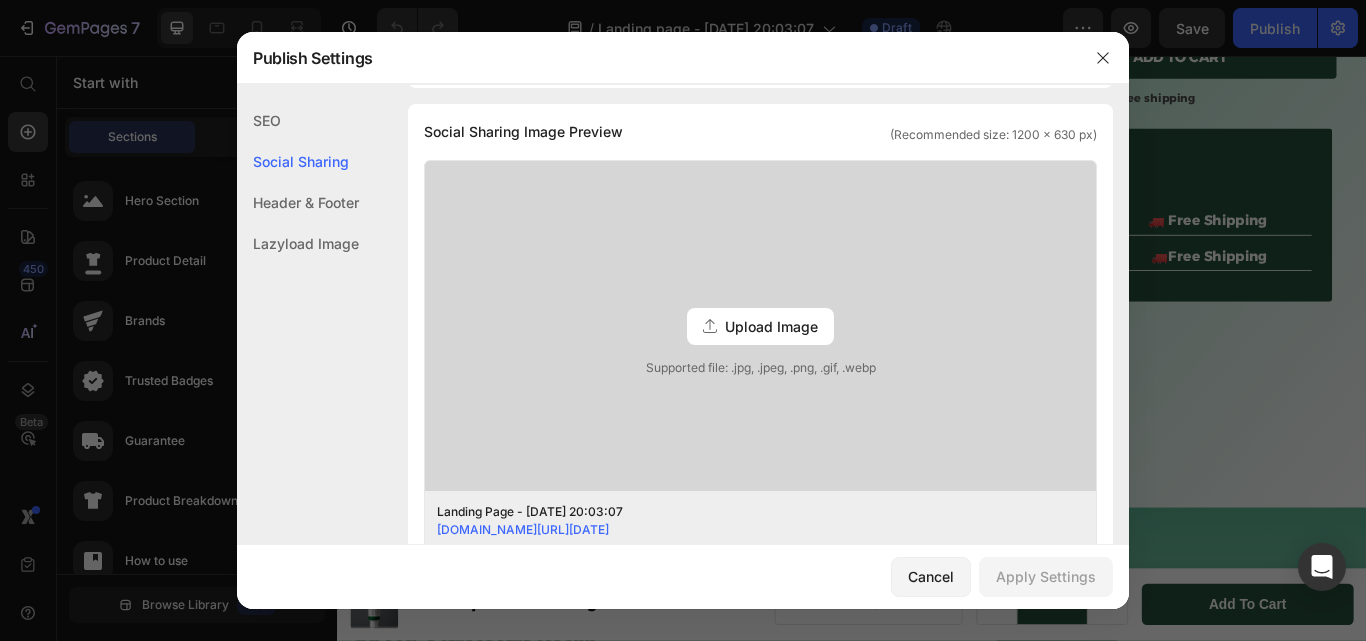 click on "Header & Footer" 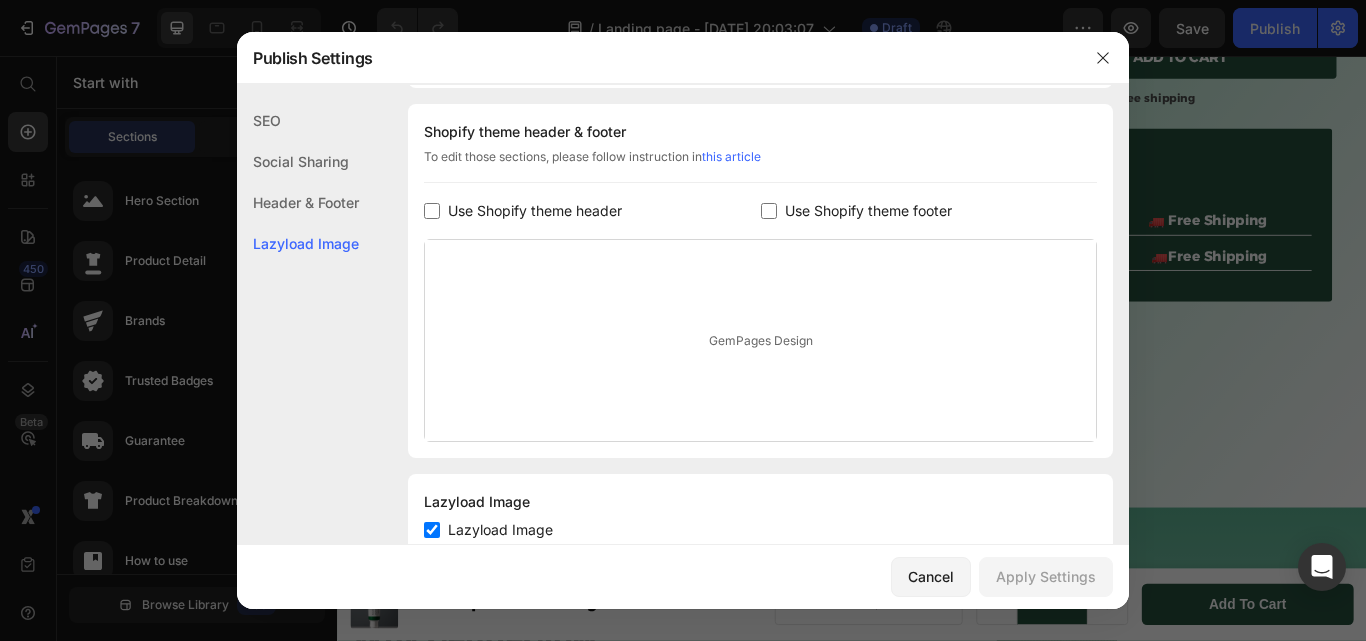 click on "Lazyload Image" 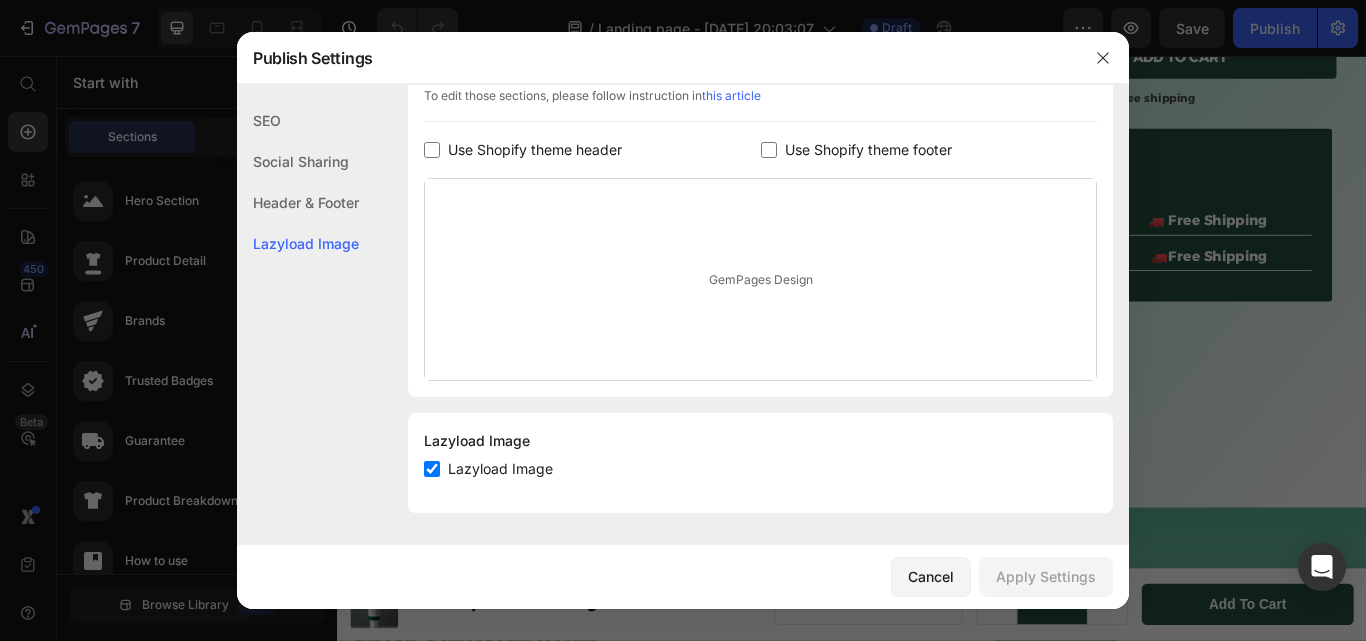 drag, startPoint x: 318, startPoint y: 193, endPoint x: 318, endPoint y: 164, distance: 29 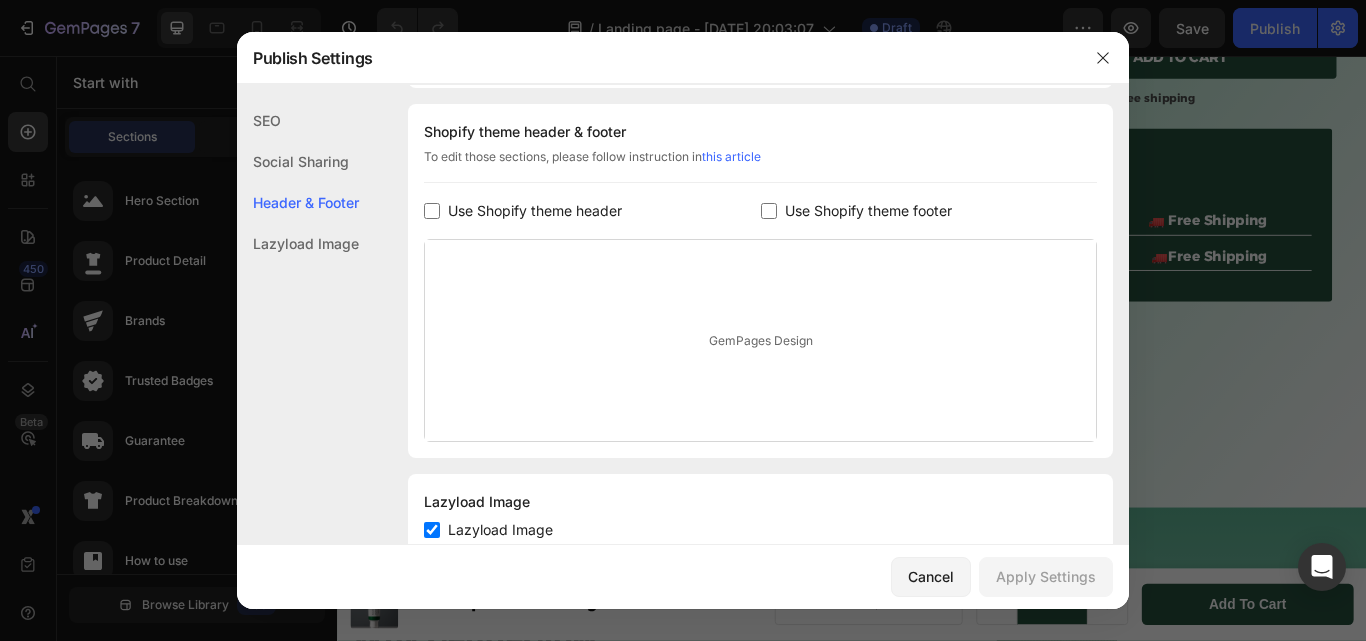 drag, startPoint x: 318, startPoint y: 162, endPoint x: 302, endPoint y: 137, distance: 29.681644 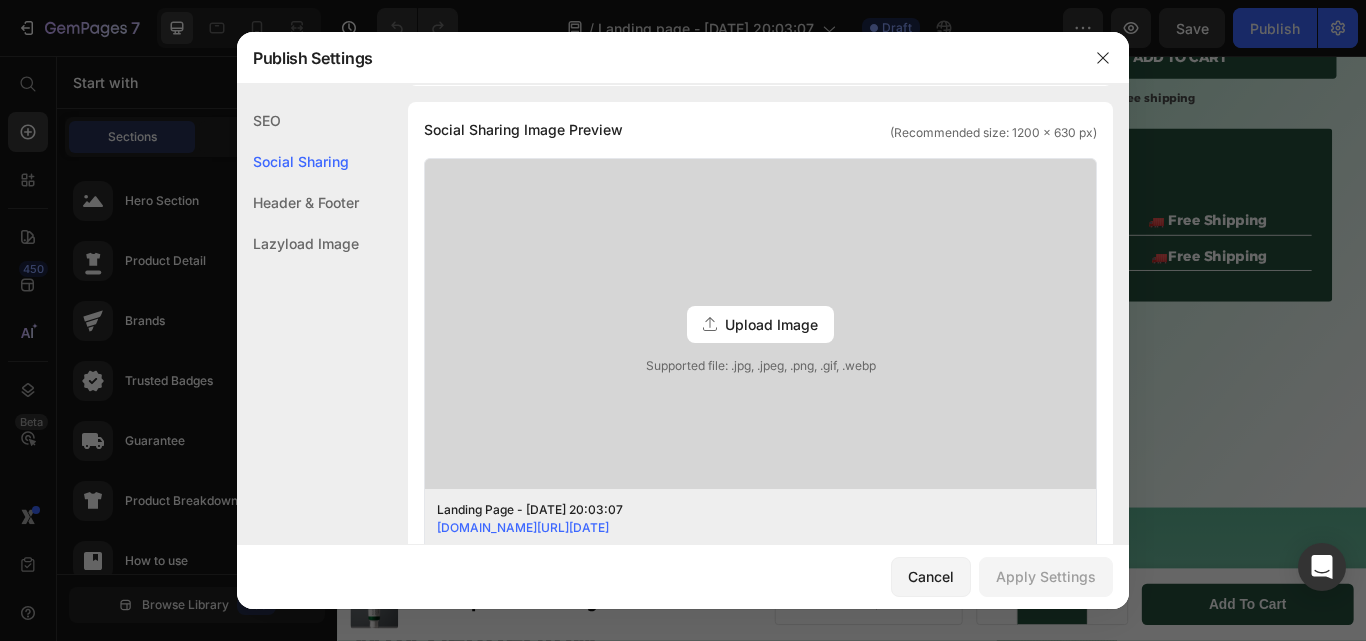 click on "SEO" 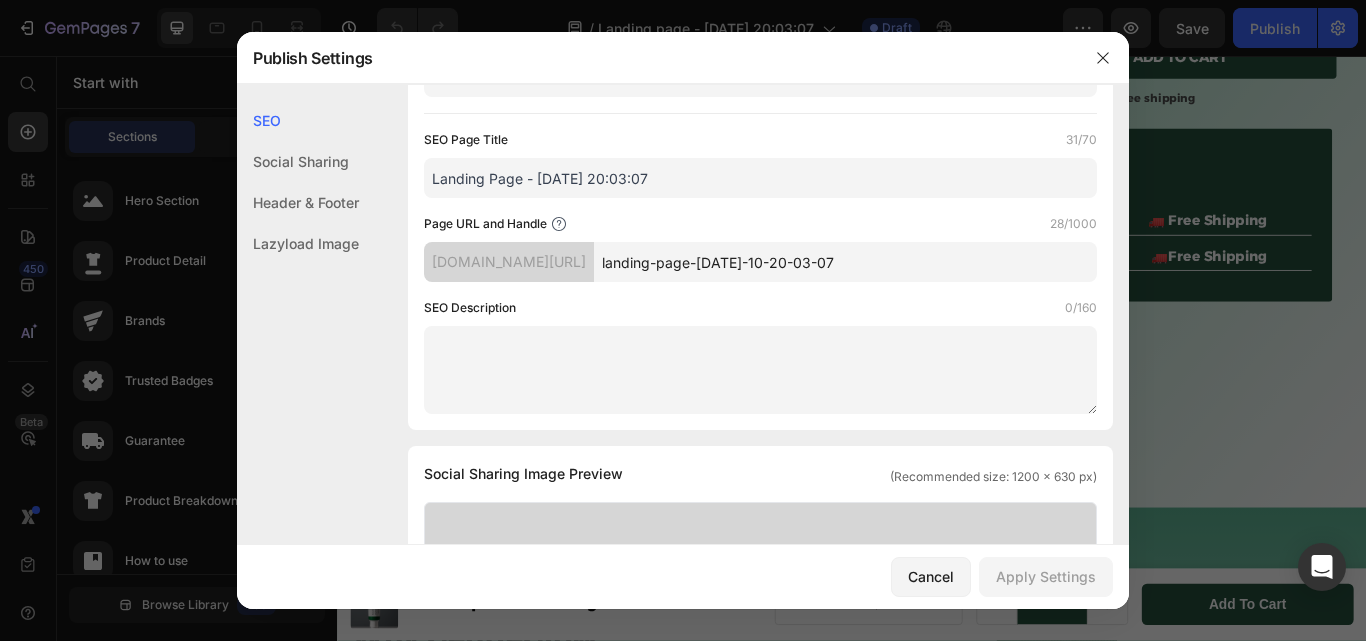 scroll, scrollTop: 0, scrollLeft: 0, axis: both 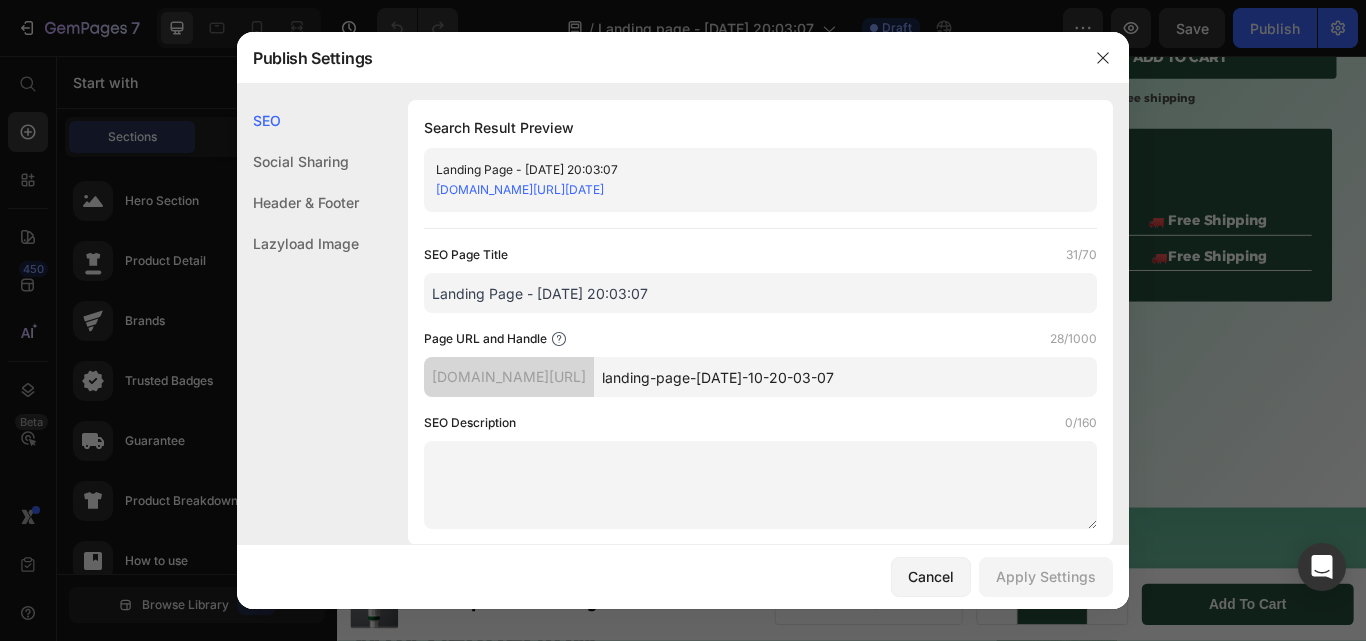 click 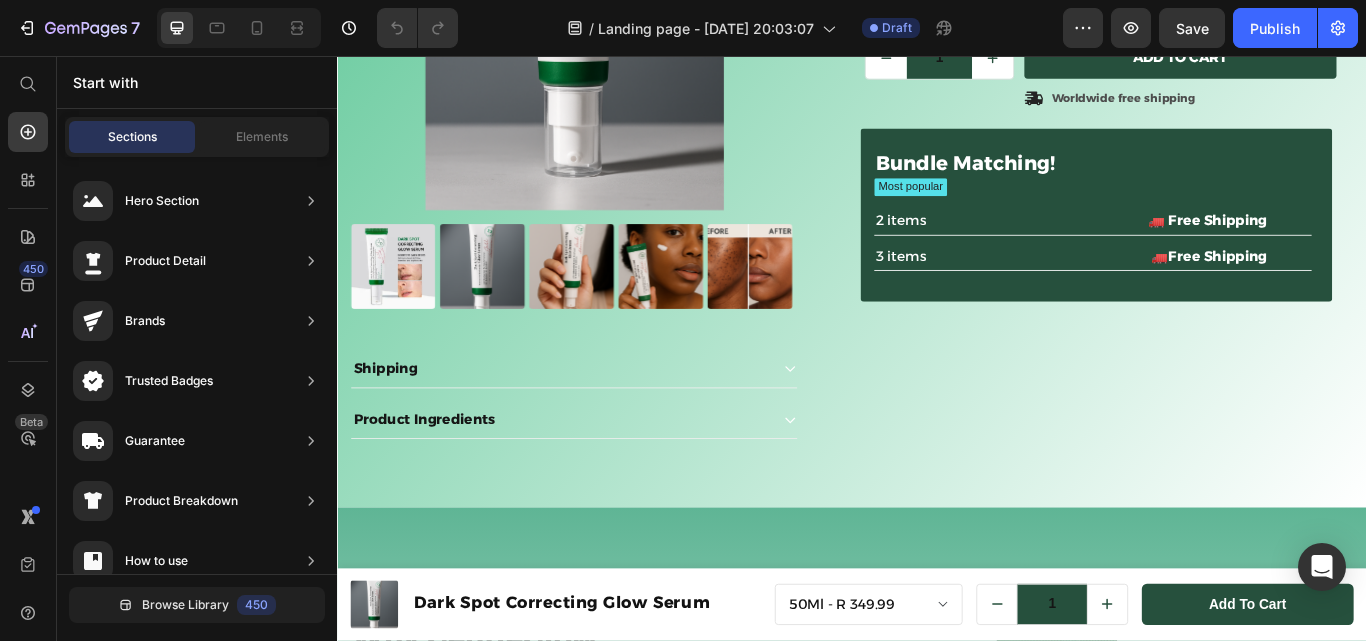 scroll, scrollTop: 0, scrollLeft: 0, axis: both 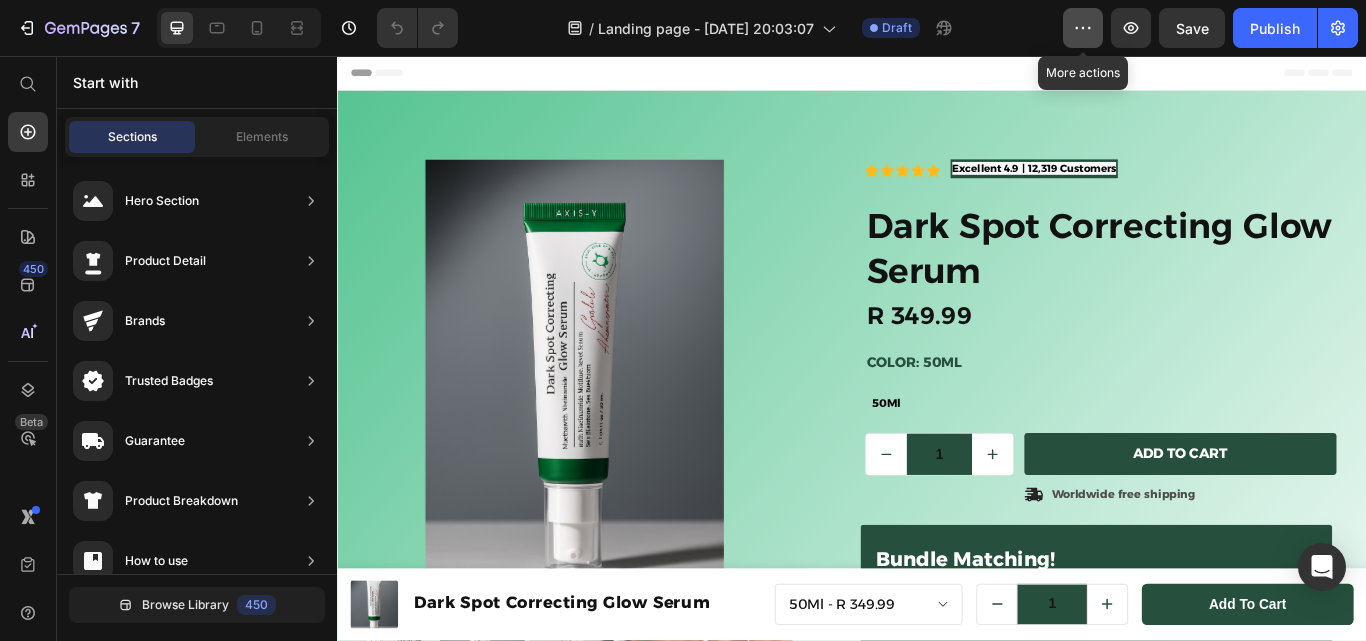 click 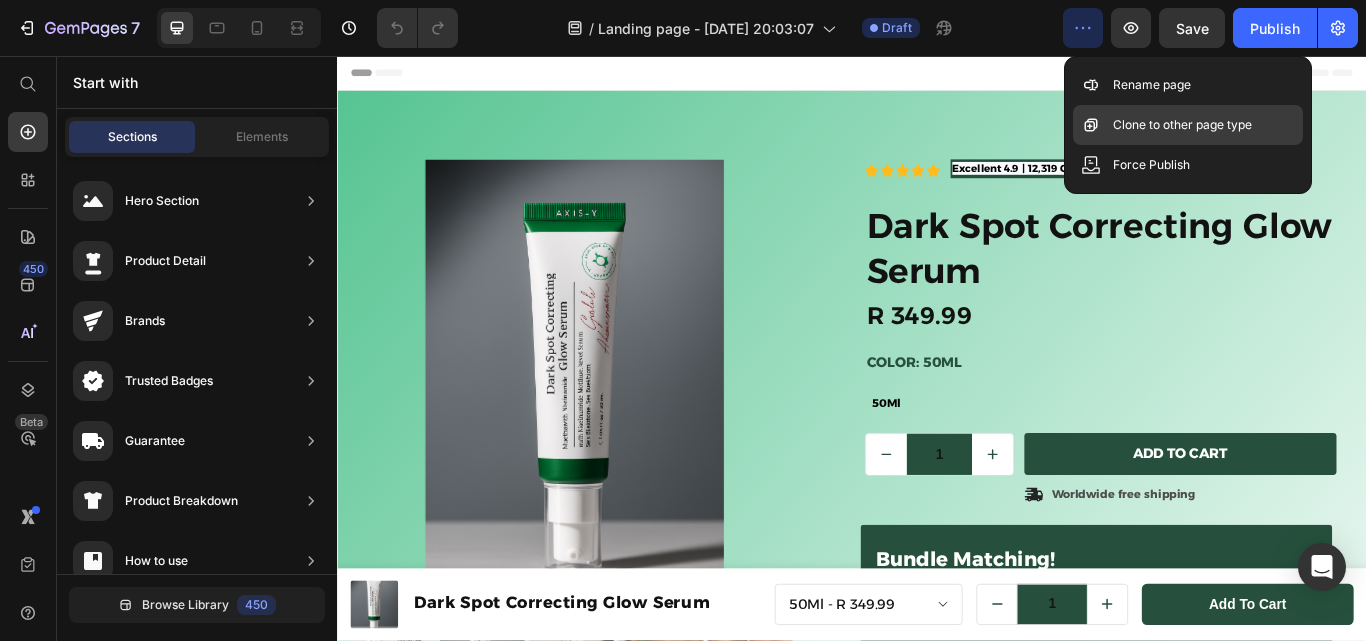 click on "Clone to other page type" at bounding box center (1182, 125) 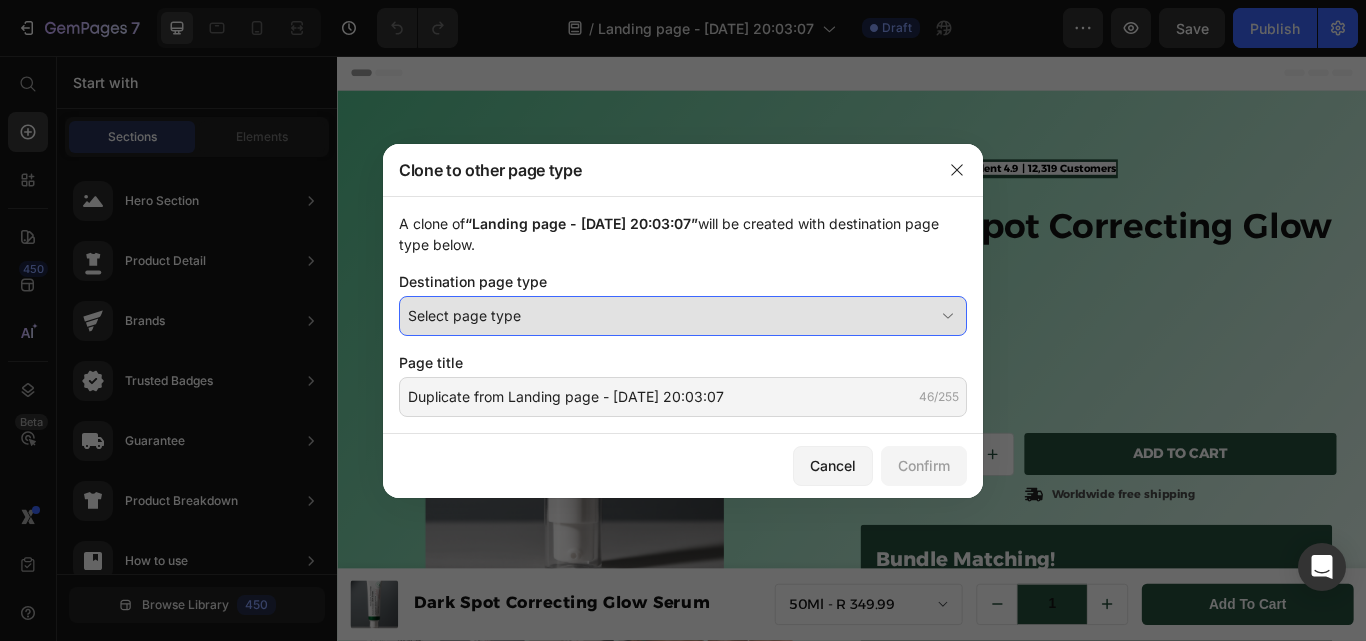 click on "Select page type" at bounding box center [671, 315] 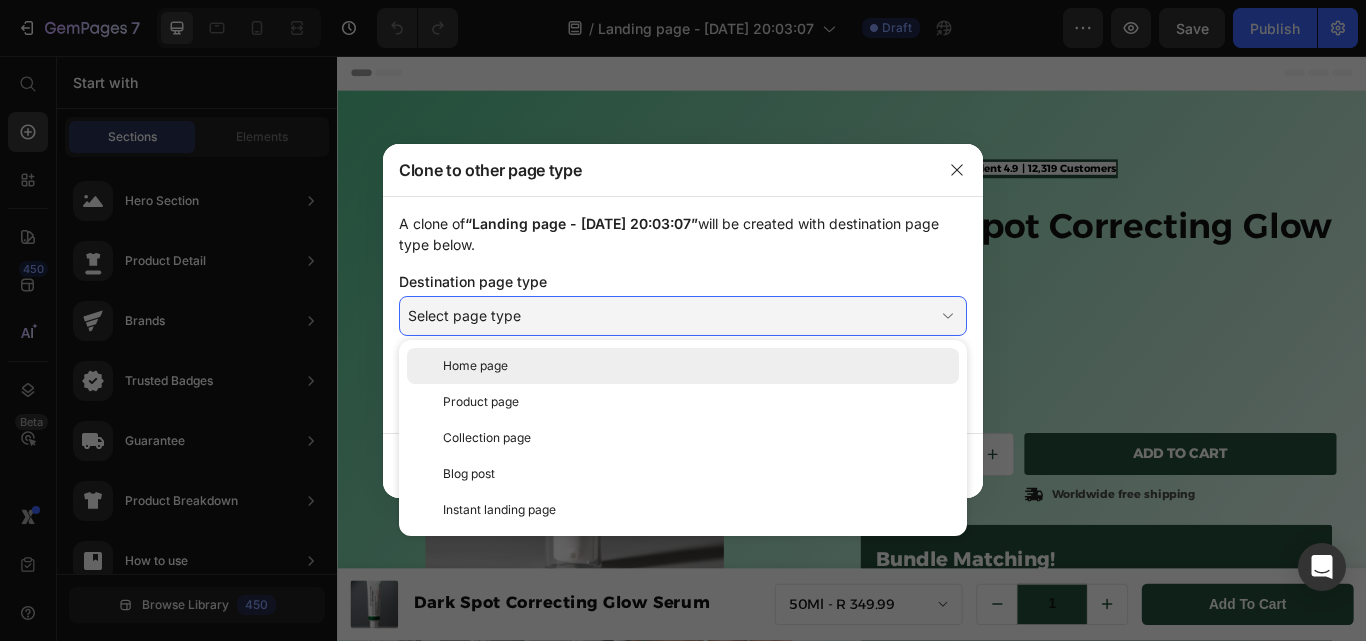click on "Home page" at bounding box center (697, 366) 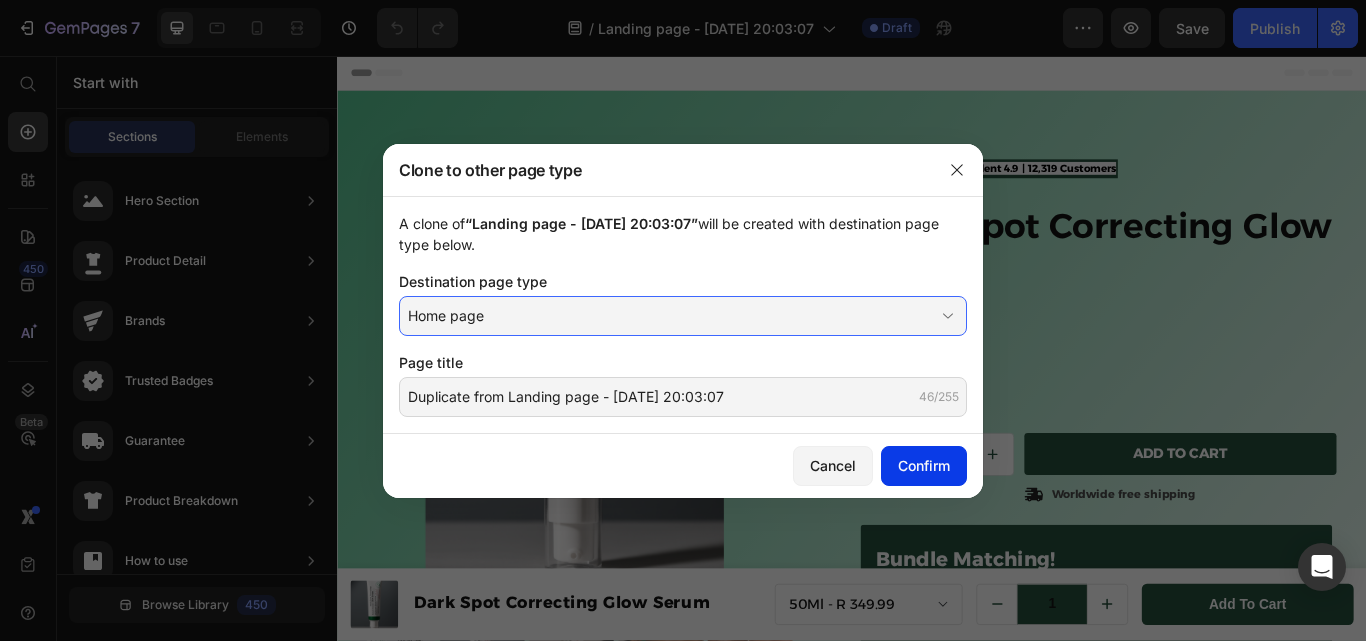click on "Confirm" at bounding box center [924, 465] 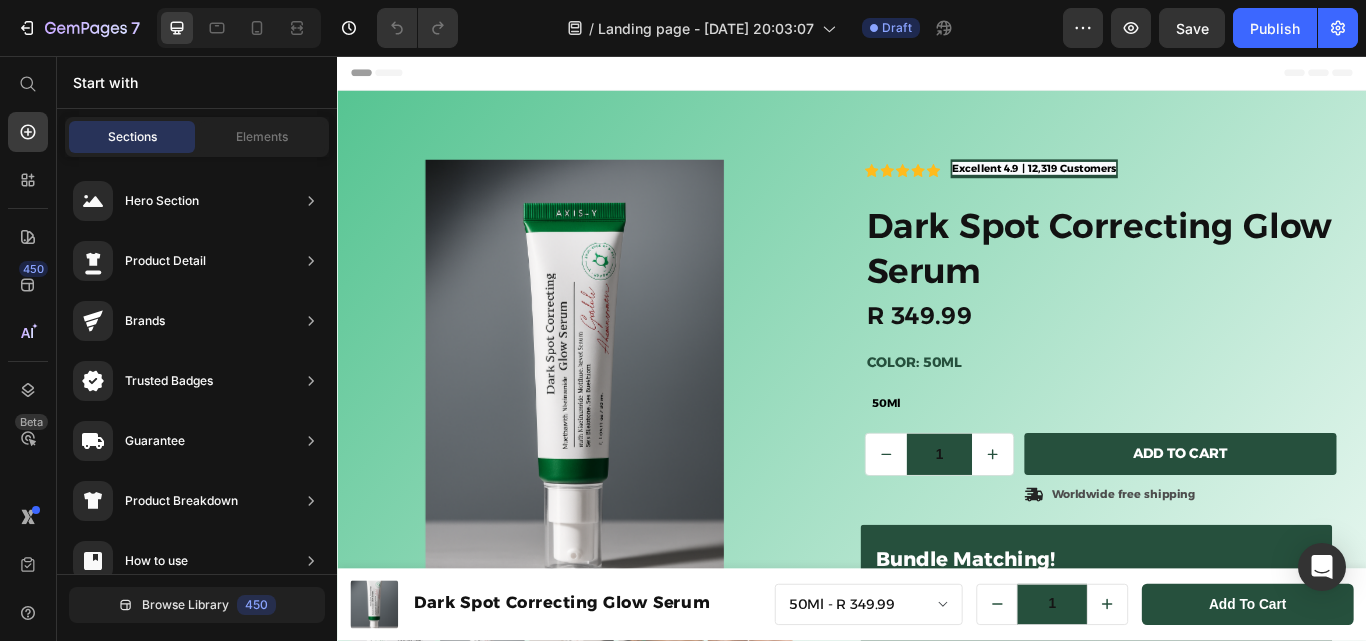 click on "Header" at bounding box center [394, 76] 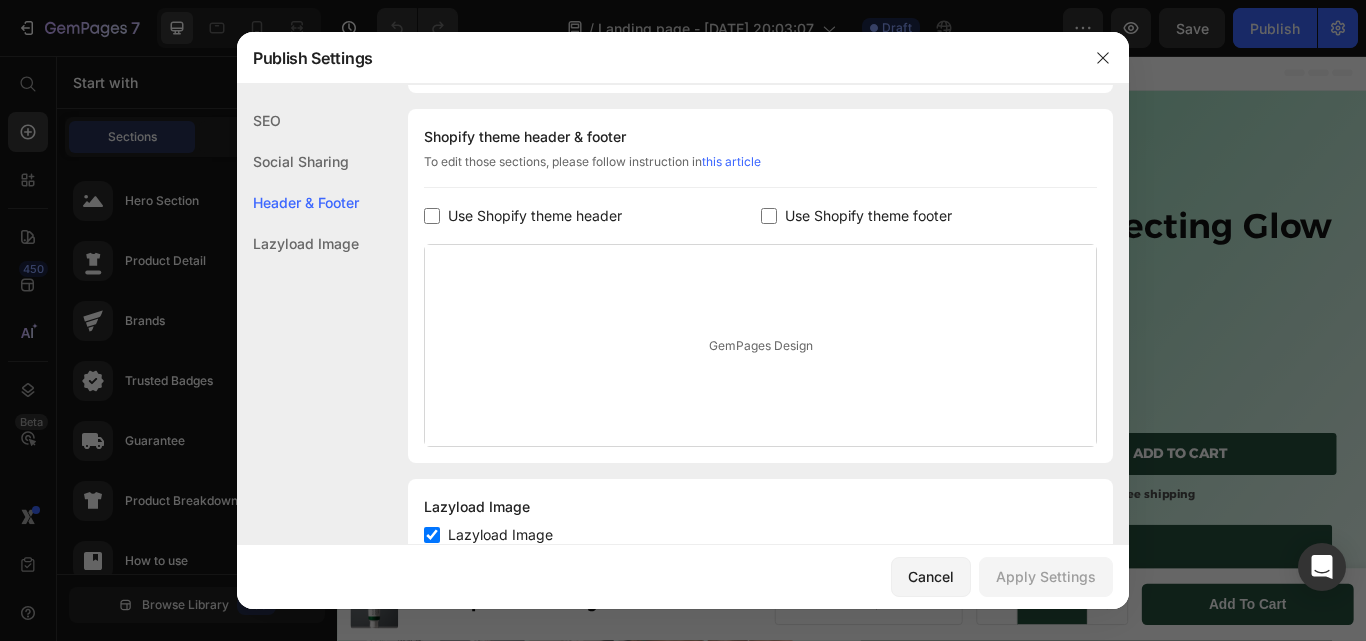 scroll, scrollTop: 937, scrollLeft: 0, axis: vertical 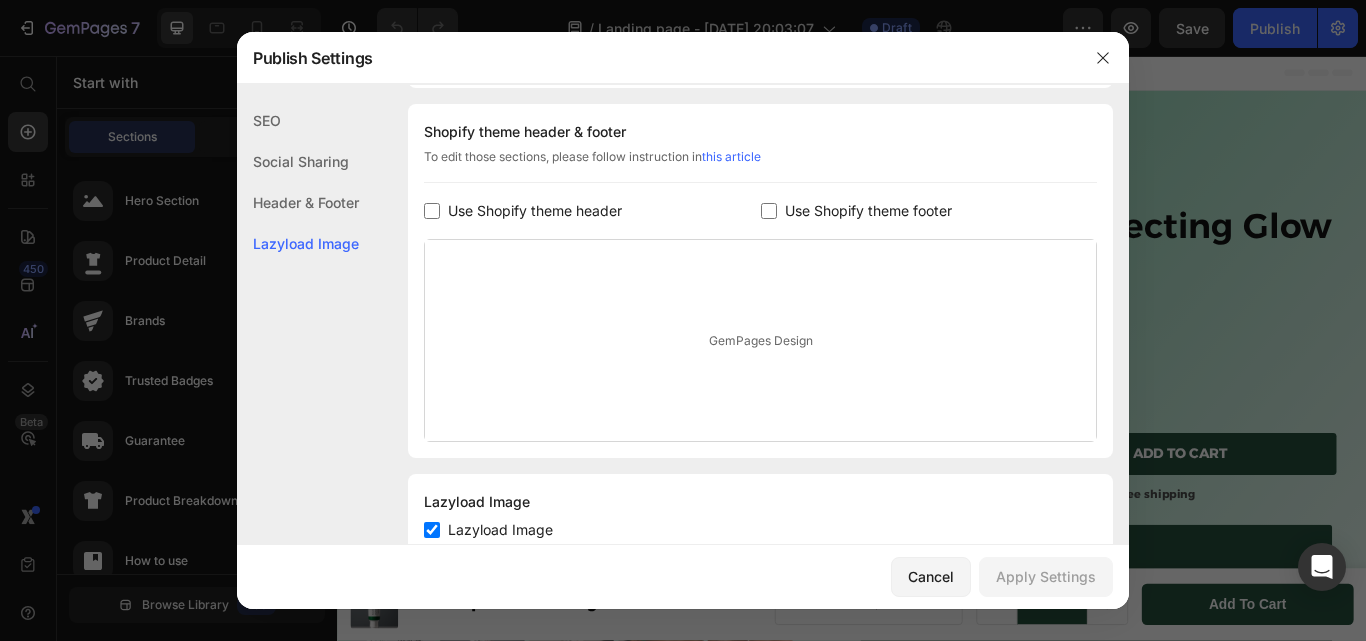 click on "Use Shopify theme header" at bounding box center (535, 211) 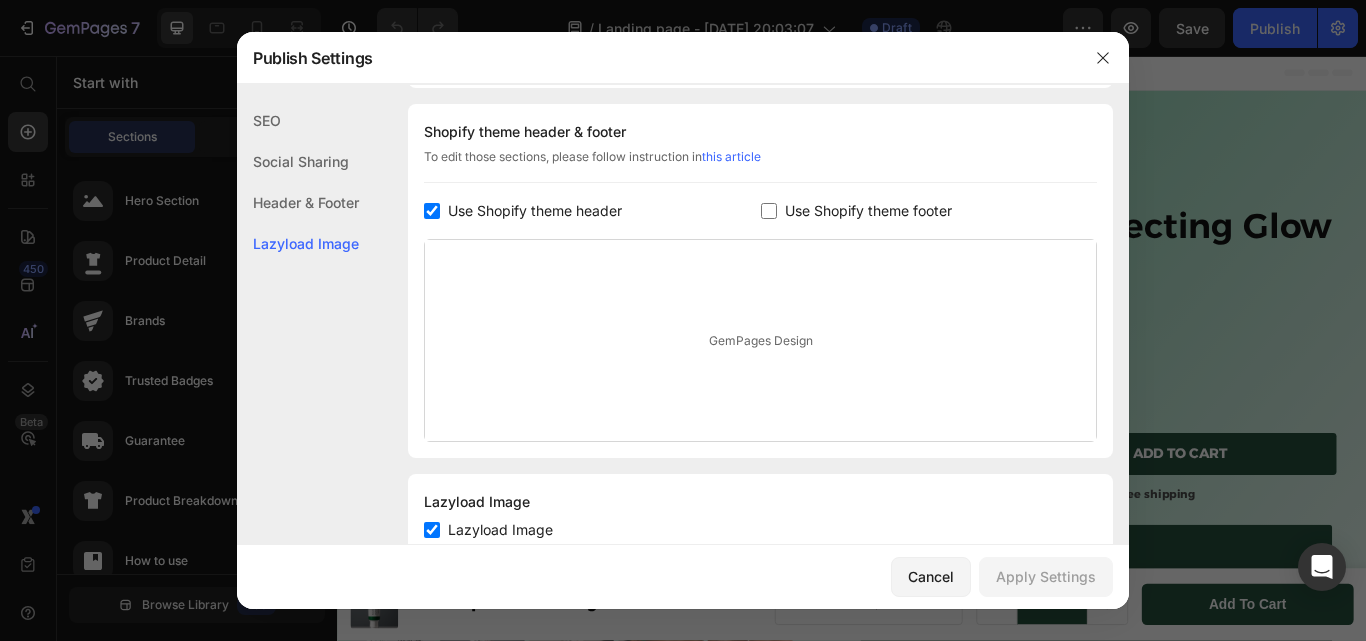 checkbox on "true" 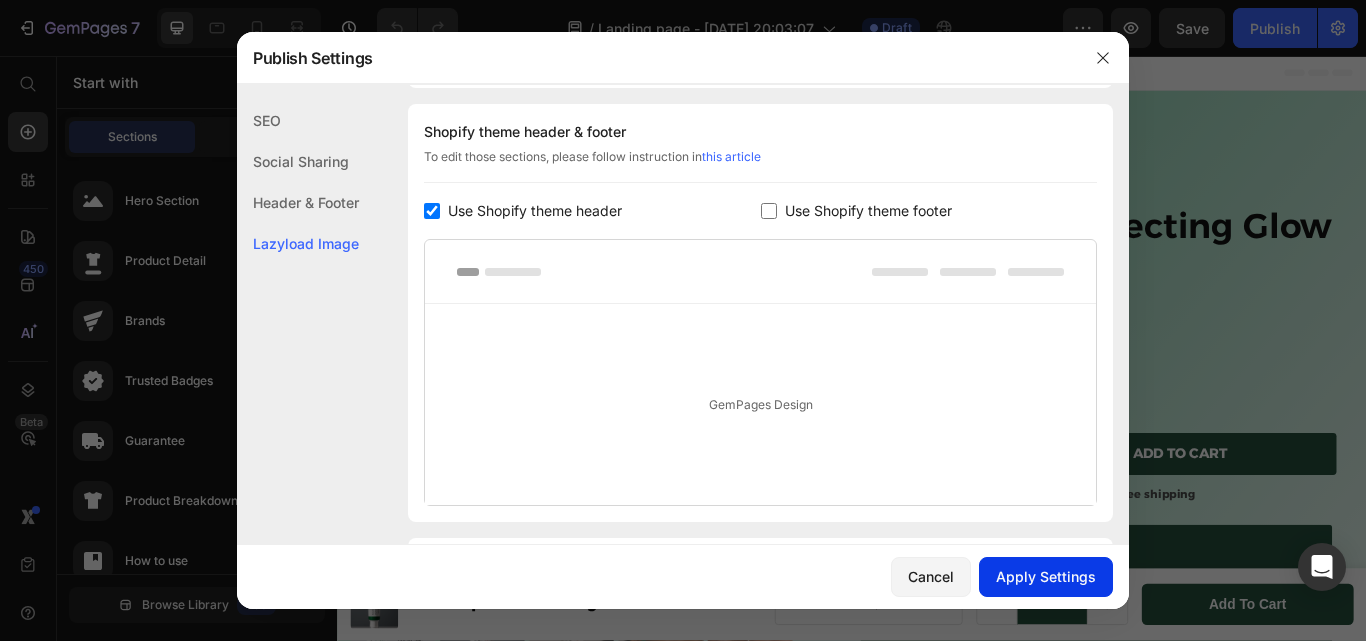 click on "Apply Settings" at bounding box center (1046, 576) 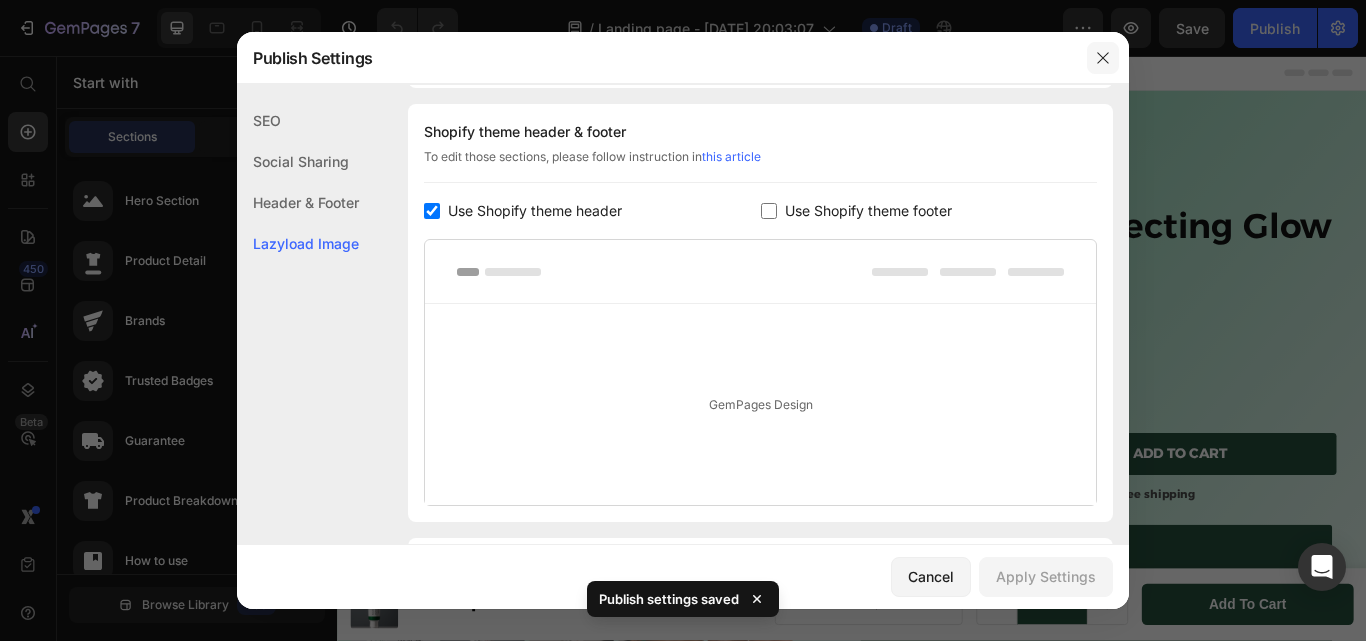 click 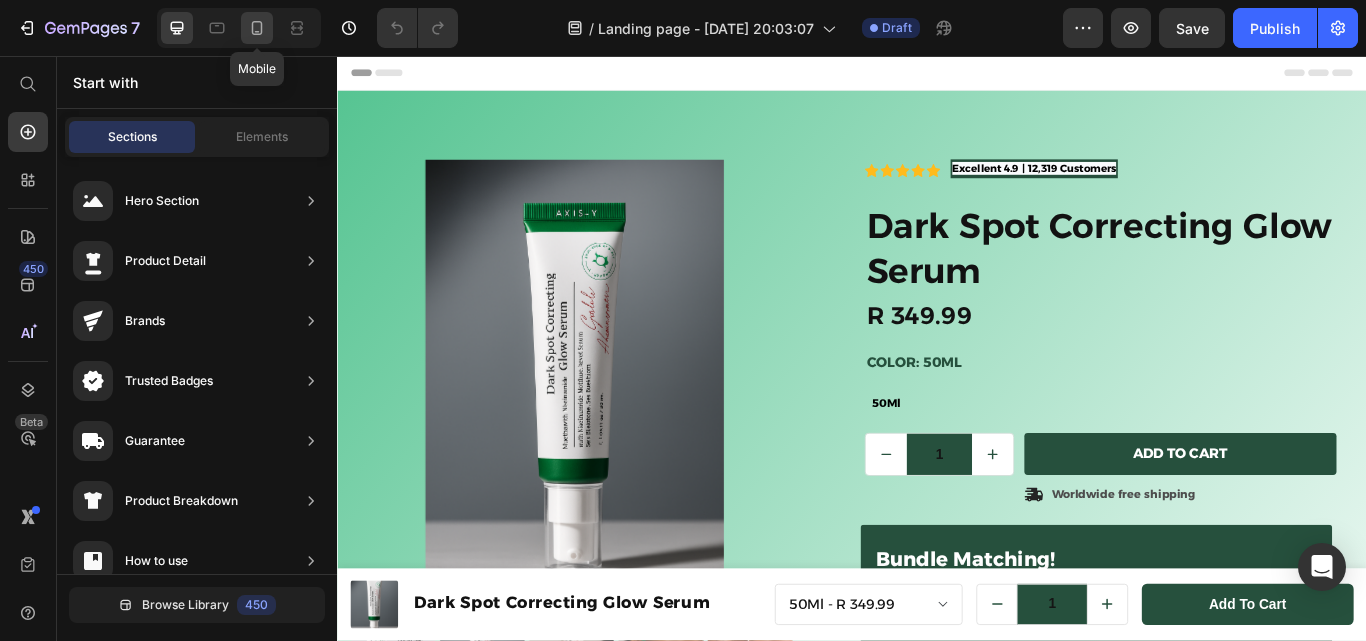 click 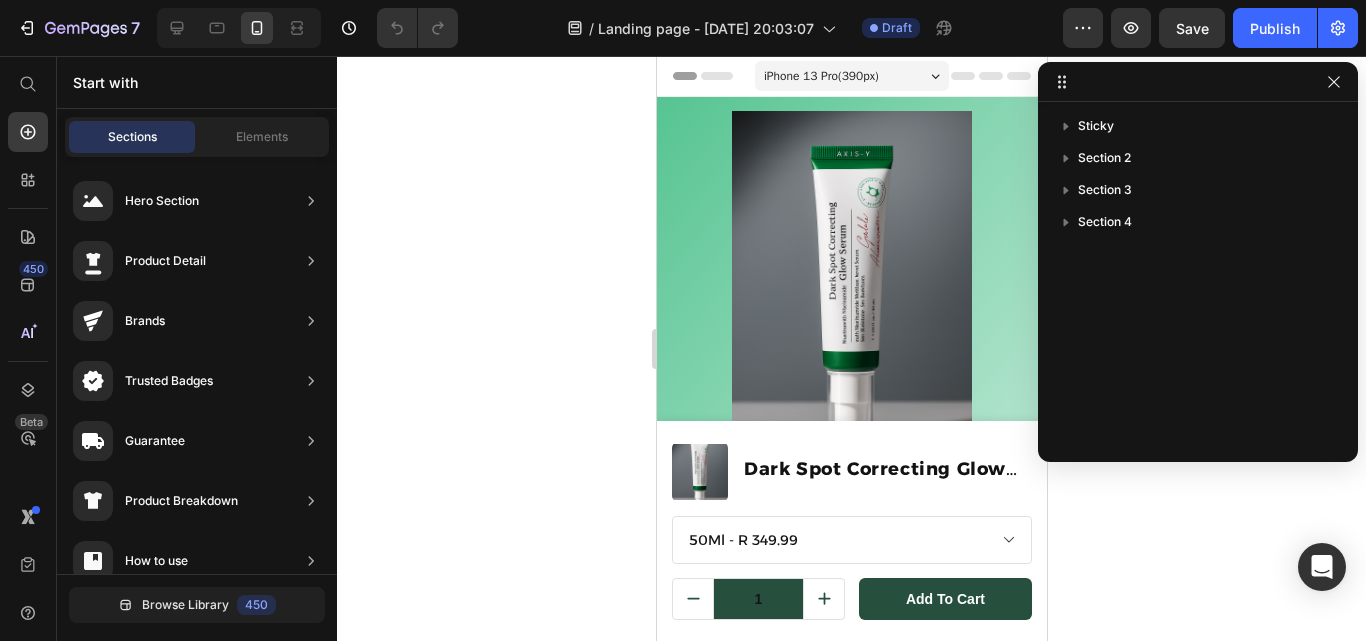 click at bounding box center (1334, 82) 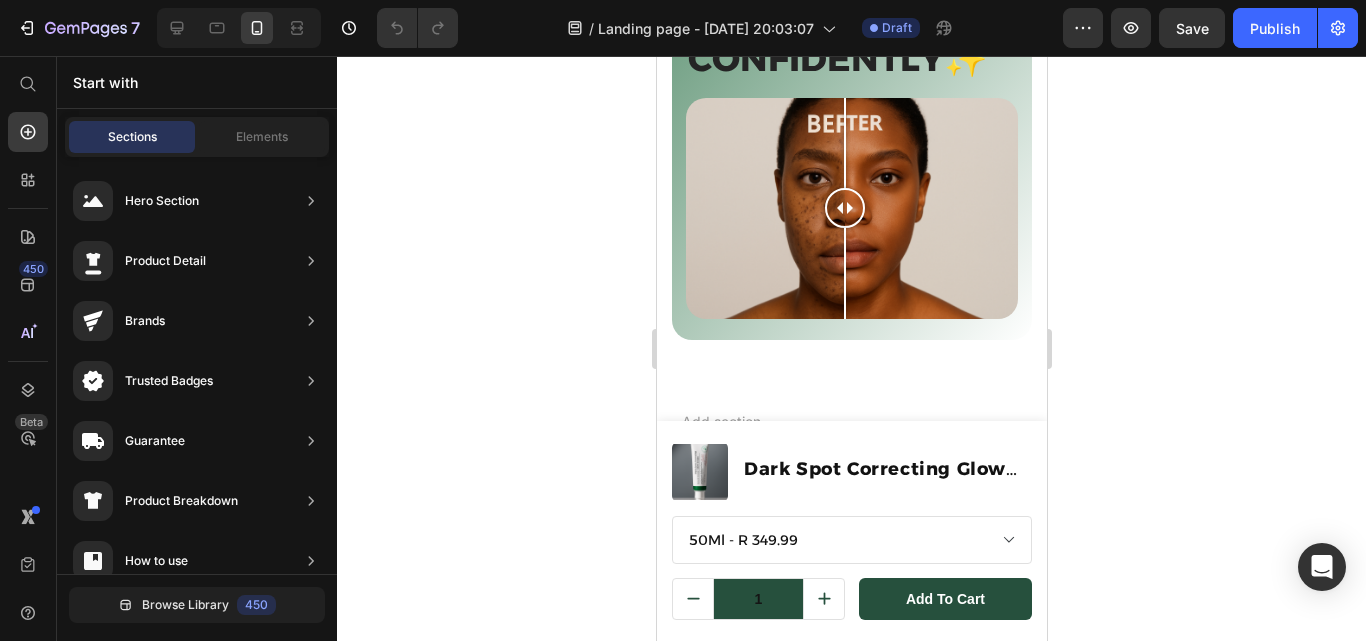 scroll, scrollTop: 2475, scrollLeft: 0, axis: vertical 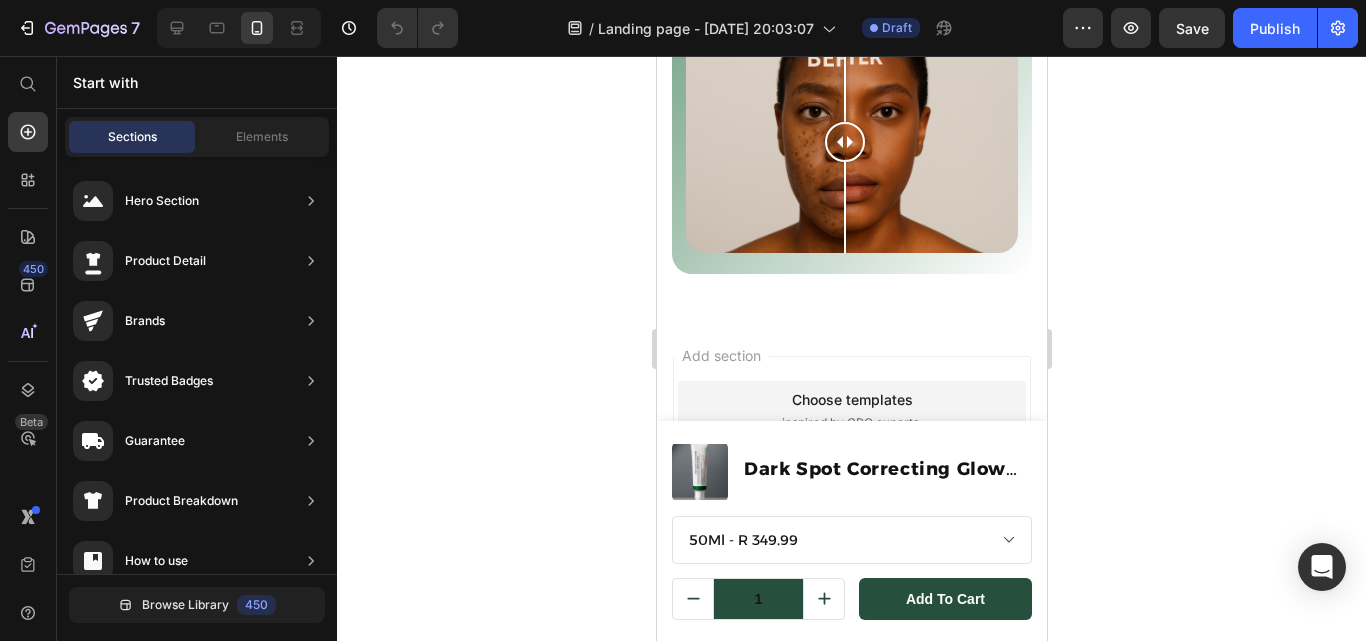 drag, startPoint x: 1040, startPoint y: 135, endPoint x: 1719, endPoint y: 666, distance: 861.97565 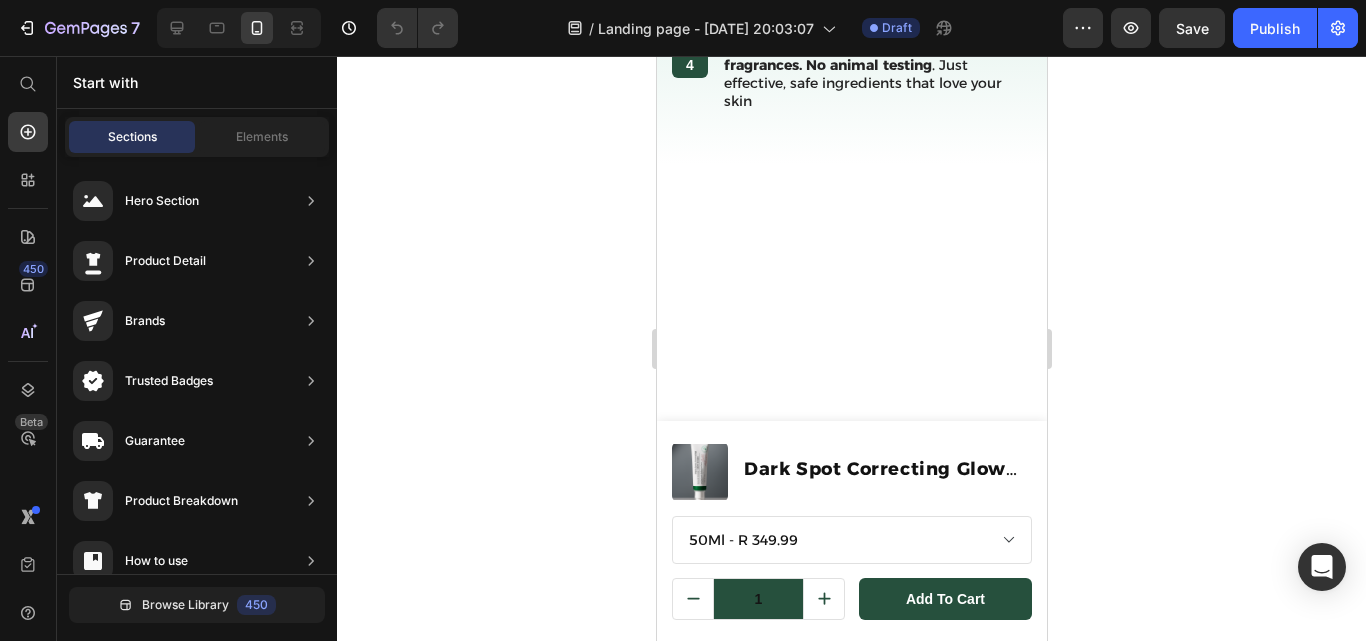 scroll, scrollTop: 234, scrollLeft: 0, axis: vertical 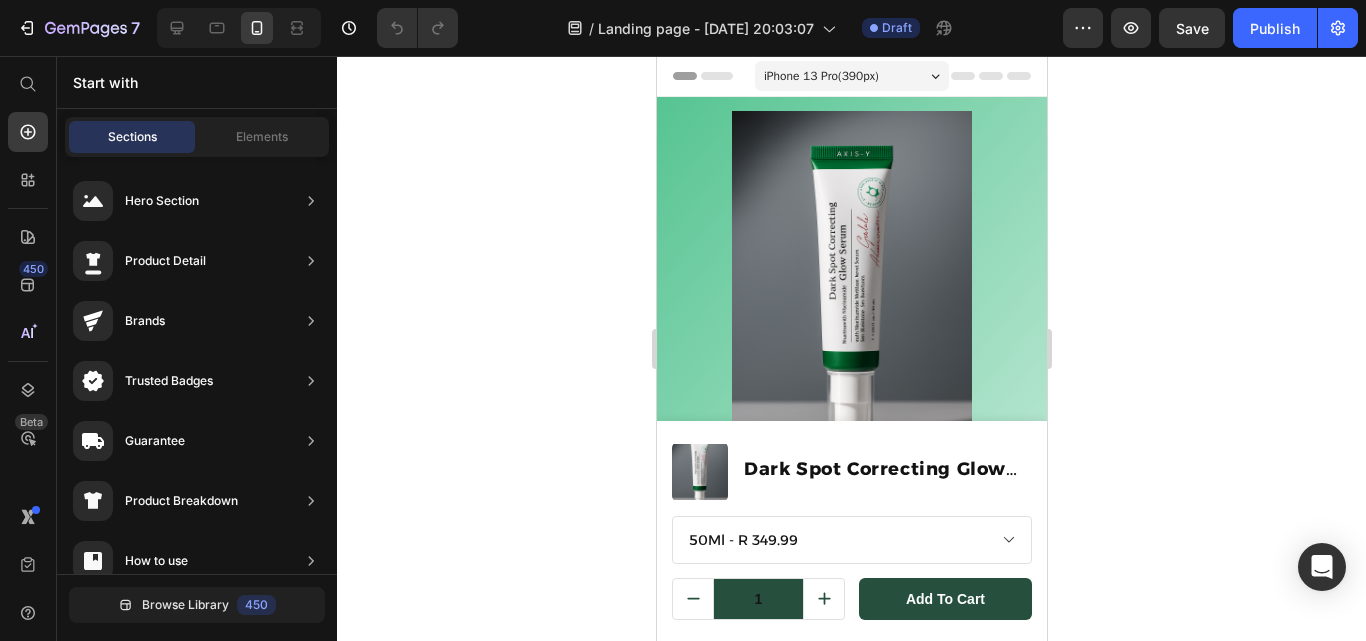 click on "iPhone 13 Pro  ( 390 px)" at bounding box center [820, 76] 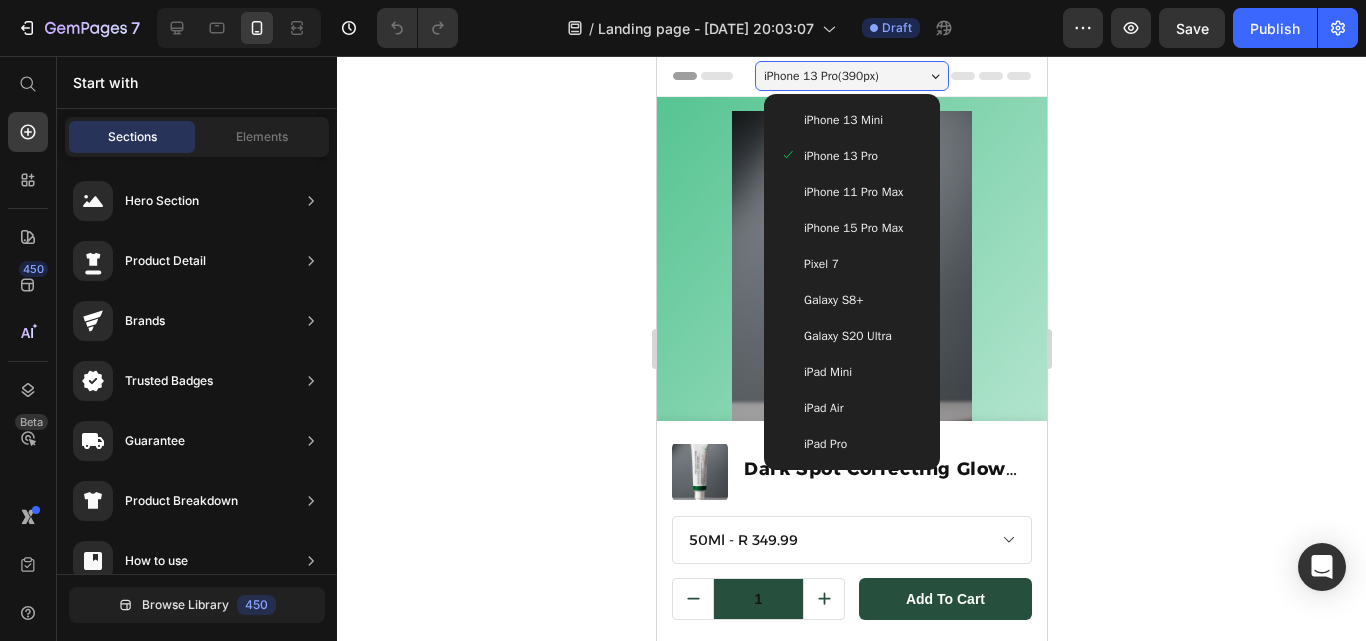 click on "iPhone 13 Pro  ( 390 px)" at bounding box center [820, 76] 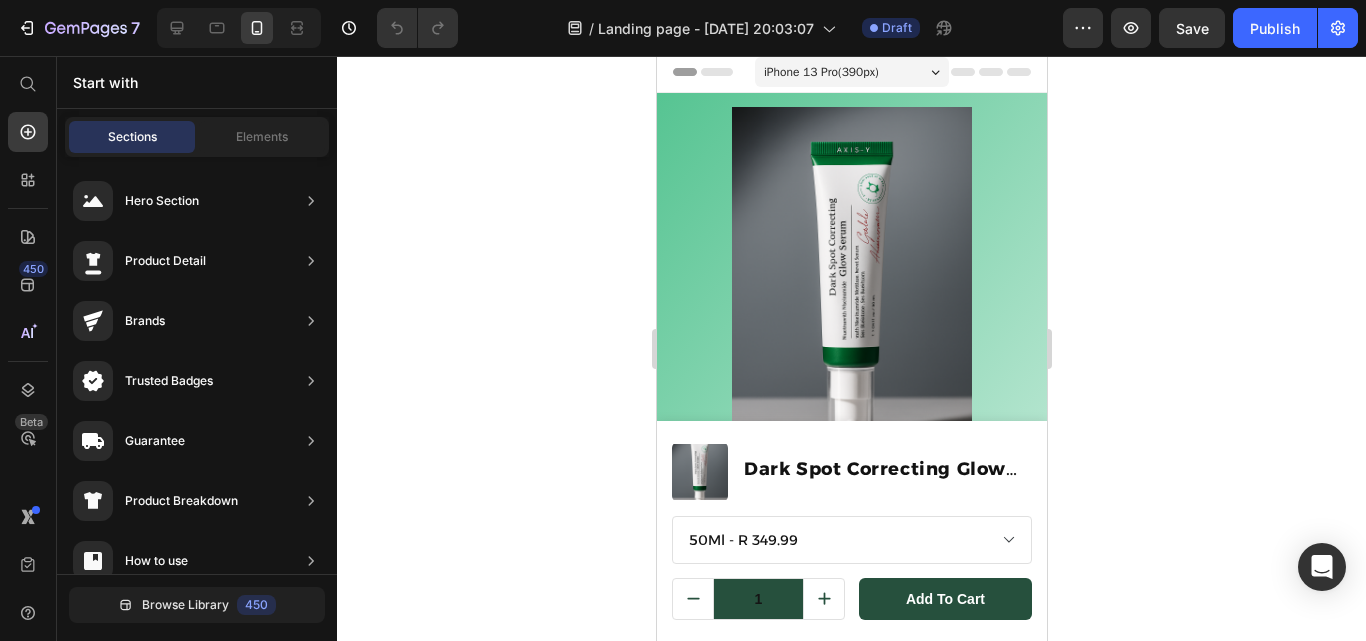 scroll, scrollTop: 0, scrollLeft: 0, axis: both 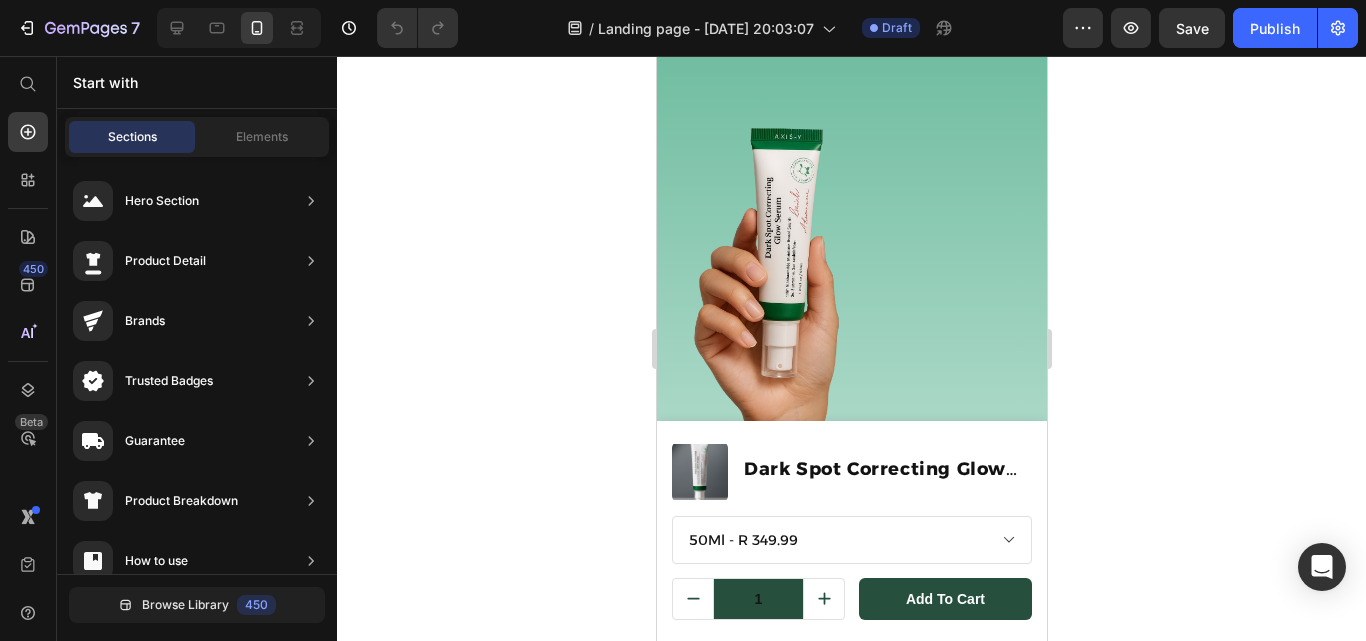 drag, startPoint x: 1035, startPoint y: 140, endPoint x: 1703, endPoint y: 417, distance: 723.1549 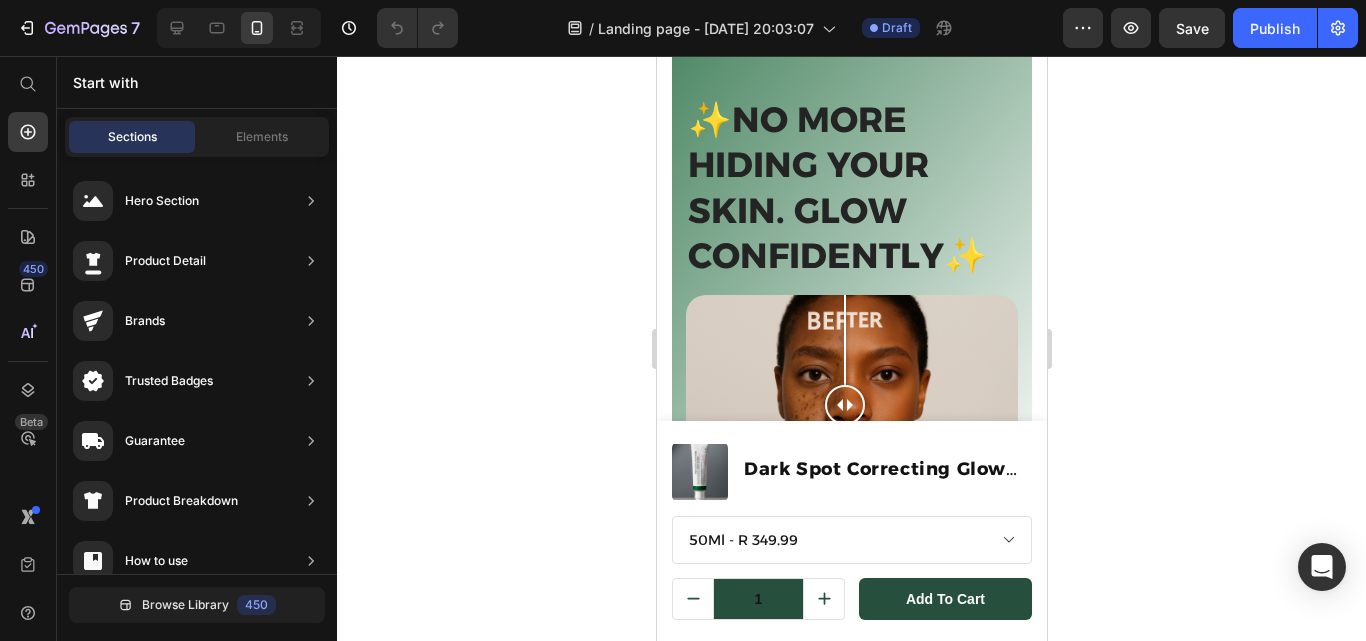 scroll, scrollTop: 2475, scrollLeft: 0, axis: vertical 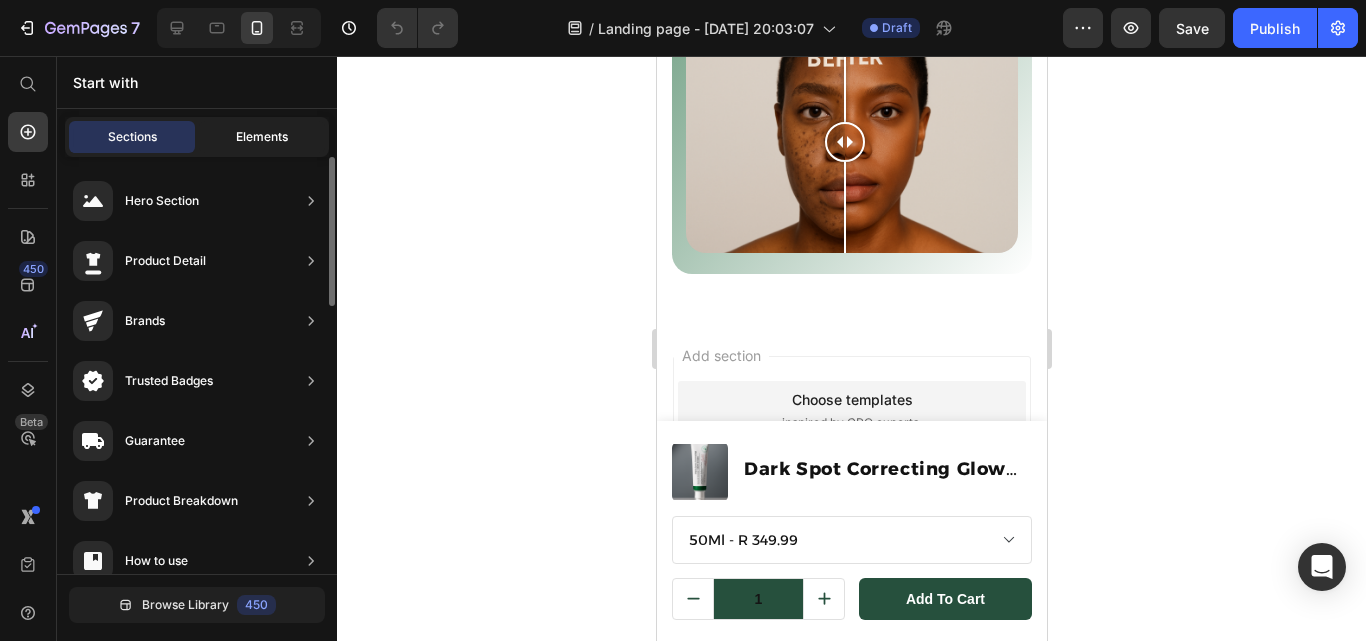 click on "Elements" at bounding box center (262, 137) 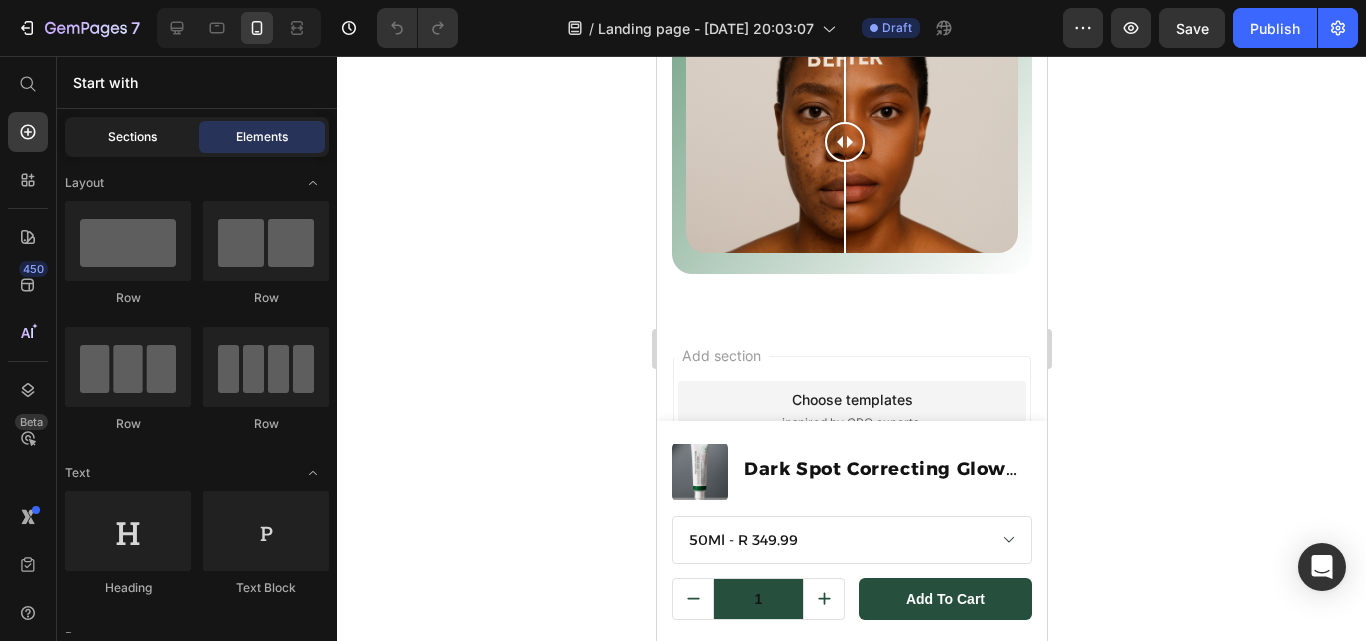 click on "Sections" at bounding box center (132, 137) 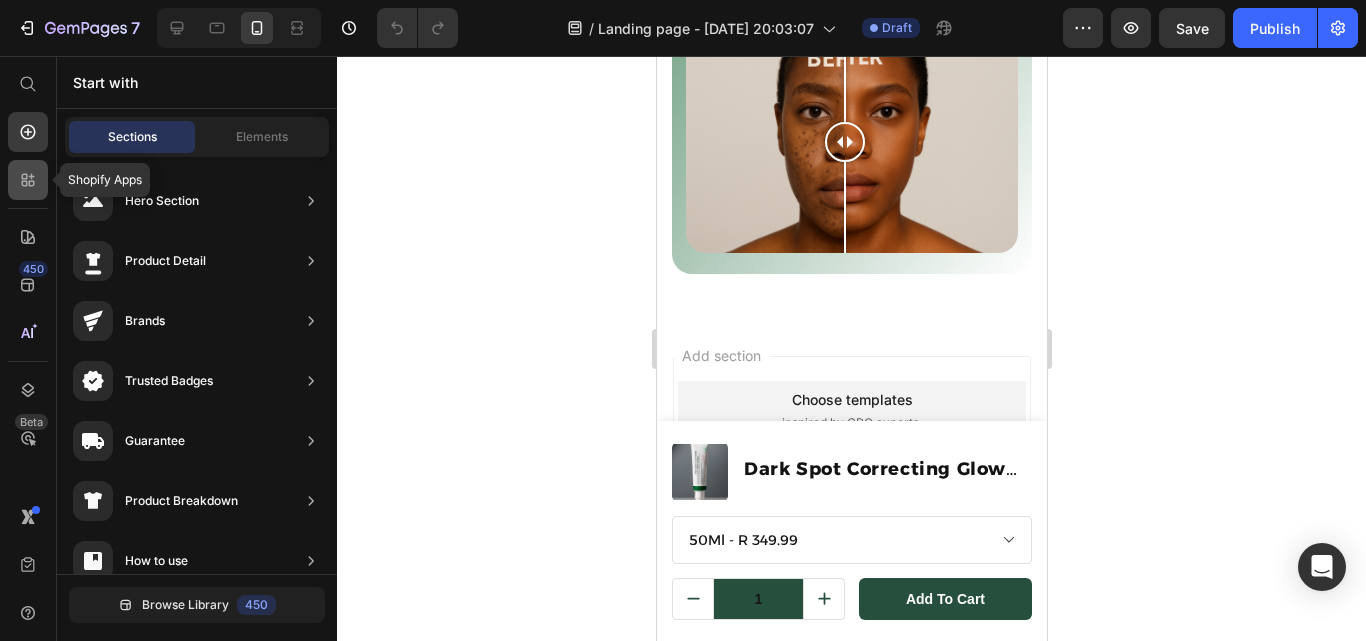 click 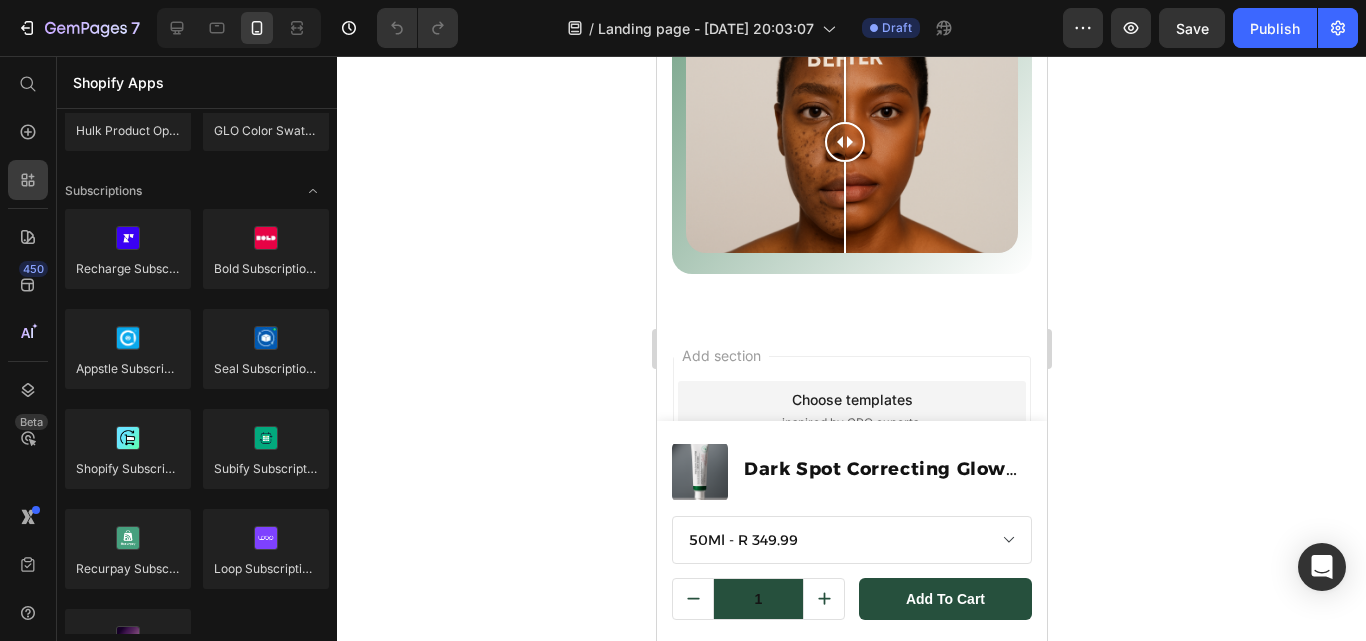 scroll, scrollTop: 3300, scrollLeft: 0, axis: vertical 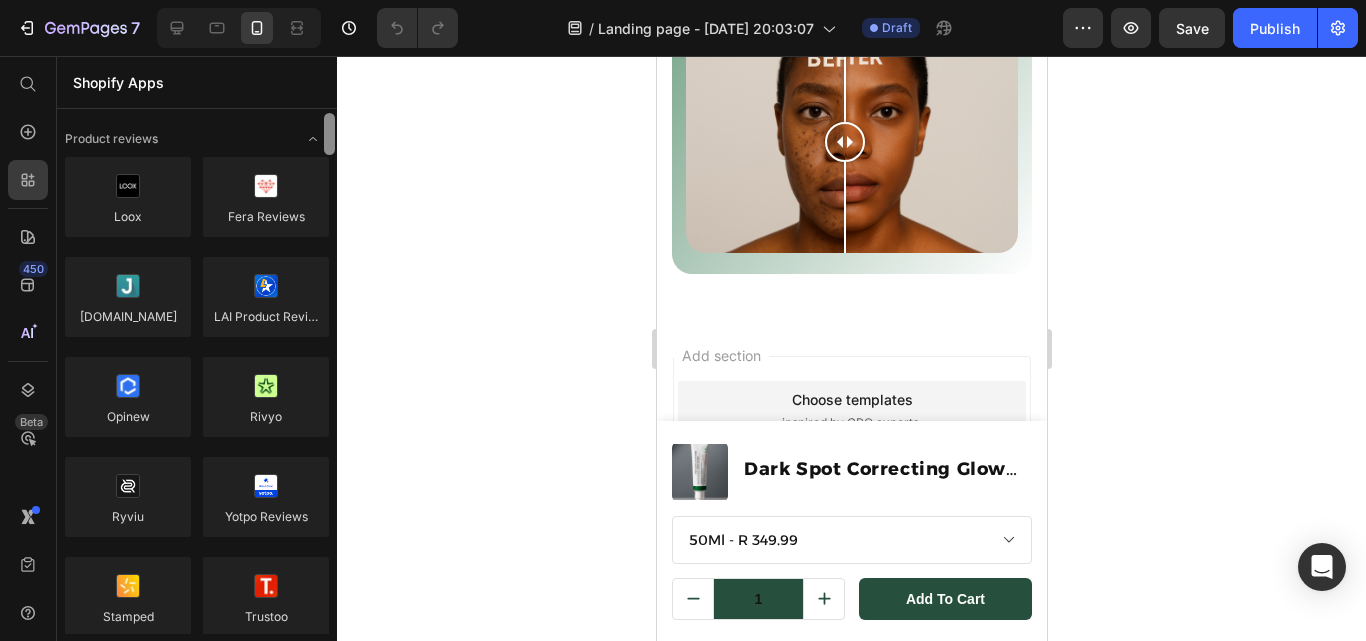drag, startPoint x: 337, startPoint y: 451, endPoint x: 277, endPoint y: 75, distance: 380.75714 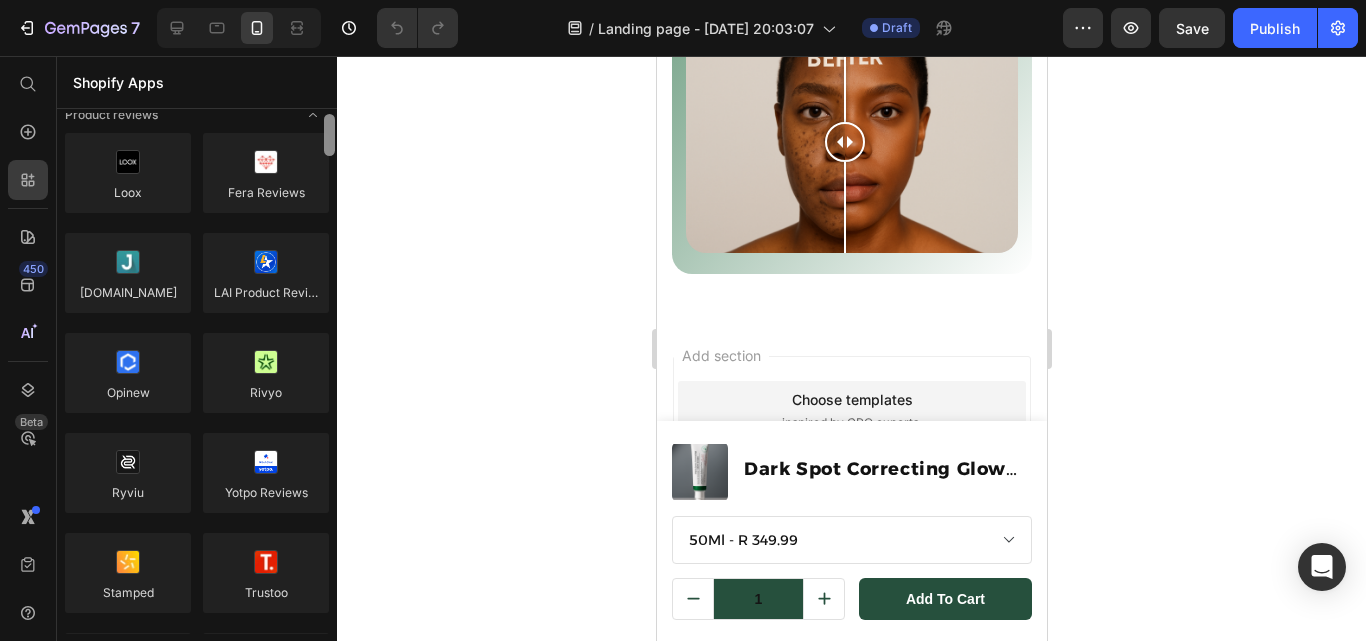 scroll, scrollTop: 0, scrollLeft: 0, axis: both 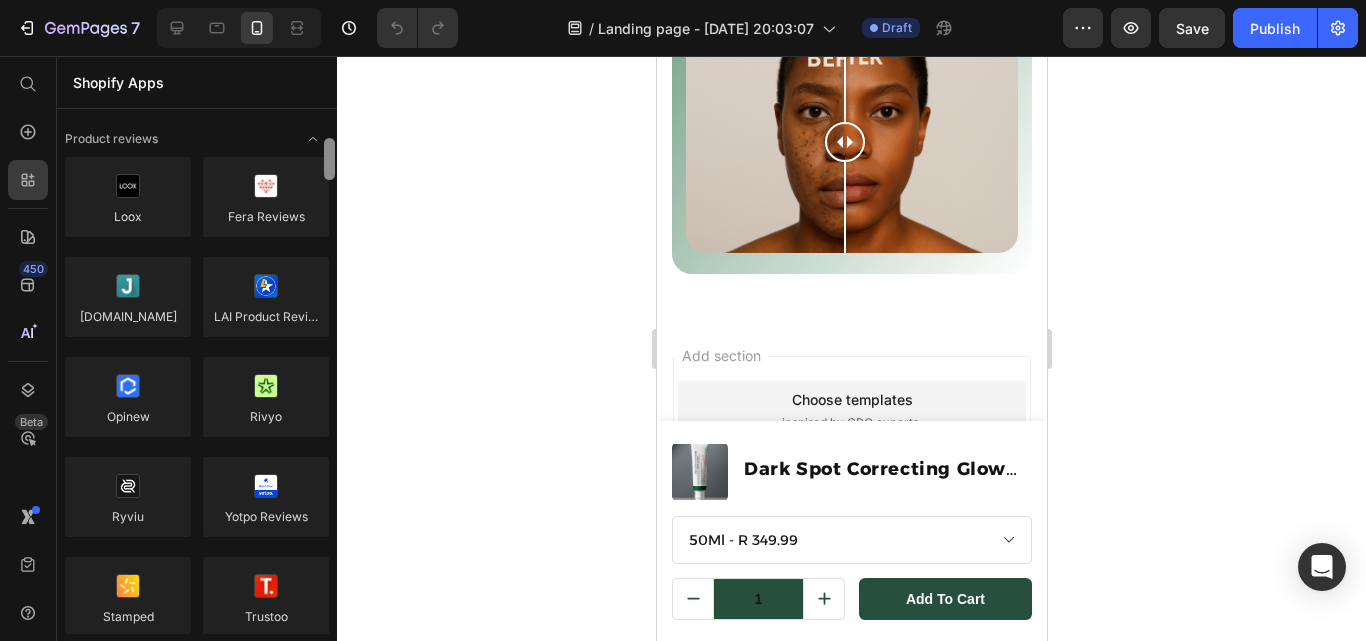 click at bounding box center [329, 159] 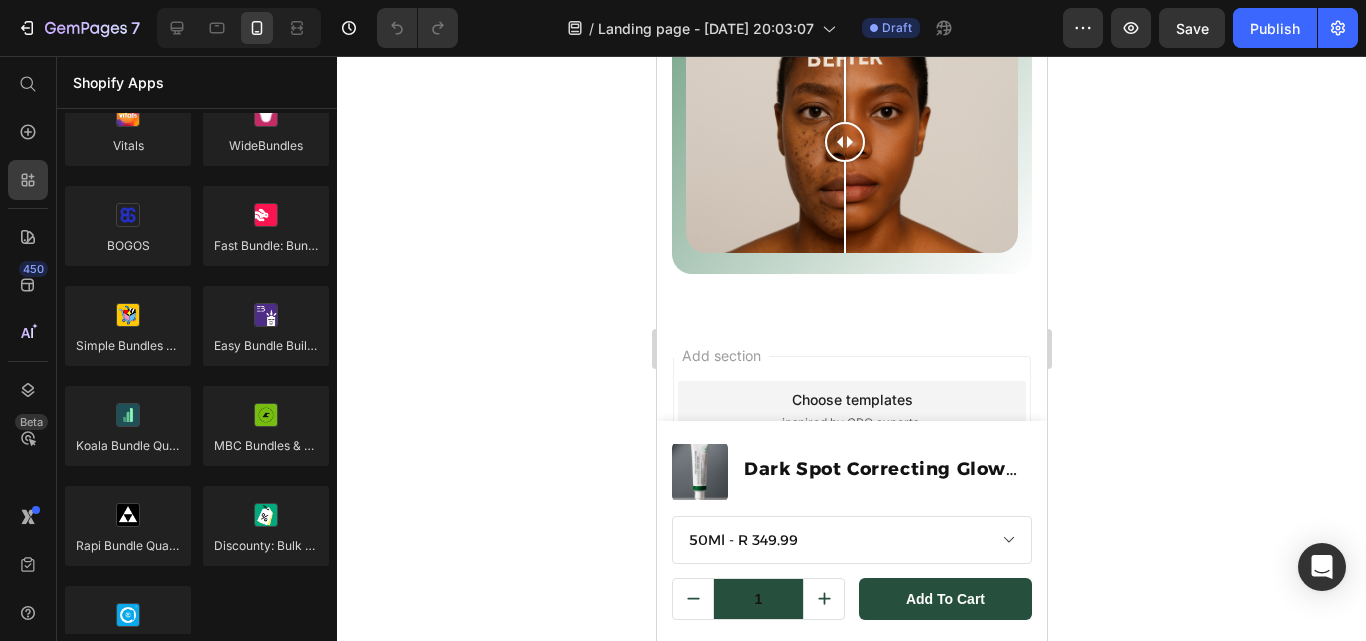 scroll, scrollTop: 0, scrollLeft: 0, axis: both 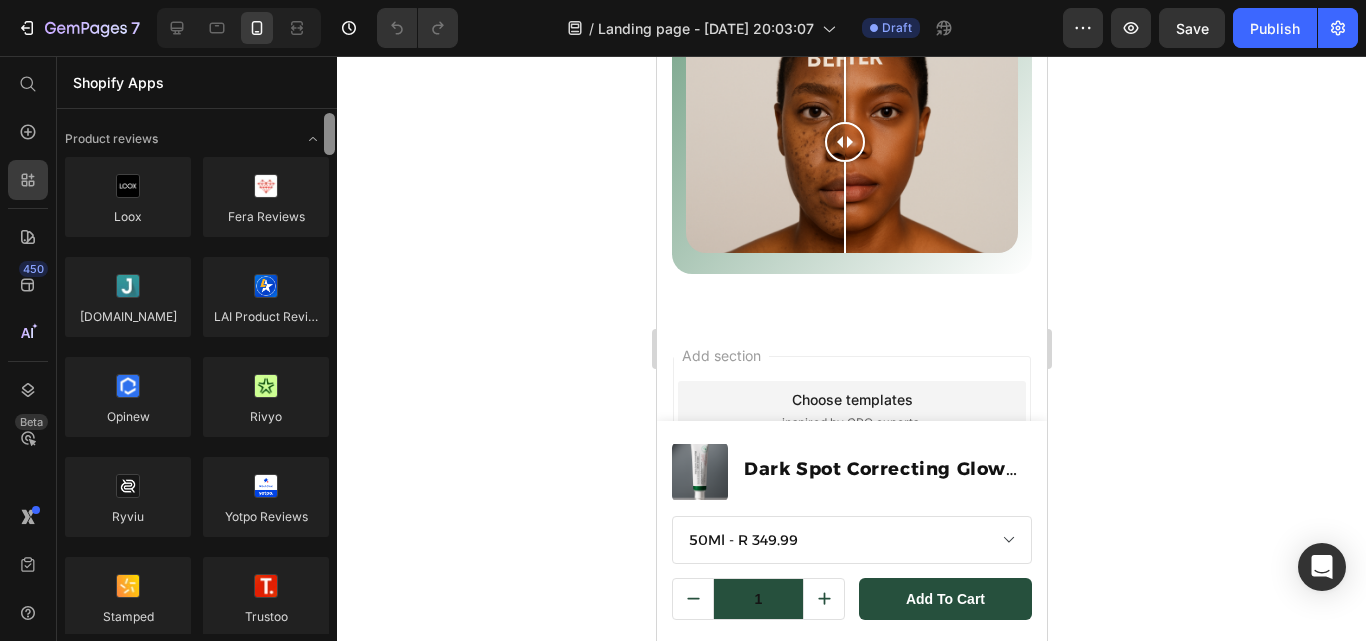 drag, startPoint x: 333, startPoint y: 132, endPoint x: 367, endPoint y: 50, distance: 88.76936 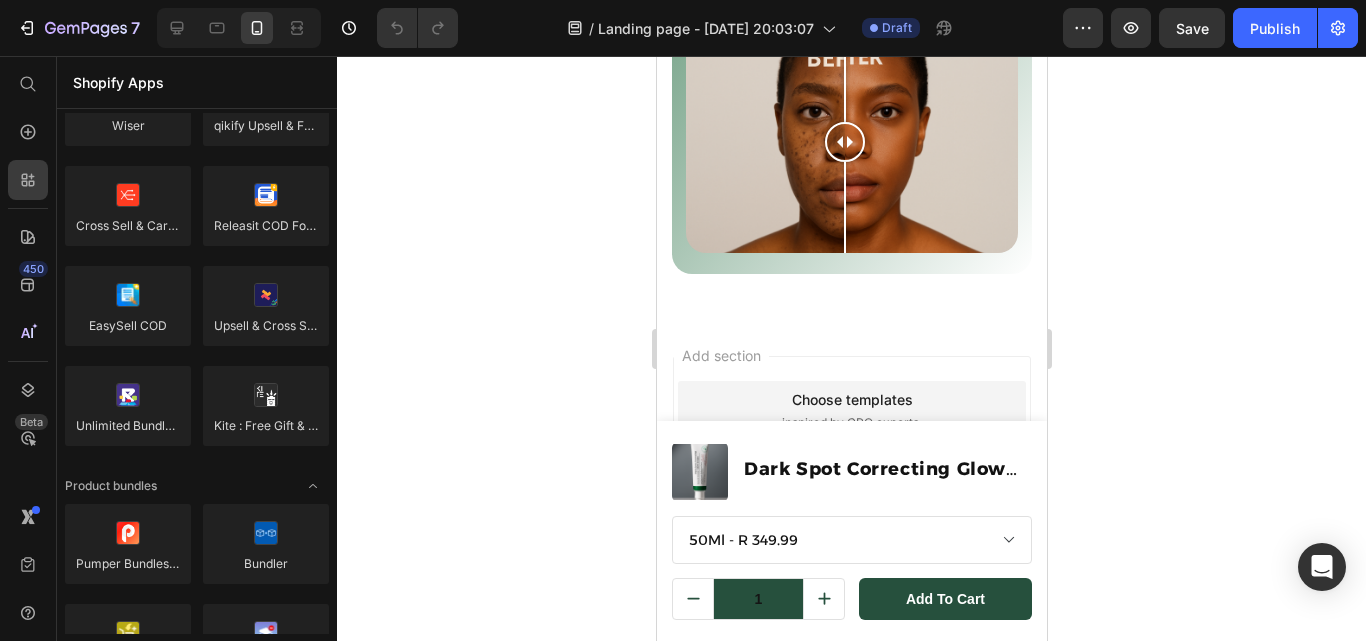 scroll, scrollTop: 0, scrollLeft: 0, axis: both 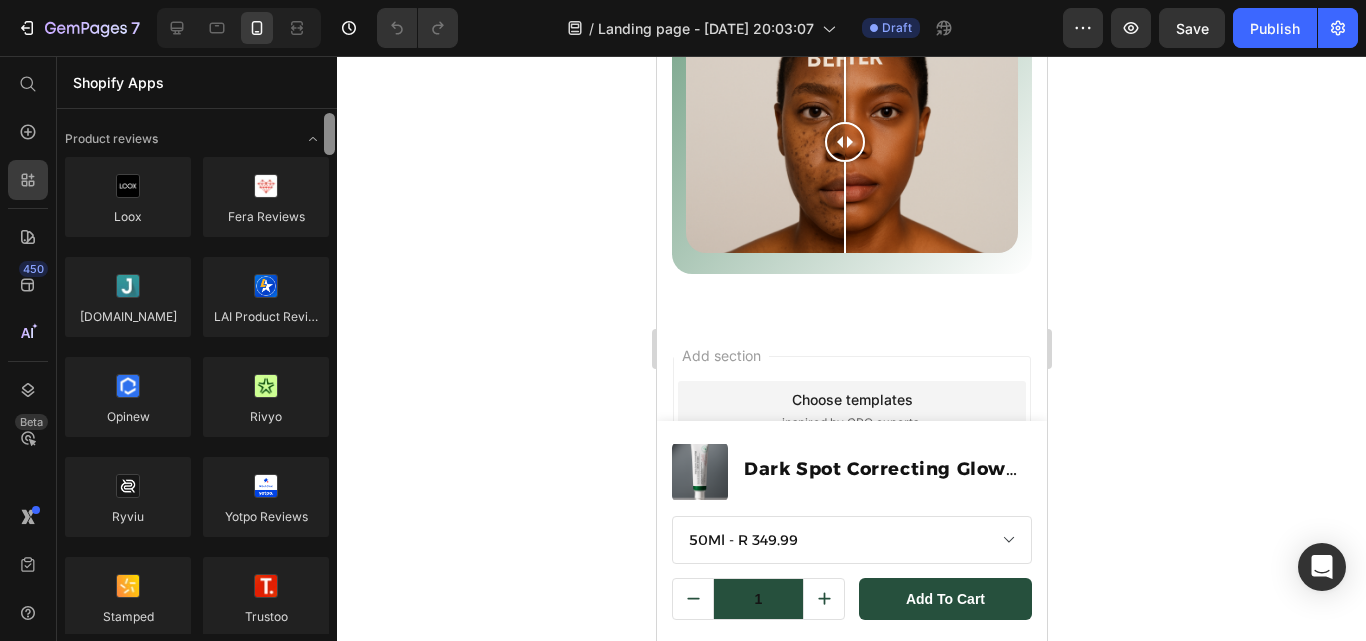 drag, startPoint x: 334, startPoint y: 136, endPoint x: 342, endPoint y: 91, distance: 45.705578 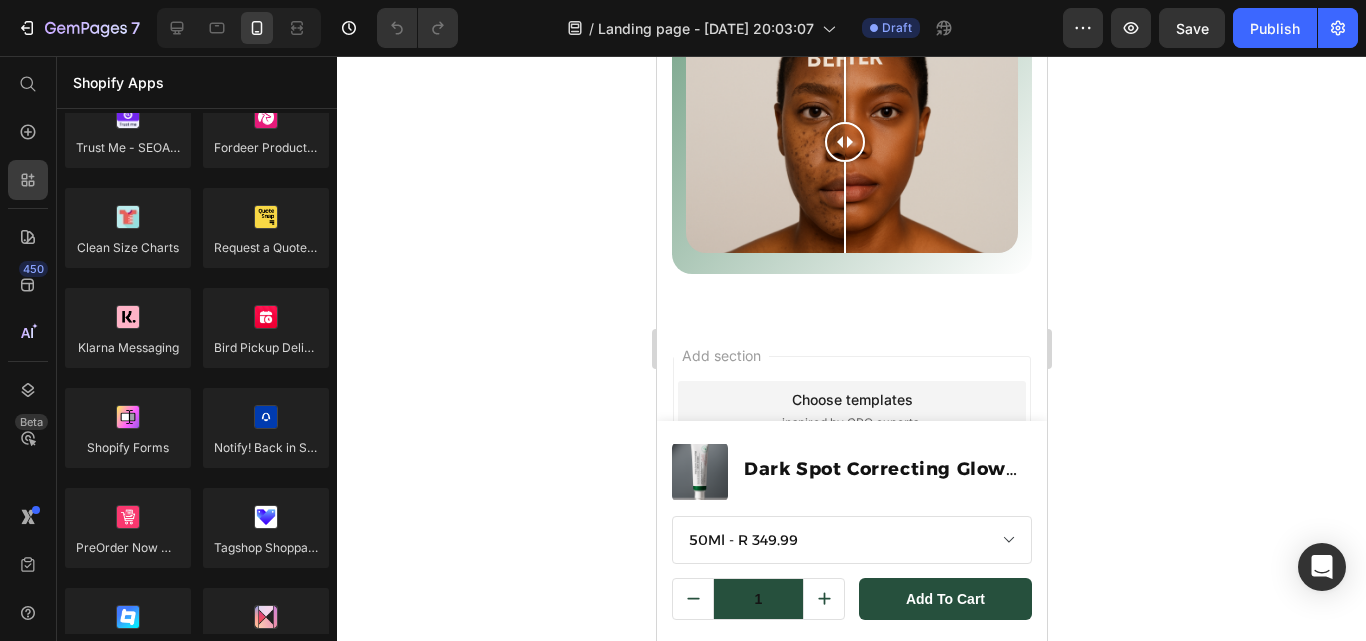 scroll, scrollTop: 0, scrollLeft: 0, axis: both 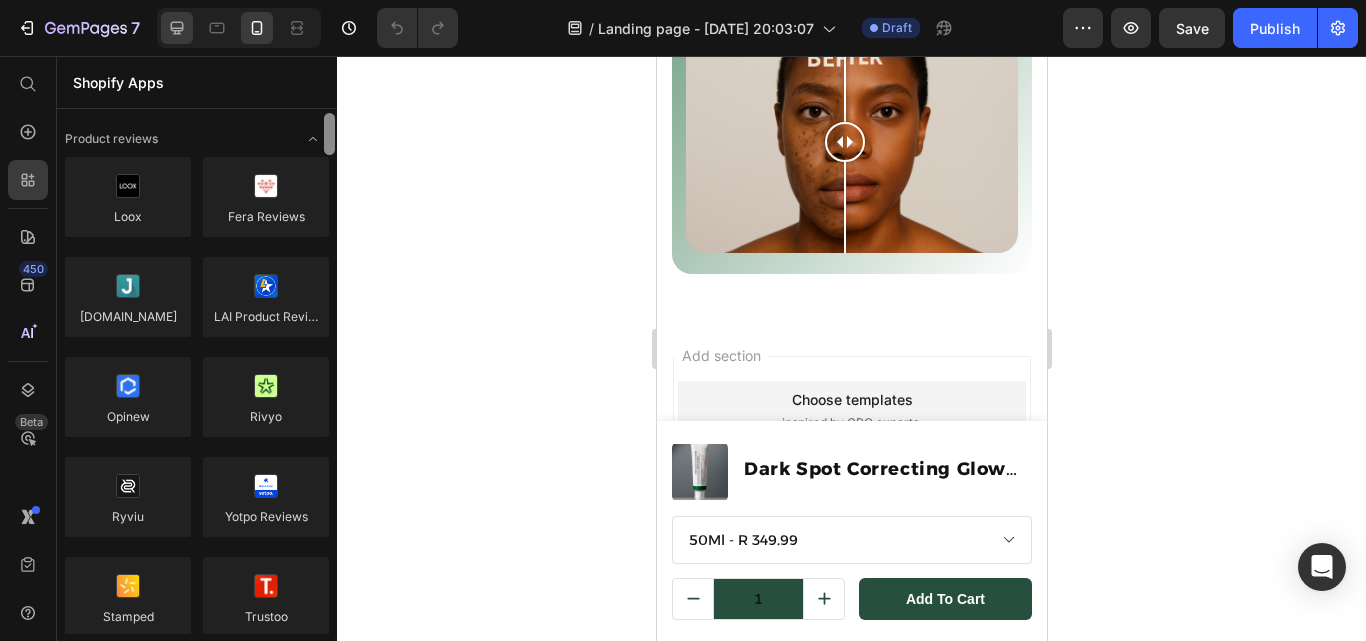 drag, startPoint x: 328, startPoint y: 144, endPoint x: 184, endPoint y: 14, distance: 194 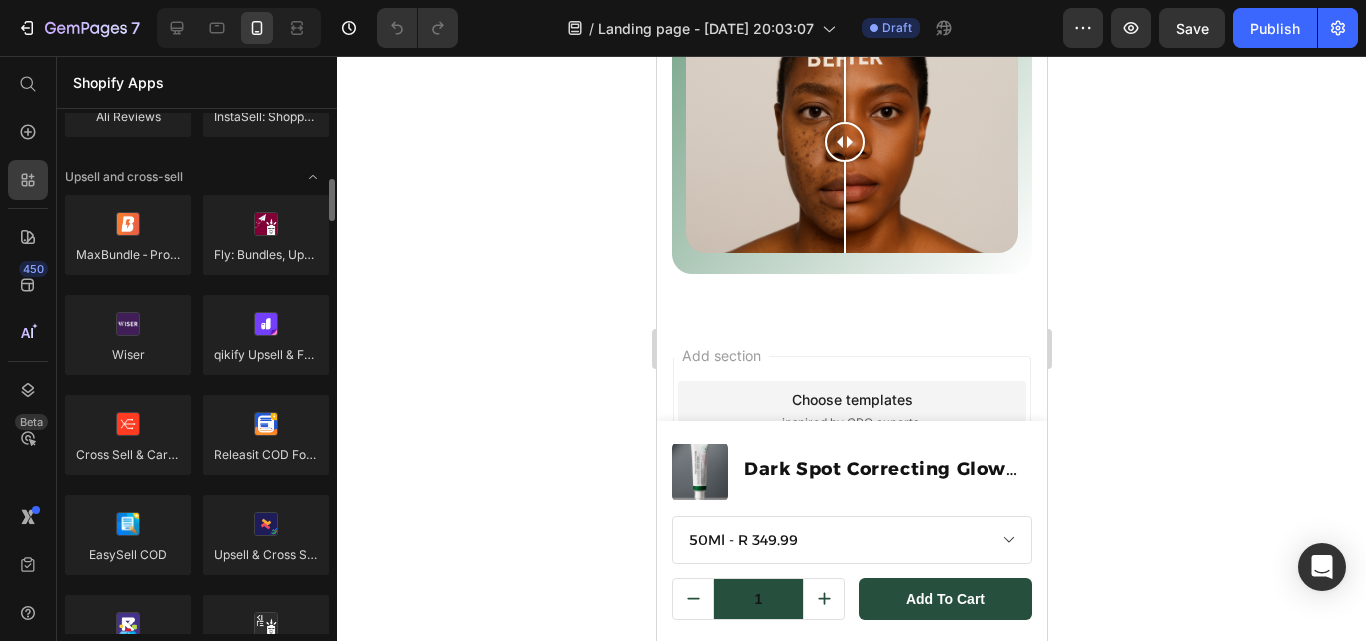 scroll, scrollTop: 1400, scrollLeft: 0, axis: vertical 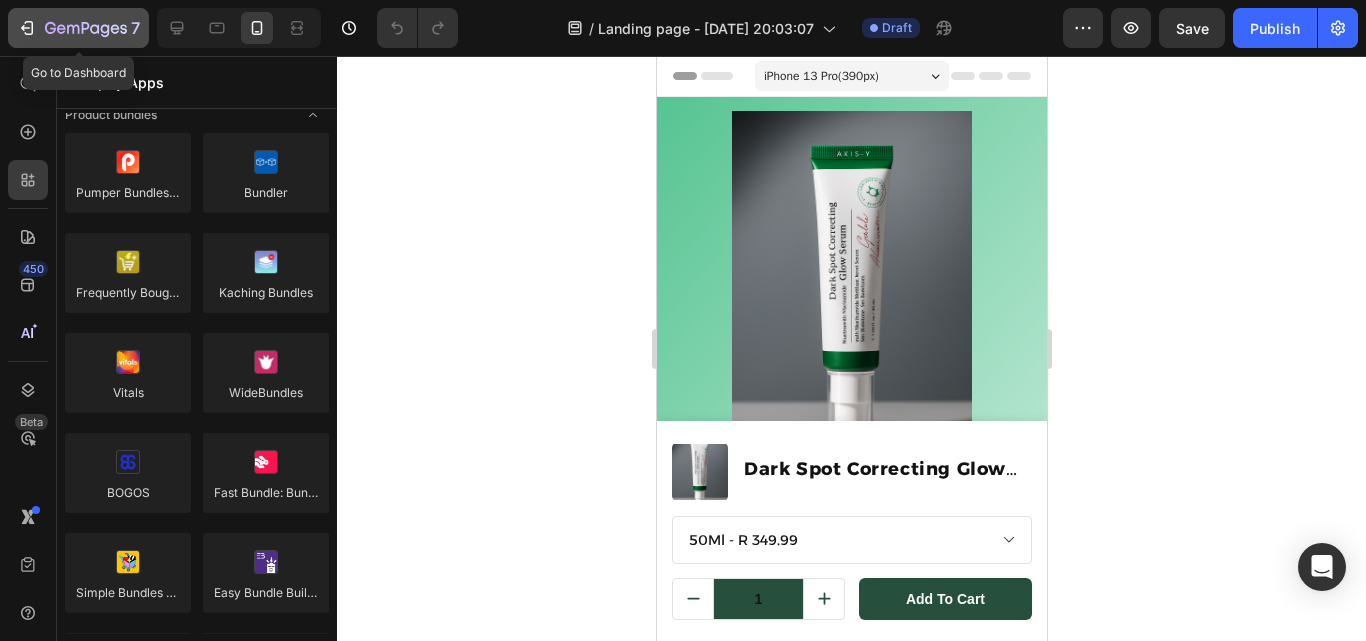 click 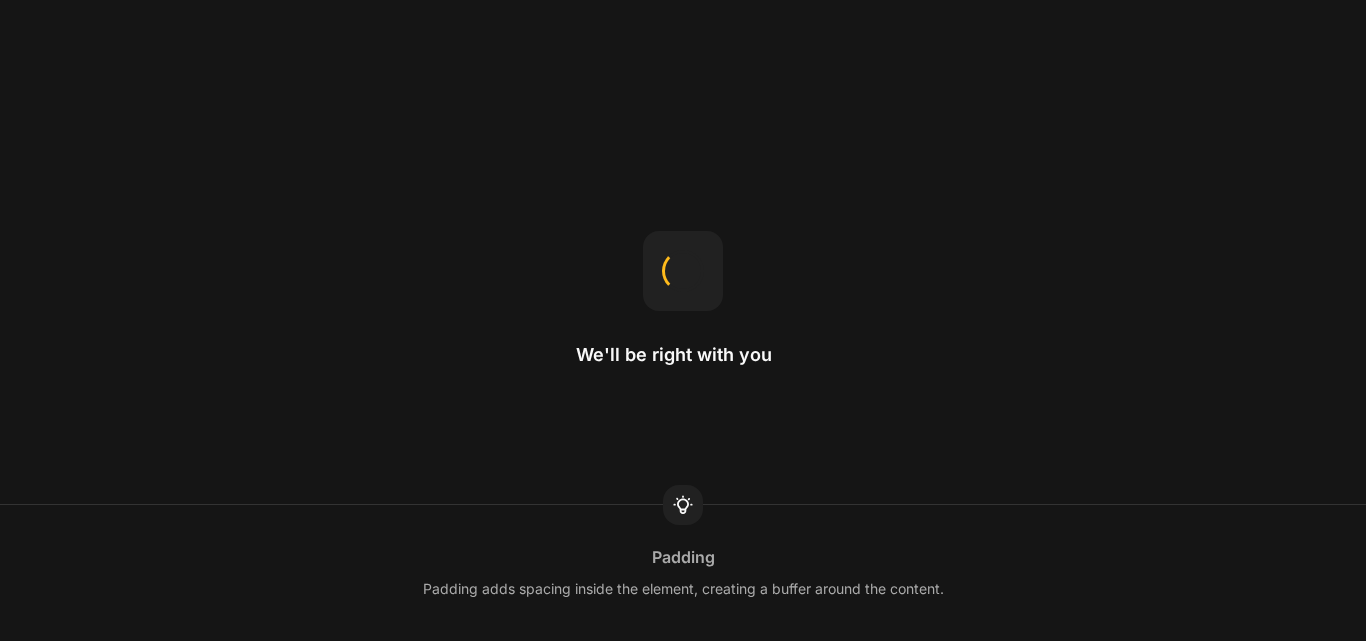 scroll, scrollTop: 0, scrollLeft: 0, axis: both 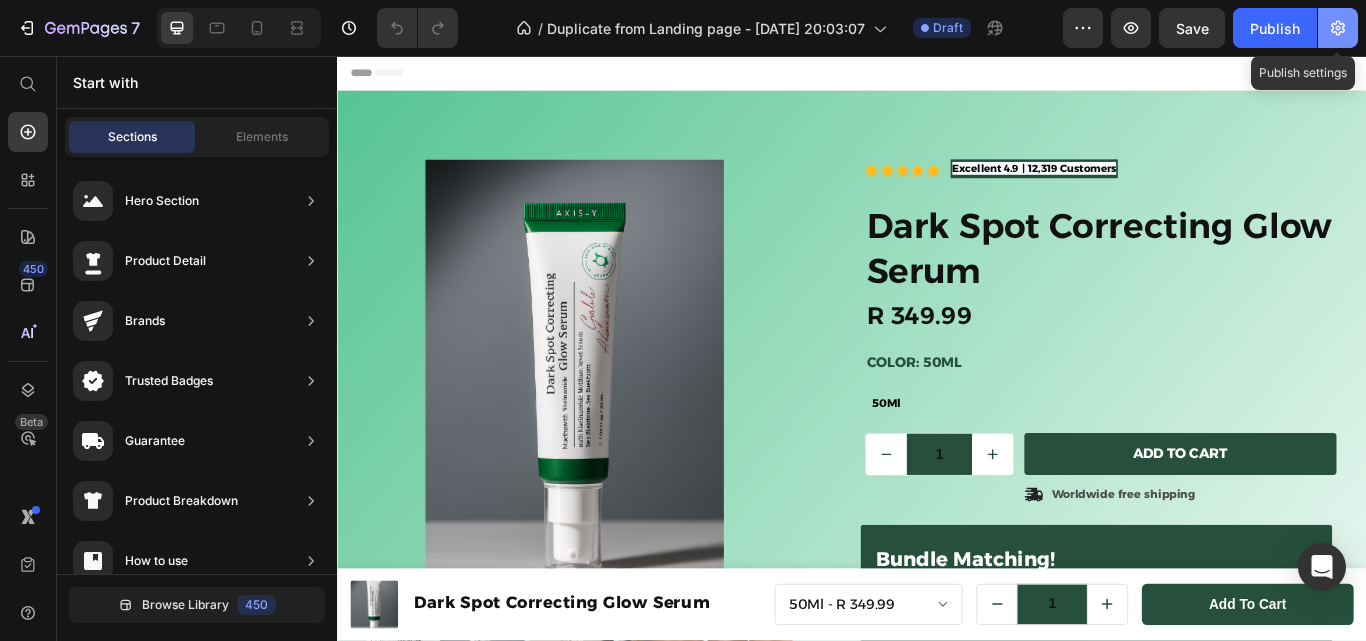 click 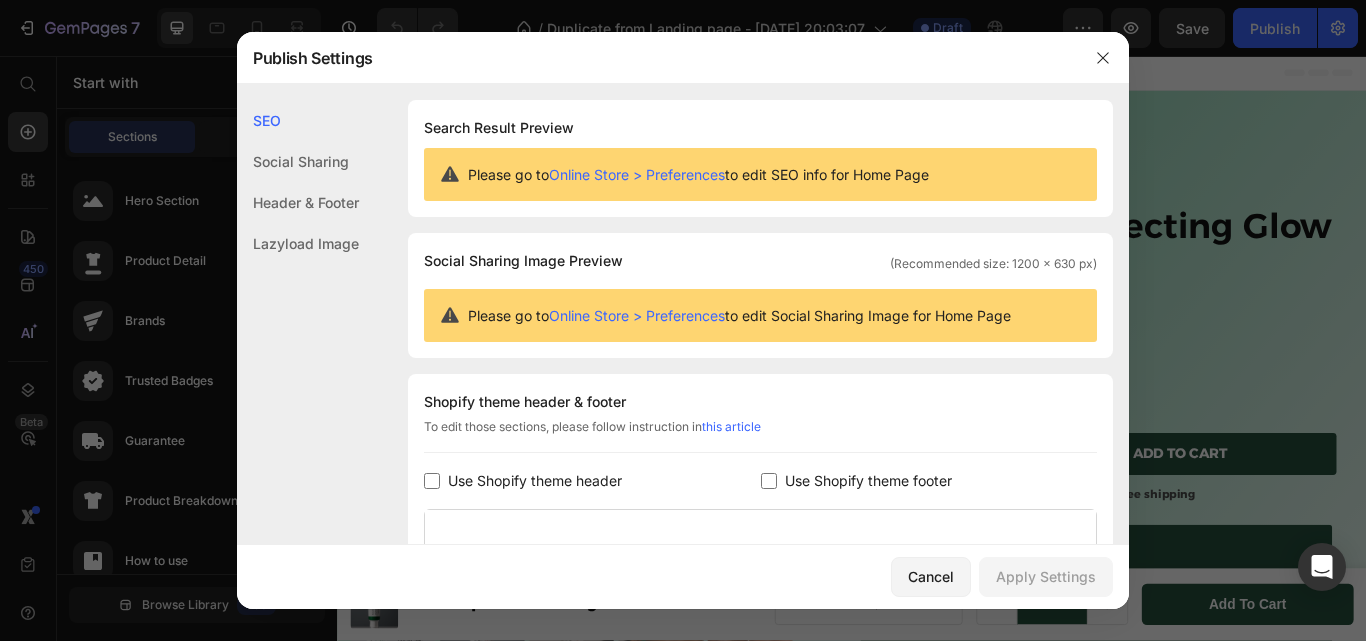 click on "Online Store > Preferences" at bounding box center [637, 174] 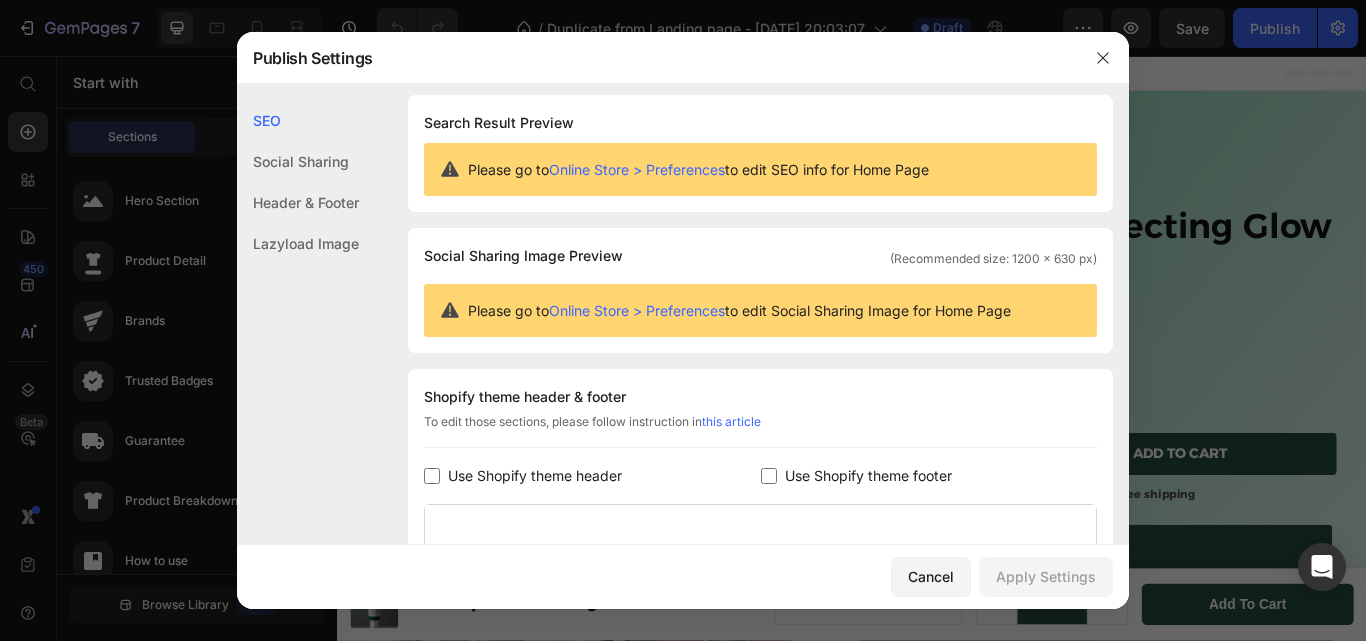 scroll, scrollTop: 0, scrollLeft: 0, axis: both 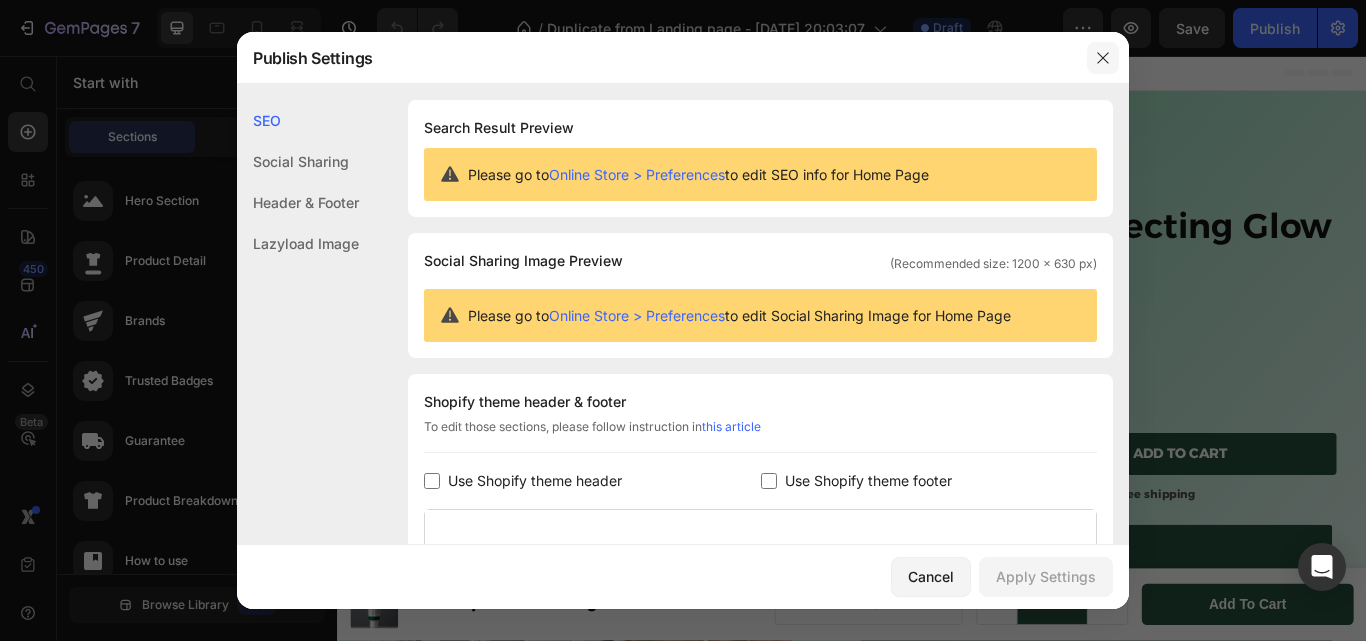 click 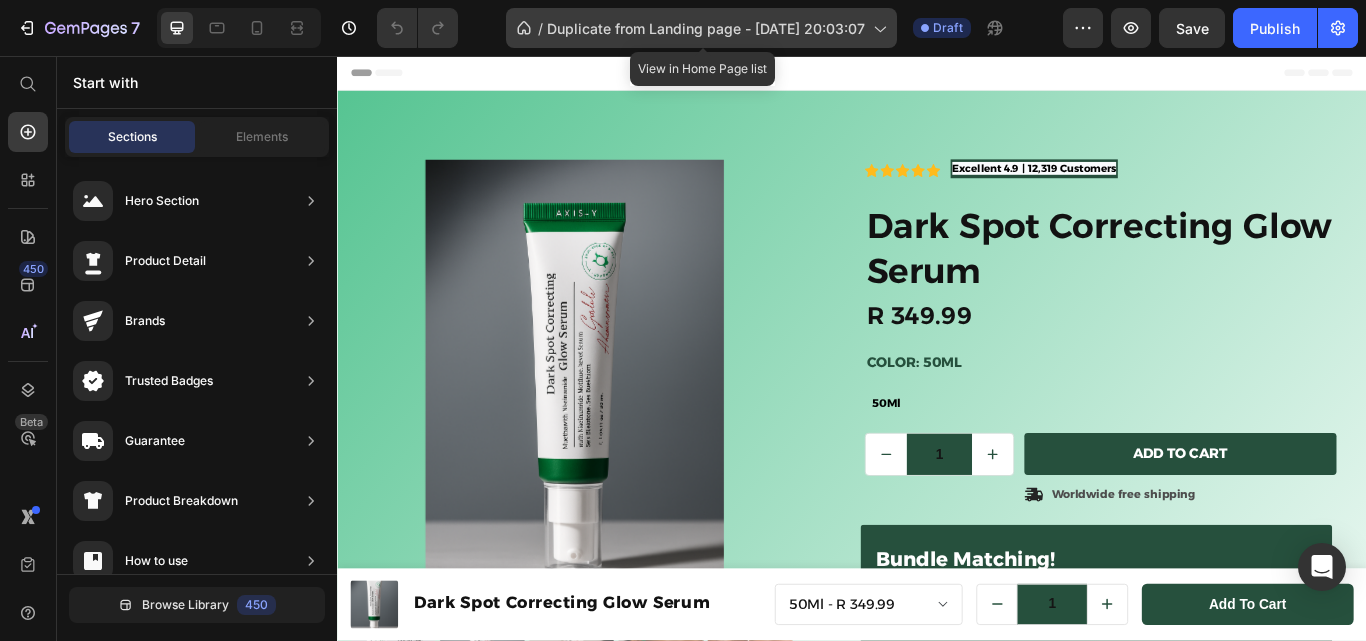click on "Duplicate from Landing page - [DATE] 20:03:07" at bounding box center [706, 28] 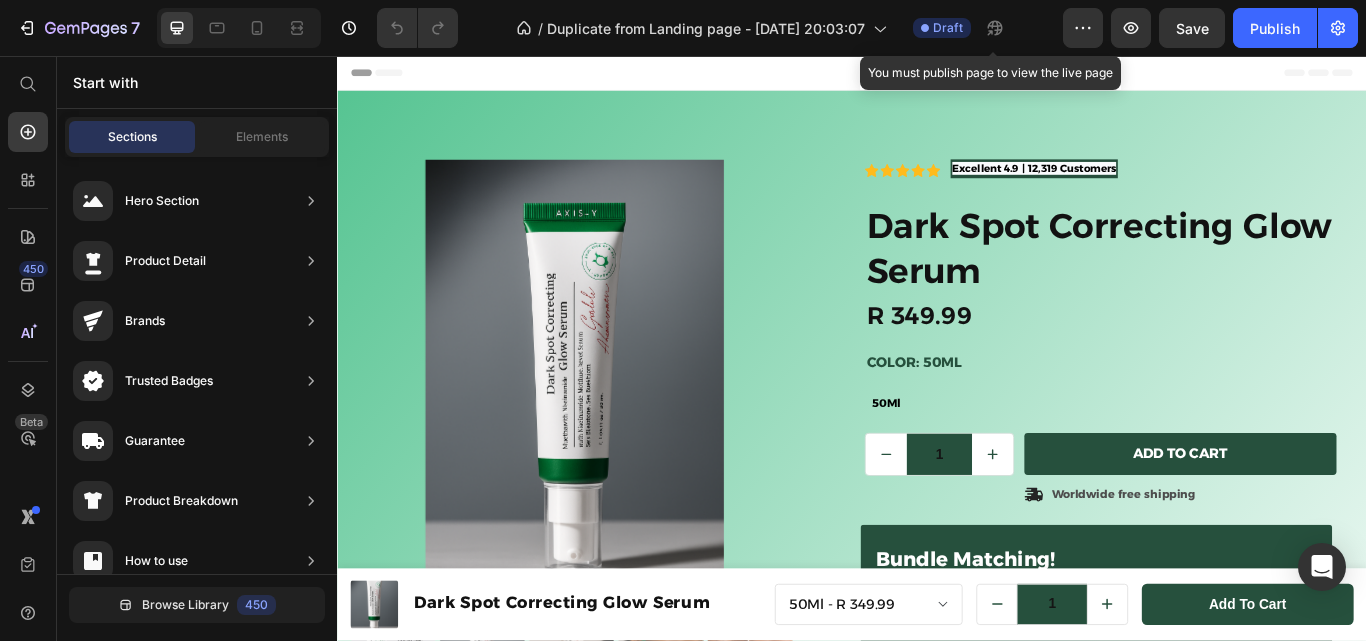 click 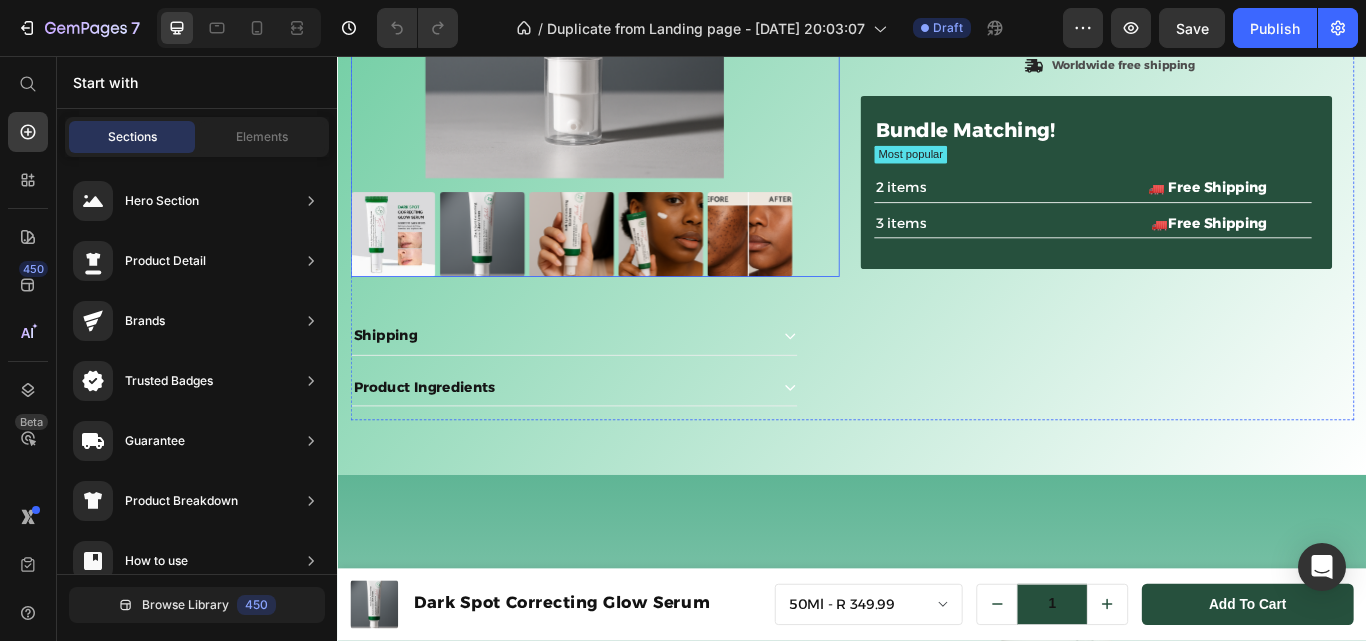 scroll, scrollTop: 0, scrollLeft: 0, axis: both 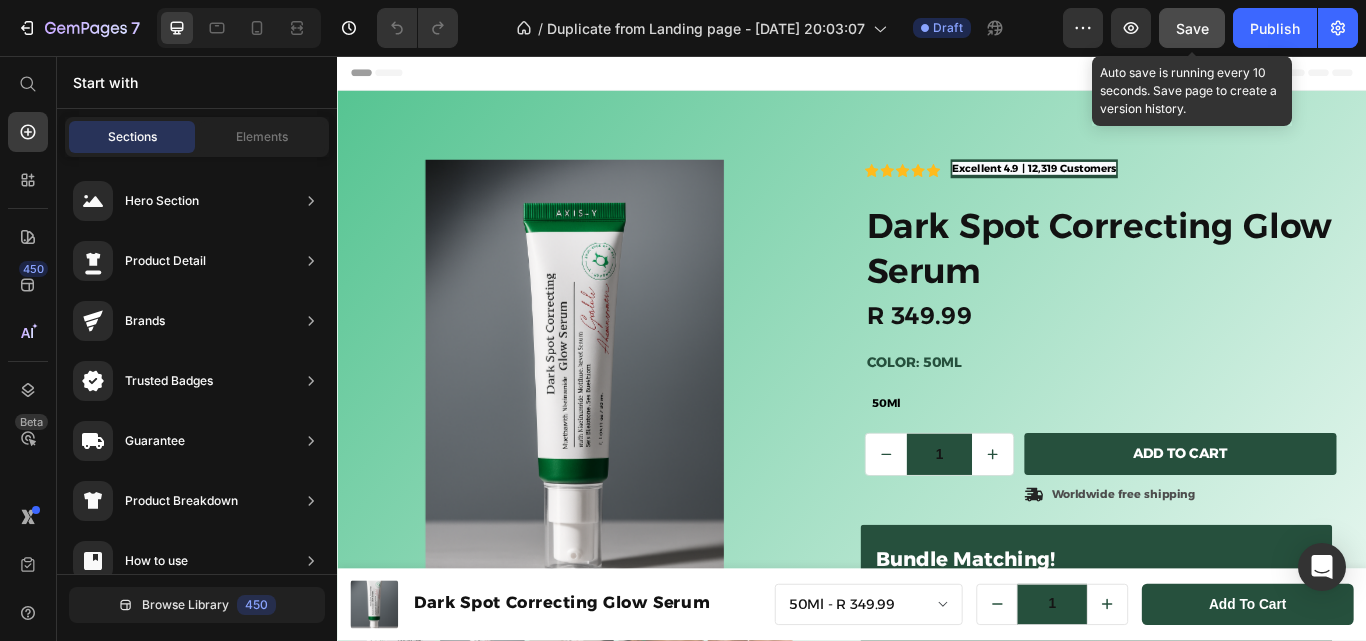 click on "Save" at bounding box center (1192, 28) 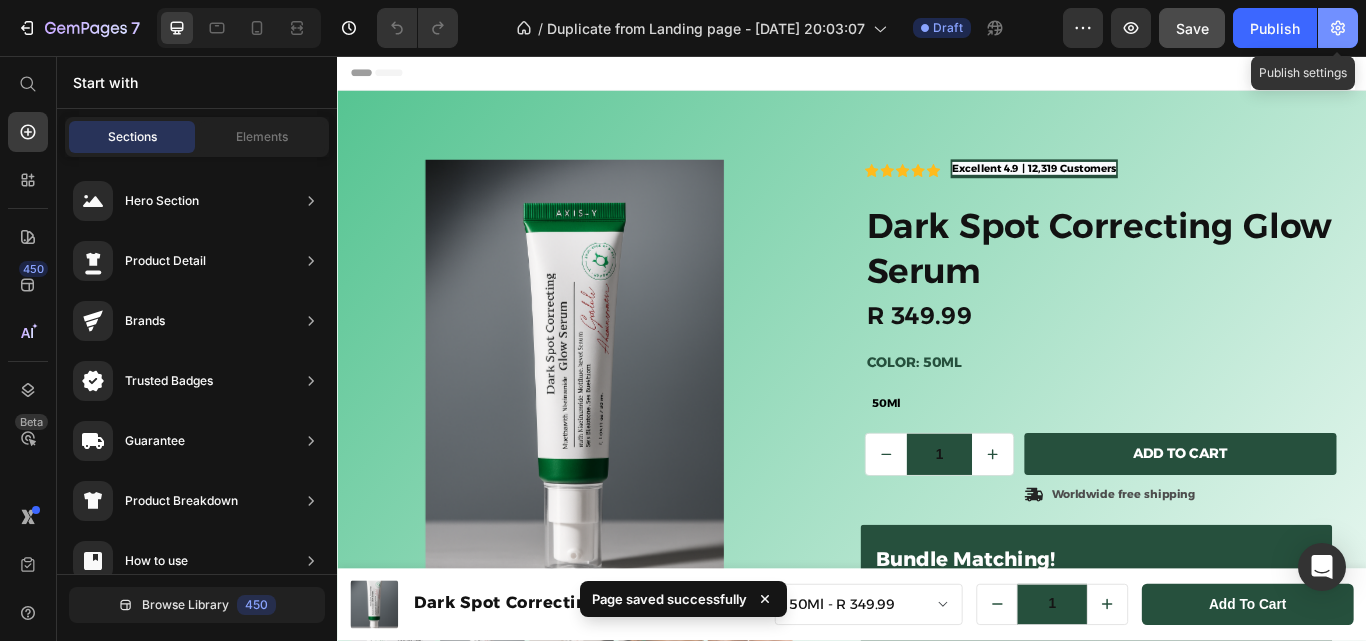 click 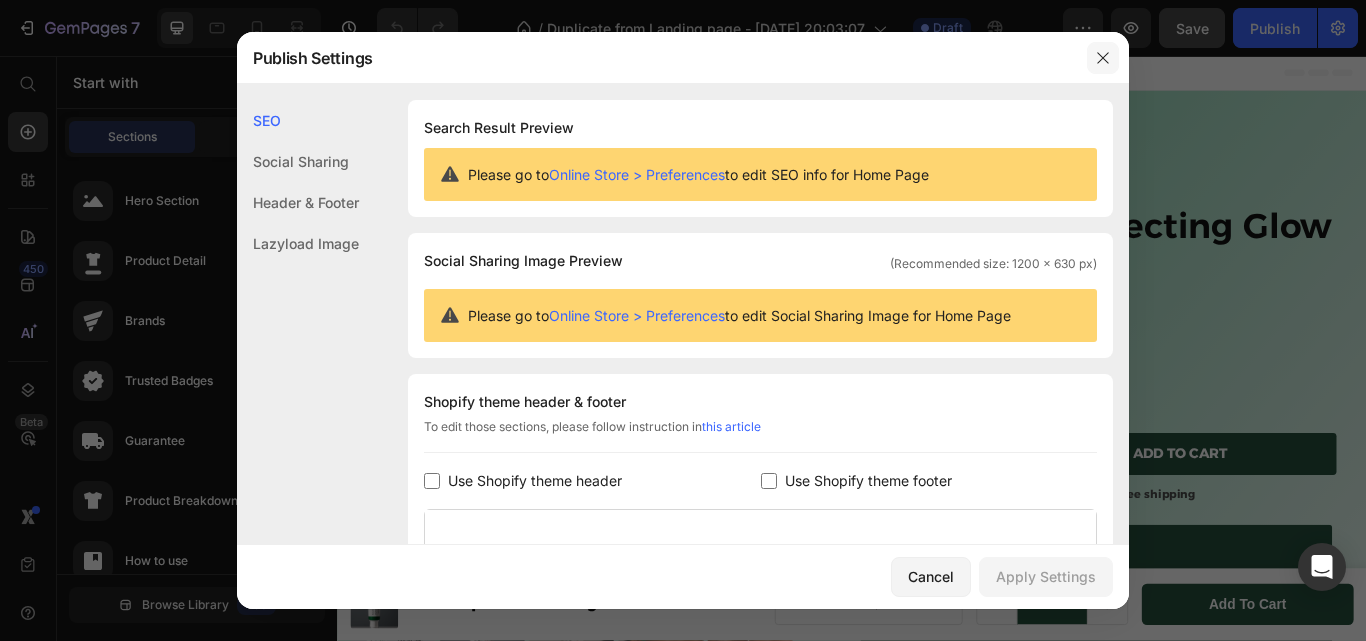 click 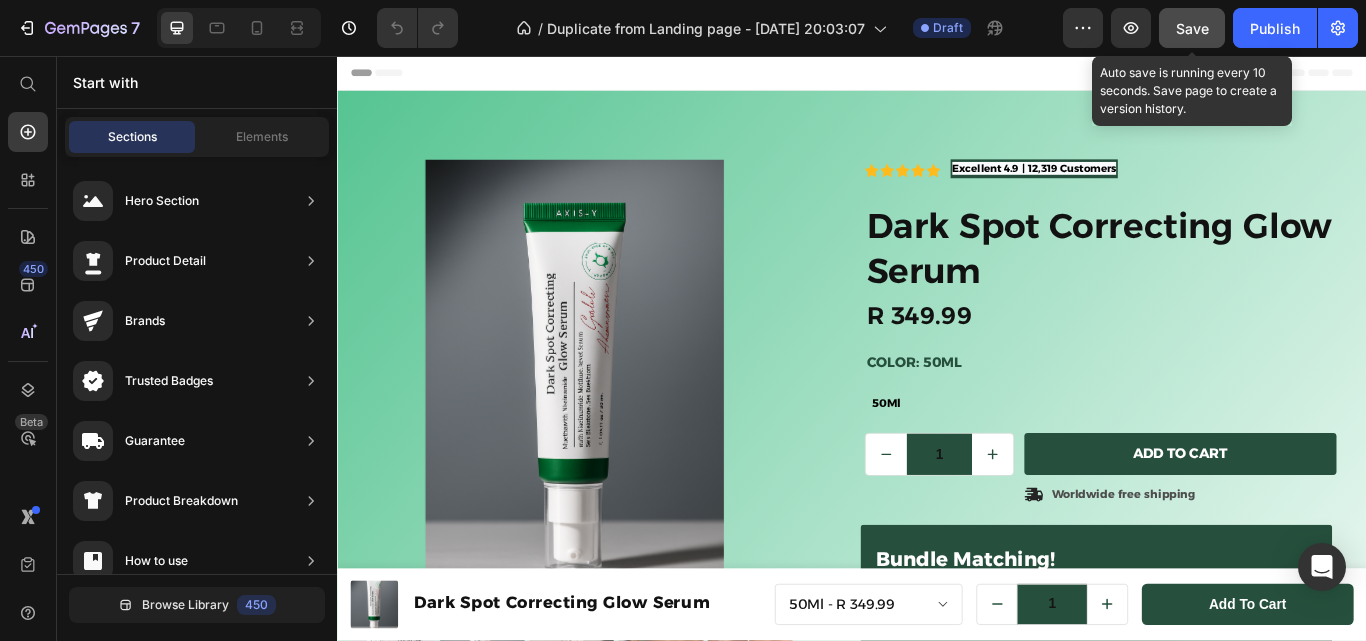 click on "Save" at bounding box center (1192, 28) 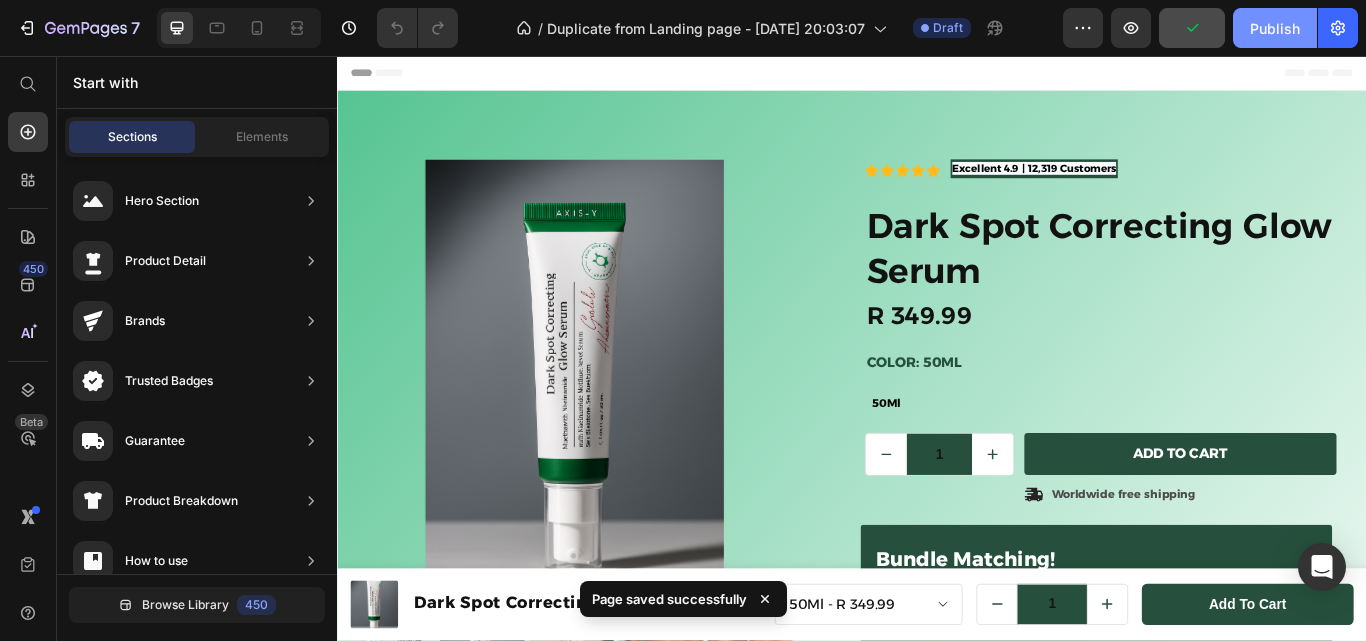 click on "Publish" at bounding box center [1275, 28] 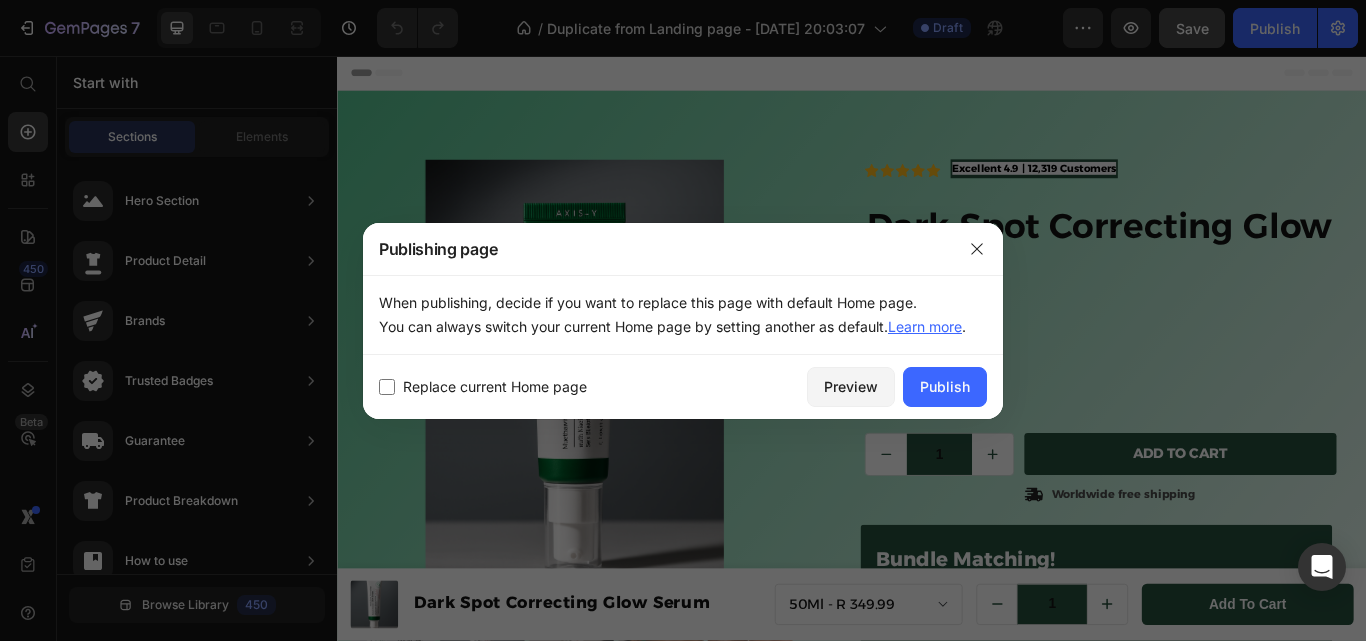 click at bounding box center [387, 387] 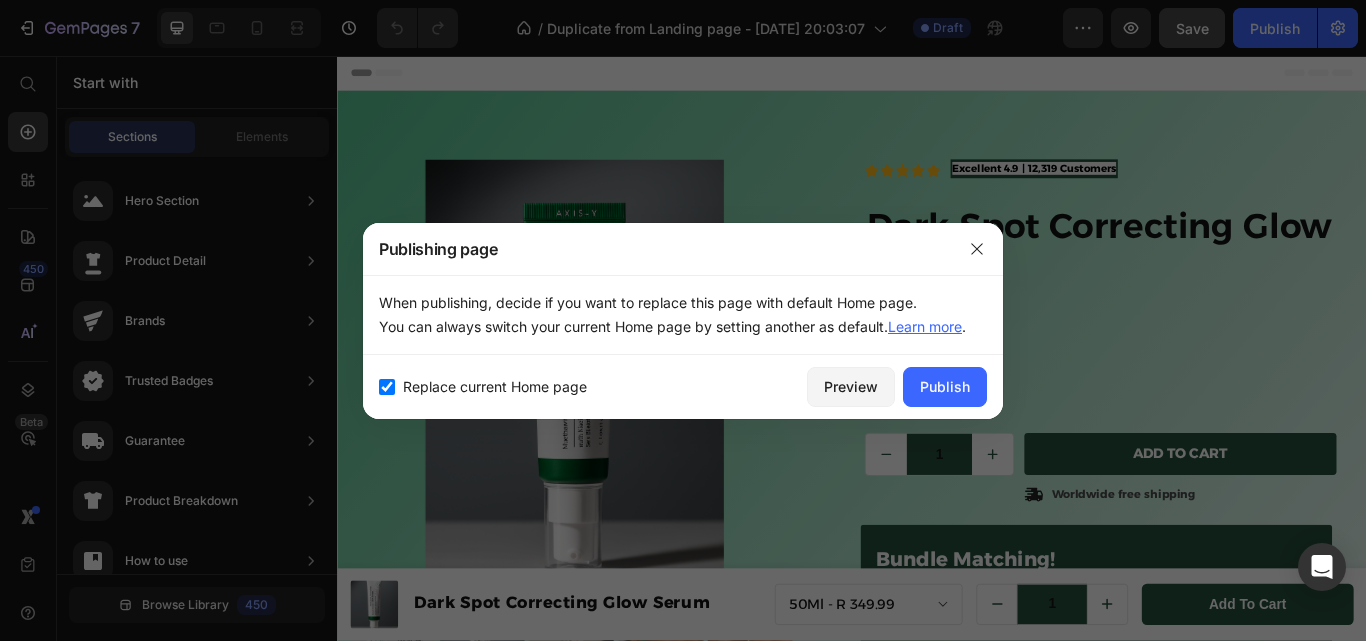 checkbox on "true" 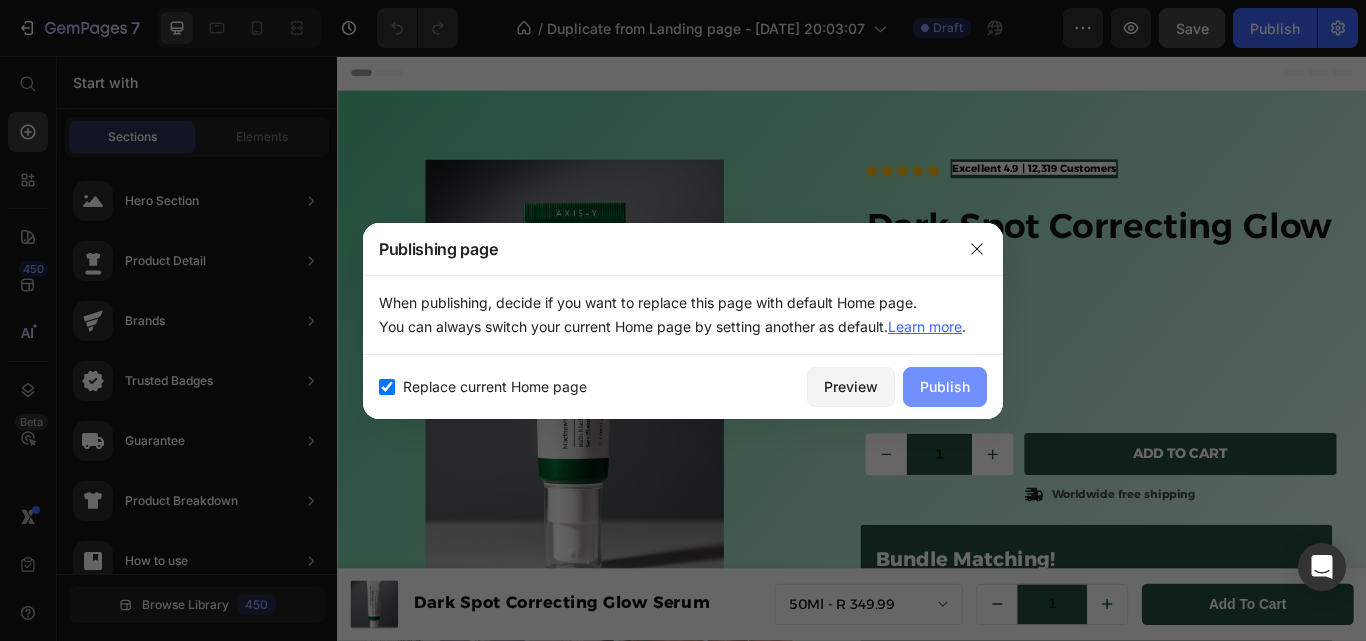 click on "Publish" at bounding box center [945, 386] 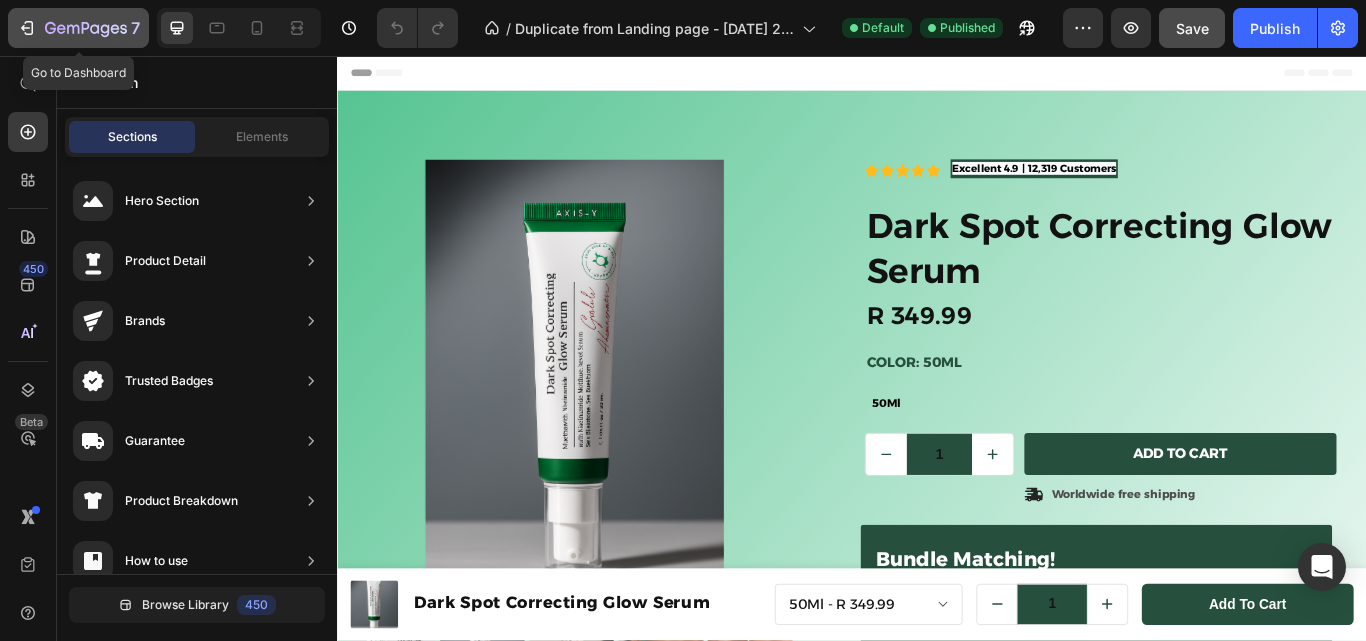 click 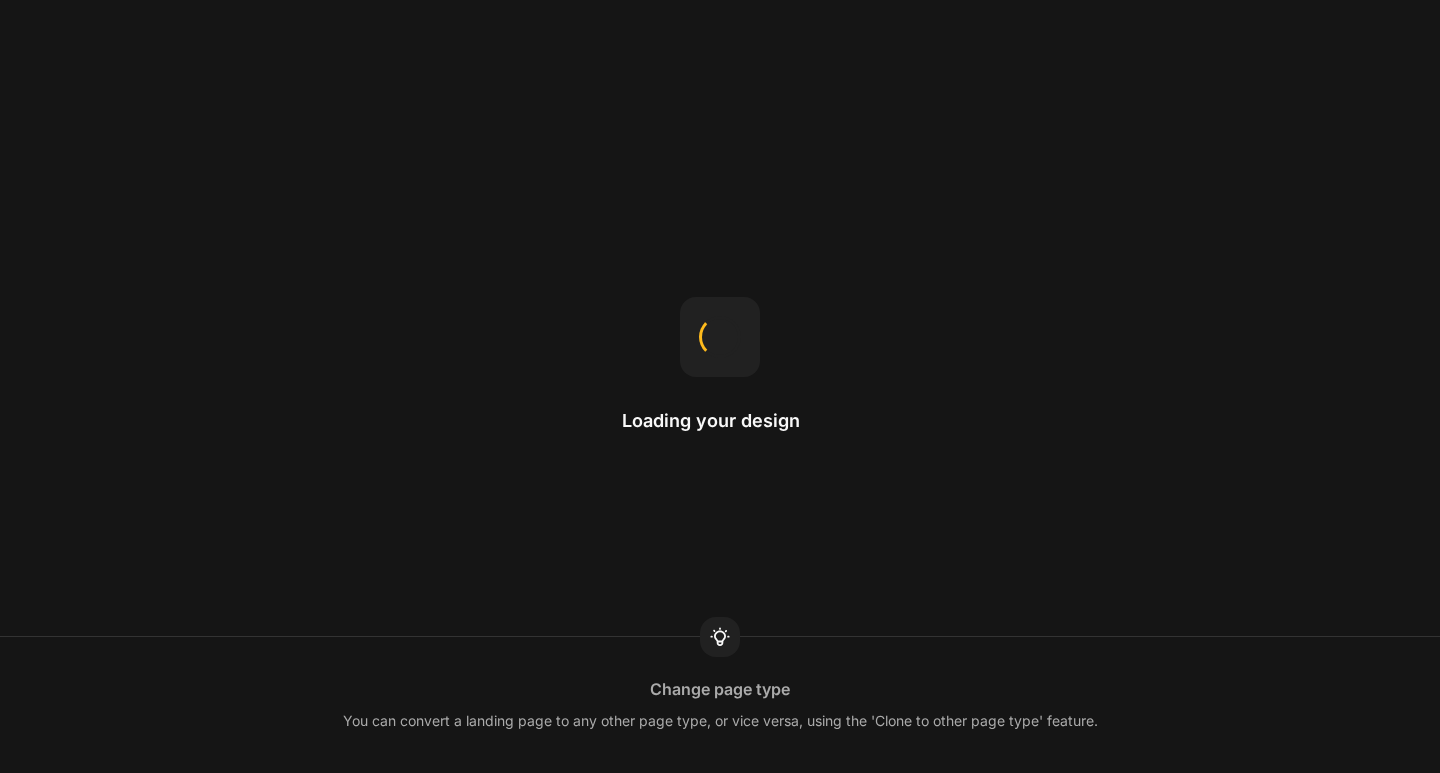 scroll, scrollTop: 0, scrollLeft: 0, axis: both 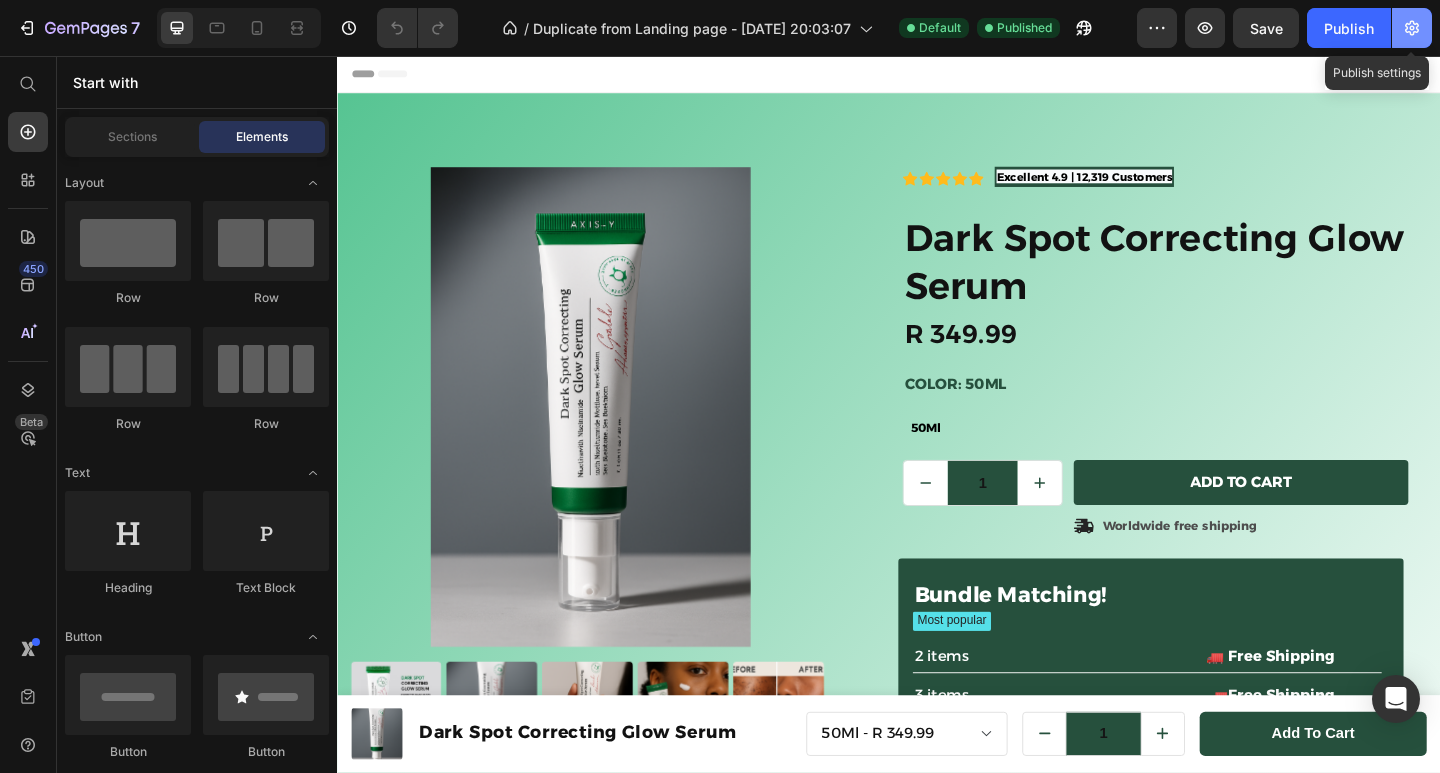 click 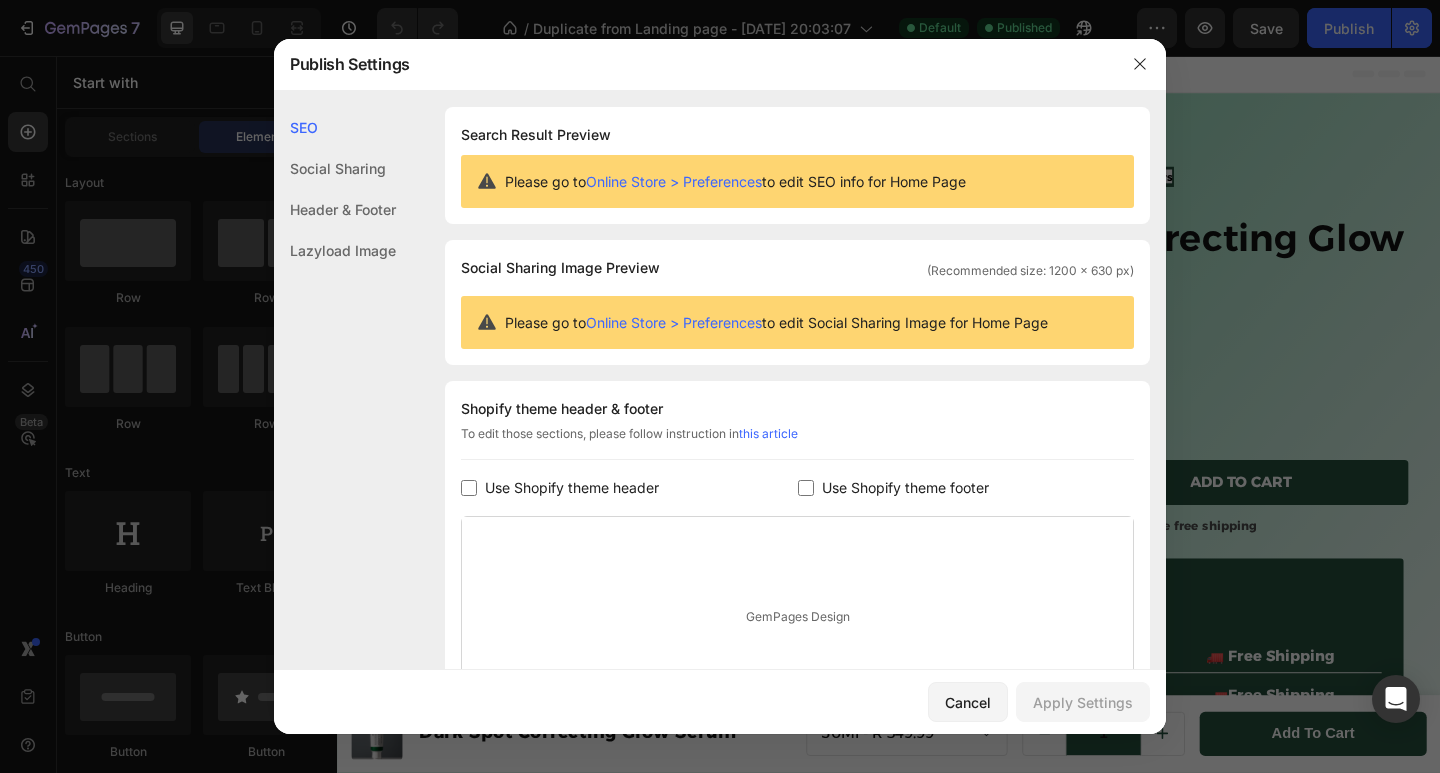 click on "Social Sharing" 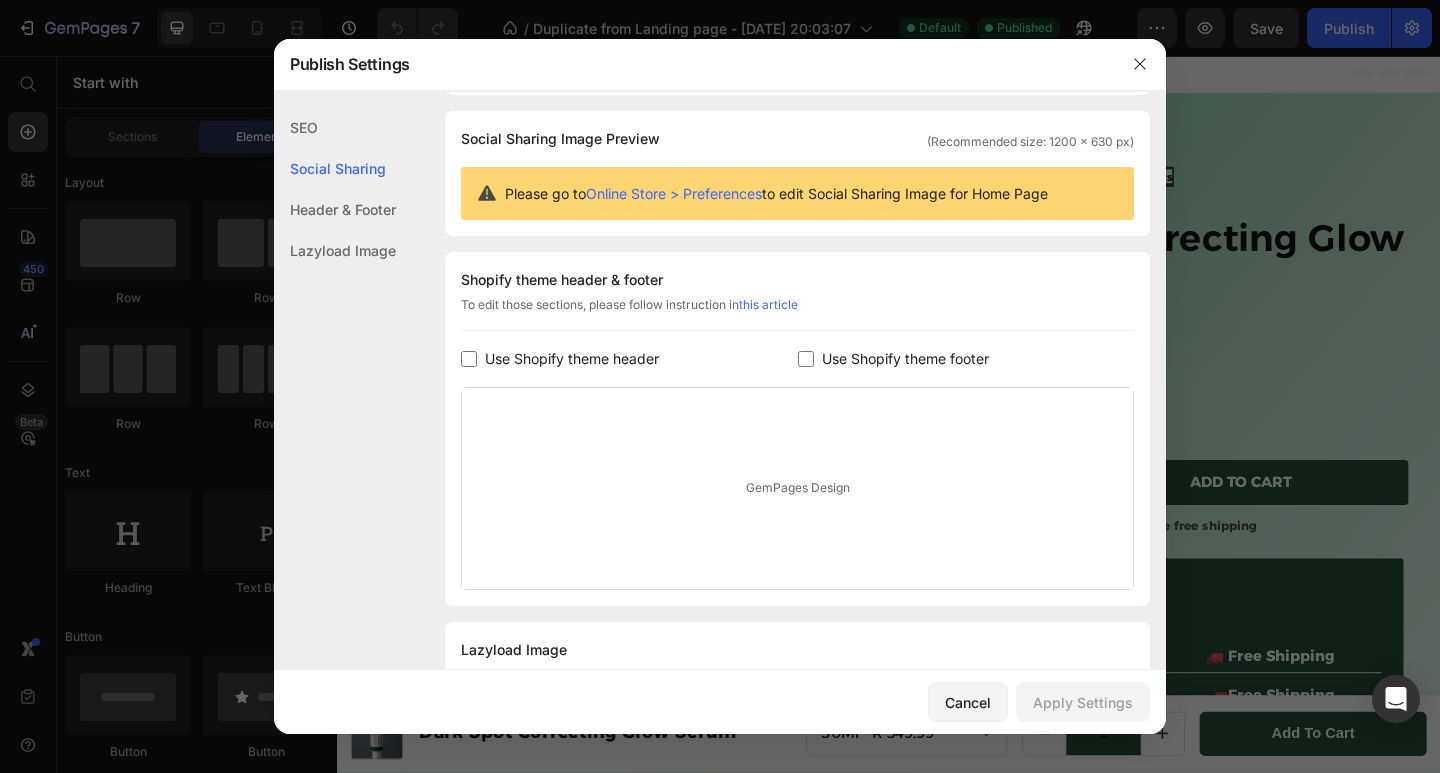 click on "SEO" 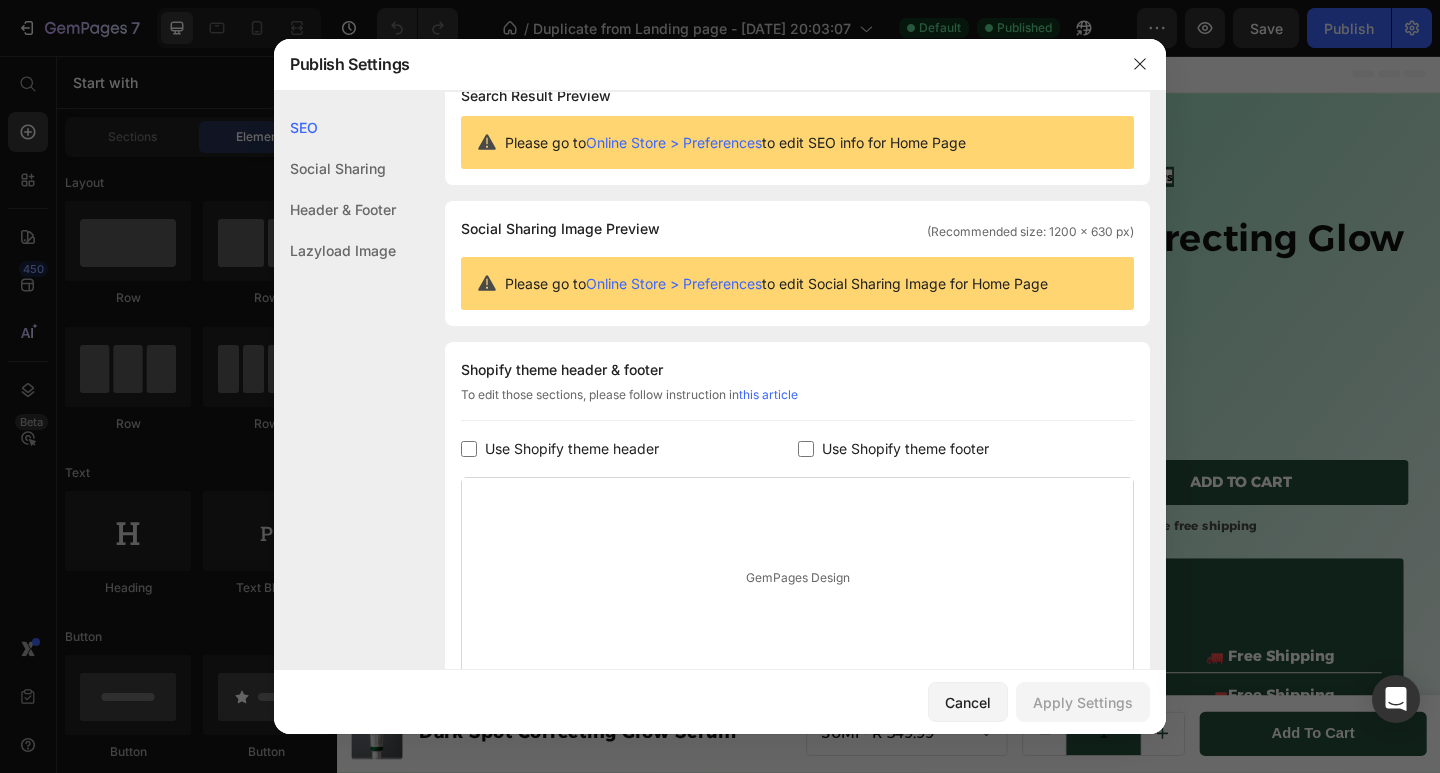 scroll, scrollTop: 0, scrollLeft: 0, axis: both 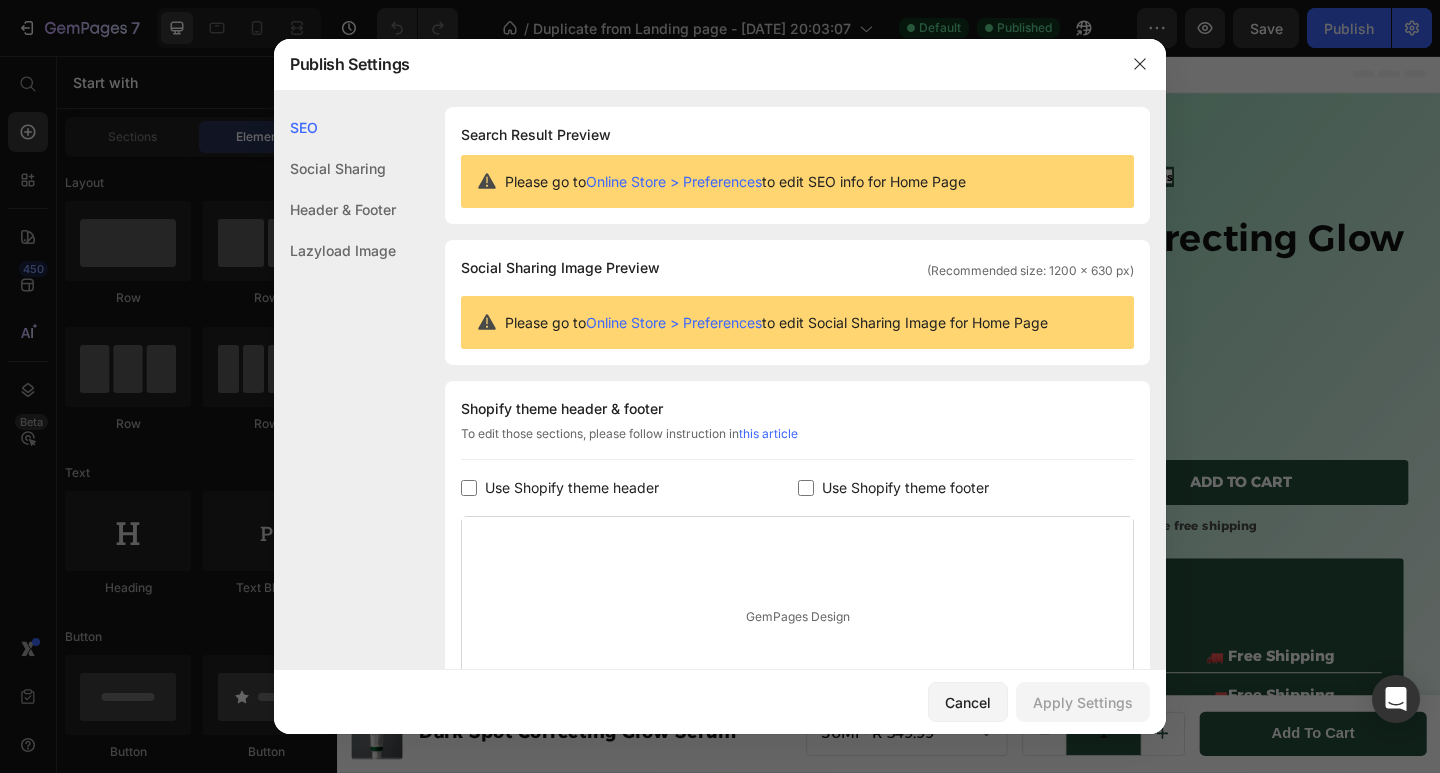 click at bounding box center [469, 488] 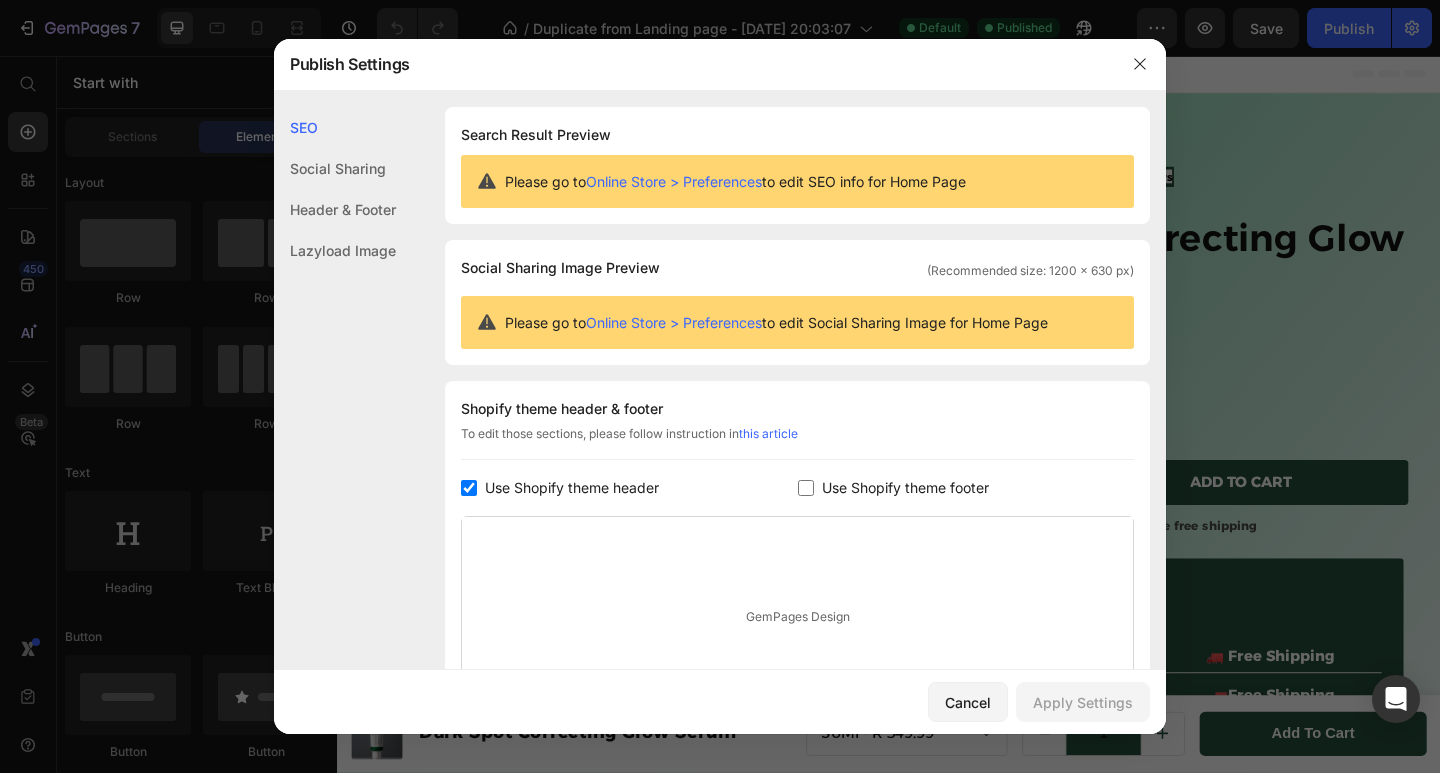 checkbox on "true" 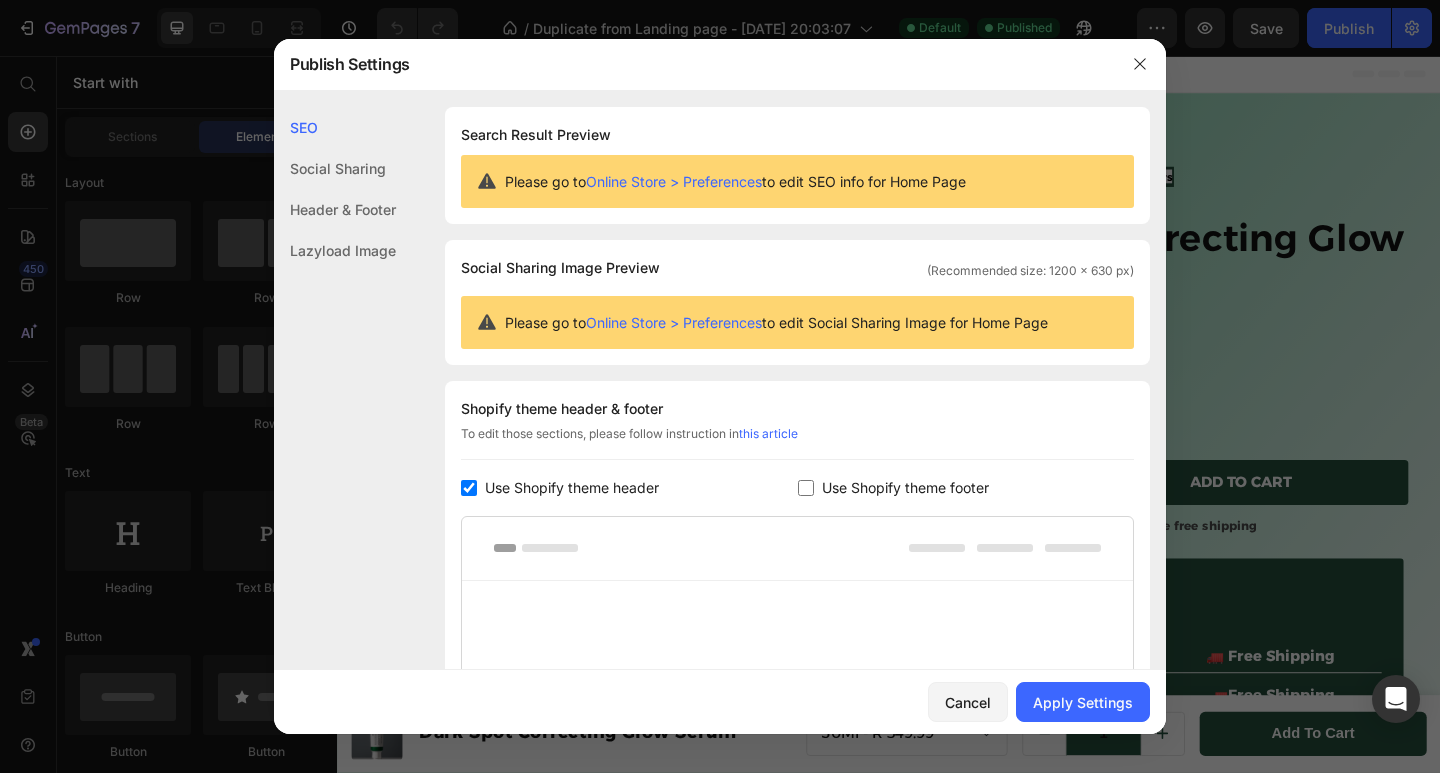 click on "Use Shopify theme footer" at bounding box center (905, 488) 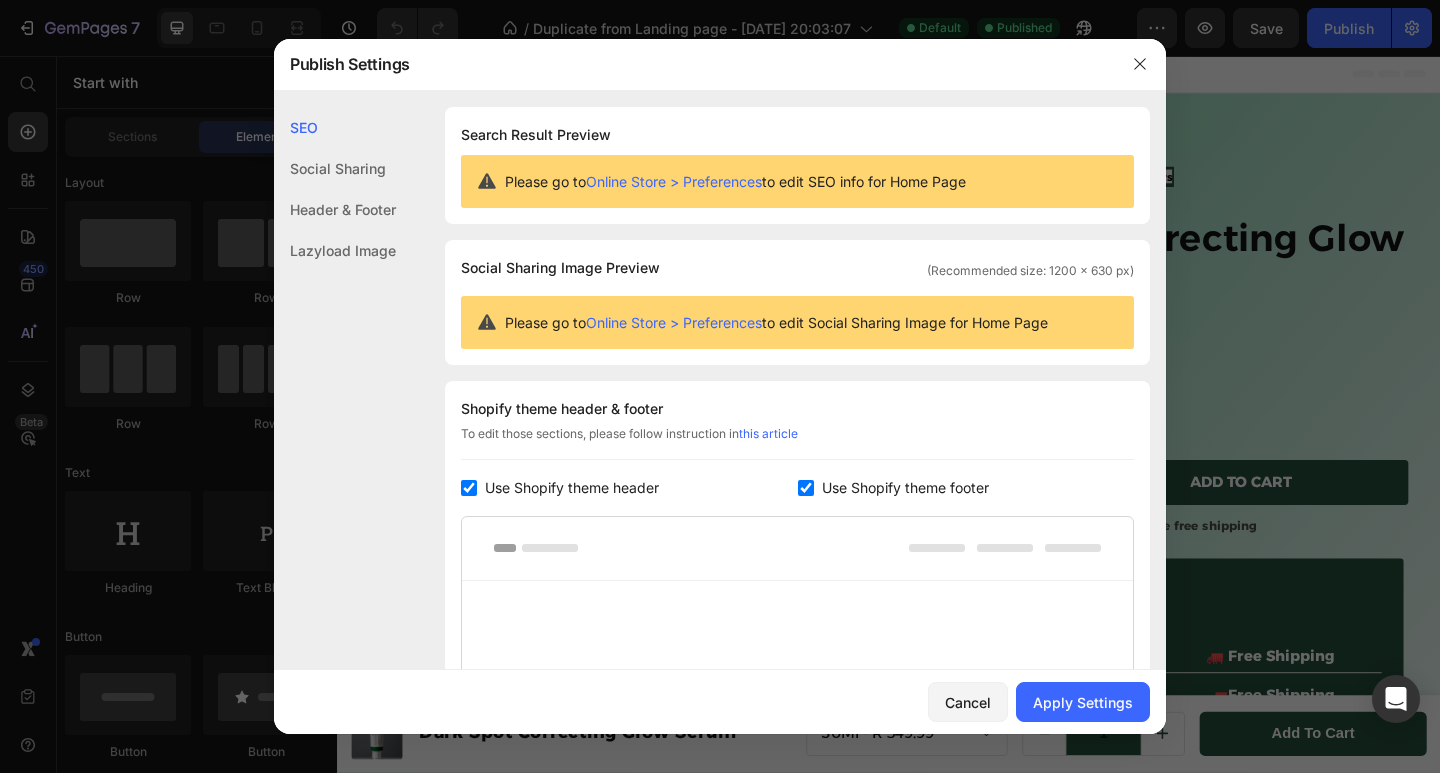 checkbox on "true" 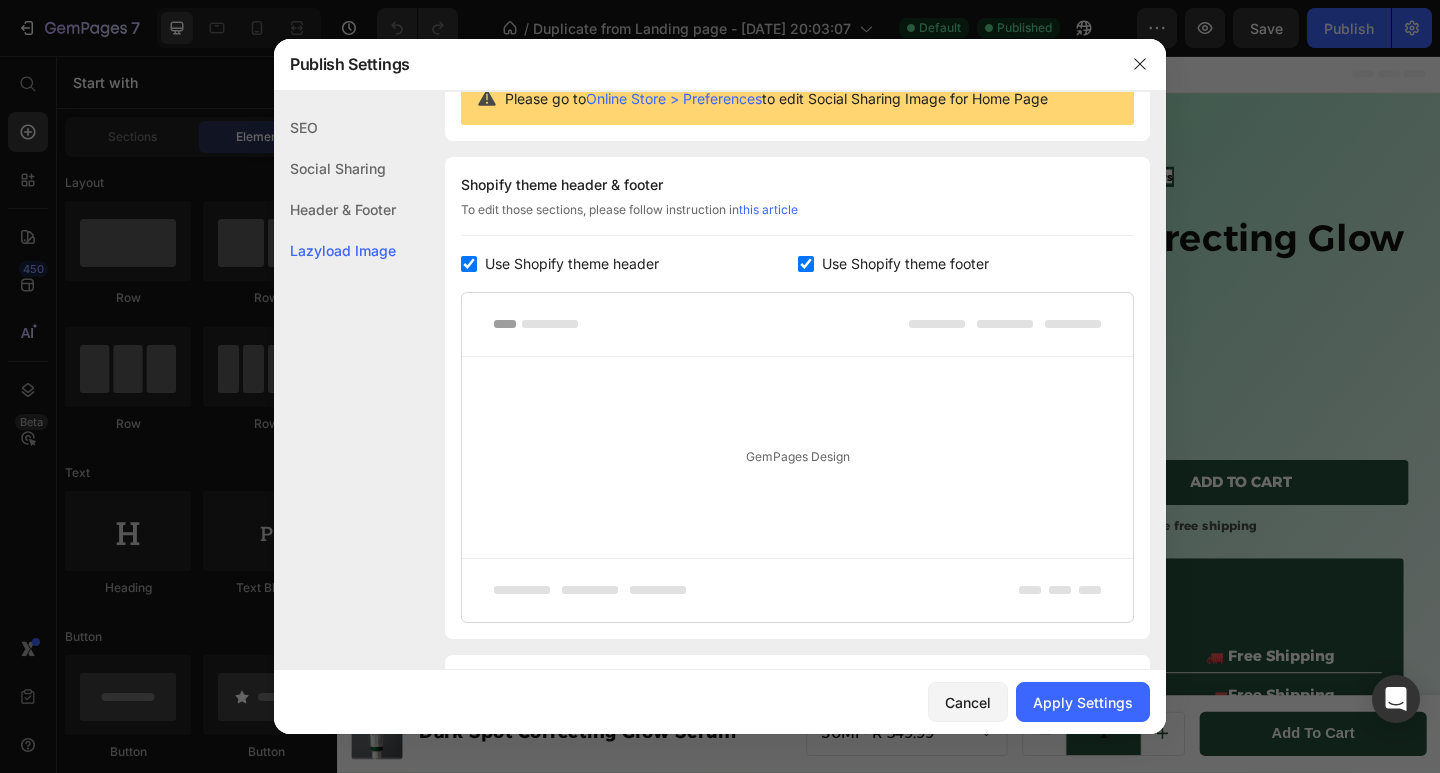 scroll, scrollTop: 340, scrollLeft: 0, axis: vertical 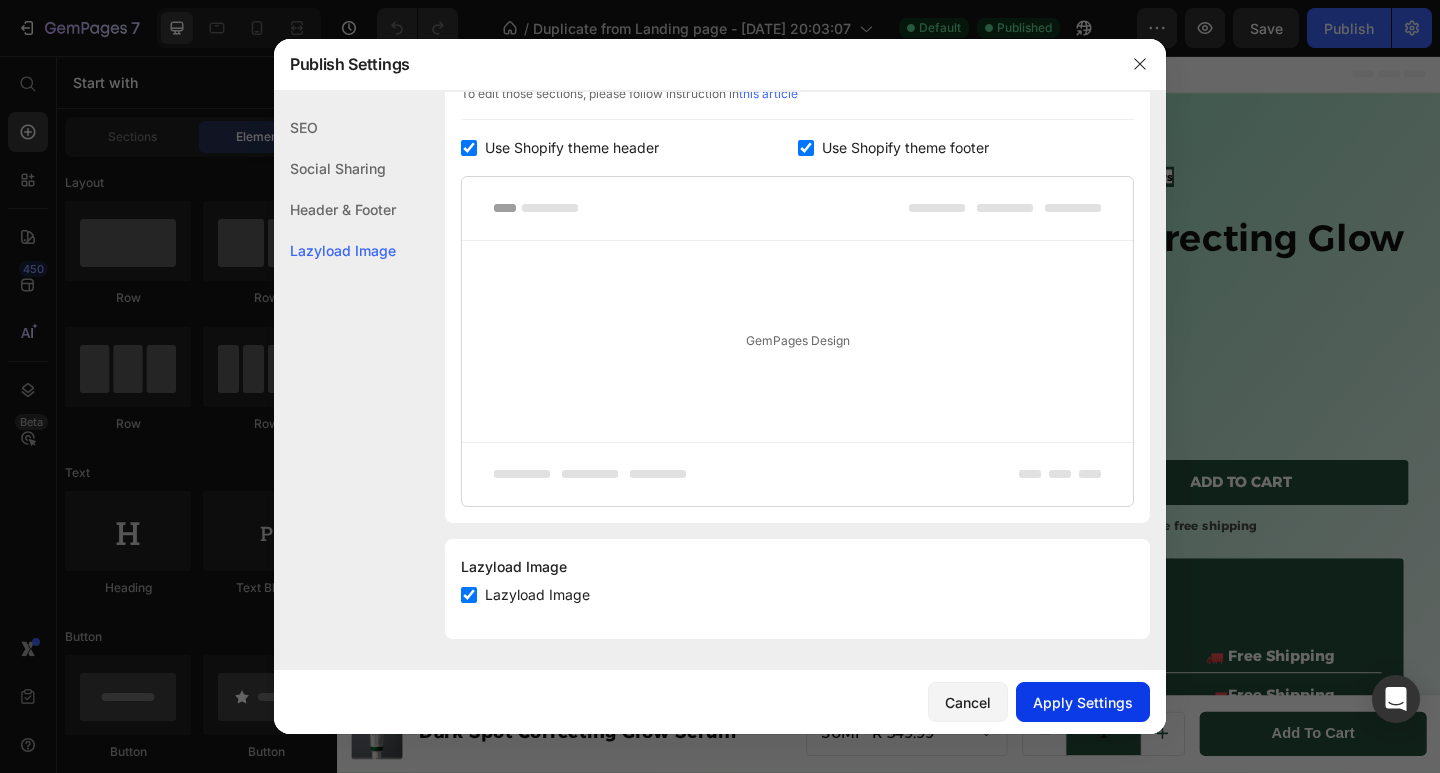 click on "Apply Settings" at bounding box center [1083, 702] 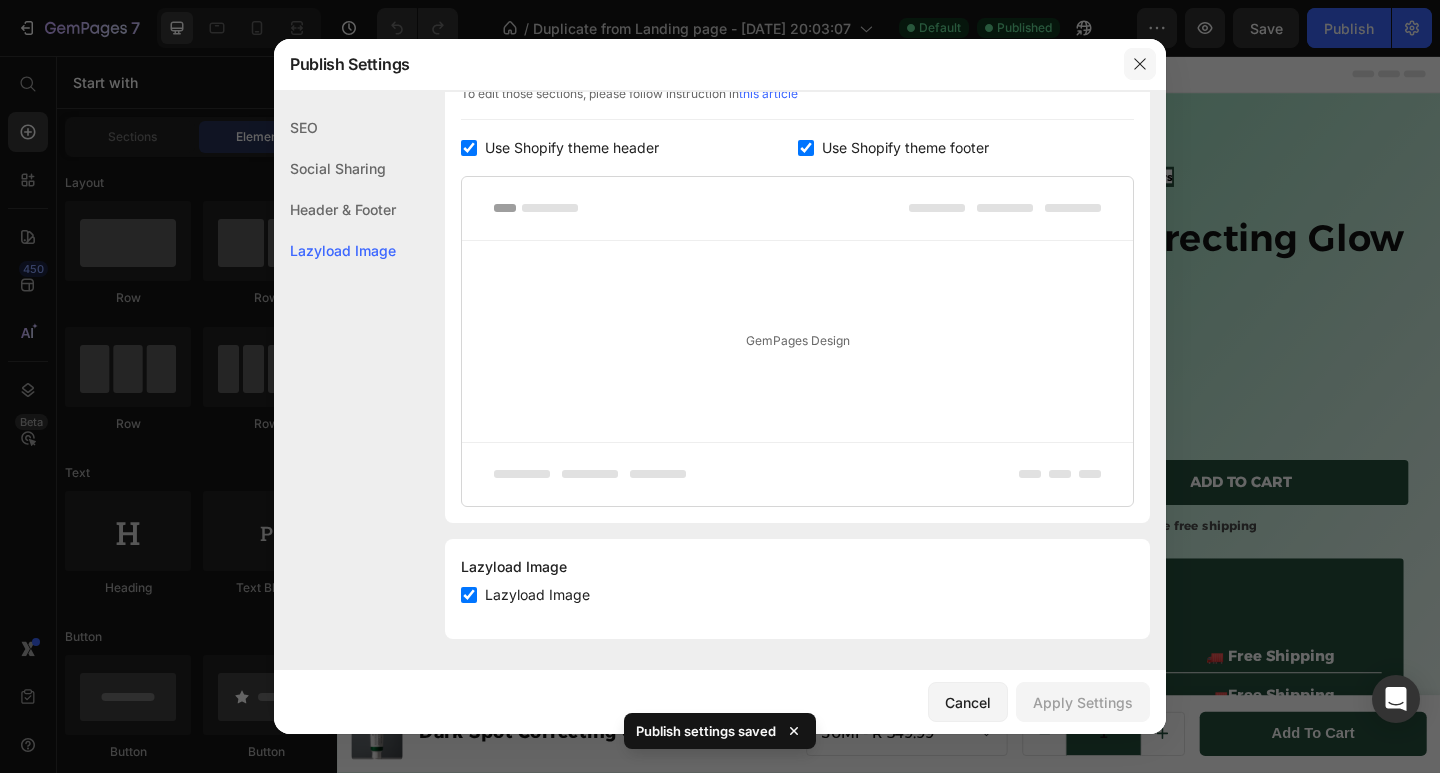 click 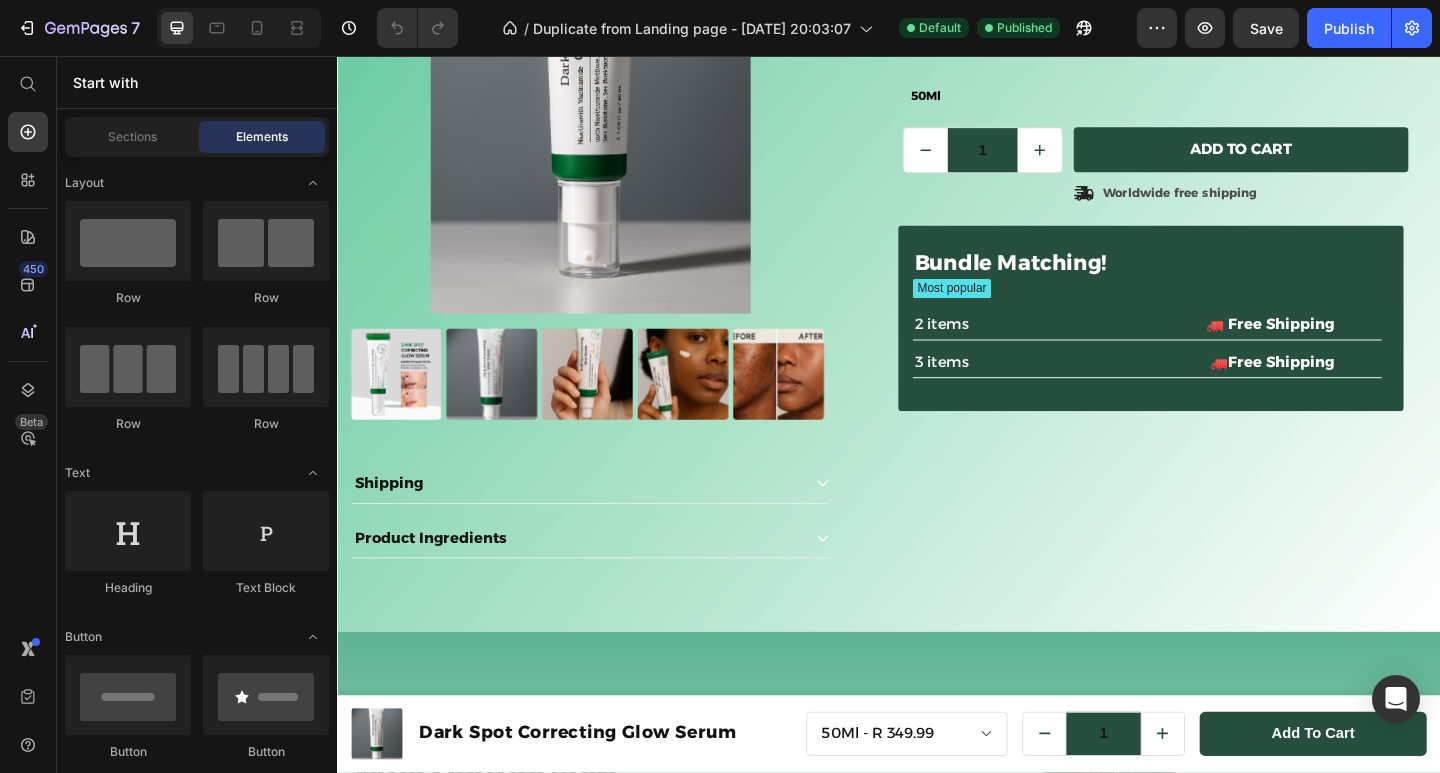 scroll, scrollTop: 163, scrollLeft: 0, axis: vertical 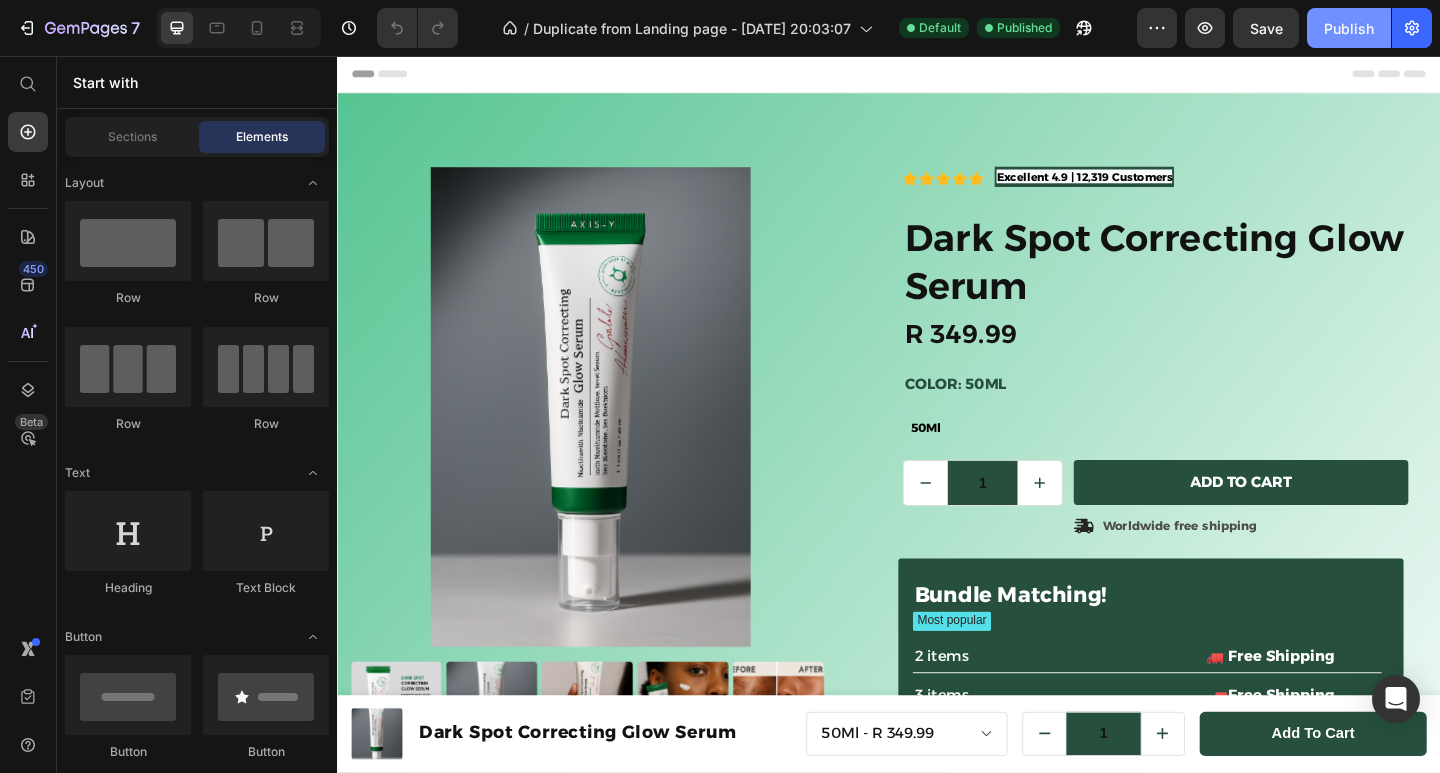 click on "Publish" at bounding box center (1349, 28) 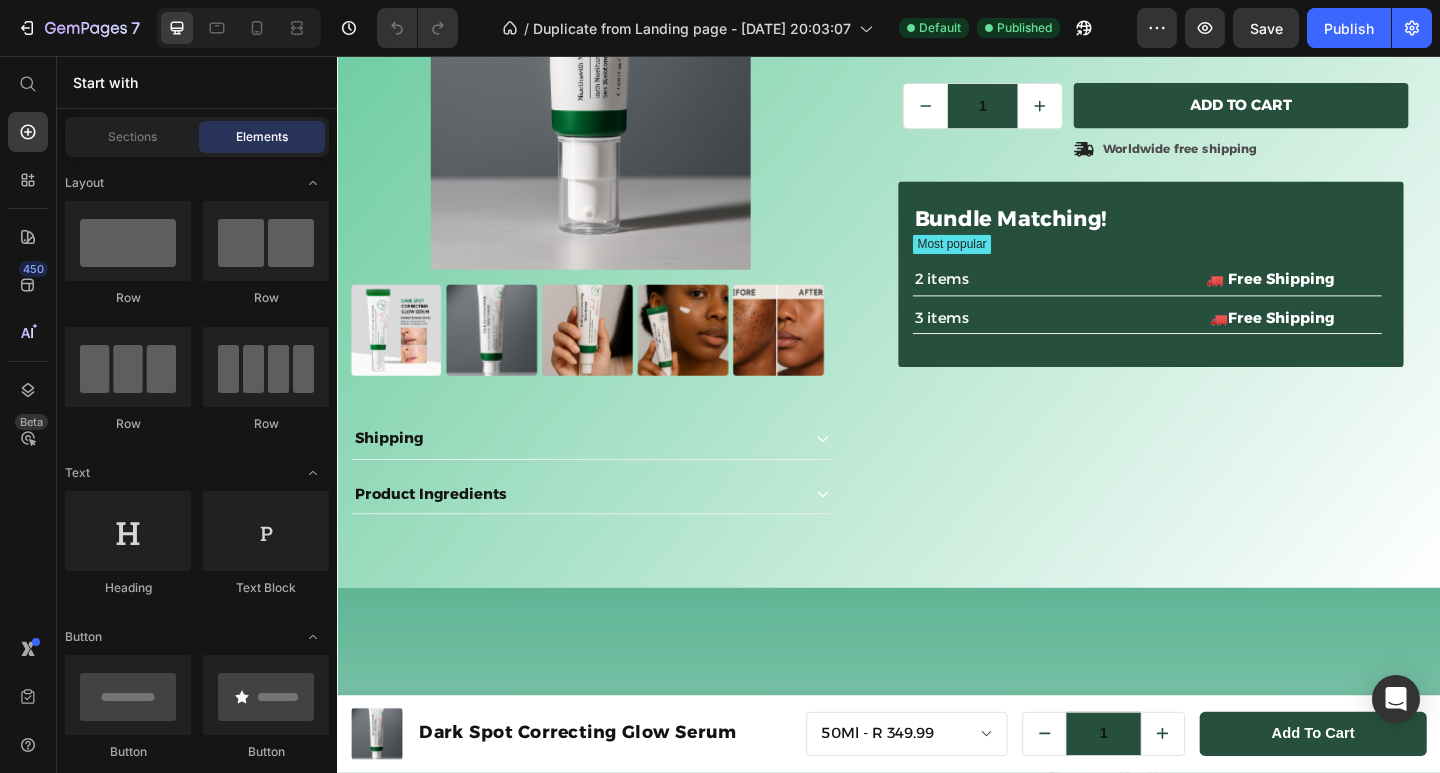scroll, scrollTop: 223, scrollLeft: 0, axis: vertical 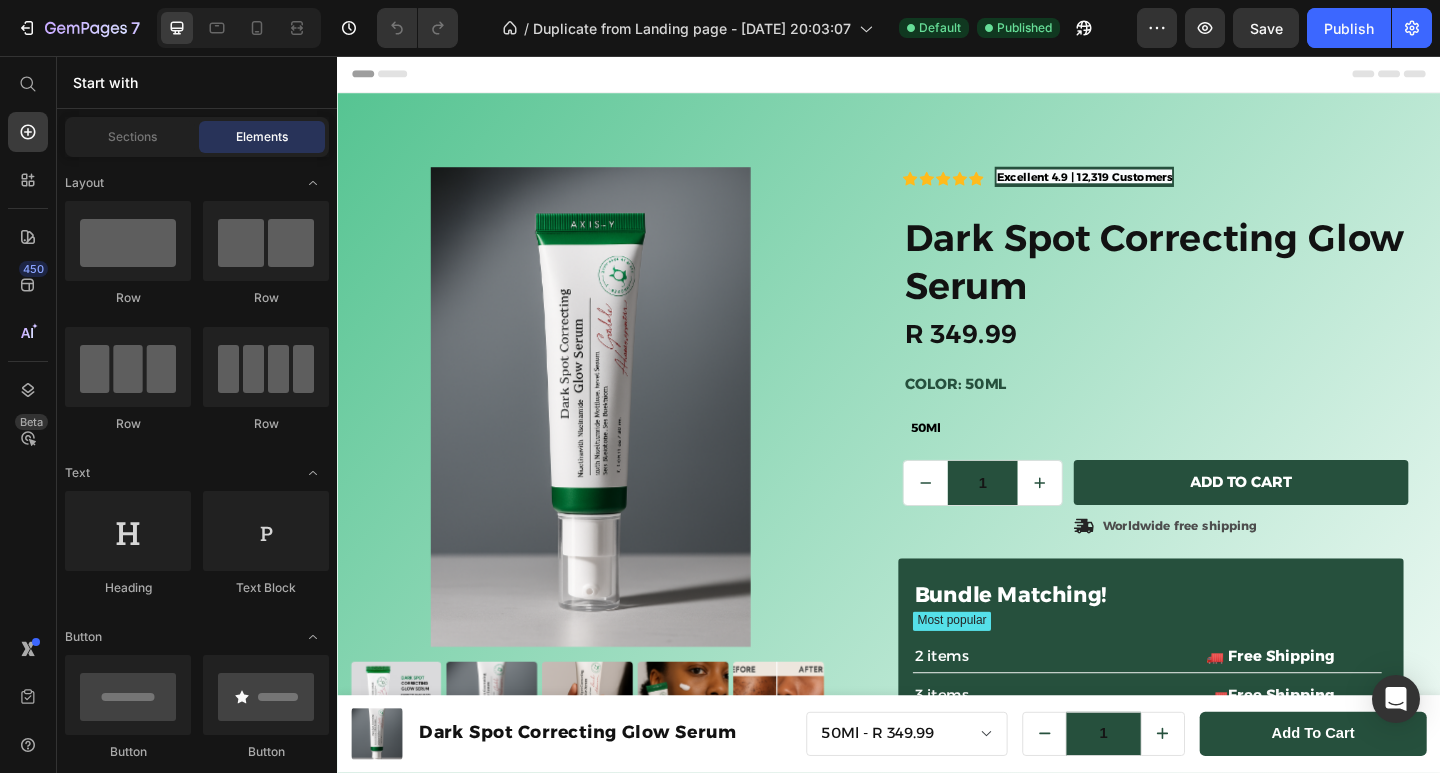 click on "Header" at bounding box center [394, 76] 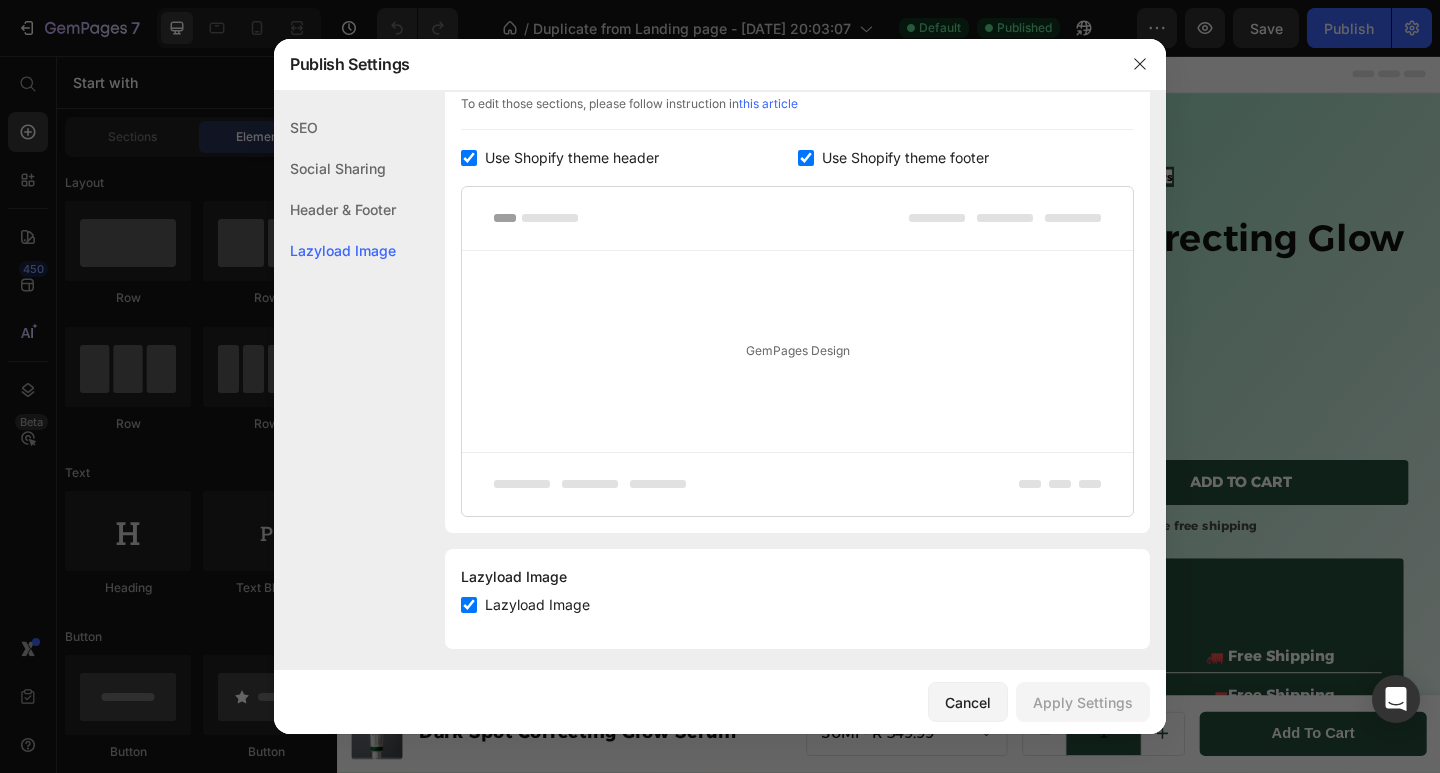 scroll, scrollTop: 340, scrollLeft: 0, axis: vertical 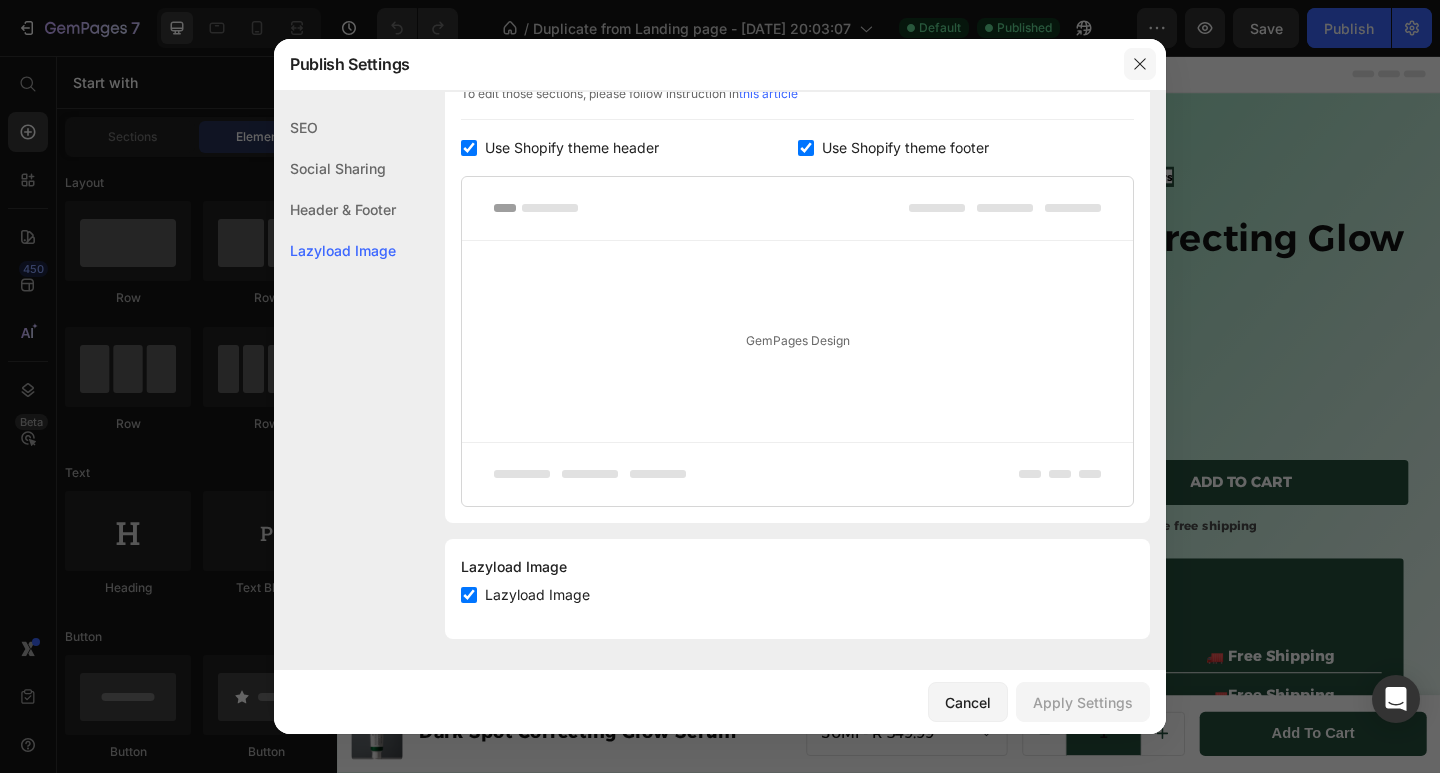 click at bounding box center (1140, 64) 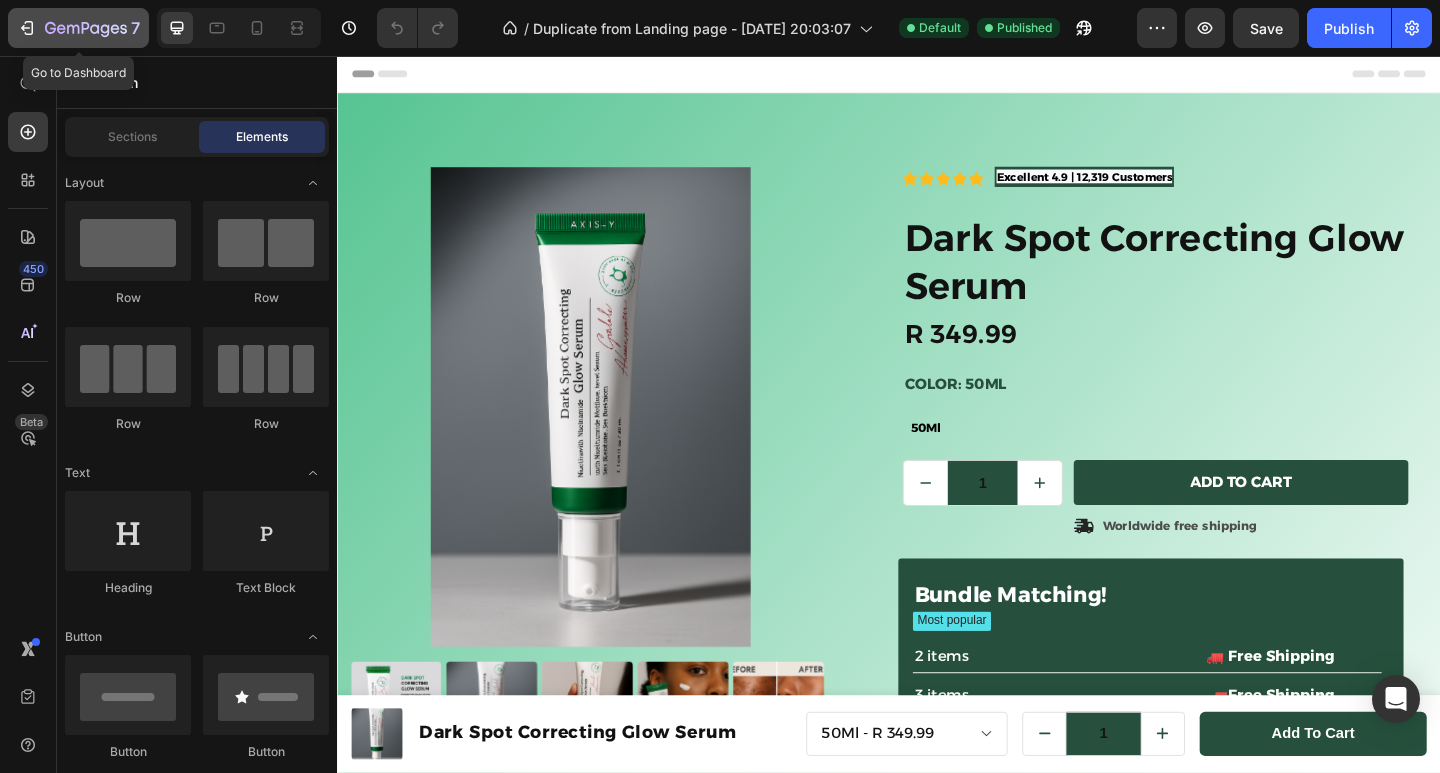 click on "7" 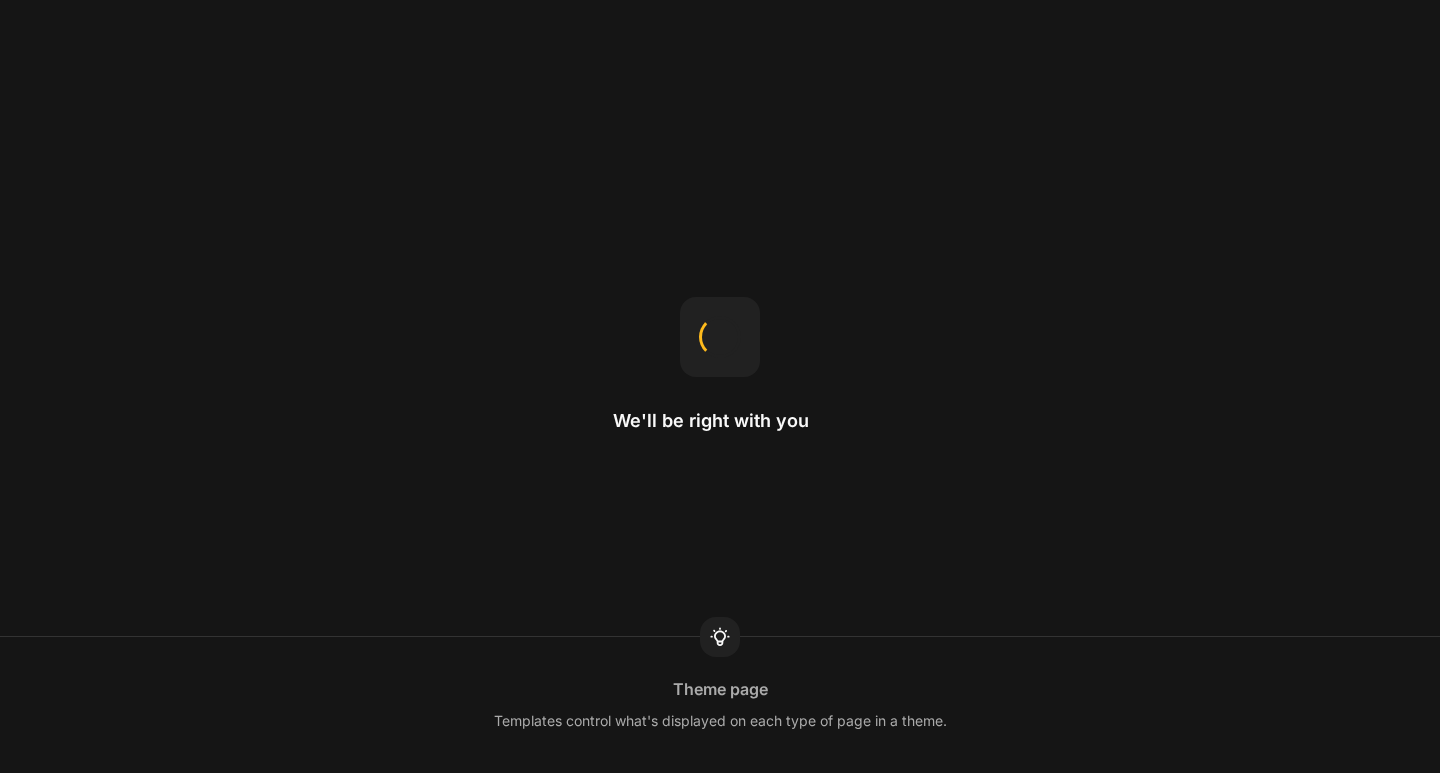 scroll, scrollTop: 0, scrollLeft: 0, axis: both 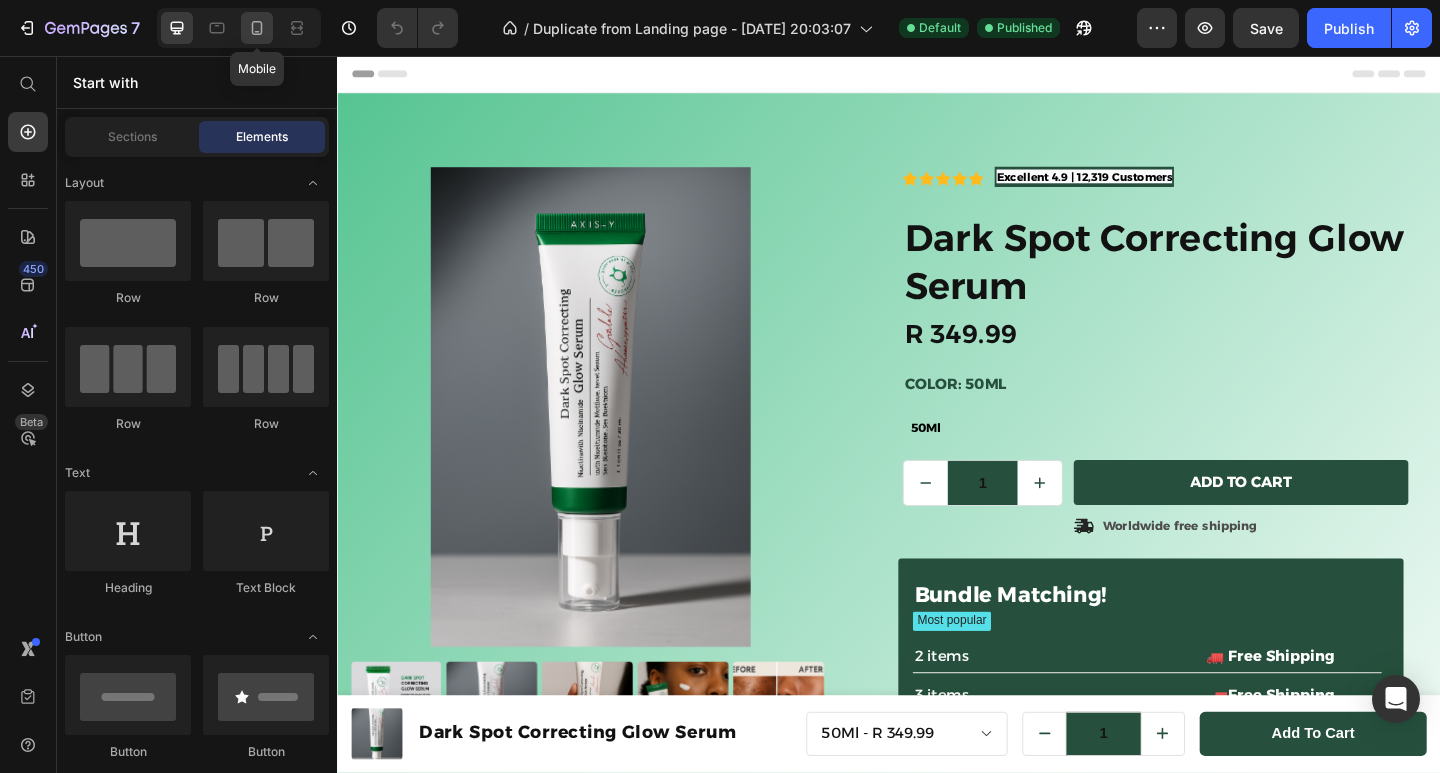 click 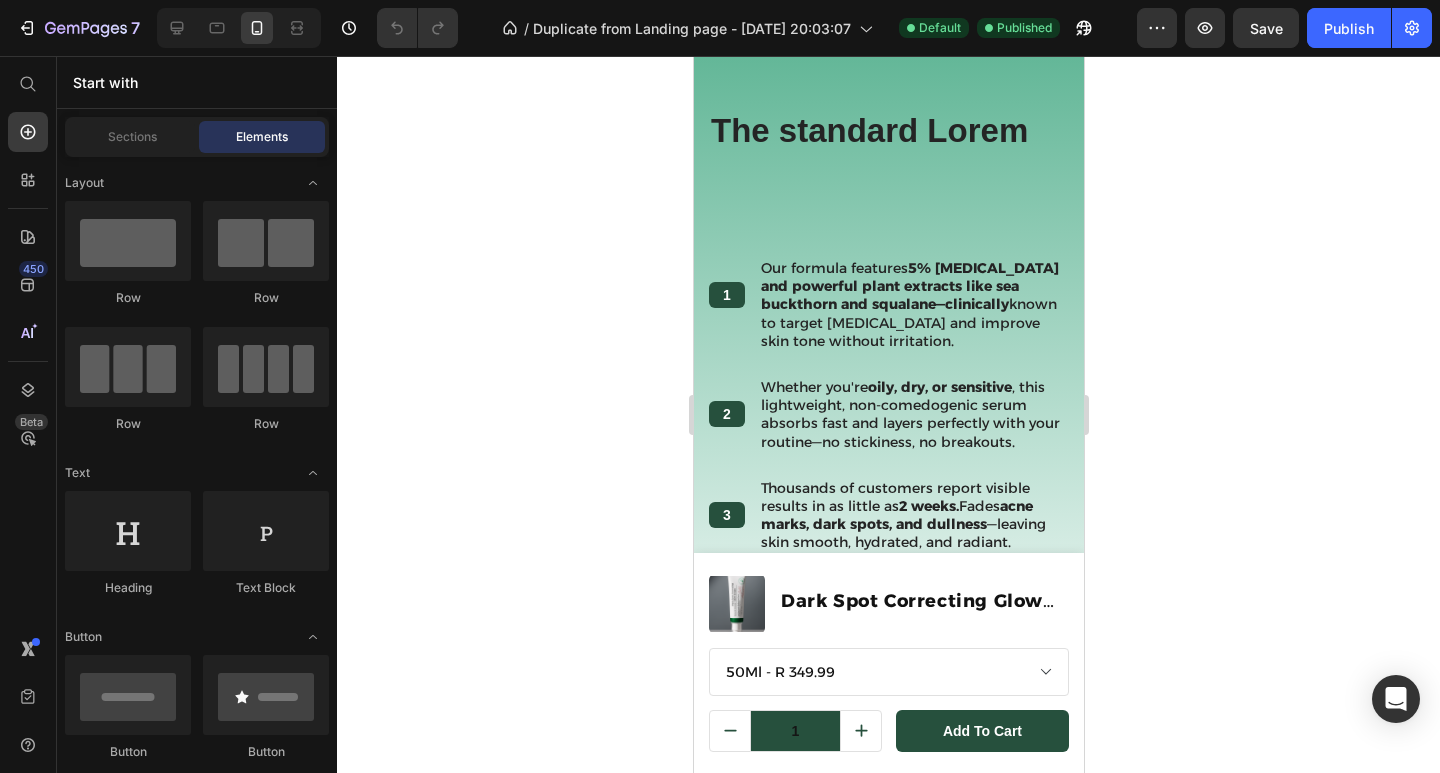 scroll, scrollTop: 907, scrollLeft: 0, axis: vertical 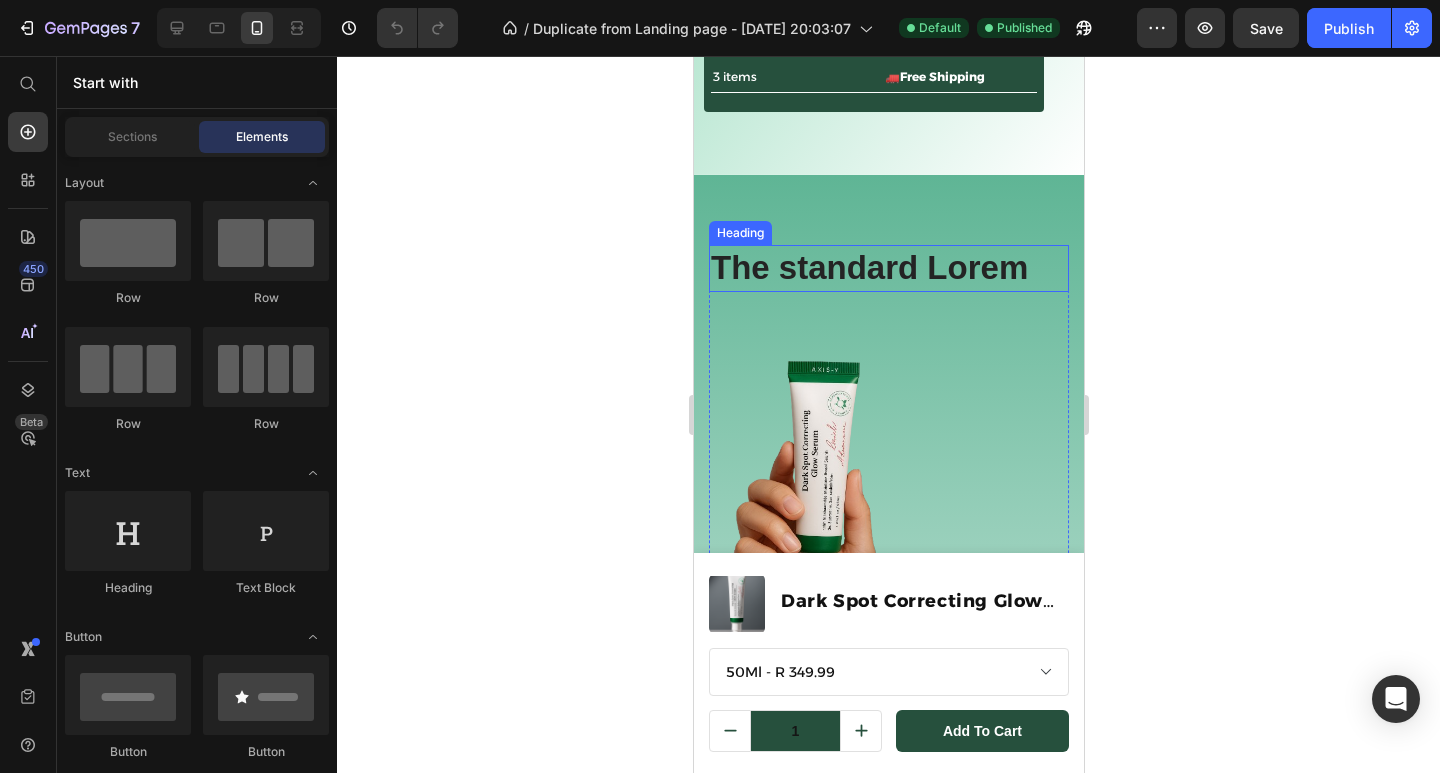 click on "The standard Lorem" at bounding box center (888, 268) 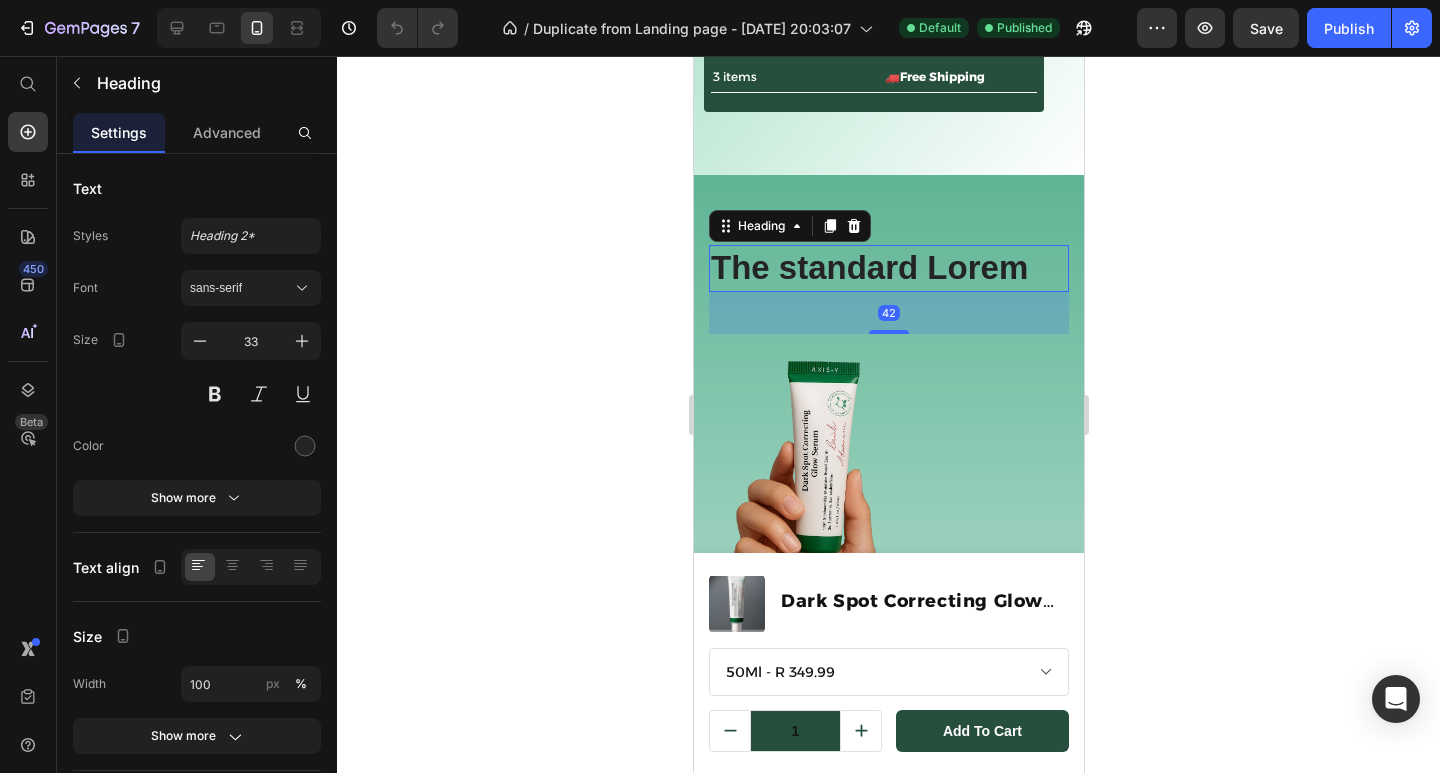 click on "The standard Lorem" at bounding box center (888, 268) 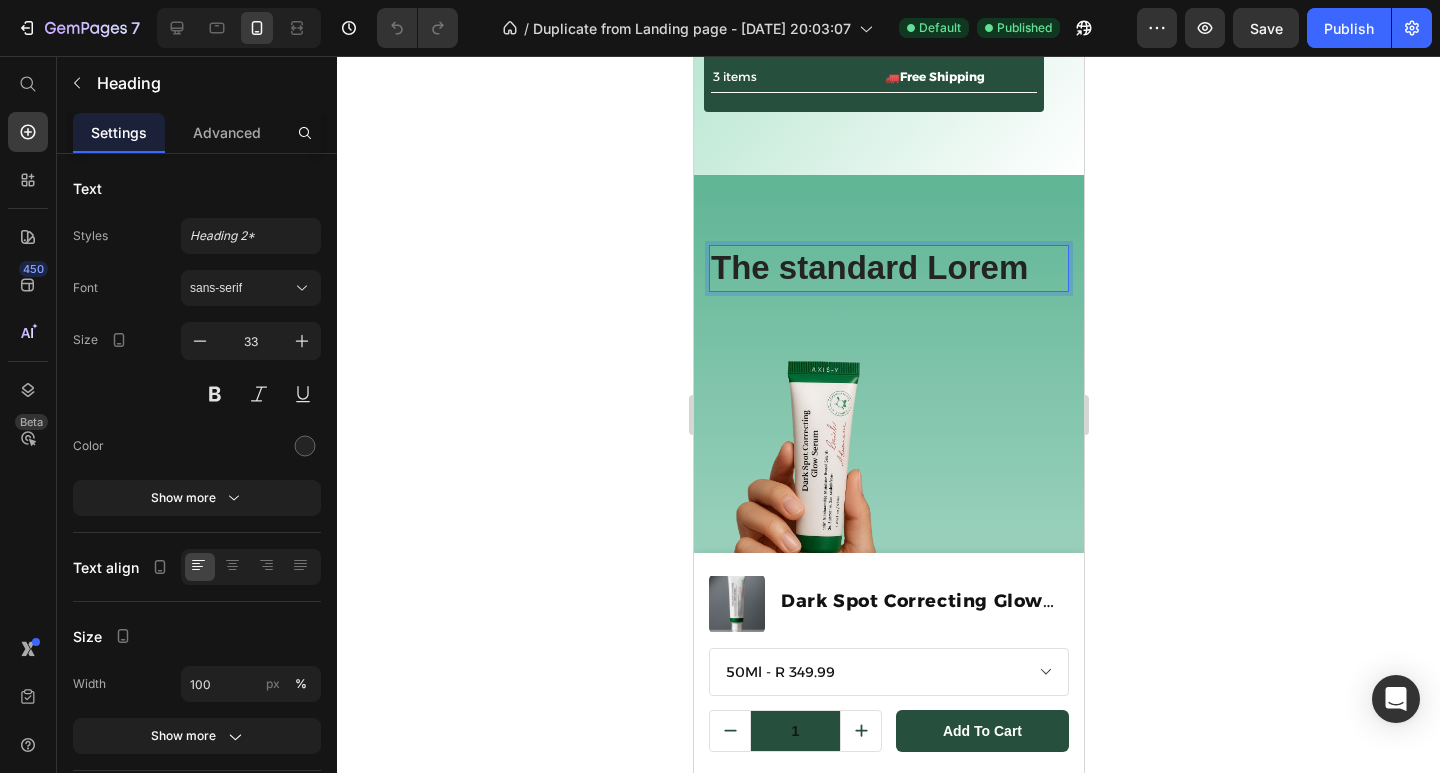 click on "The standard Lorem" at bounding box center (888, 268) 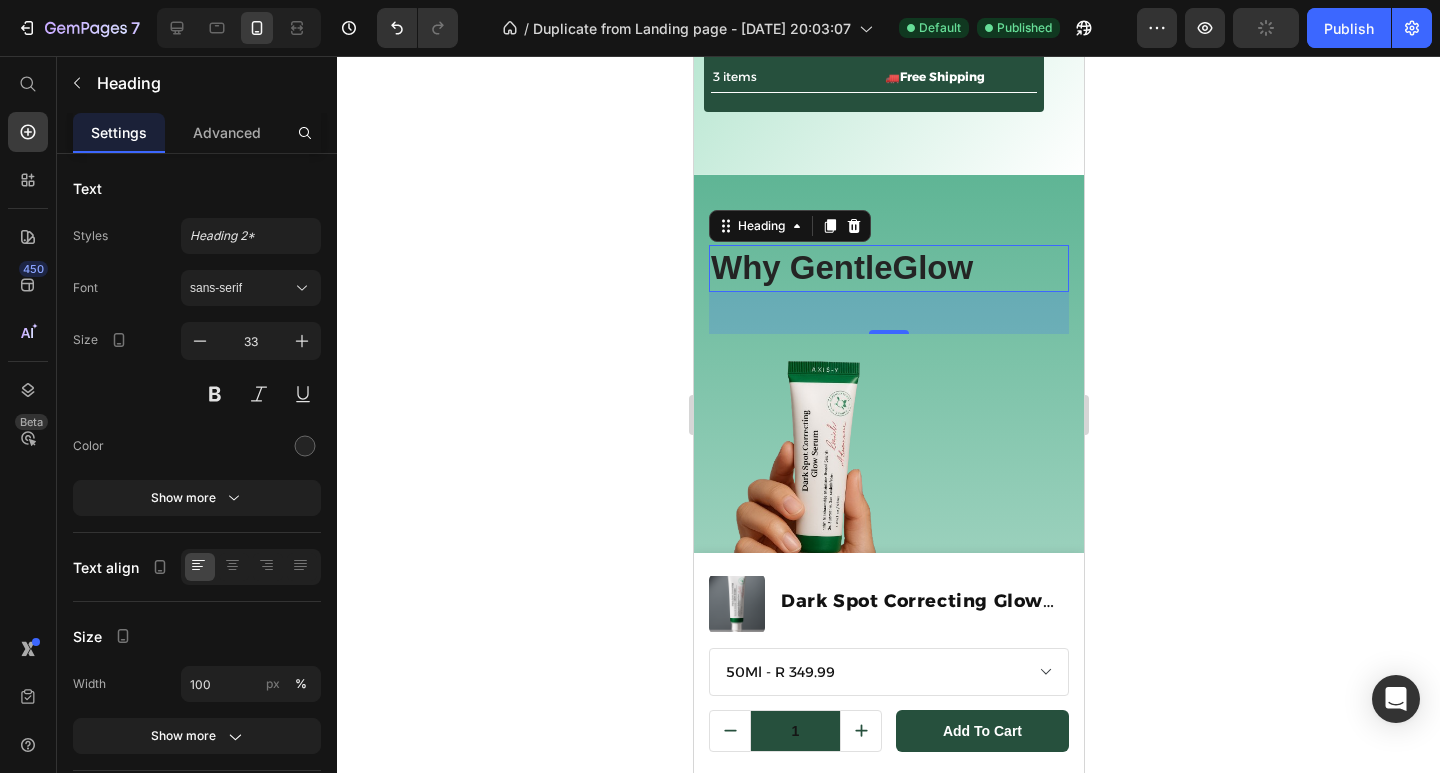 click 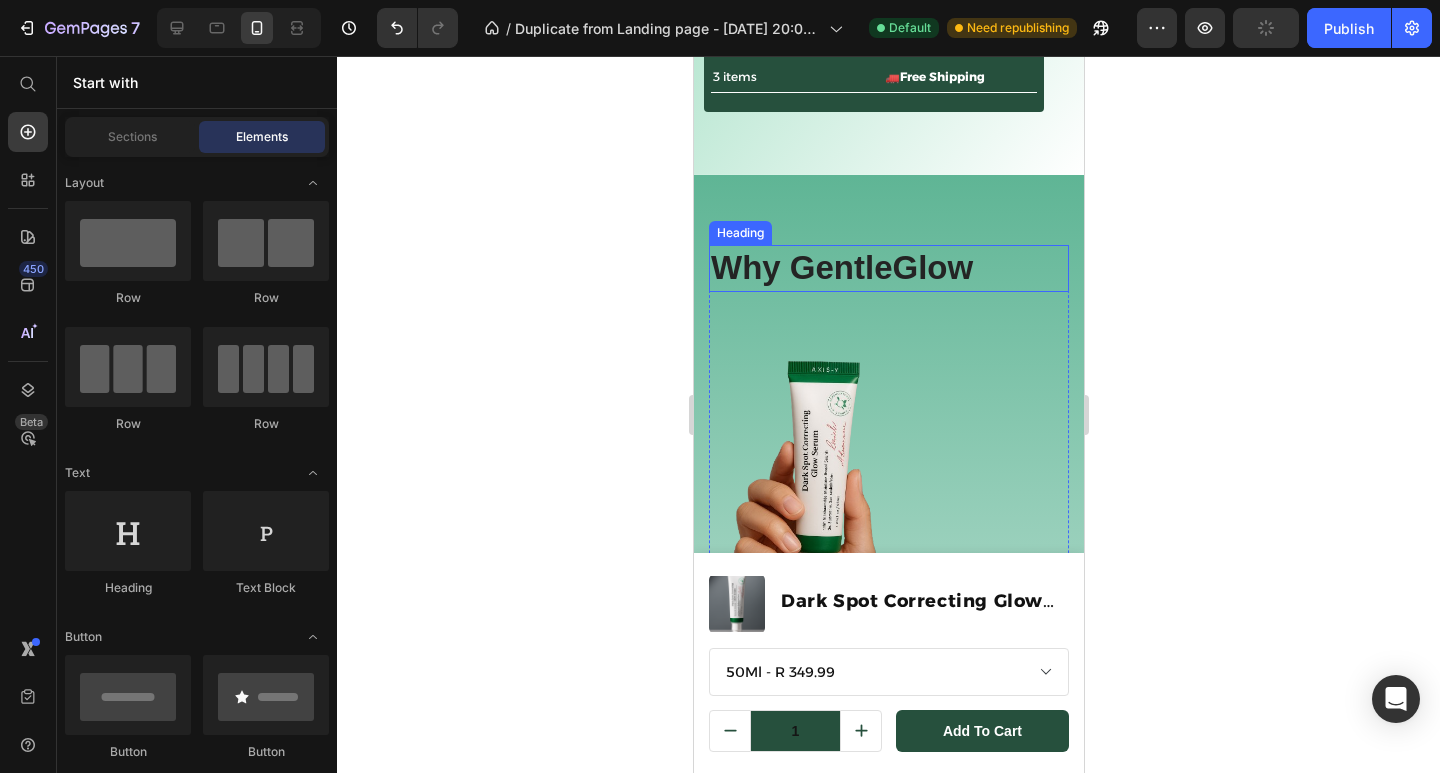 click on "Why GentleGlow" at bounding box center [888, 268] 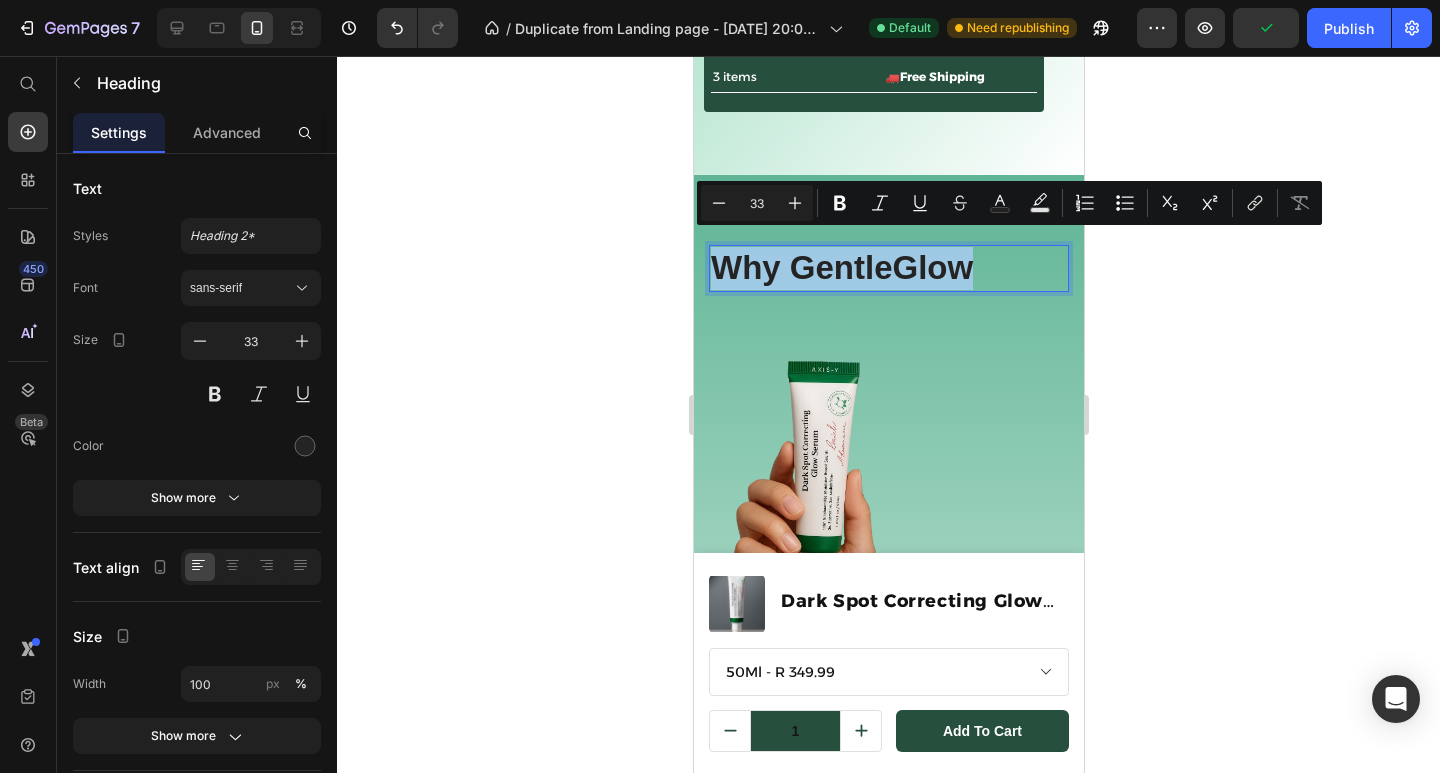 drag, startPoint x: 970, startPoint y: 254, endPoint x: 710, endPoint y: 254, distance: 260 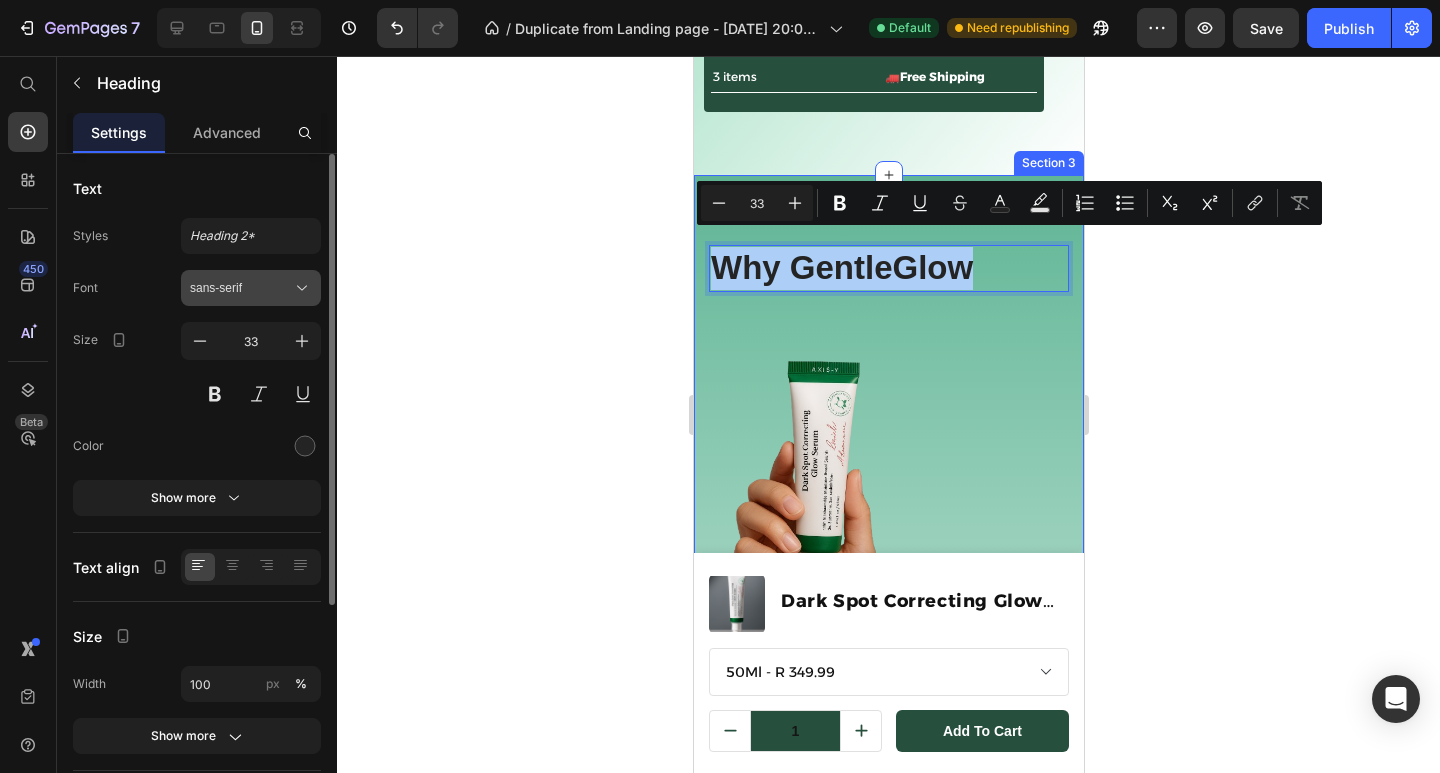 click on "sans-serif" at bounding box center (241, 288) 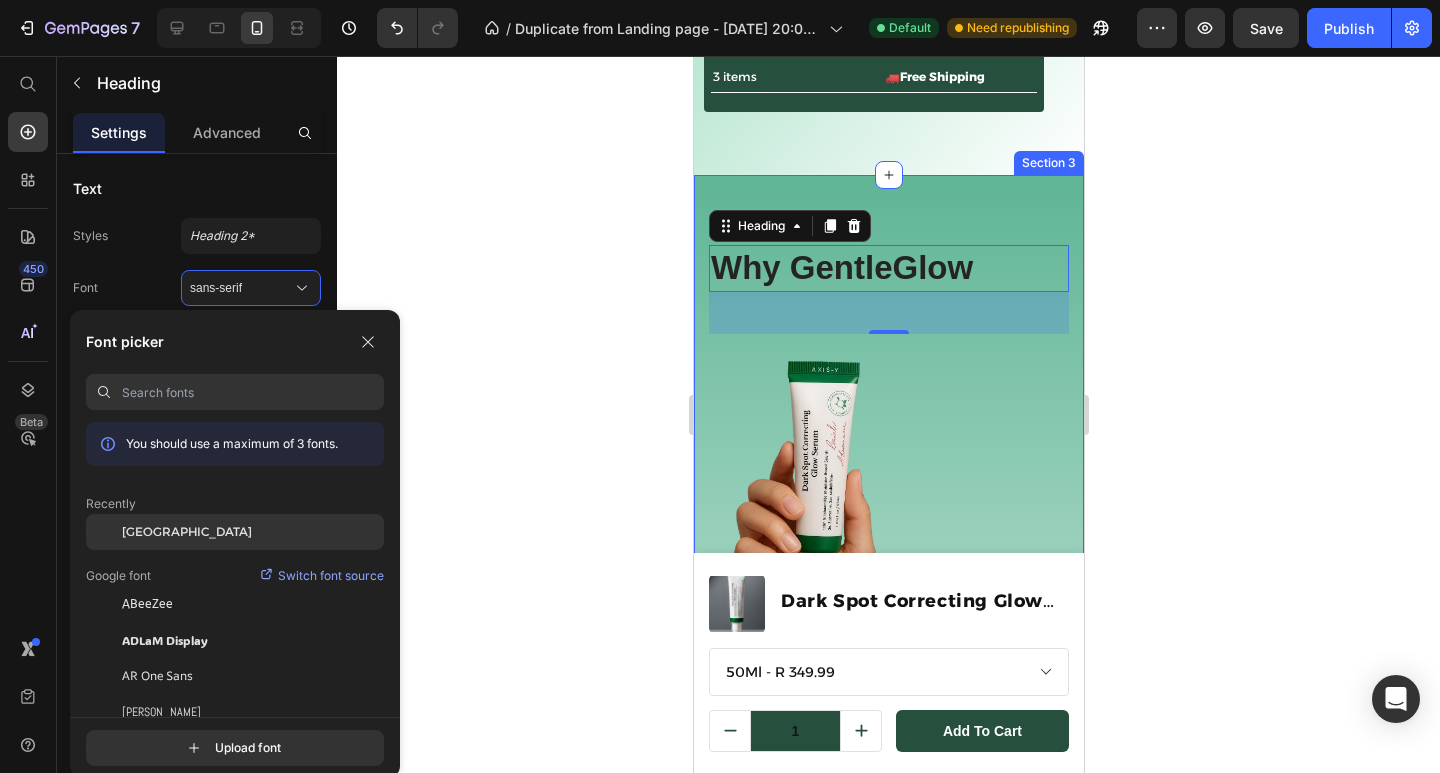 click on "[GEOGRAPHIC_DATA]" 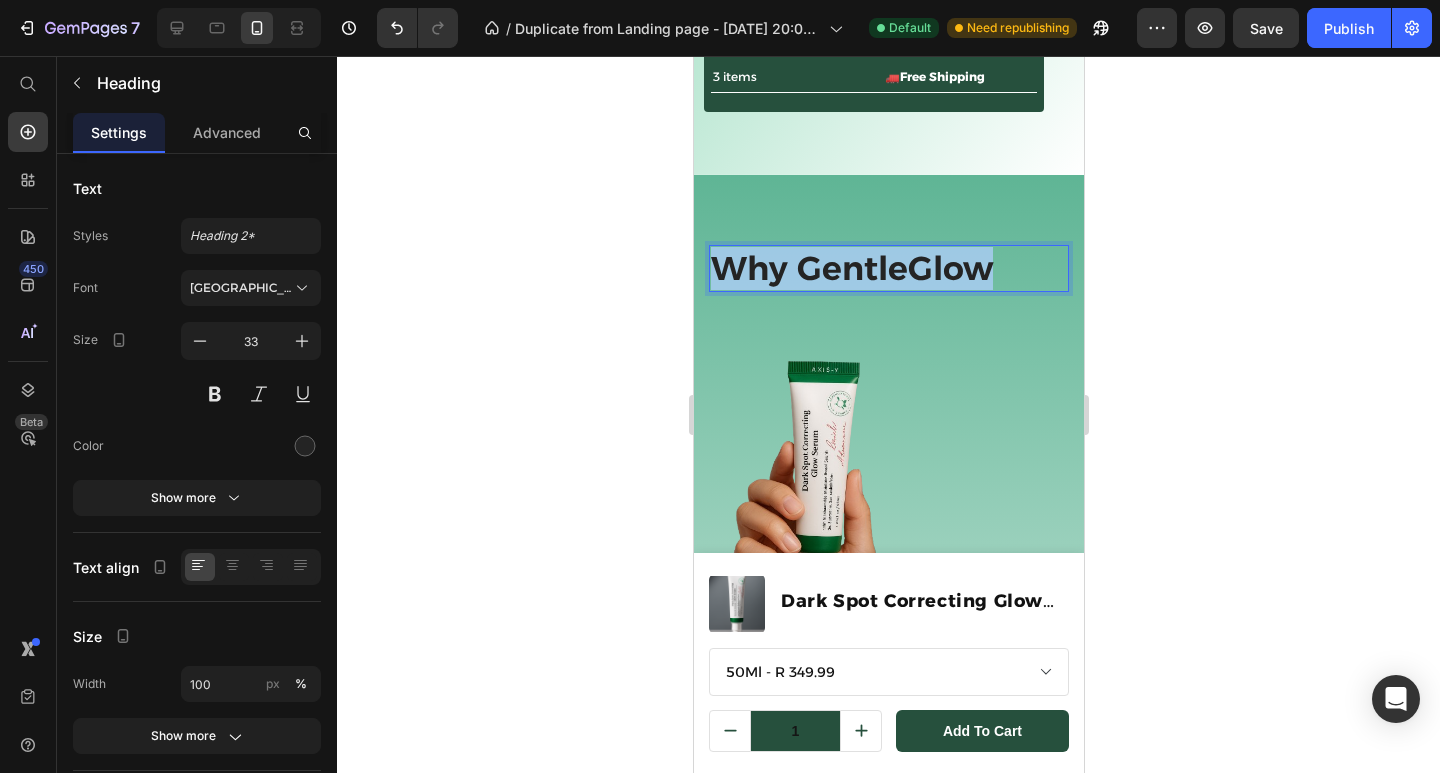 drag, startPoint x: 996, startPoint y: 258, endPoint x: 1382, endPoint y: 321, distance: 391.1074 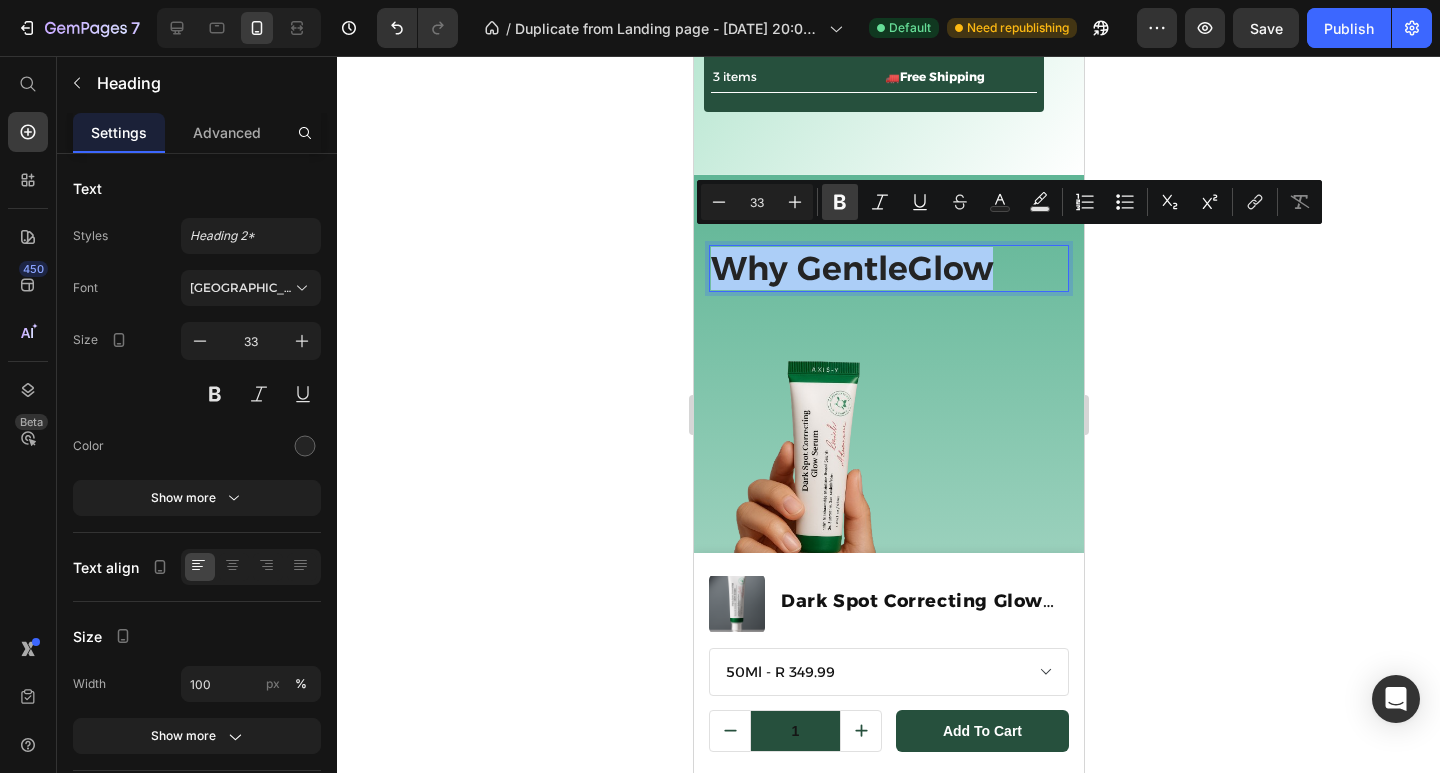 click 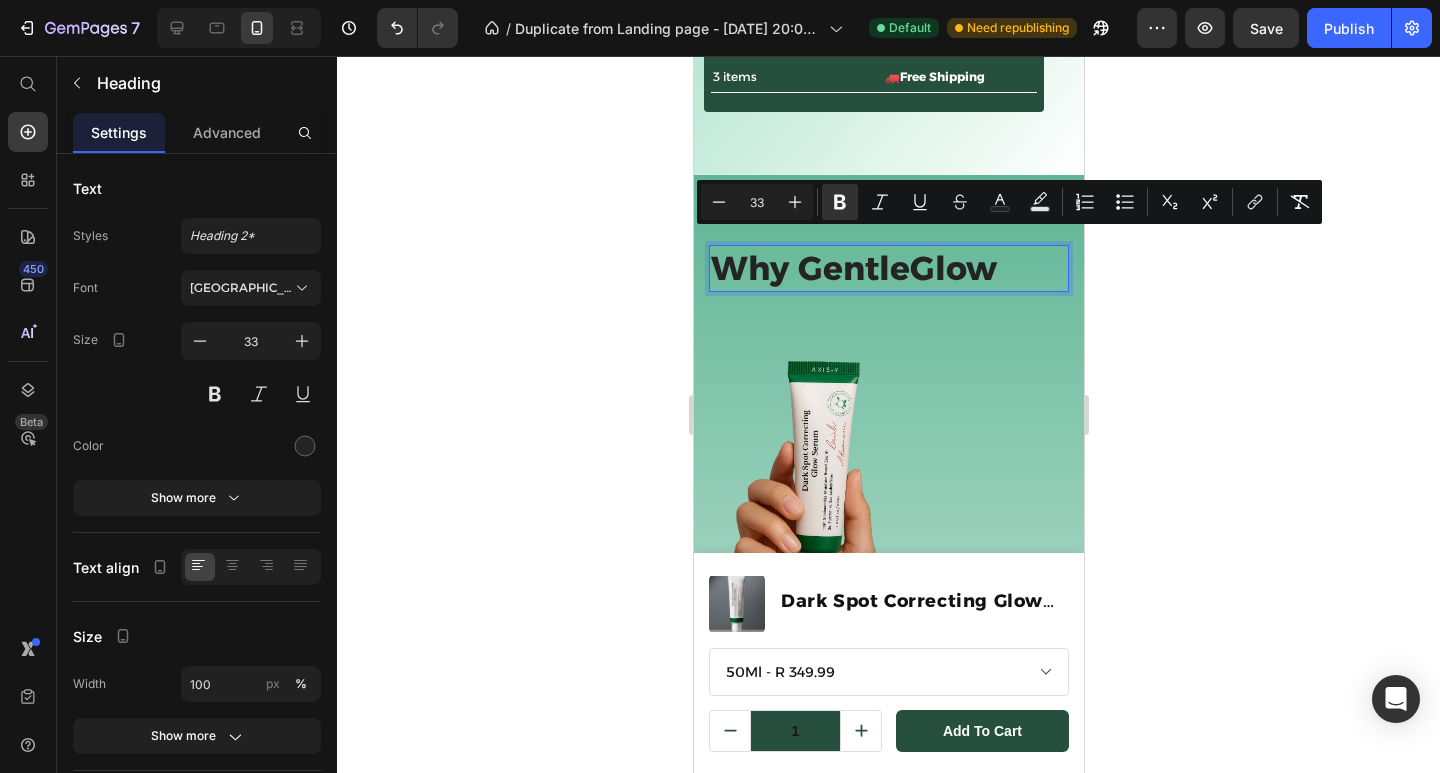 drag, startPoint x: 1278, startPoint y: 410, endPoint x: 1258, endPoint y: 411, distance: 20.024984 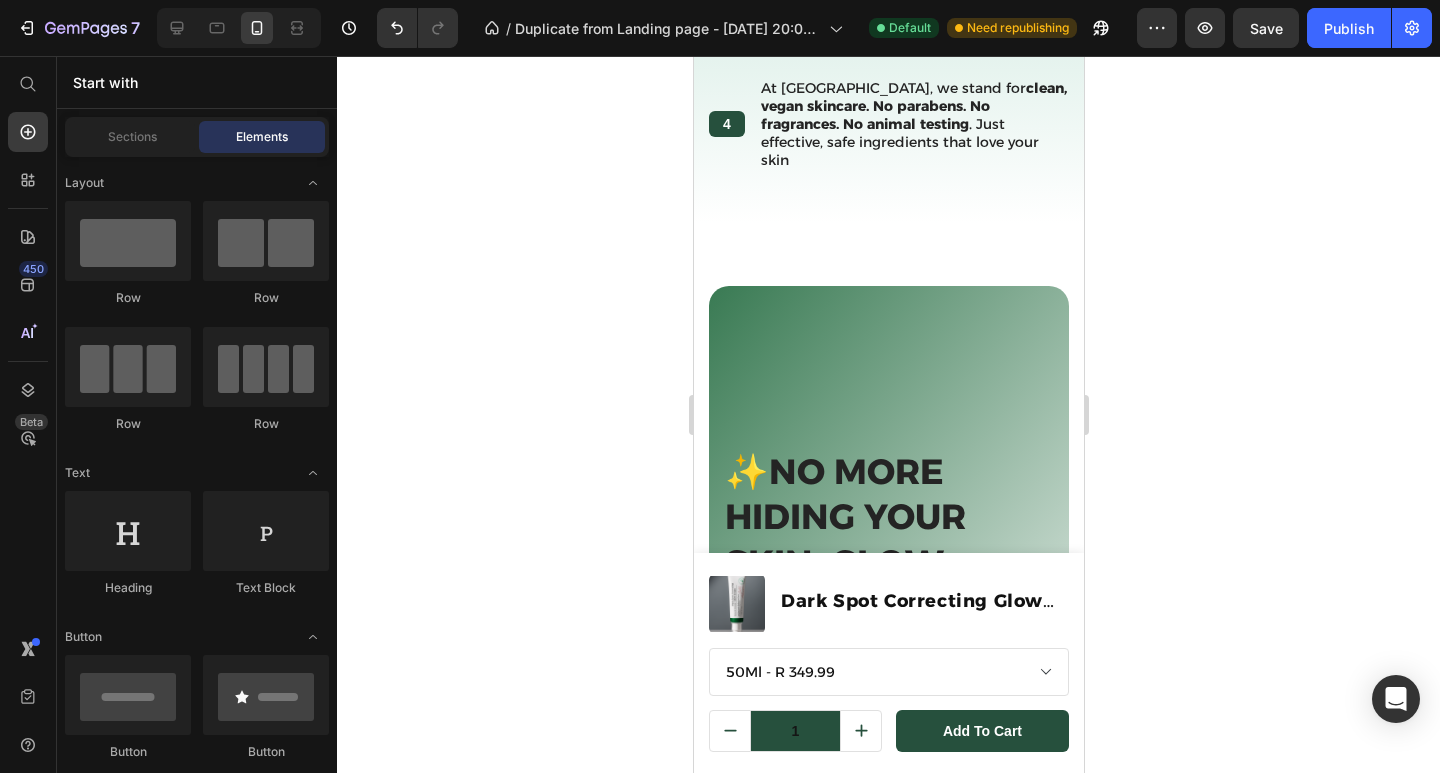 scroll, scrollTop: 1847, scrollLeft: 0, axis: vertical 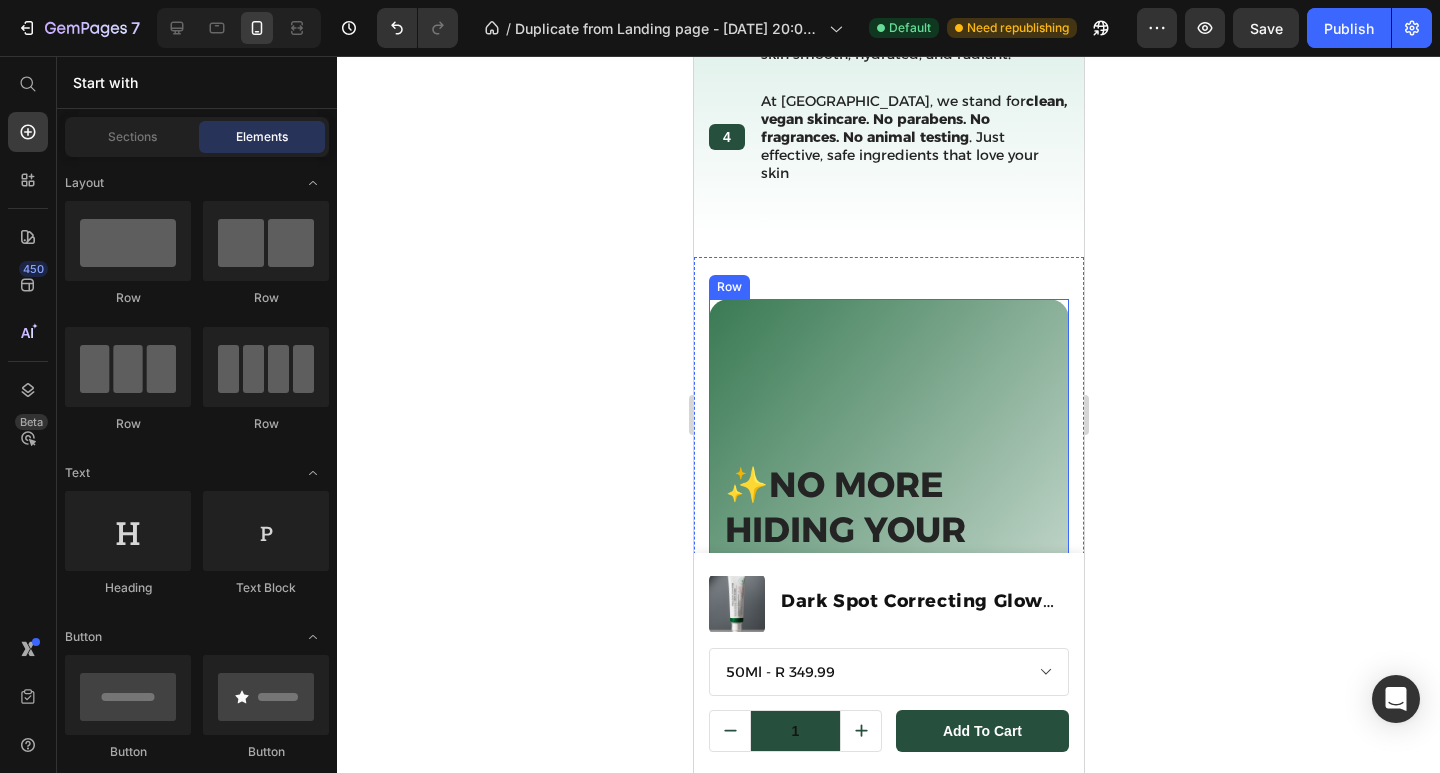 click on "✨No more hiding your skin. glow cONFIDENTLY✨ Heading" at bounding box center (888, 490) 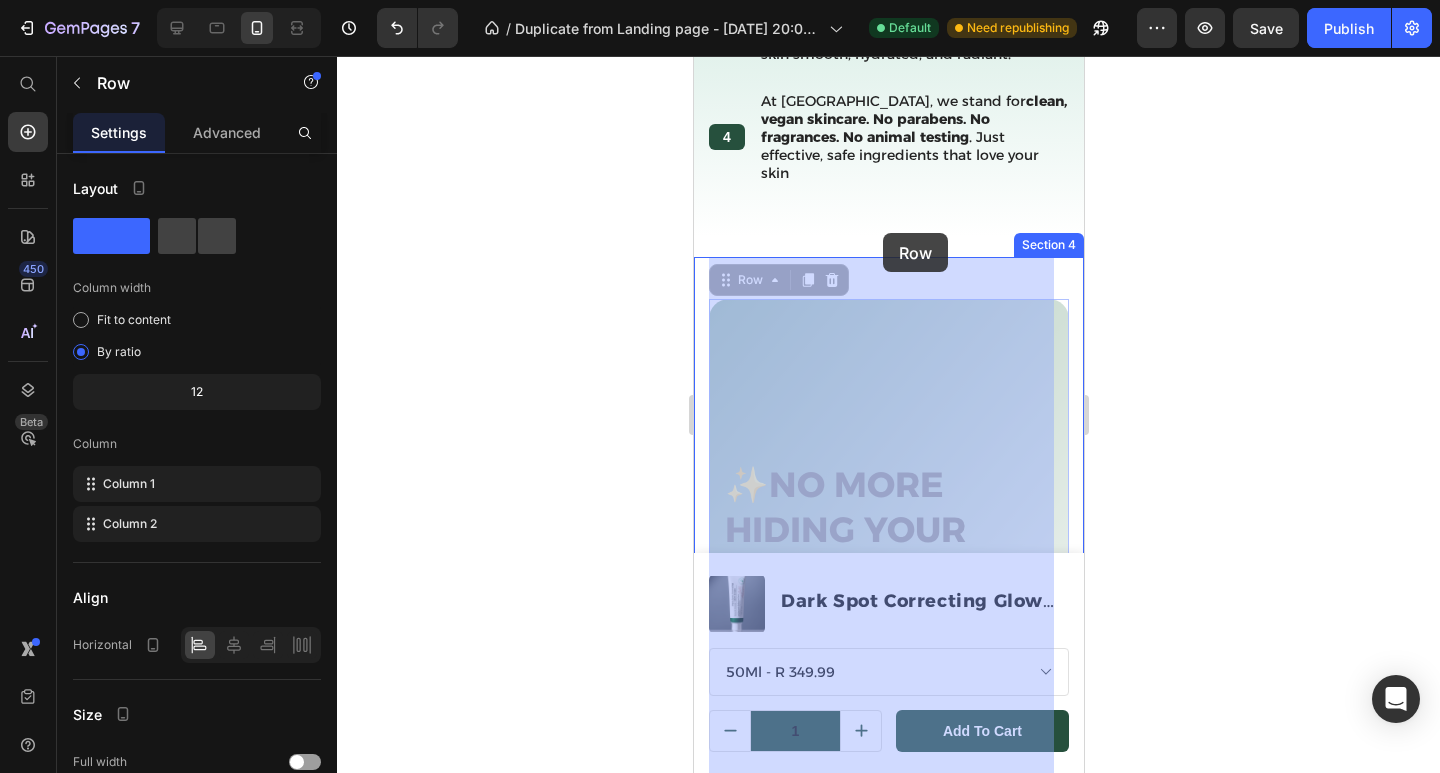 drag, startPoint x: 882, startPoint y: 291, endPoint x: 882, endPoint y: 233, distance: 58 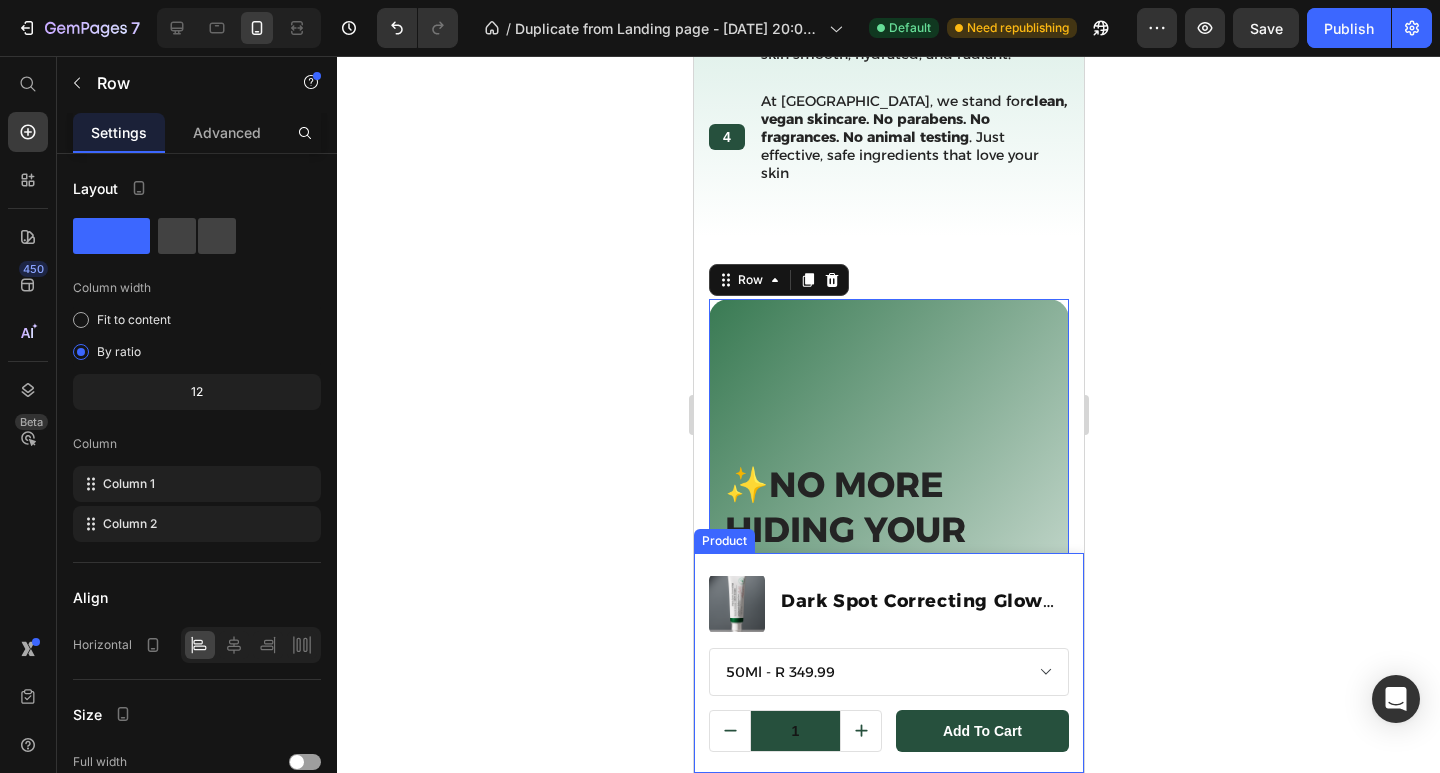 click on "Product Images Dark Spot Correcting Glow Serum Product Title Row 50Ml - R 349.99  Product Variants & Swatches 1 Product Quantity add to cart Product Cart Button Row Row Product" at bounding box center (888, 663) 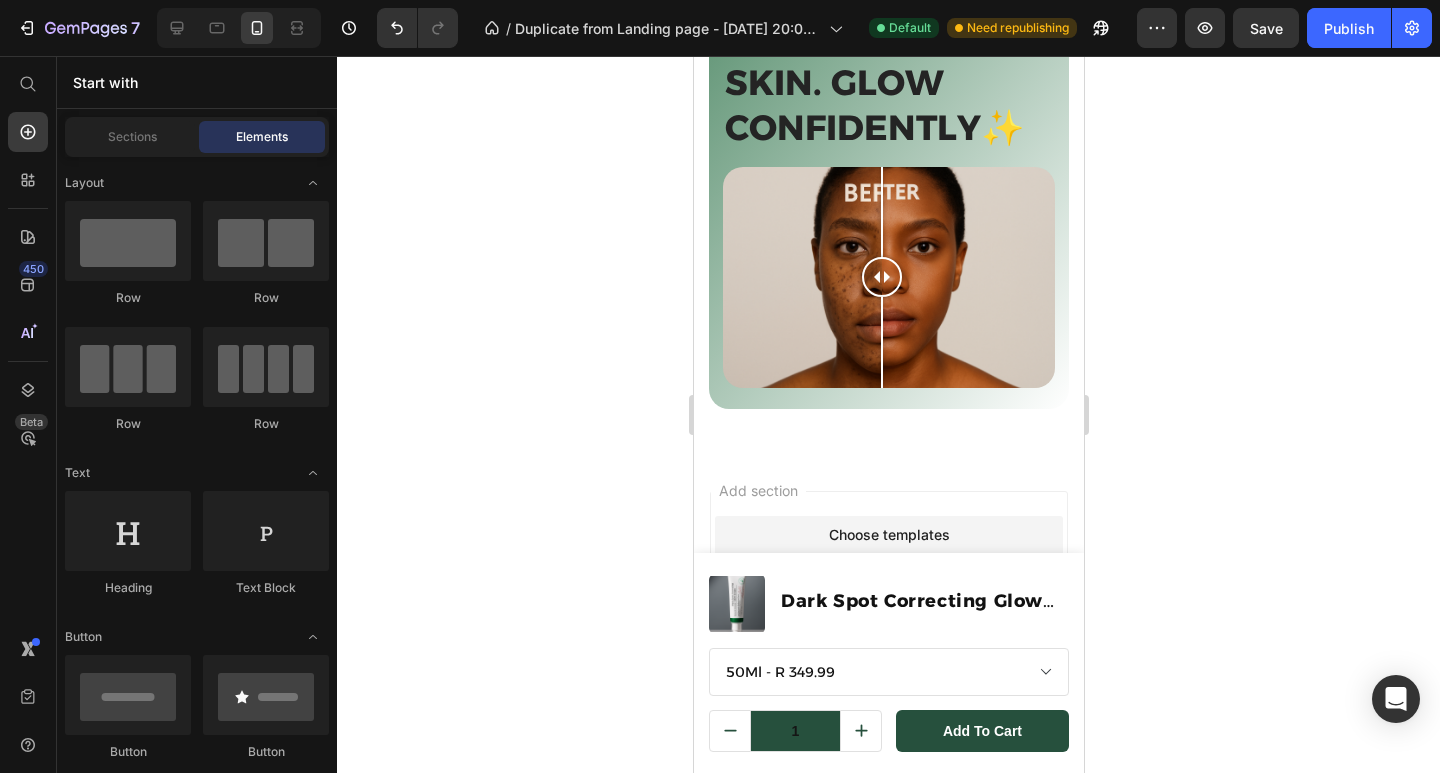 scroll, scrollTop: 2349, scrollLeft: 0, axis: vertical 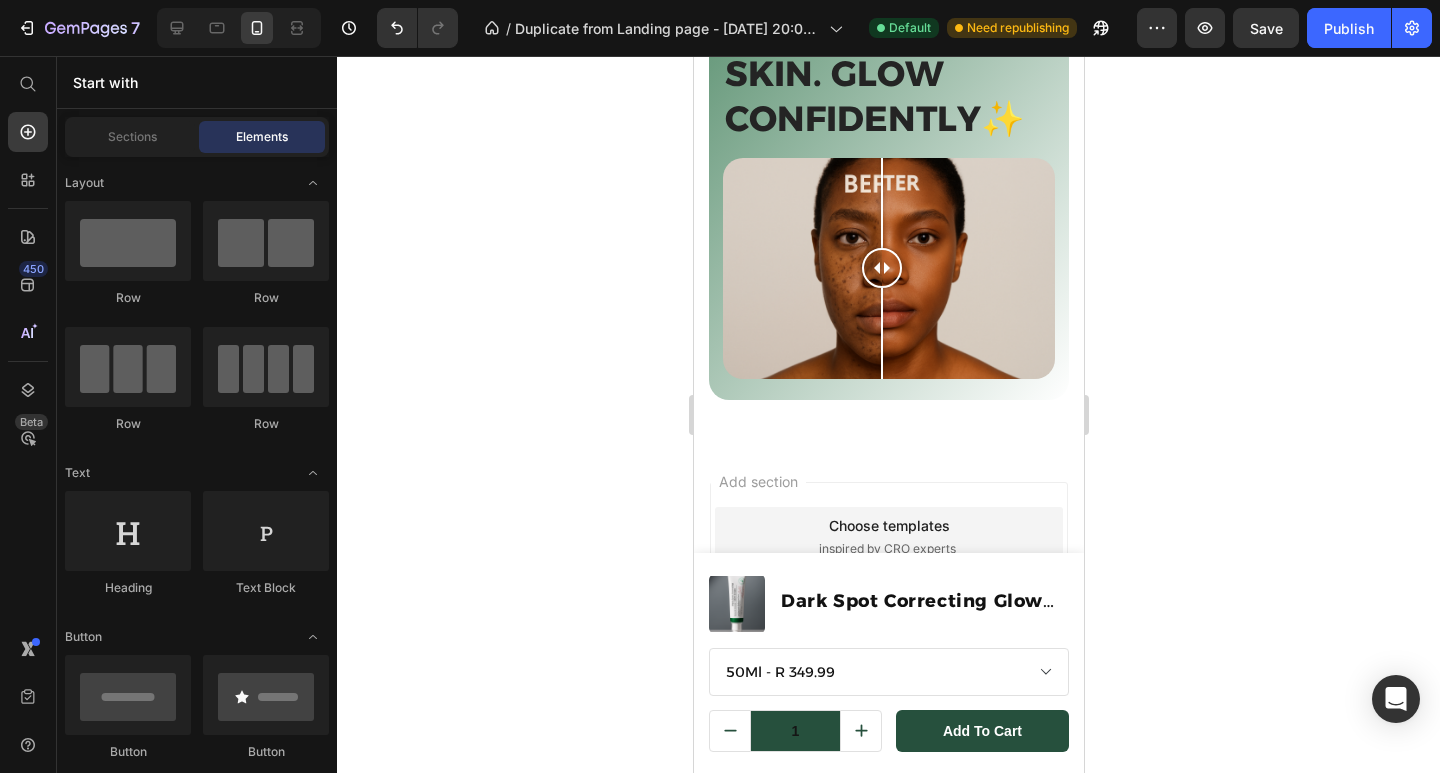 drag, startPoint x: 1075, startPoint y: 555, endPoint x: 1780, endPoint y: 710, distance: 721.83795 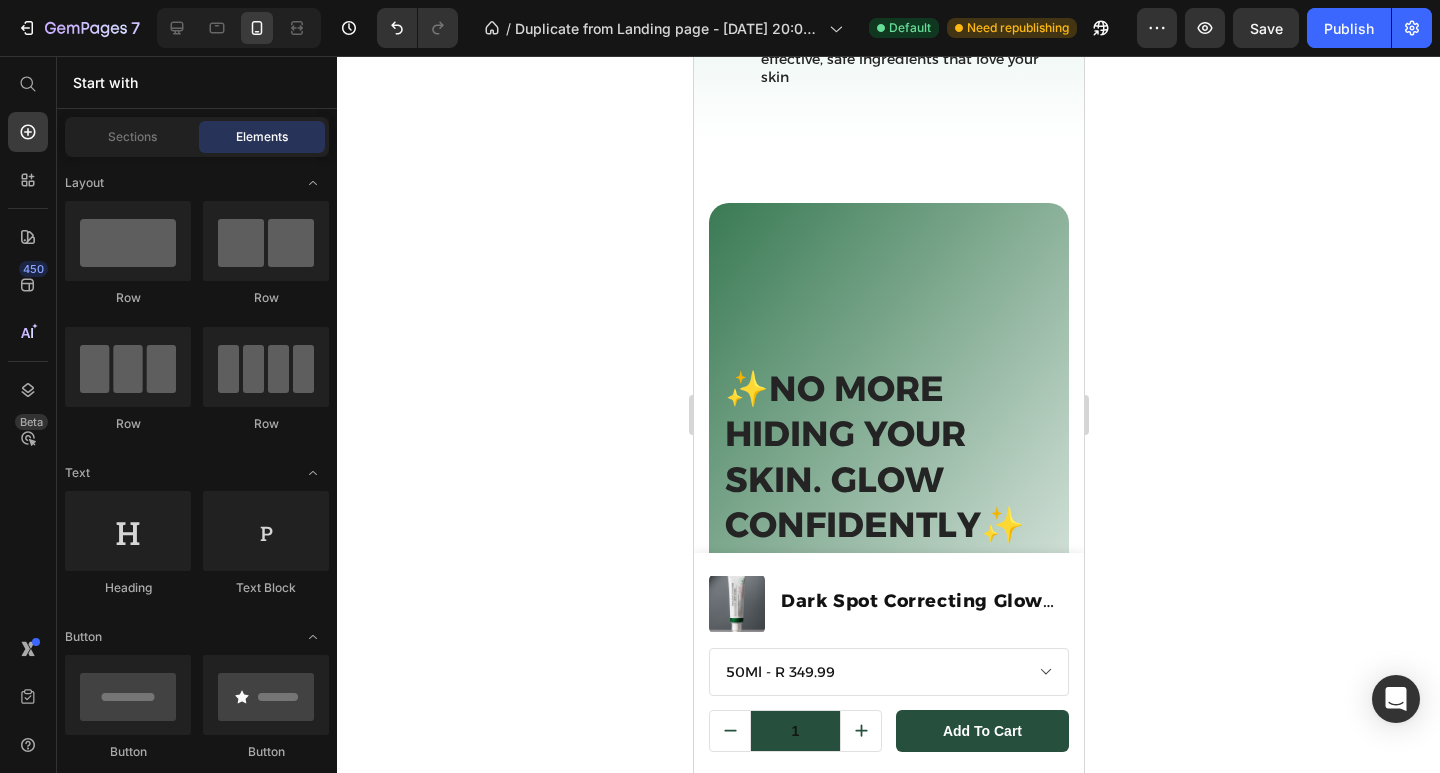scroll, scrollTop: 1500, scrollLeft: 0, axis: vertical 